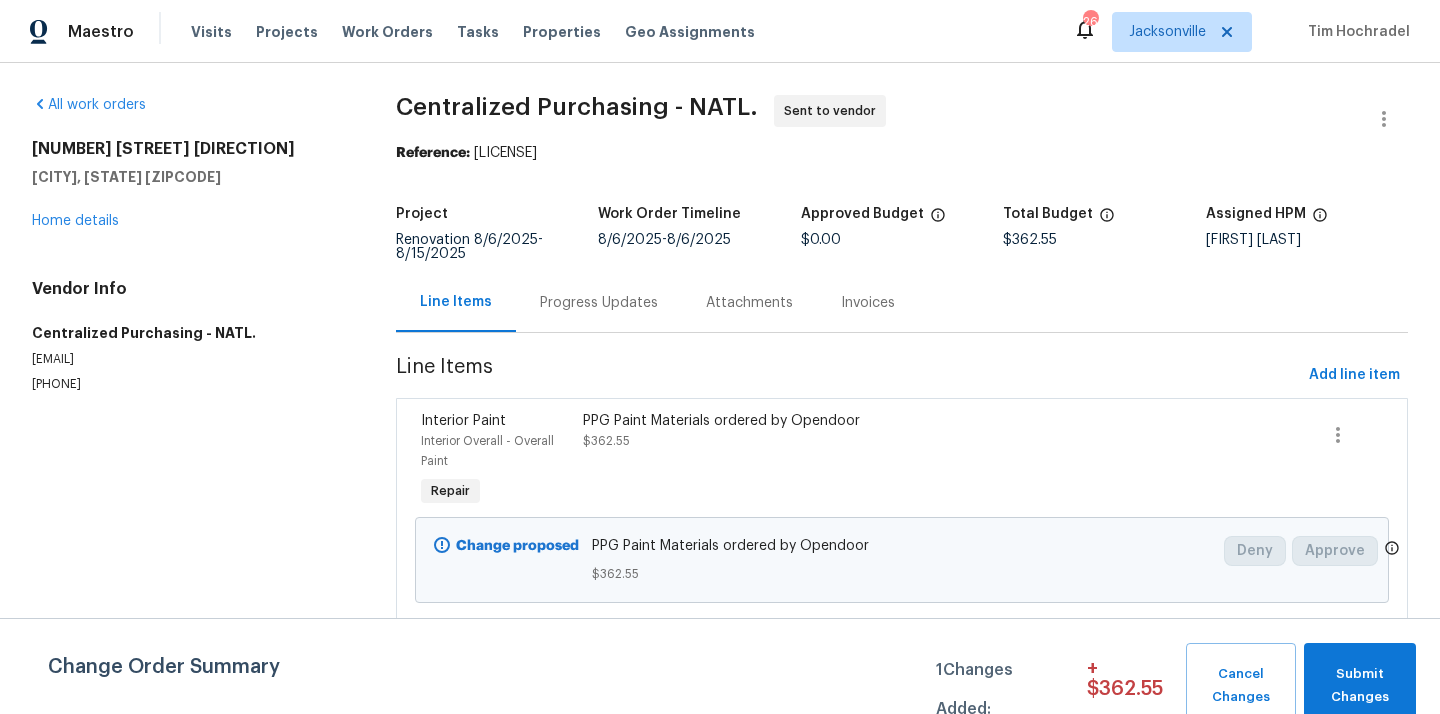 scroll, scrollTop: 0, scrollLeft: 0, axis: both 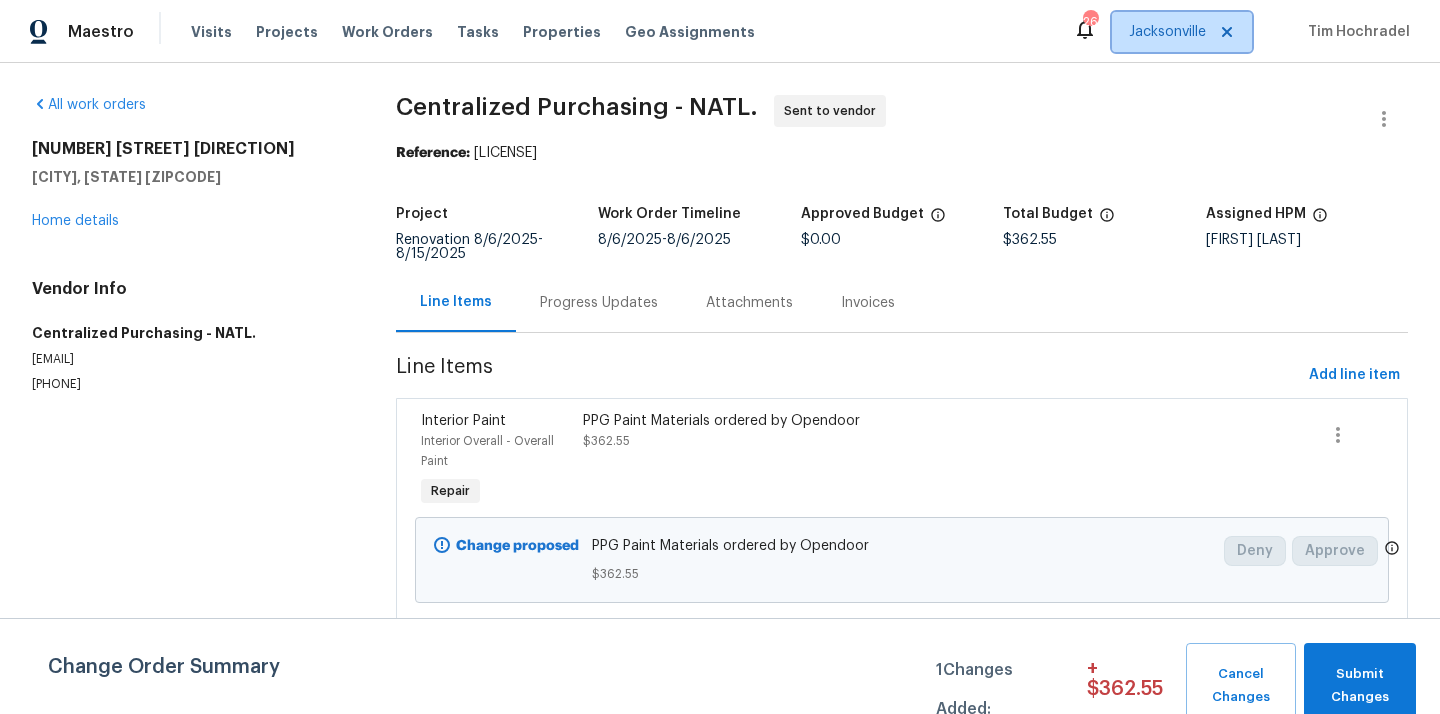 click on "Jacksonville" at bounding box center [1167, 32] 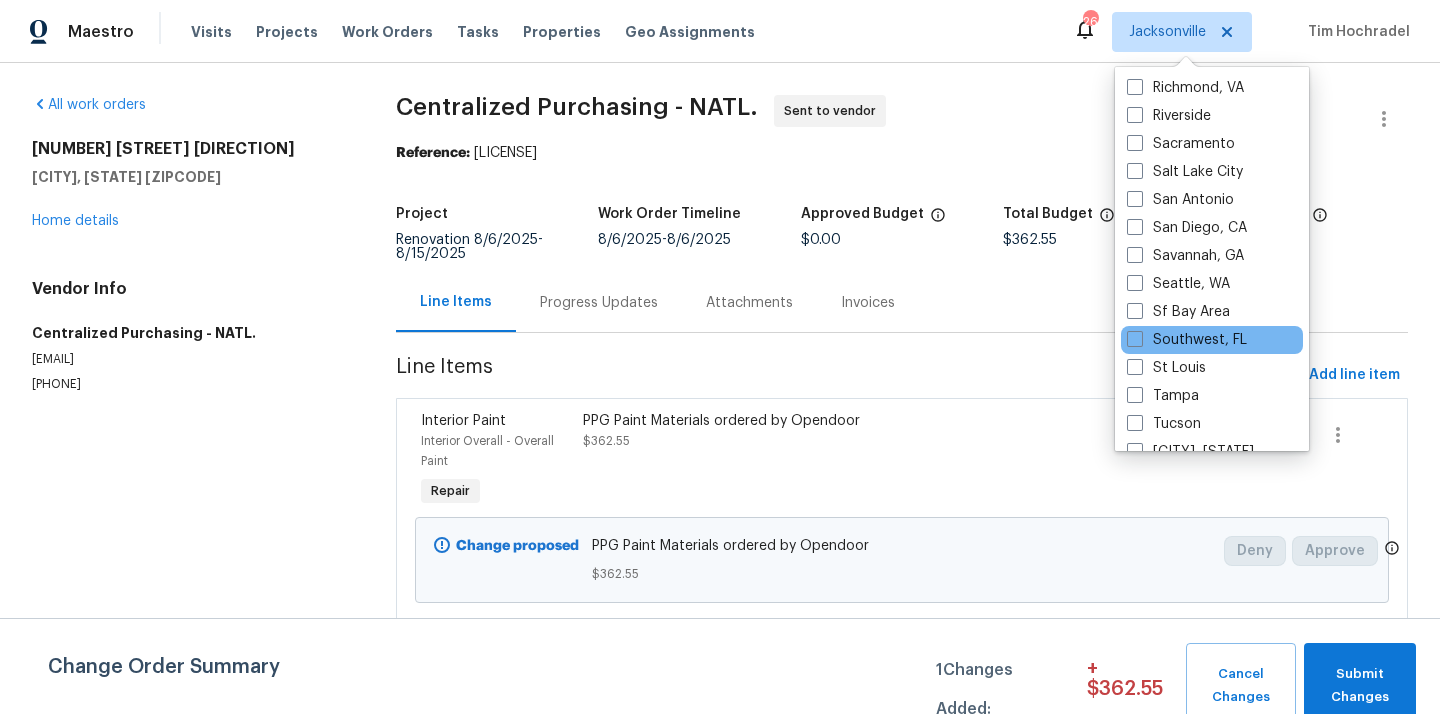 scroll, scrollTop: 1318, scrollLeft: 0, axis: vertical 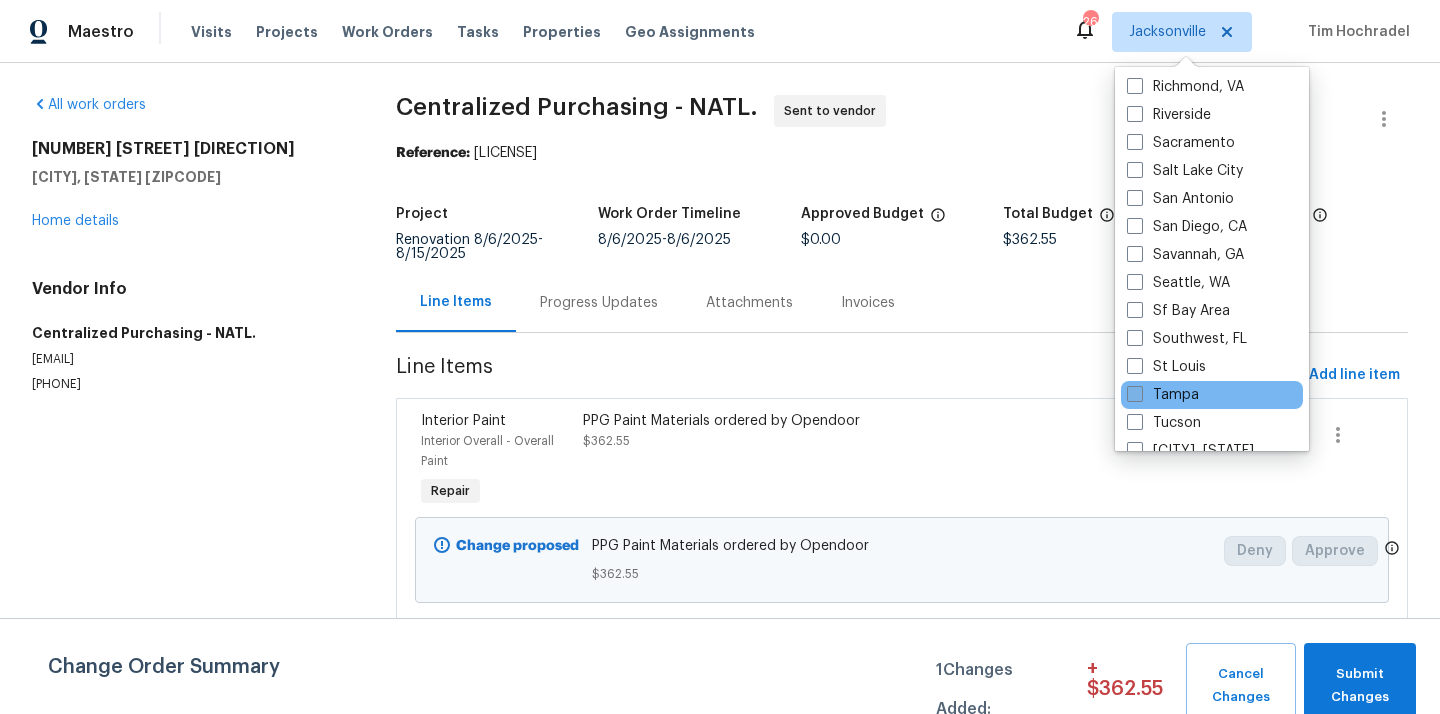 click on "Tampa" at bounding box center (1163, 395) 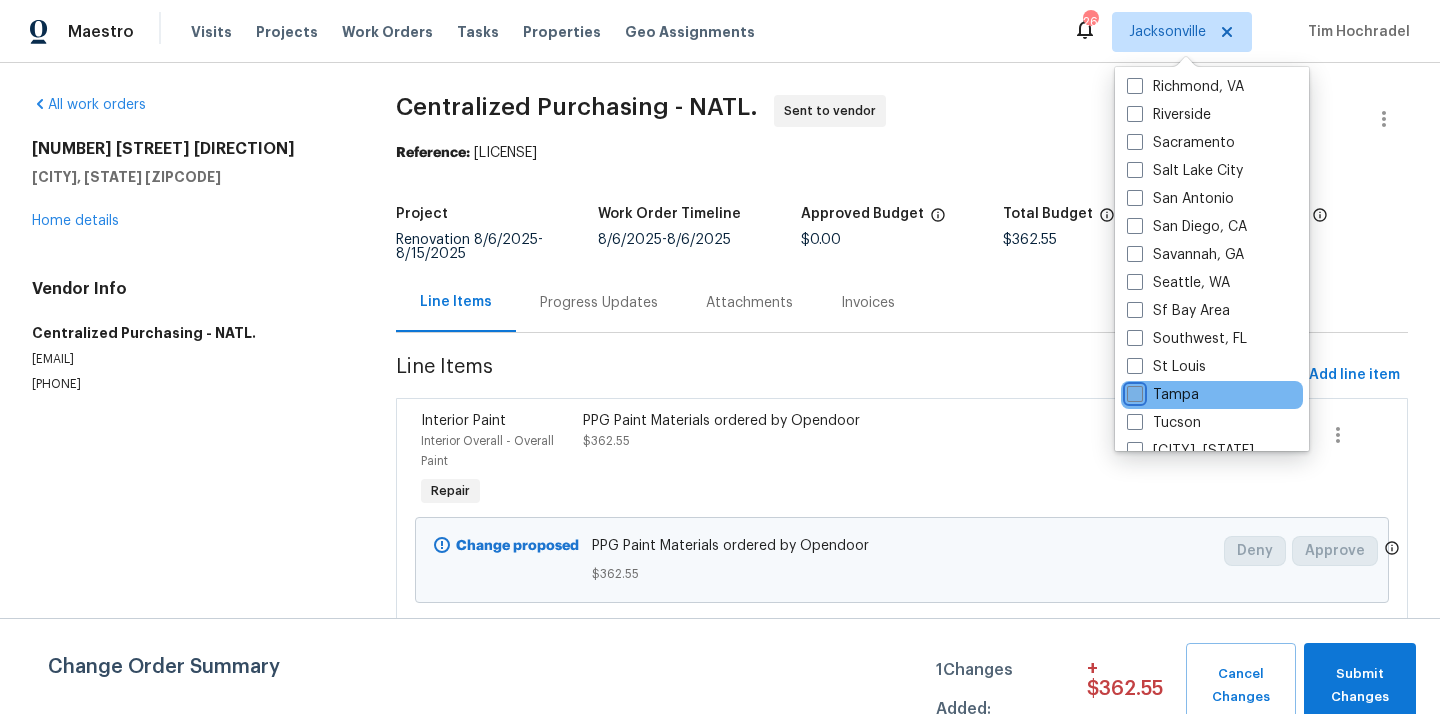 click on "Tampa" at bounding box center (1133, 391) 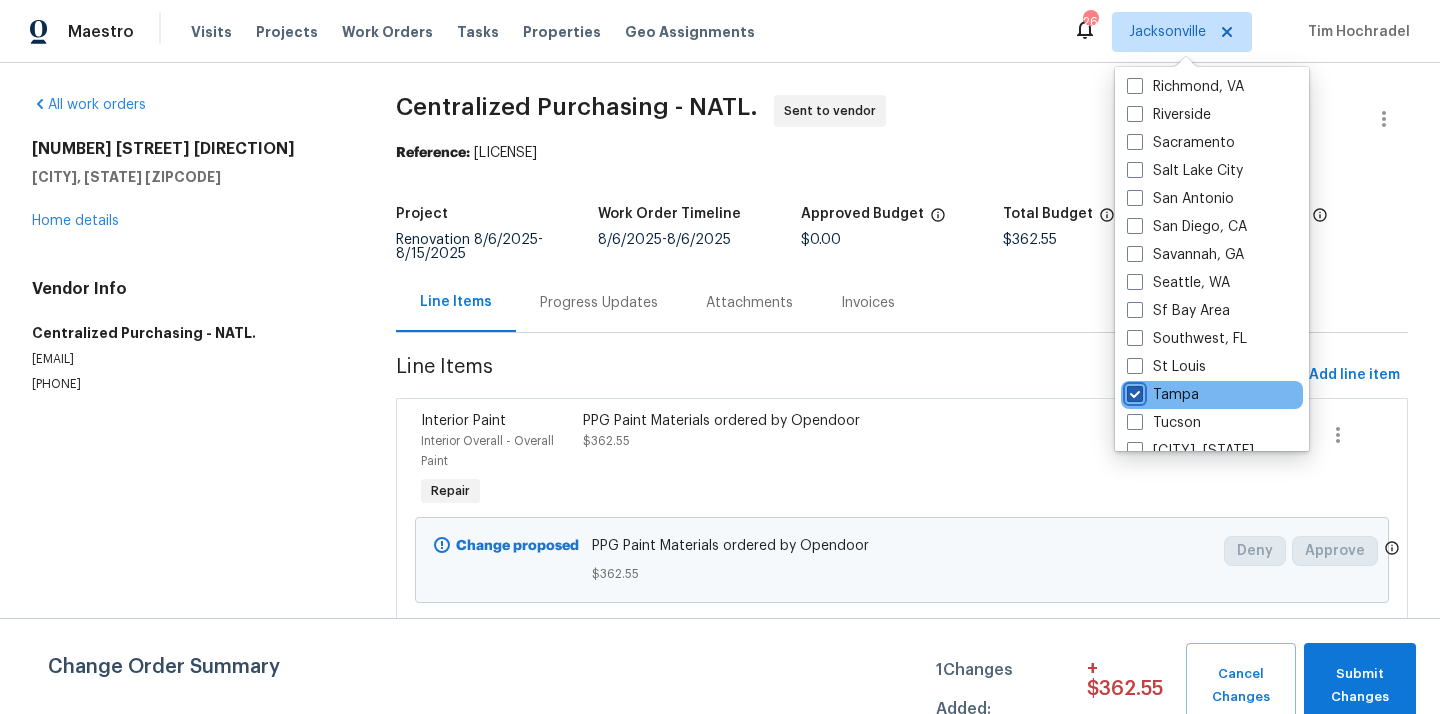 checkbox on "true" 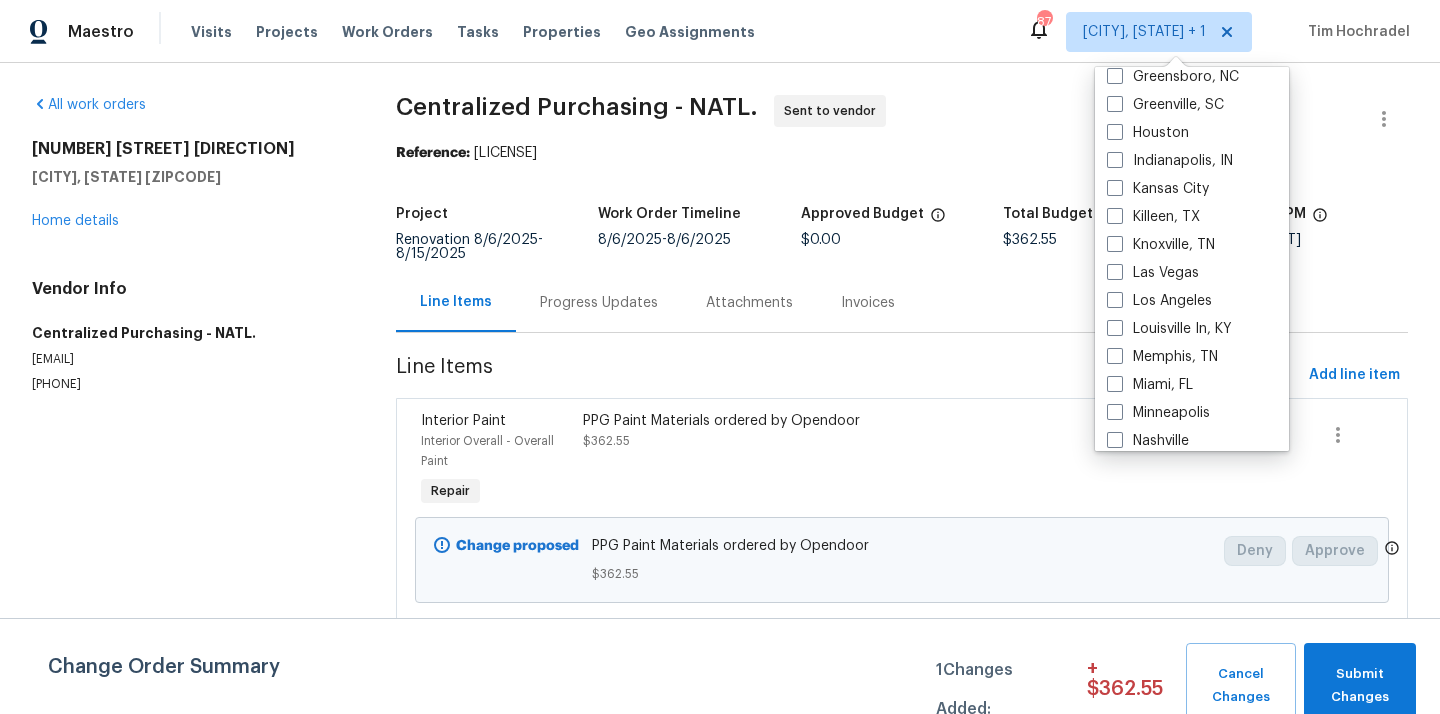 scroll, scrollTop: 0, scrollLeft: 0, axis: both 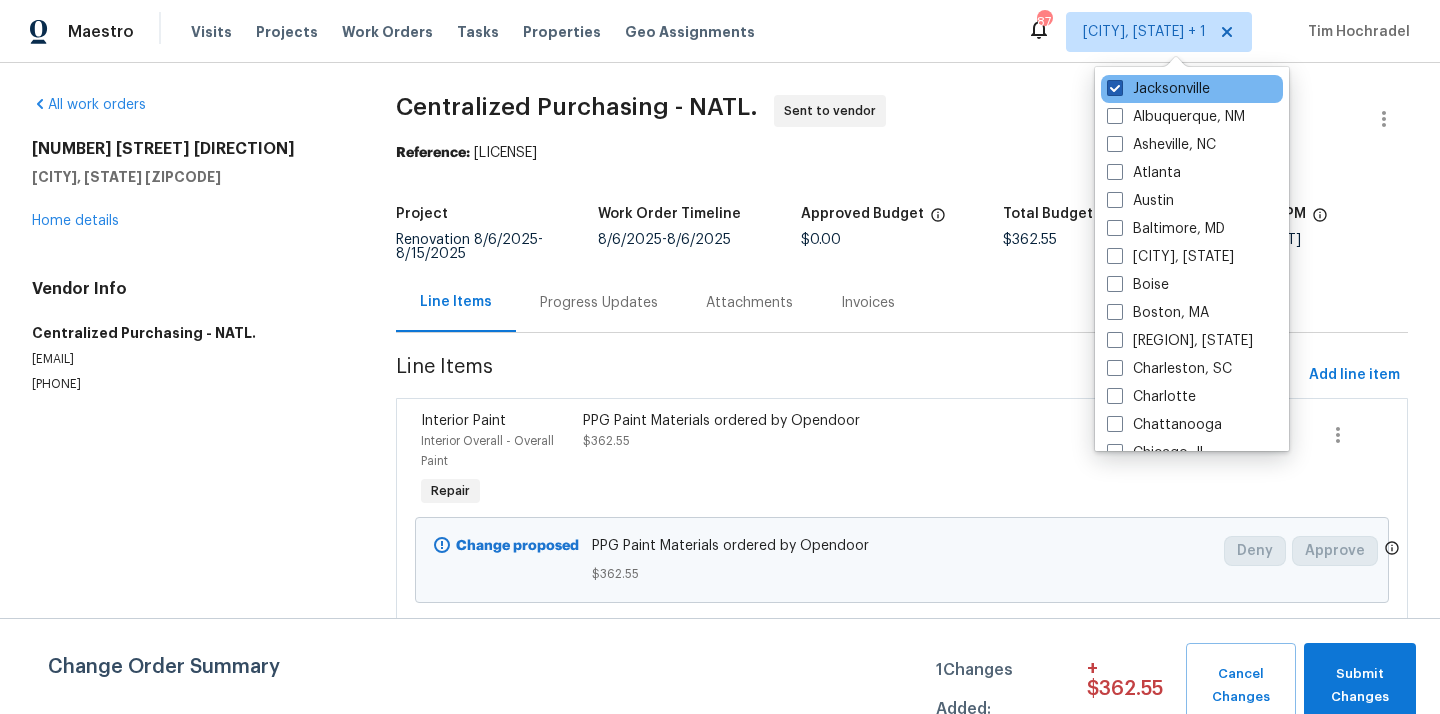 click on "Jacksonville" at bounding box center (1158, 89) 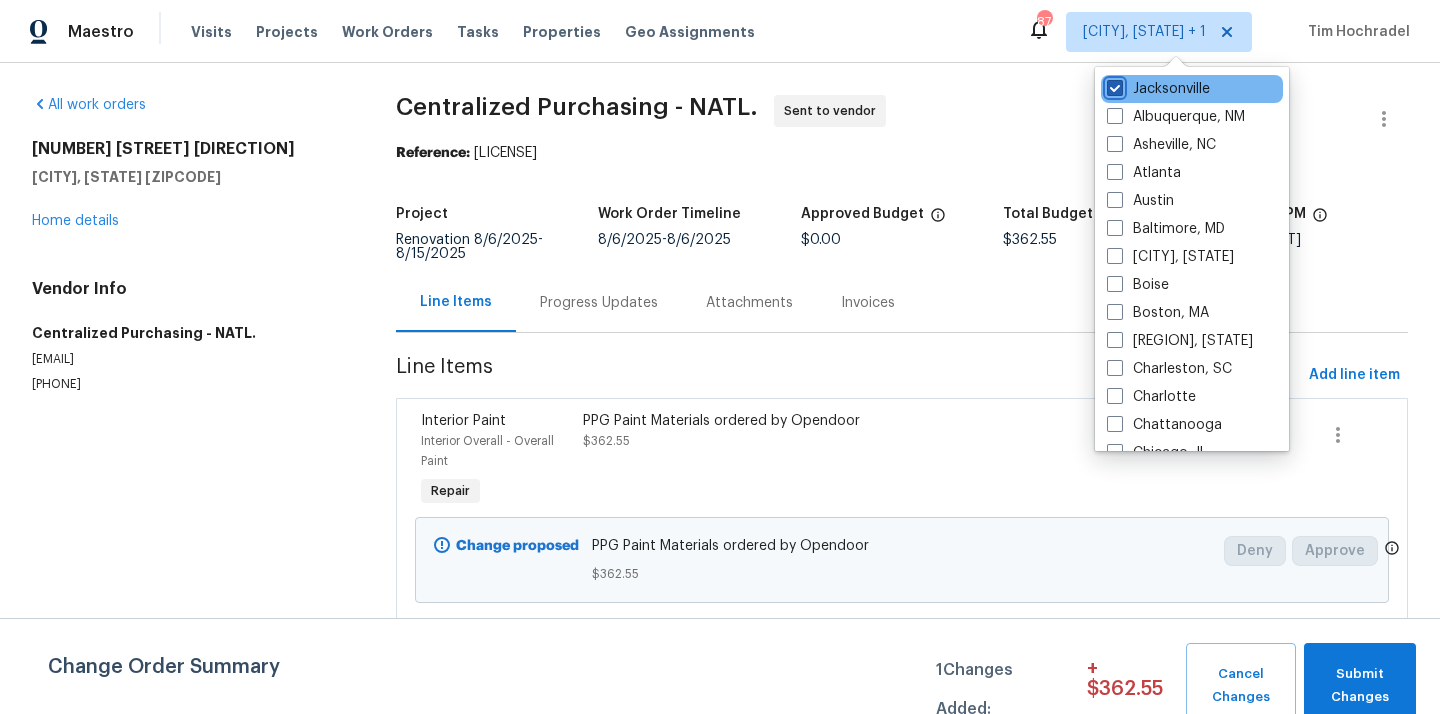 click on "Jacksonville" at bounding box center (1113, 85) 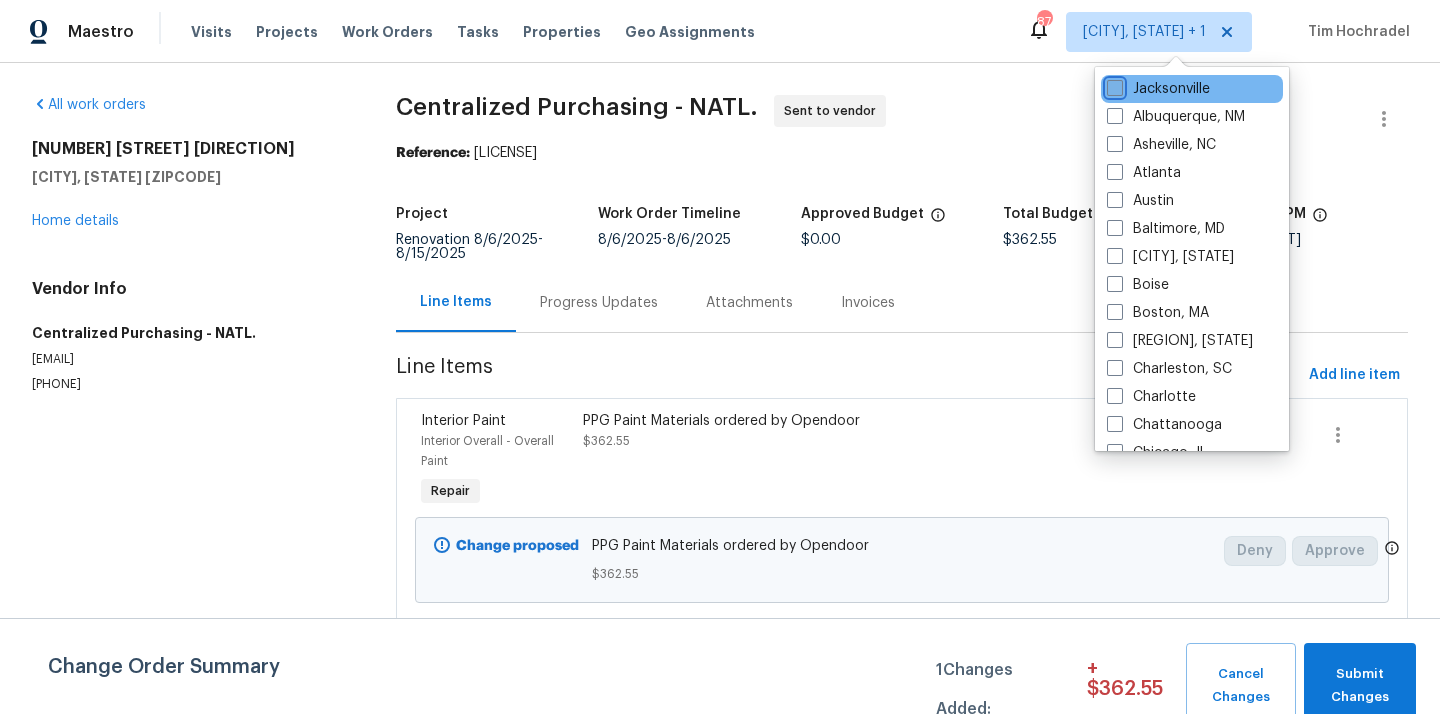 checkbox on "false" 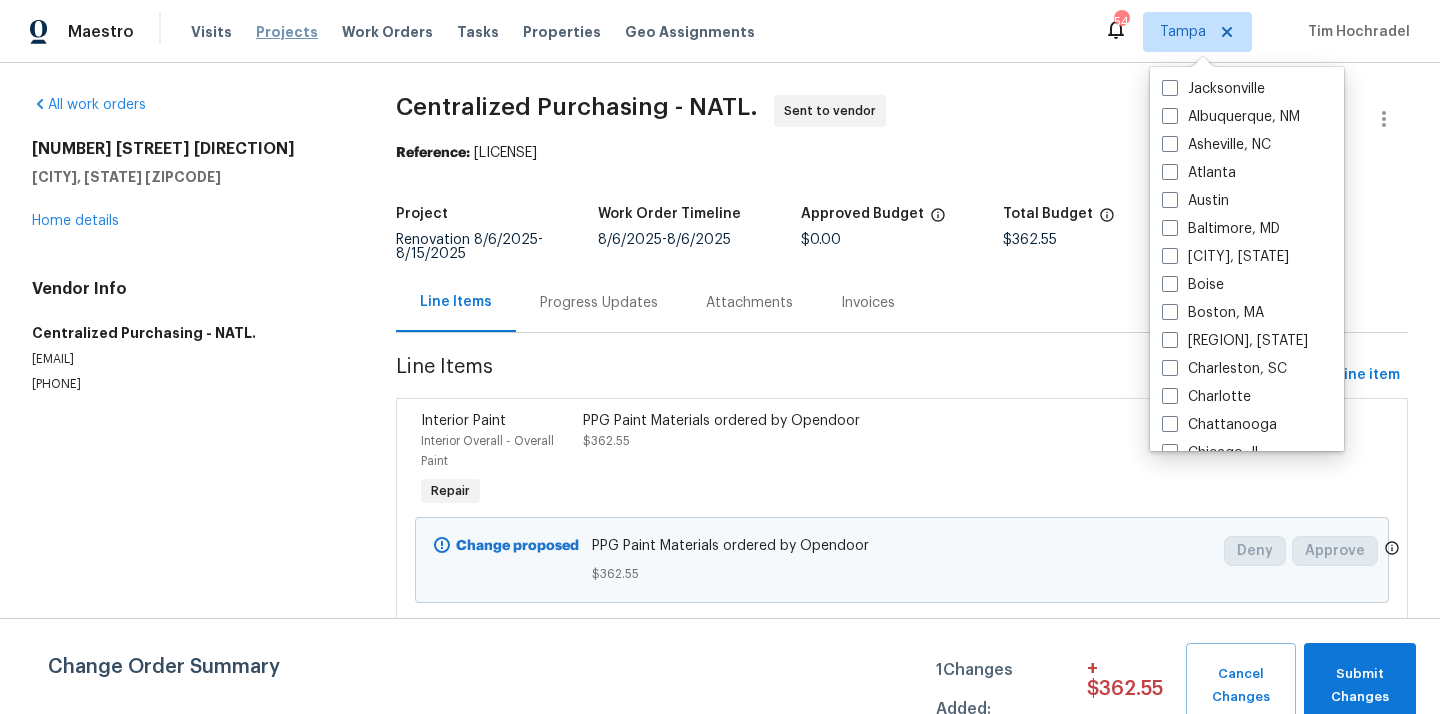 click on "Projects" at bounding box center (287, 32) 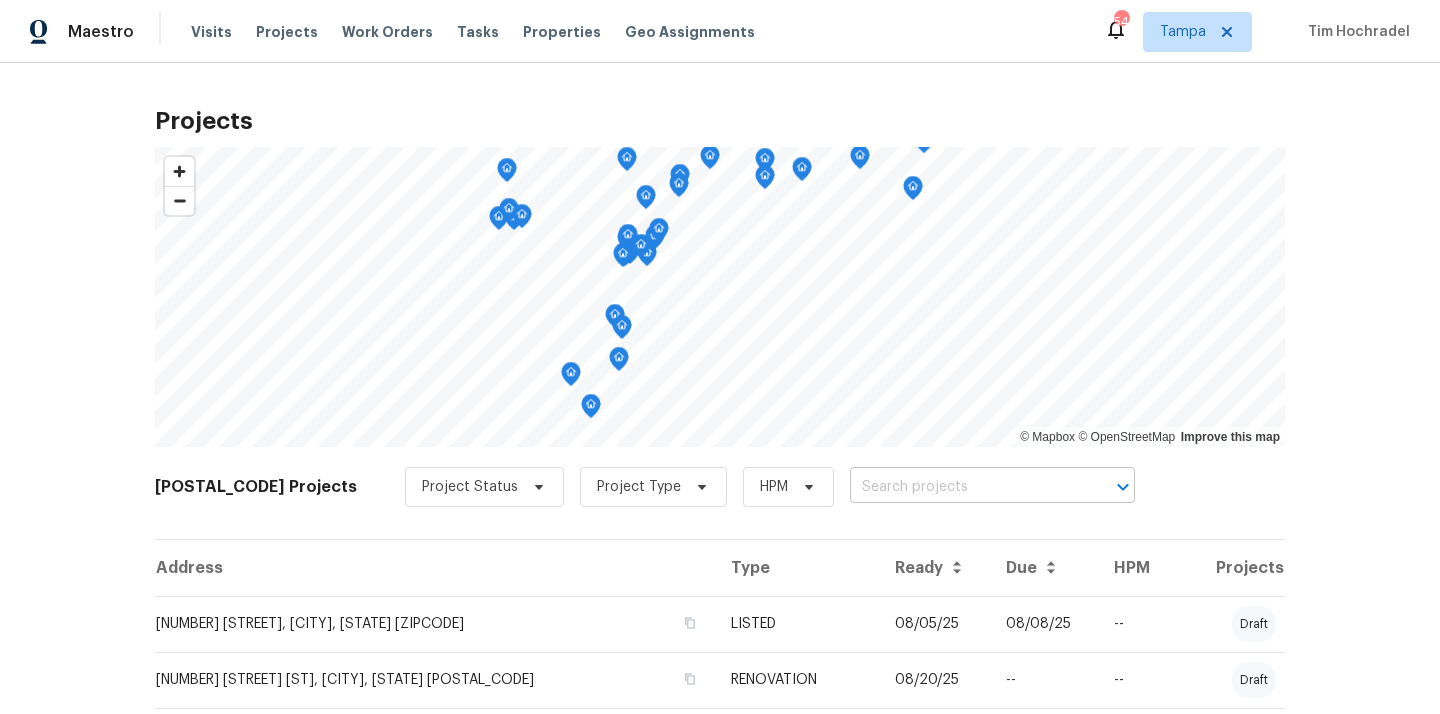 click at bounding box center [964, 487] 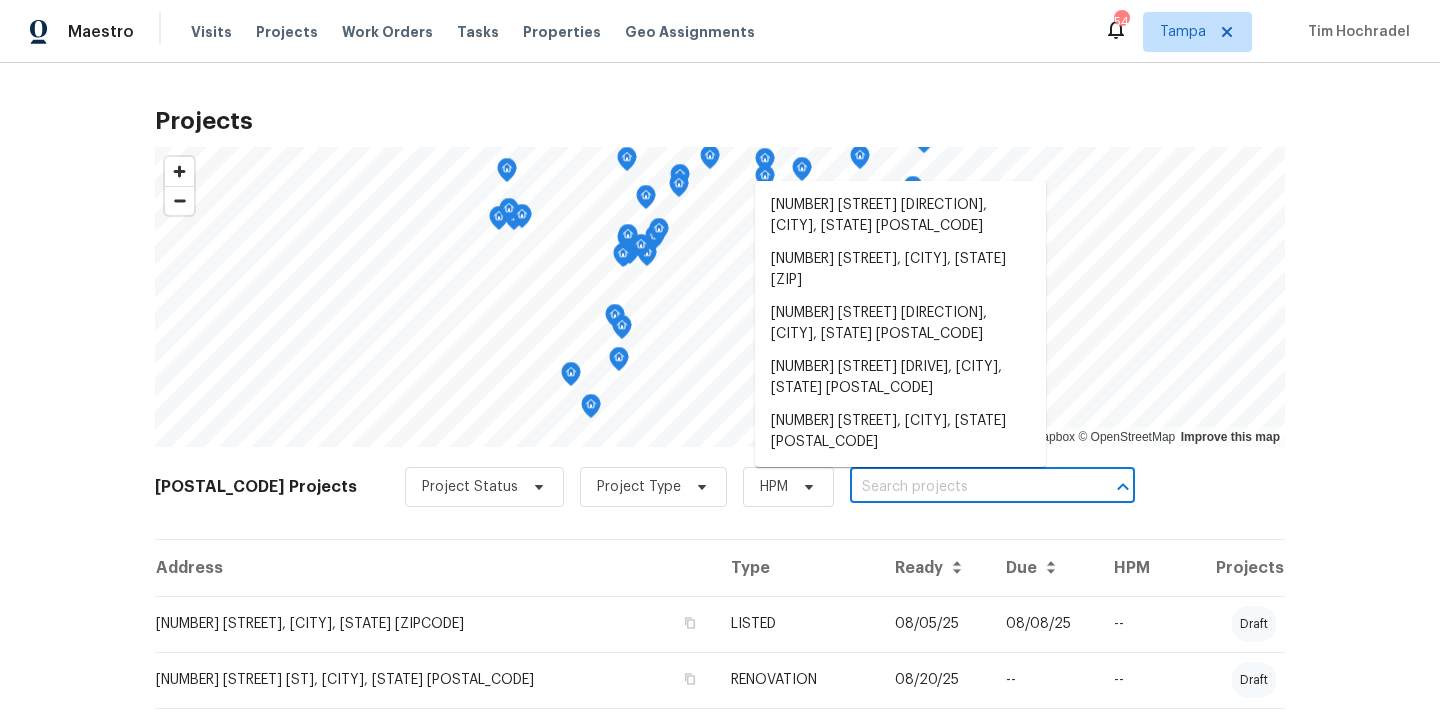 paste on "[NUMBER] [STREET] [CIR] [CITY] [STATE] [POSTAL_CODE]" 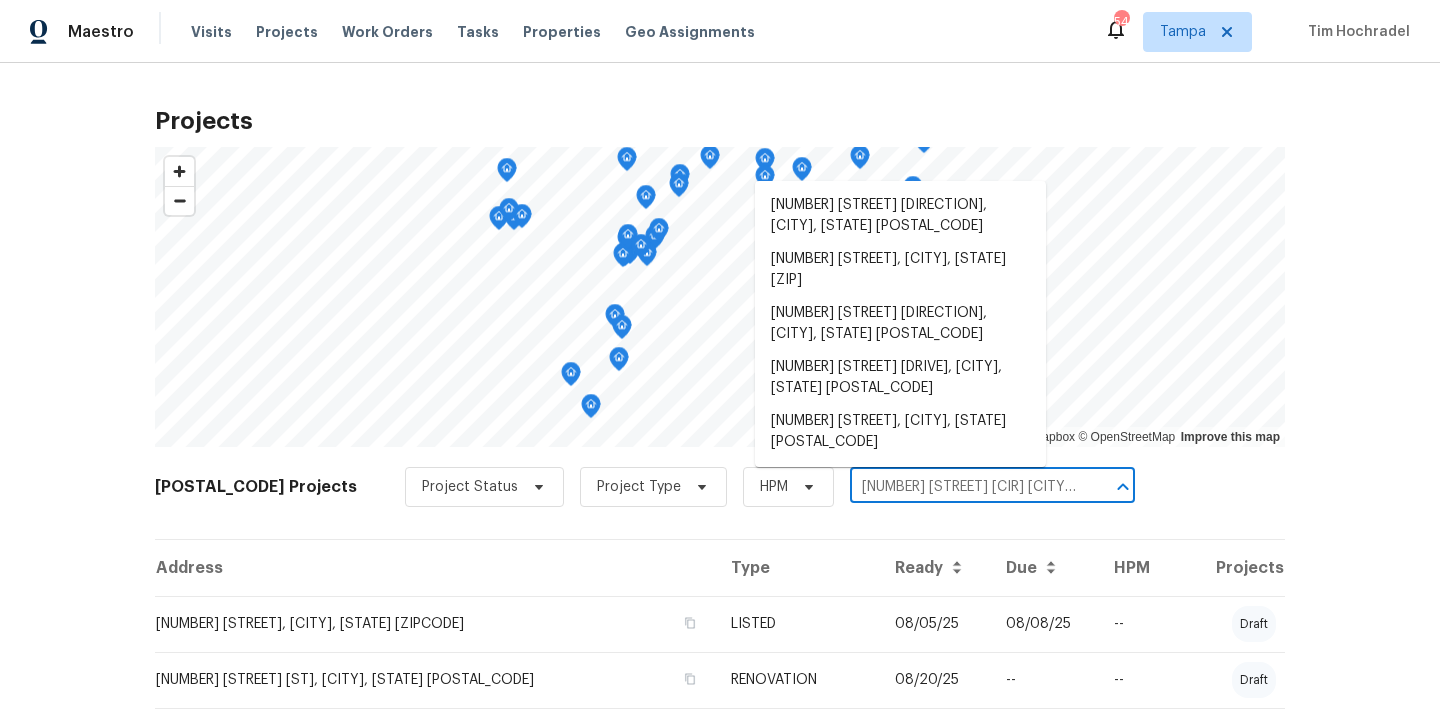 scroll, scrollTop: 0, scrollLeft: 80, axis: horizontal 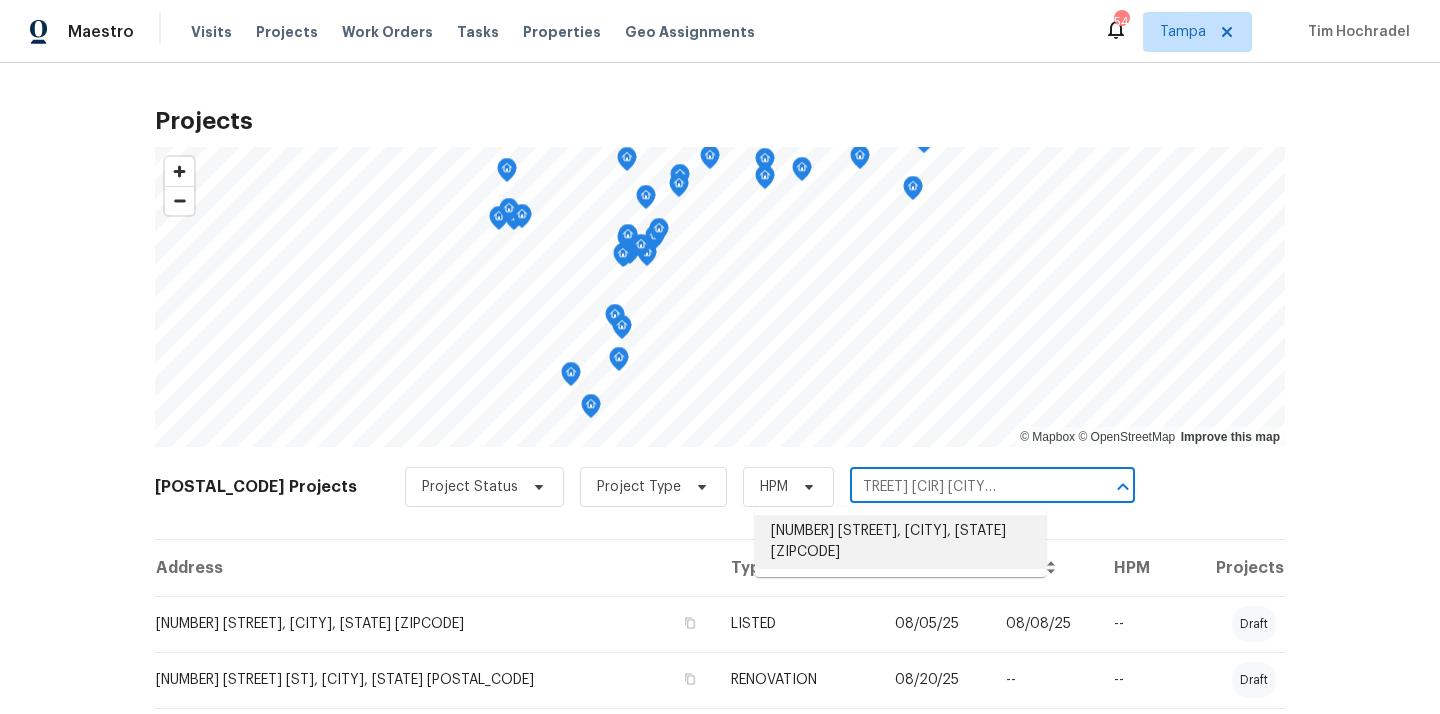 click on "[NUMBER] [STREET], [CITY], [STATE] [ZIPCODE]" at bounding box center [900, 542] 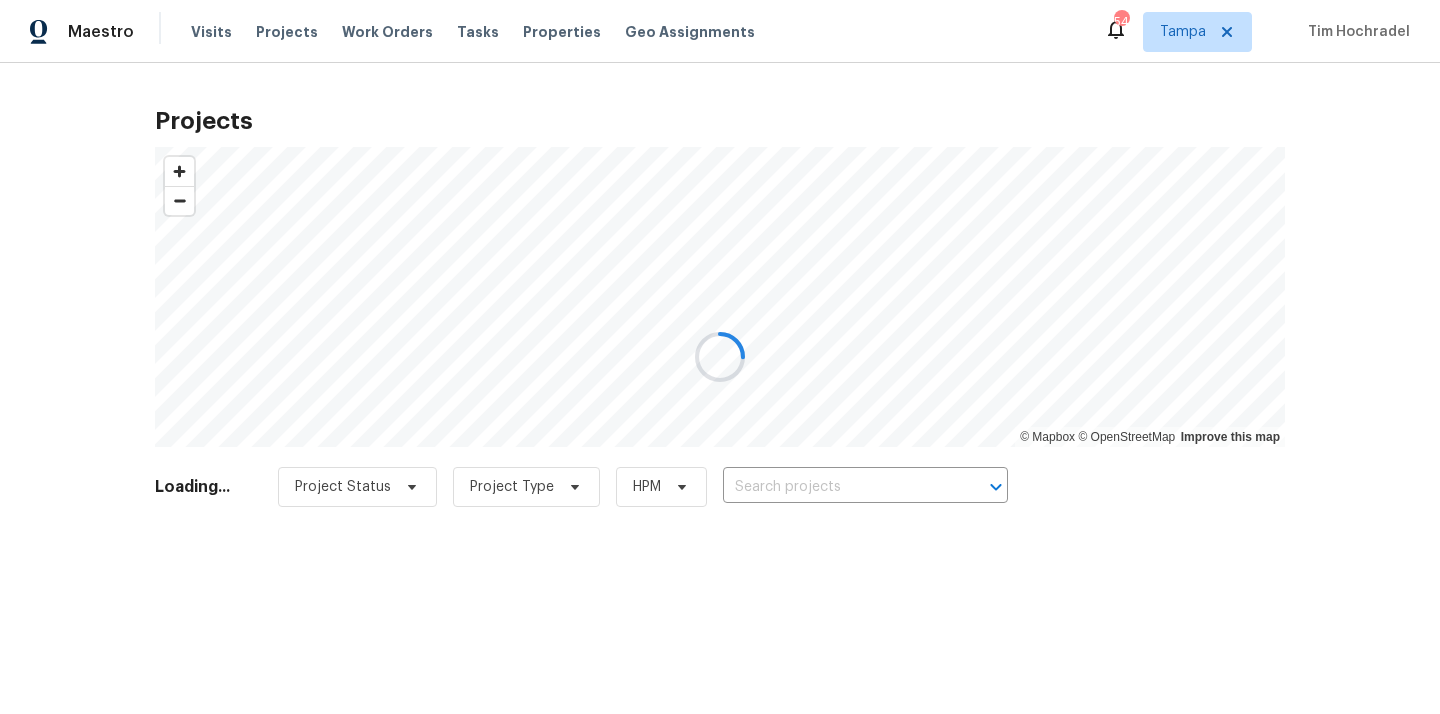 type on "[NUMBER] [STREET], [CITY], [STATE] [ZIPCODE]" 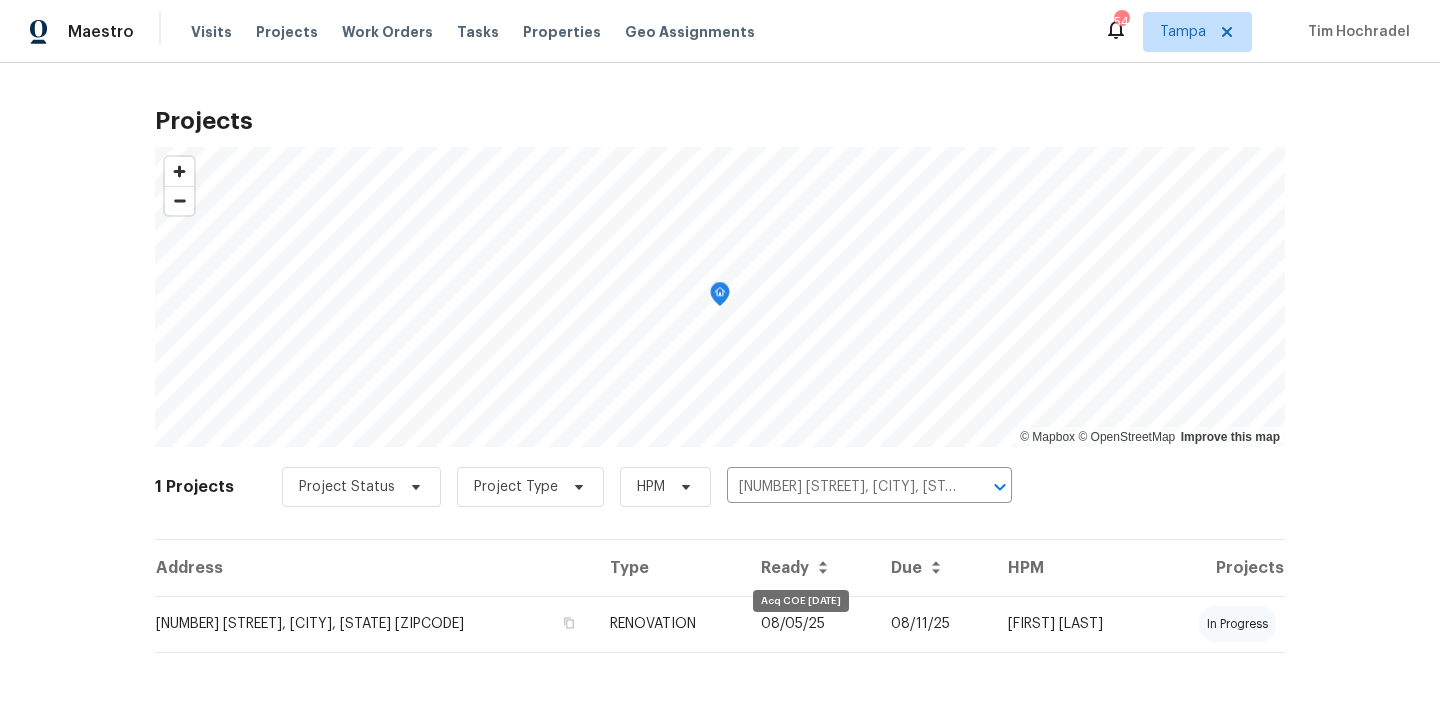 click on "08/05/25" at bounding box center [810, 624] 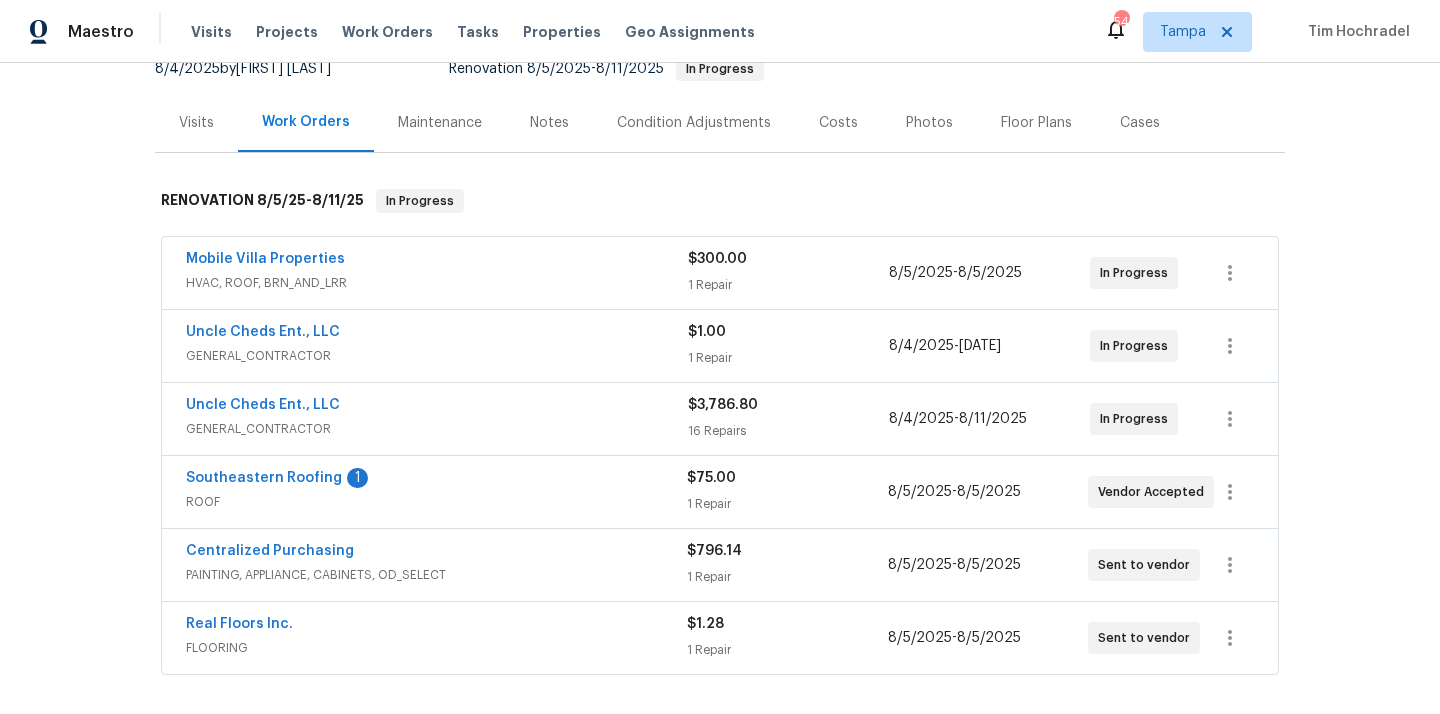 scroll, scrollTop: 292, scrollLeft: 0, axis: vertical 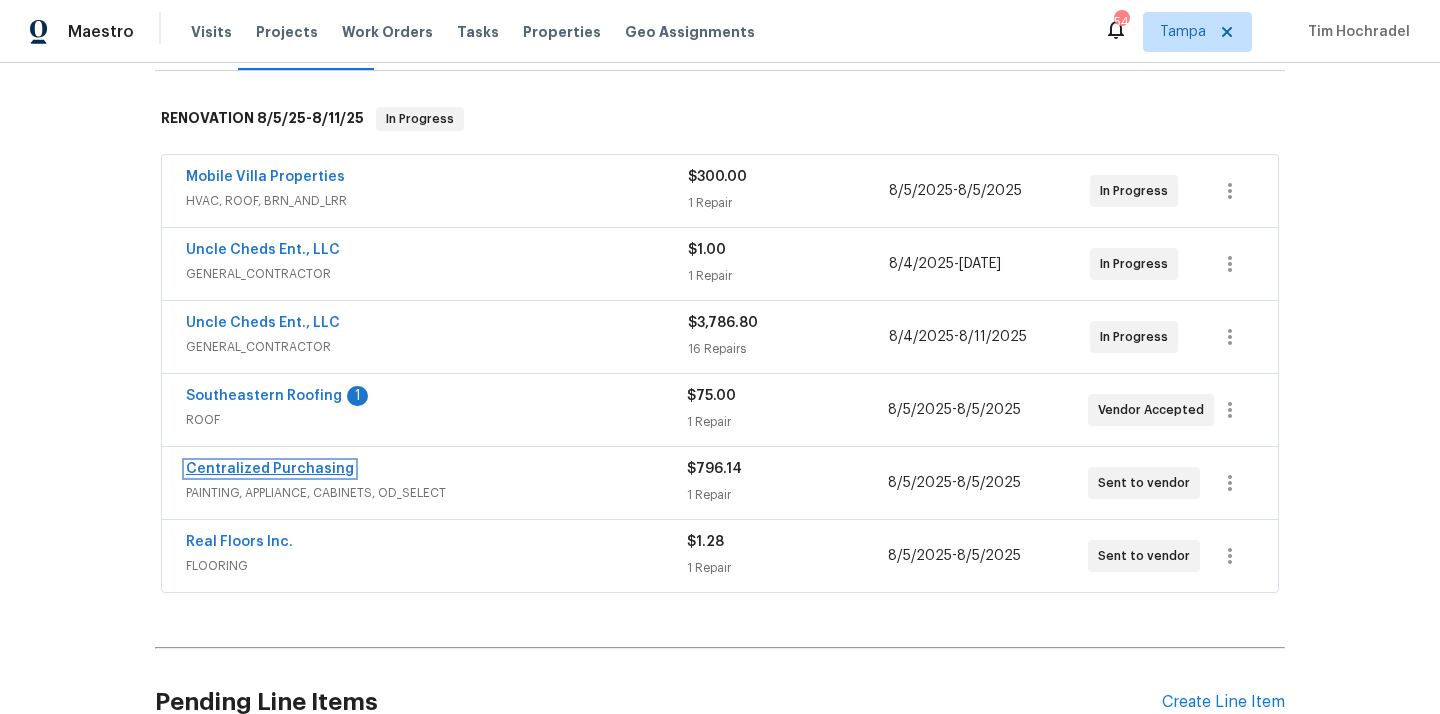 click on "Centralized Purchasing" at bounding box center (270, 469) 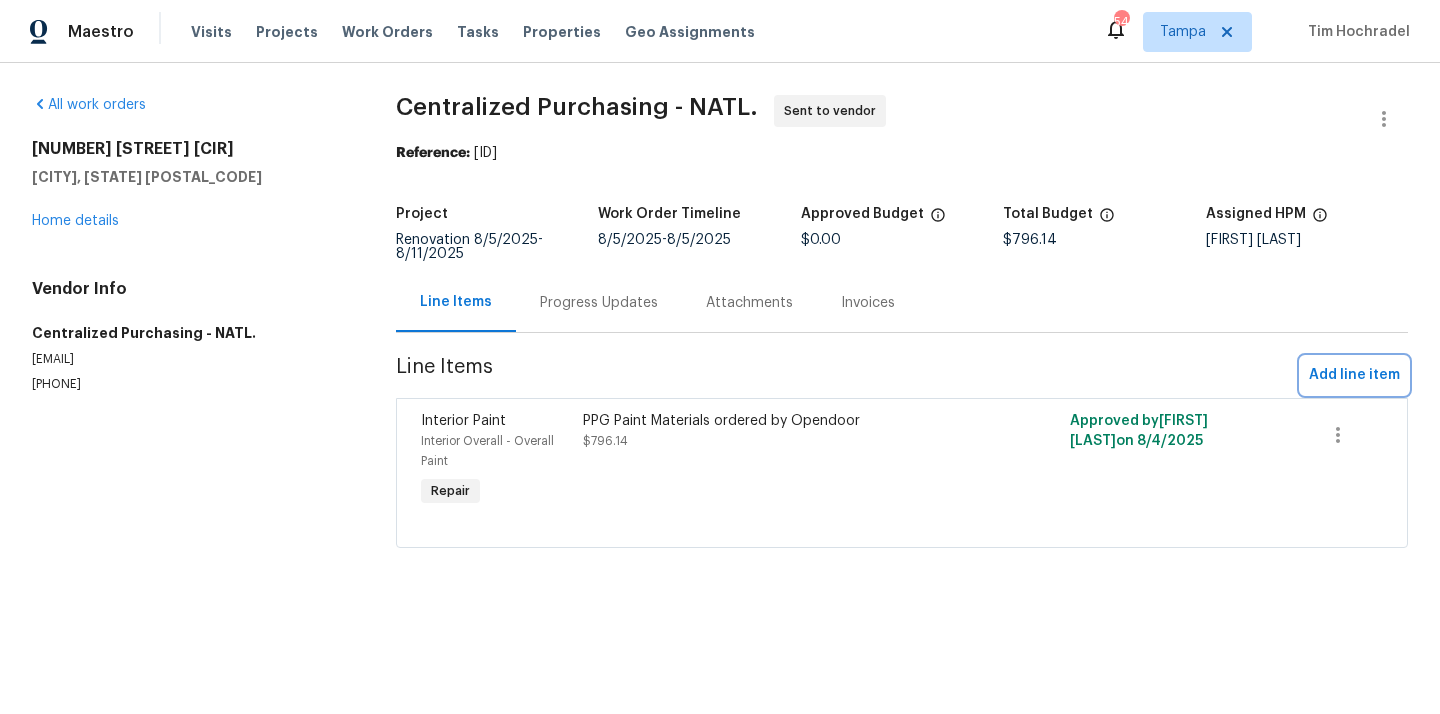 click on "Add line item" at bounding box center (1354, 375) 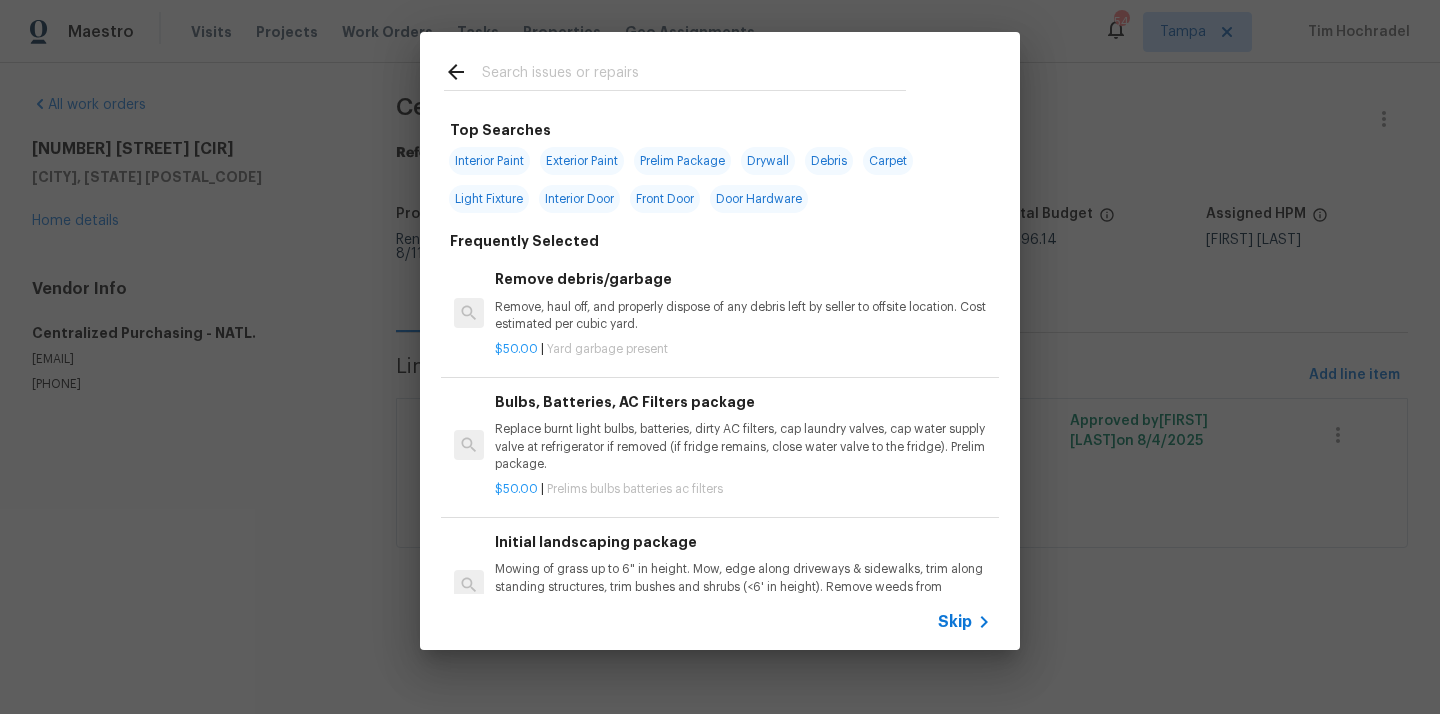 click at bounding box center [694, 75] 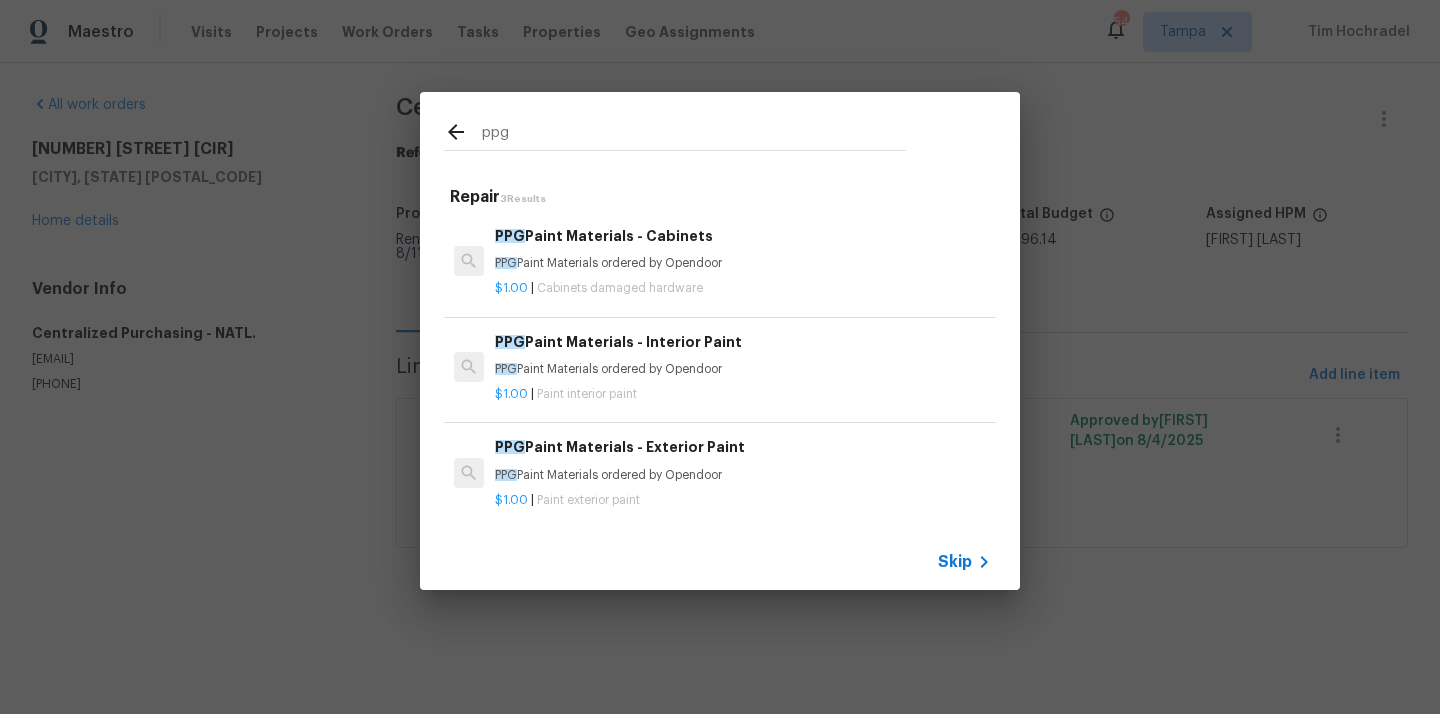type on "ppg" 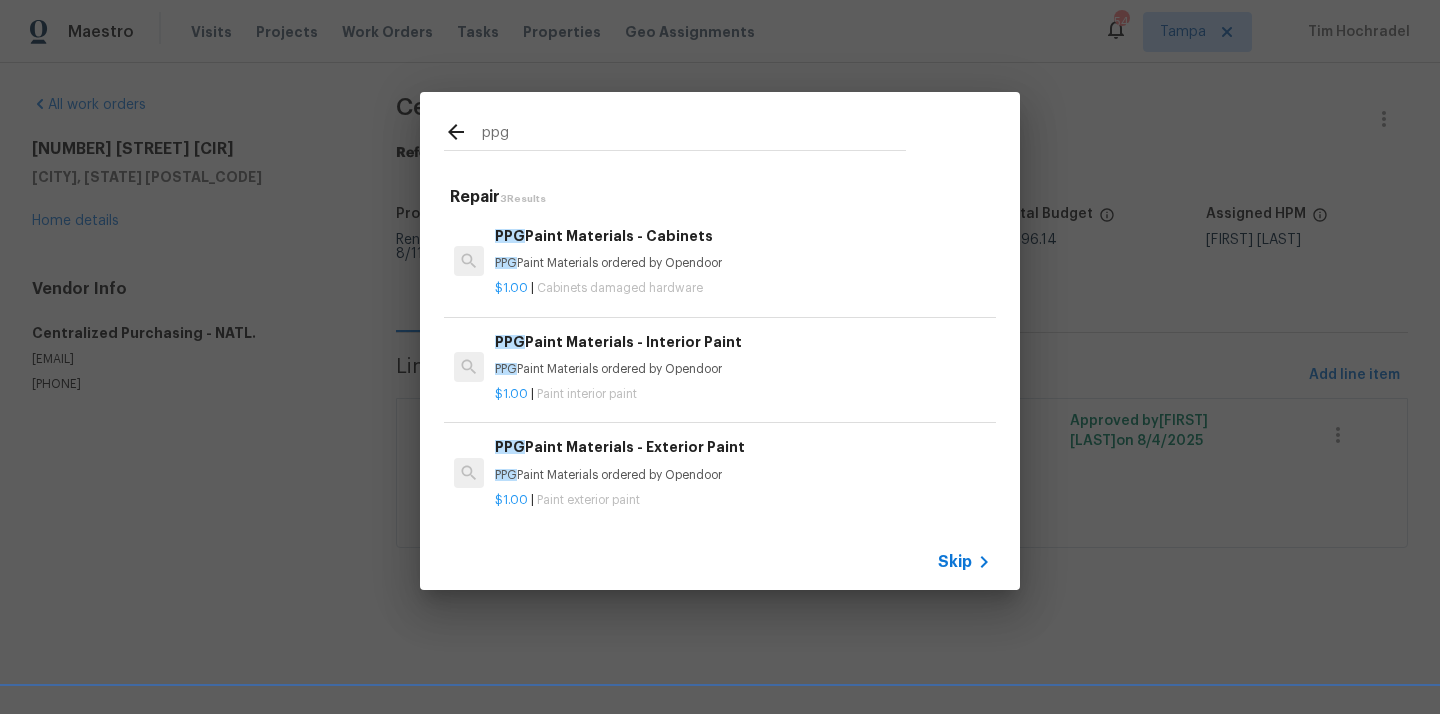 click on "PPG  Paint Materials ordered by Opendoor" at bounding box center (743, 369) 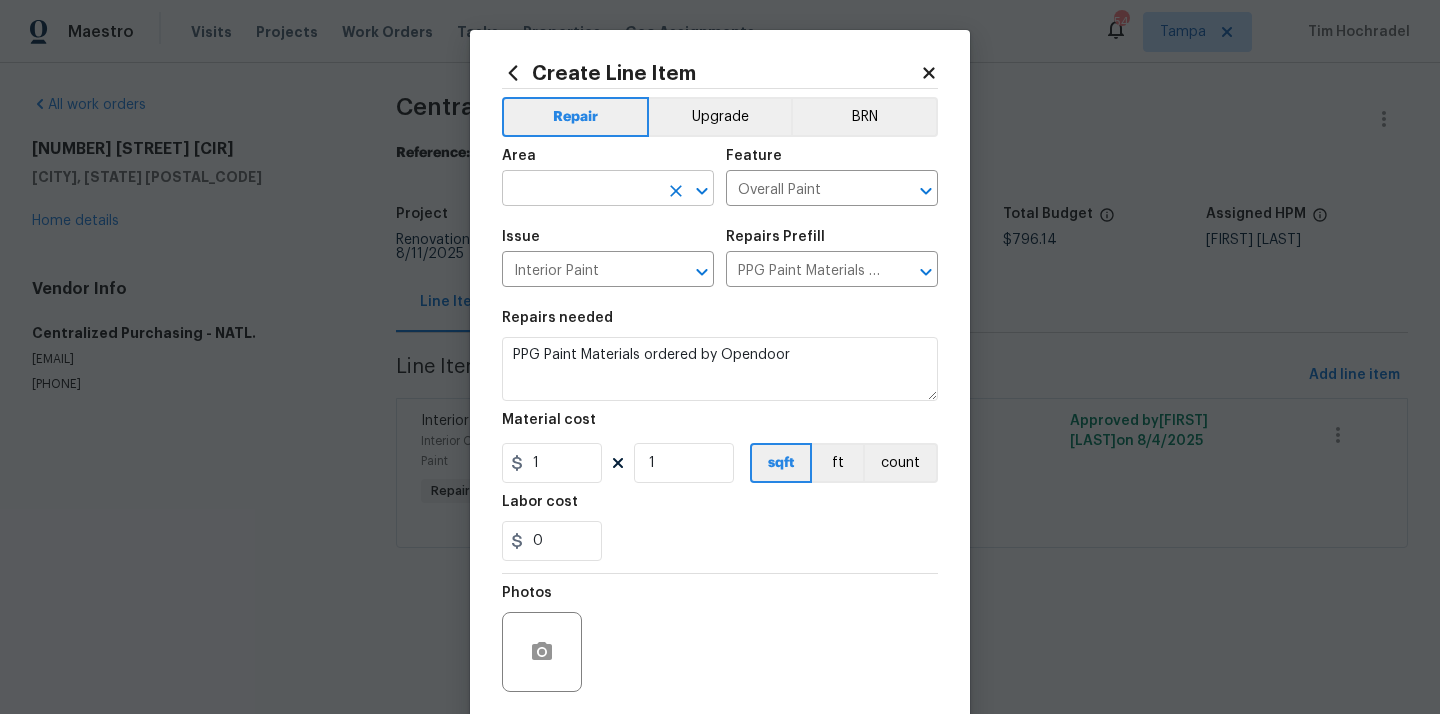 click at bounding box center [580, 190] 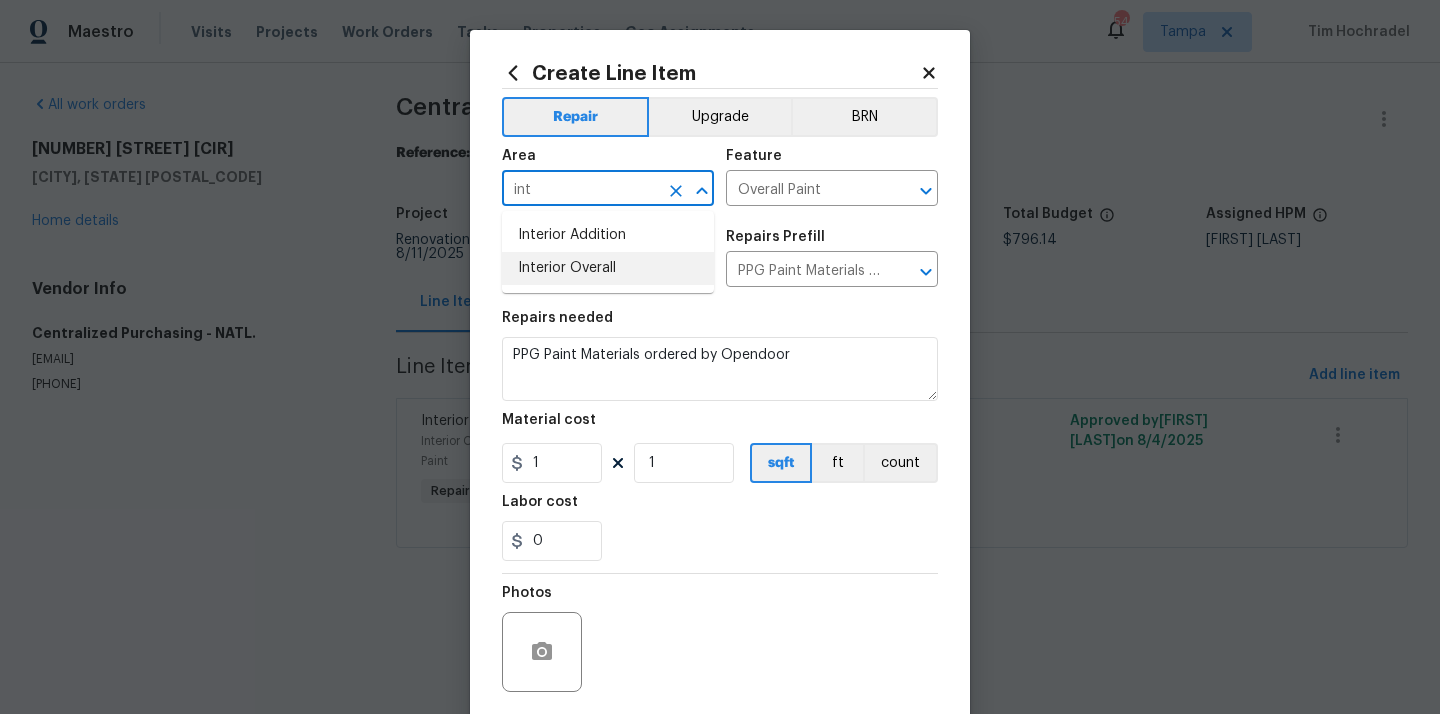 click on "Interior Overall" at bounding box center (608, 268) 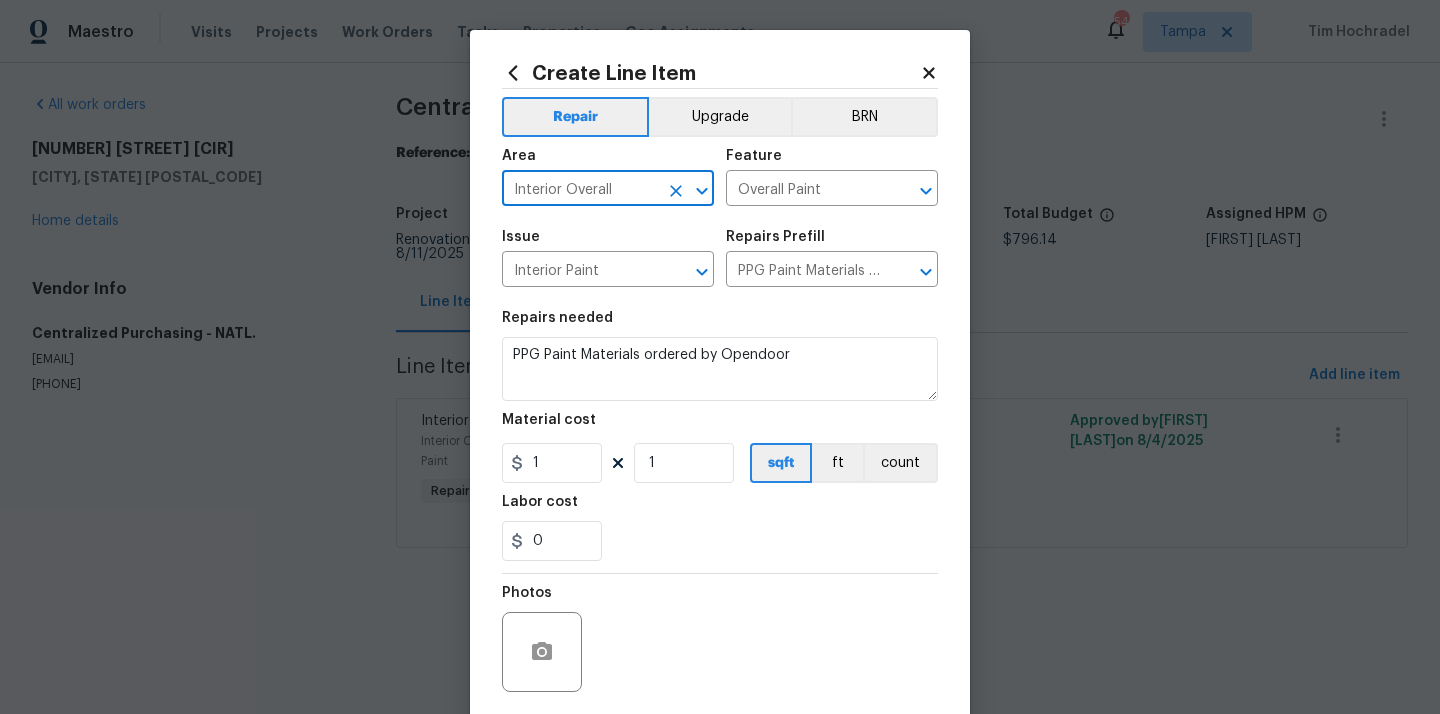 type on "Interior Overall" 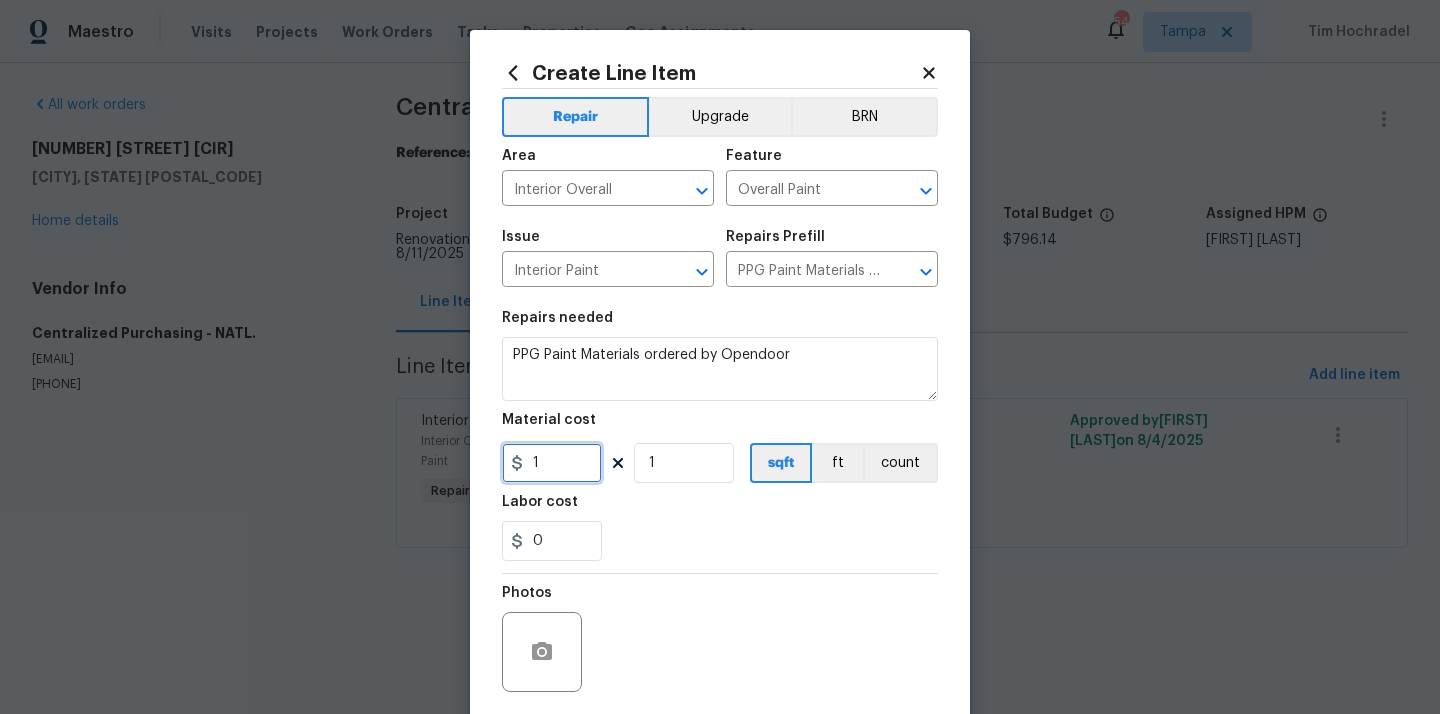 drag, startPoint x: 557, startPoint y: 465, endPoint x: 511, endPoint y: 468, distance: 46.09772 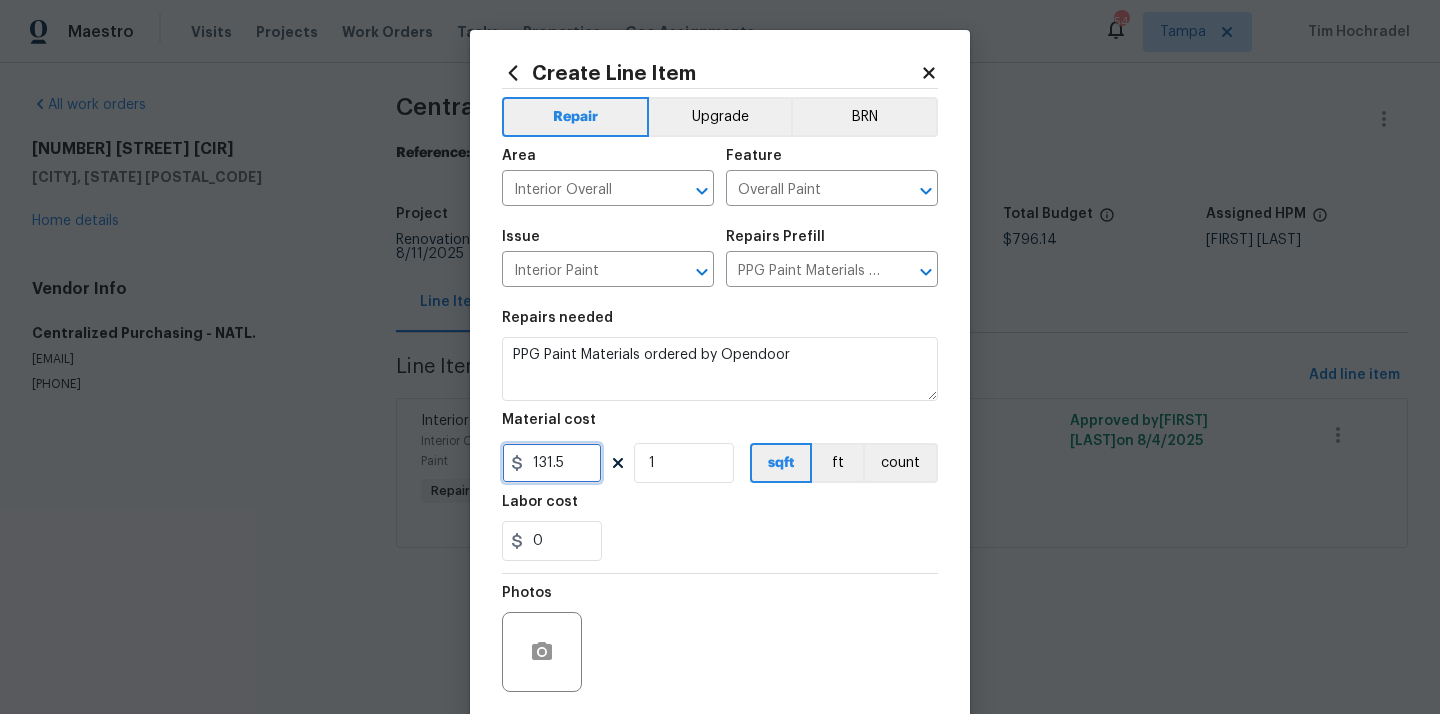 type on "131.5" 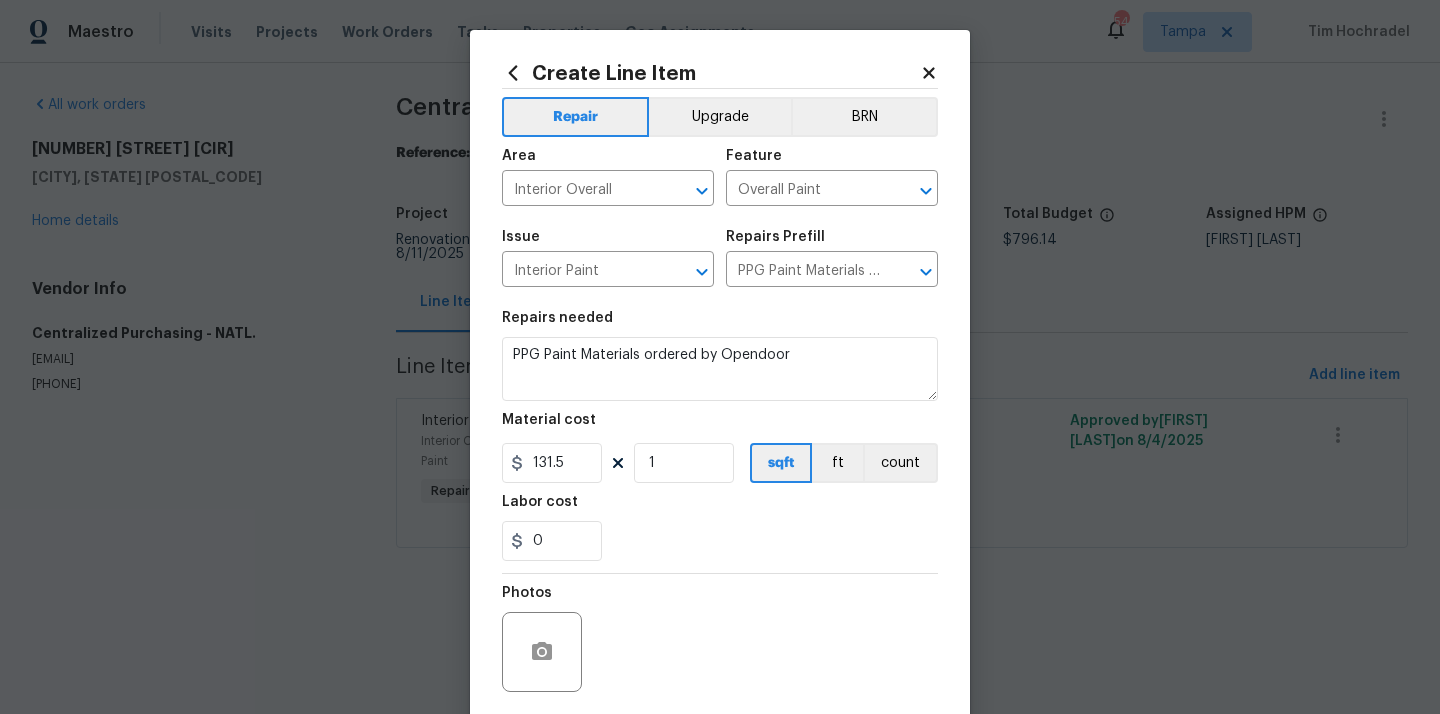 click on "0" at bounding box center (720, 541) 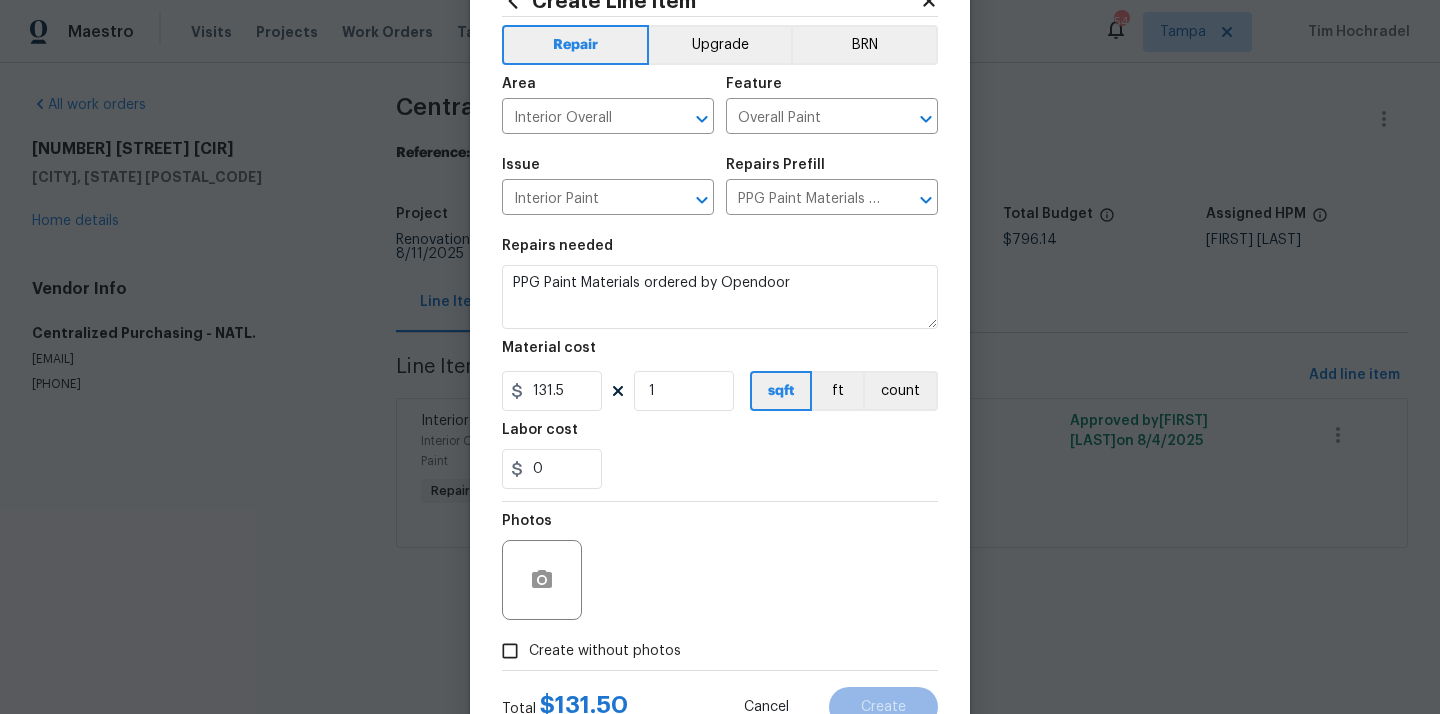 scroll, scrollTop: 148, scrollLeft: 0, axis: vertical 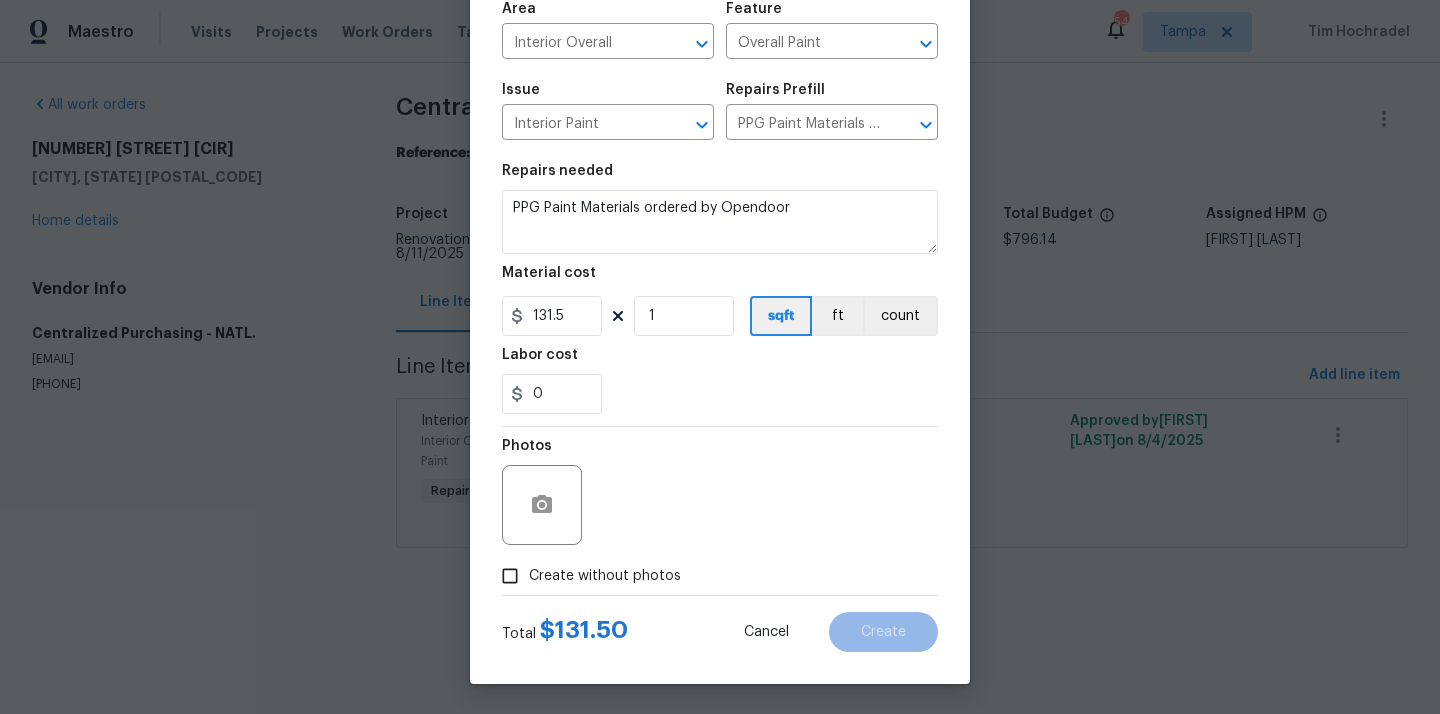 click on "Create without photos" at bounding box center (605, 576) 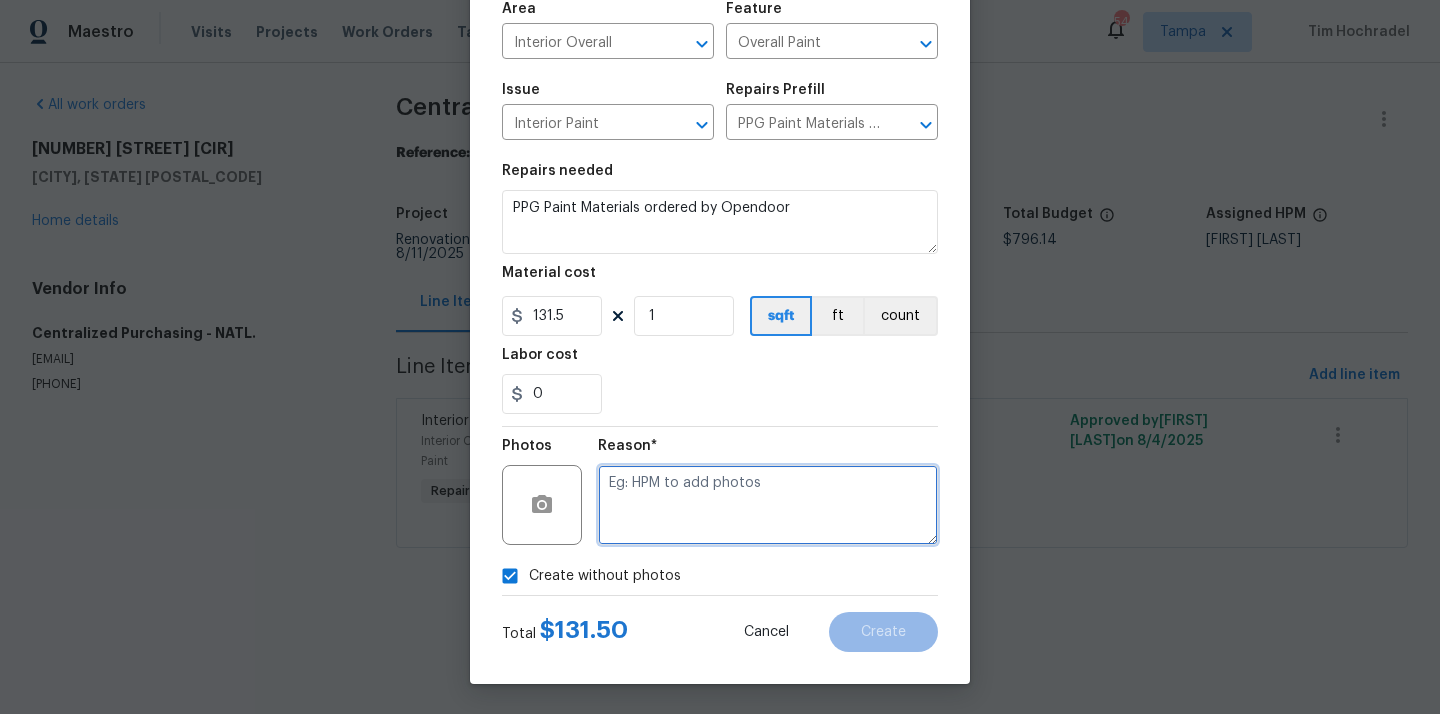 click at bounding box center (768, 505) 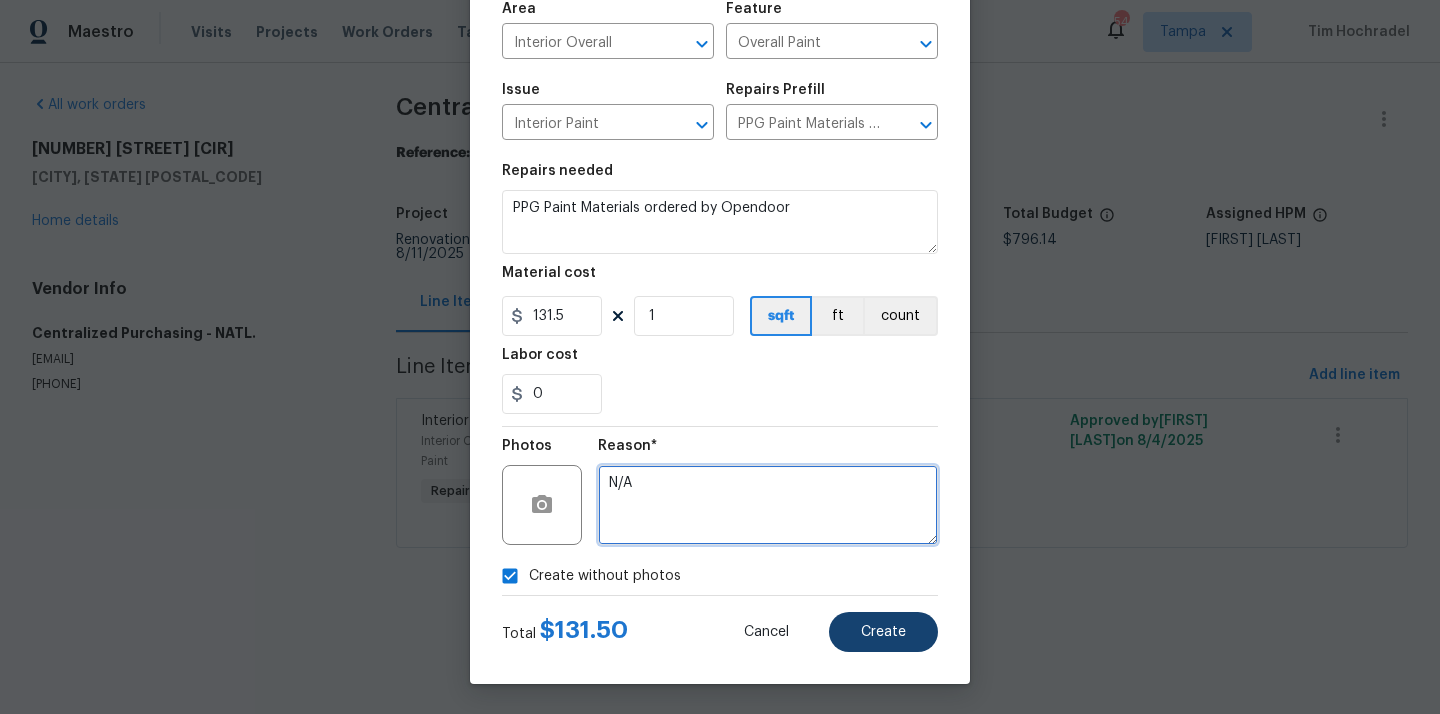 type on "N/A" 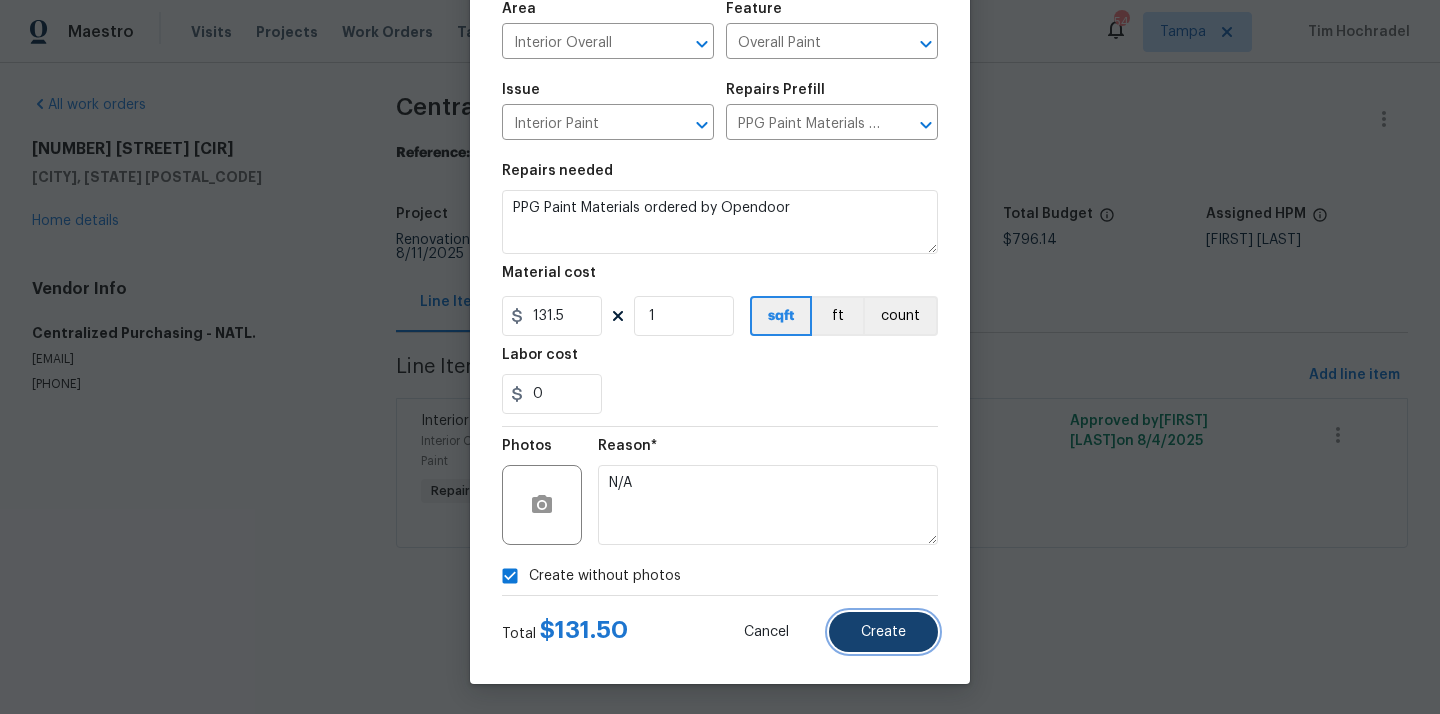 click on "Create" at bounding box center [883, 632] 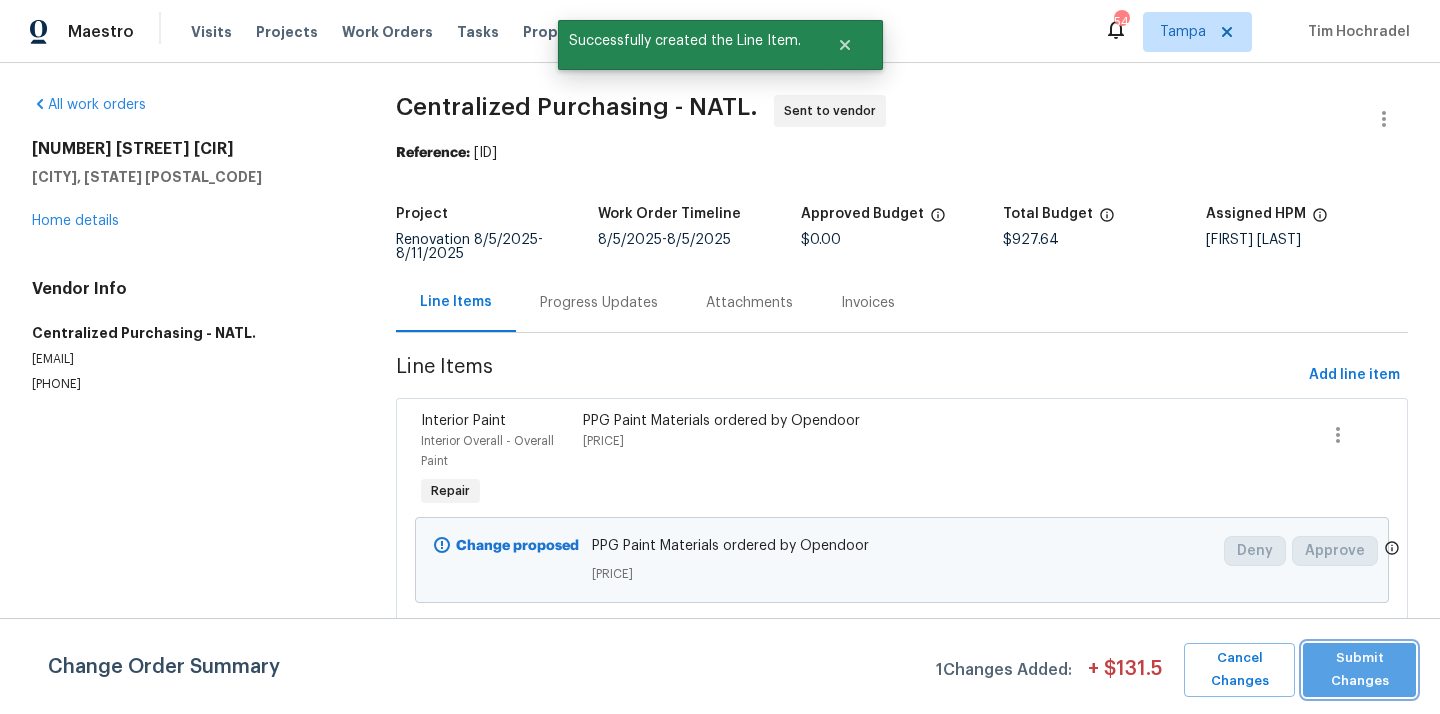 click on "Submit Changes" at bounding box center [1359, 670] 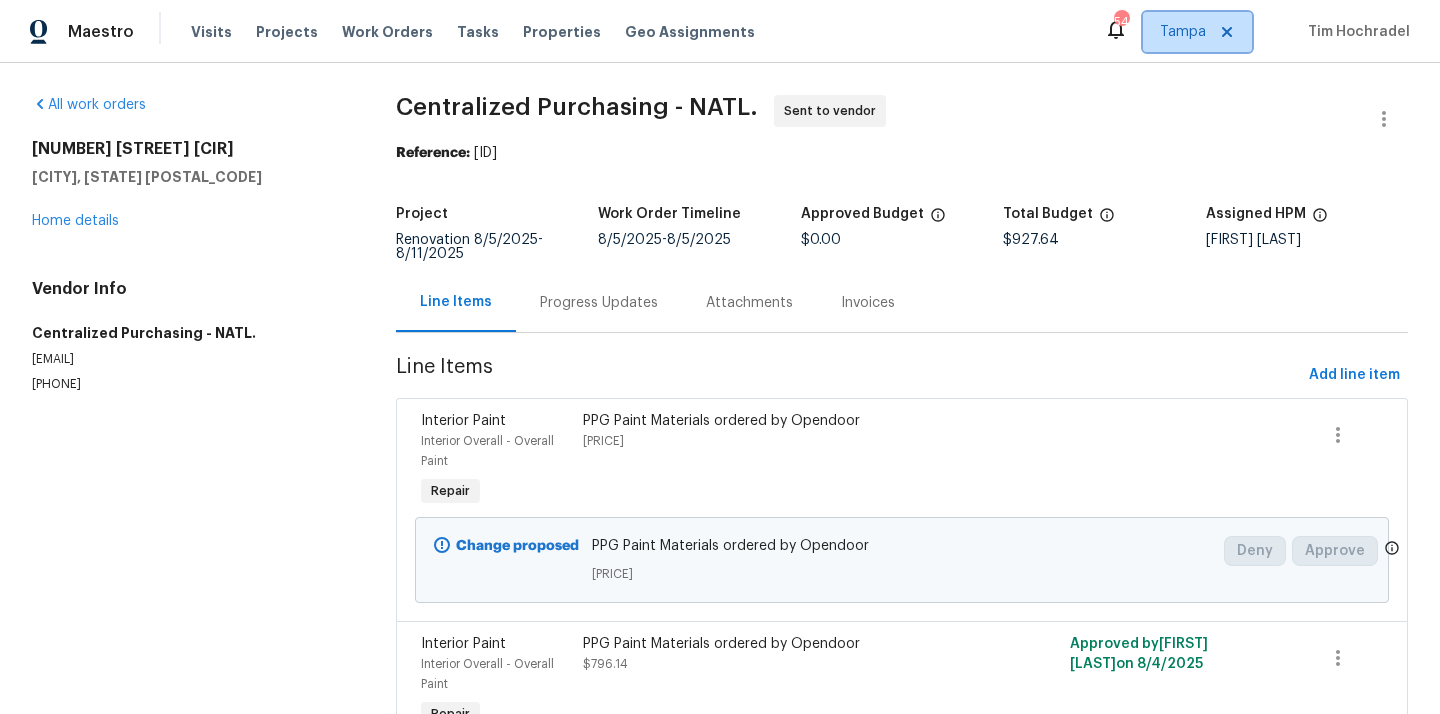 click on "Tampa" at bounding box center [1183, 32] 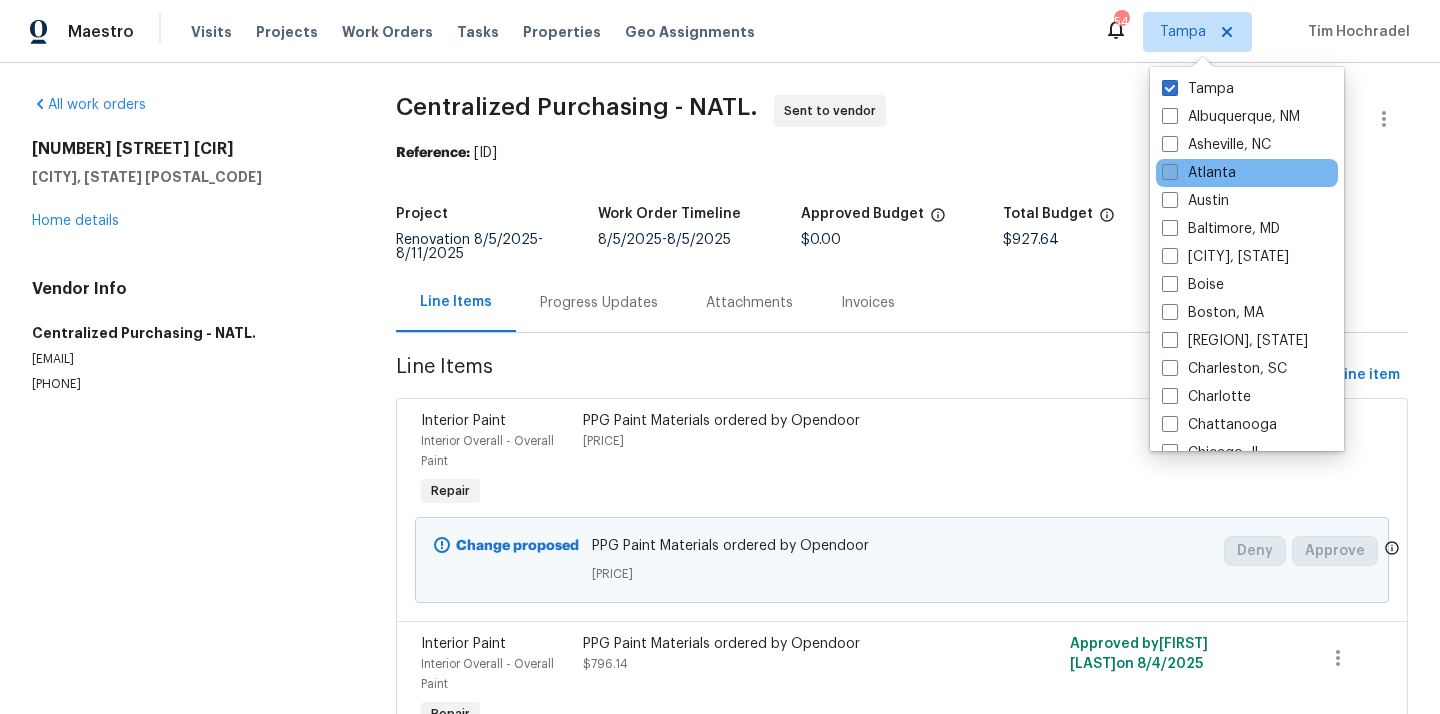 click on "Atlanta" at bounding box center (1199, 173) 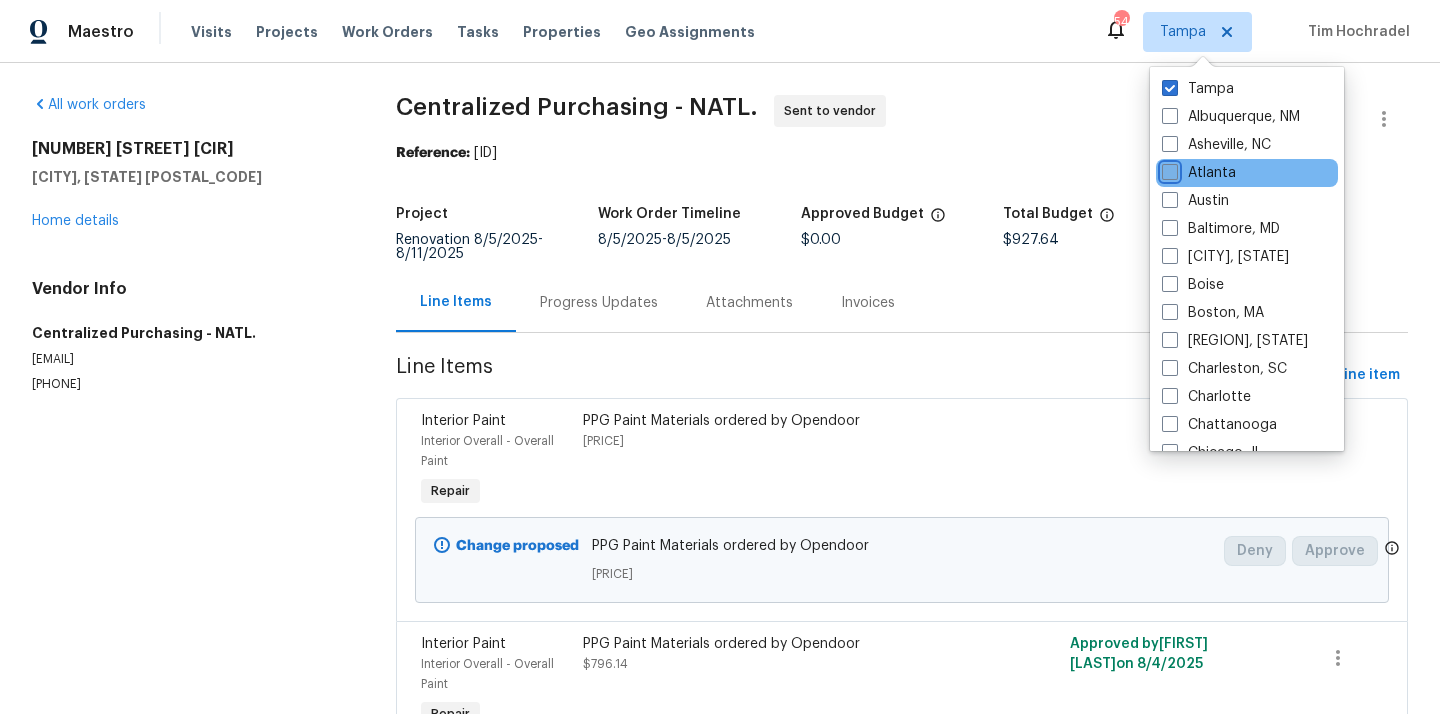 click on "Atlanta" at bounding box center [1168, 169] 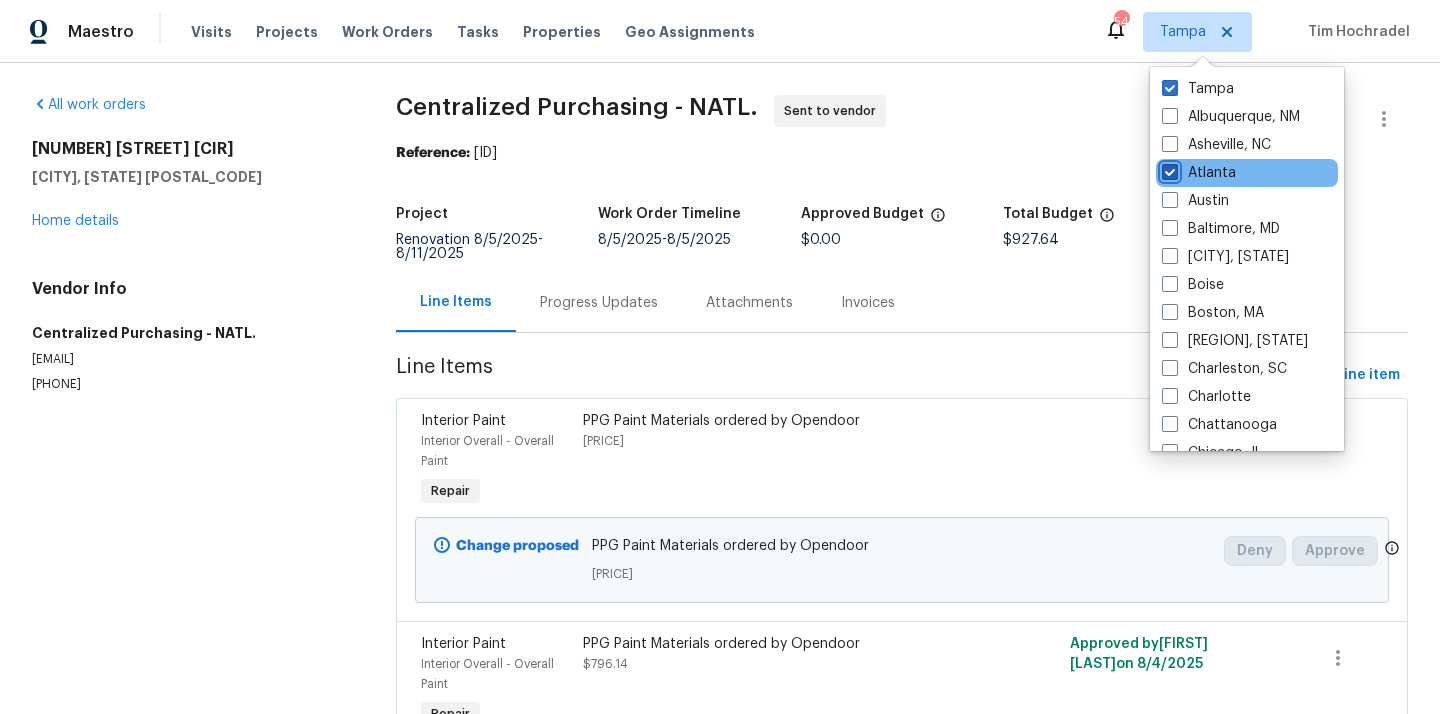 checkbox on "true" 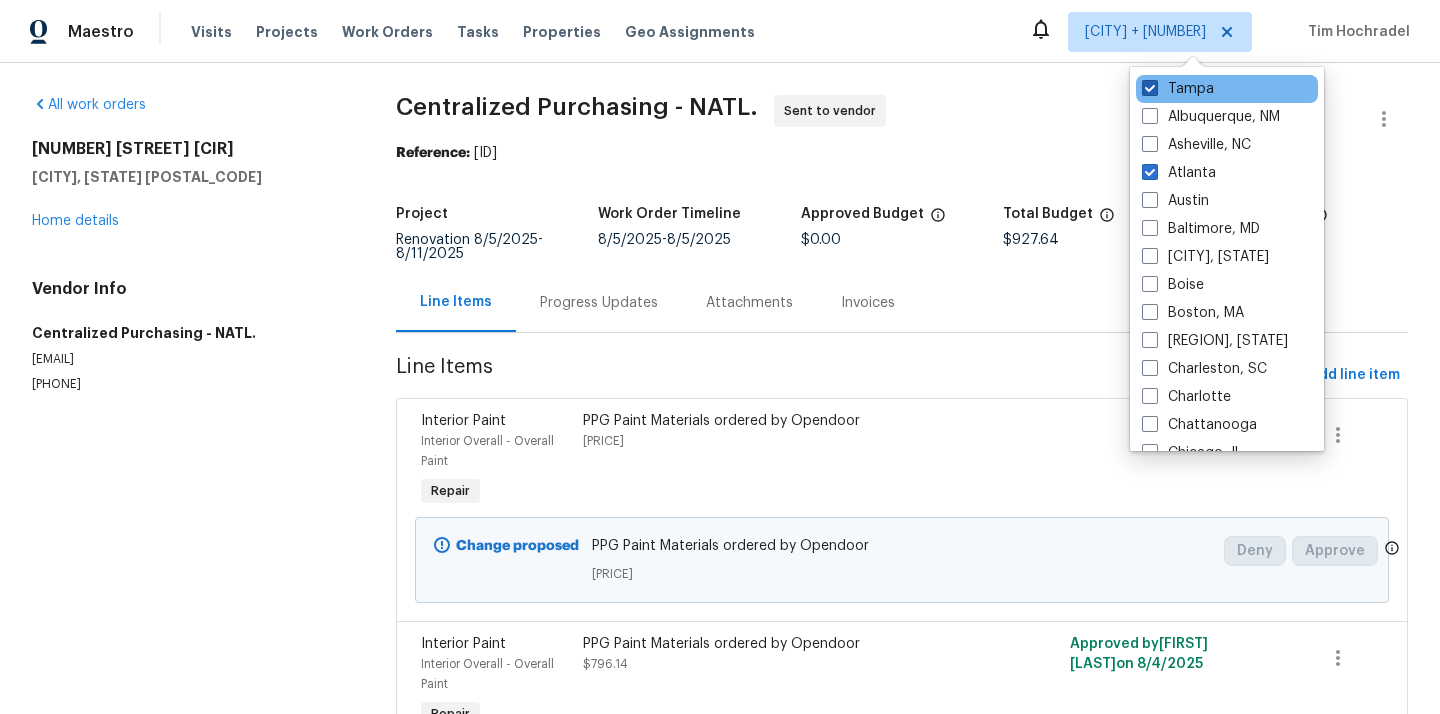 click on "Tampa" at bounding box center [1178, 89] 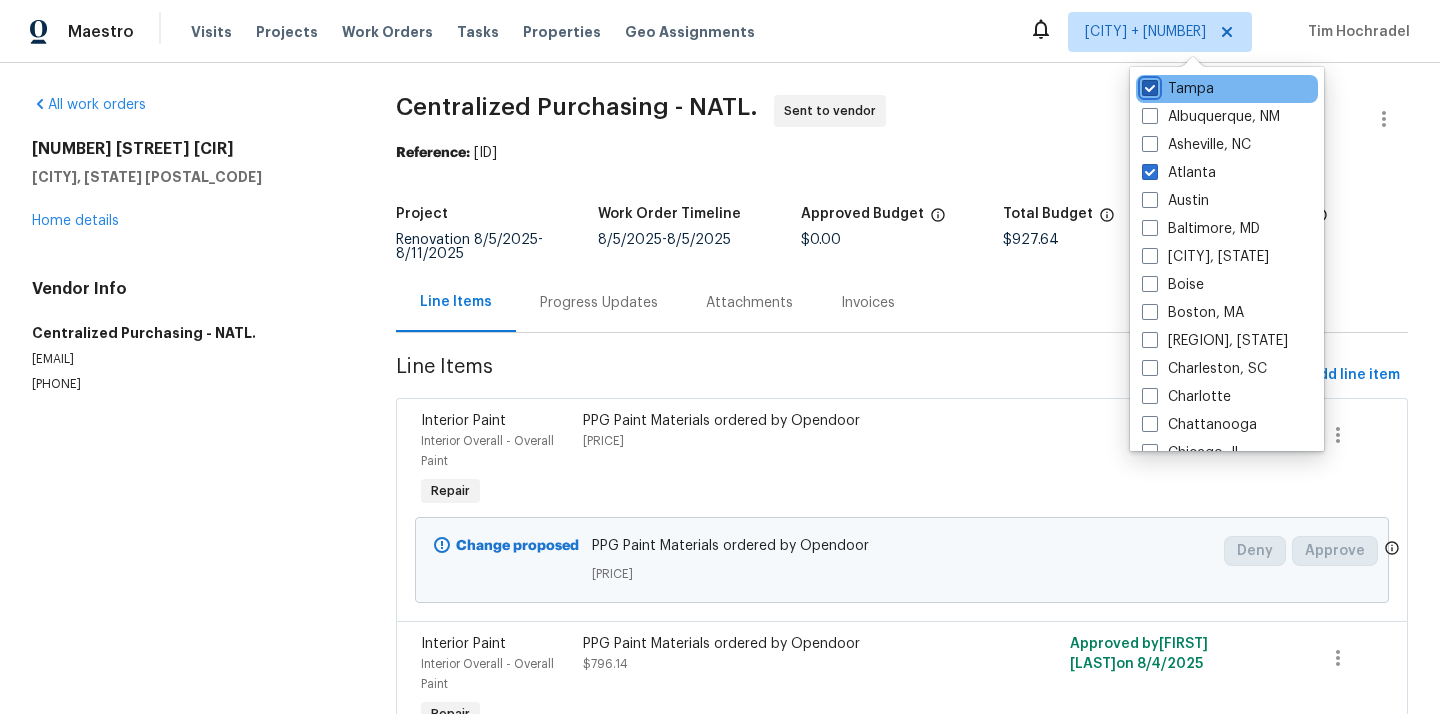 click on "Tampa" at bounding box center [1148, 85] 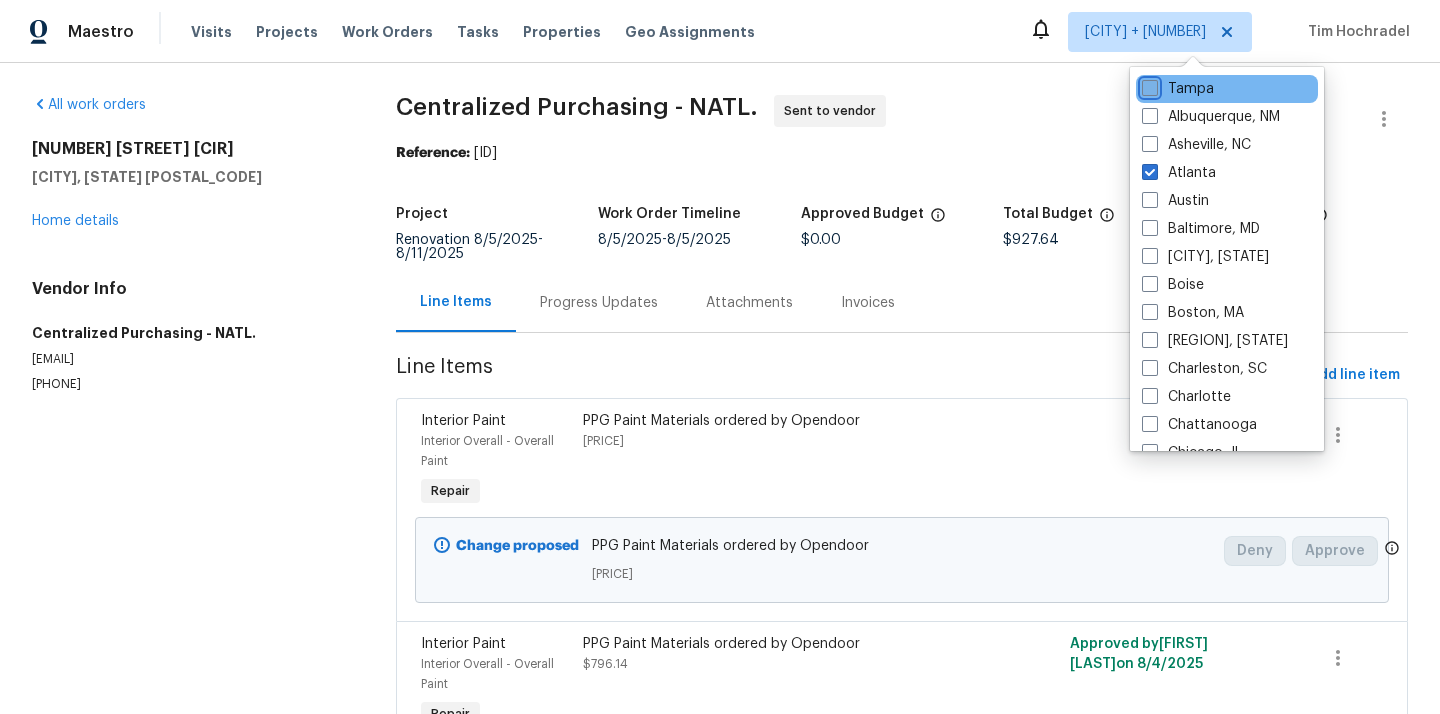 checkbox on "false" 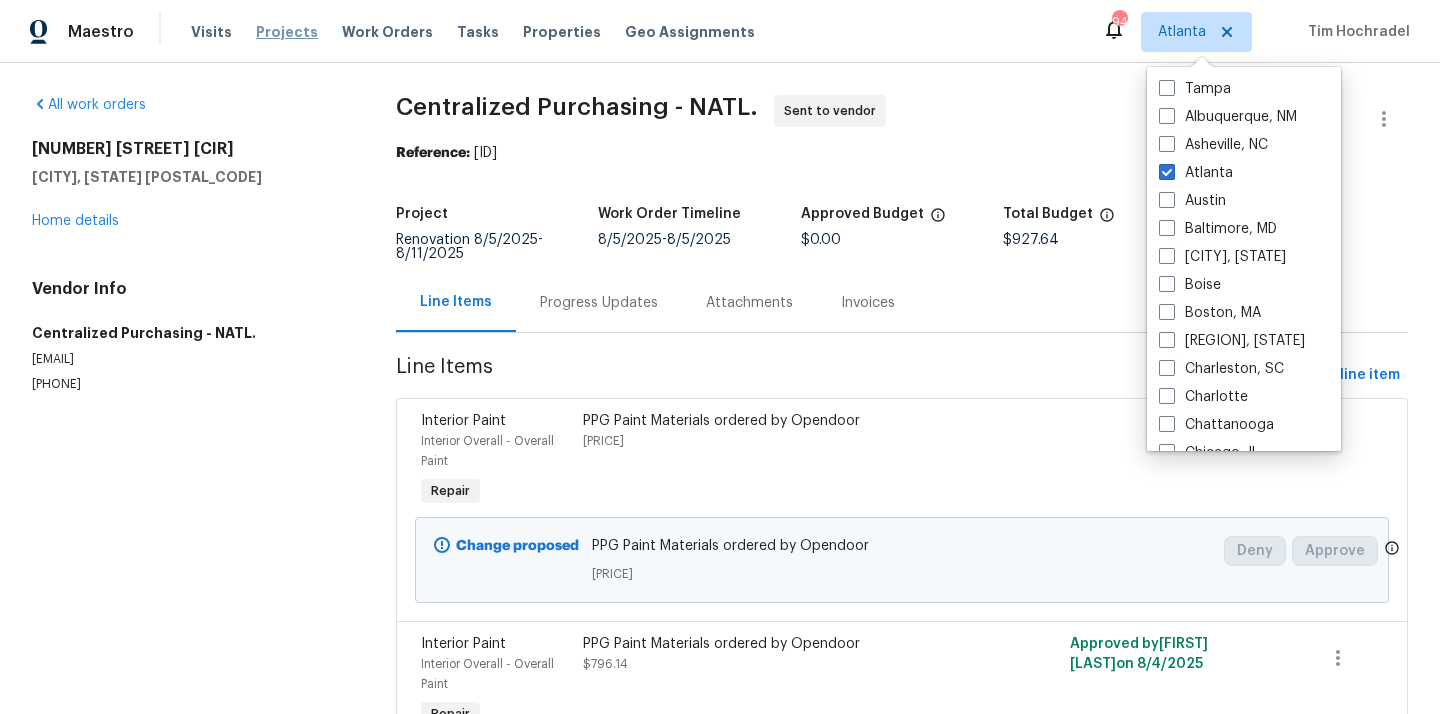 click on "Projects" at bounding box center (287, 32) 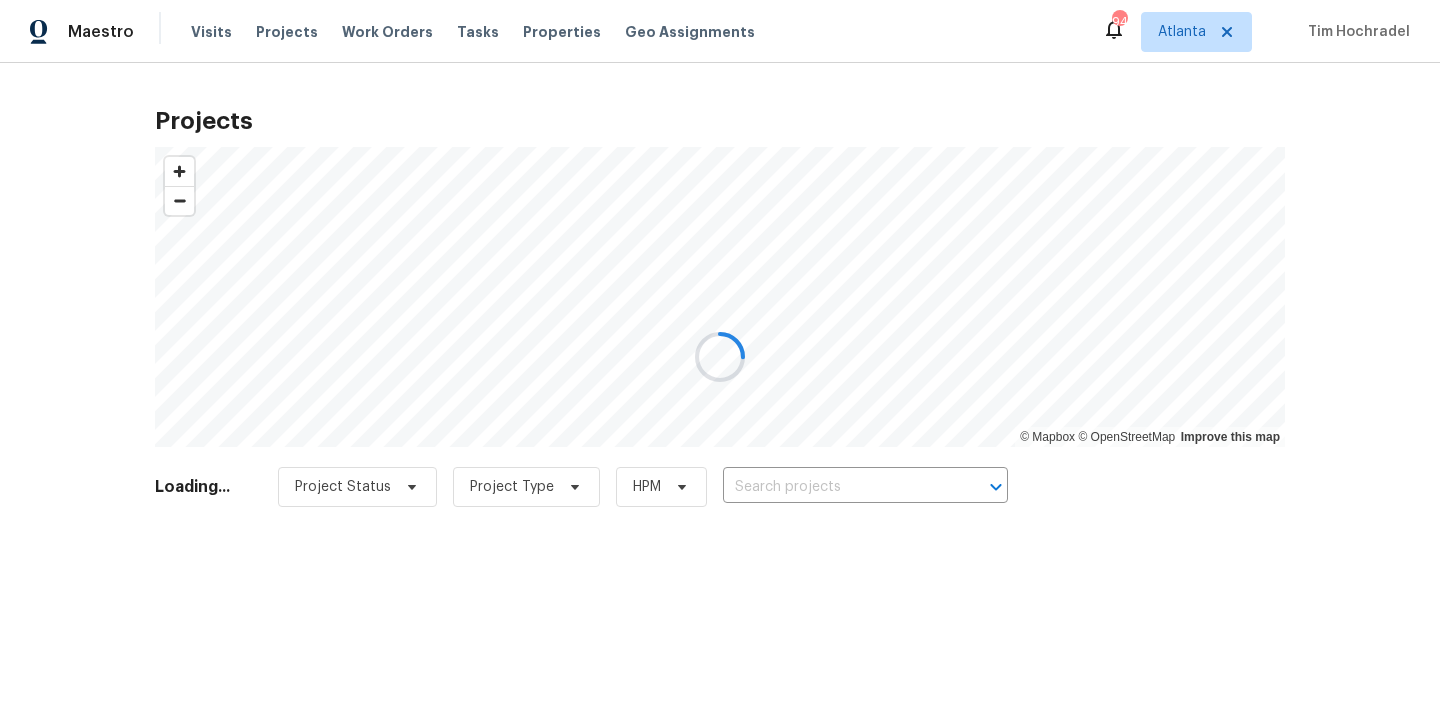 click at bounding box center (720, 357) 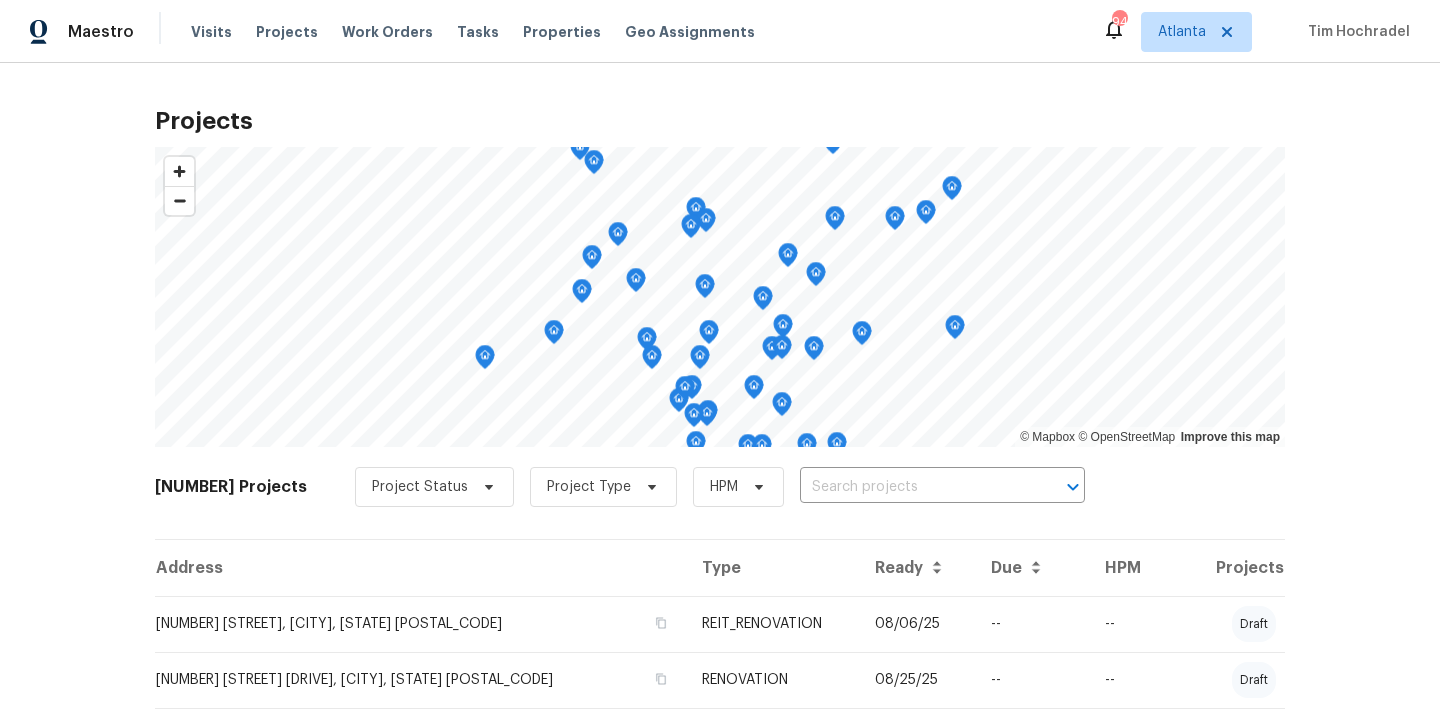 click at bounding box center [914, 487] 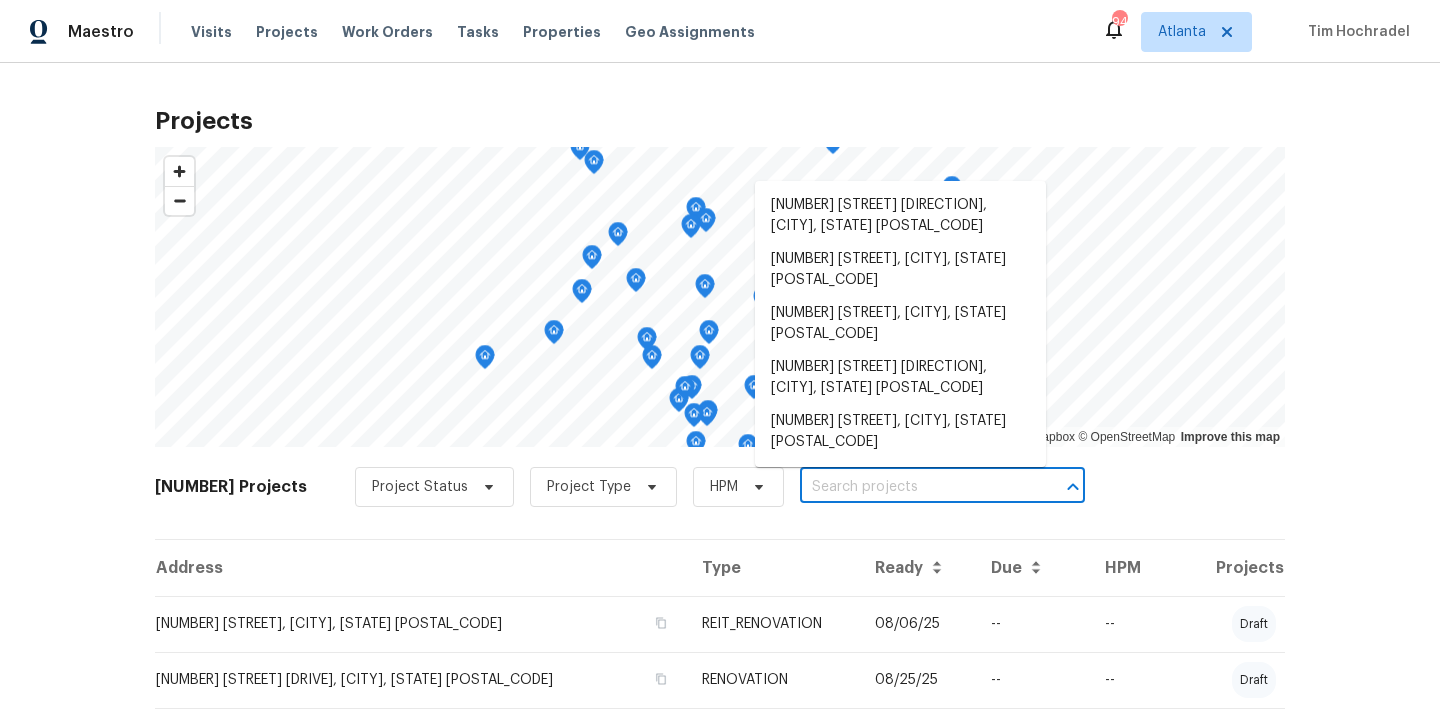 paste on "[NUMBER] [STREET], [CITY], [STATE] [POSTAL_CODE]" 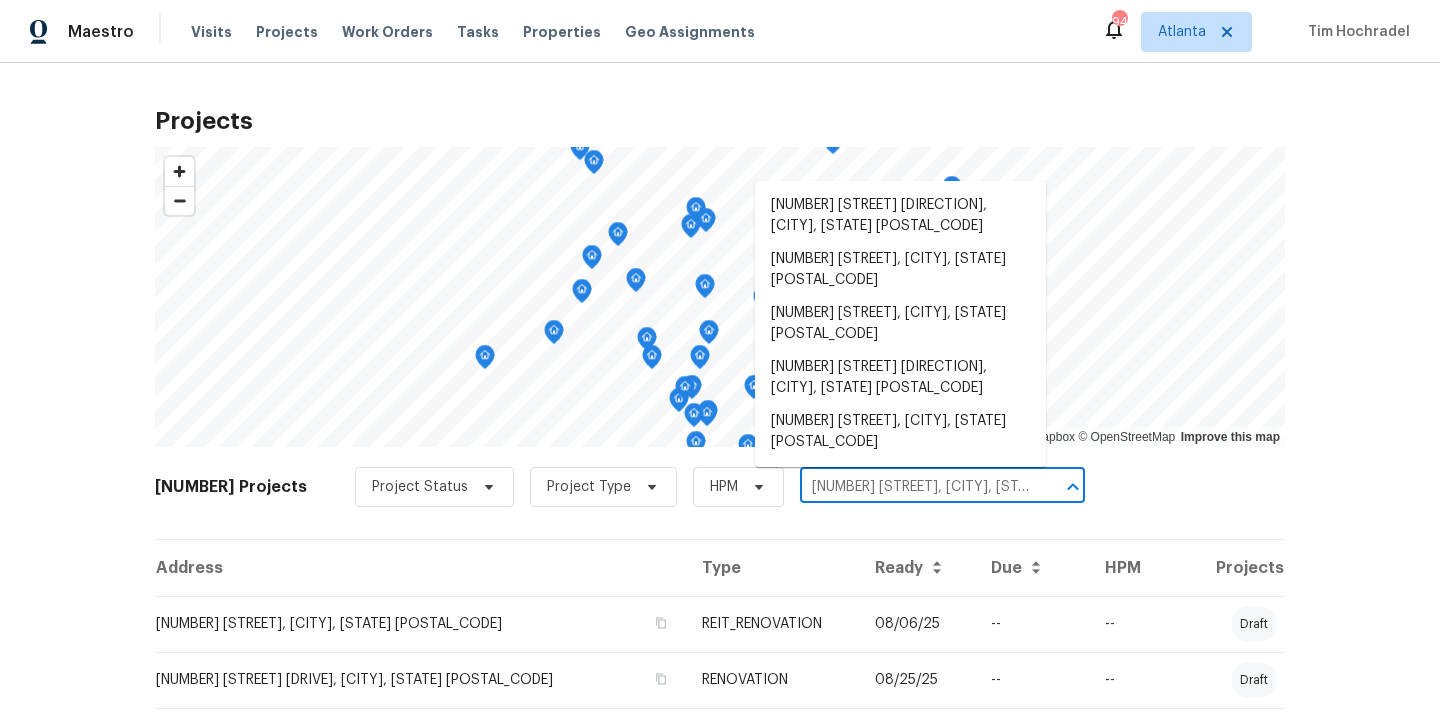 scroll, scrollTop: 0, scrollLeft: 52, axis: horizontal 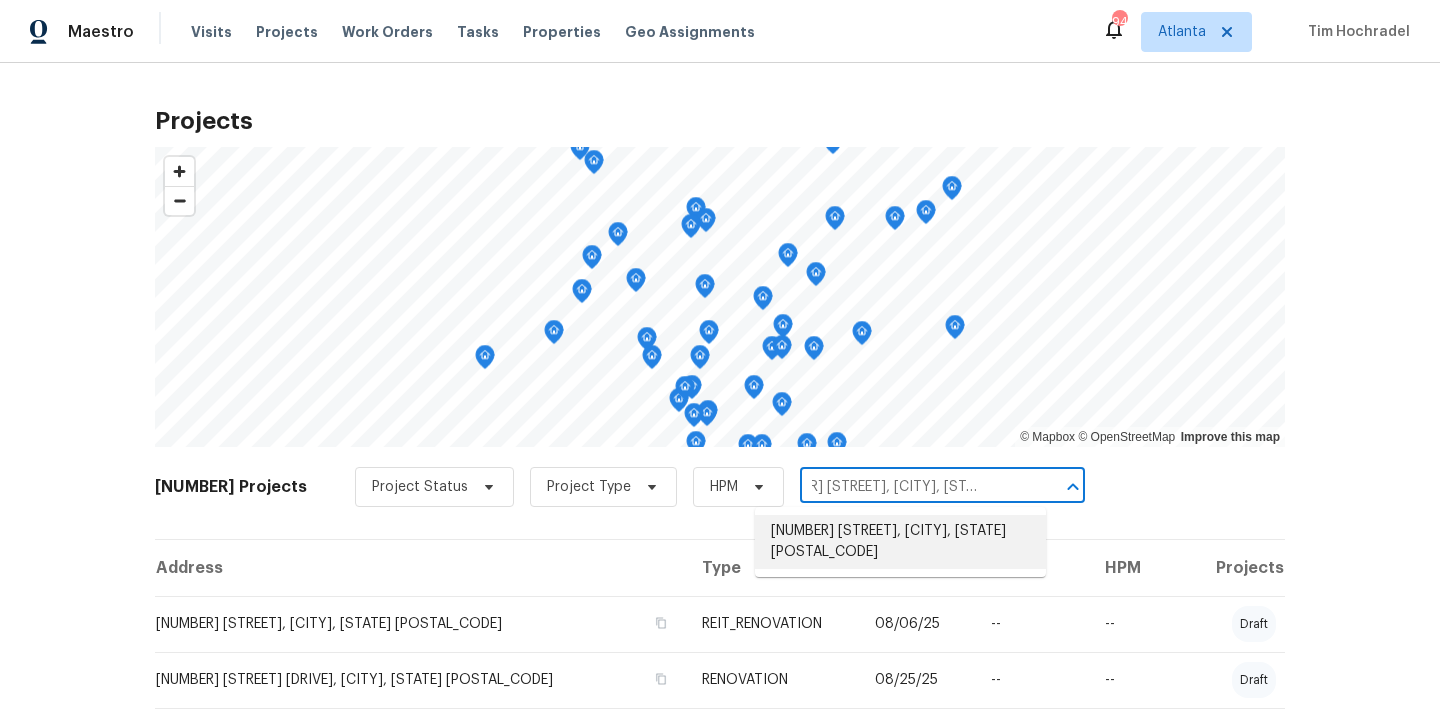 click on "[NUMBER] [STREET], [CITY], [STATE] [POSTAL_CODE]" at bounding box center (900, 542) 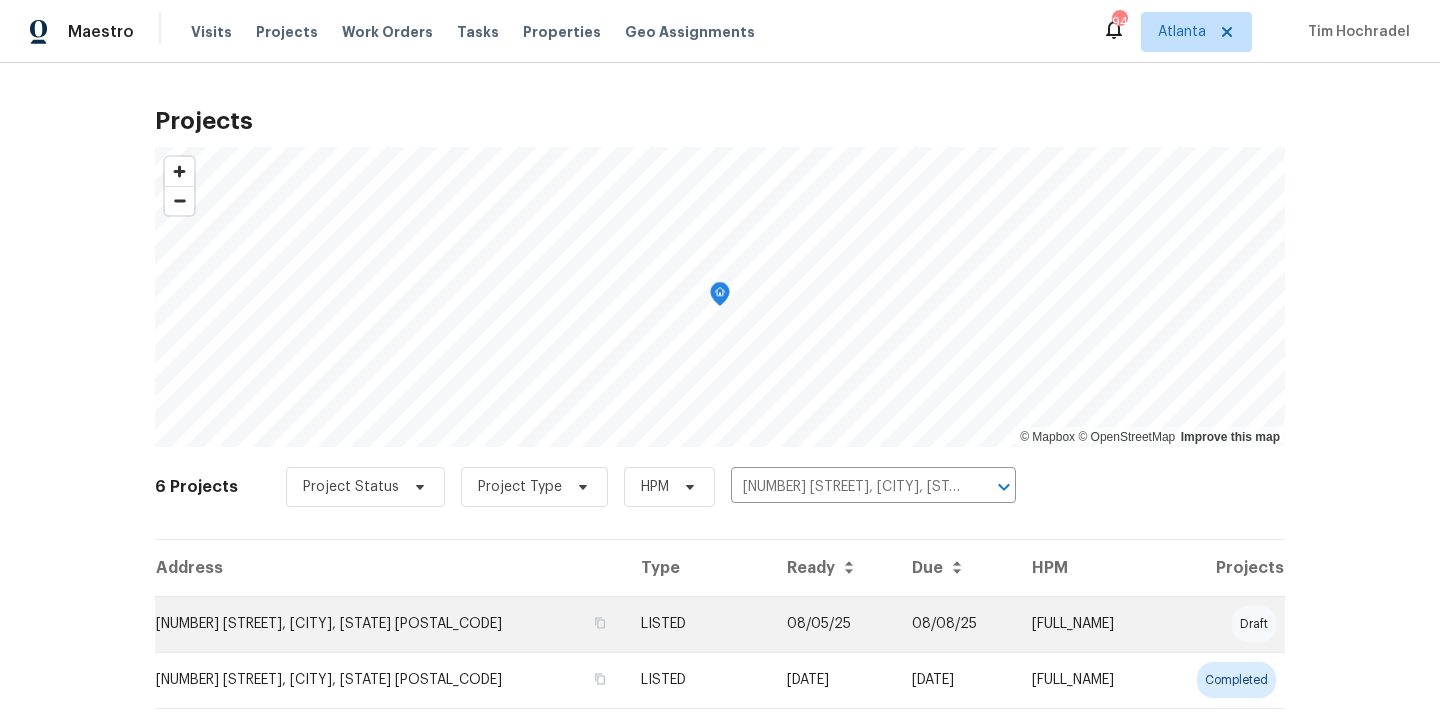 click on "LISTED" at bounding box center (698, 624) 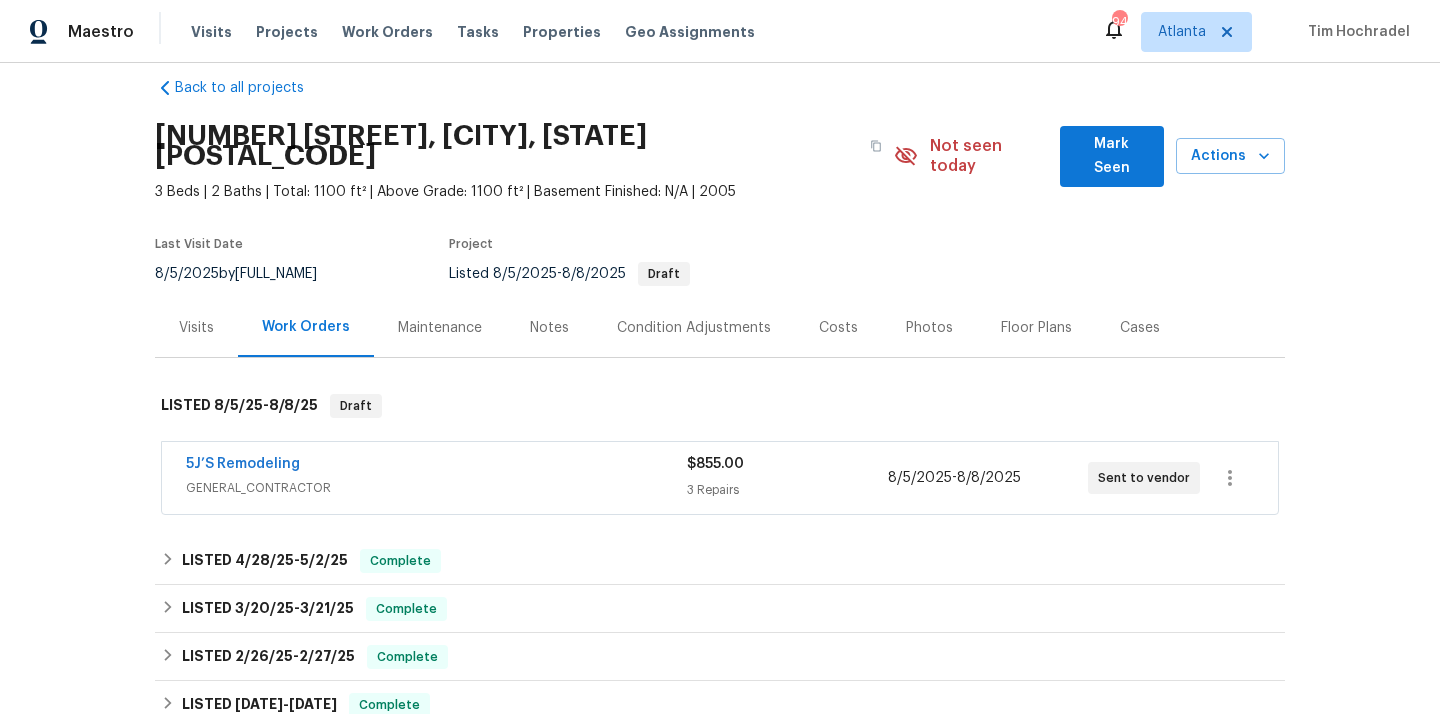 scroll, scrollTop: 374, scrollLeft: 0, axis: vertical 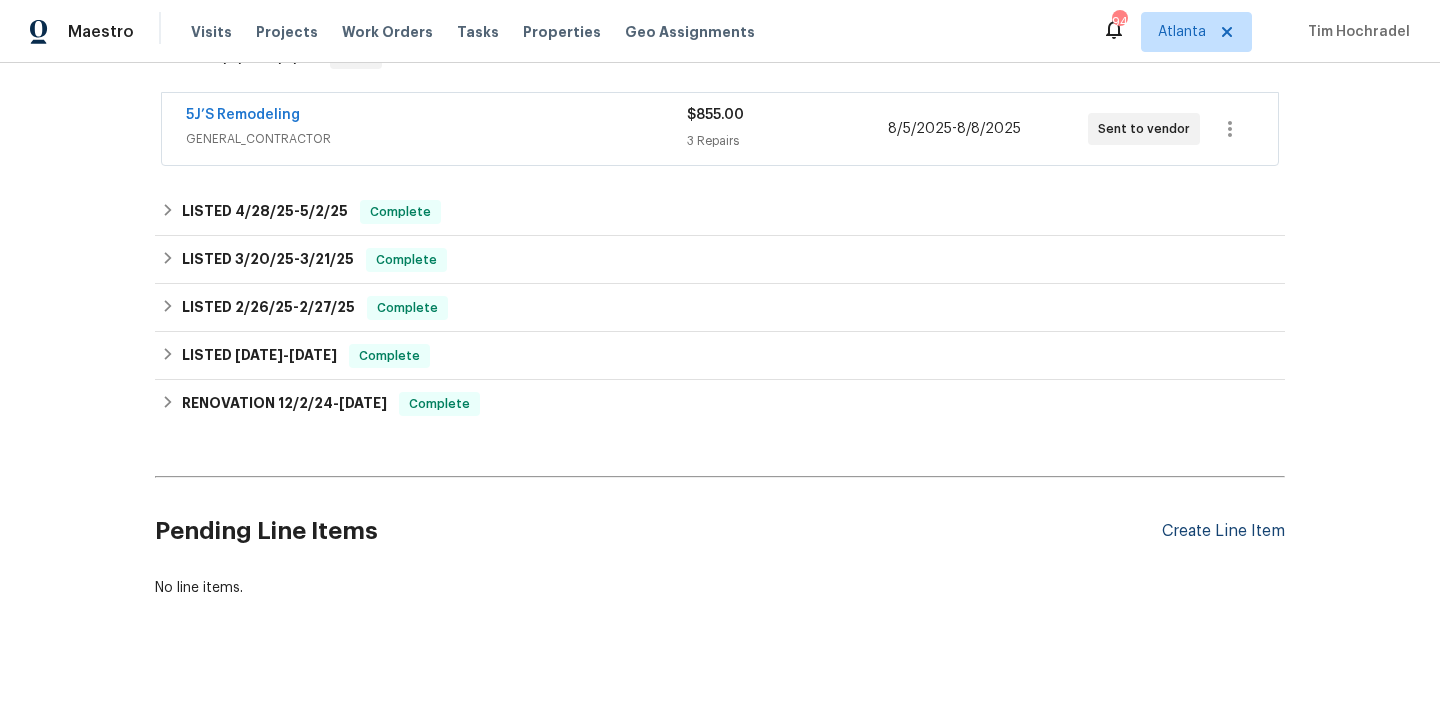 click on "Create Line Item" at bounding box center [1223, 531] 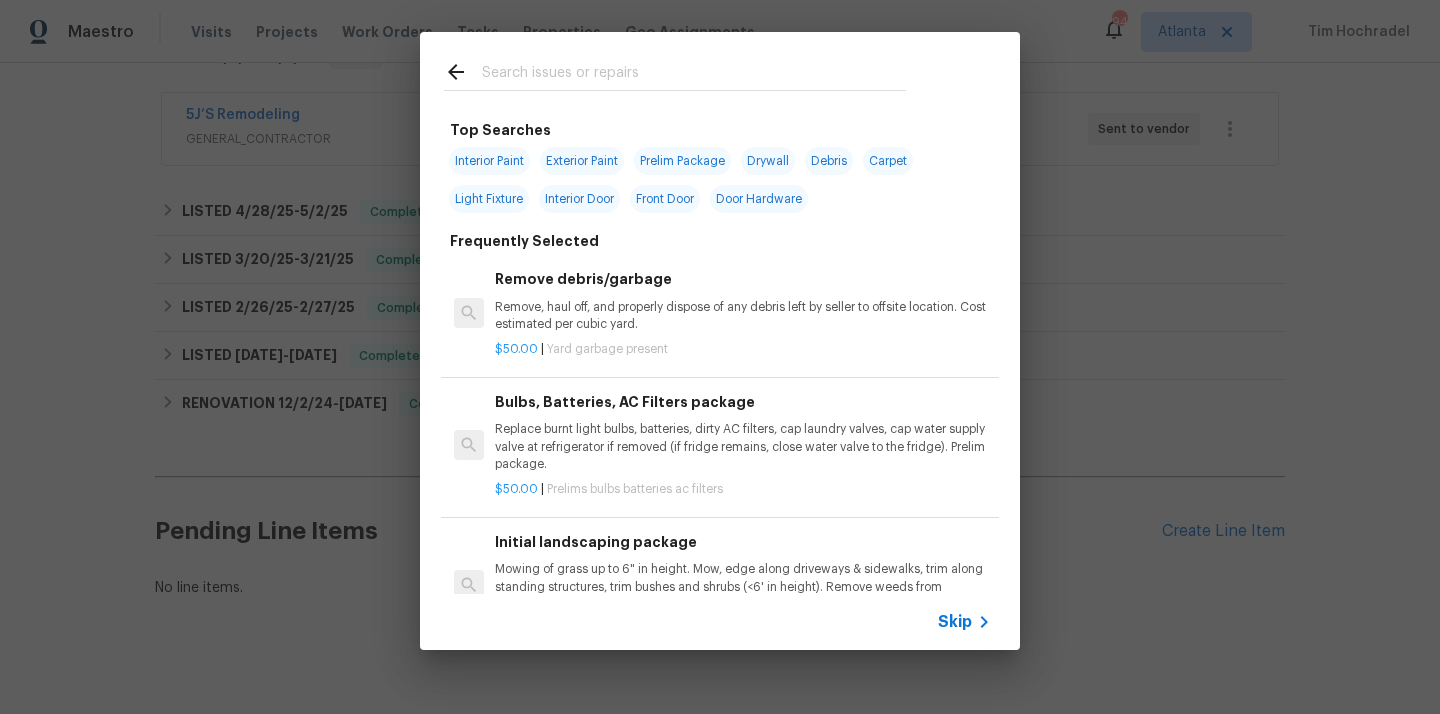click at bounding box center (694, 75) 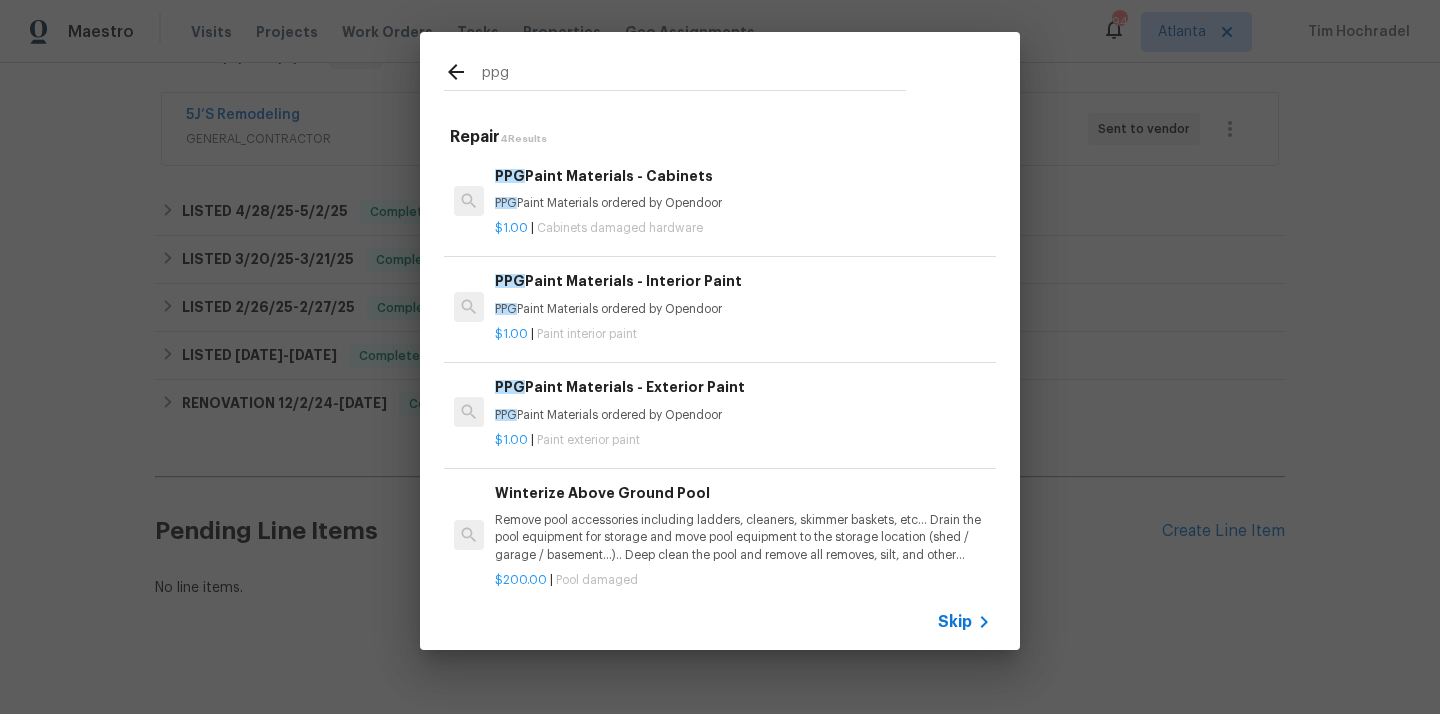 type on "ppg" 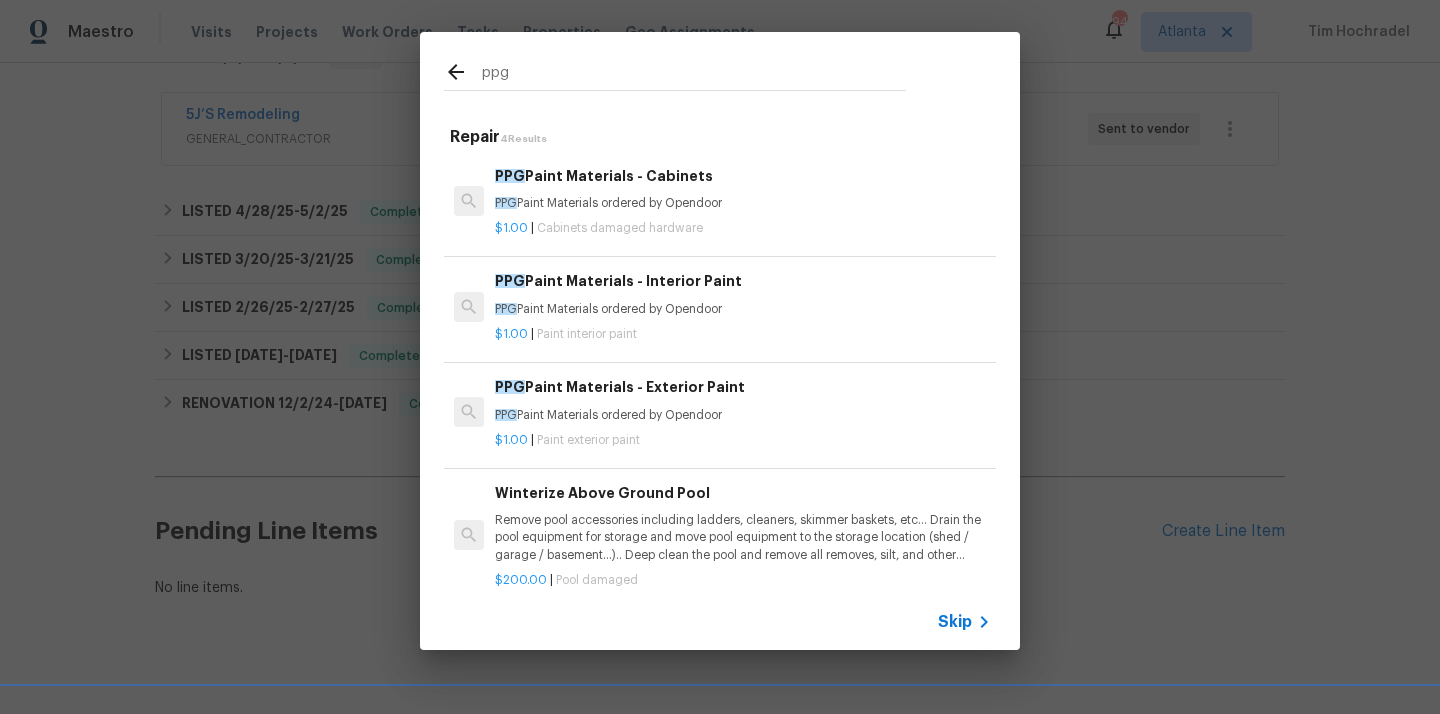 click on "PPG  Paint Materials ordered by Opendoor" at bounding box center (743, 415) 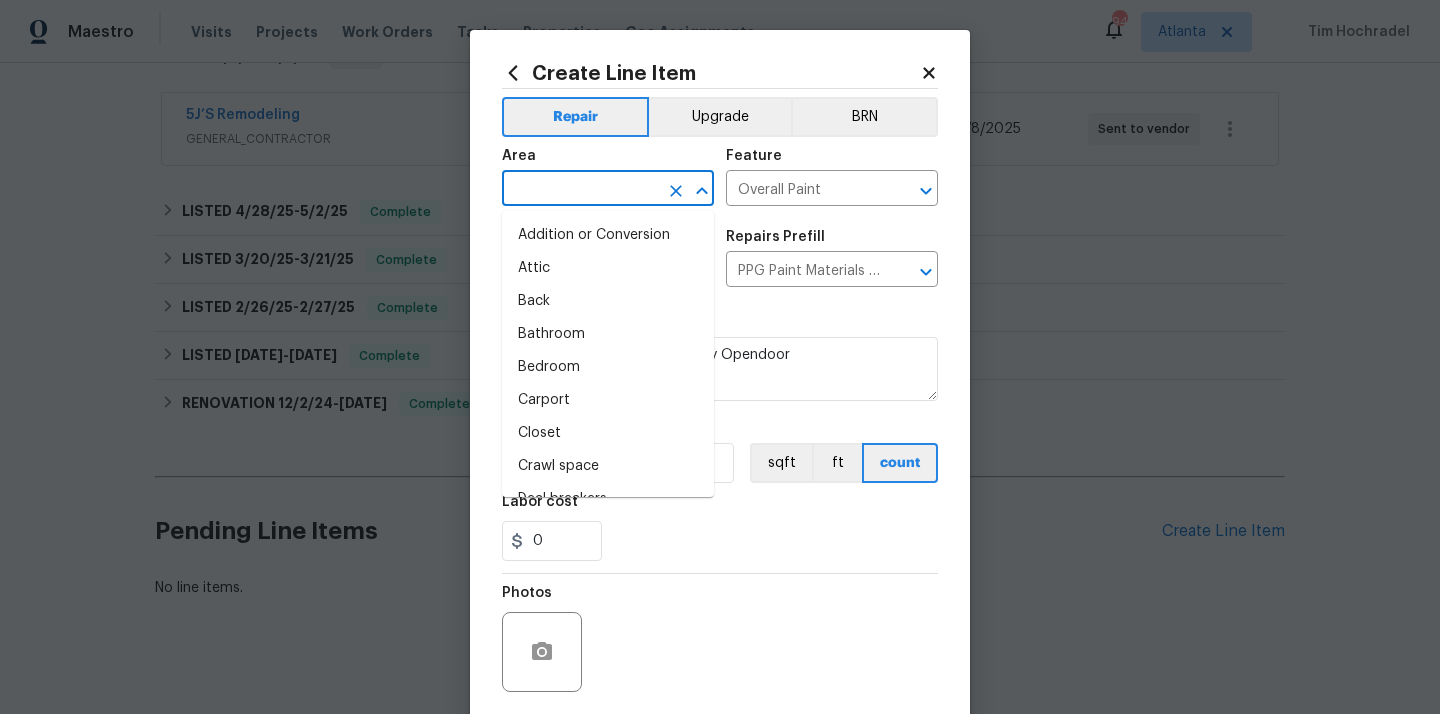 click at bounding box center (580, 190) 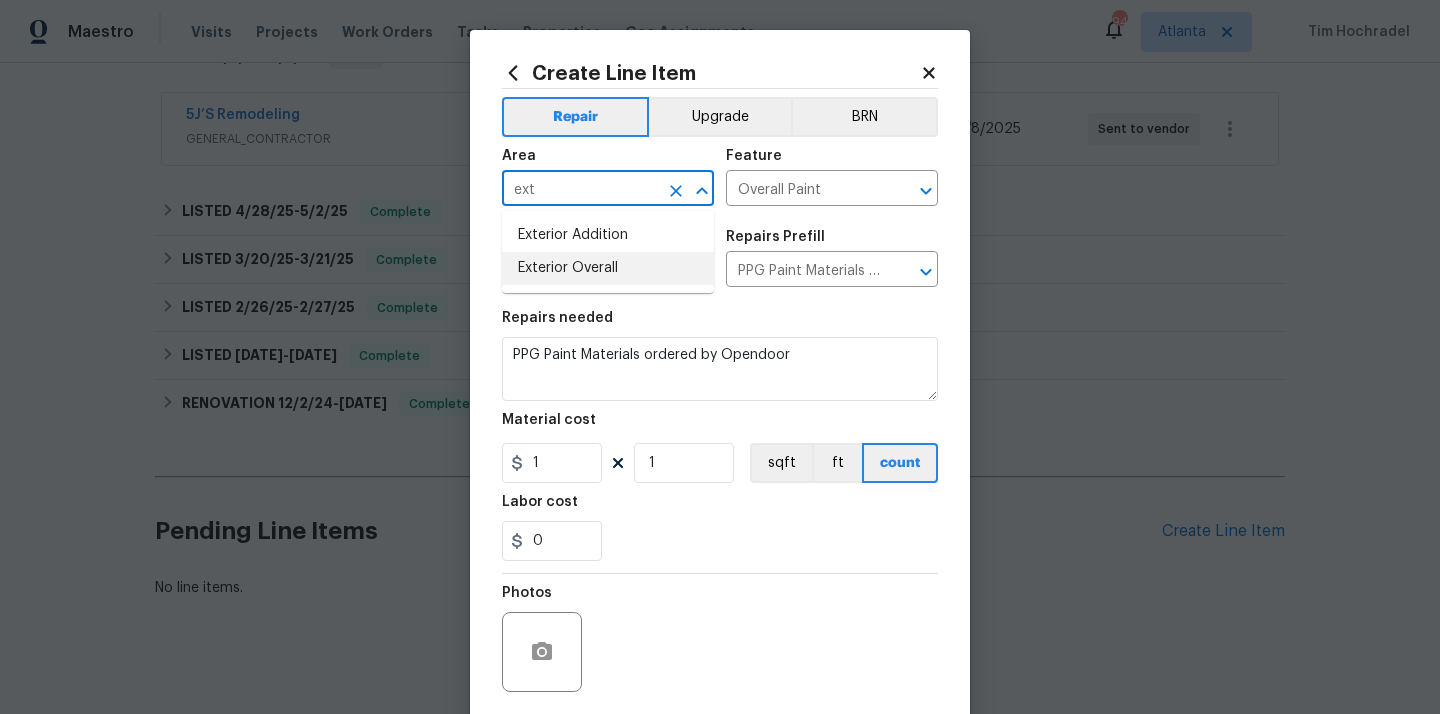 click on "Exterior Overall" at bounding box center [608, 268] 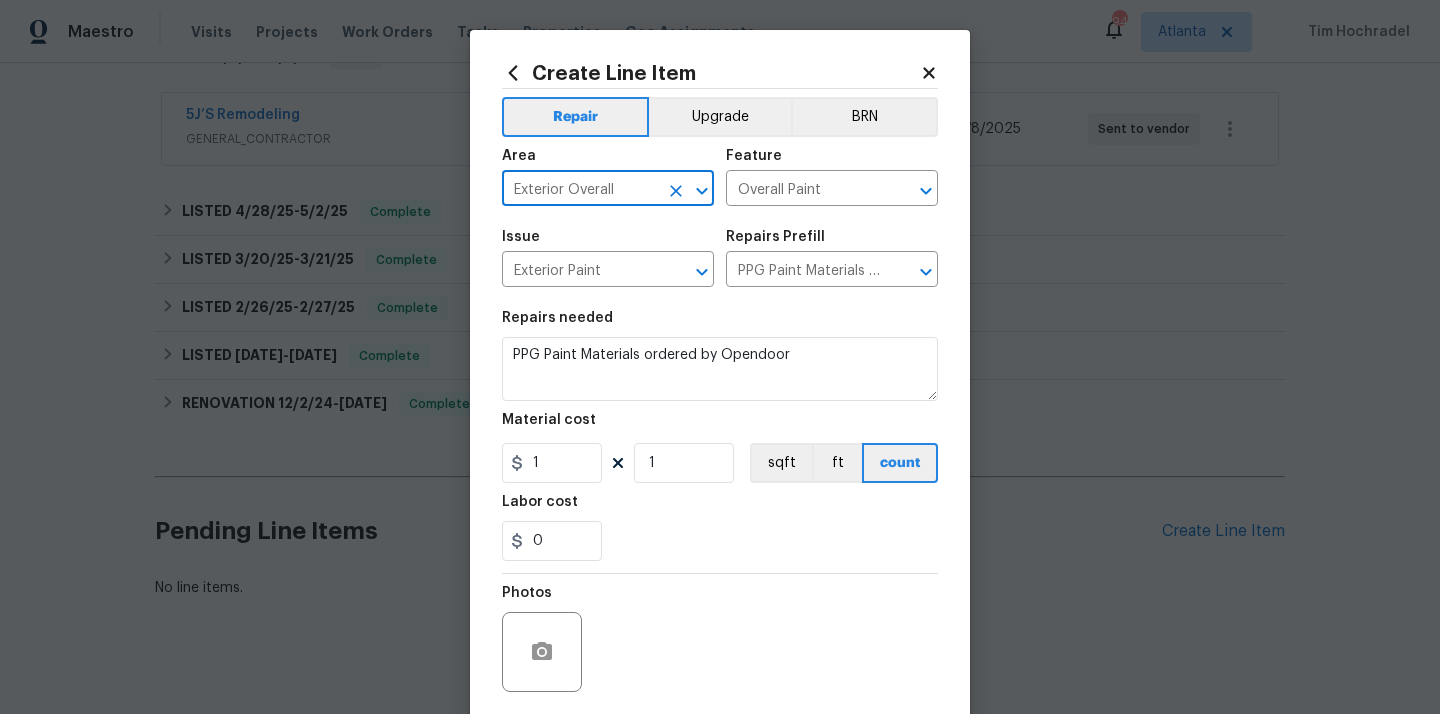 type on "Exterior Overall" 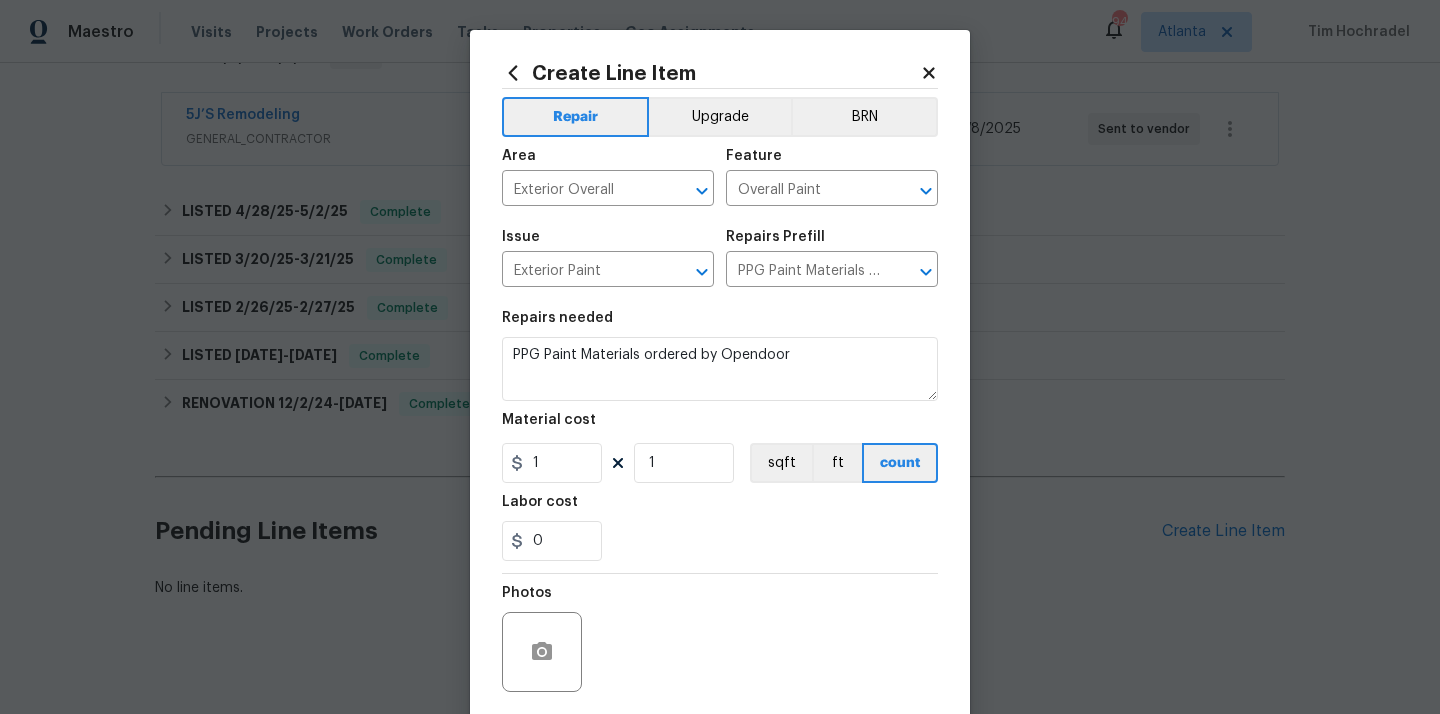 click on "Repairs needed" at bounding box center [720, 324] 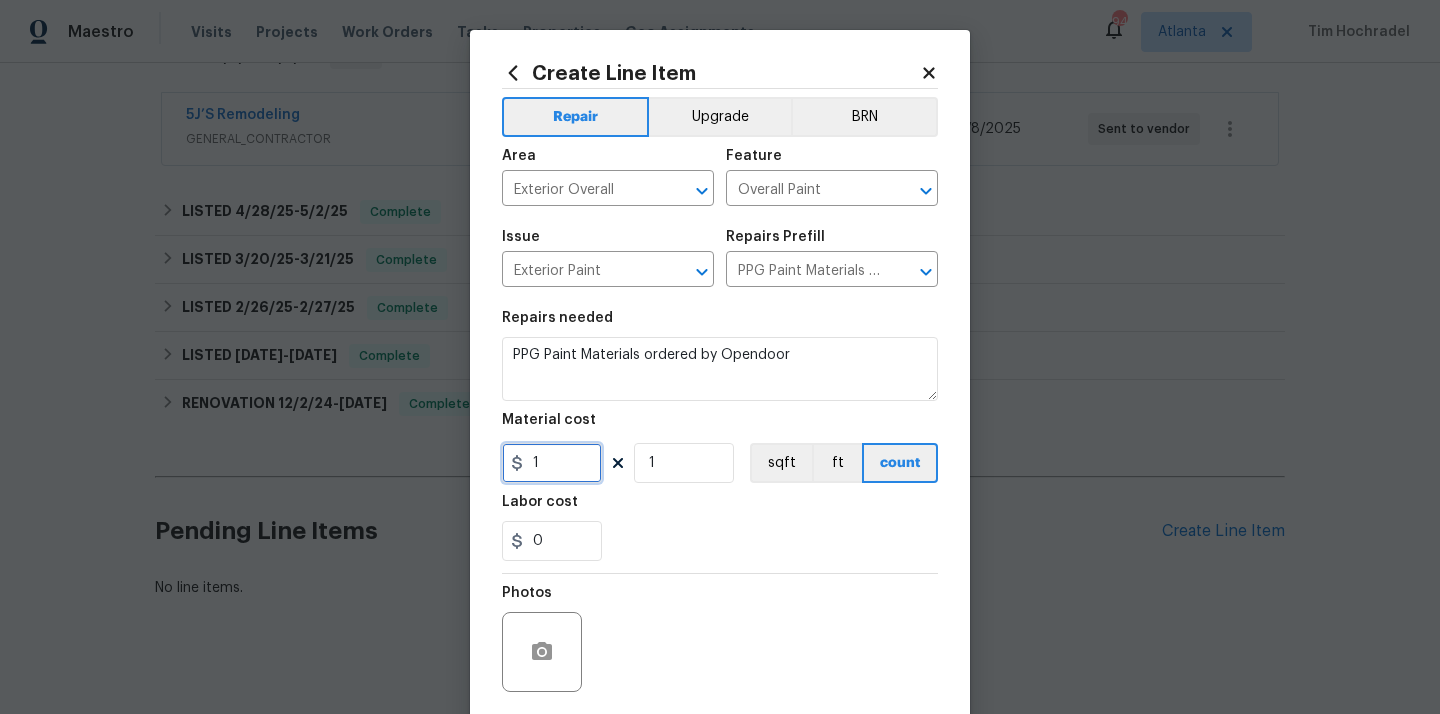 drag, startPoint x: 545, startPoint y: 465, endPoint x: 493, endPoint y: 464, distance: 52.009613 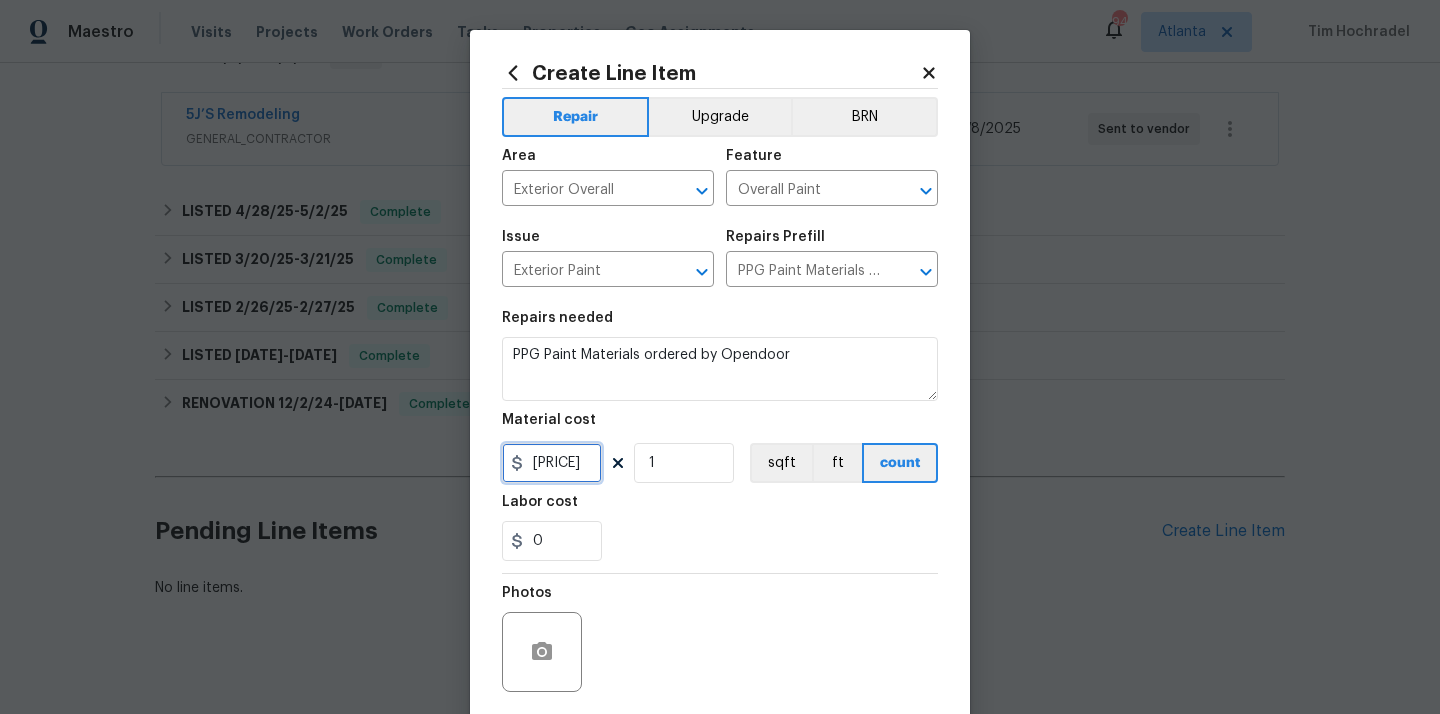 type on "[PRICE]" 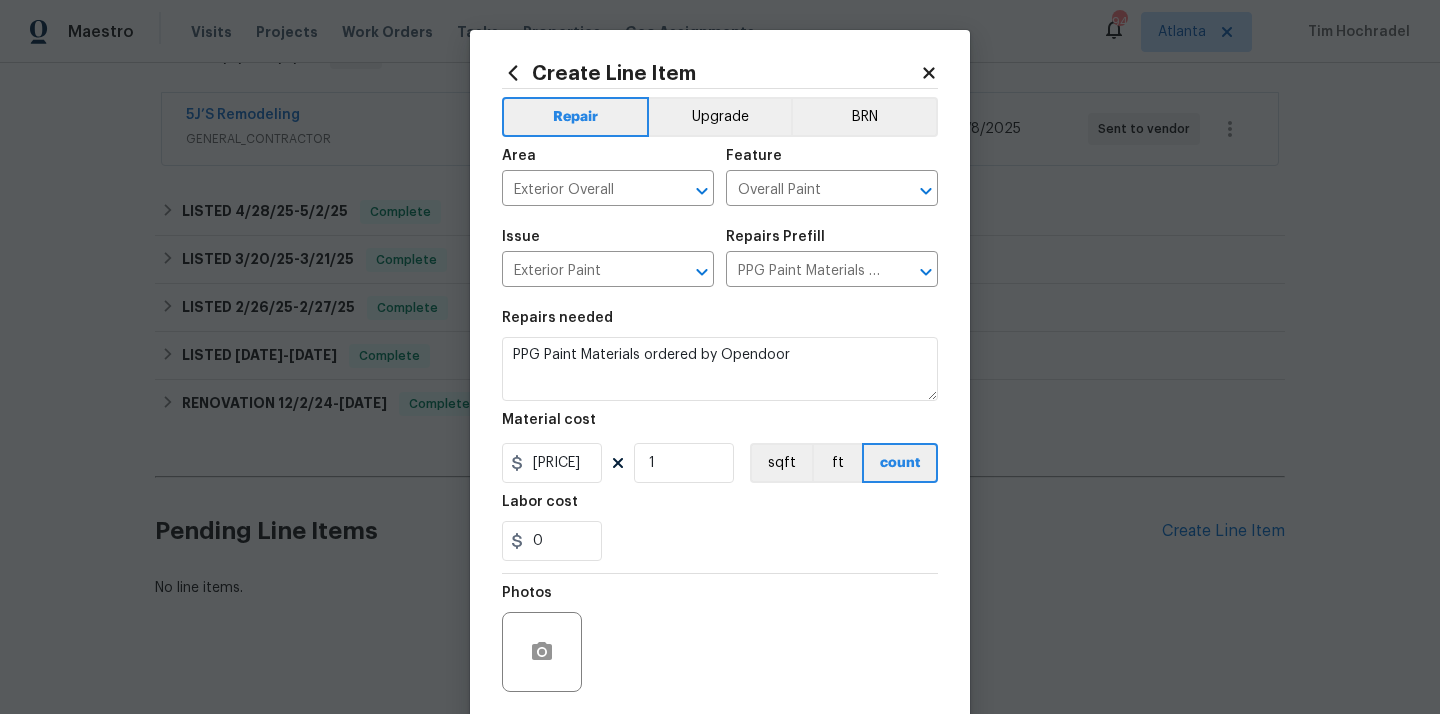 click on "Labor cost" at bounding box center [720, 508] 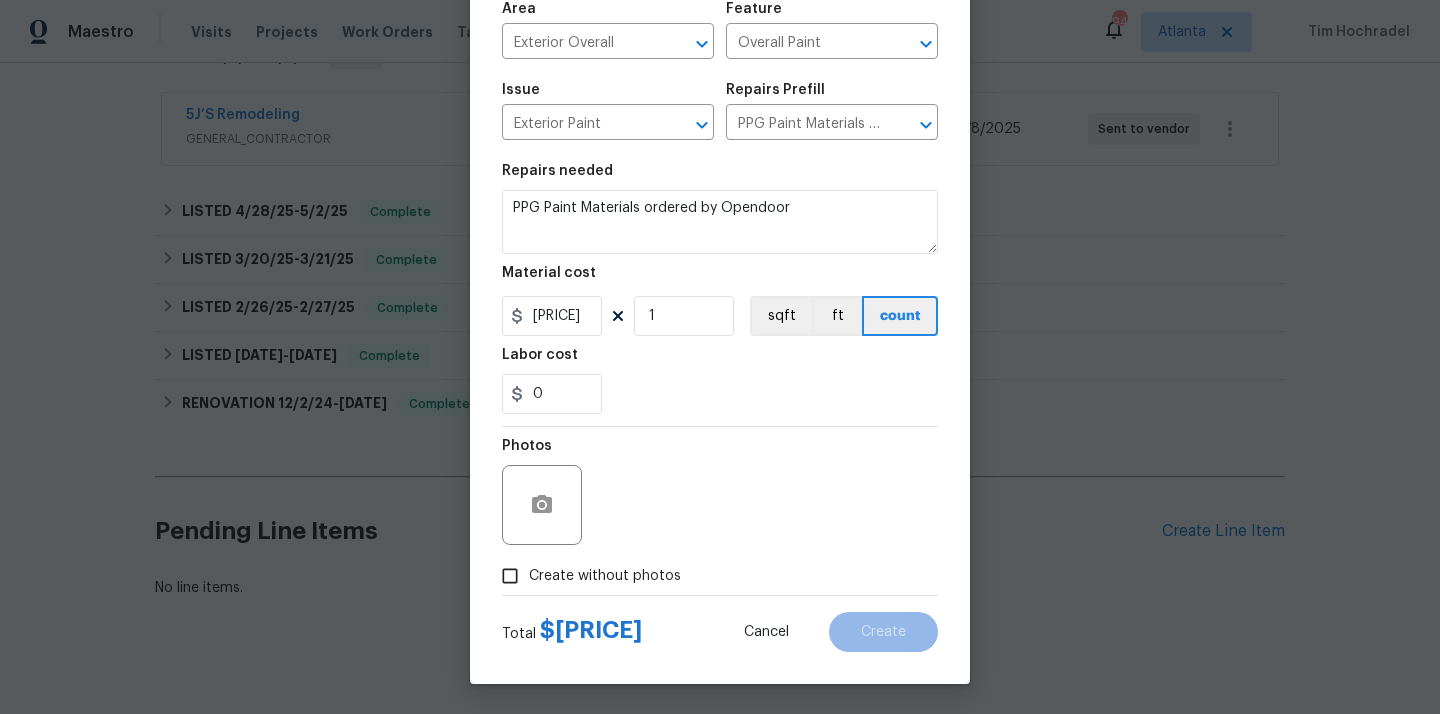 click on "Create without photos" at bounding box center [605, 576] 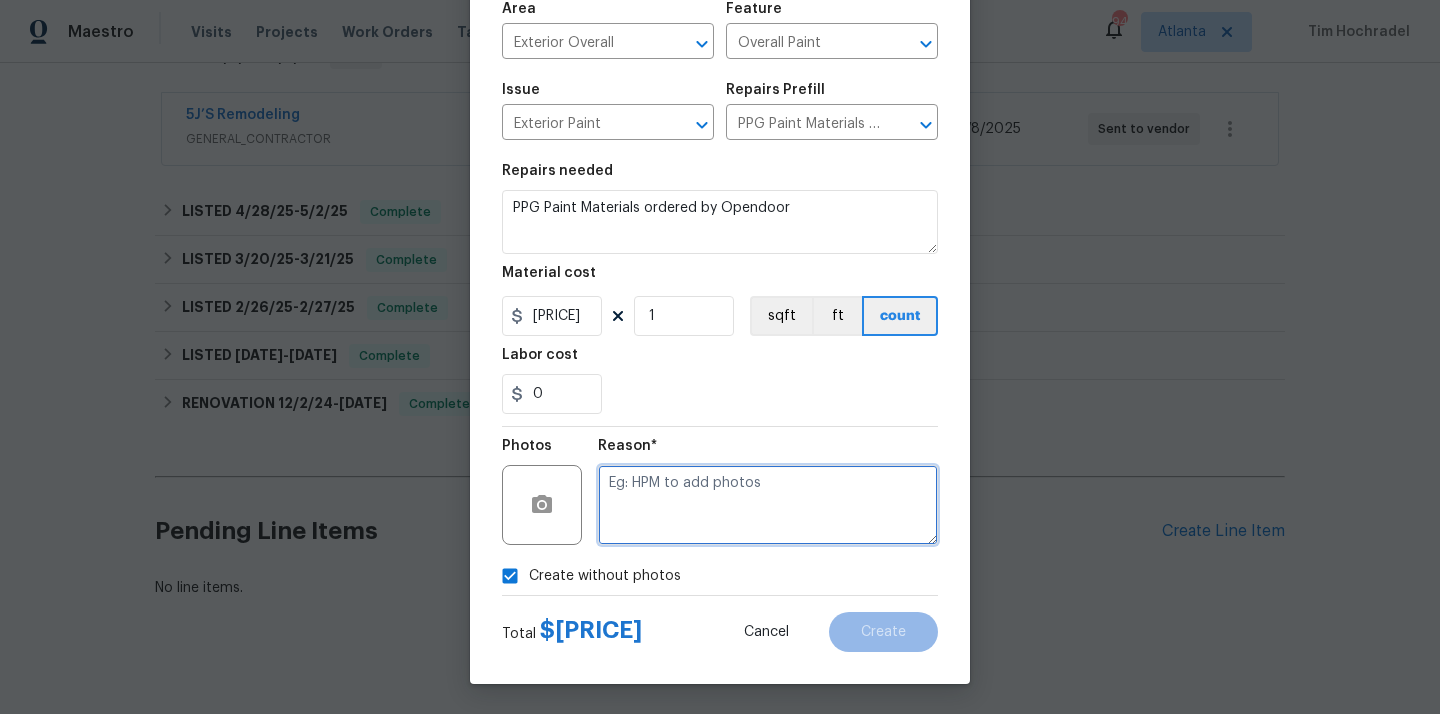 click at bounding box center [768, 505] 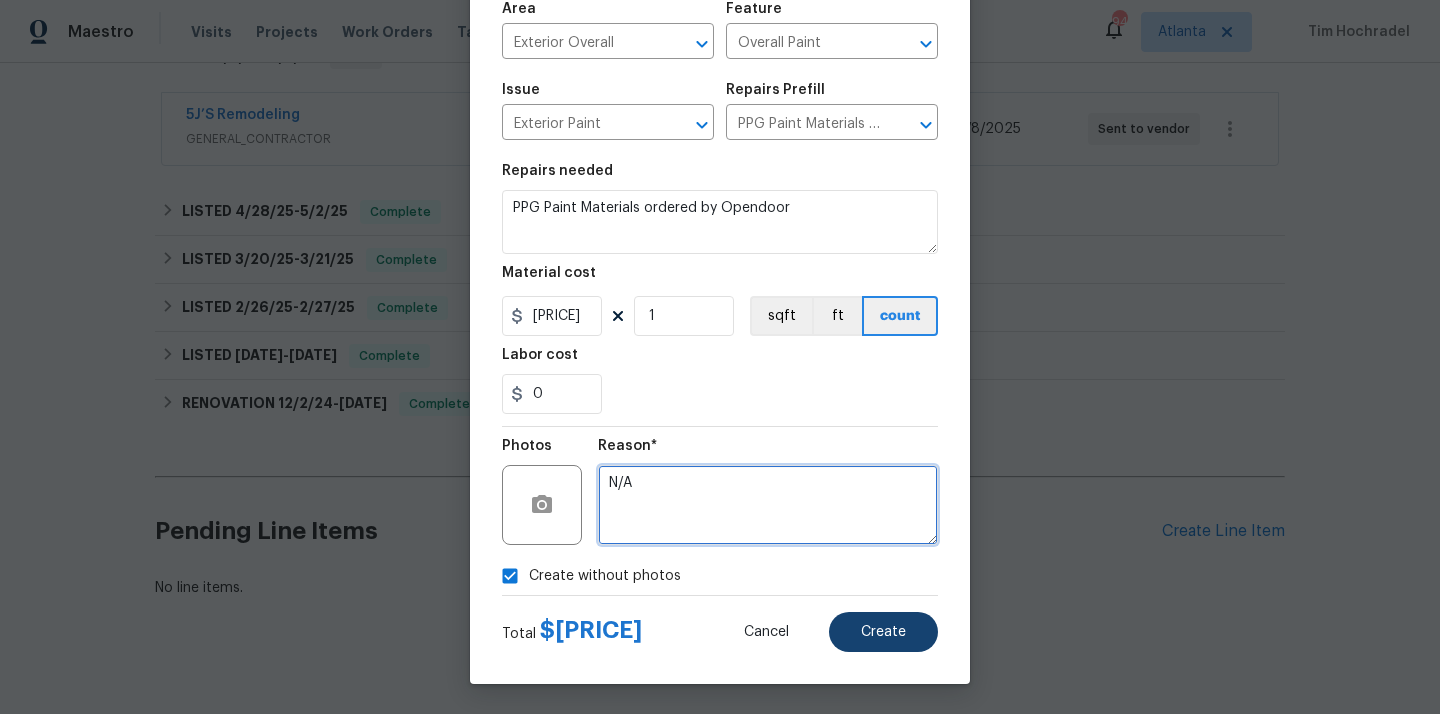 type on "N/A" 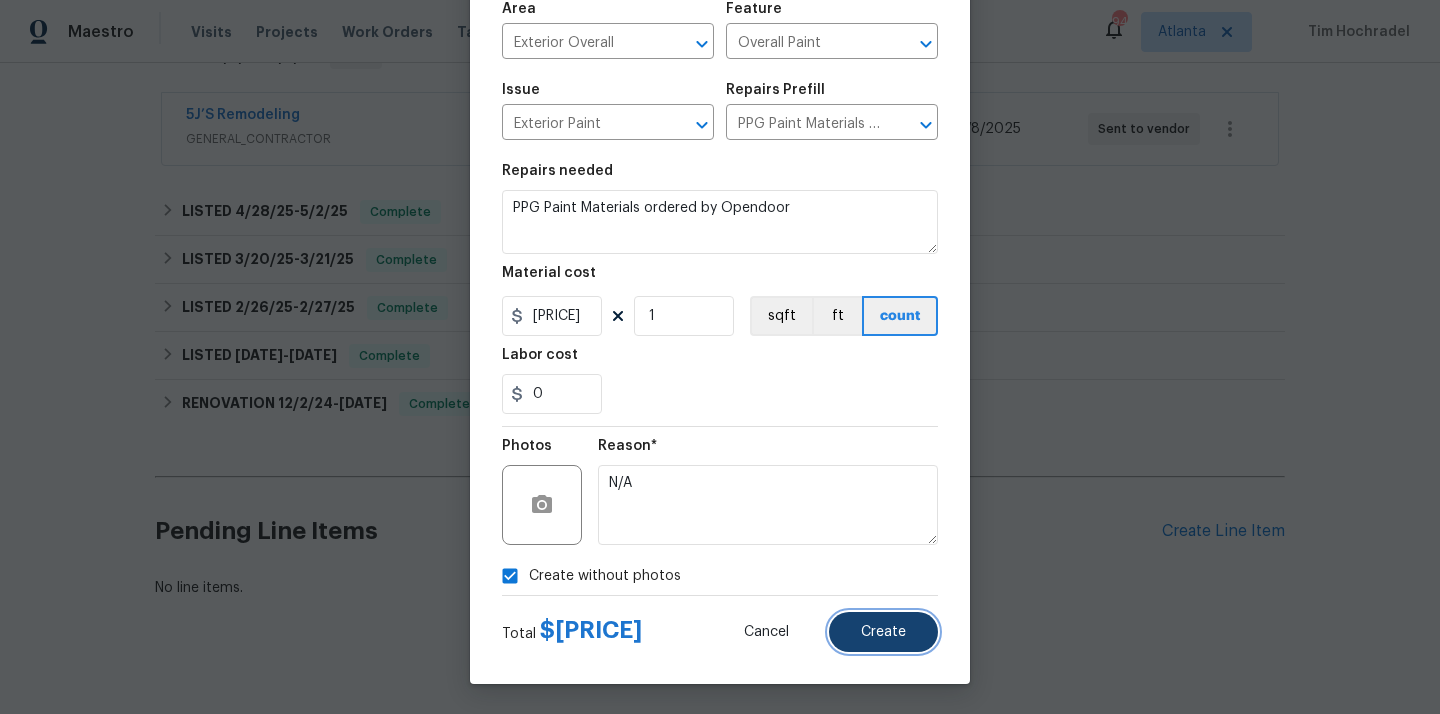 click on "Create" at bounding box center (883, 632) 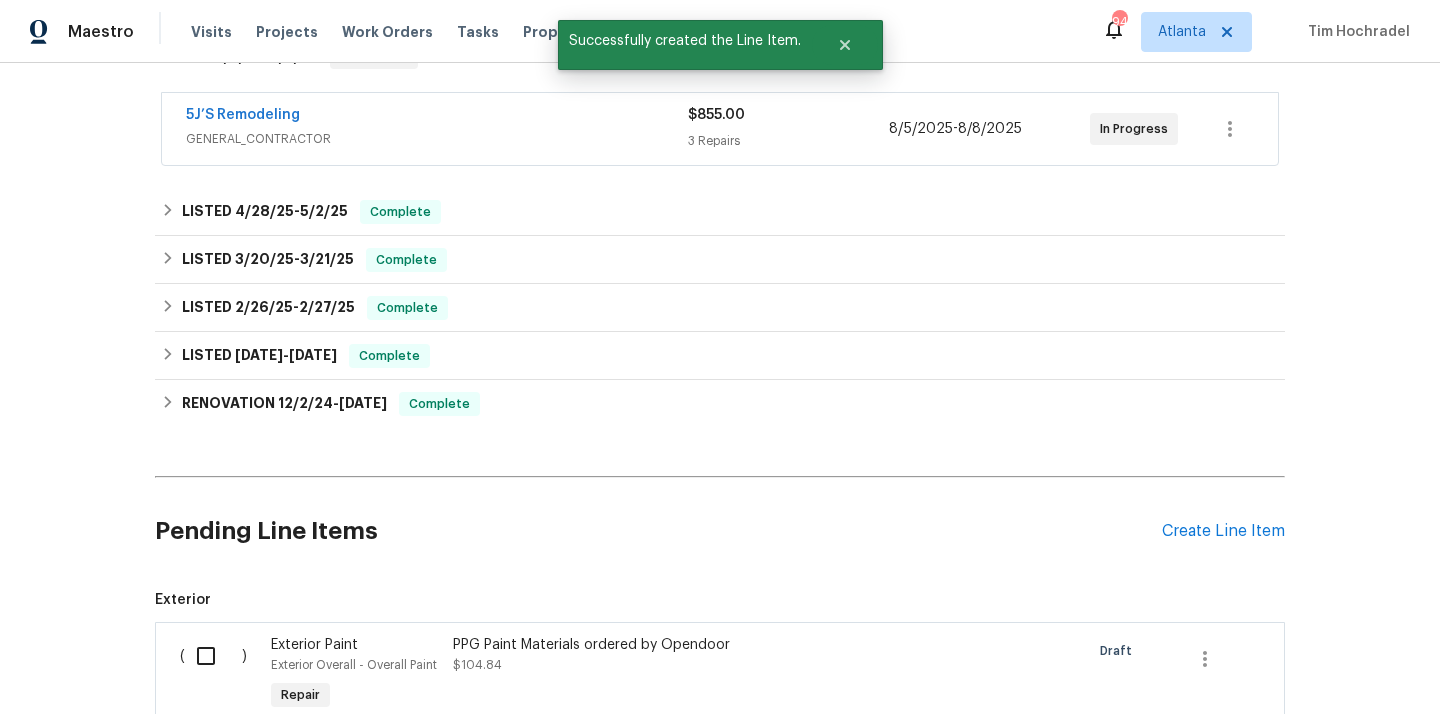 scroll, scrollTop: 497, scrollLeft: 0, axis: vertical 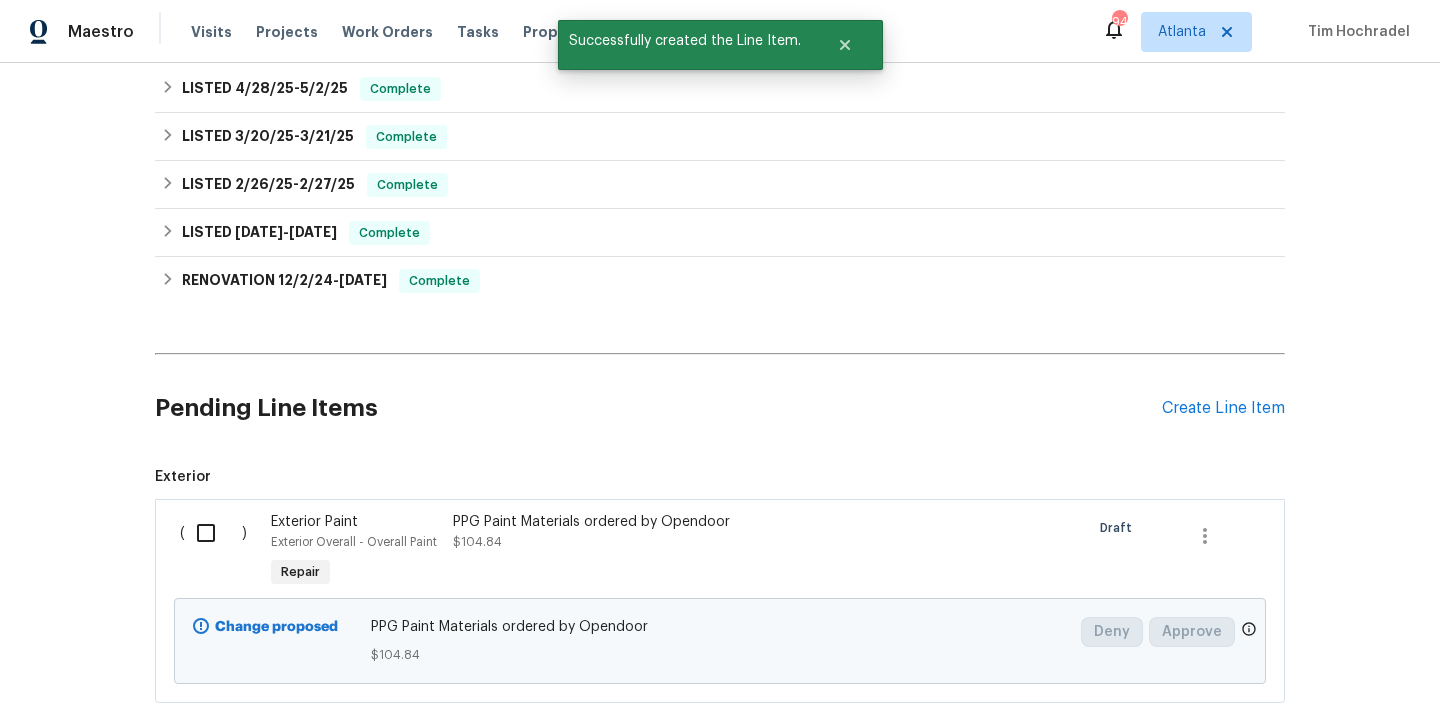 click at bounding box center (213, 533) 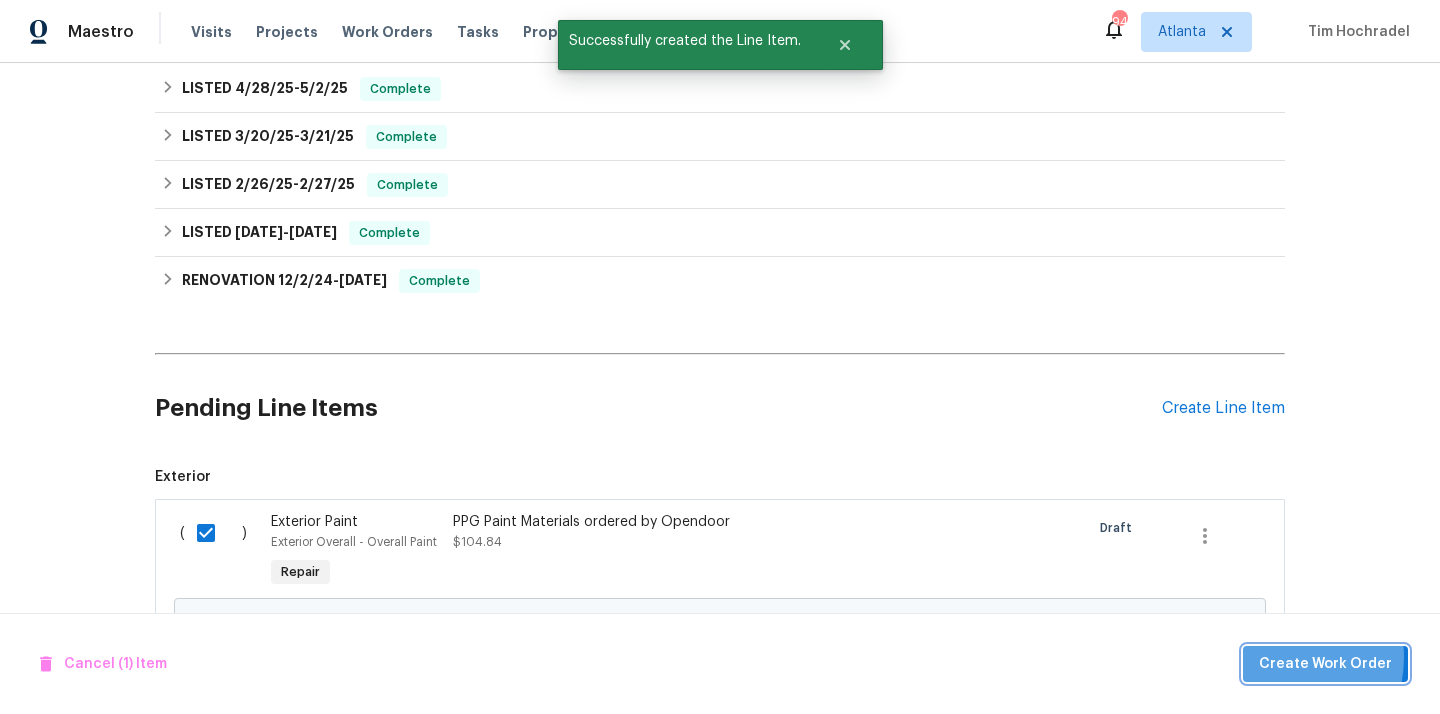 click on "Create Work Order" at bounding box center [1325, 664] 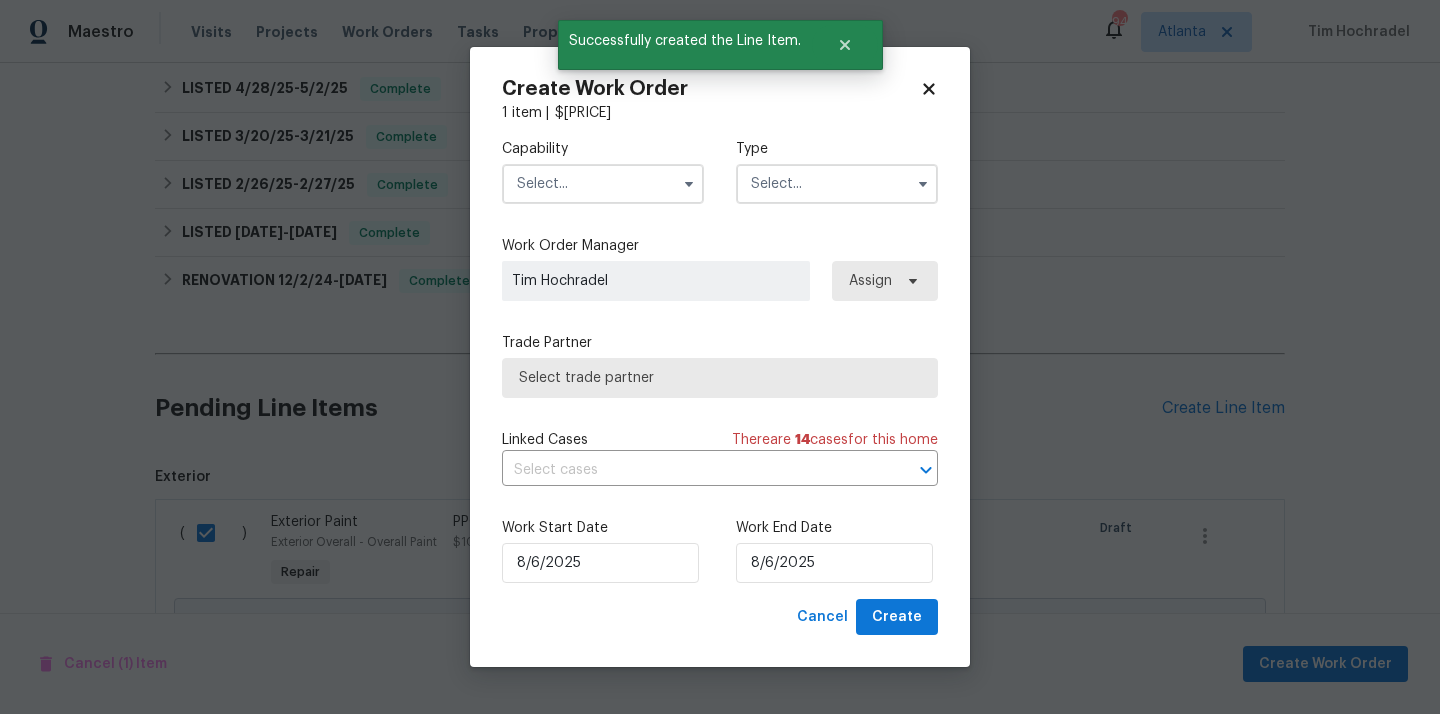 click at bounding box center (603, 184) 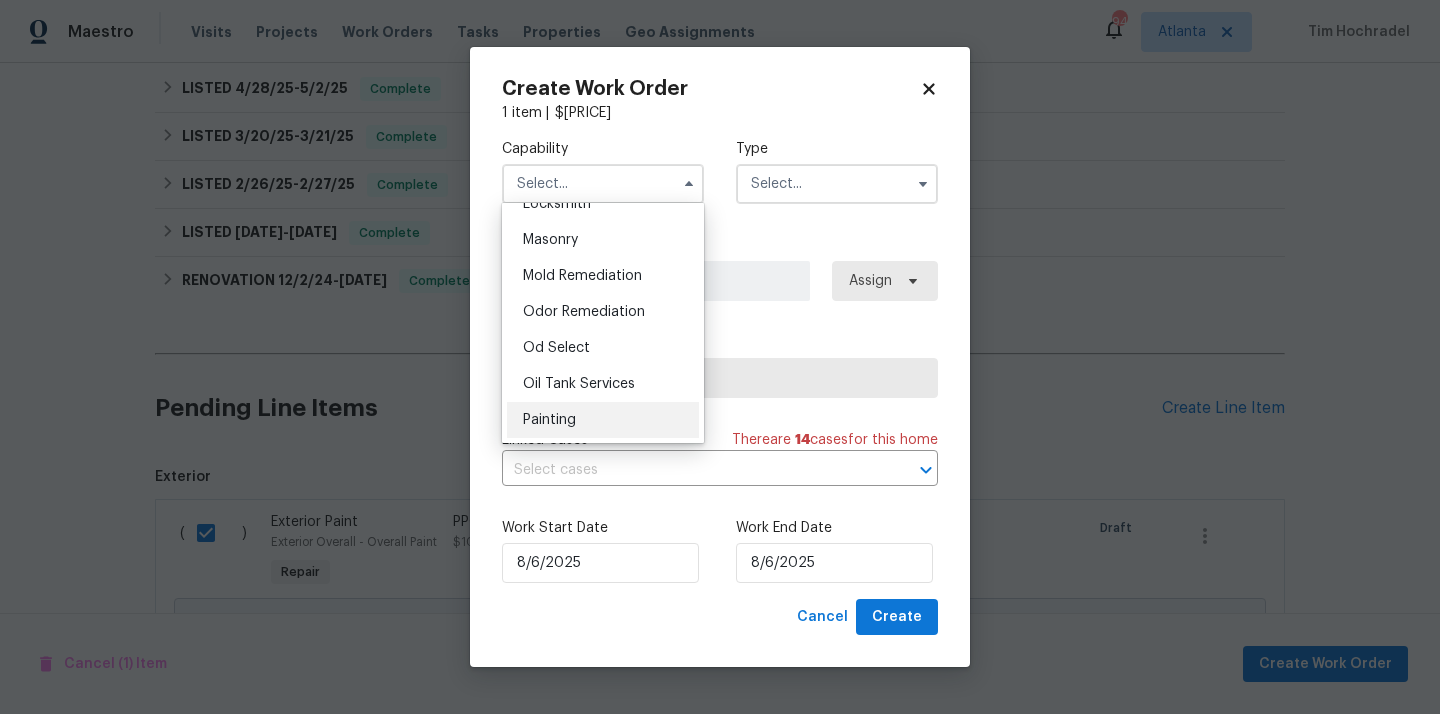click on "Painting" at bounding box center [603, 420] 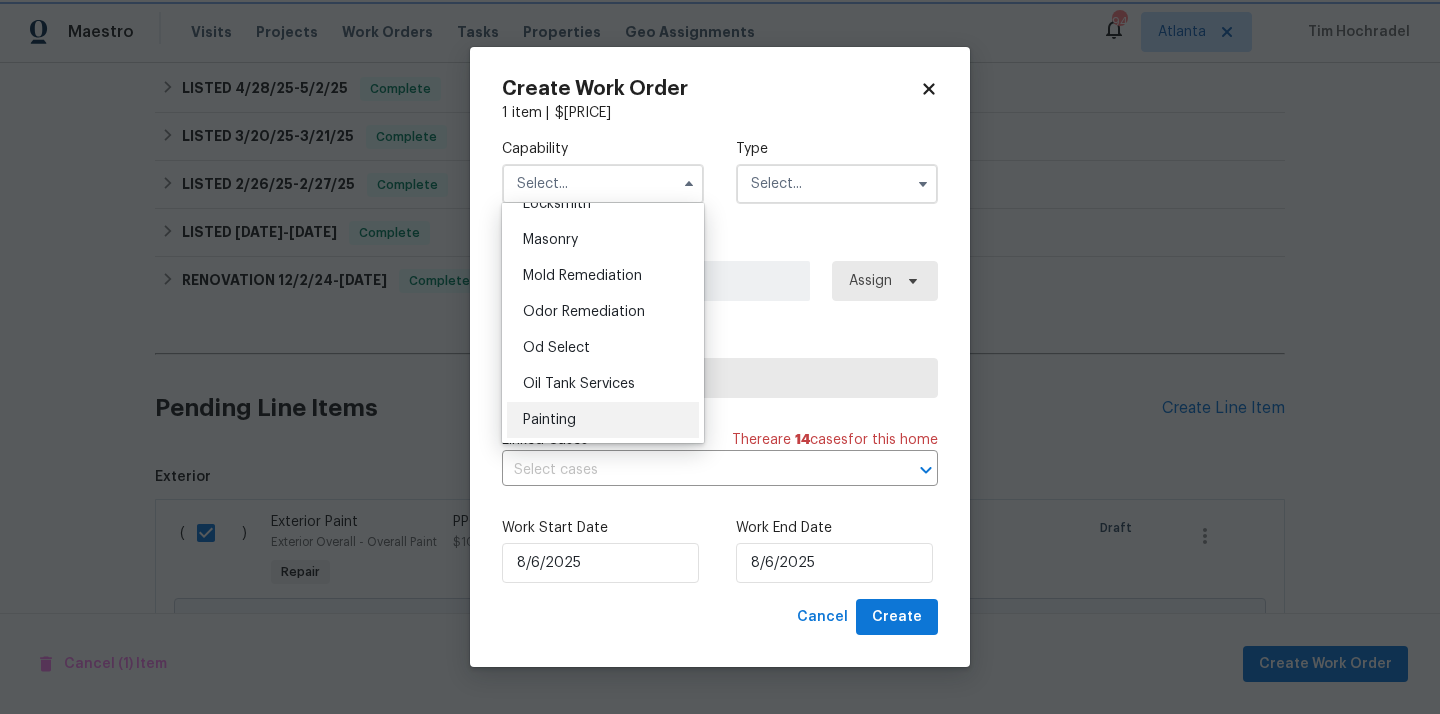 type on "Painting" 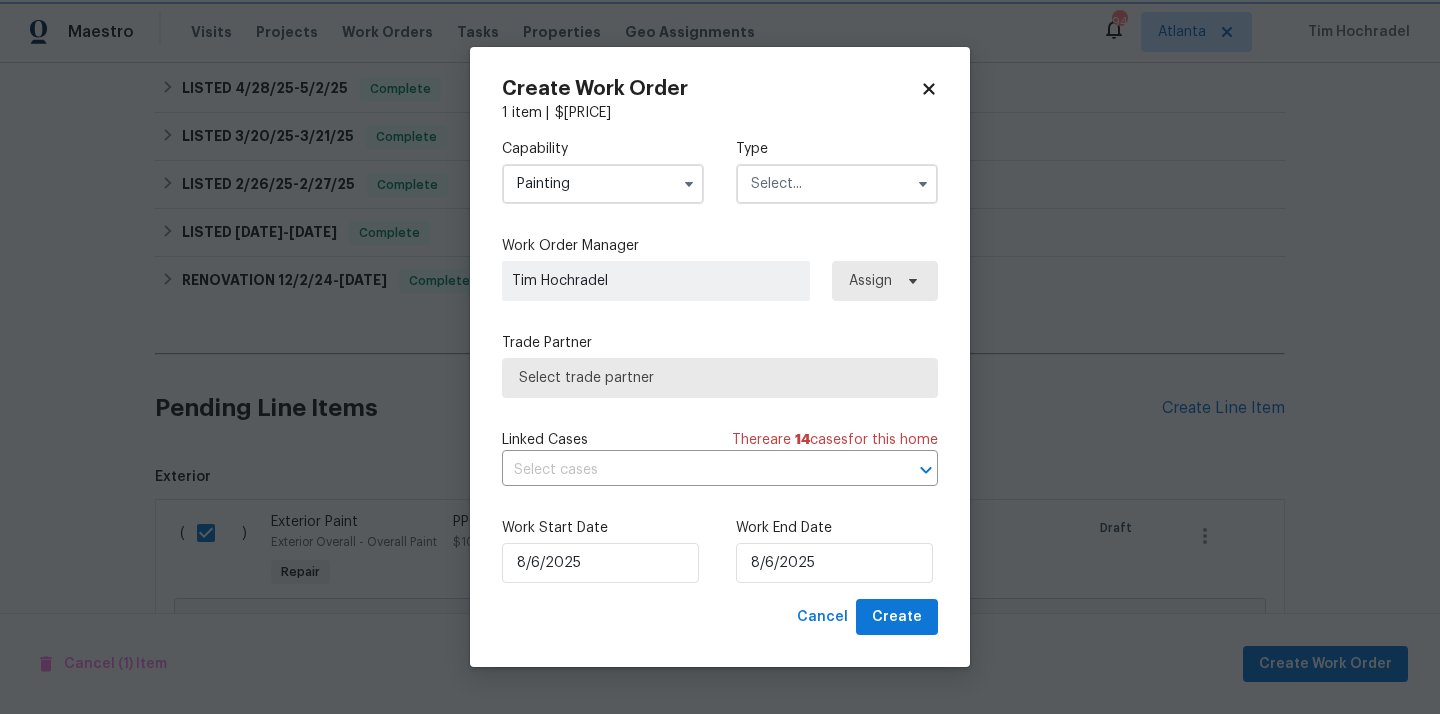 scroll, scrollTop: 1522, scrollLeft: 0, axis: vertical 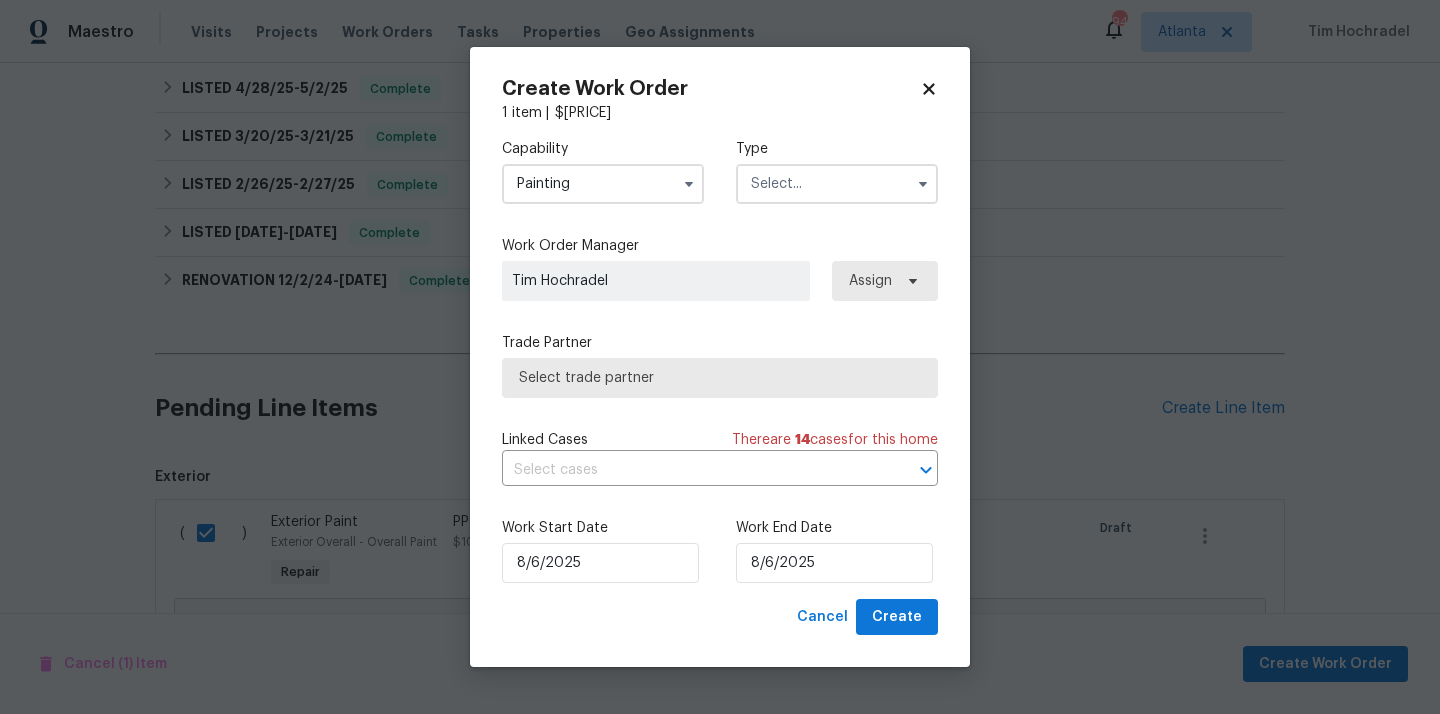 click at bounding box center (837, 184) 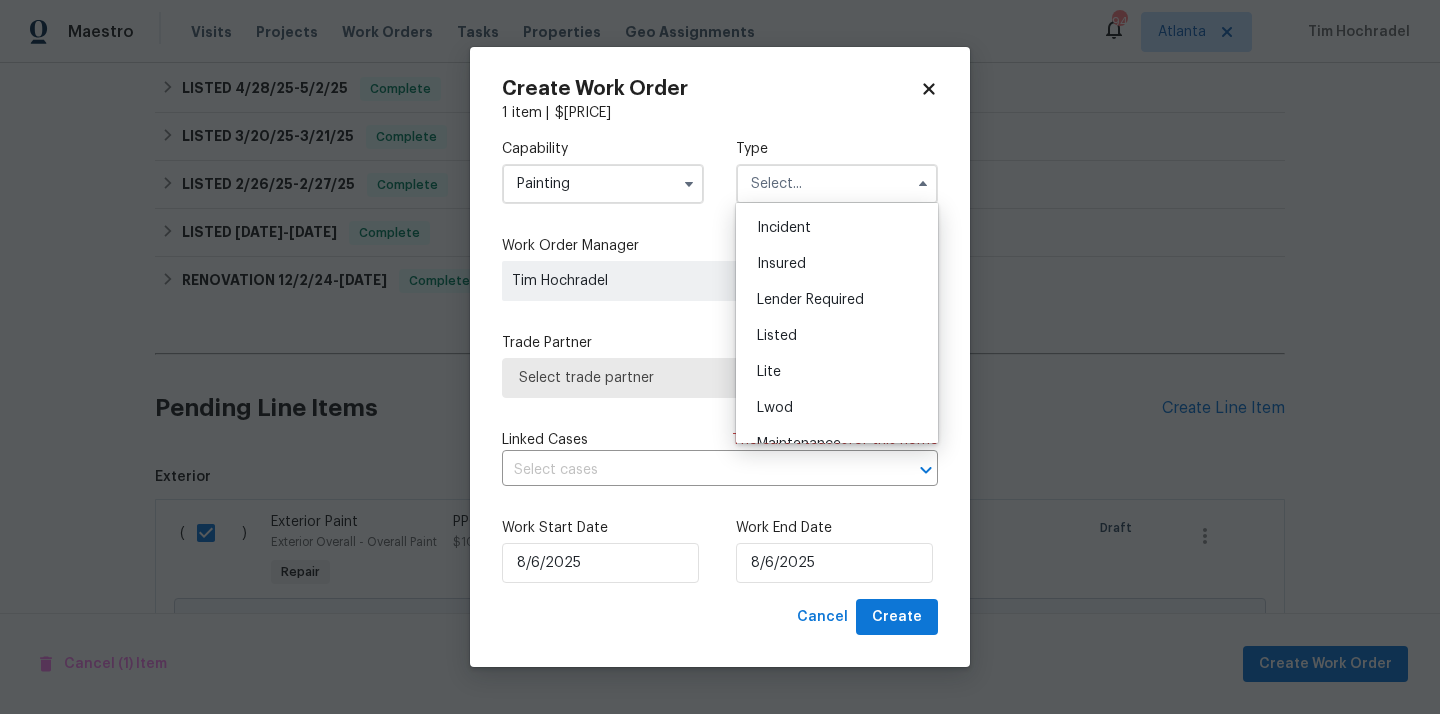 scroll, scrollTop: 141, scrollLeft: 0, axis: vertical 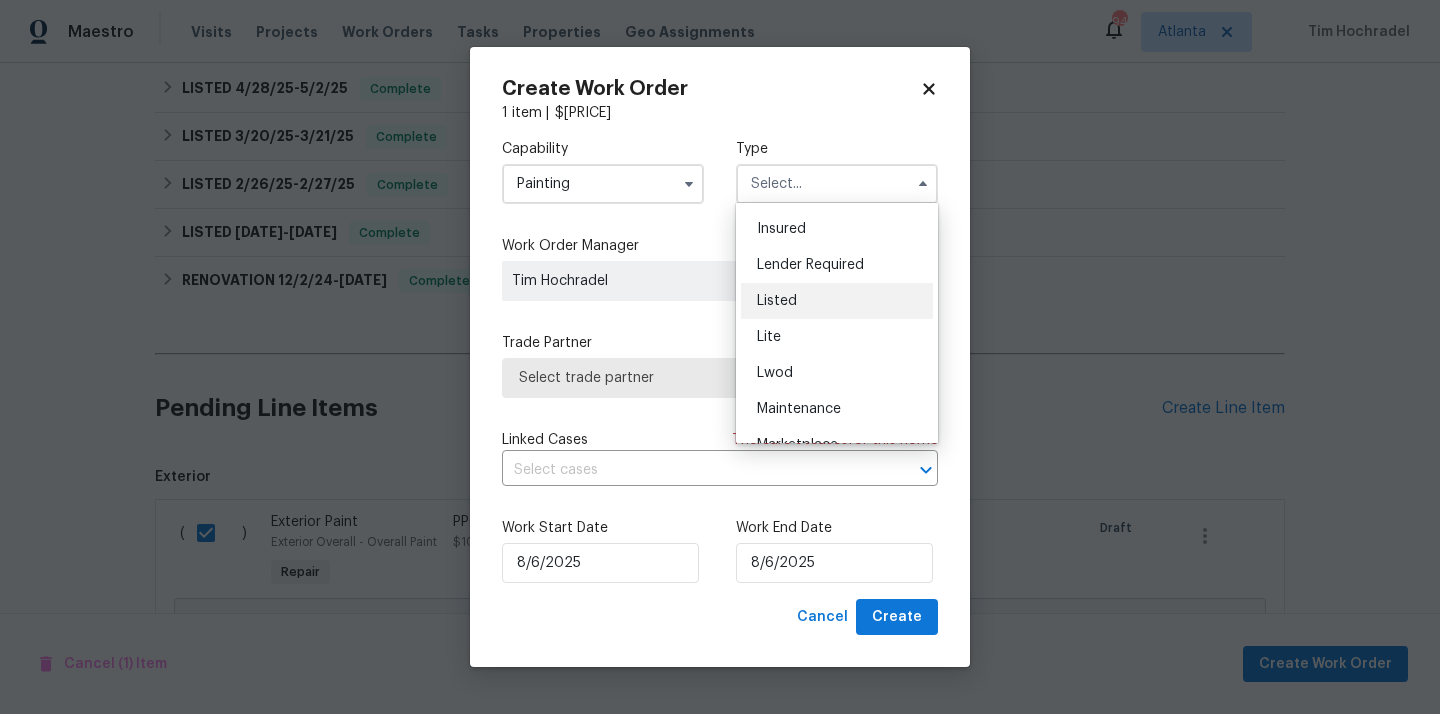 click on "Listed" at bounding box center (837, 301) 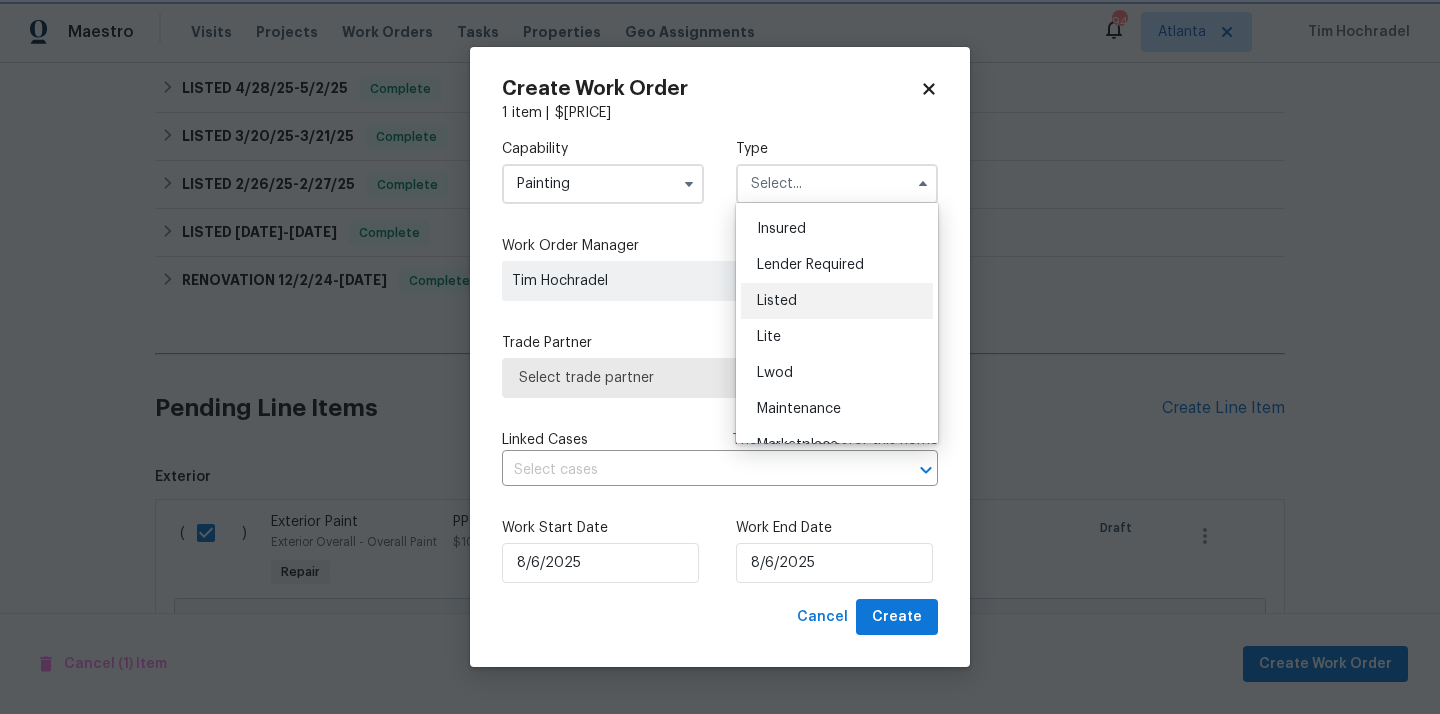 type on "Listed" 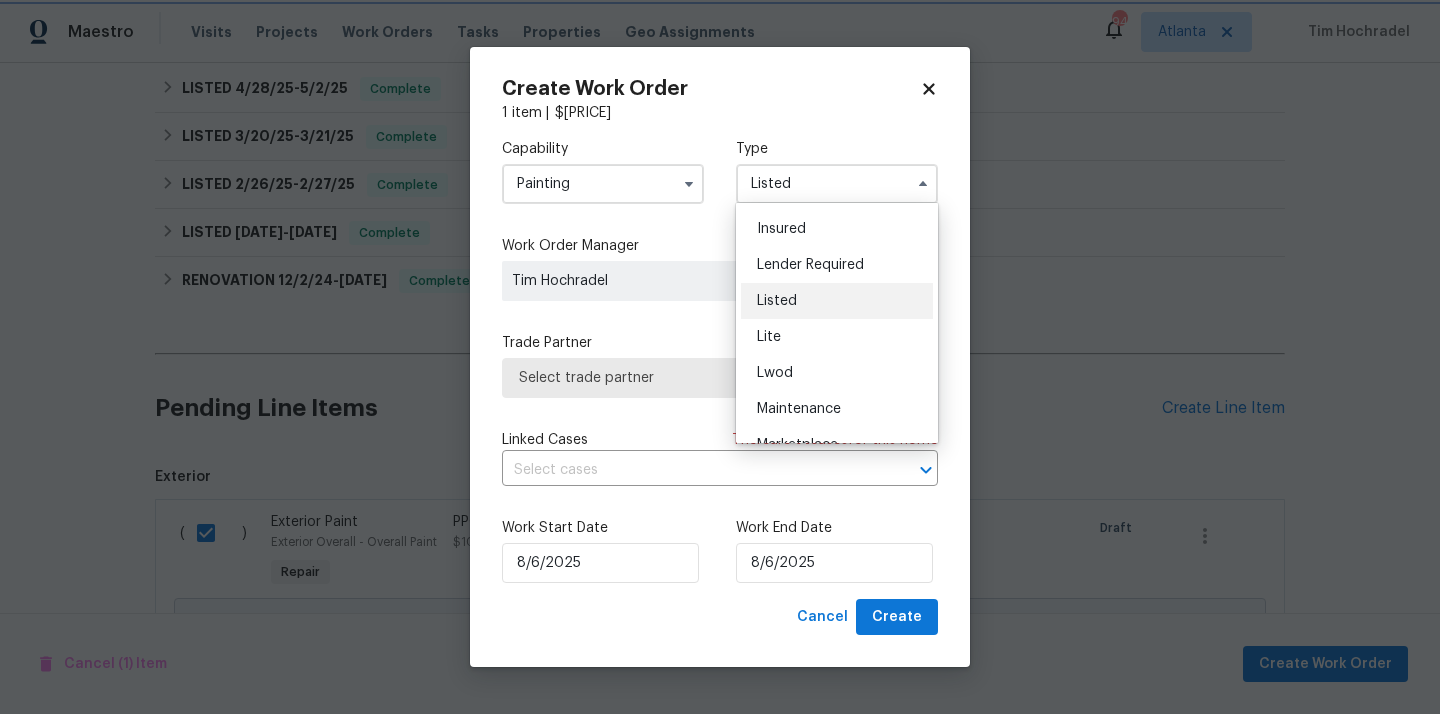 scroll, scrollTop: 0, scrollLeft: 0, axis: both 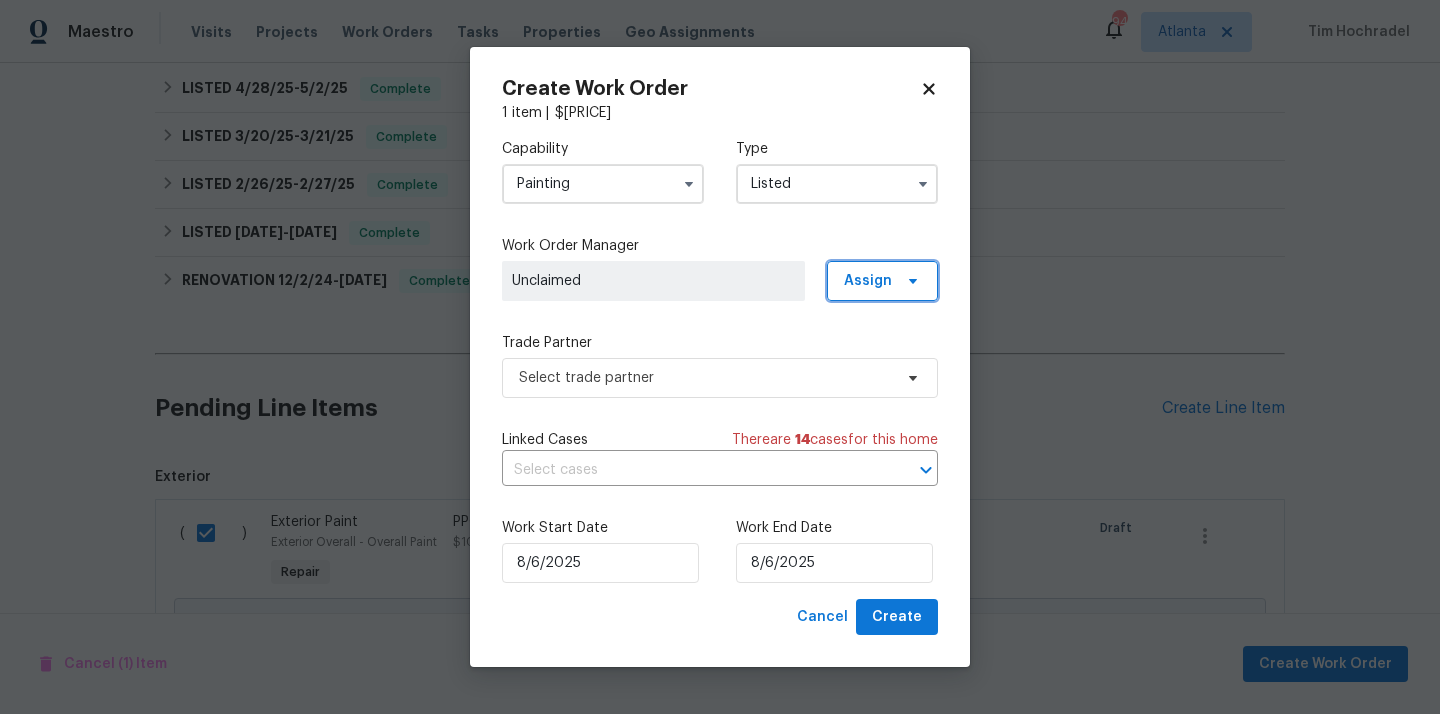 click on "Assign" at bounding box center [882, 281] 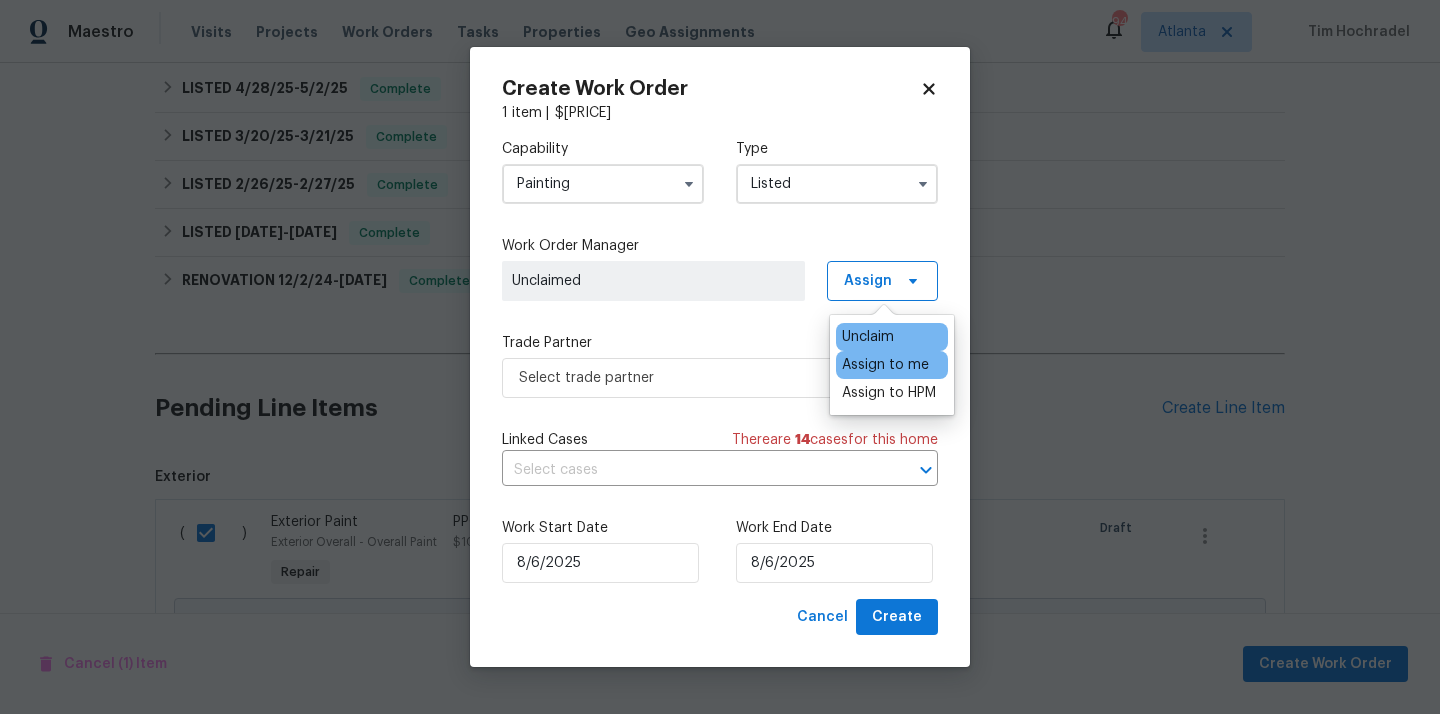 click on "Assign to me" at bounding box center (885, 365) 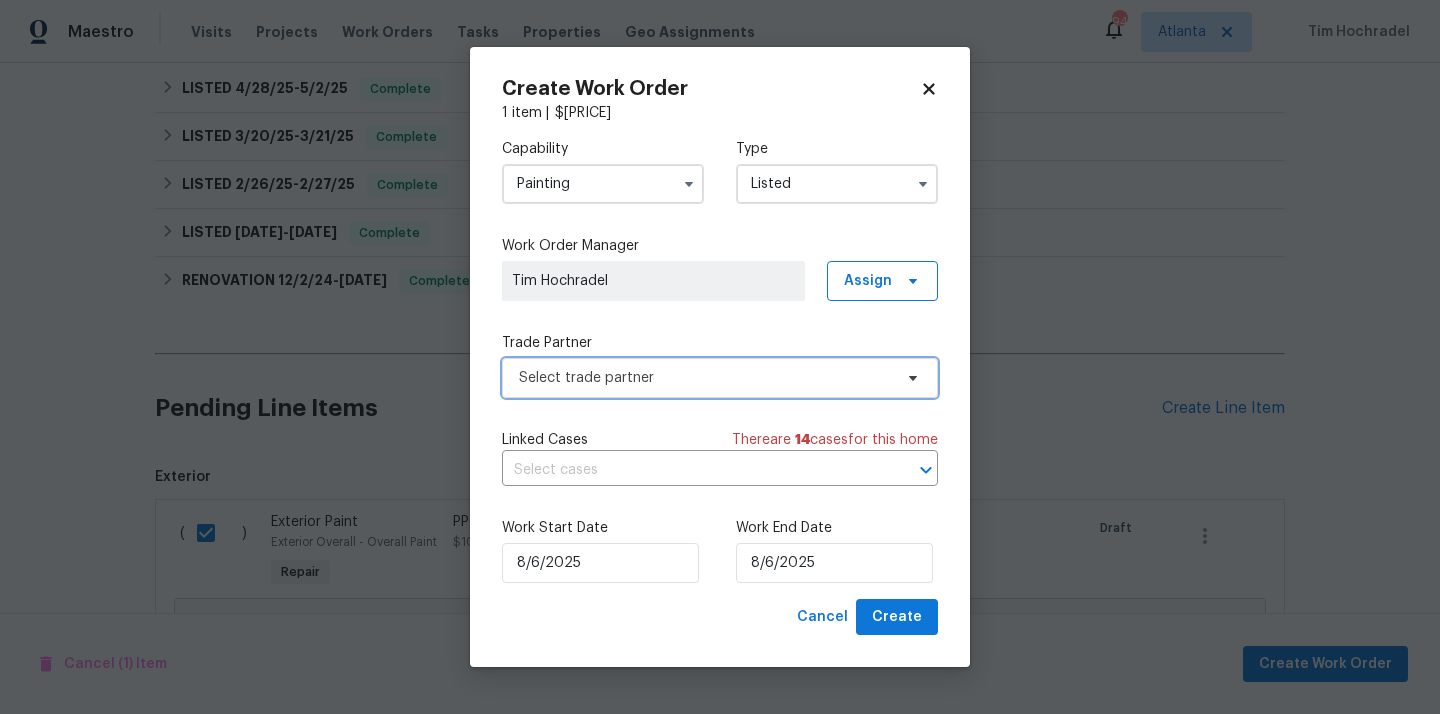 click on "Select trade partner" at bounding box center (705, 378) 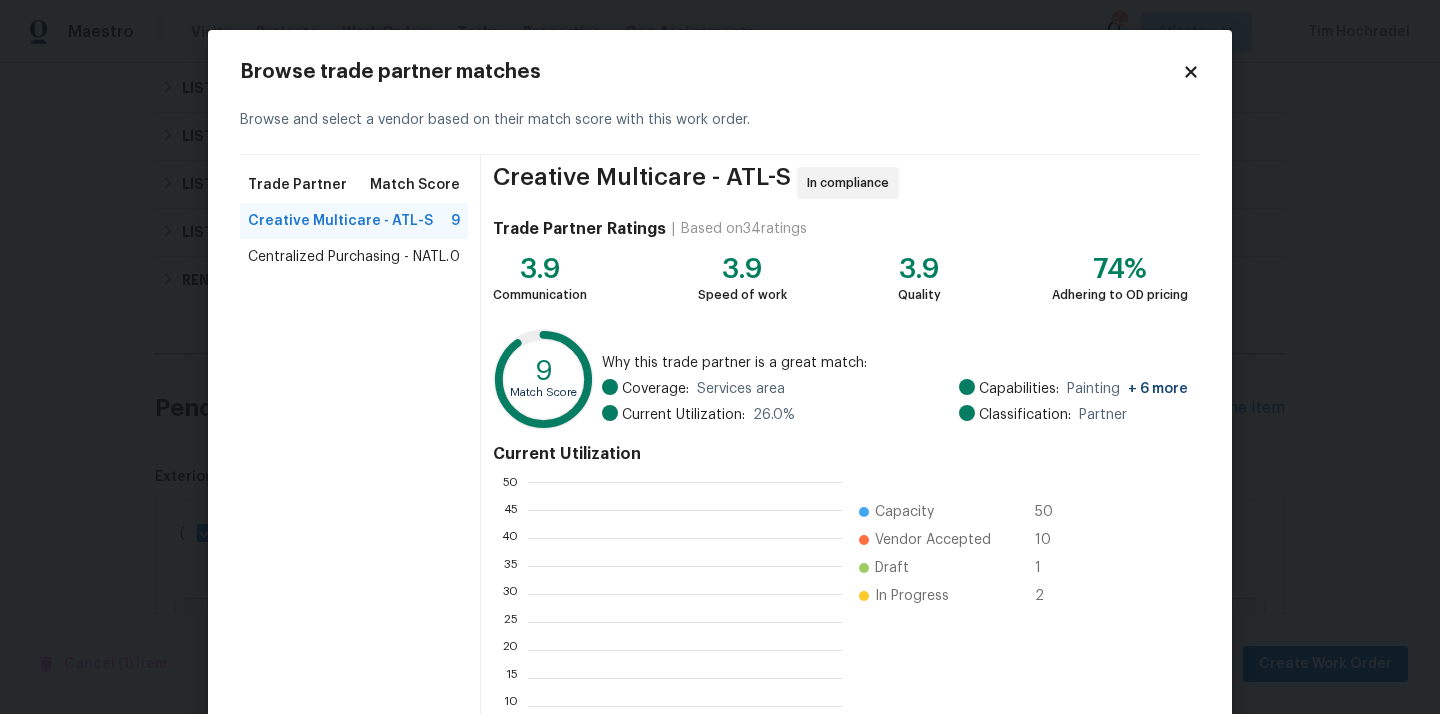 scroll, scrollTop: 2, scrollLeft: 1, axis: both 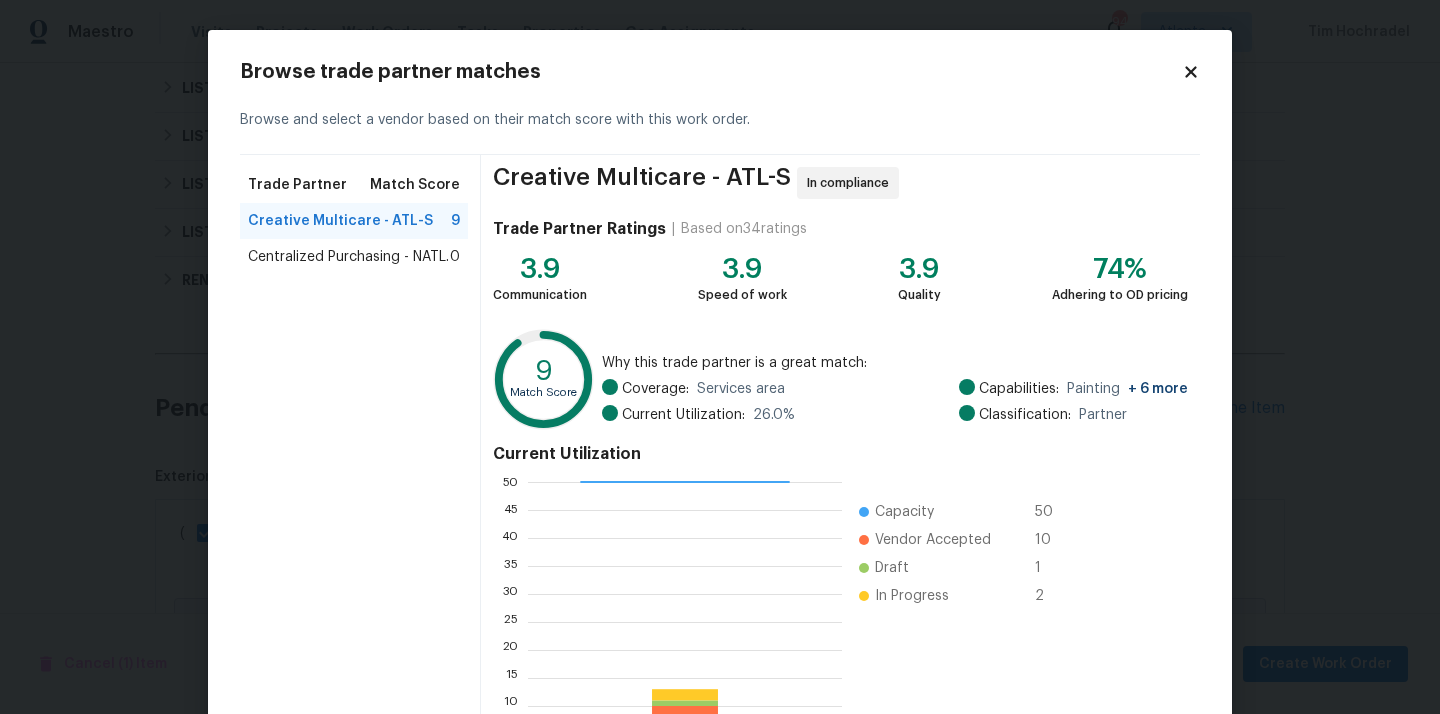 click on "Centralized Purchasing - NATL." at bounding box center [348, 257] 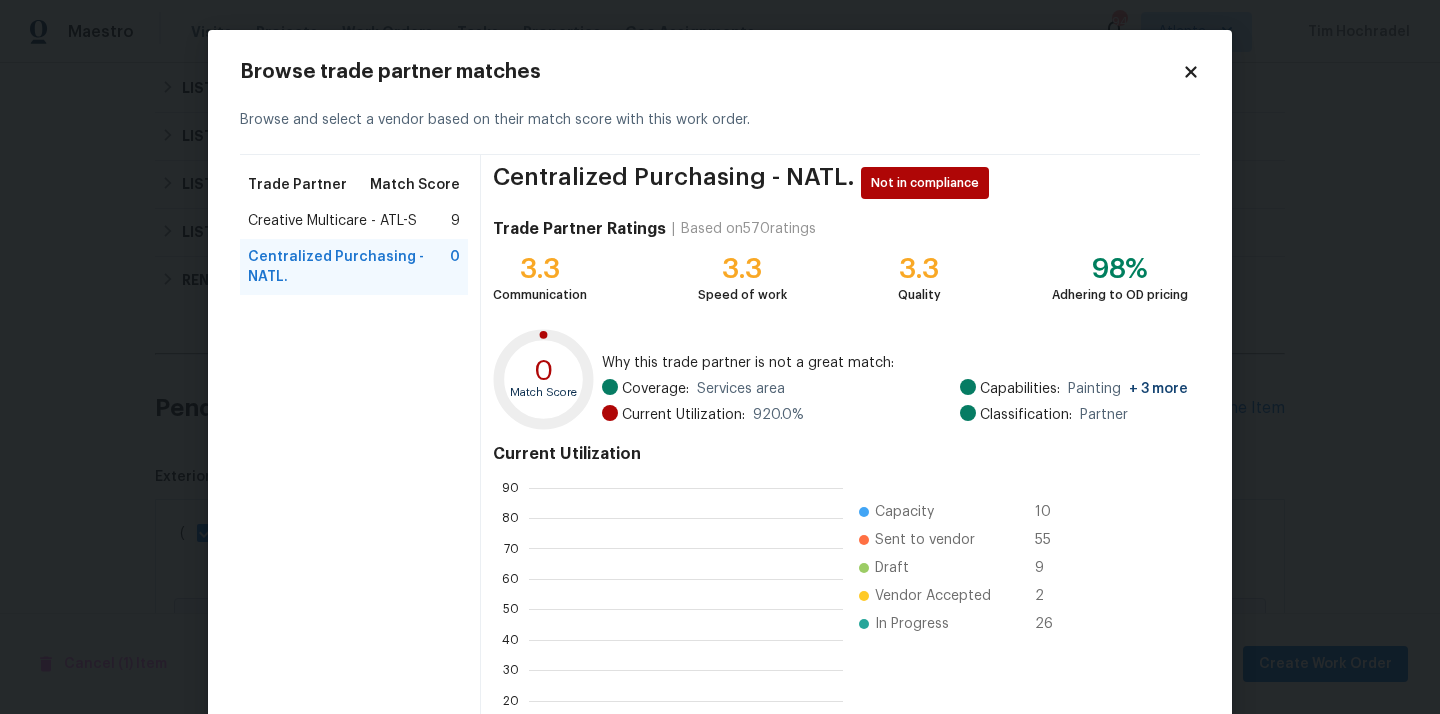 scroll, scrollTop: 2, scrollLeft: 1, axis: both 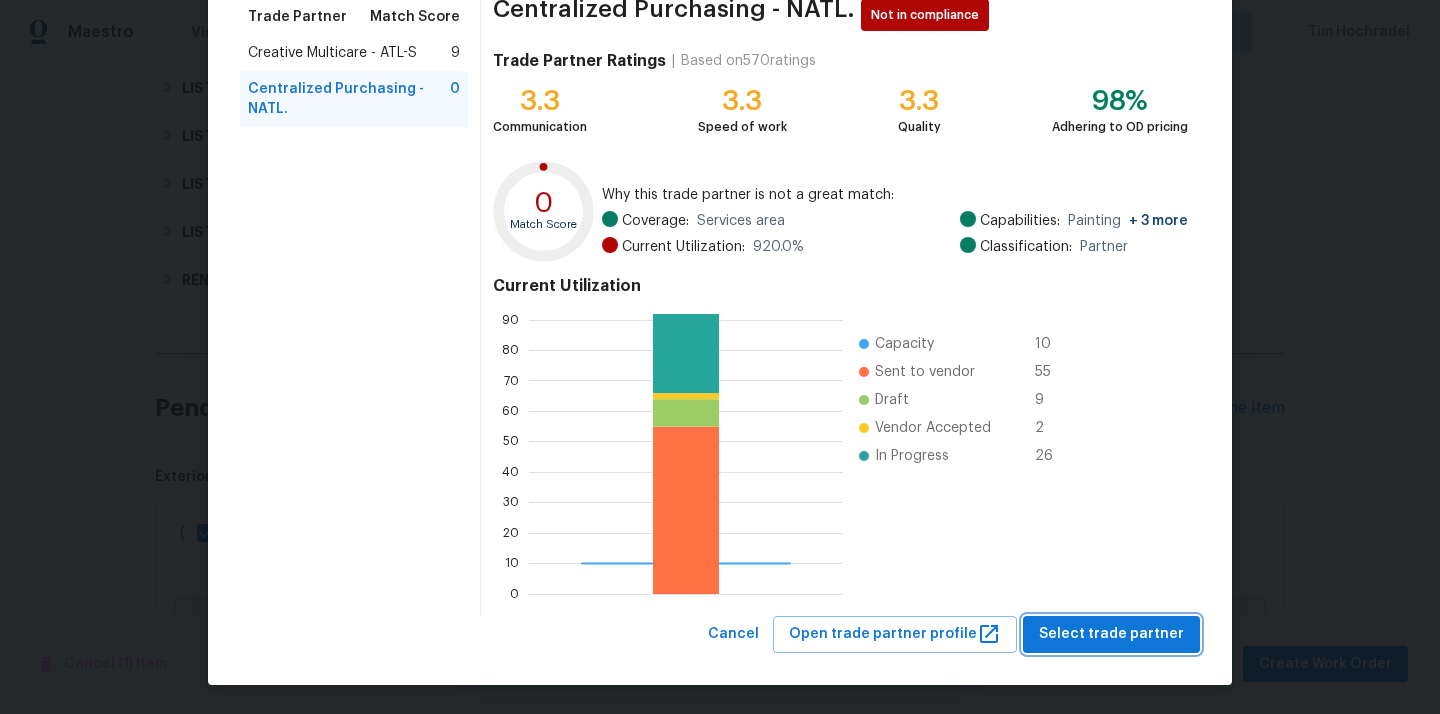 click on "Select trade partner" at bounding box center (1111, 634) 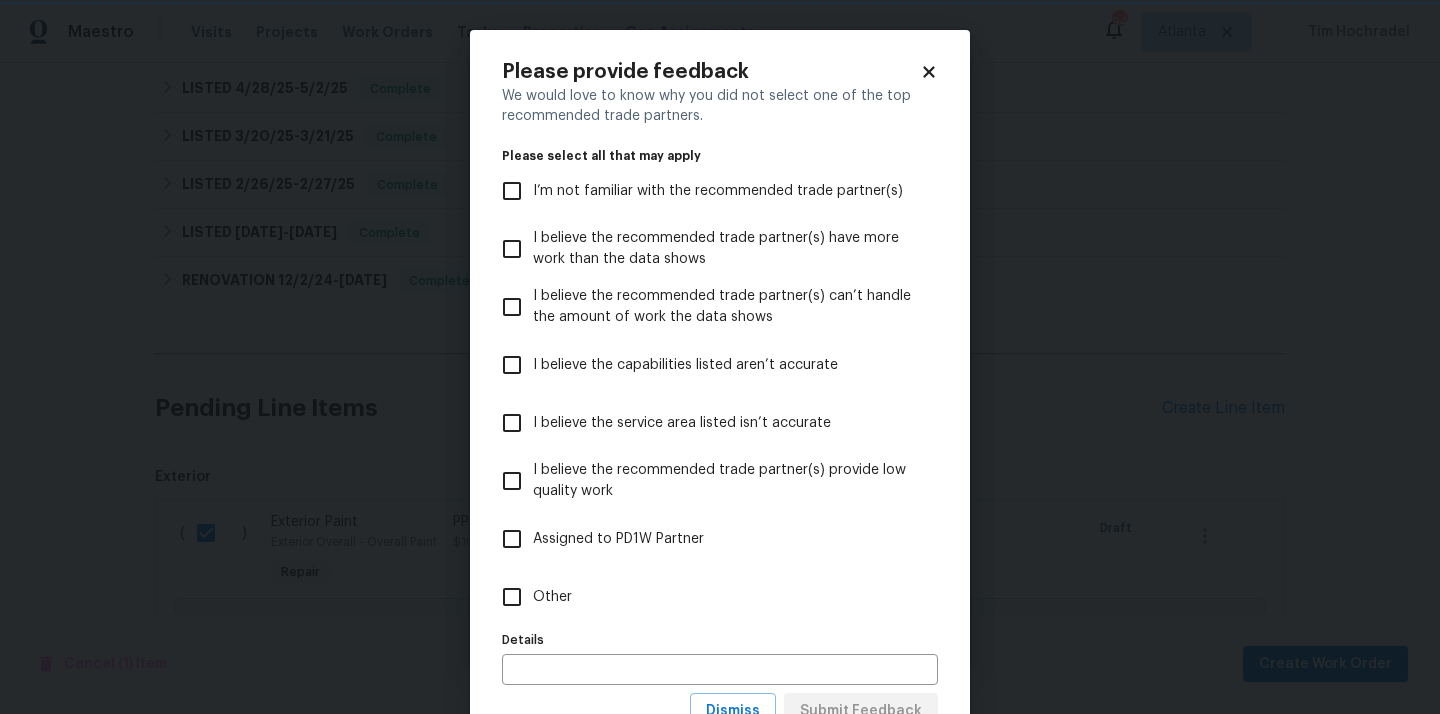 scroll, scrollTop: 0, scrollLeft: 0, axis: both 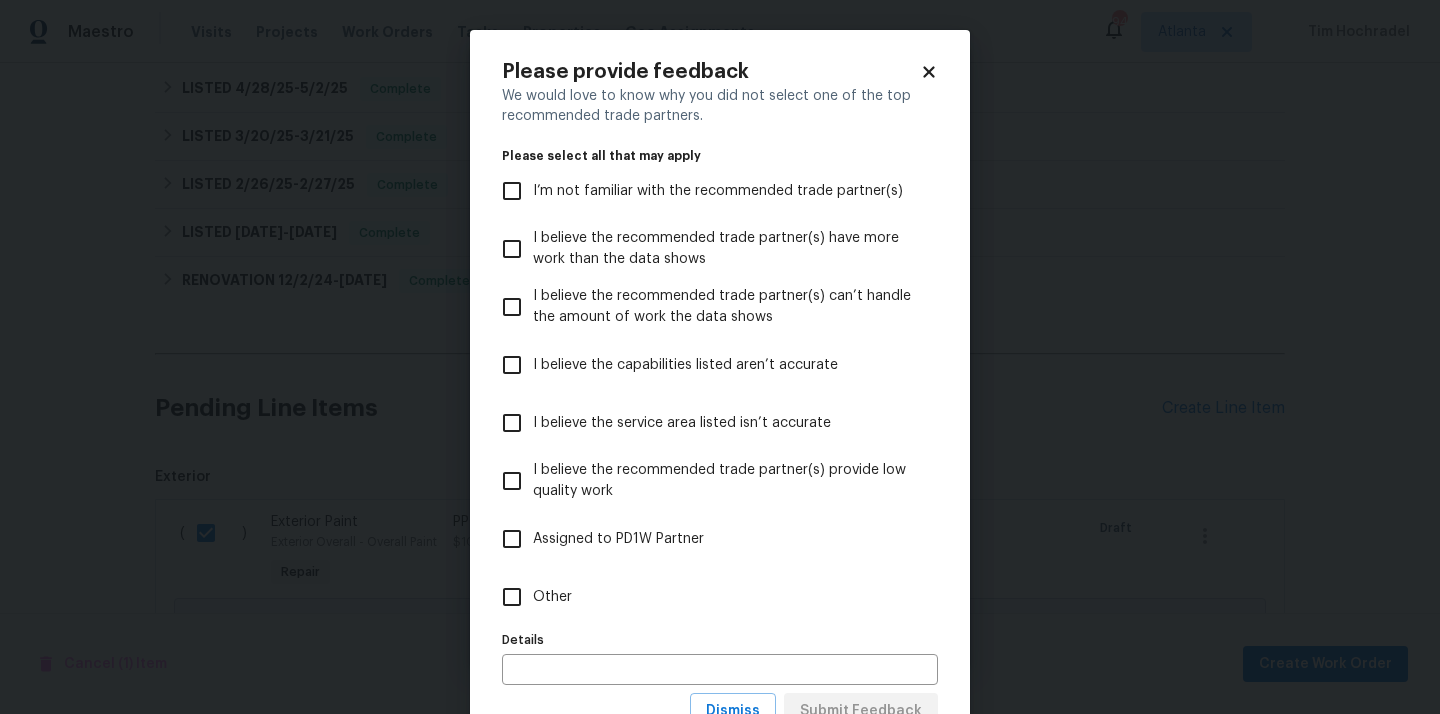 click on "Other" at bounding box center (706, 597) 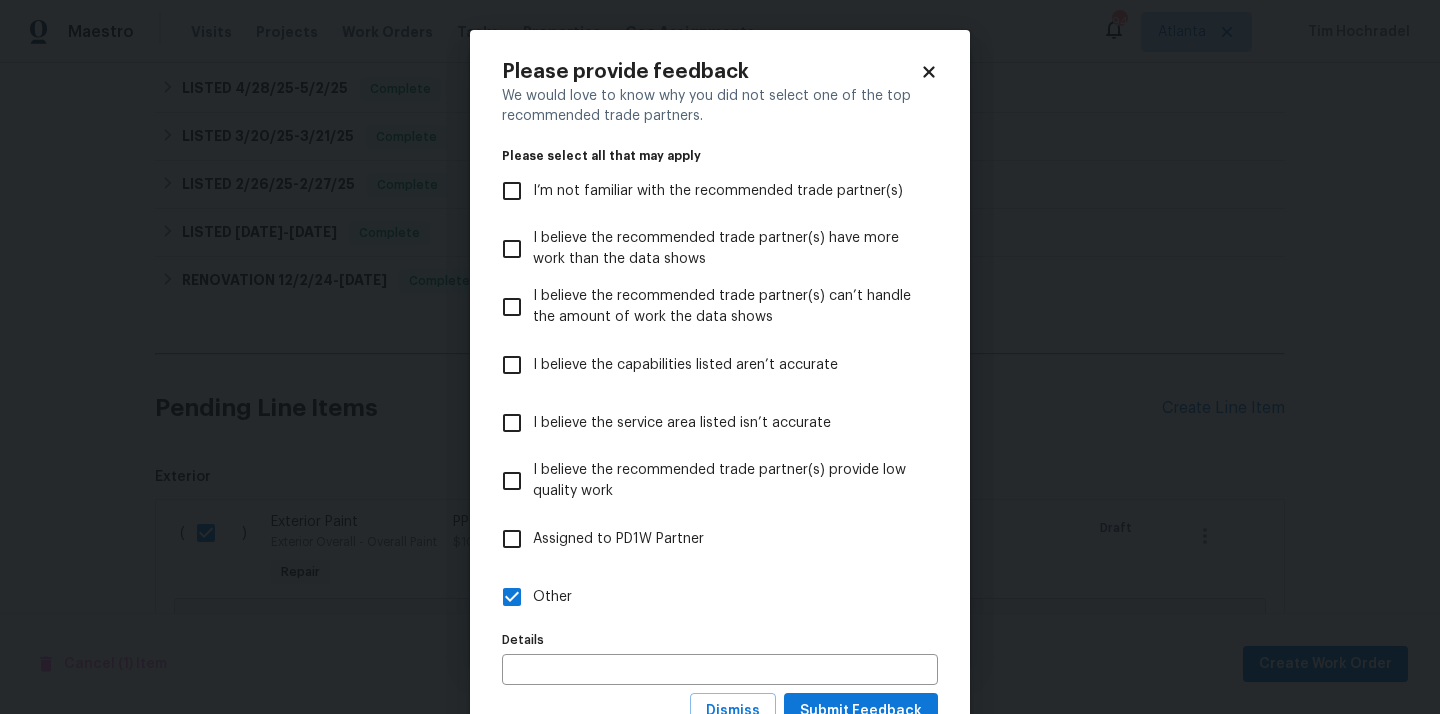 scroll, scrollTop: 78, scrollLeft: 0, axis: vertical 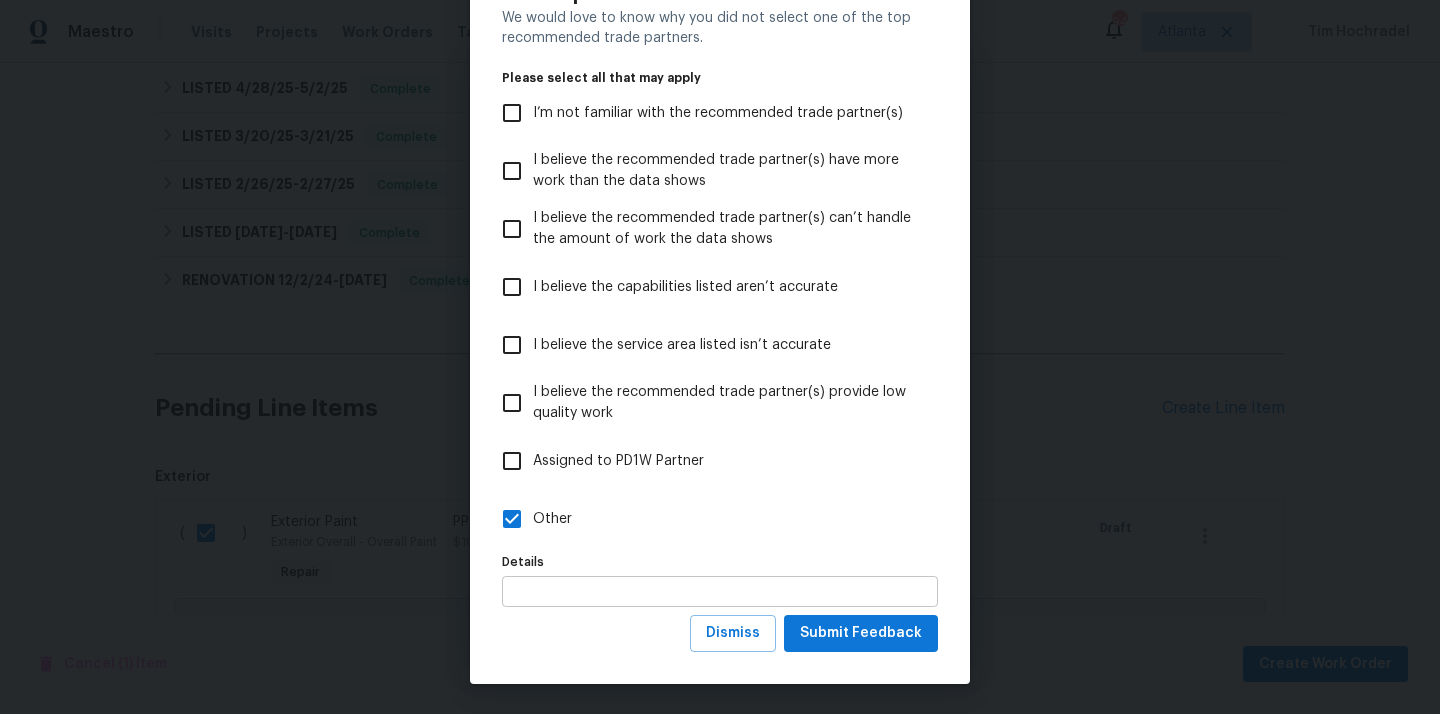 click at bounding box center [720, 591] 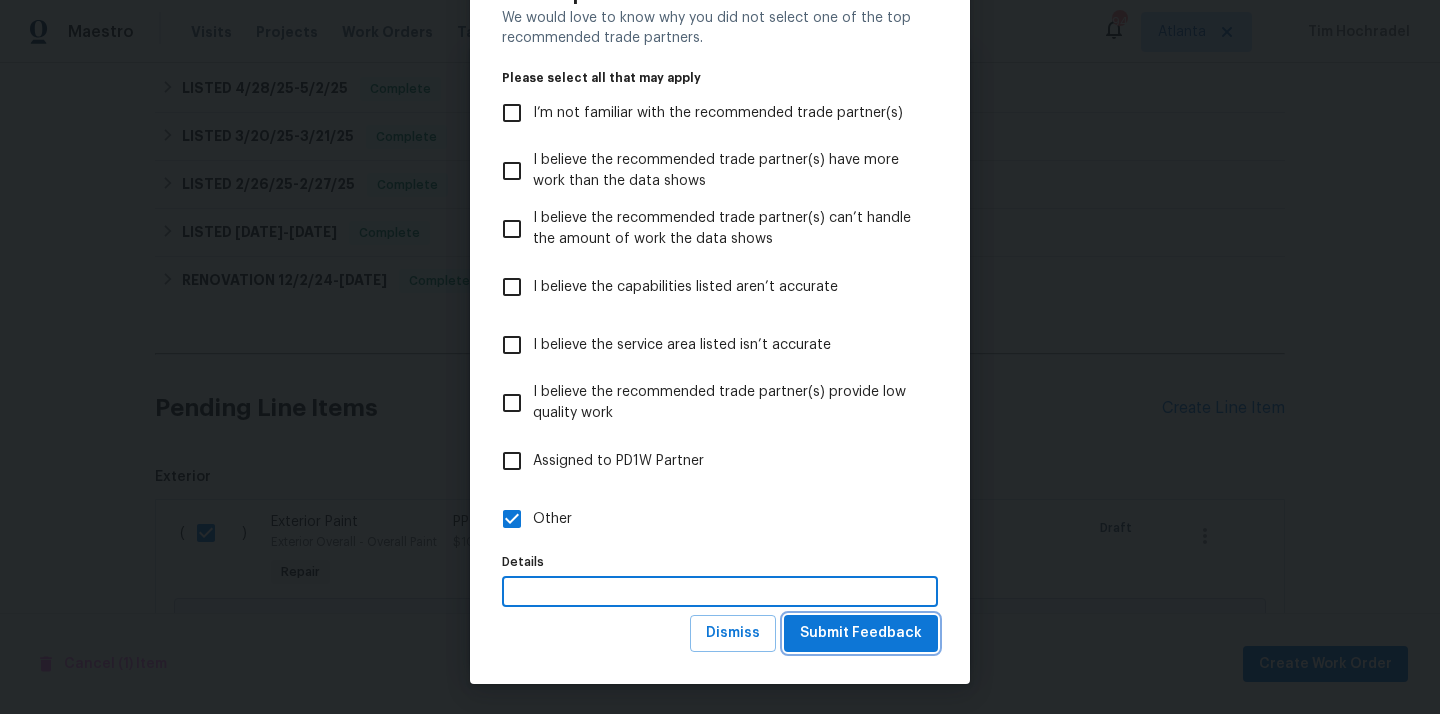 click on "Submit Feedback" at bounding box center [861, 633] 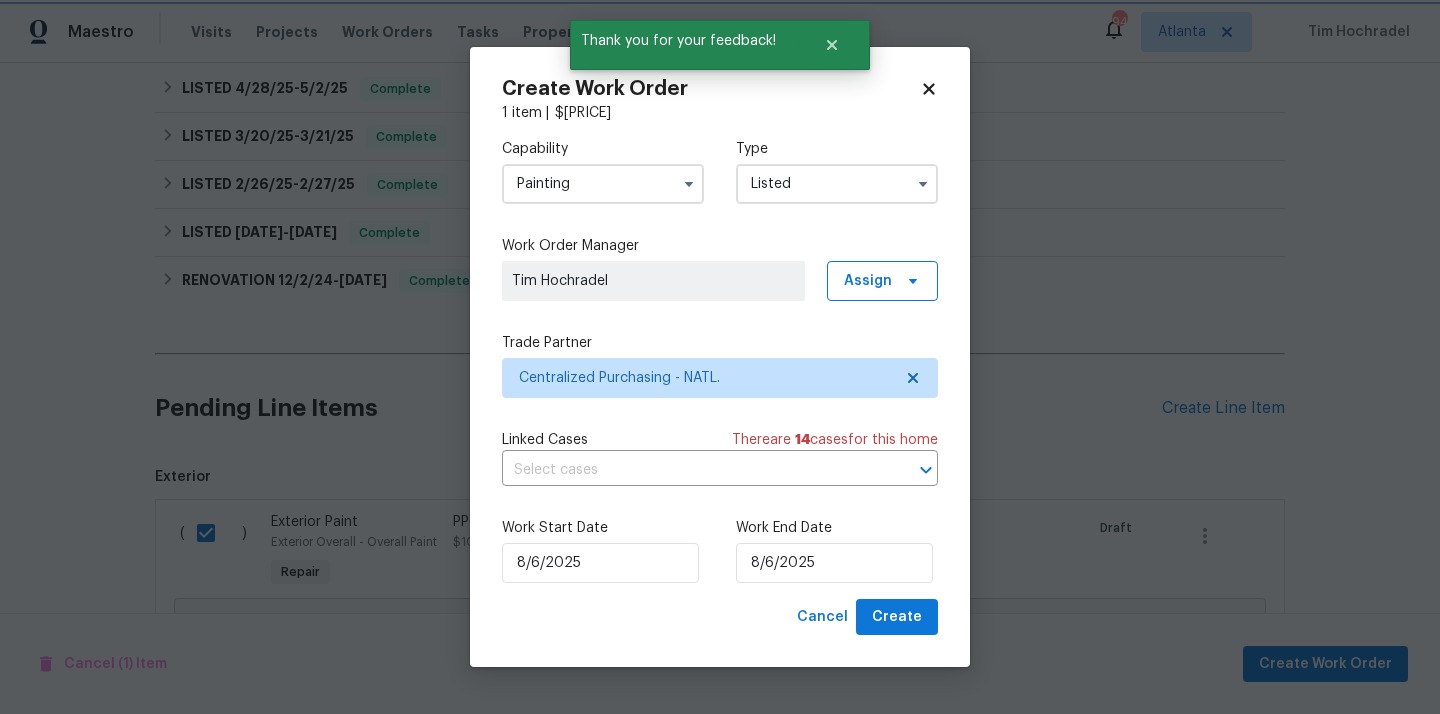 scroll, scrollTop: 0, scrollLeft: 0, axis: both 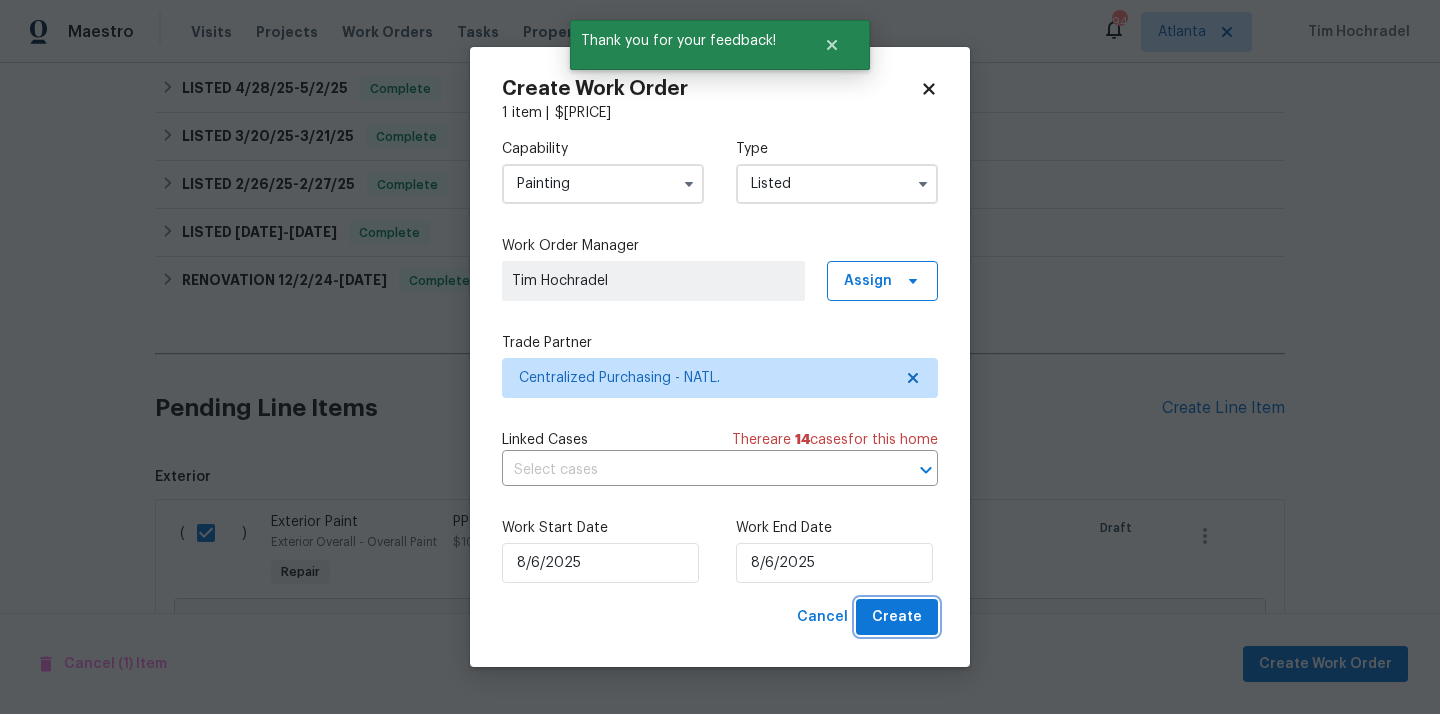 click on "Create" at bounding box center [897, 617] 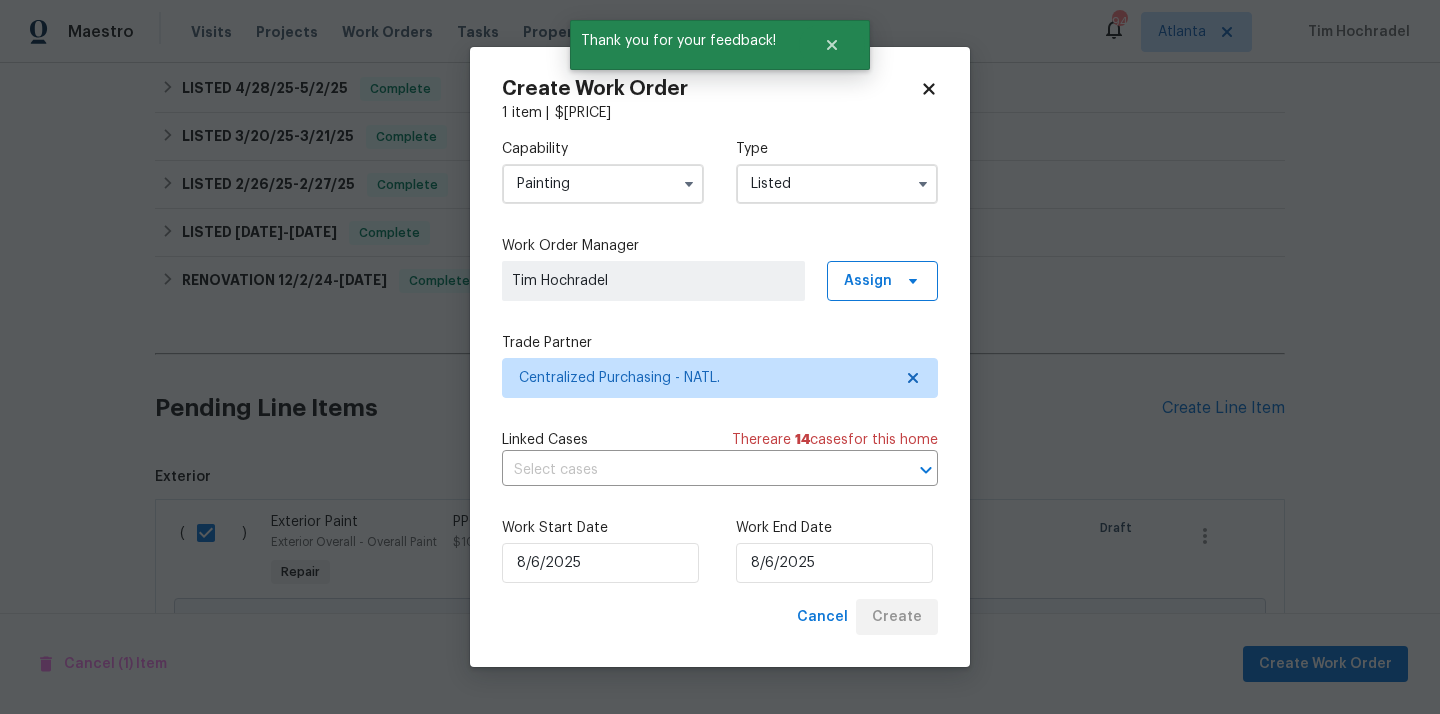 checkbox on "false" 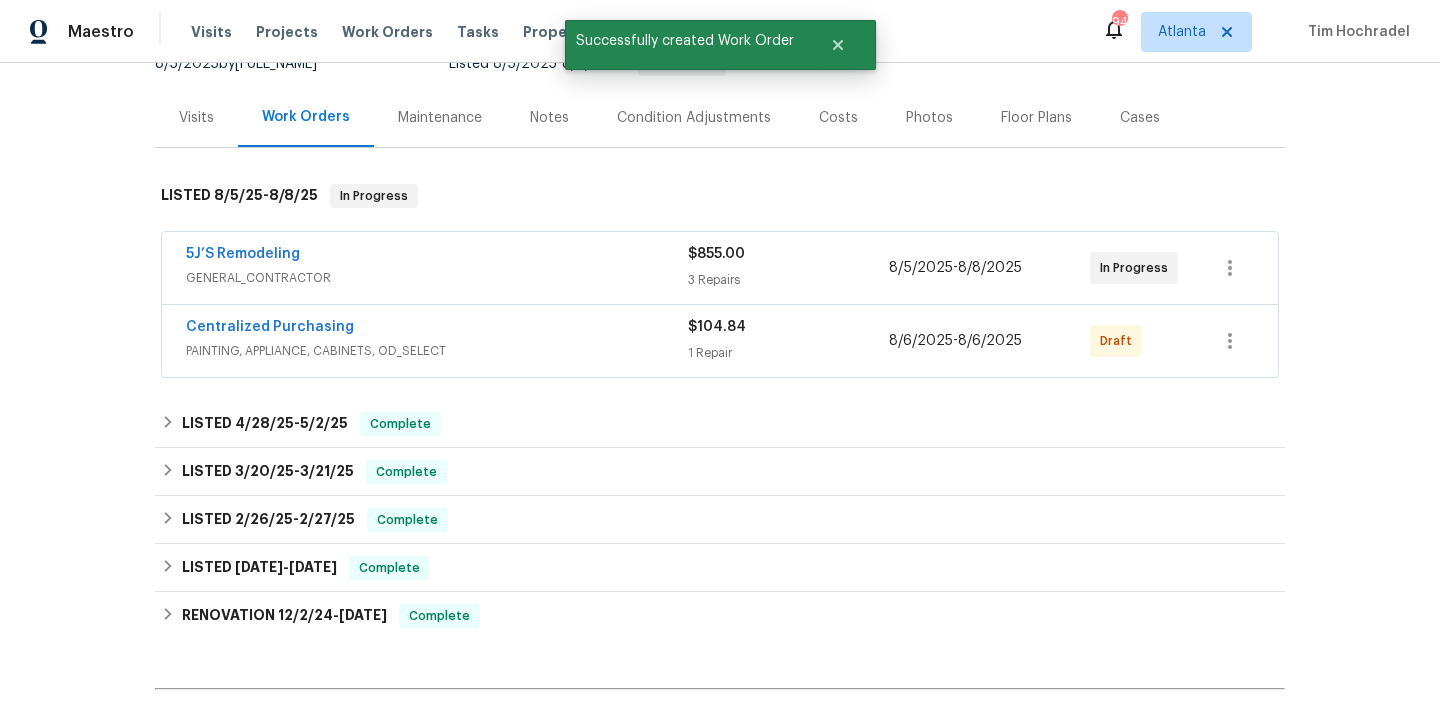 scroll, scrollTop: 190, scrollLeft: 0, axis: vertical 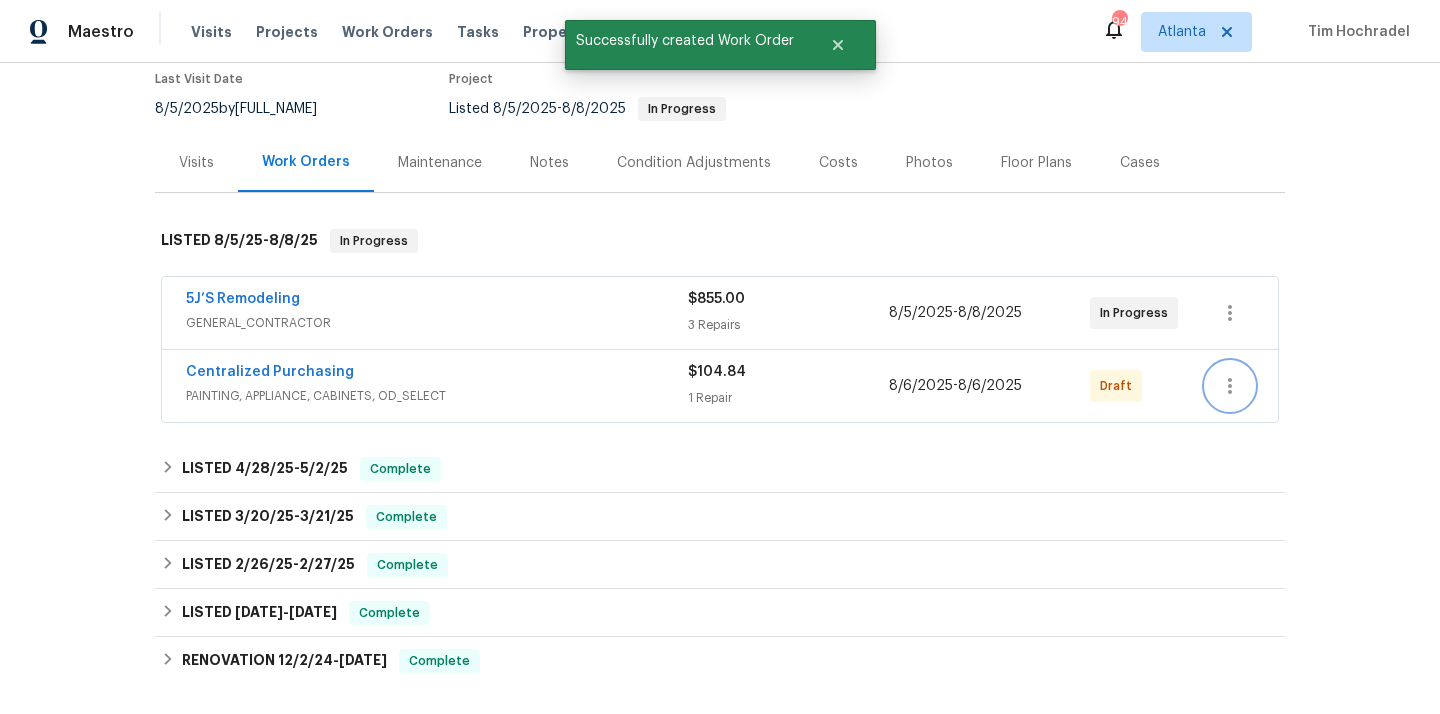 click 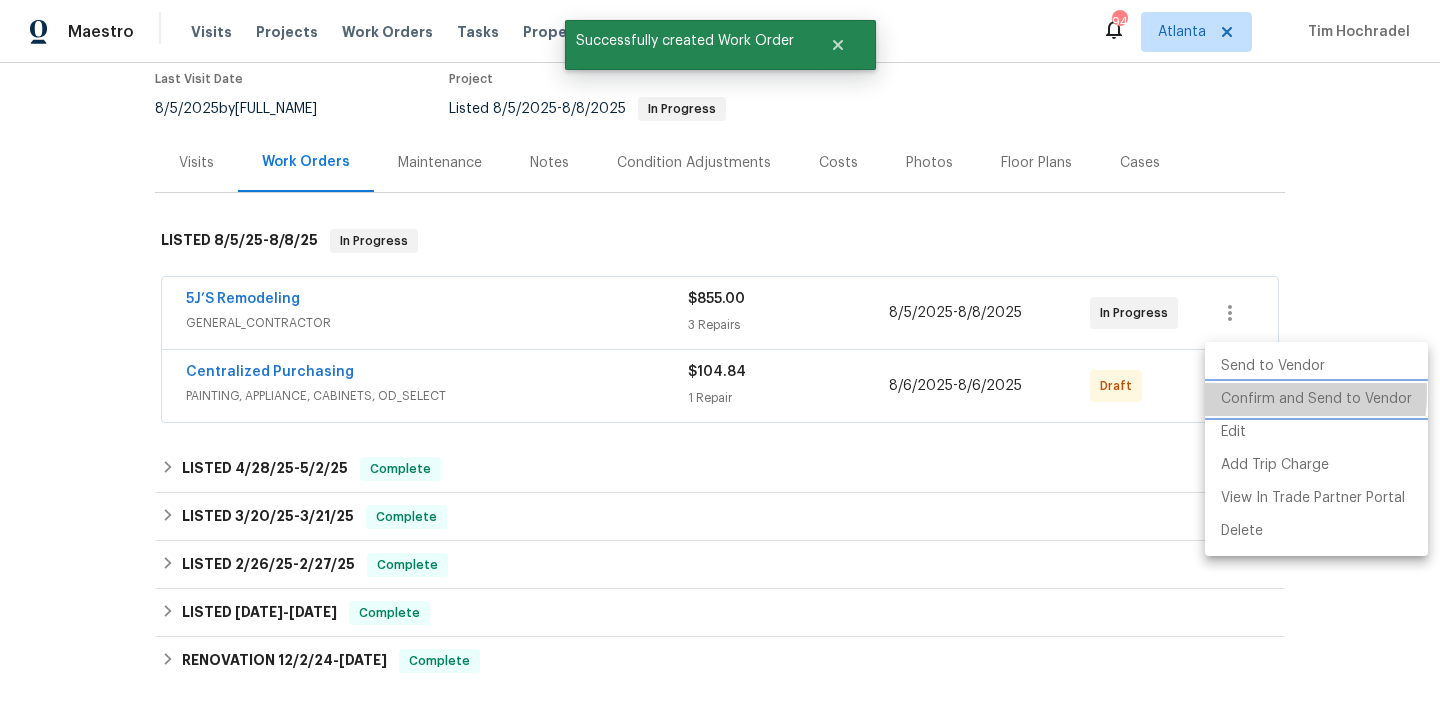 click on "Confirm and Send to Vendor" at bounding box center (1316, 399) 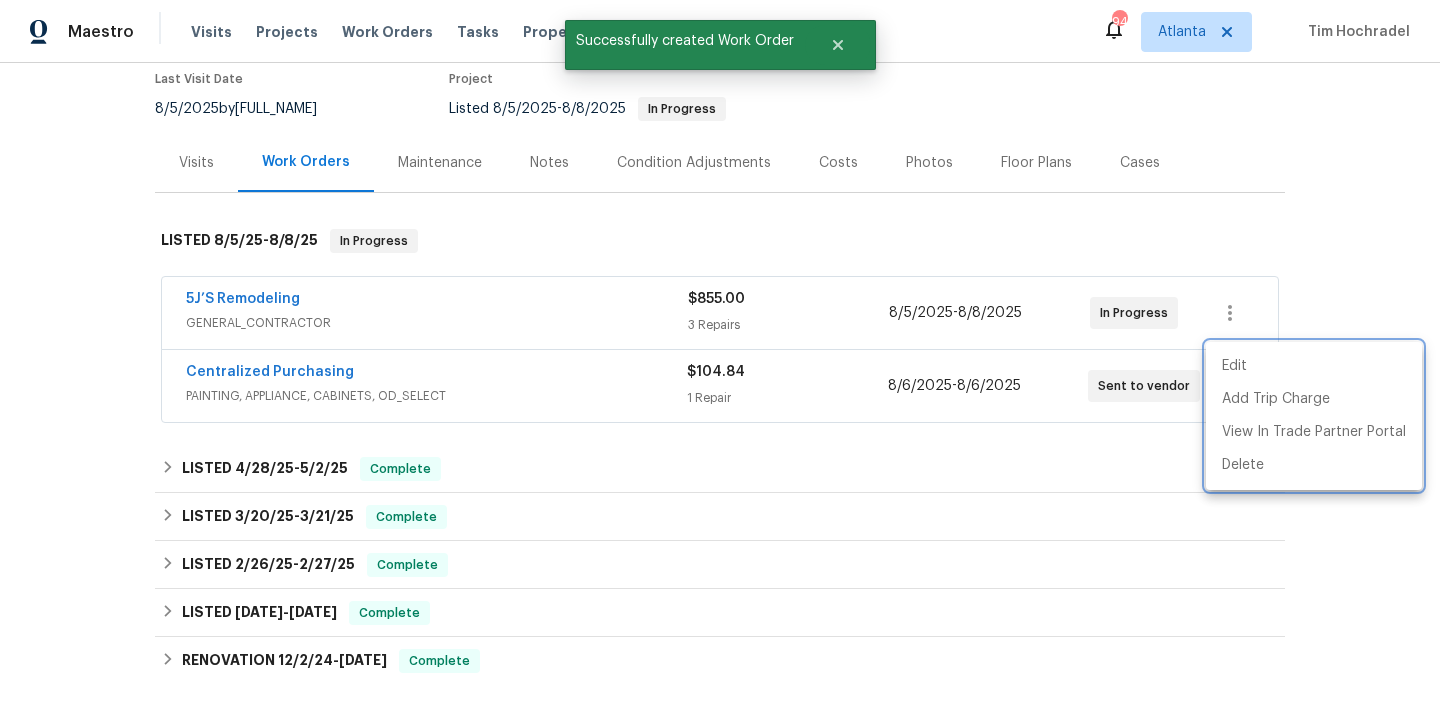 click at bounding box center (720, 357) 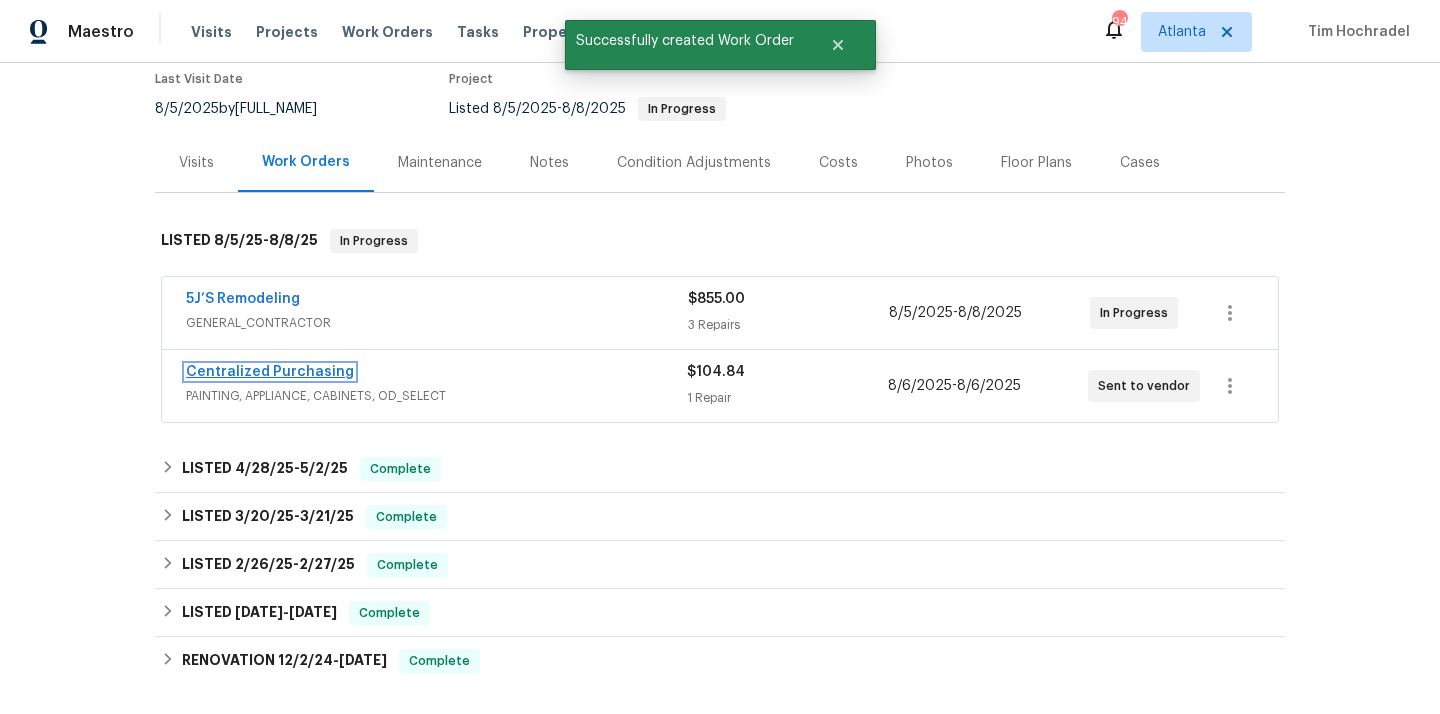 click on "Centralized Purchasing" at bounding box center (270, 372) 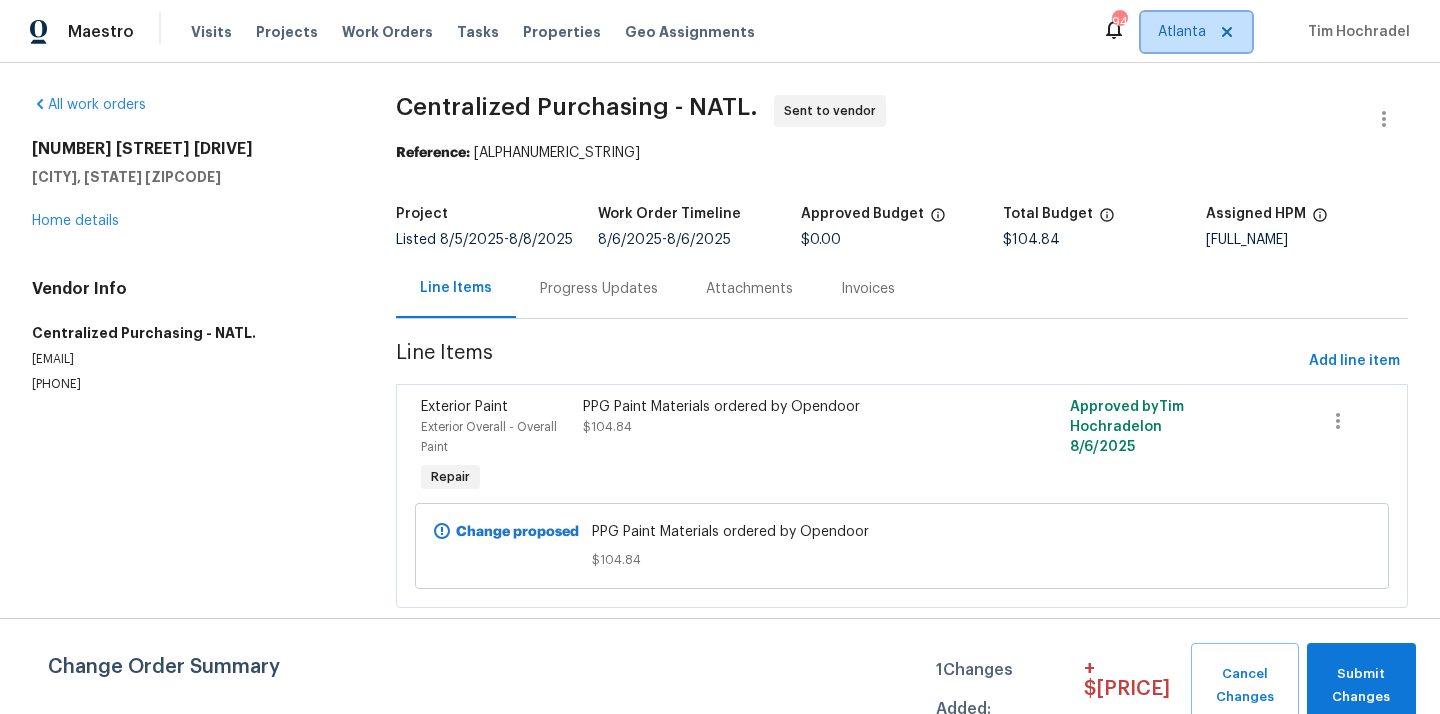 click on "Atlanta" at bounding box center (1182, 32) 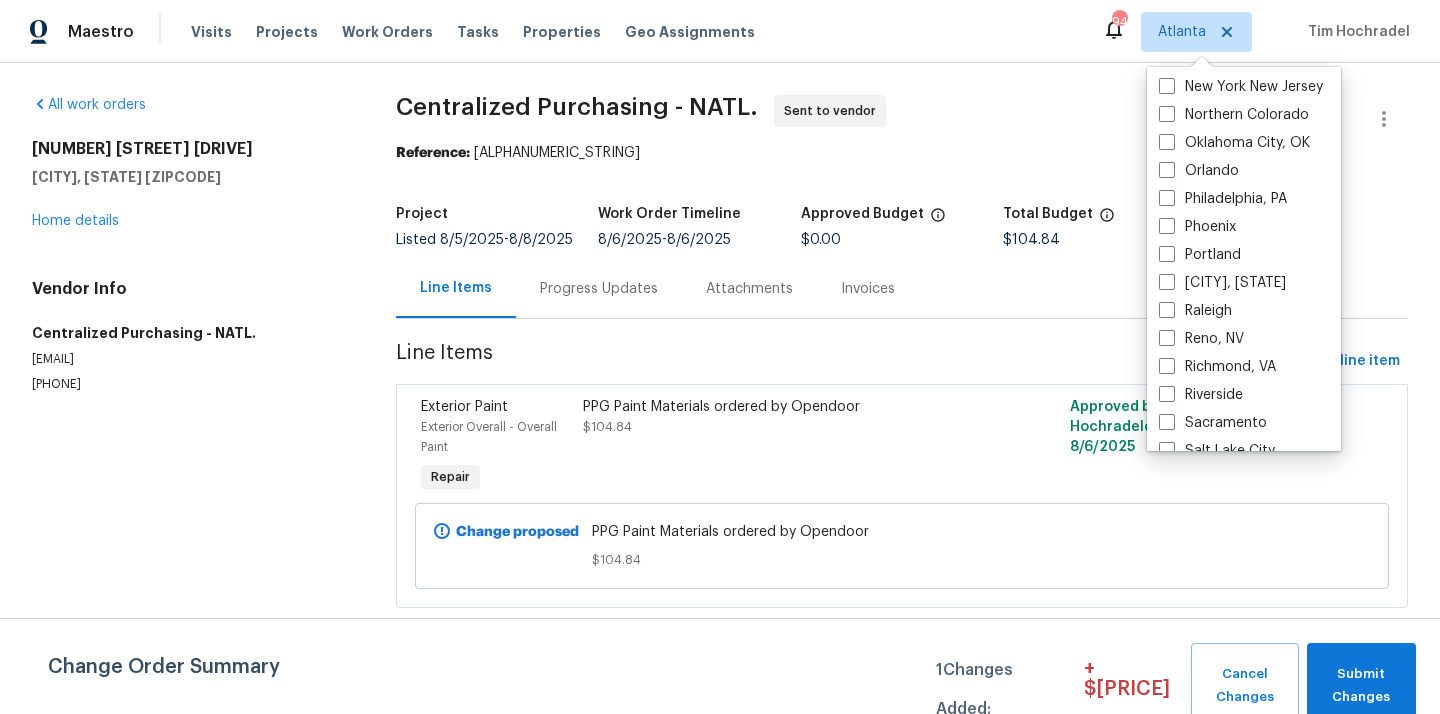 scroll, scrollTop: 1028, scrollLeft: 0, axis: vertical 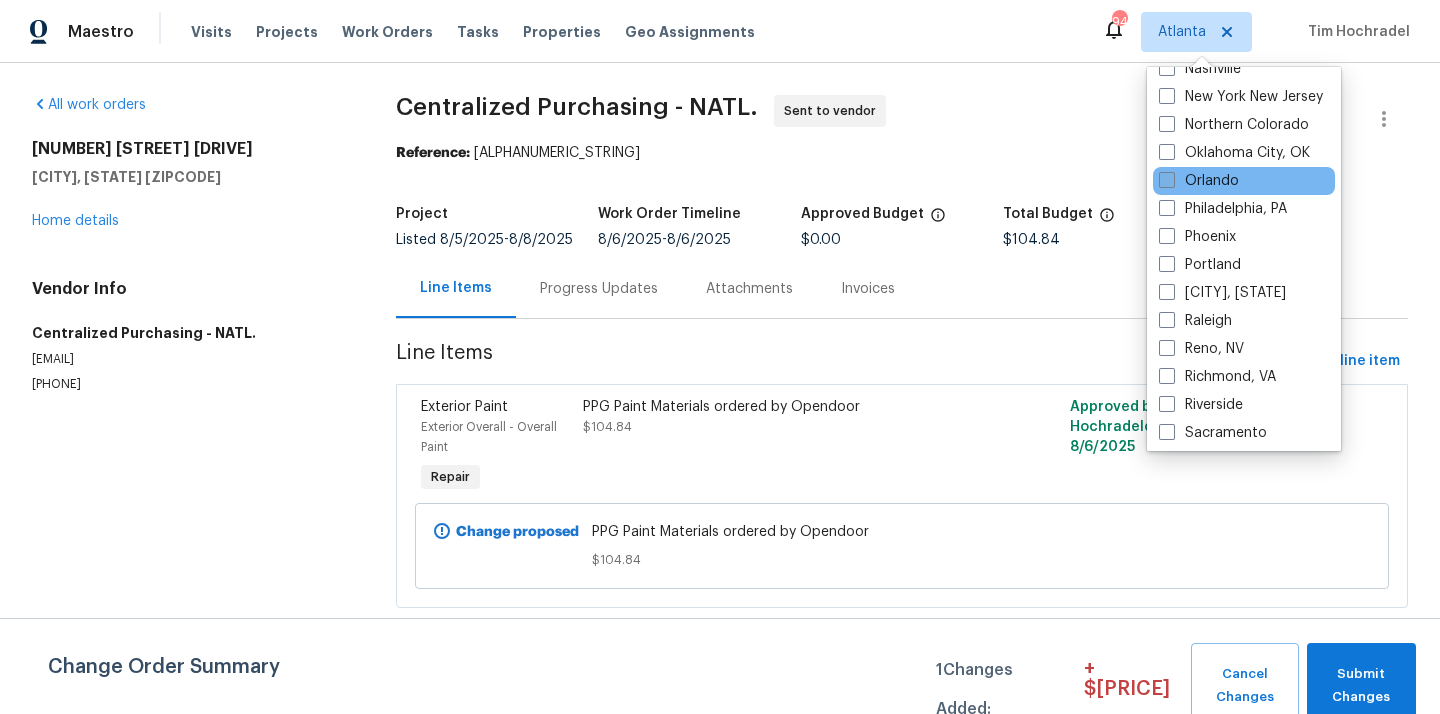 click on "Orlando" at bounding box center (1199, 181) 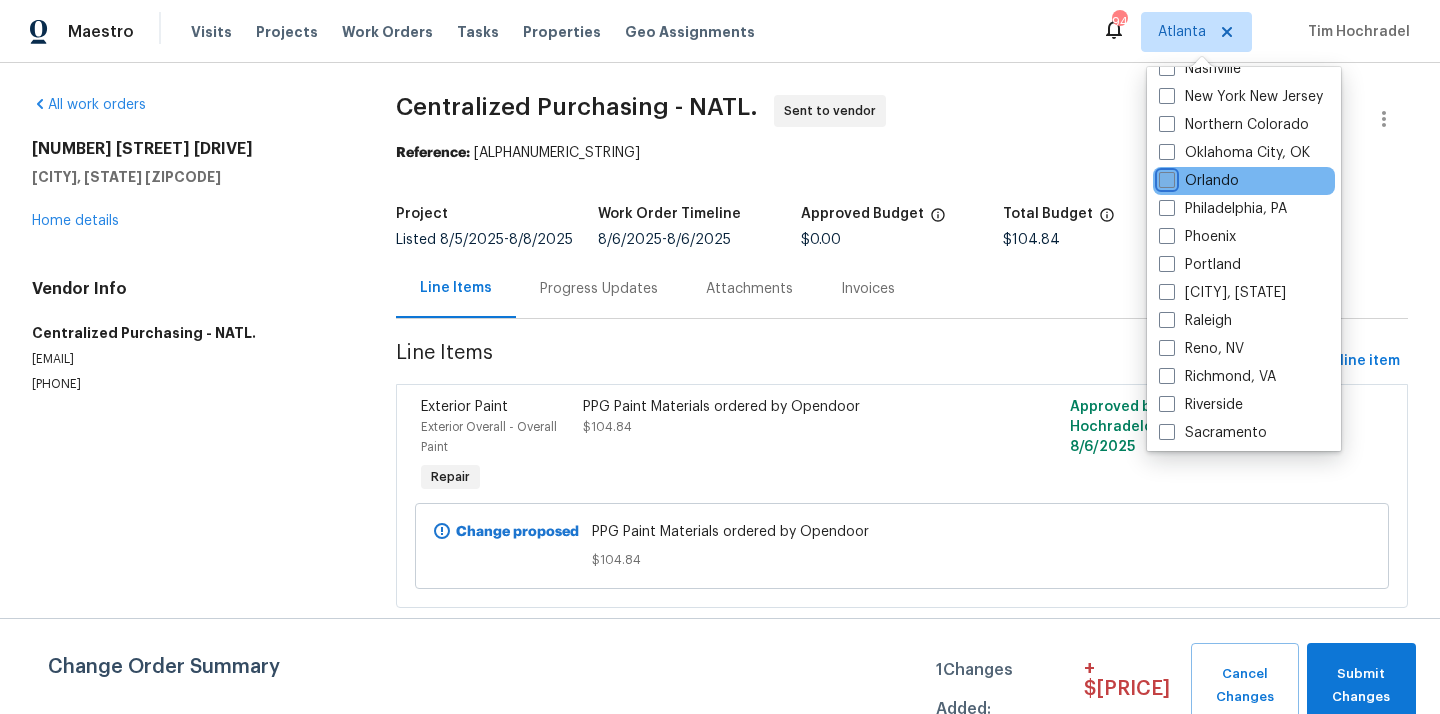 click on "Orlando" at bounding box center (1165, 177) 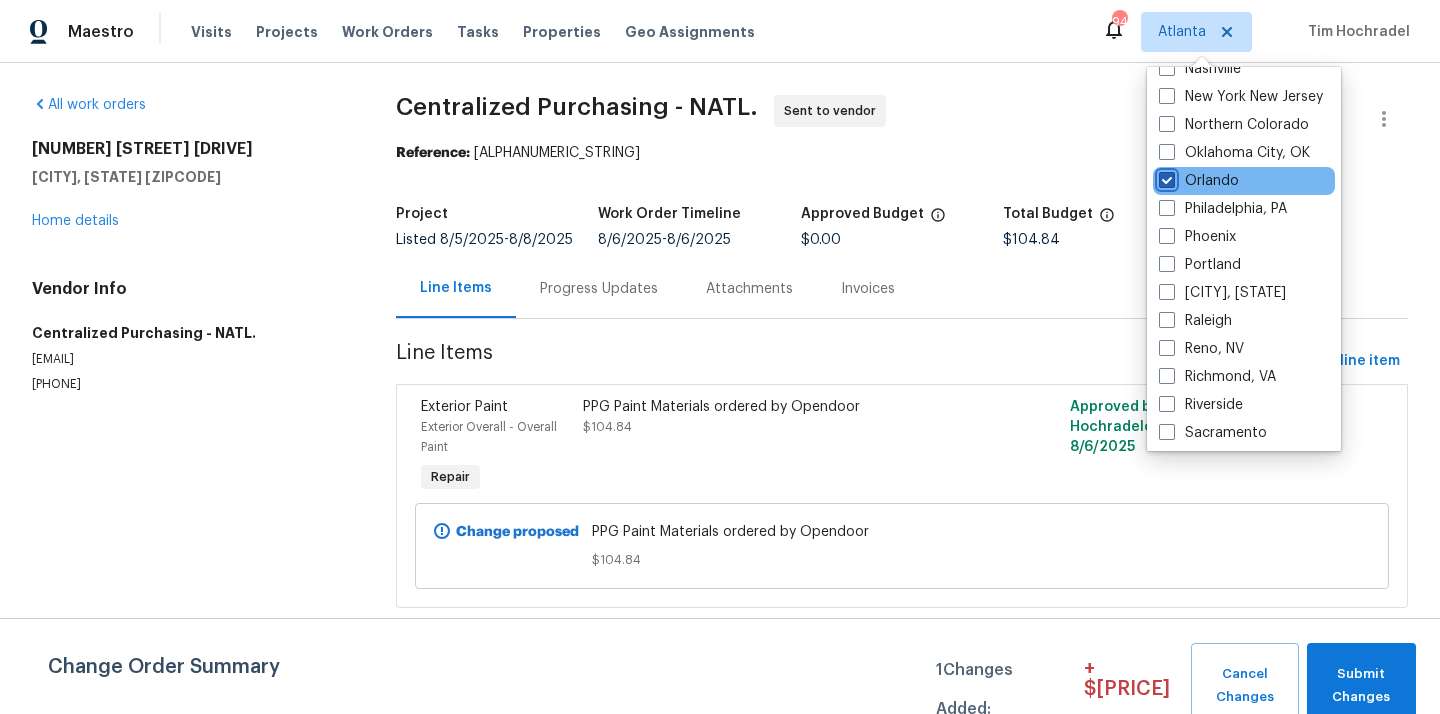 checkbox on "true" 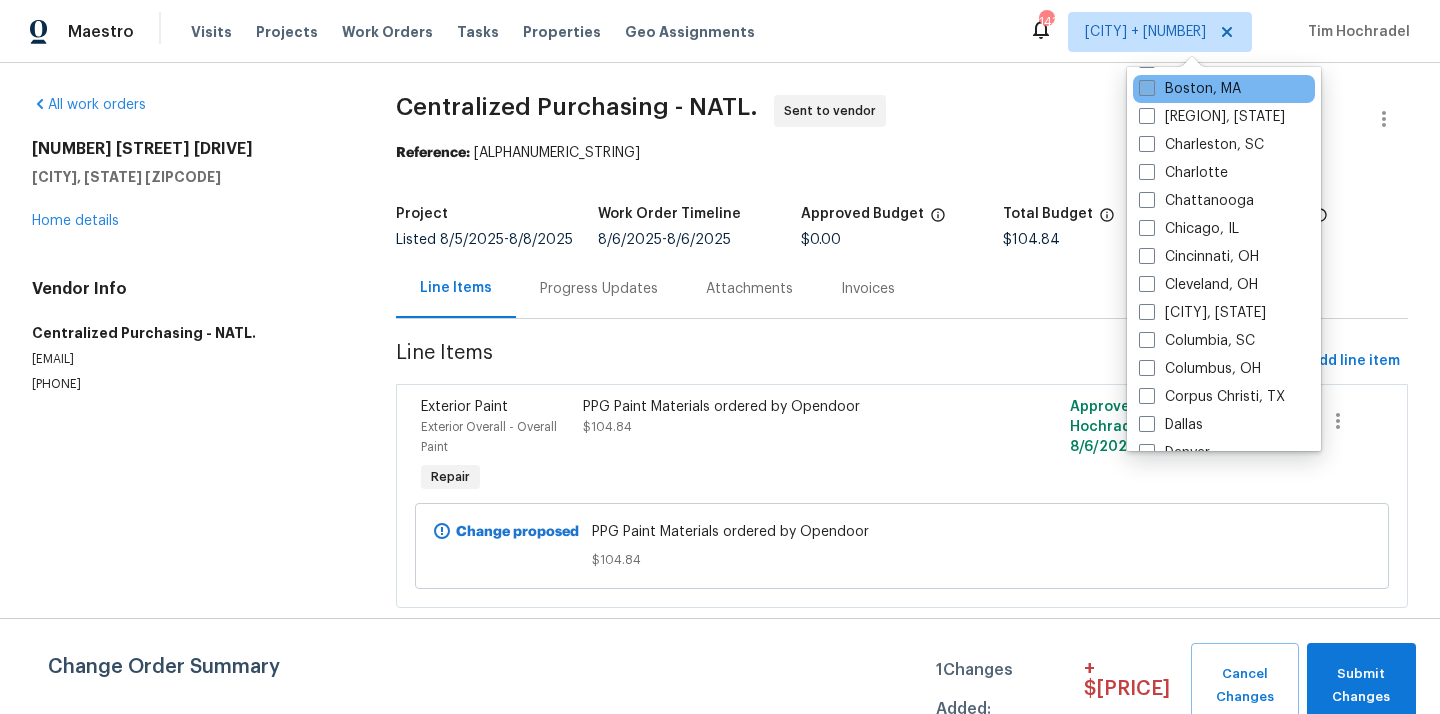 scroll, scrollTop: 0, scrollLeft: 0, axis: both 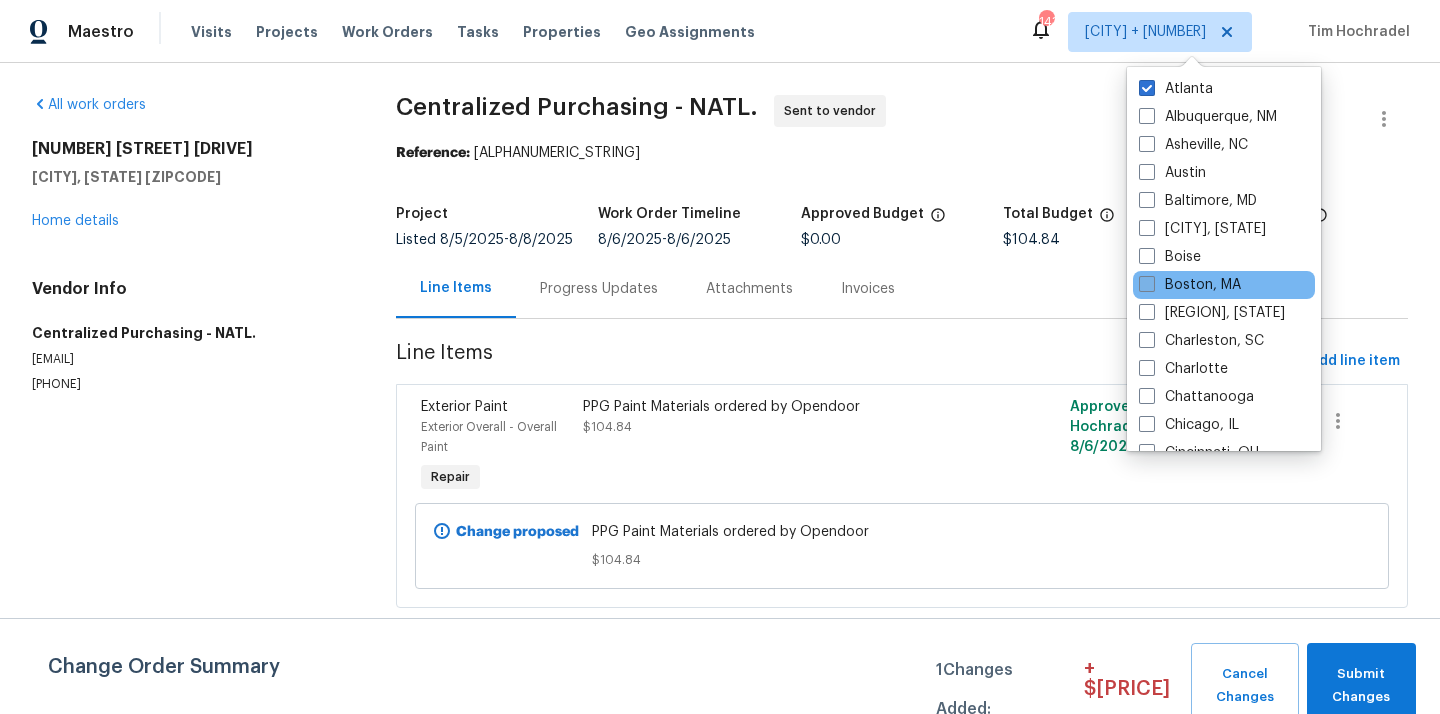 click on "Atlanta" at bounding box center [1176, 89] 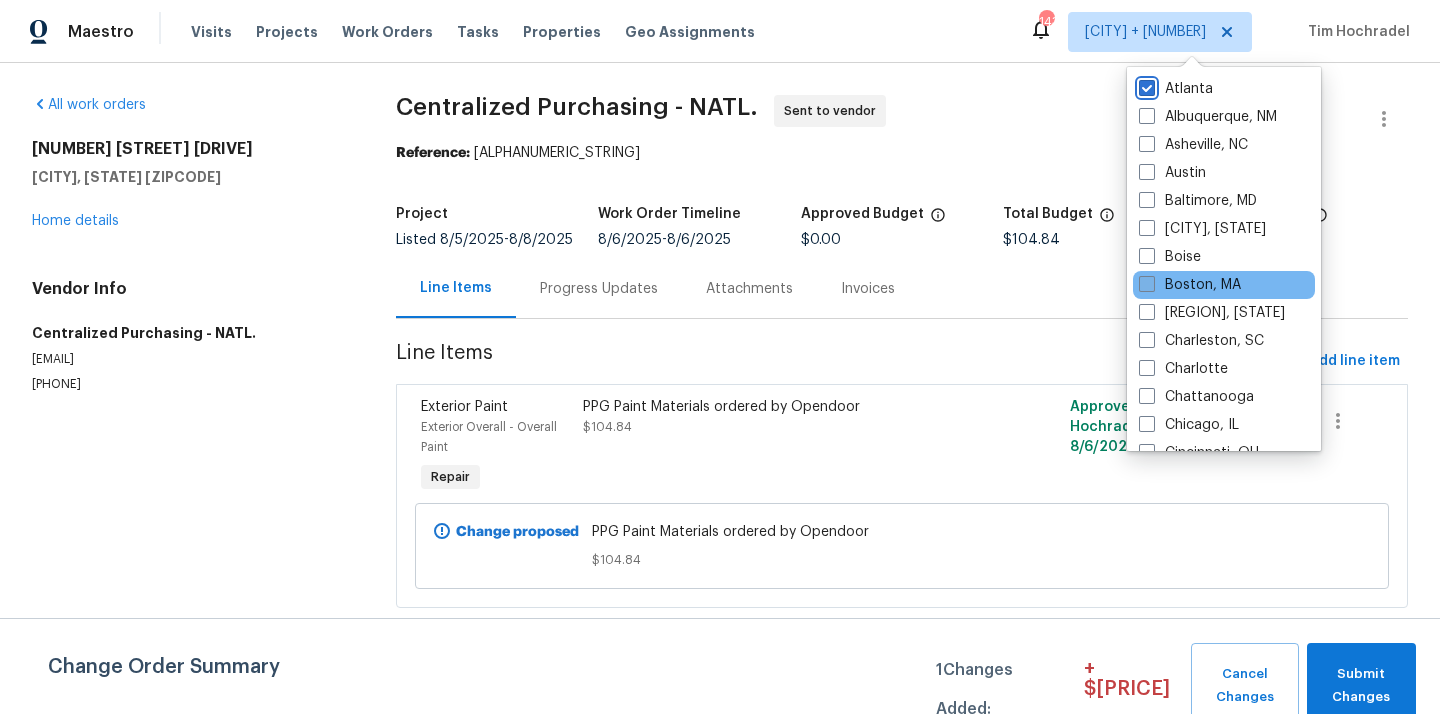 click on "Atlanta" at bounding box center [1145, 85] 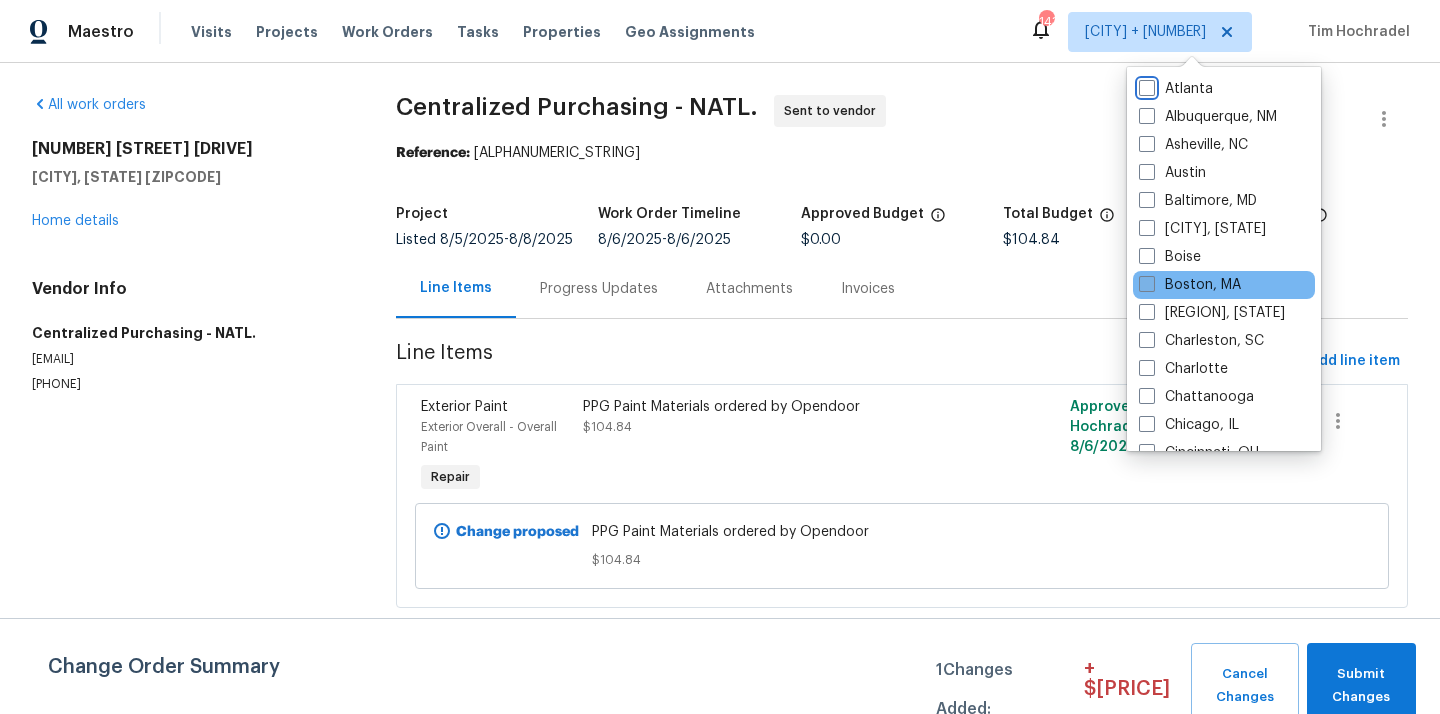 checkbox on "false" 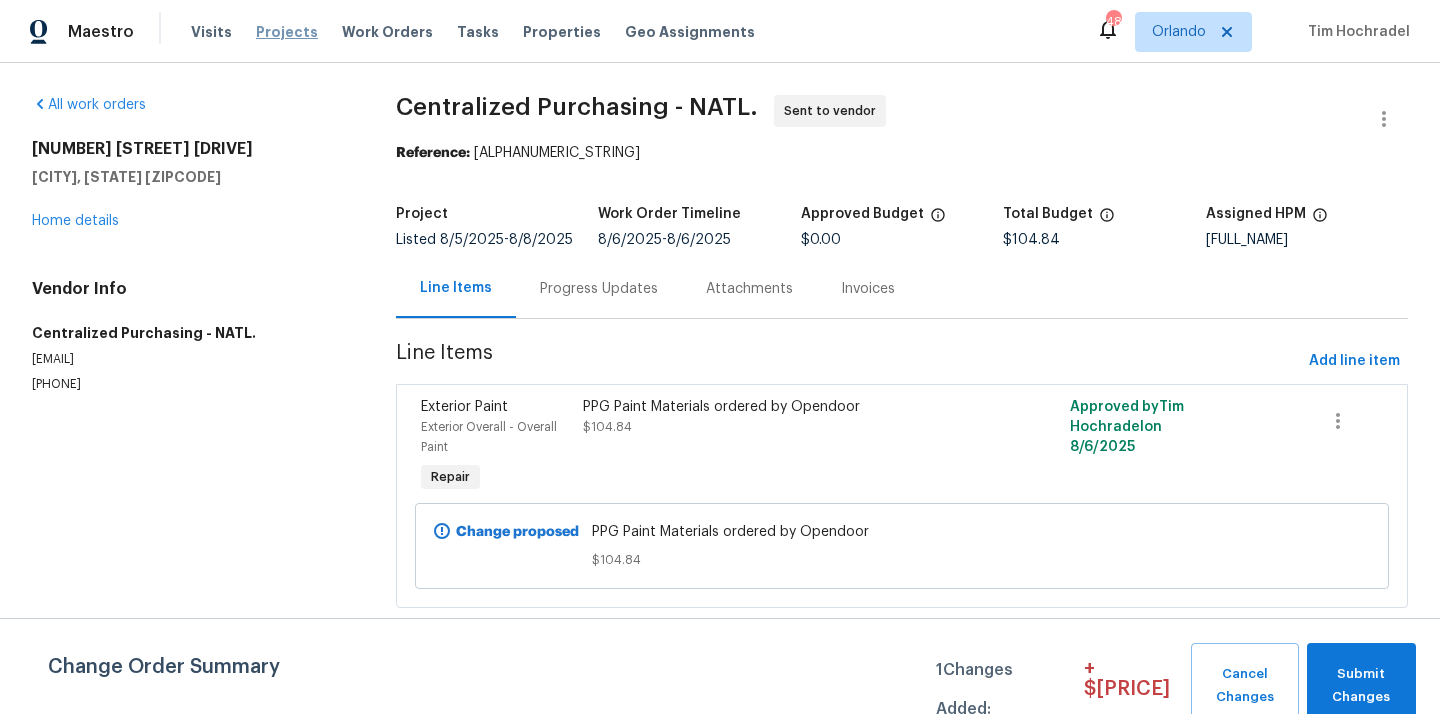 click on "Projects" at bounding box center (287, 32) 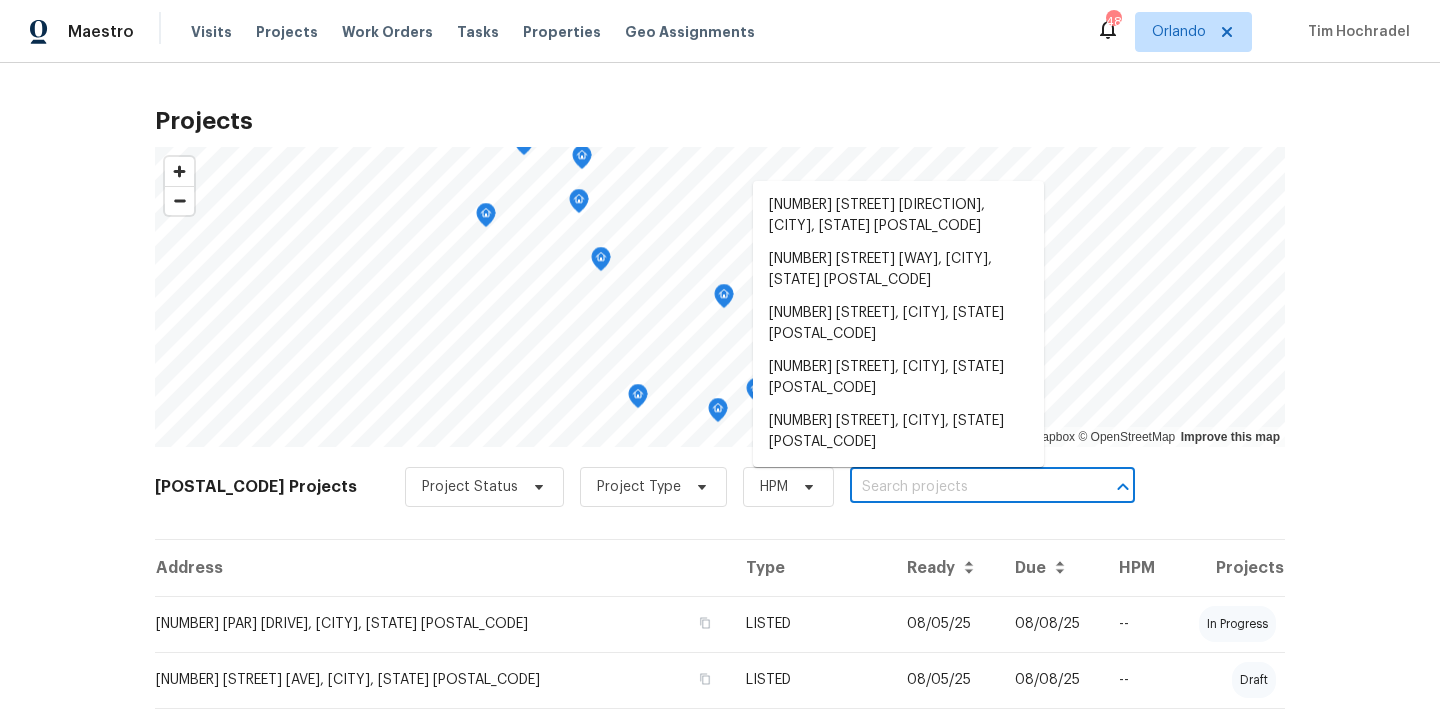 click at bounding box center (964, 487) 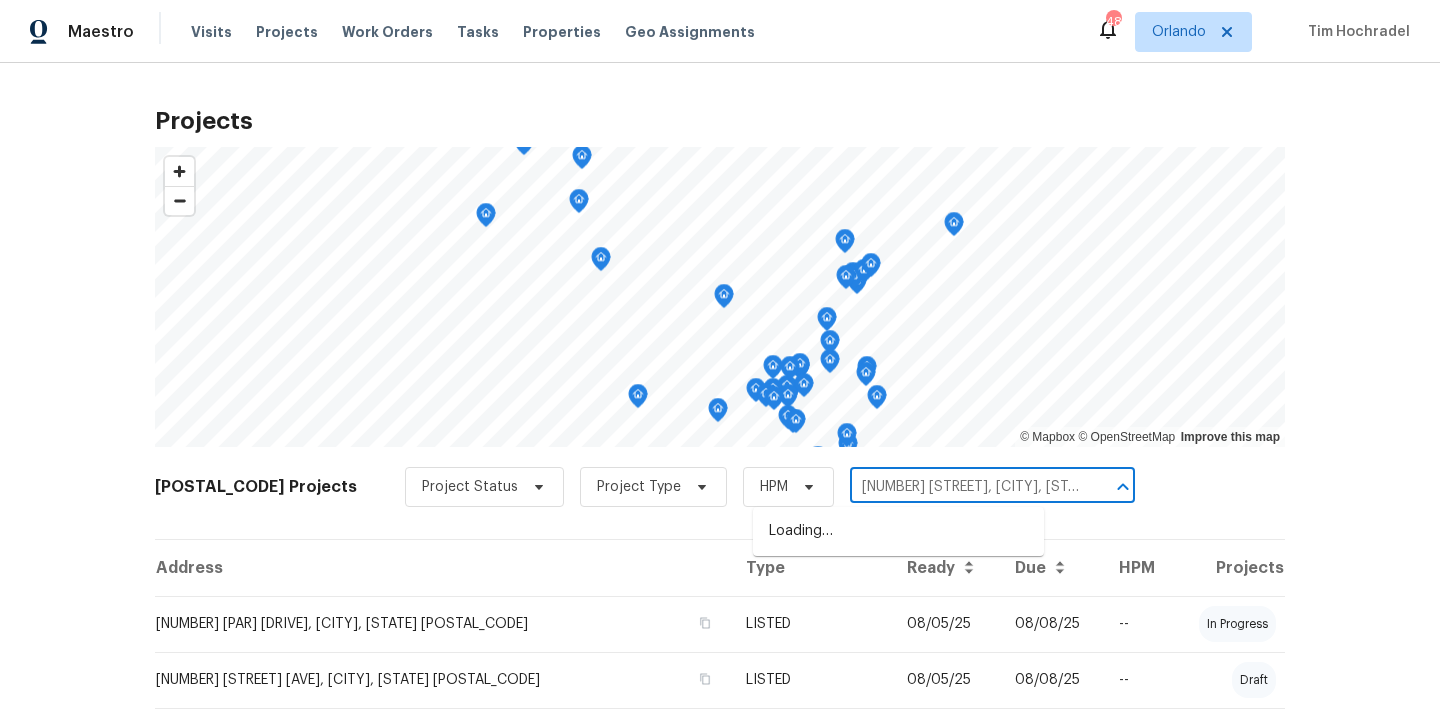 scroll, scrollTop: 0, scrollLeft: 30, axis: horizontal 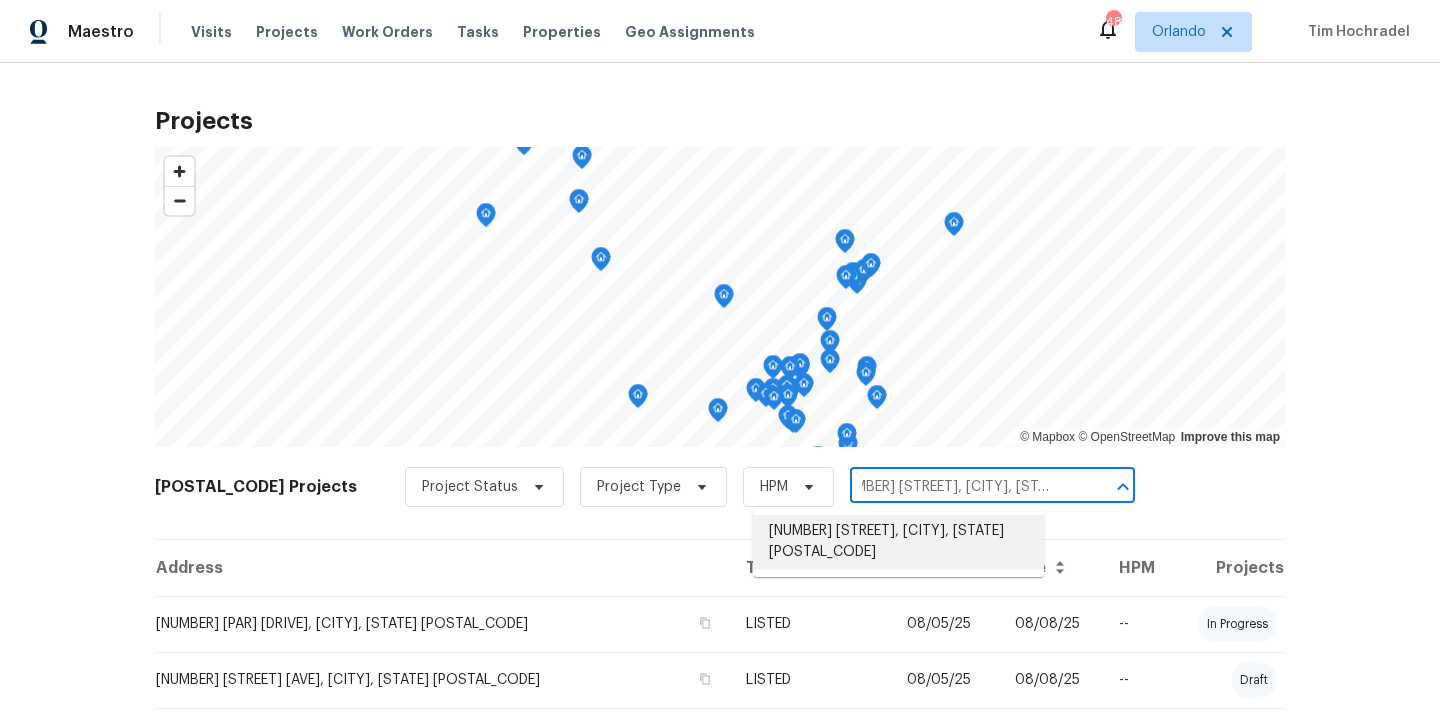 click on "[NUMBER] [STREET], [CITY], [STATE] [POSTAL_CODE]" at bounding box center [898, 542] 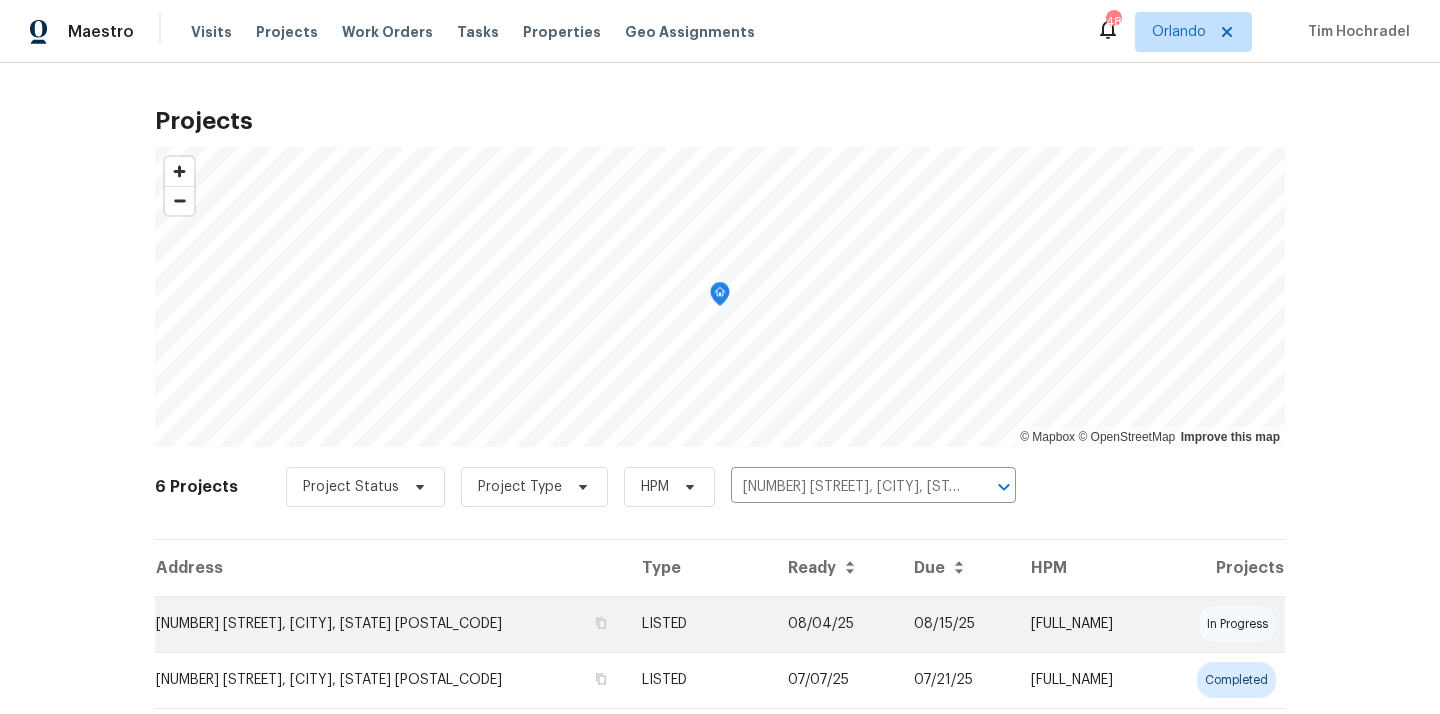 click on "LISTED" at bounding box center [699, 624] 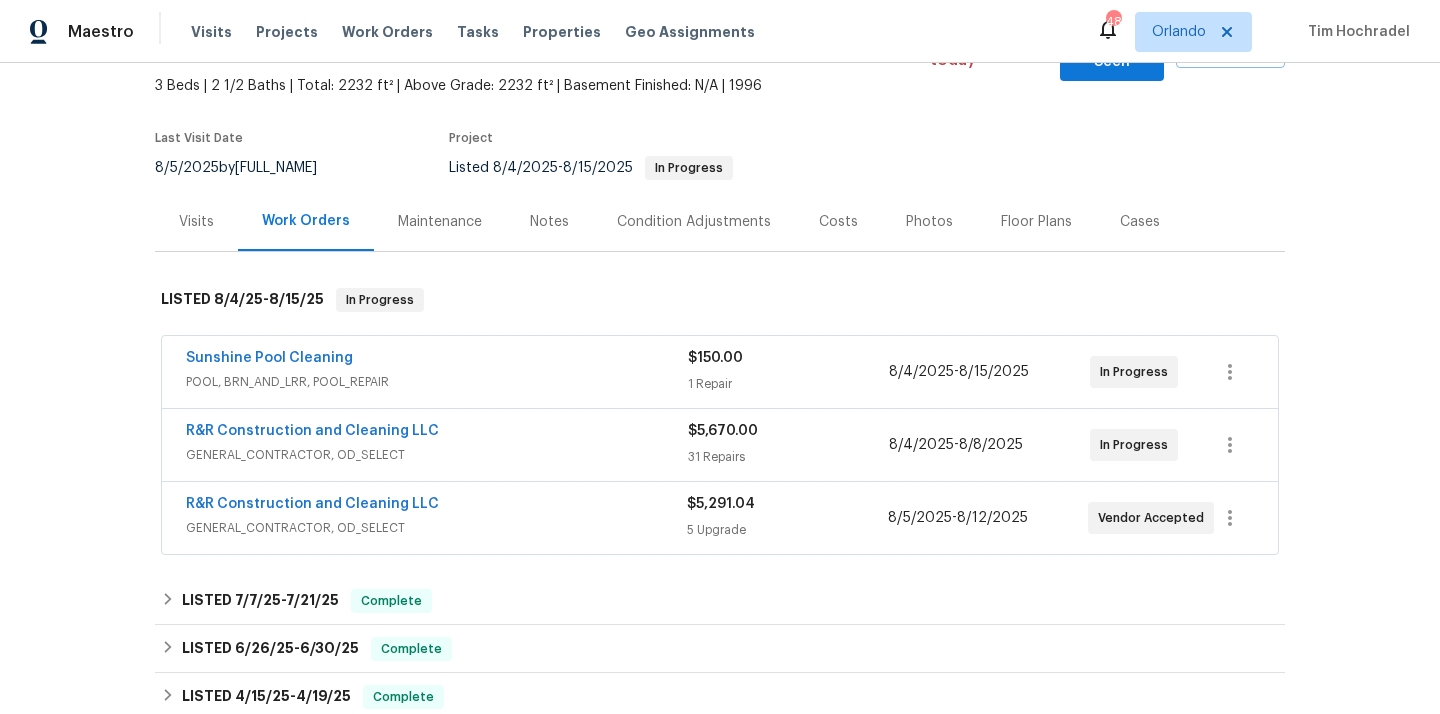 scroll, scrollTop: 134, scrollLeft: 0, axis: vertical 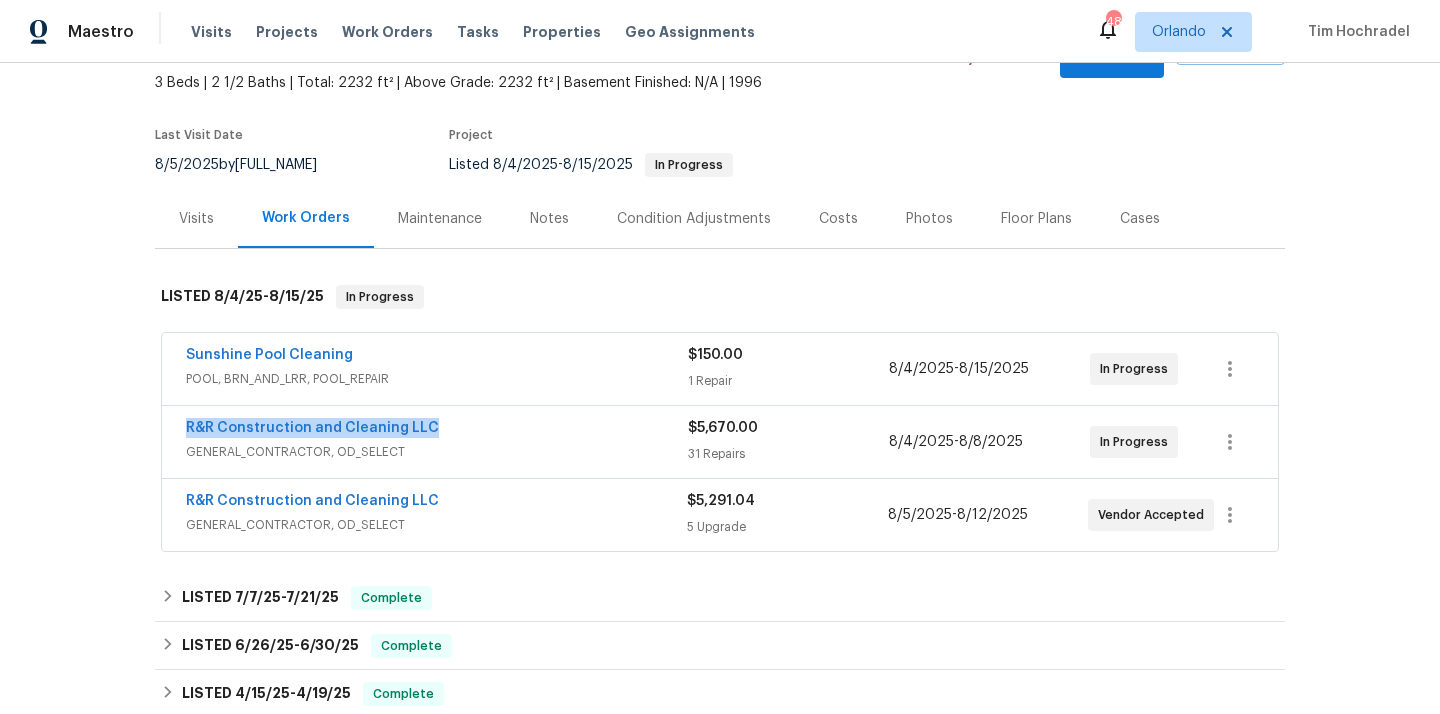 drag, startPoint x: 443, startPoint y: 409, endPoint x: 167, endPoint y: 408, distance: 276.0018 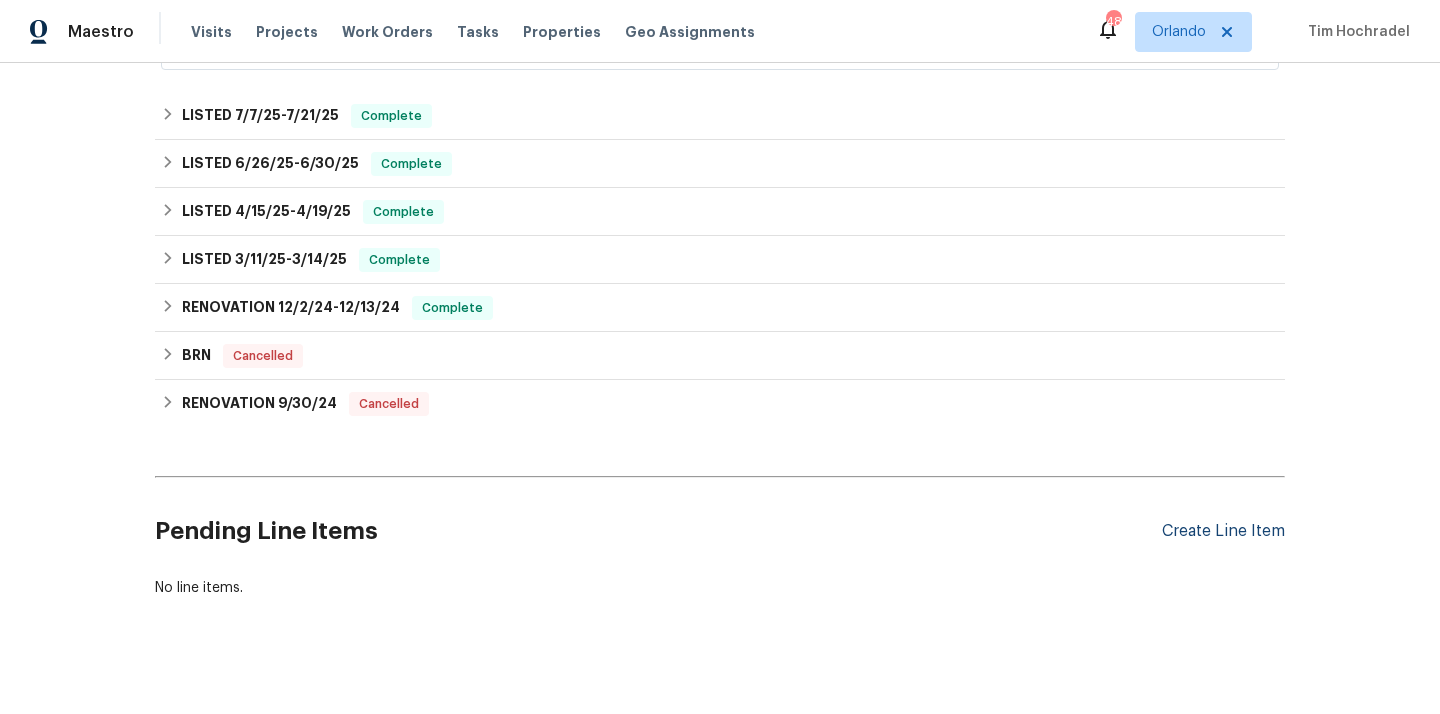 click on "Create Line Item" at bounding box center [1223, 531] 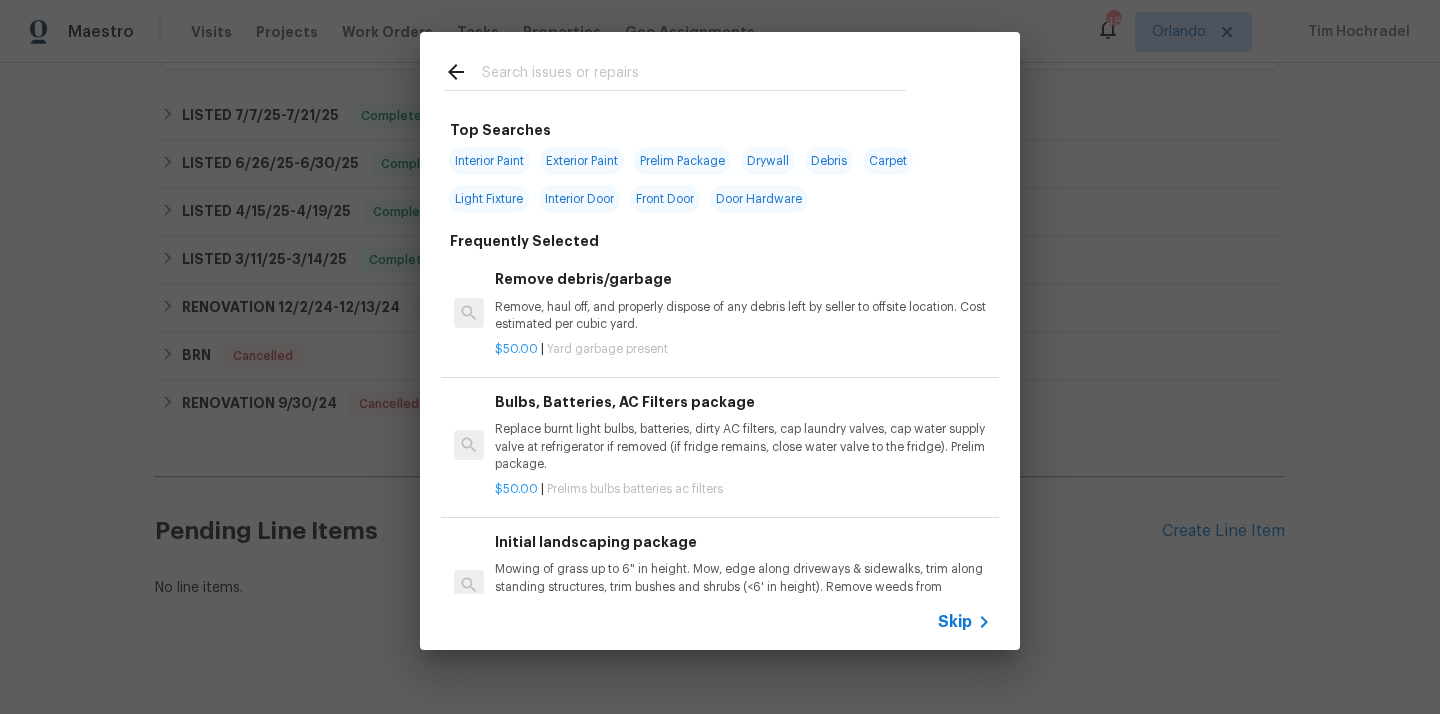 click at bounding box center [694, 75] 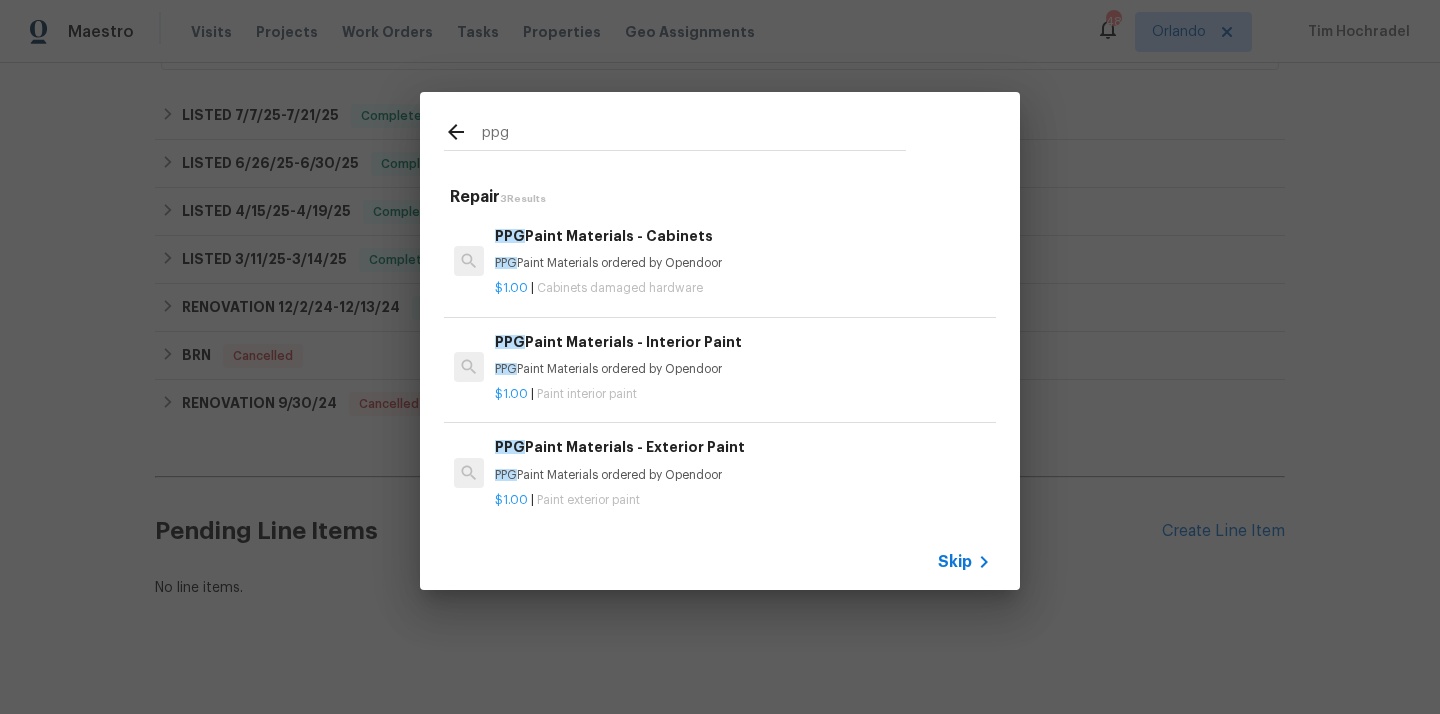 type on "ppg" 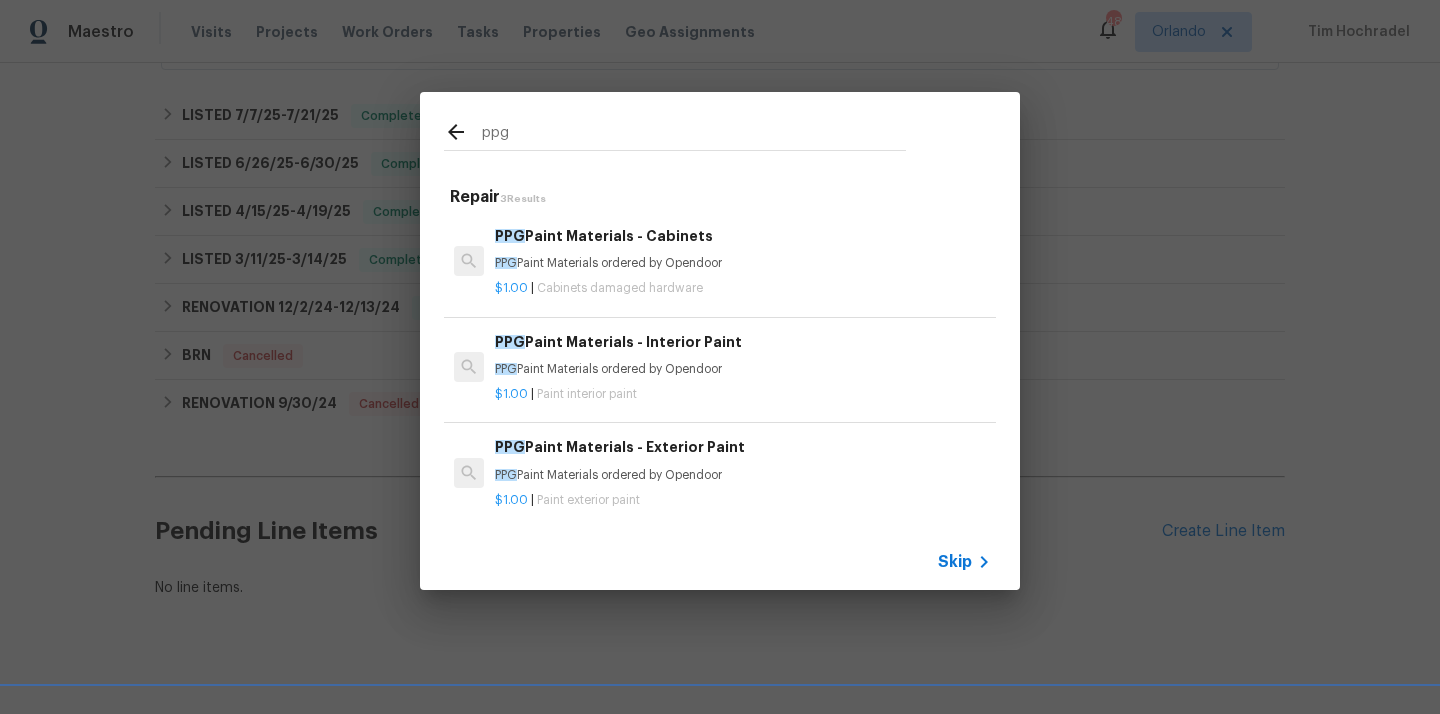 click on "PPG  Paint Materials - Interior Paint PPG  Paint Materials ordered by Opendoor" at bounding box center (743, 355) 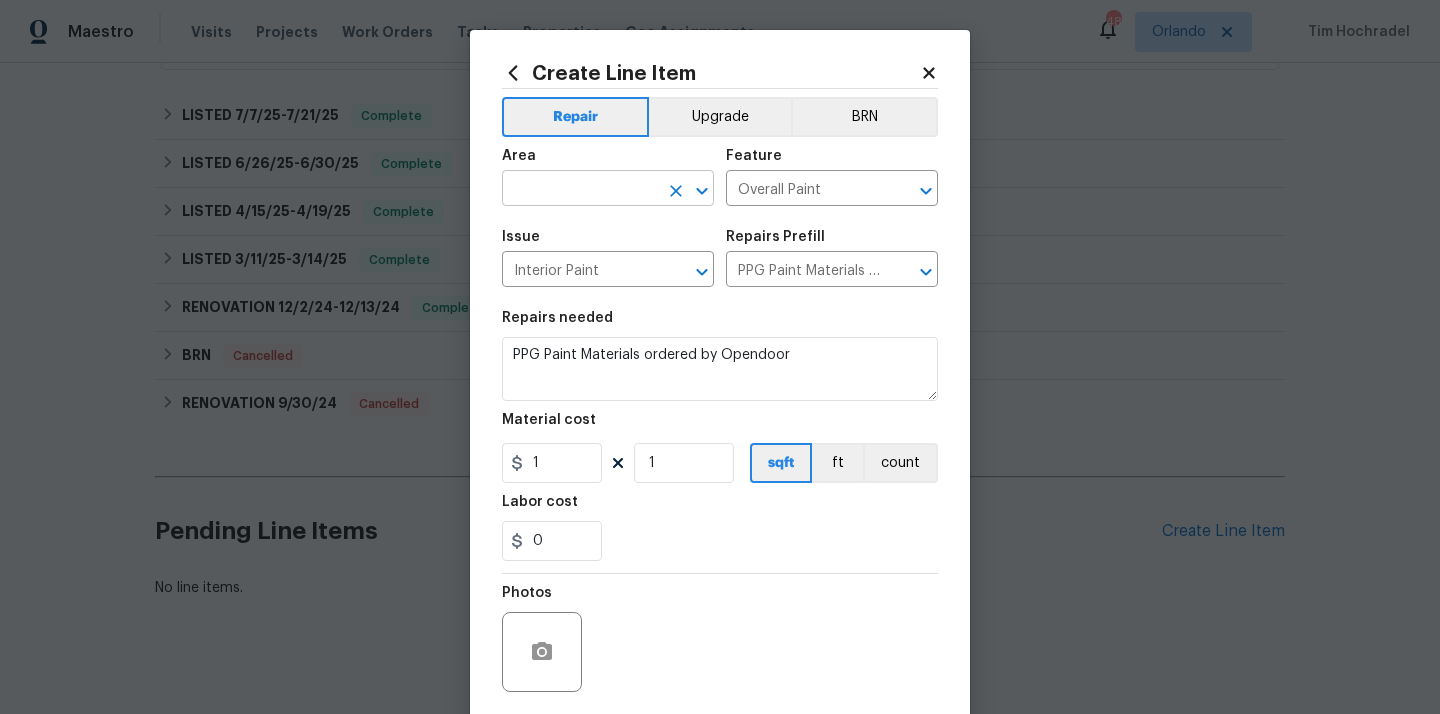 click at bounding box center [580, 190] 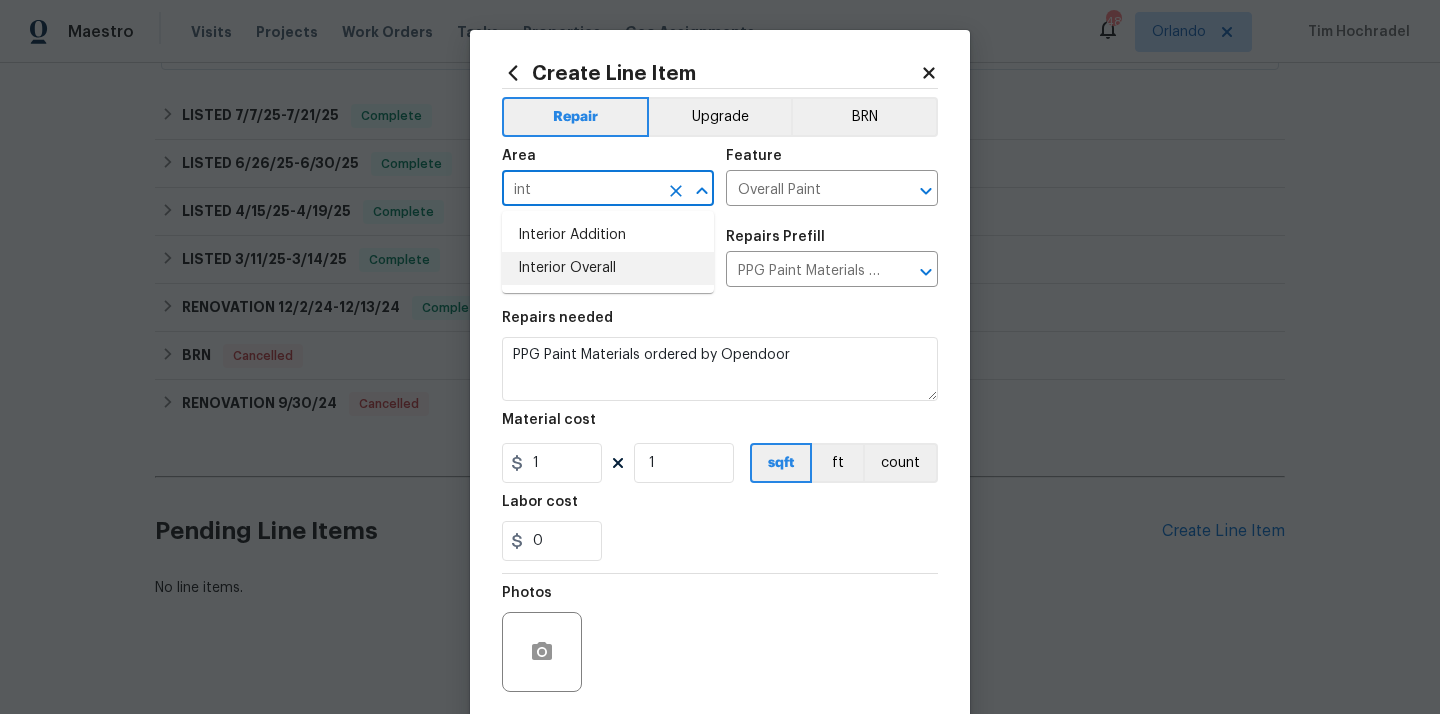 click on "Interior Overall" at bounding box center [608, 268] 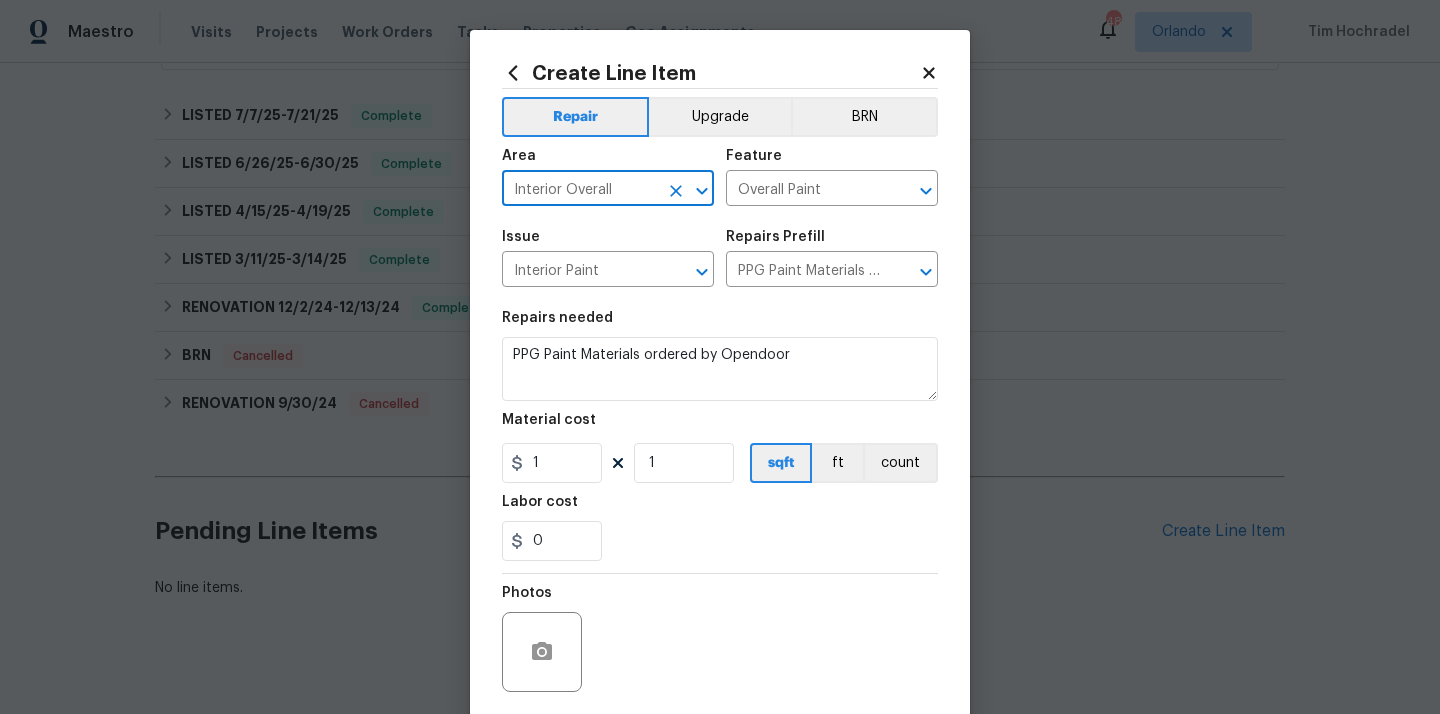 type on "Interior Overall" 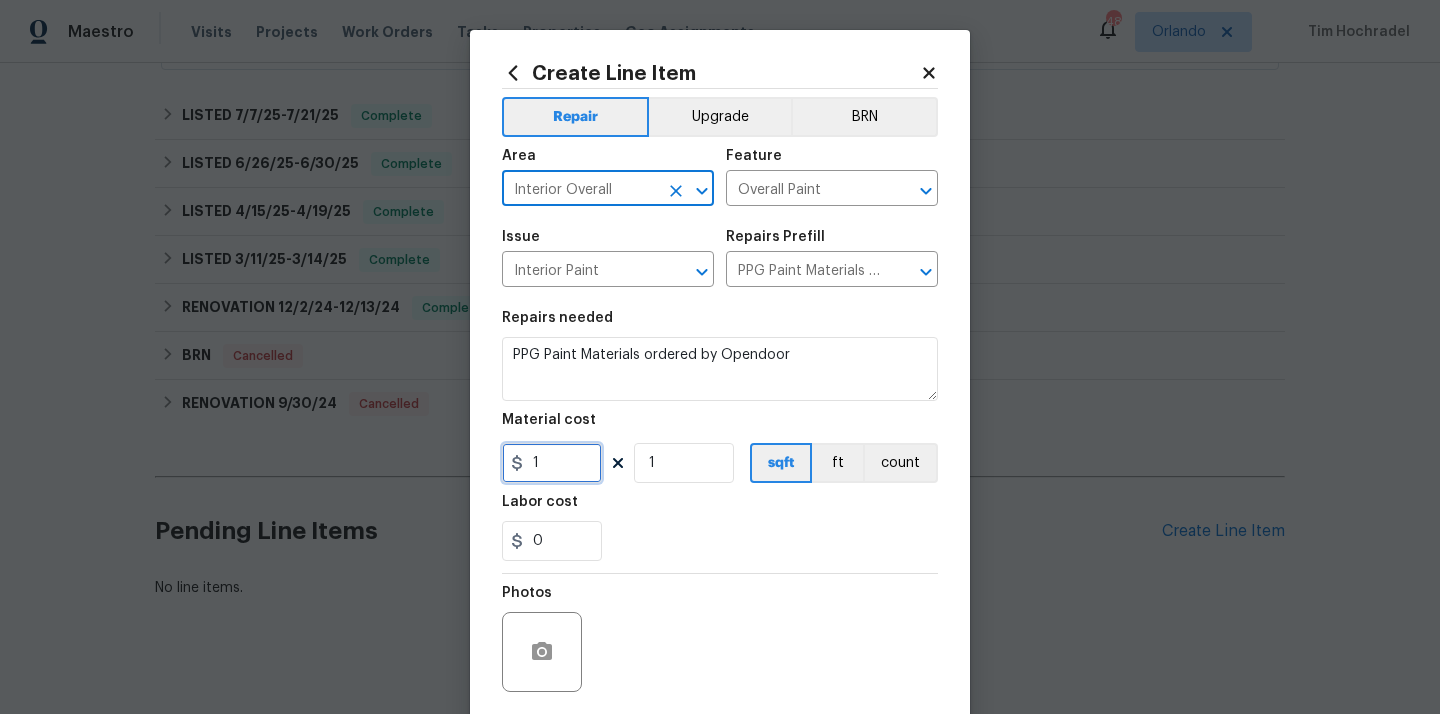 drag, startPoint x: 552, startPoint y: 464, endPoint x: 498, endPoint y: 464, distance: 54 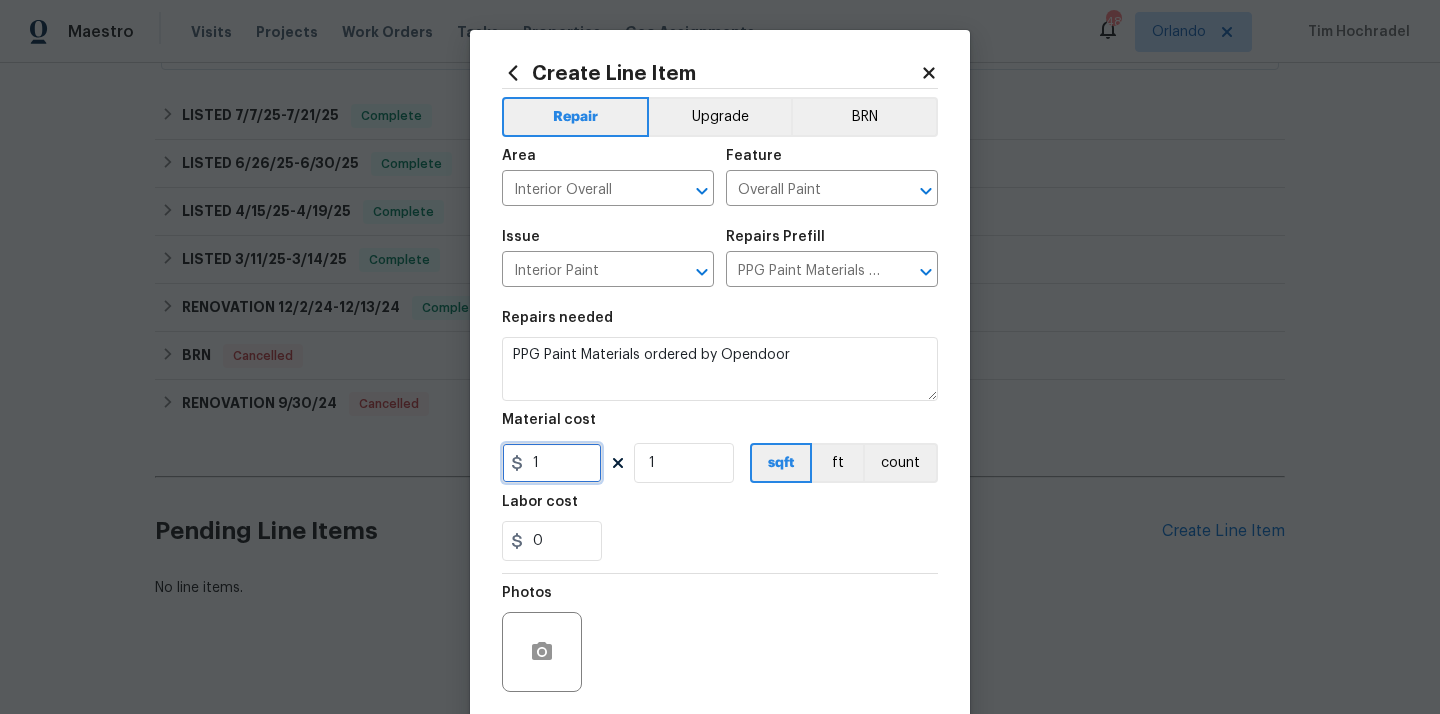 paste on "642.14" 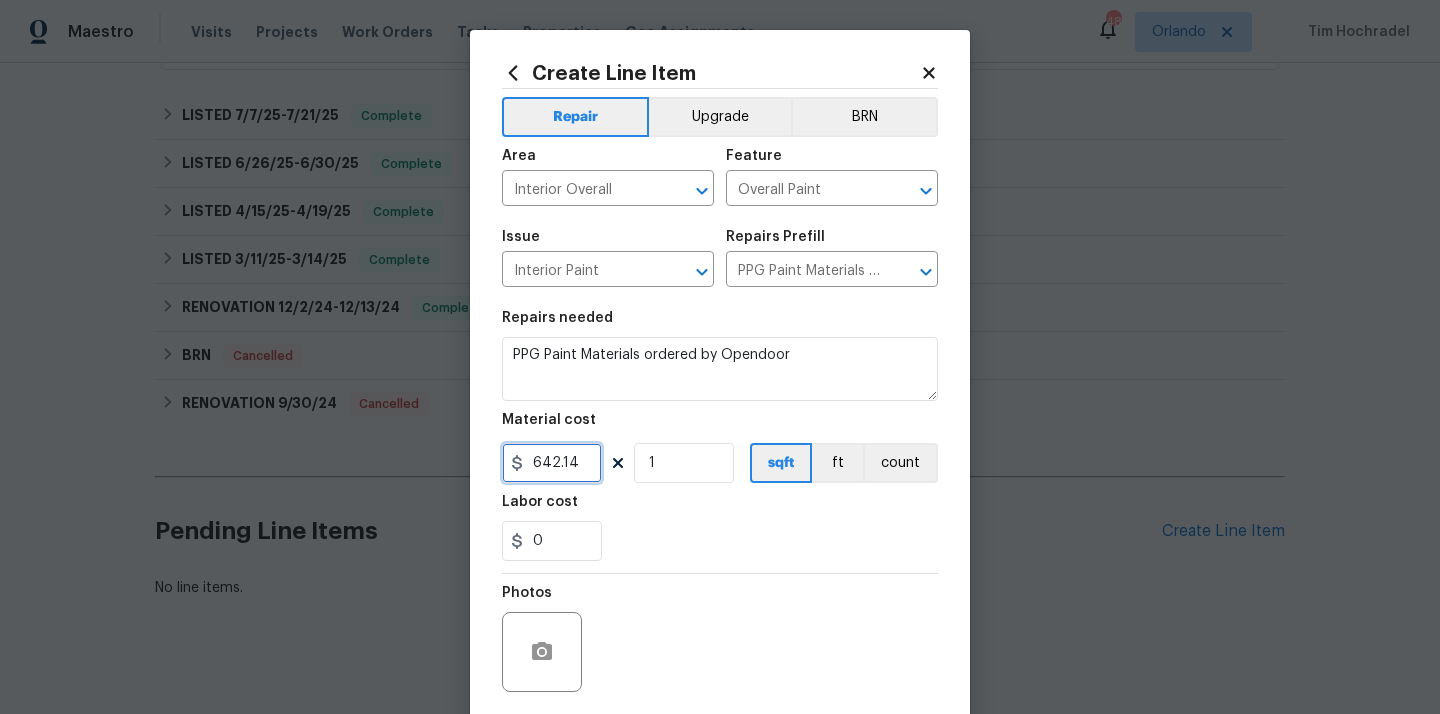 type on "642.14" 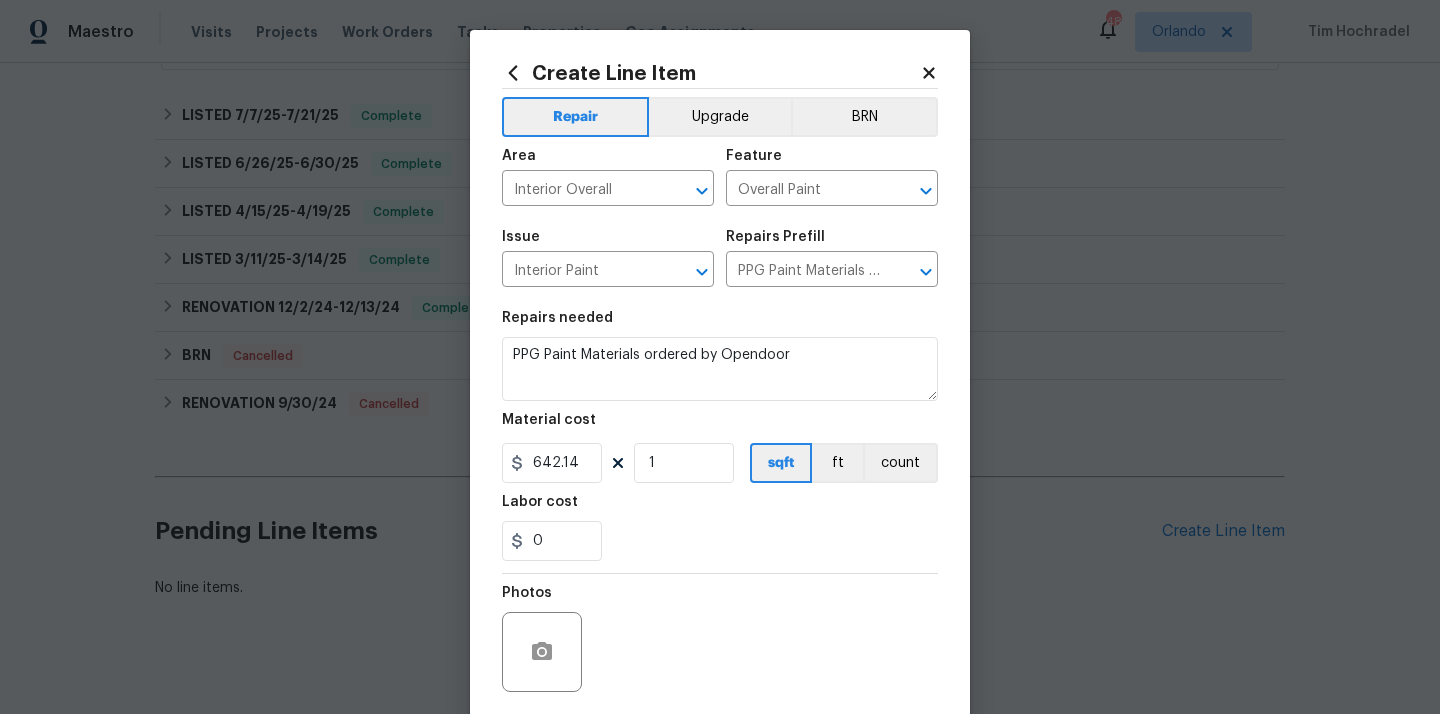 click on "Labor cost" at bounding box center (720, 508) 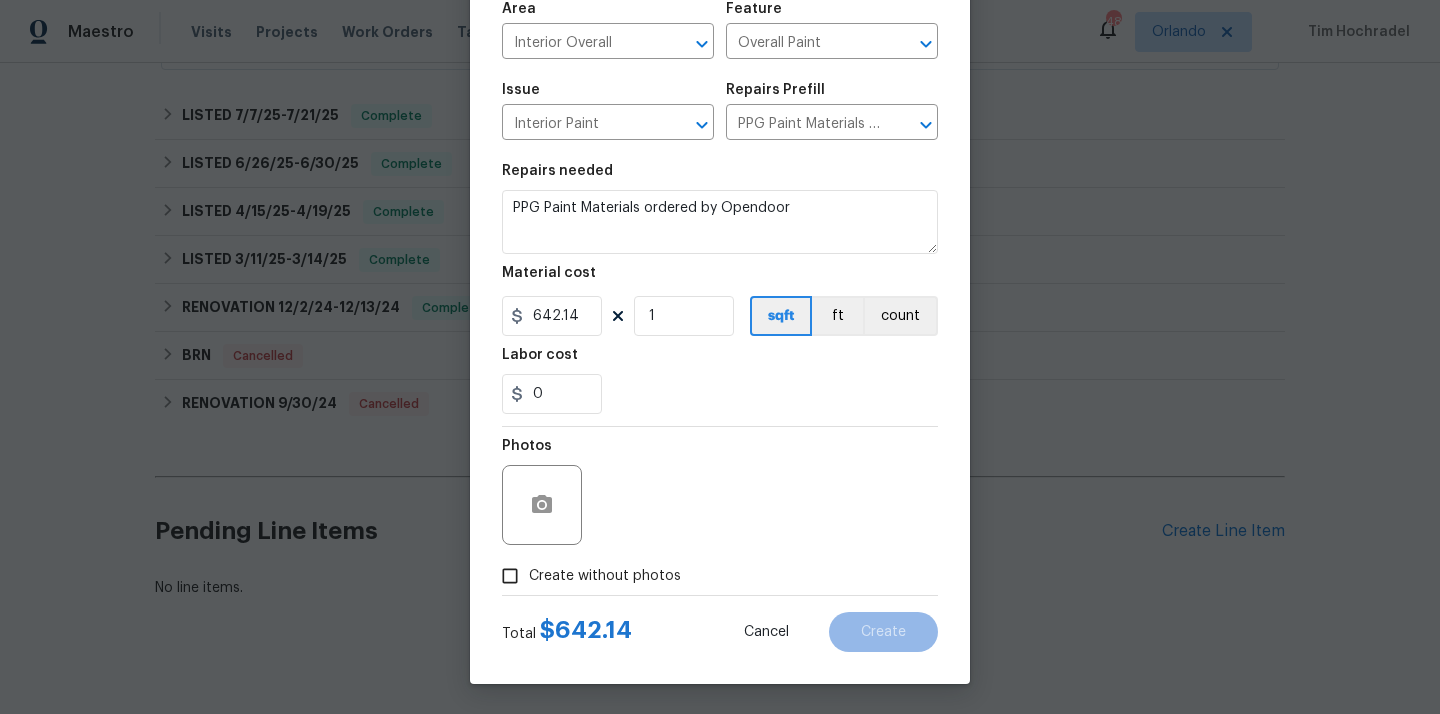 click on "Create without photos" at bounding box center [605, 576] 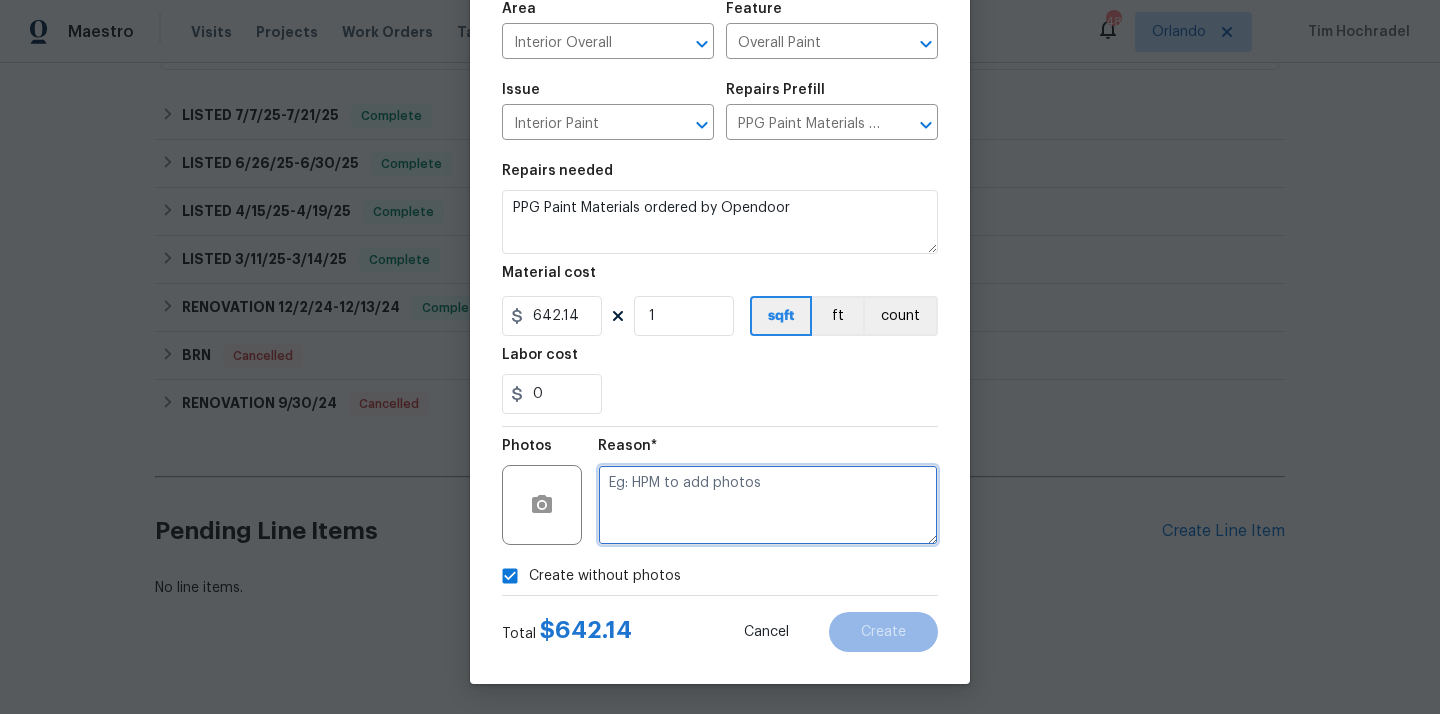 click at bounding box center [768, 505] 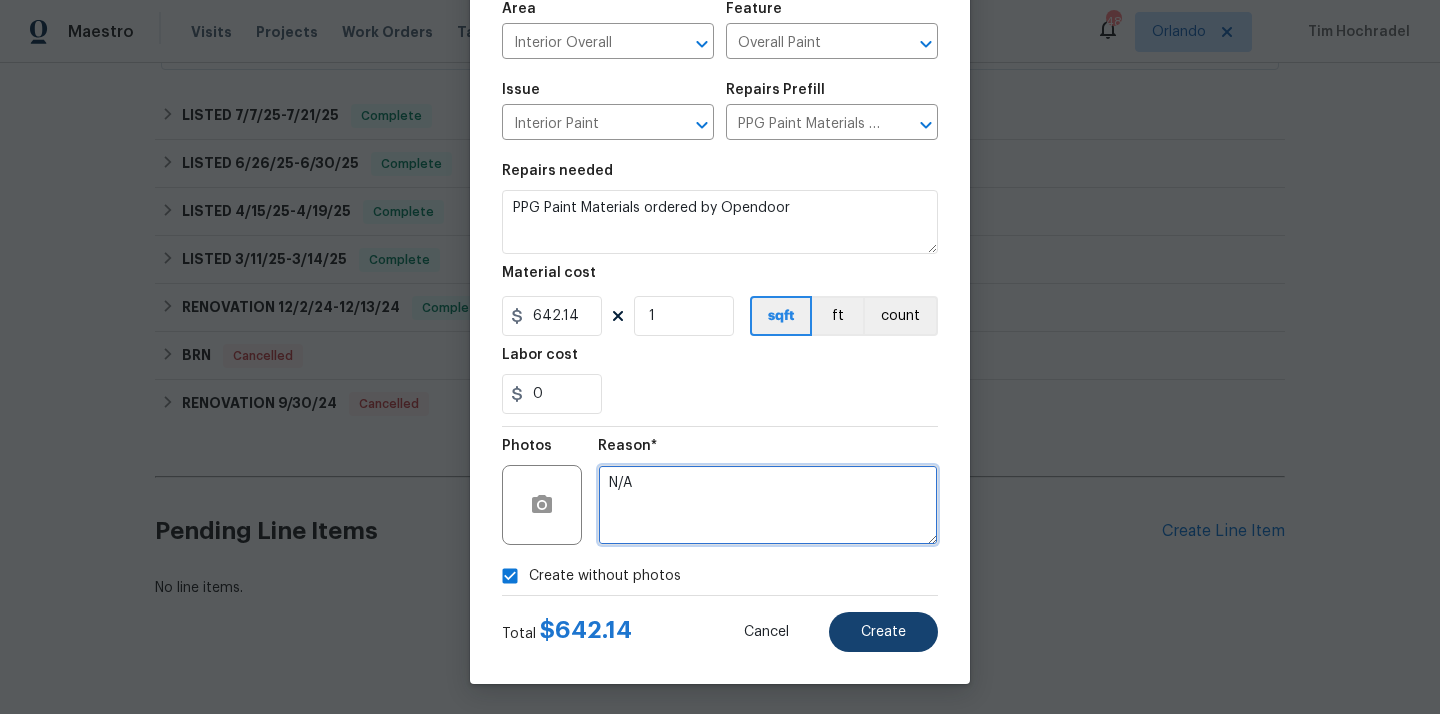 type on "N/A" 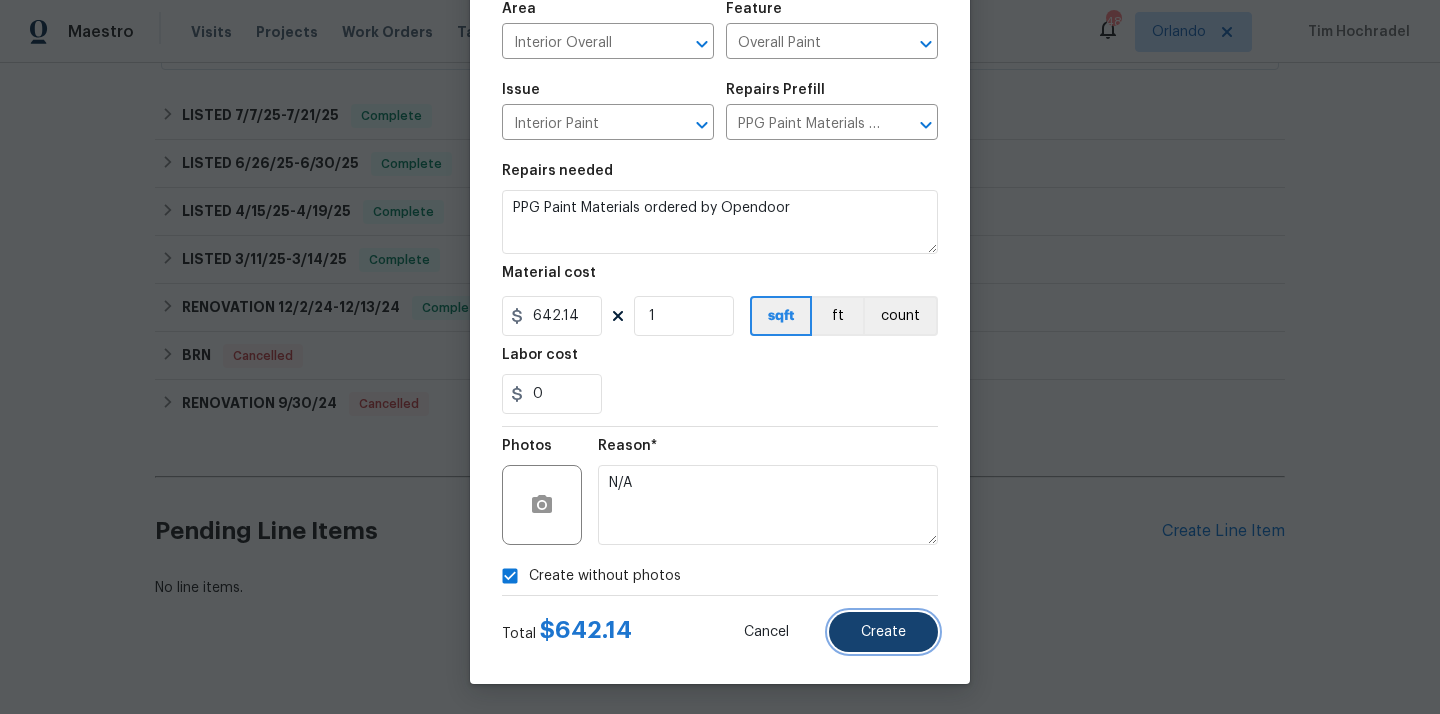 click on "Create" at bounding box center [883, 632] 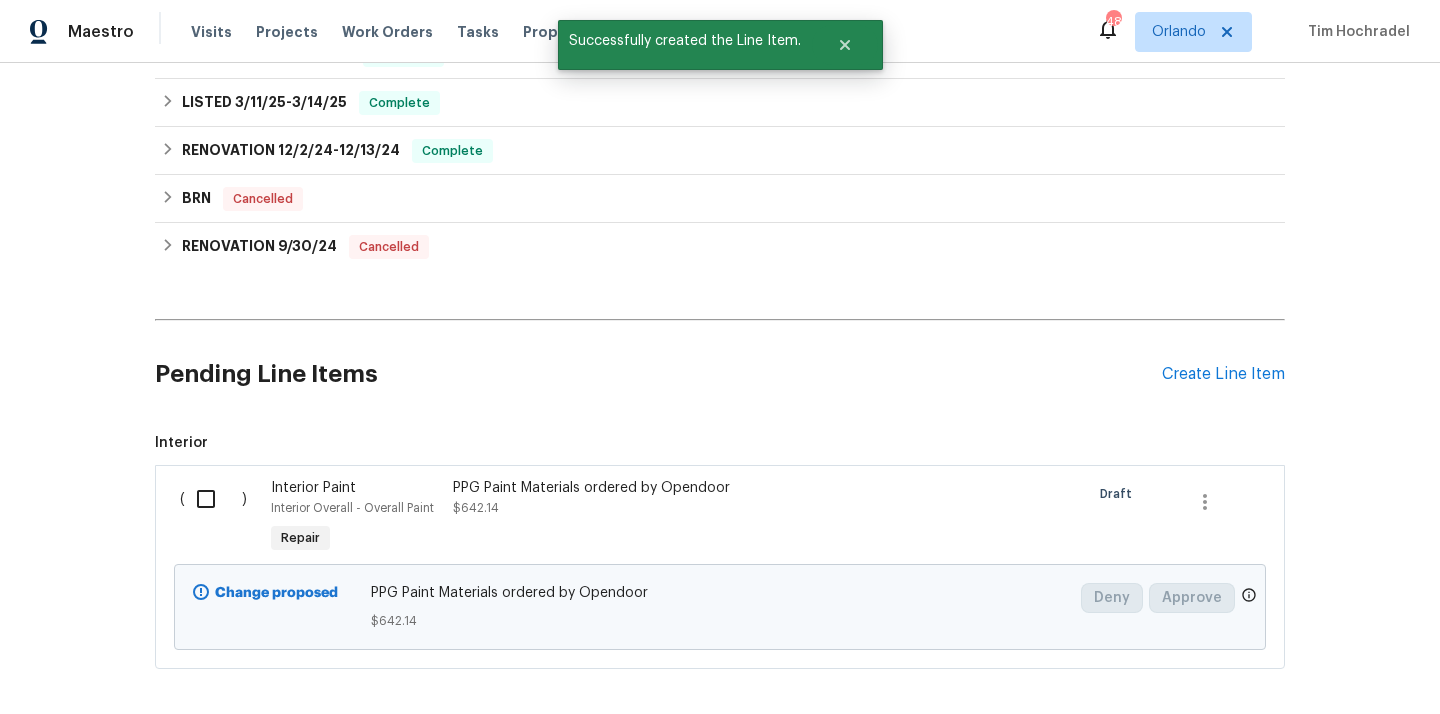 scroll, scrollTop: 844, scrollLeft: 0, axis: vertical 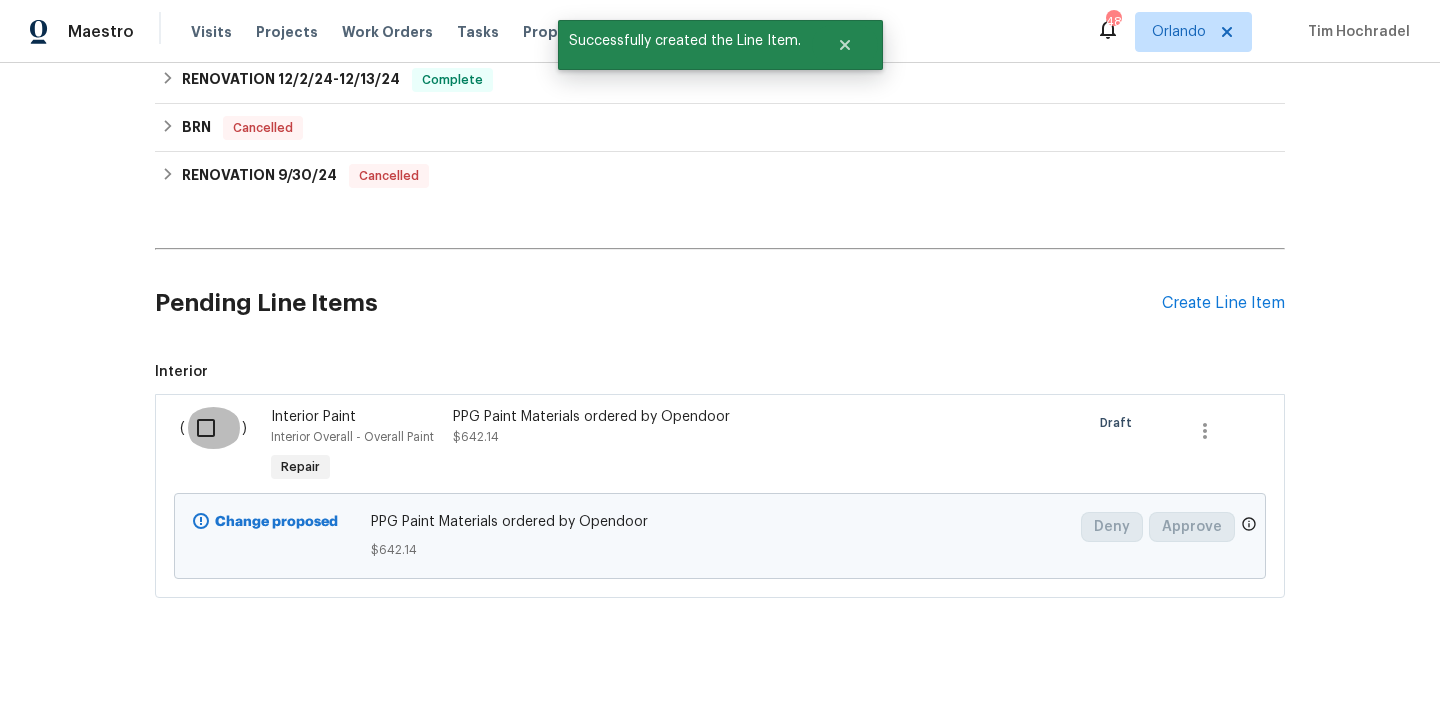 click at bounding box center (213, 428) 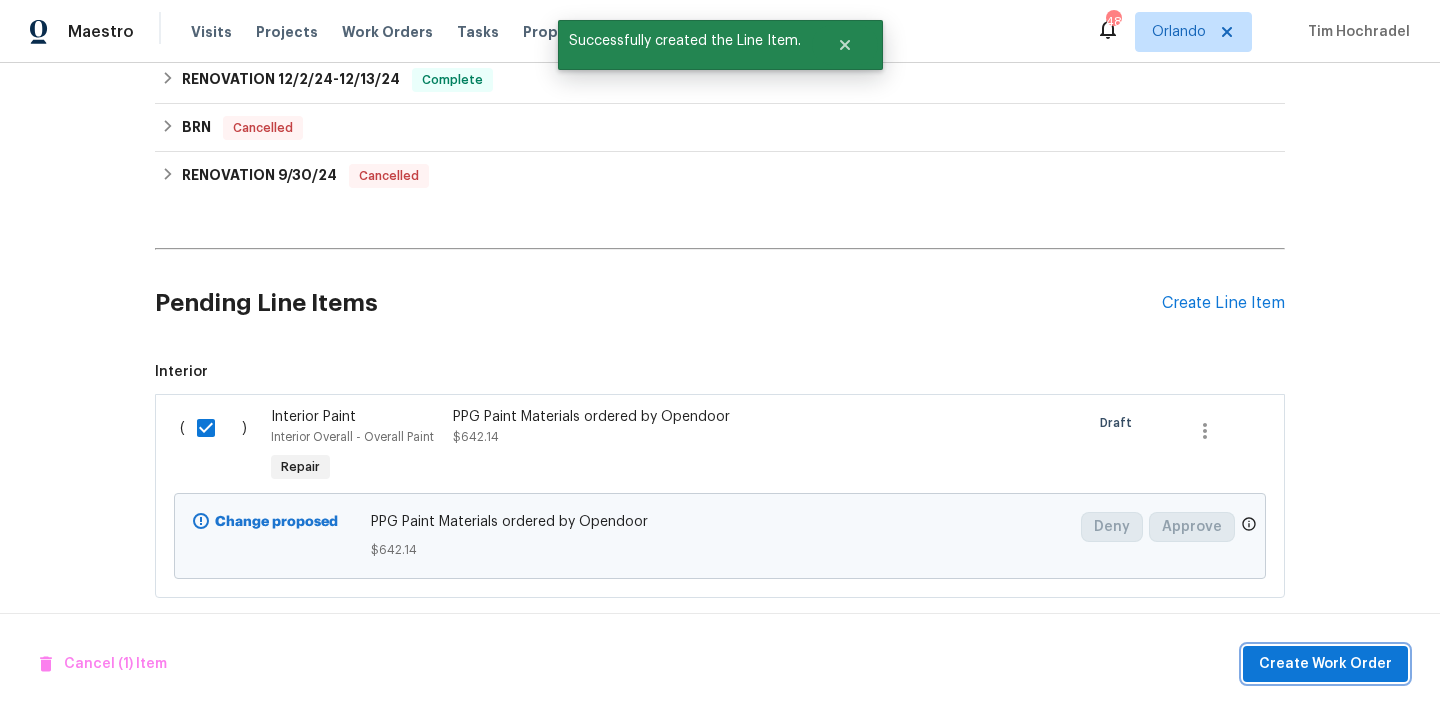 click on "Create Work Order" at bounding box center [1325, 664] 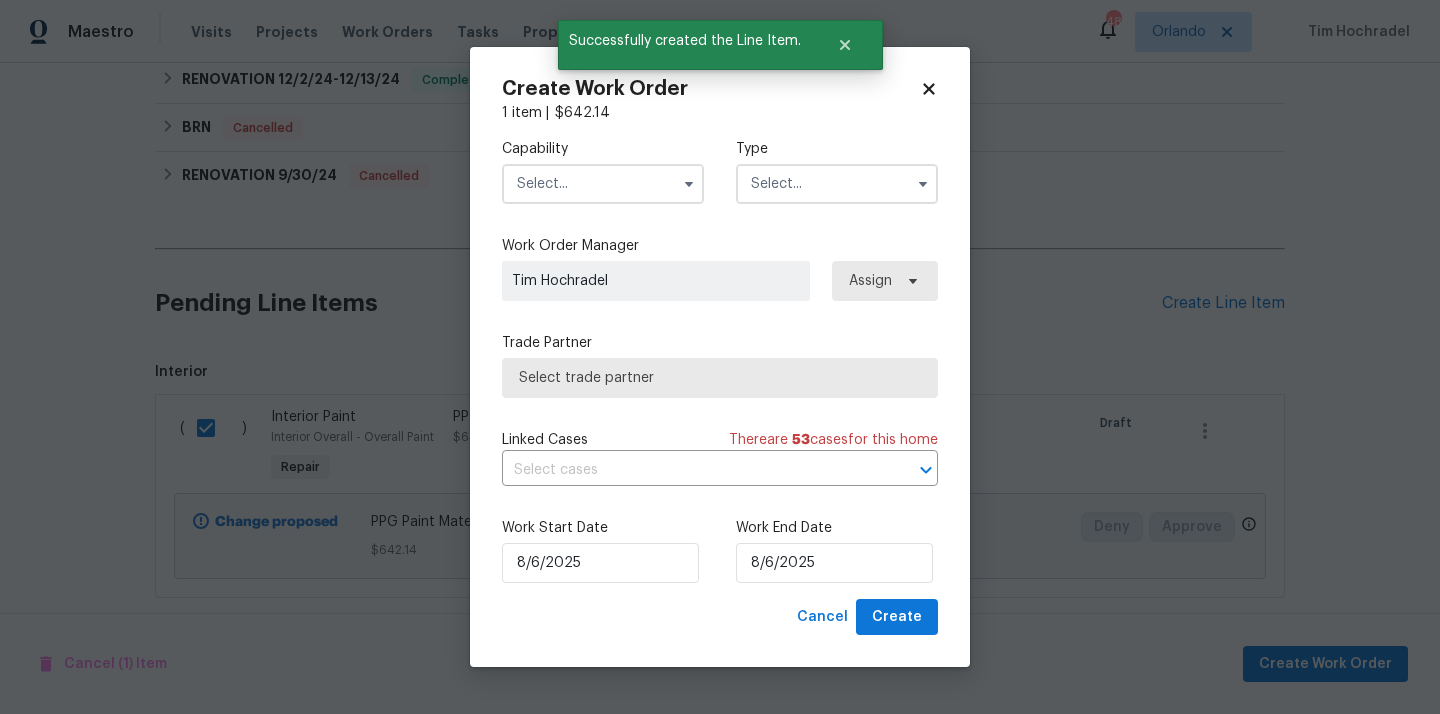 click at bounding box center (603, 184) 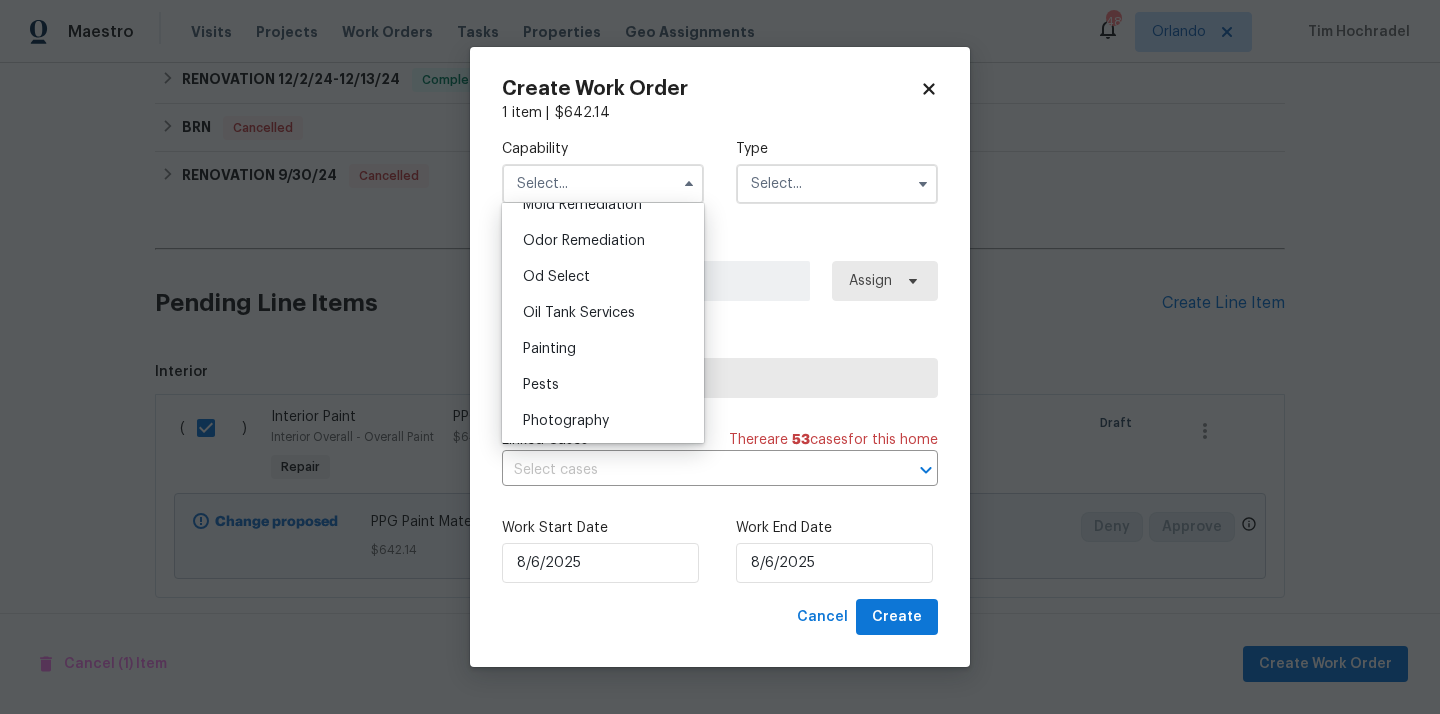 scroll, scrollTop: 1580, scrollLeft: 0, axis: vertical 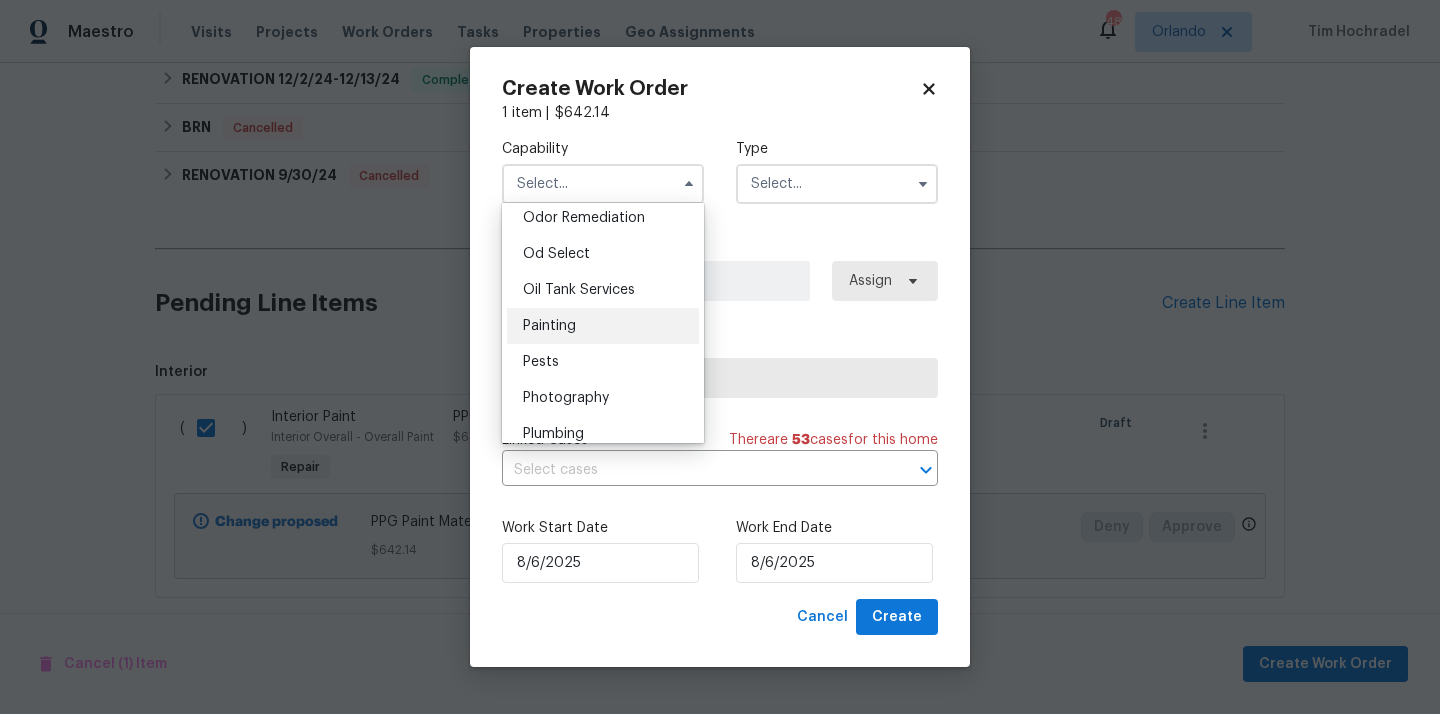 click on "Painting" at bounding box center (603, 326) 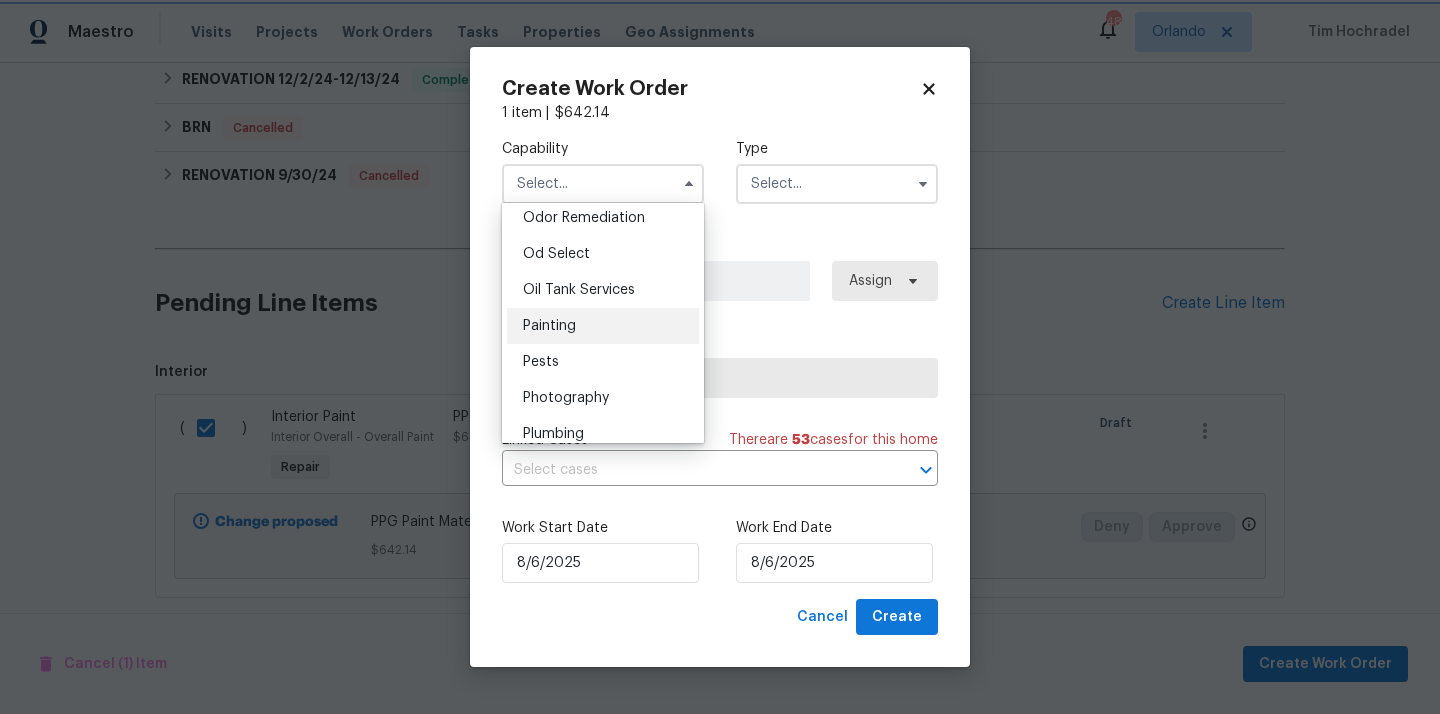 type on "Painting" 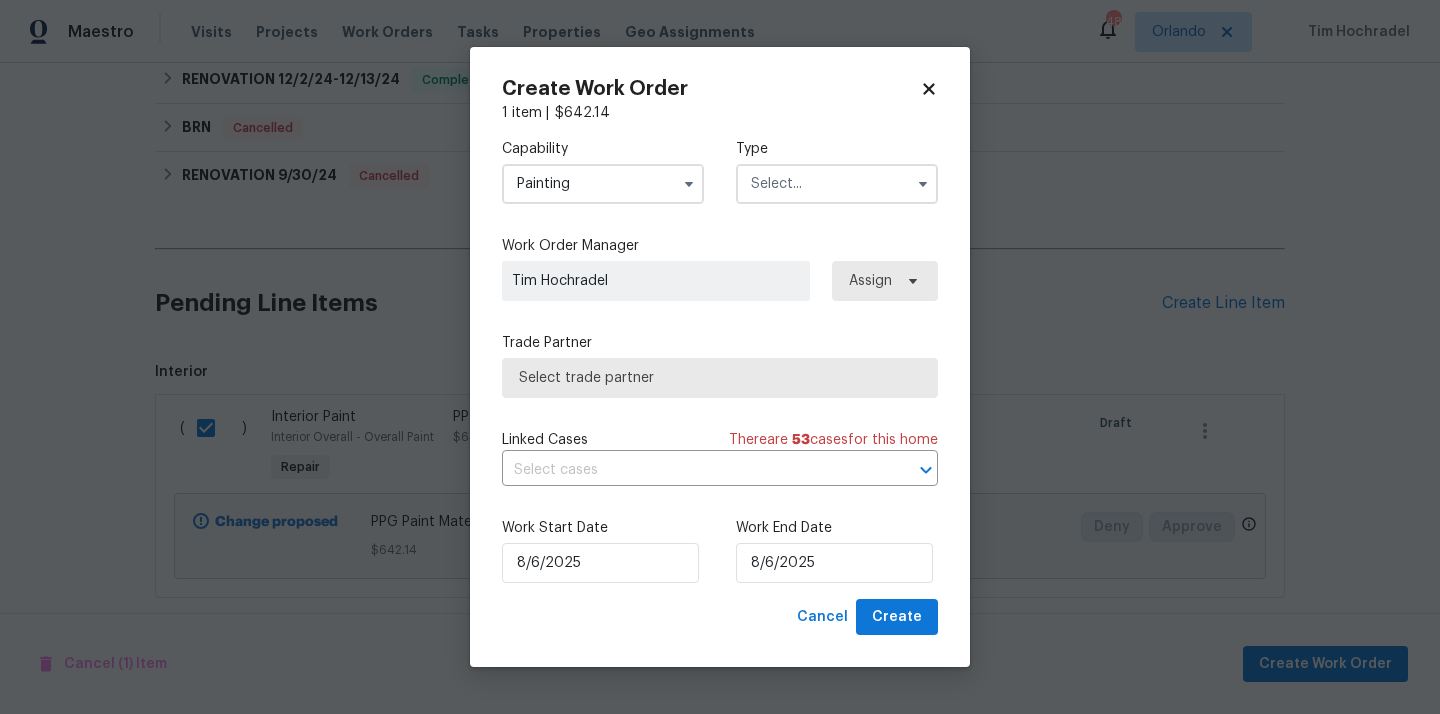 click at bounding box center [837, 184] 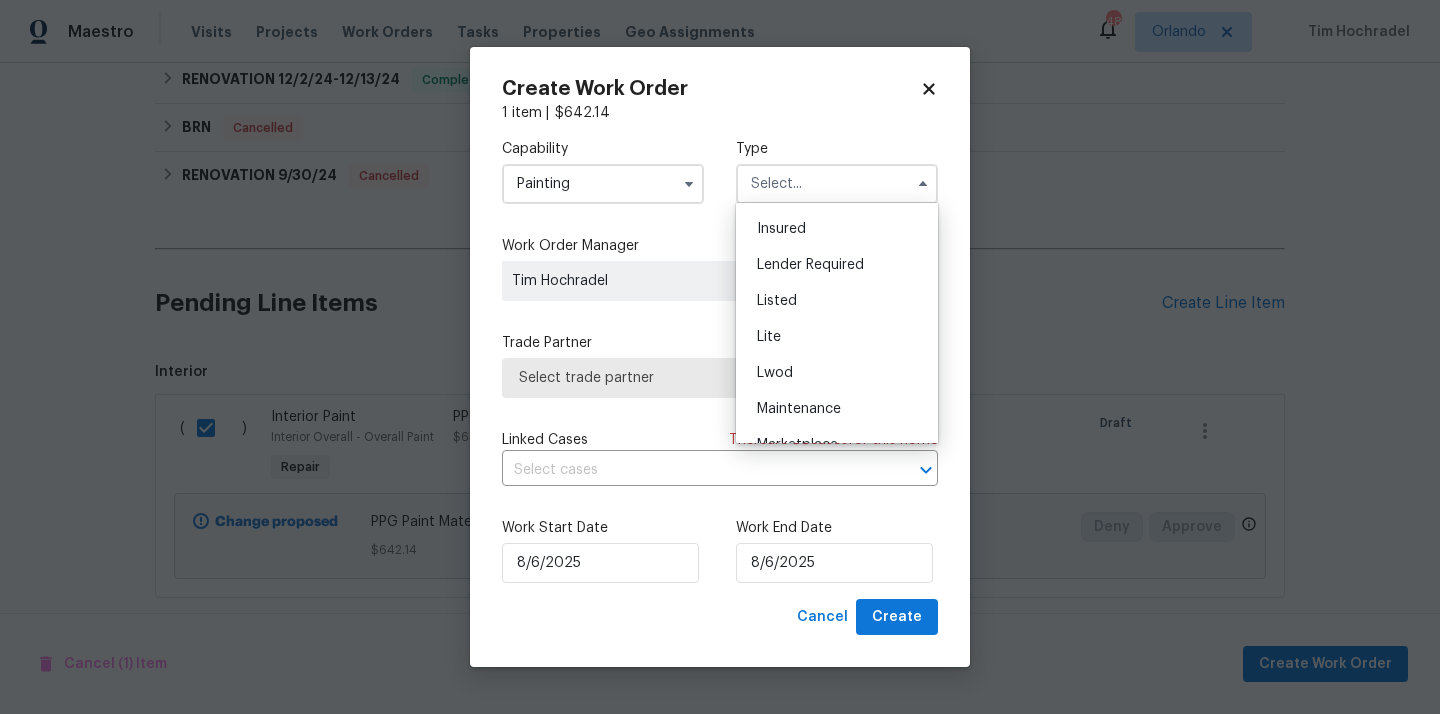 scroll, scrollTop: 164, scrollLeft: 0, axis: vertical 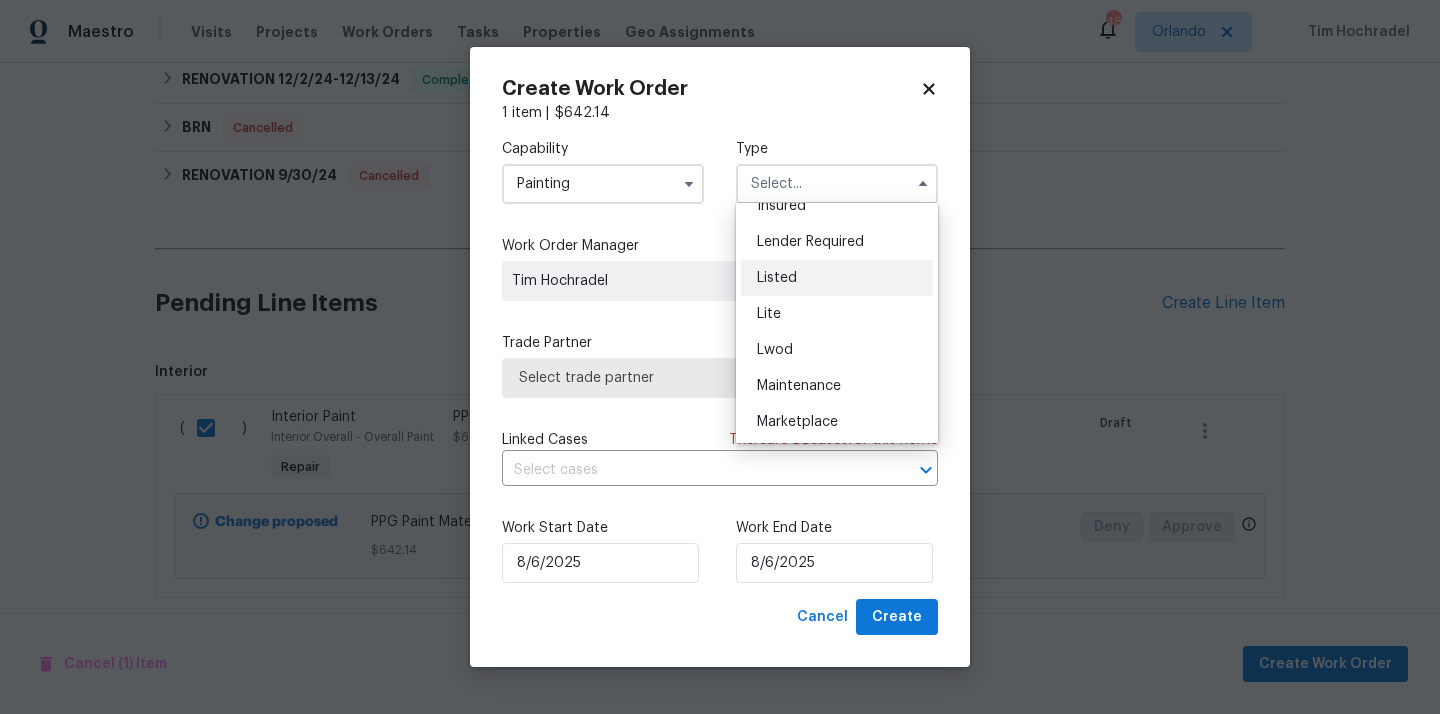 click on "Listed" at bounding box center (837, 278) 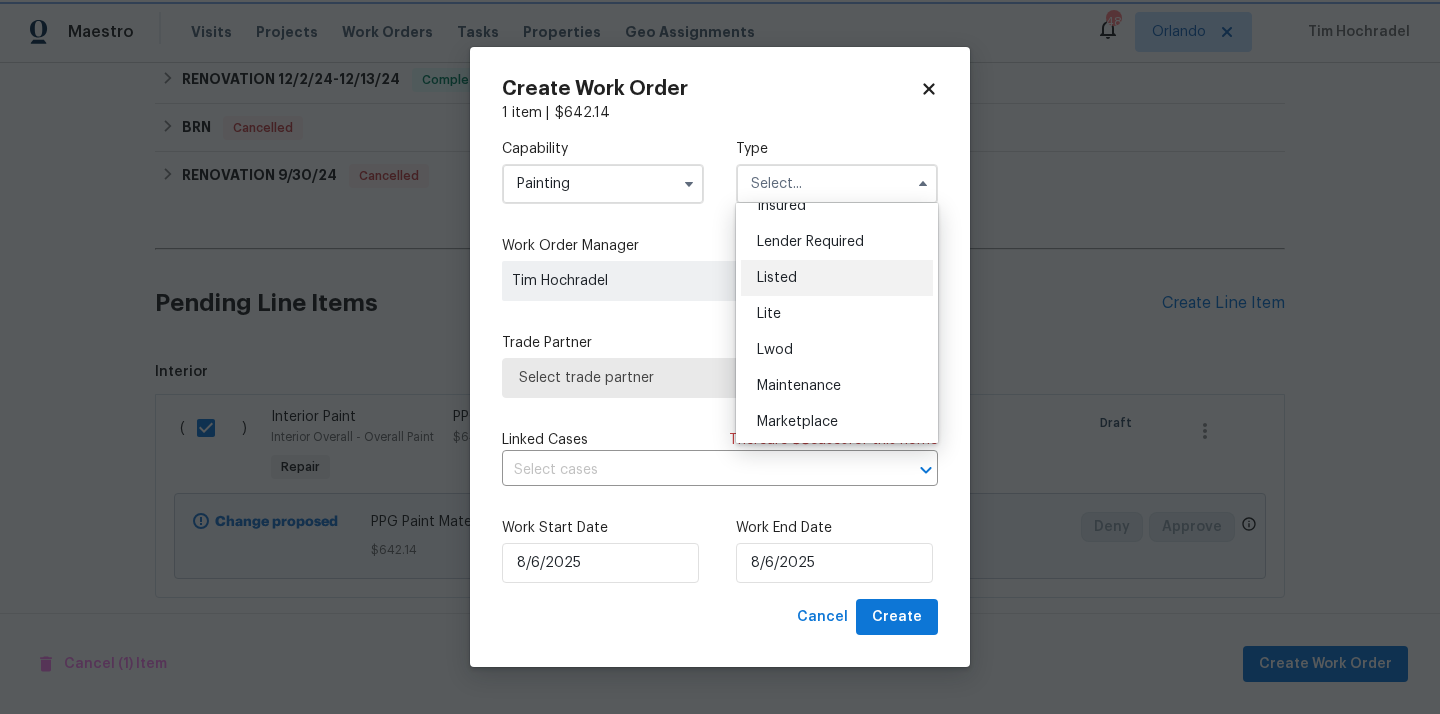 type on "Listed" 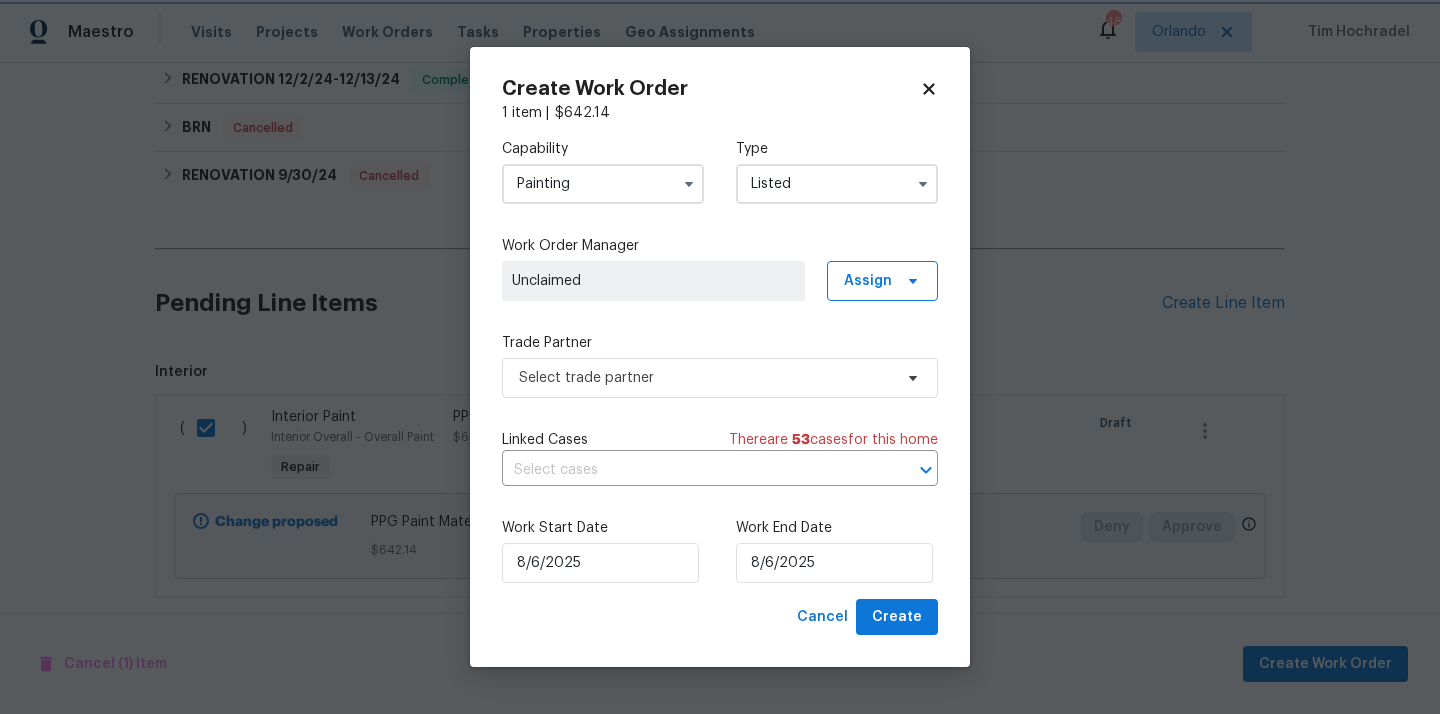 scroll, scrollTop: 0, scrollLeft: 0, axis: both 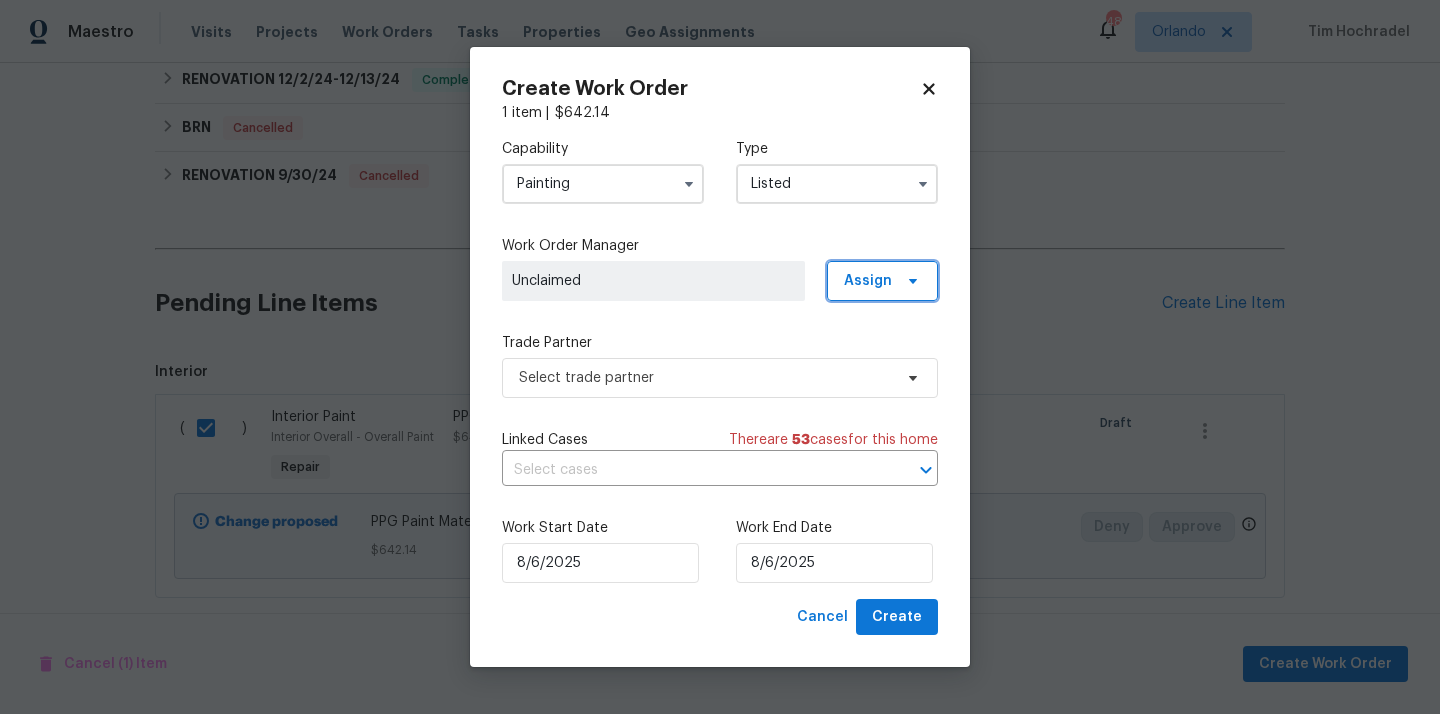 click on "Assign" at bounding box center (882, 281) 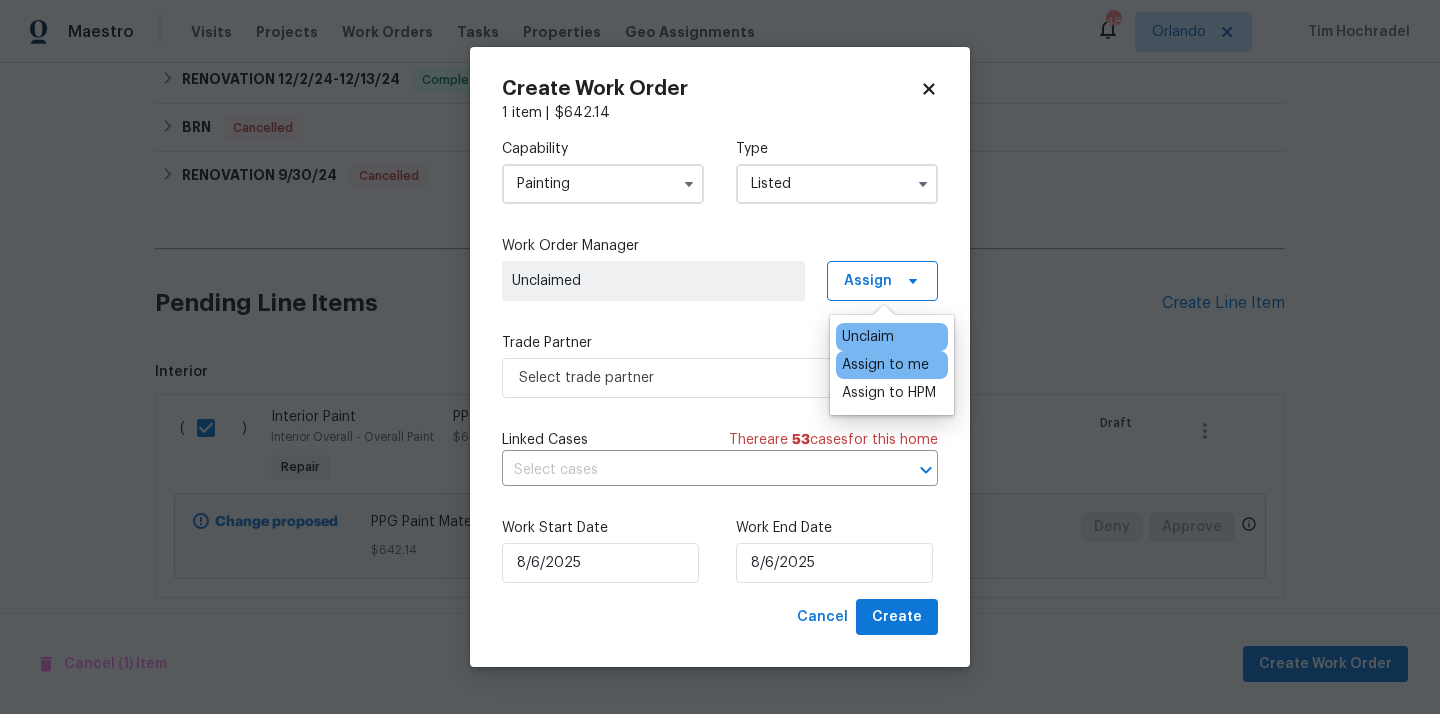click on "Assign to me" at bounding box center (885, 365) 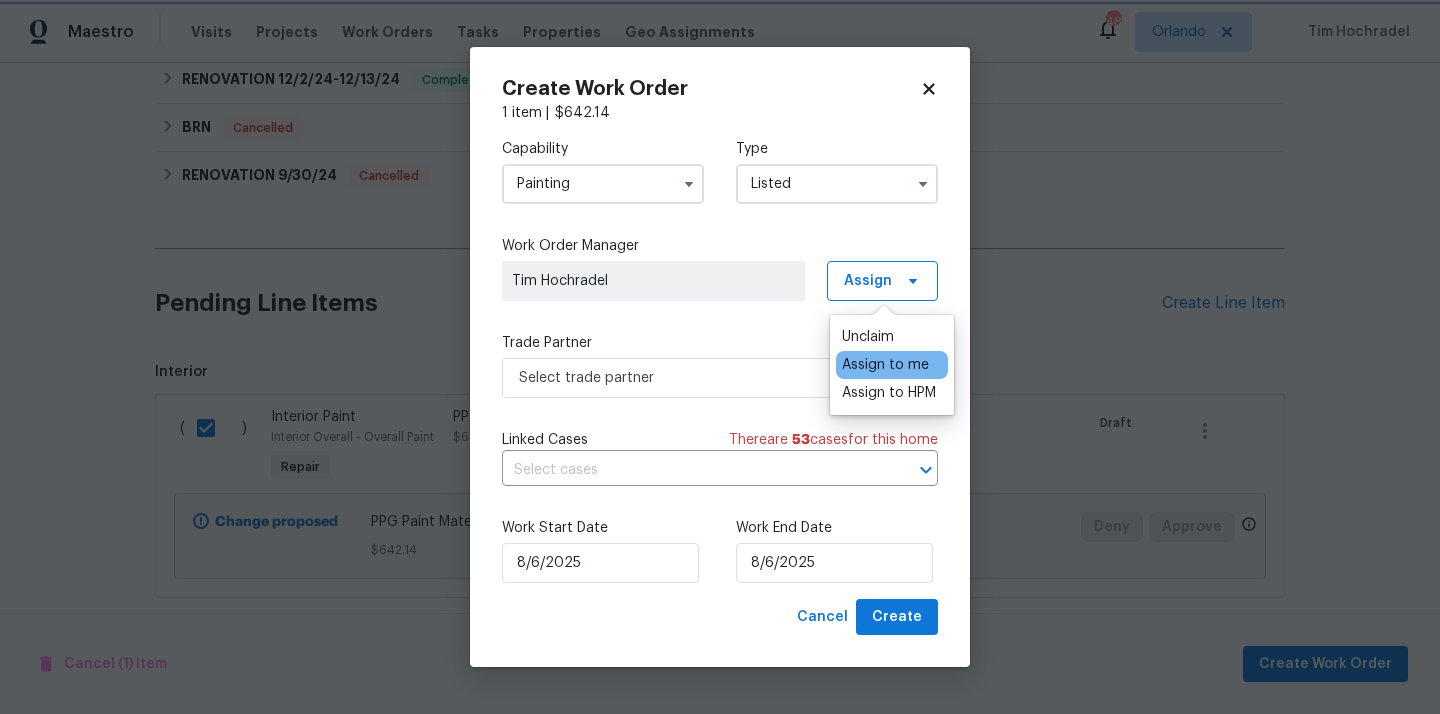 click on "Trade Partner   Select trade partner" at bounding box center (720, 365) 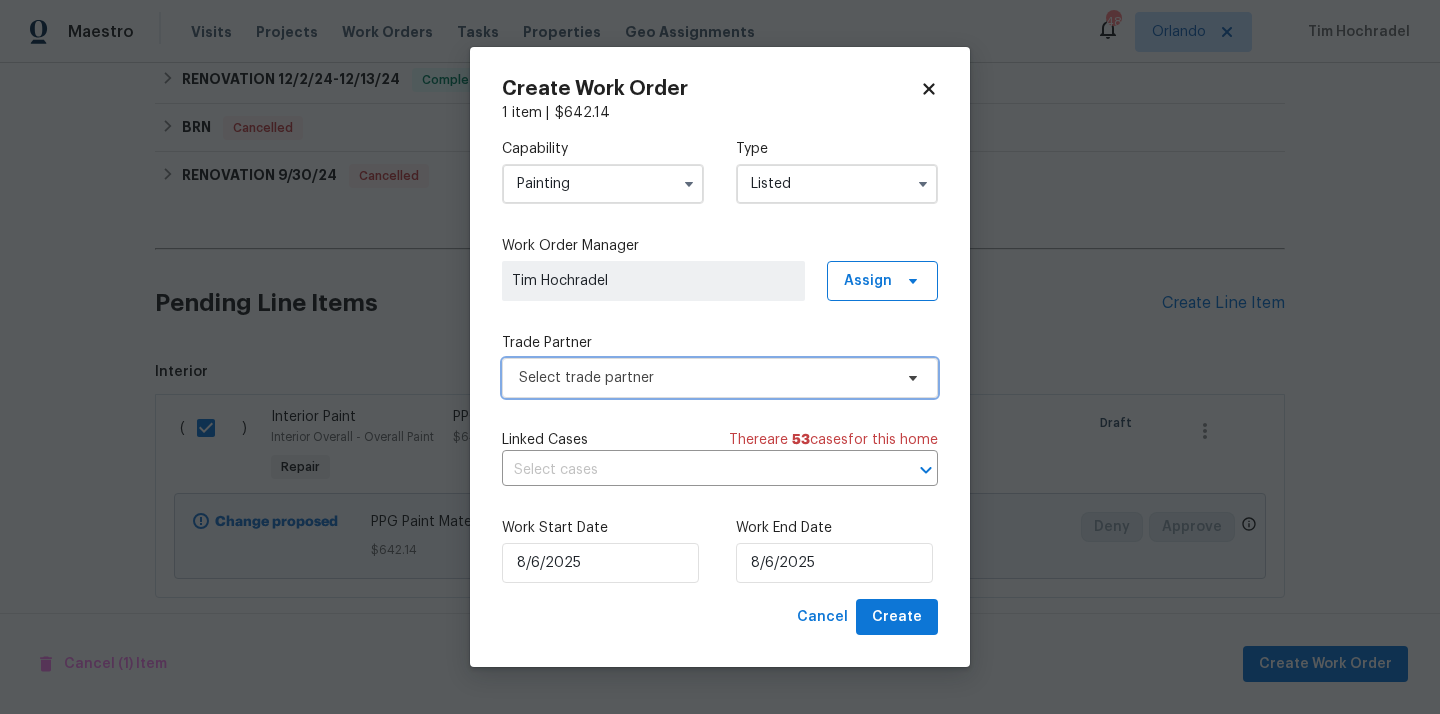 click on "Select trade partner" at bounding box center [705, 378] 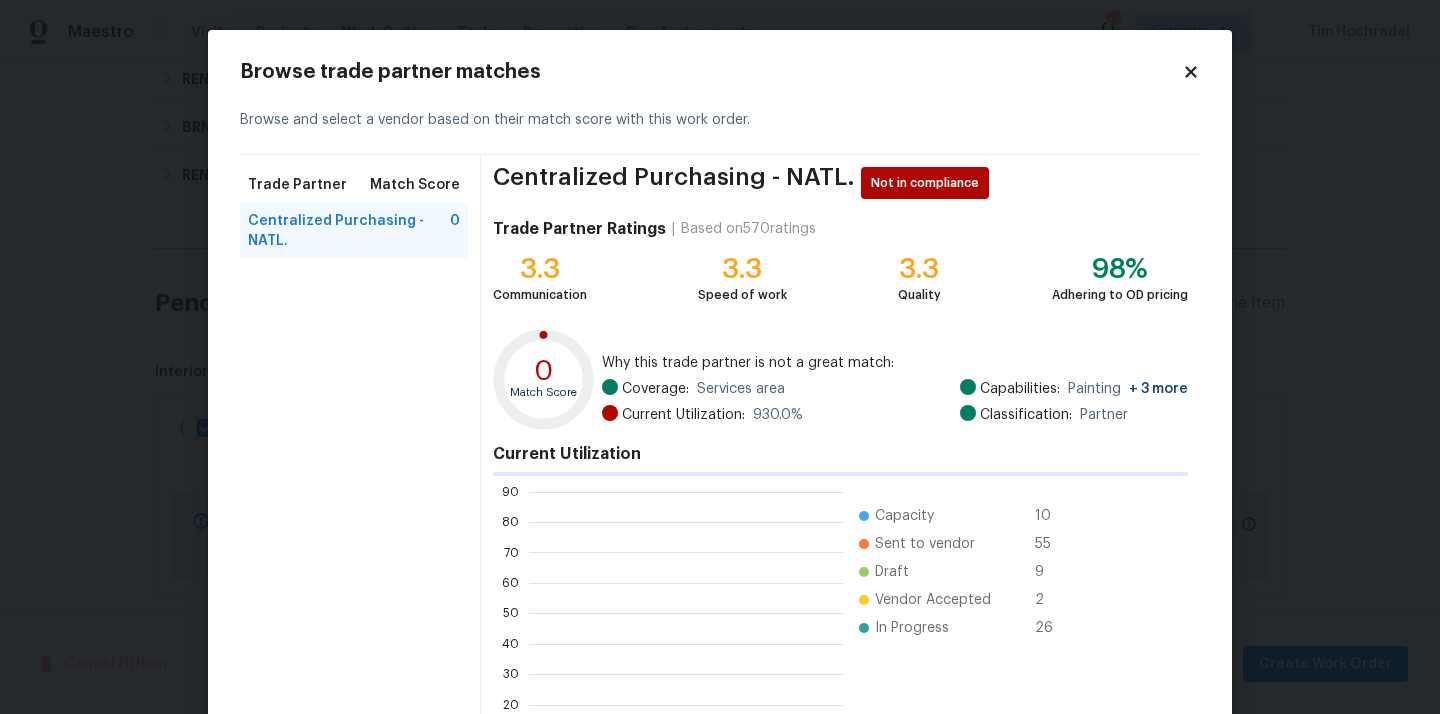scroll, scrollTop: 280, scrollLeft: 314, axis: both 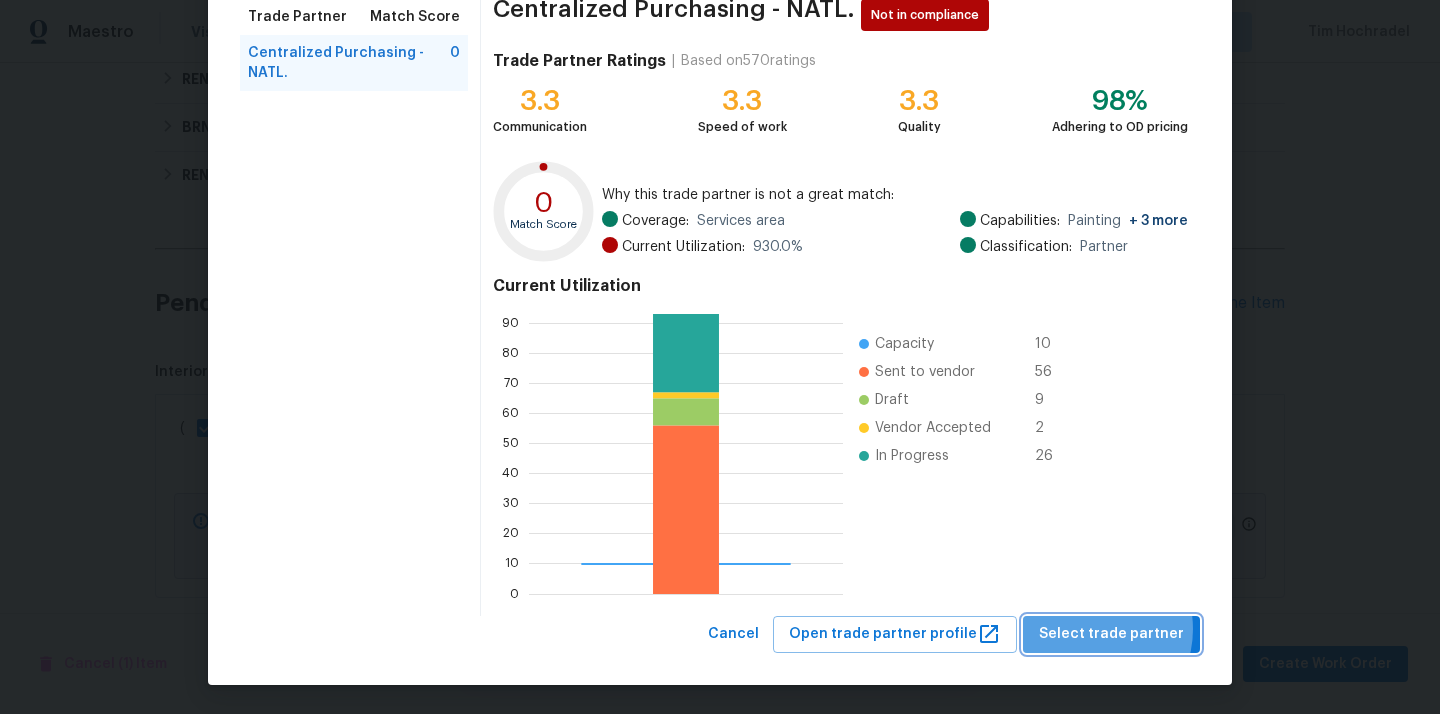 click on "Select trade partner" at bounding box center [1111, 634] 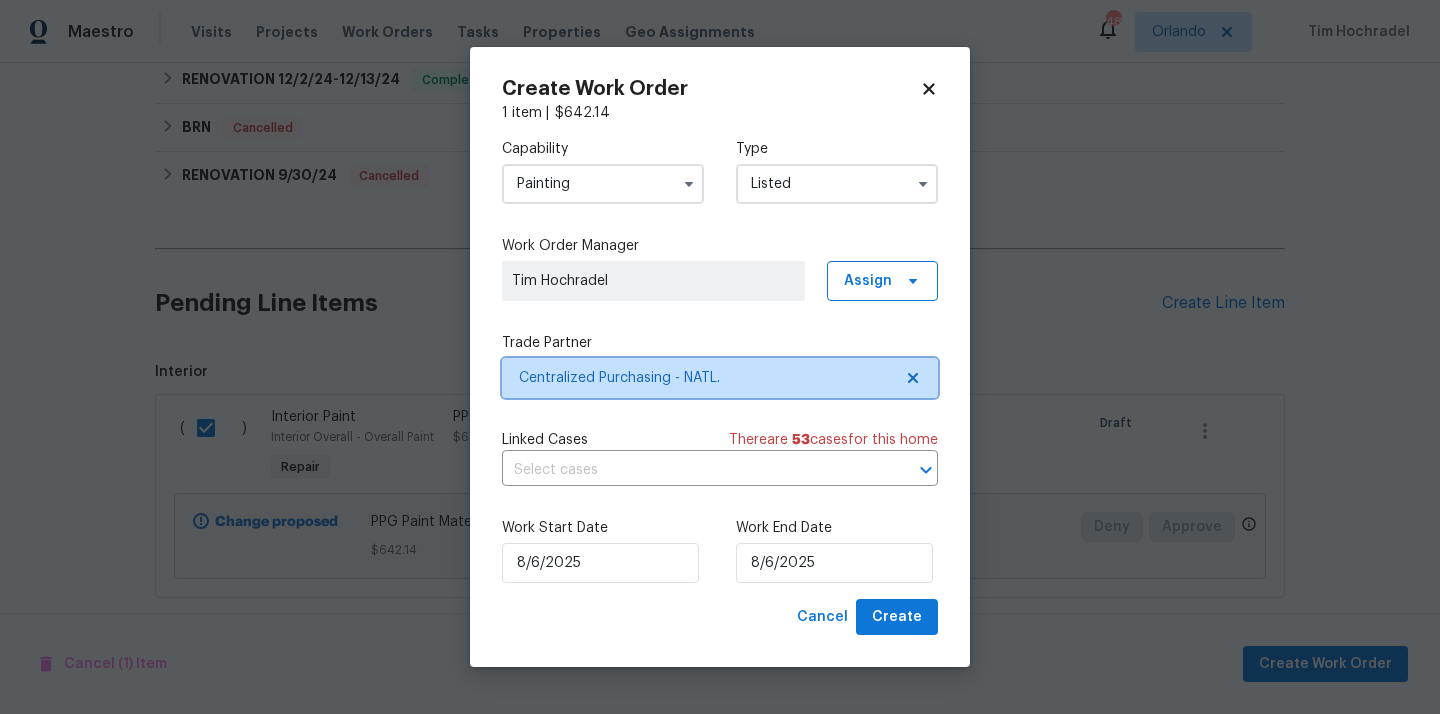 scroll, scrollTop: 0, scrollLeft: 0, axis: both 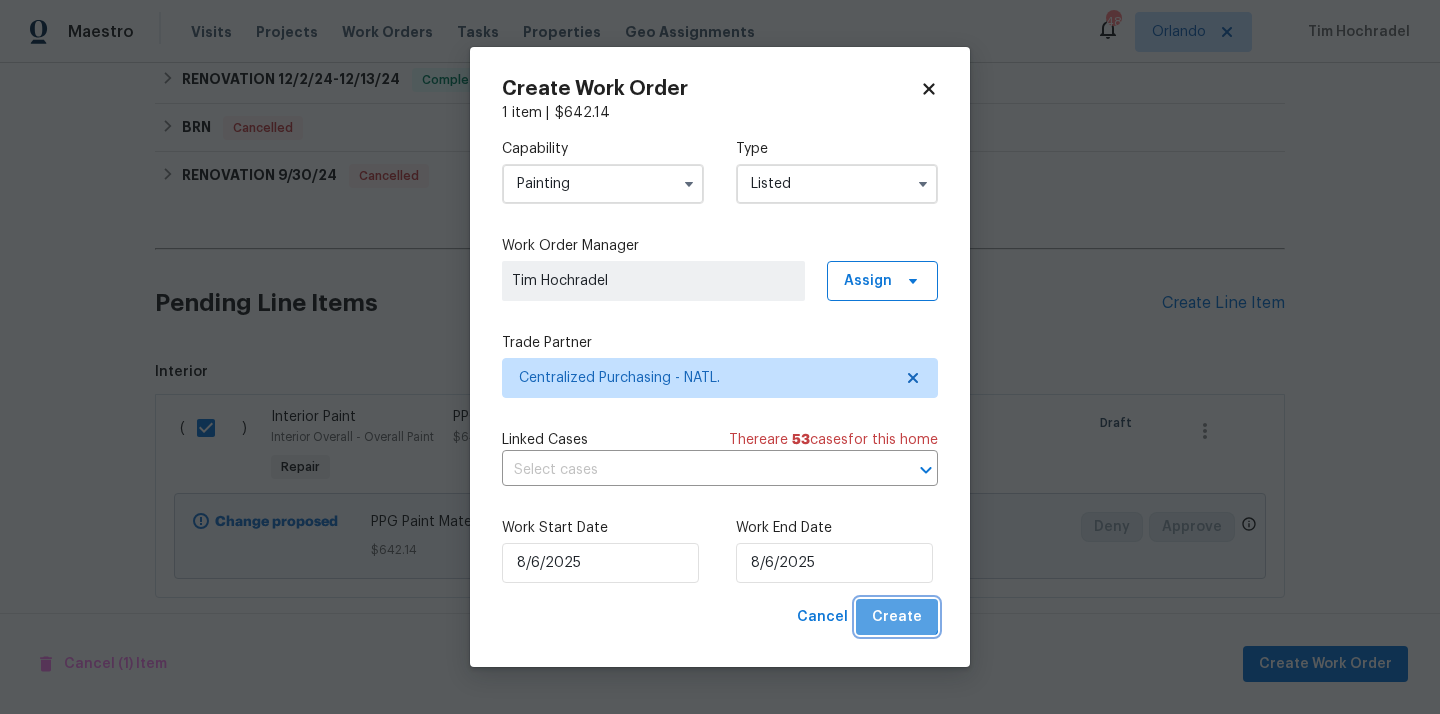 click on "Create" at bounding box center [897, 617] 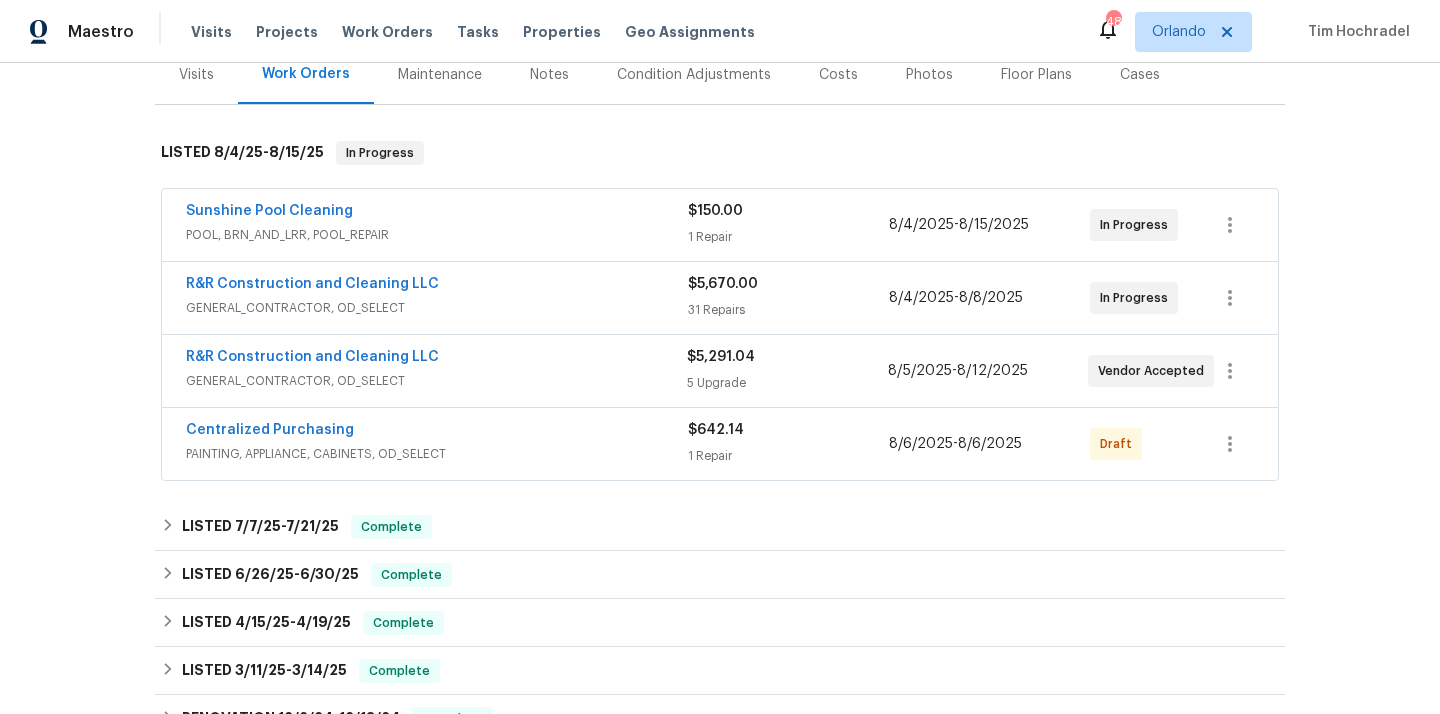 scroll, scrollTop: 319, scrollLeft: 0, axis: vertical 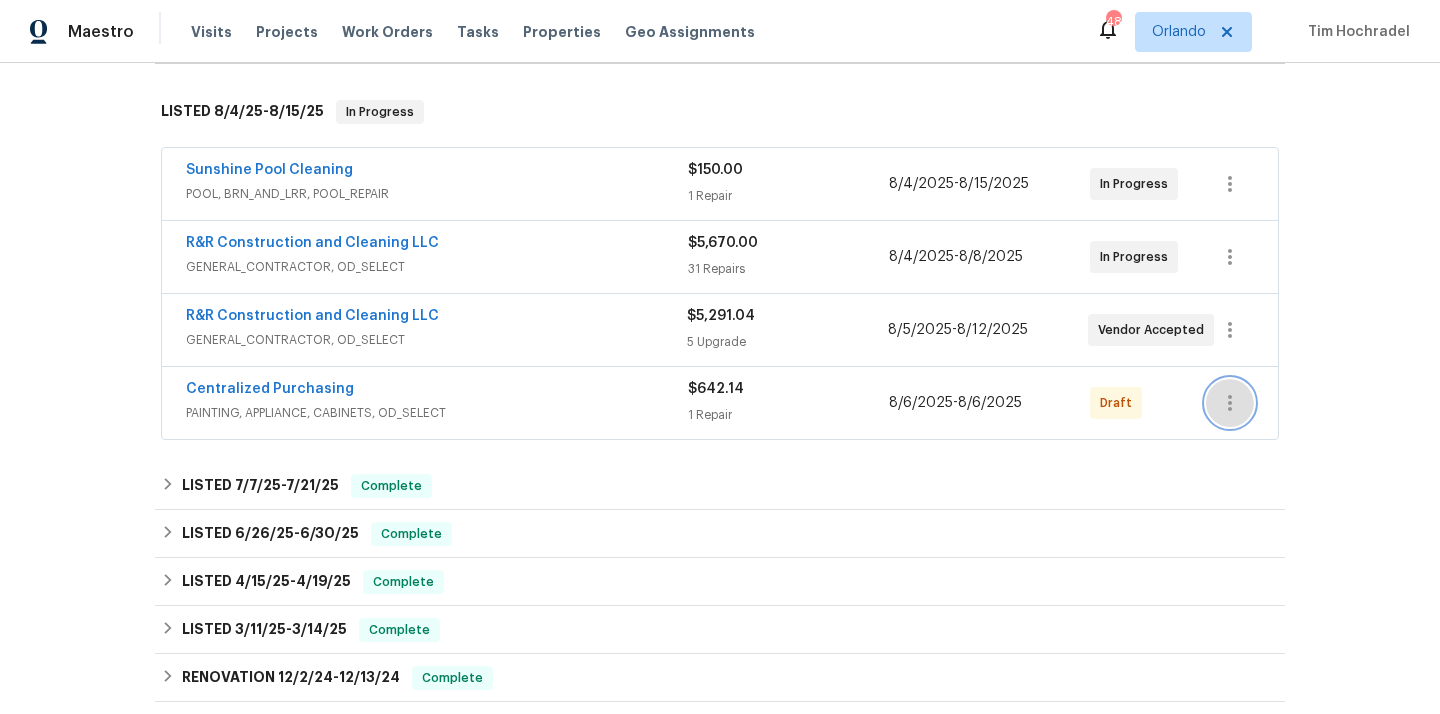 click 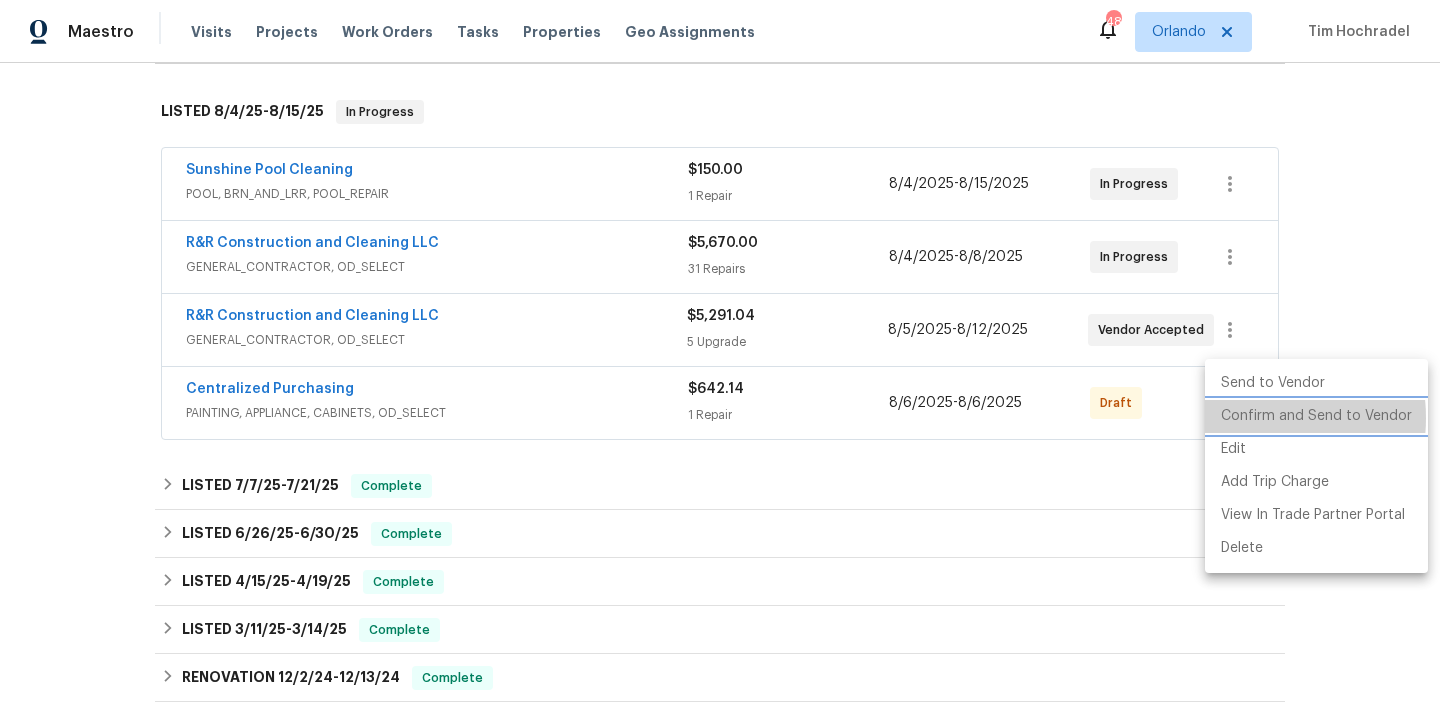 click on "Confirm and Send to Vendor" at bounding box center [1316, 416] 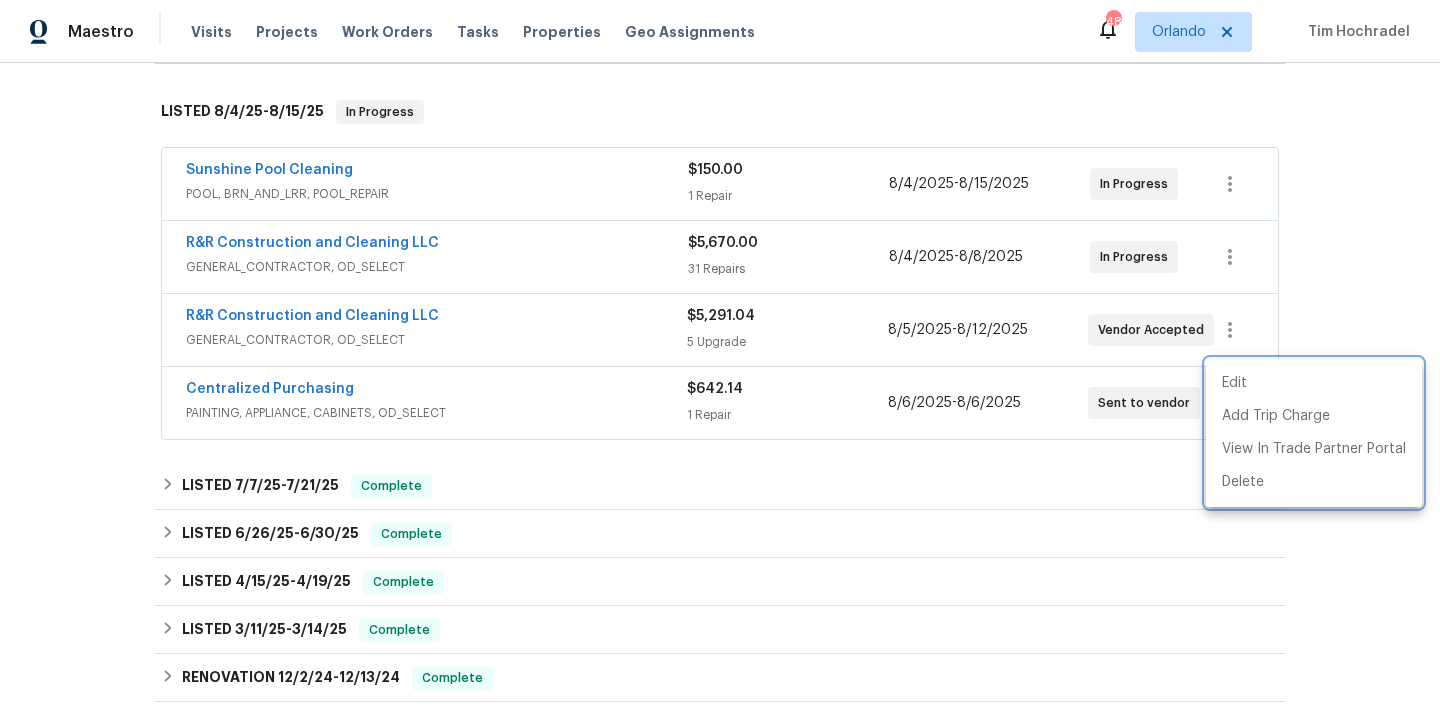 click at bounding box center (720, 357) 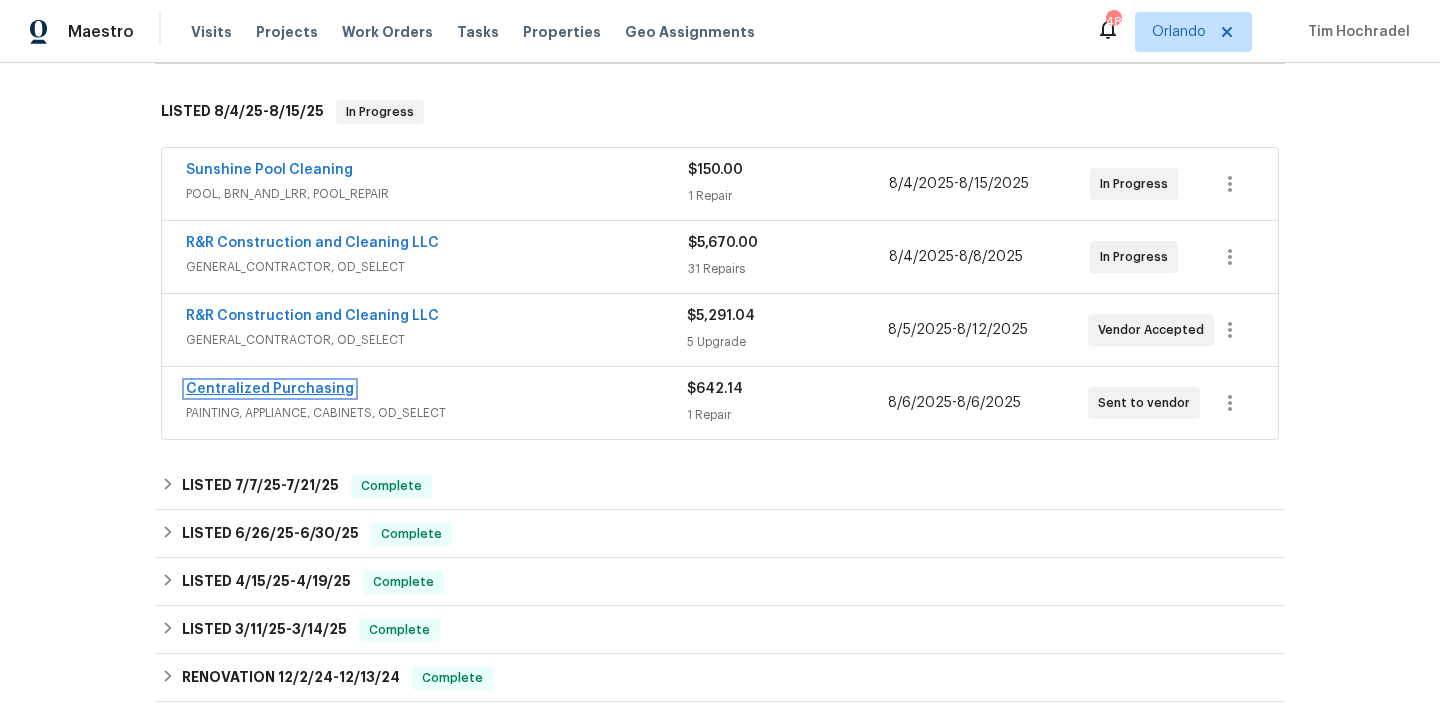 click on "Centralized Purchasing" at bounding box center (270, 389) 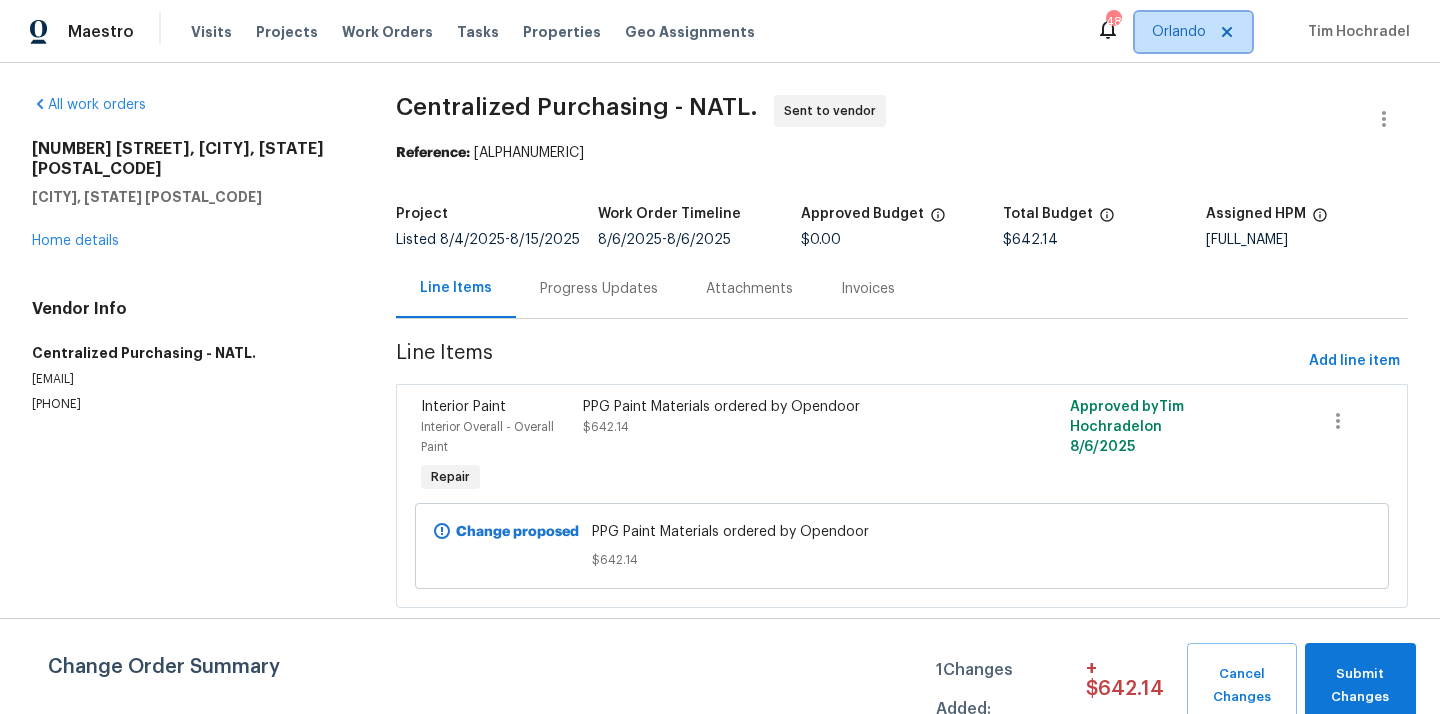 click on "Orlando" at bounding box center [1193, 32] 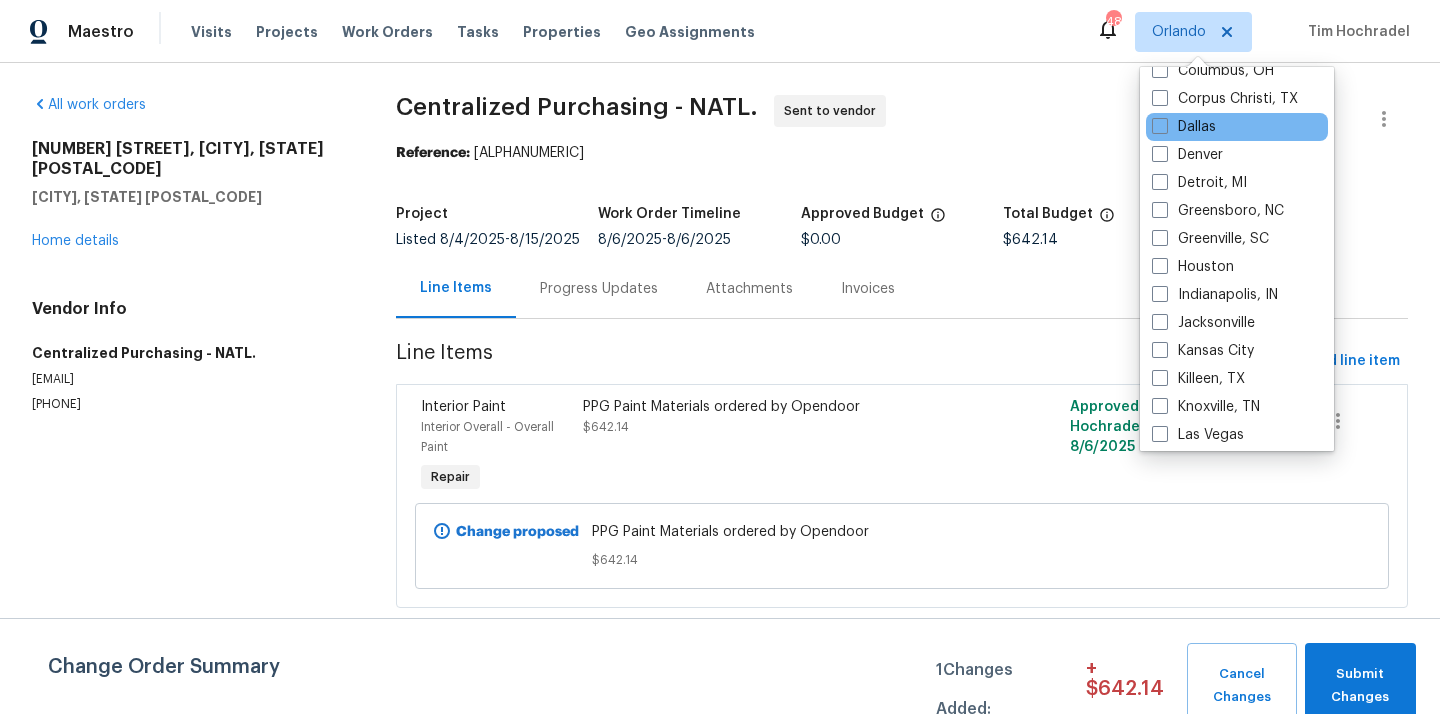 scroll, scrollTop: 525, scrollLeft: 0, axis: vertical 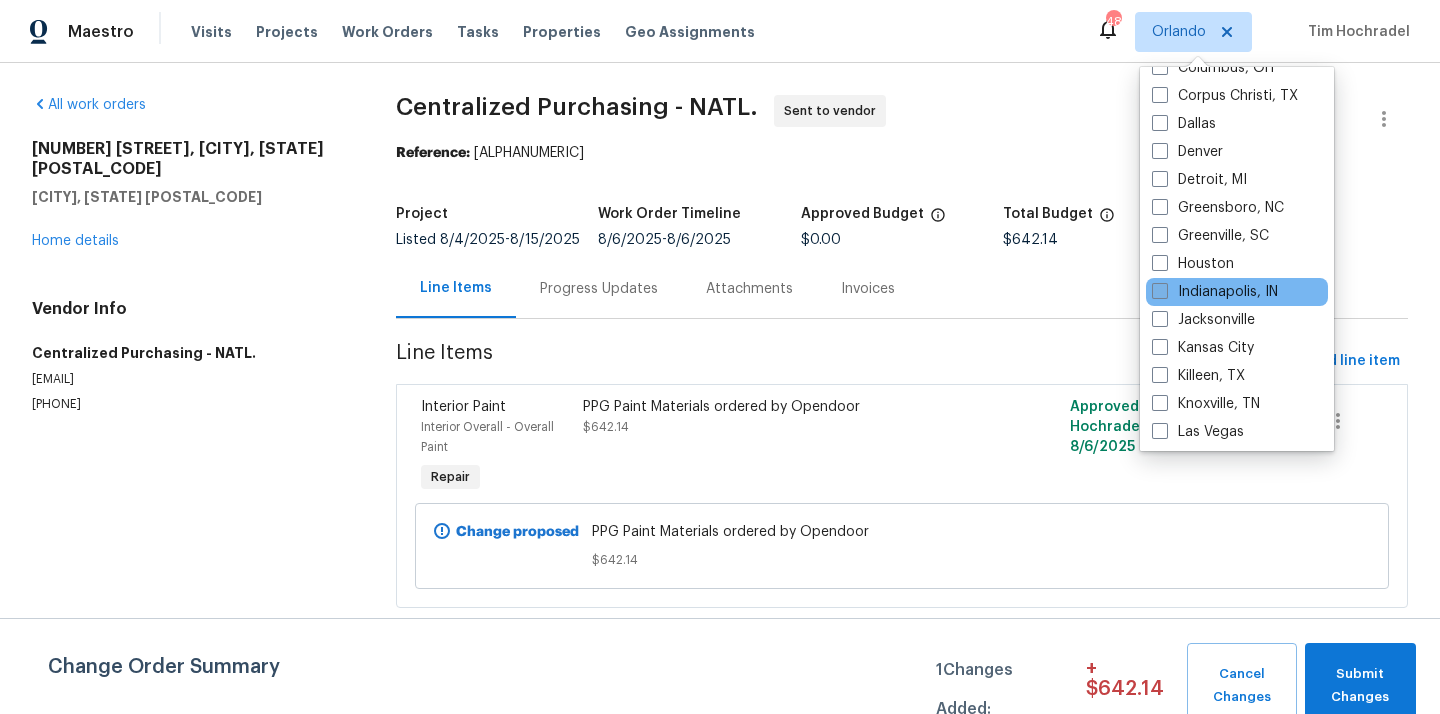 click on "Indianapolis, IN" at bounding box center [1215, 292] 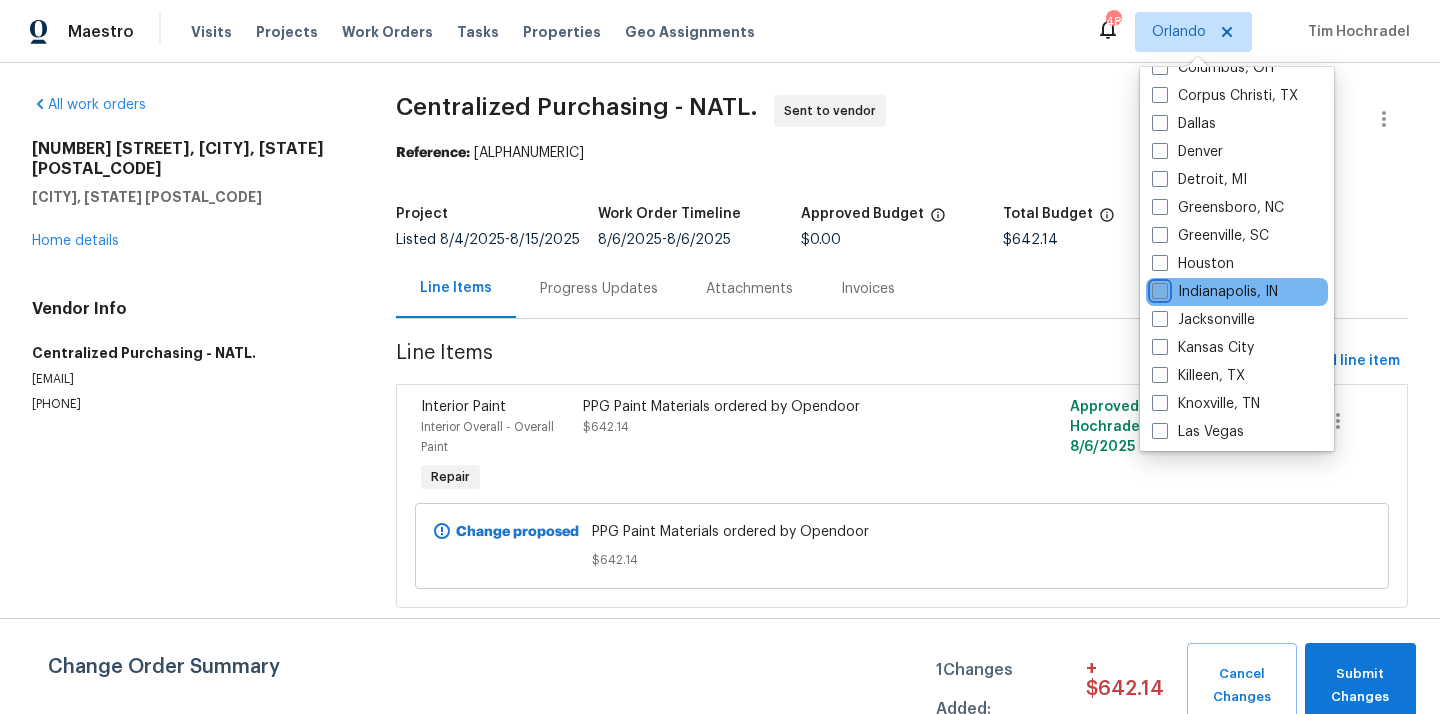 click on "Indianapolis, IN" at bounding box center [1158, 288] 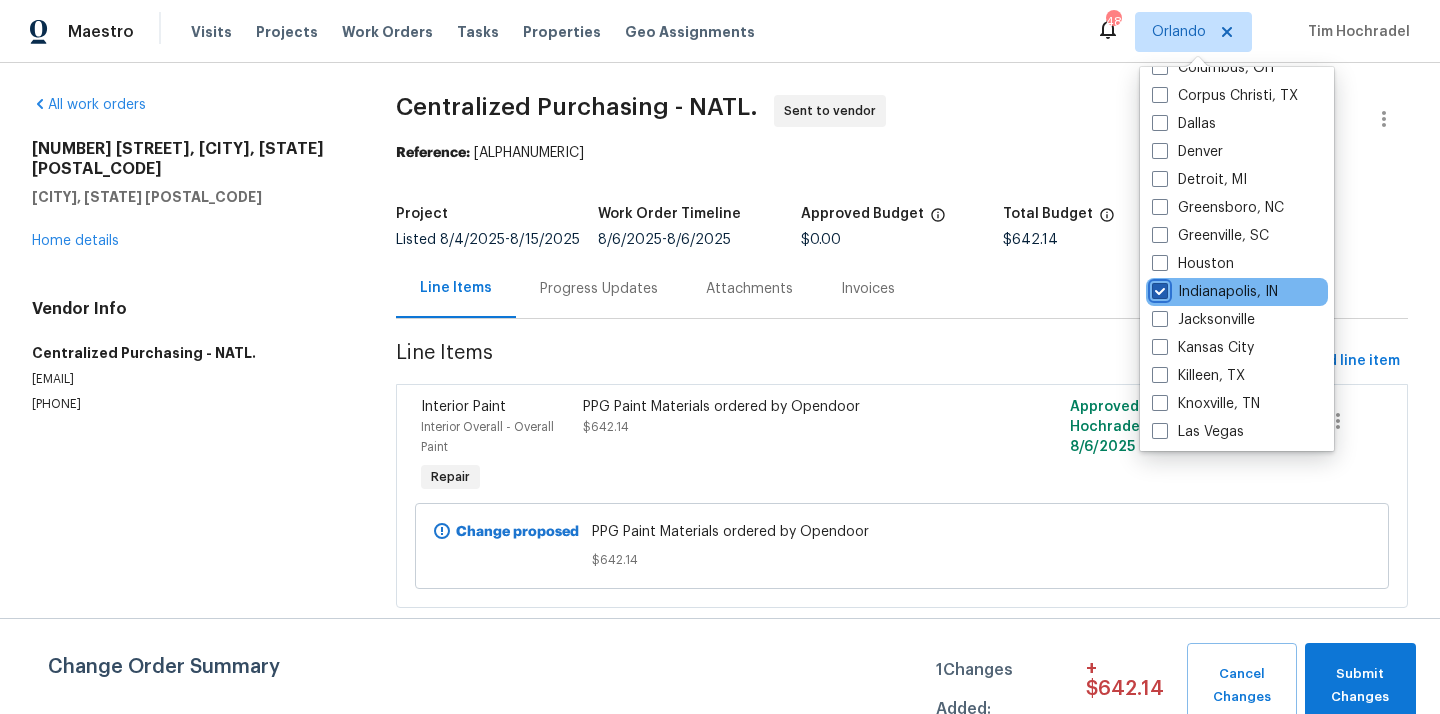 checkbox on "true" 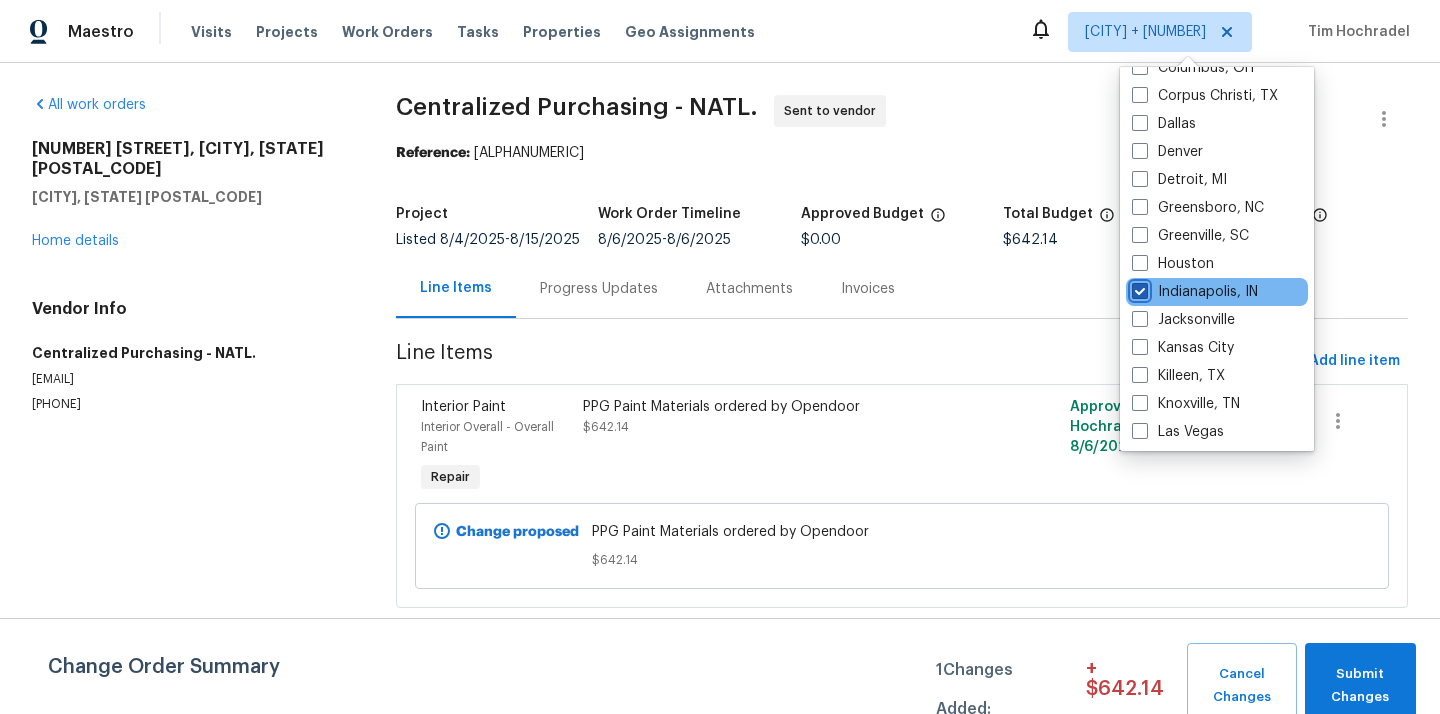 scroll, scrollTop: 0, scrollLeft: 0, axis: both 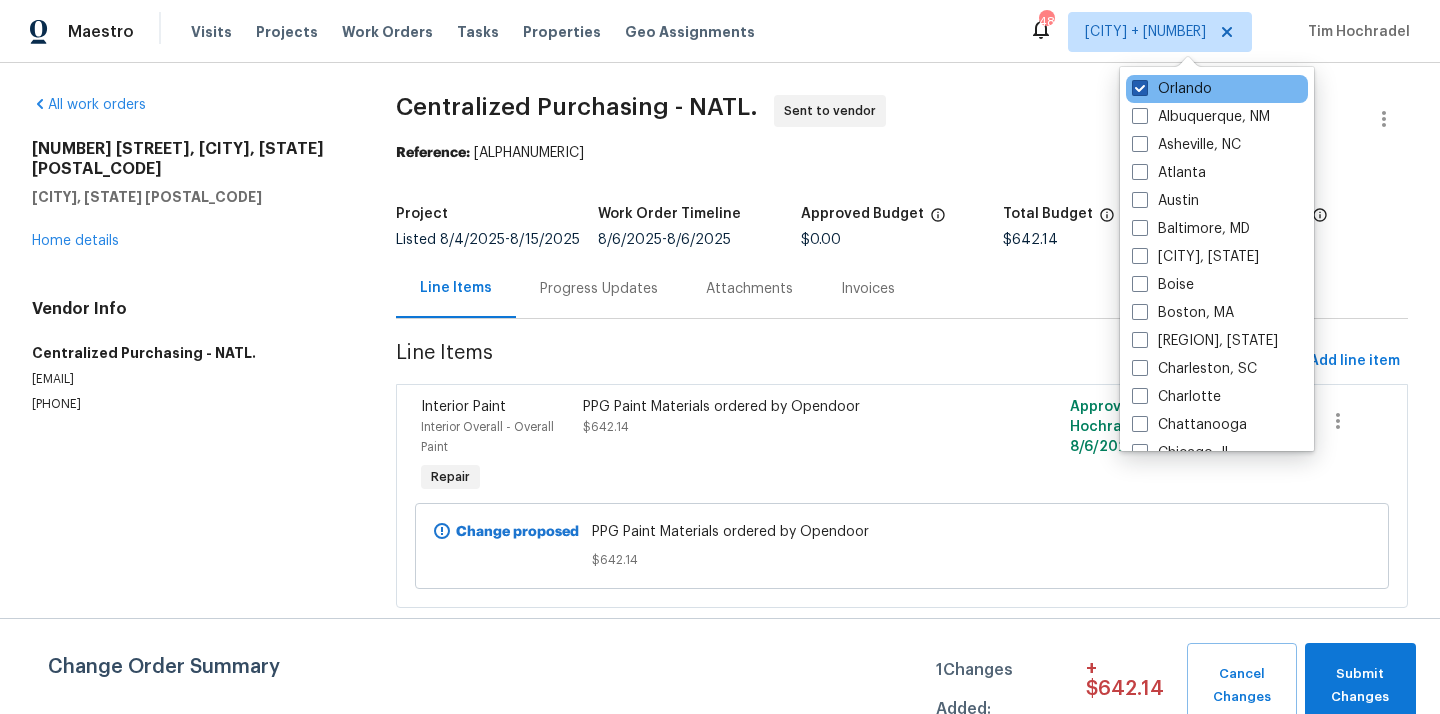 click on "Orlando" at bounding box center (1172, 89) 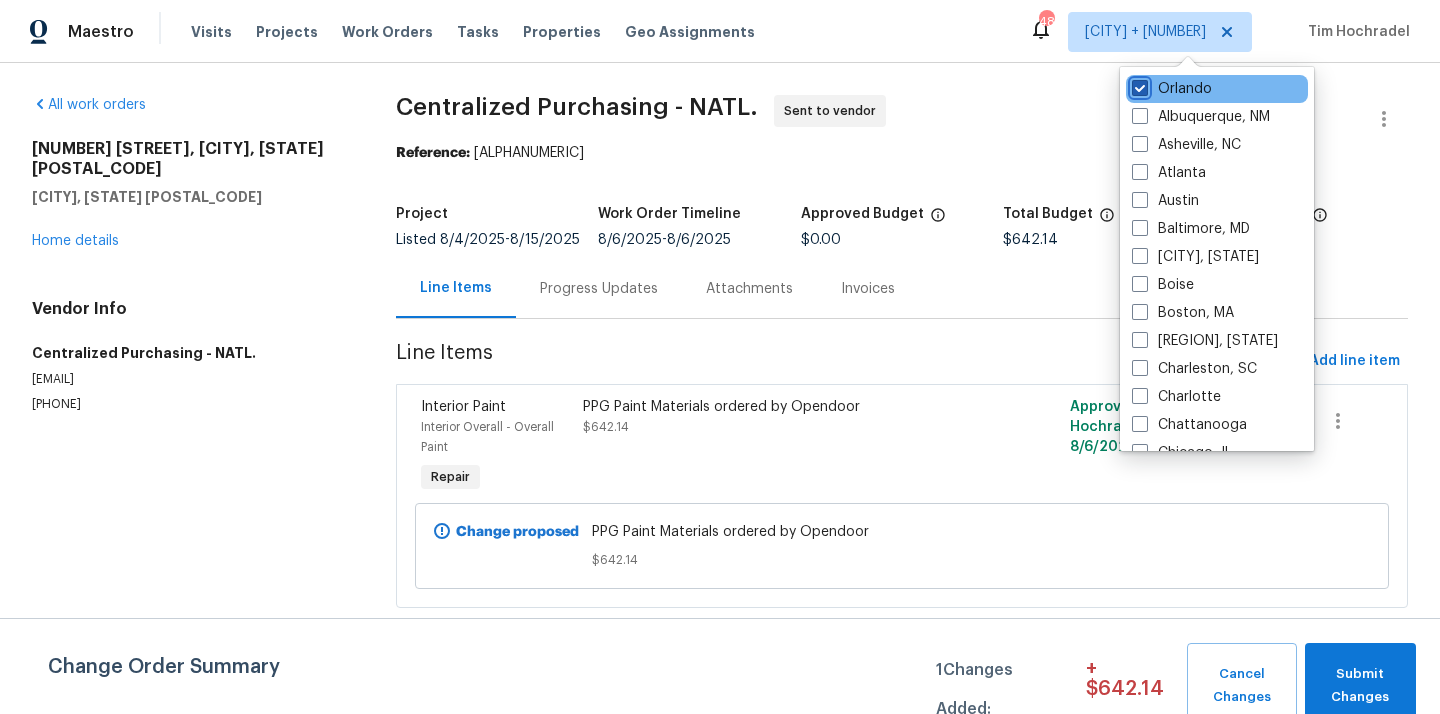 click on "Orlando" at bounding box center [1138, 85] 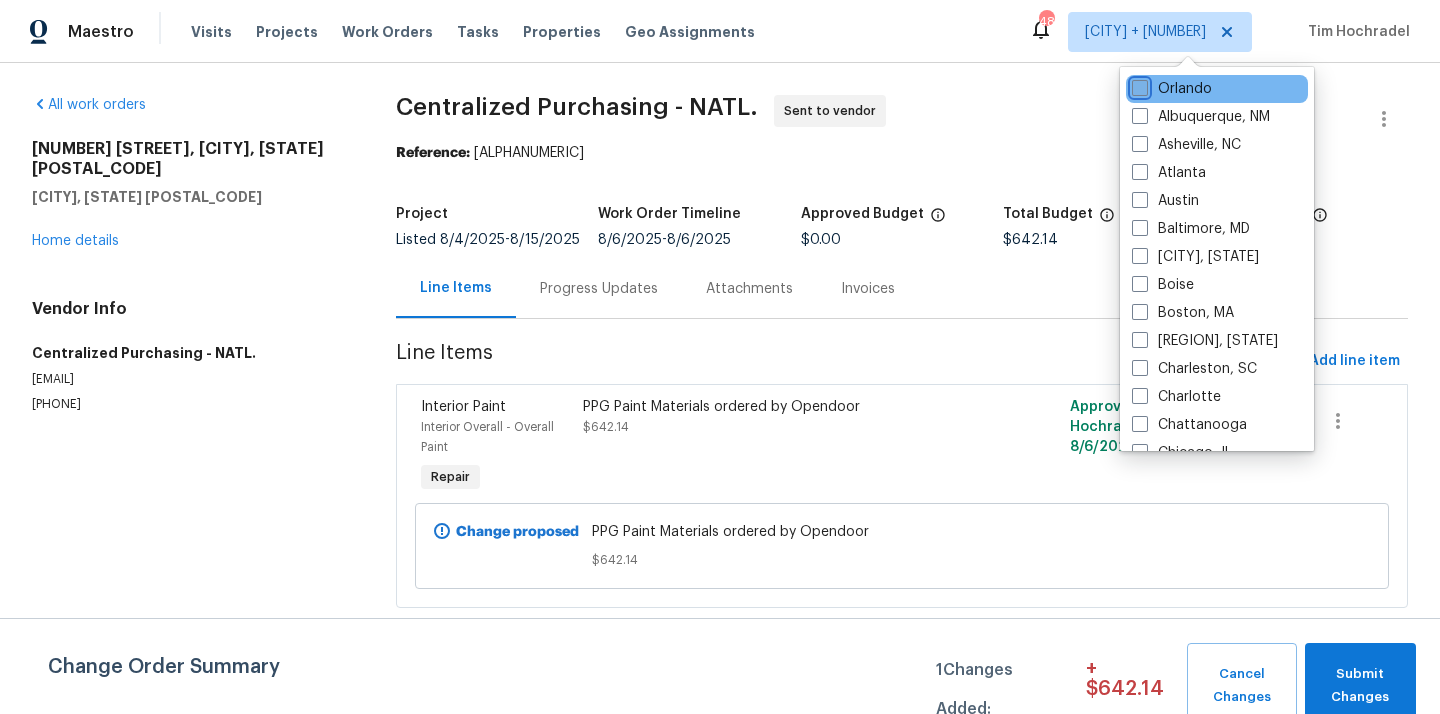 checkbox on "false" 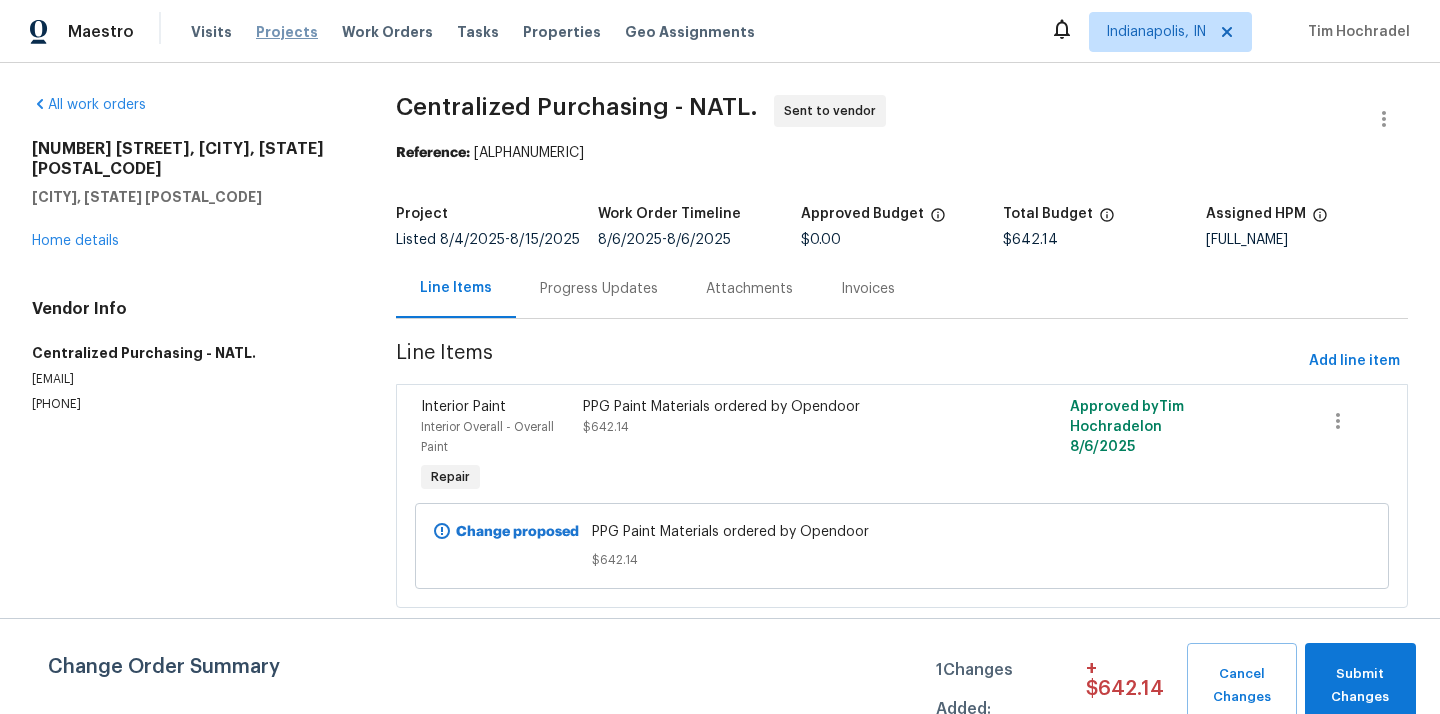 click on "Projects" at bounding box center [287, 32] 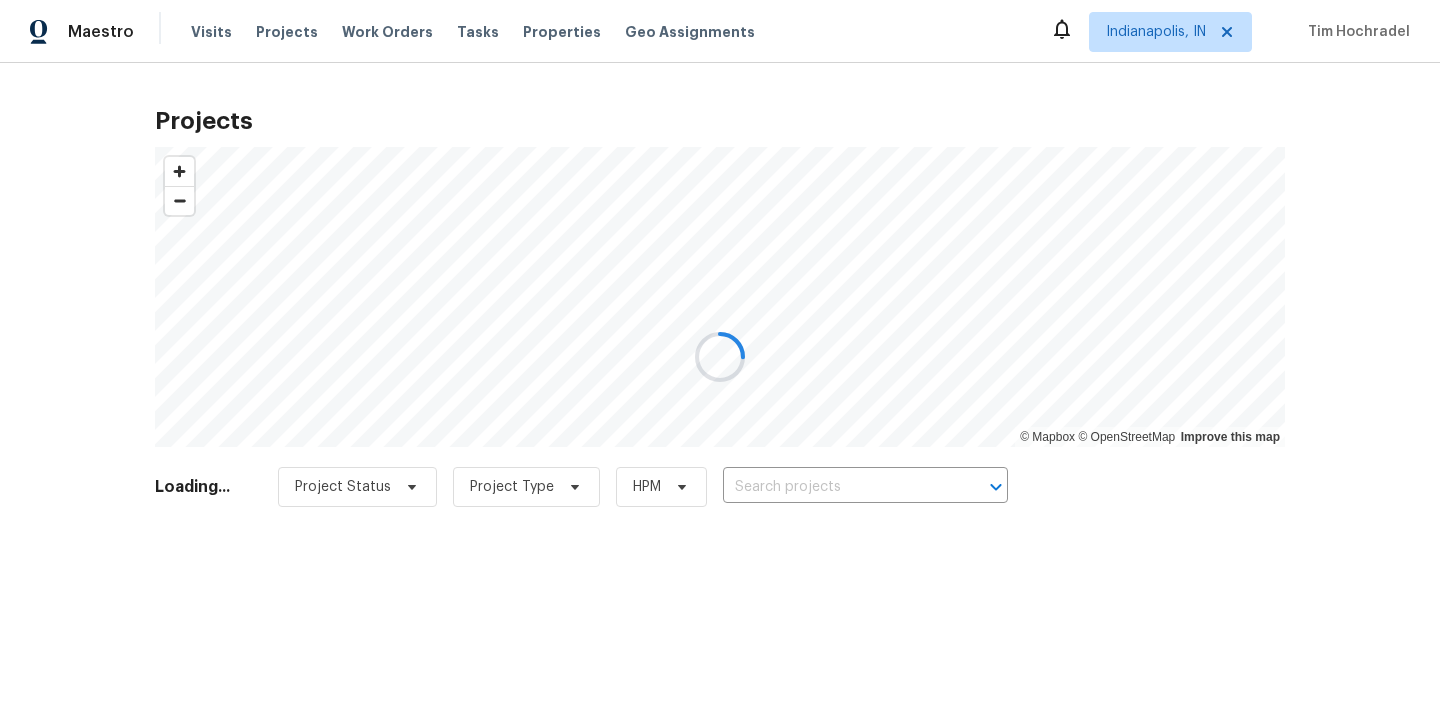 click at bounding box center [720, 357] 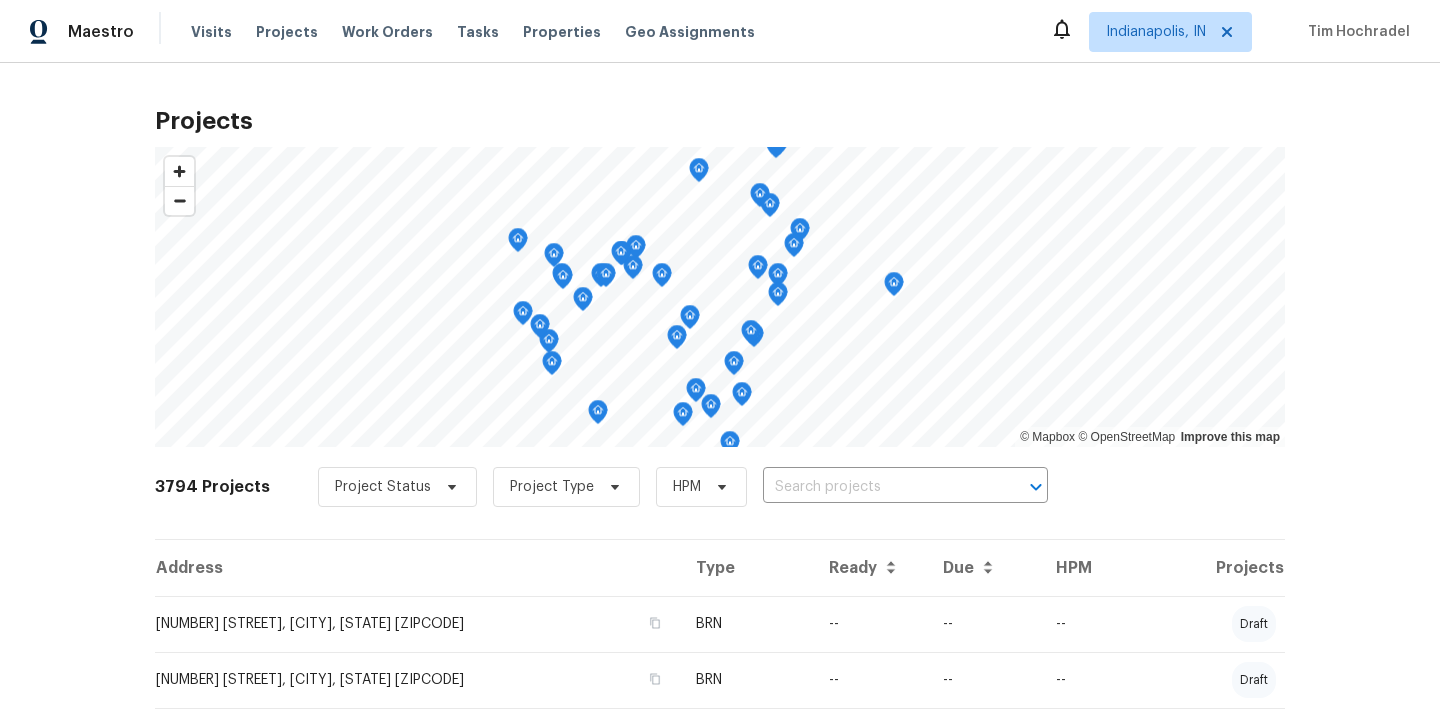 click at bounding box center (877, 487) 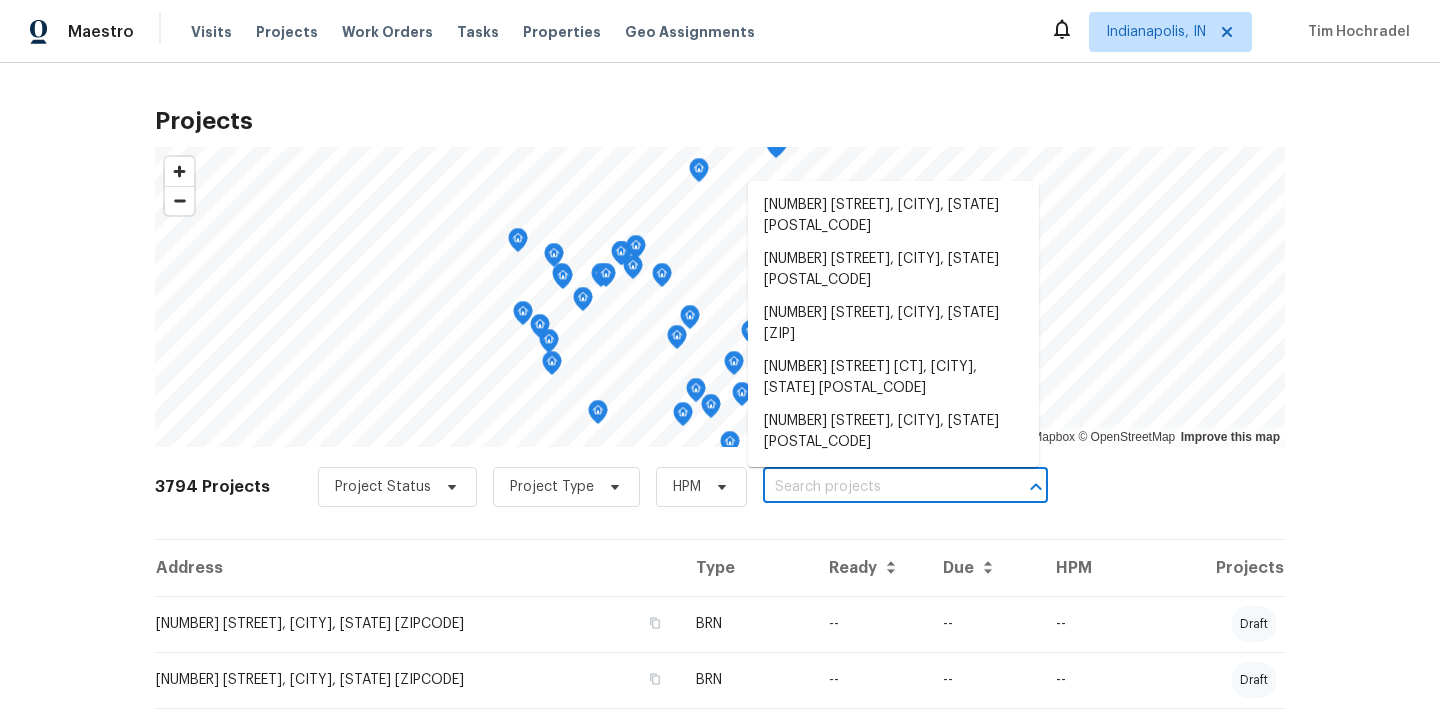 paste on "[NUMBER] [STREET], [CITY], [STATE] [POSTAL_CODE]" 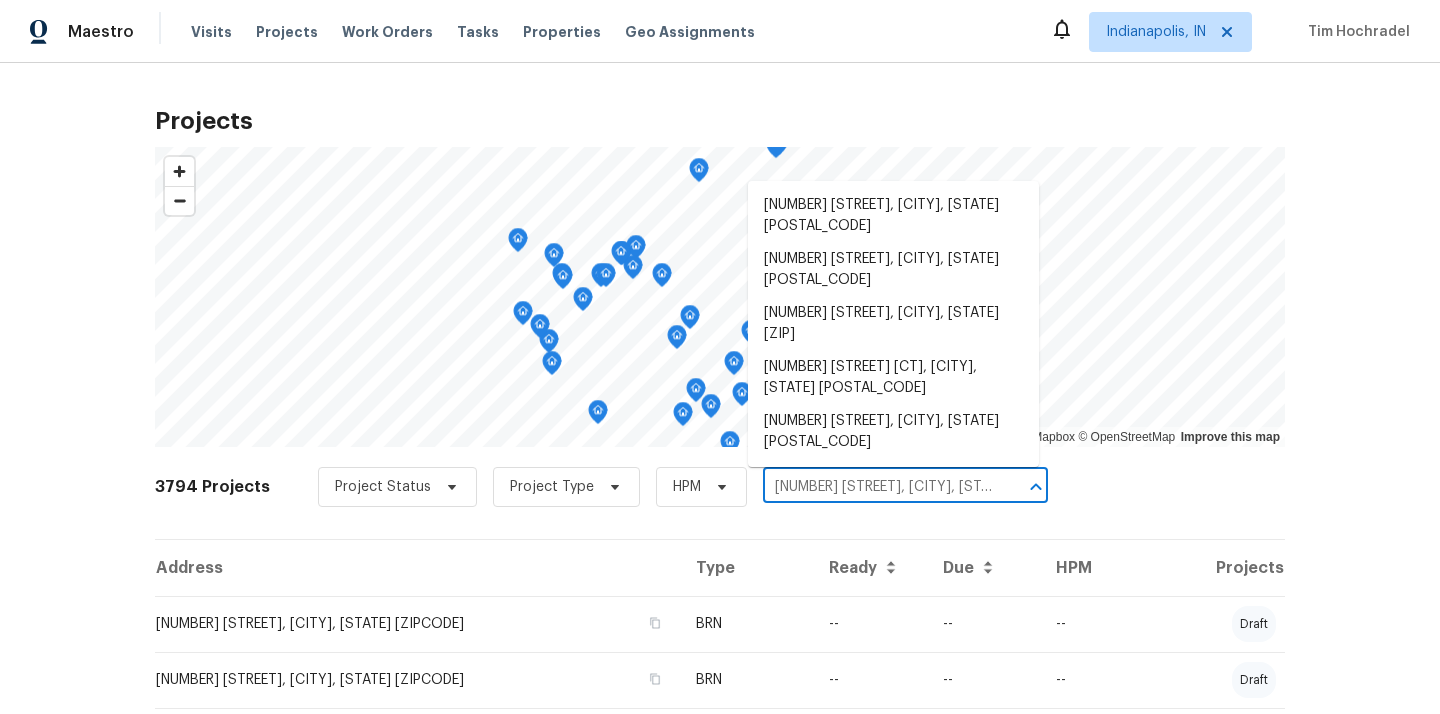 scroll, scrollTop: 0, scrollLeft: 27, axis: horizontal 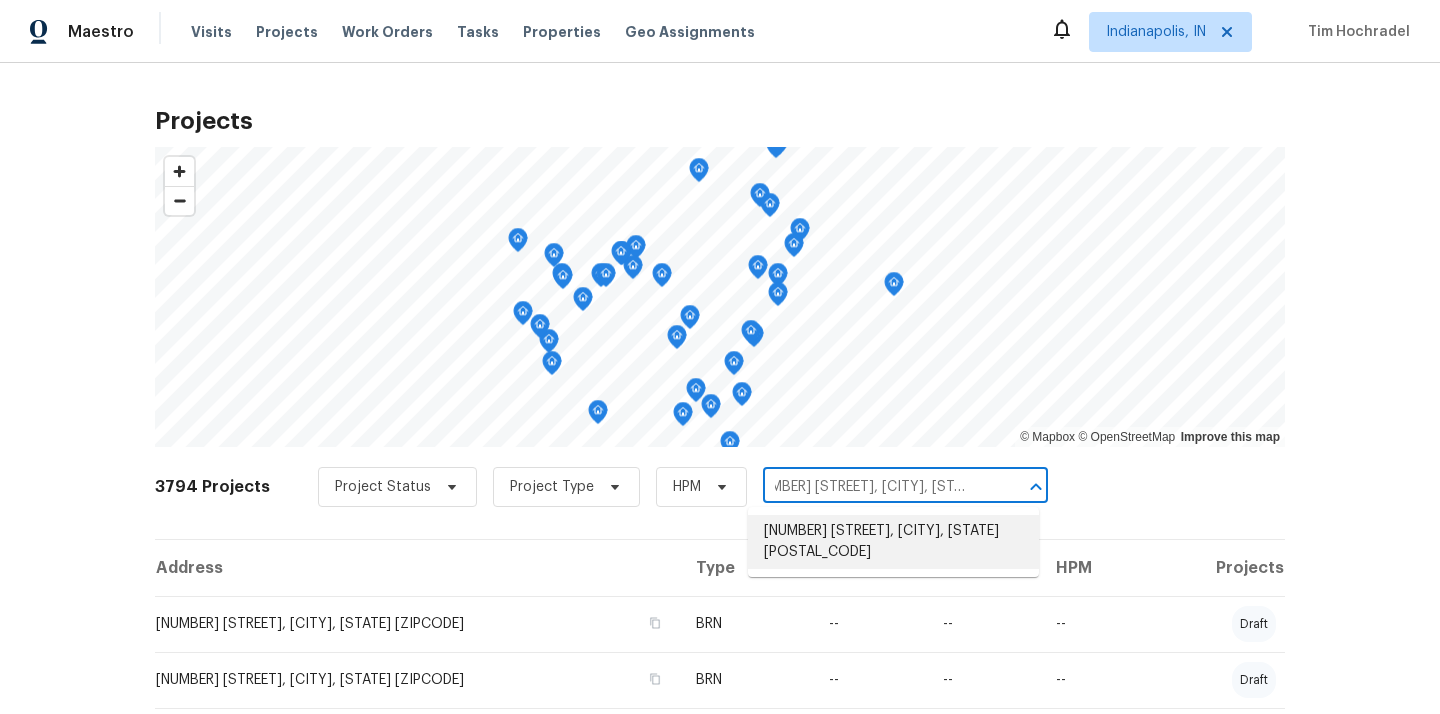 click on "[NUMBER] [STREET], [CITY], [STATE] [POSTAL_CODE]" at bounding box center (893, 542) 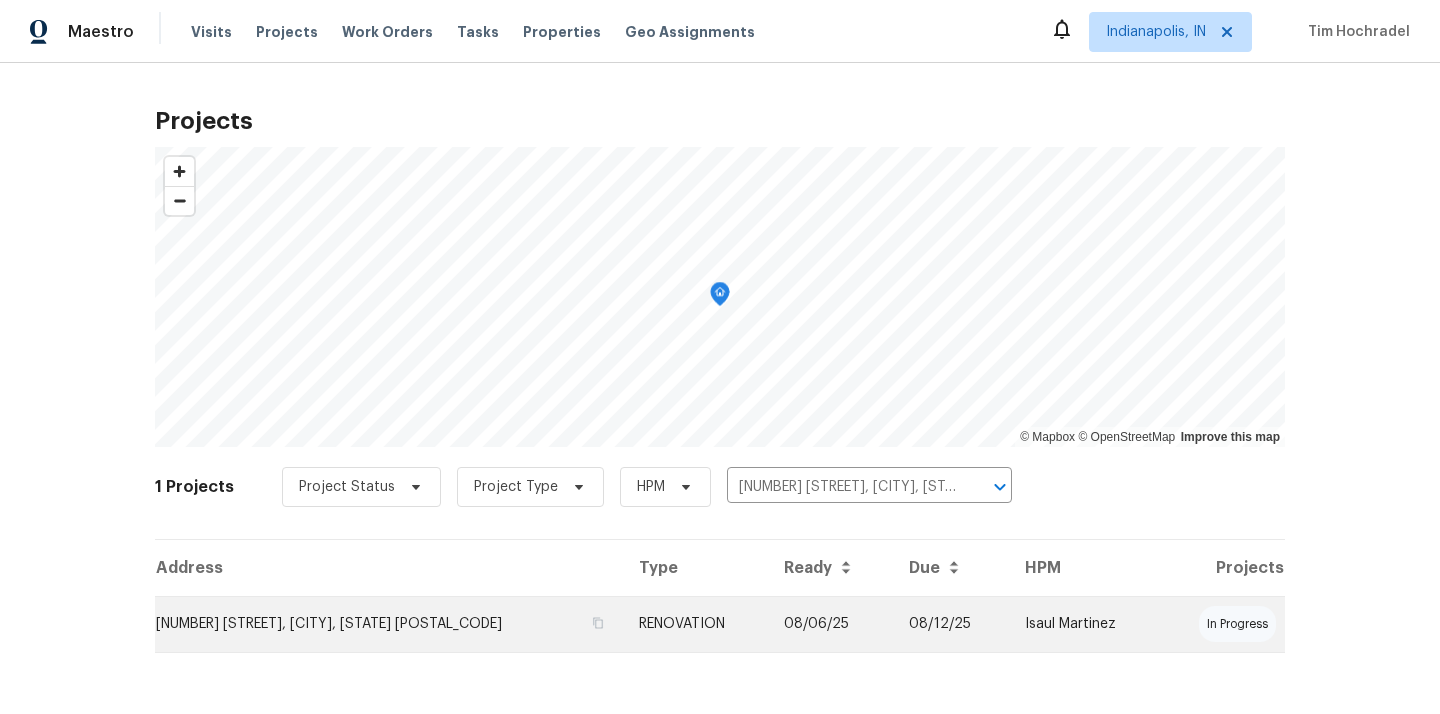 click on "RENOVATION" at bounding box center [695, 624] 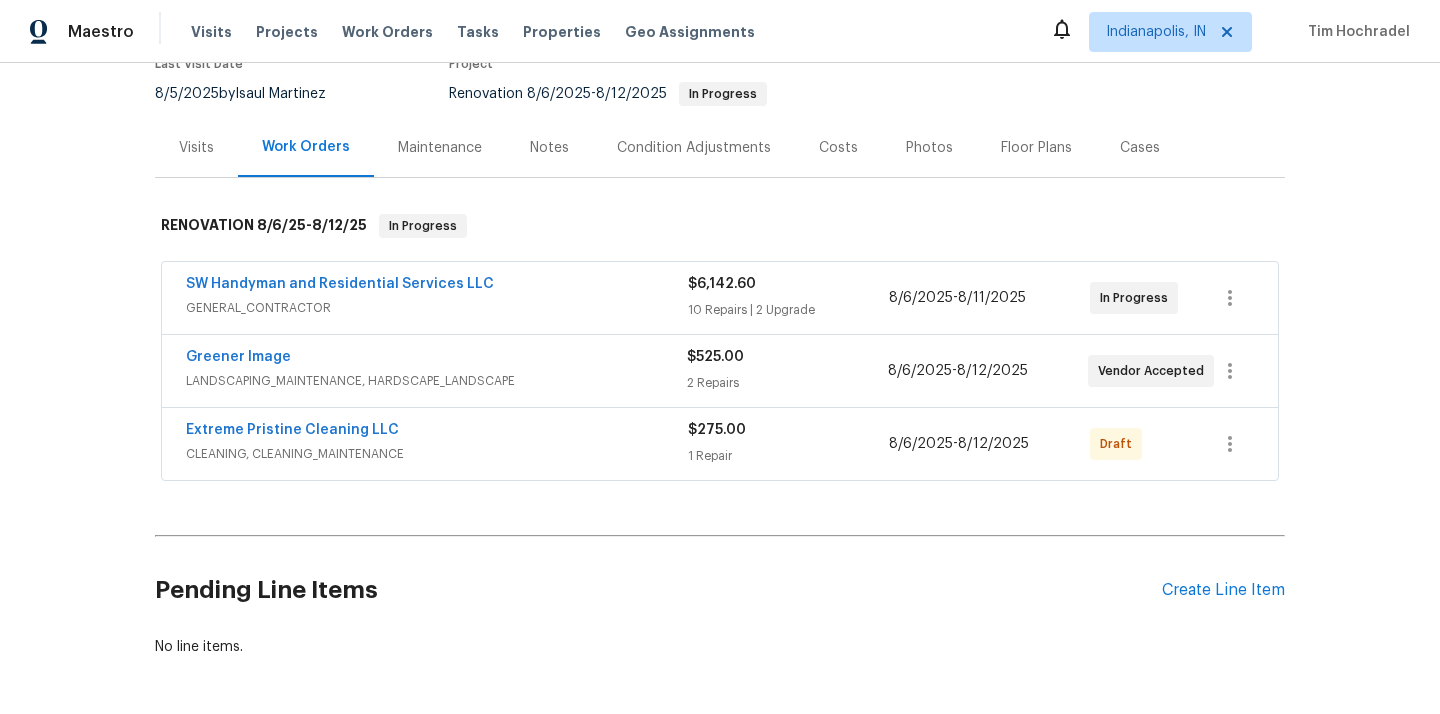 scroll, scrollTop: 259, scrollLeft: 0, axis: vertical 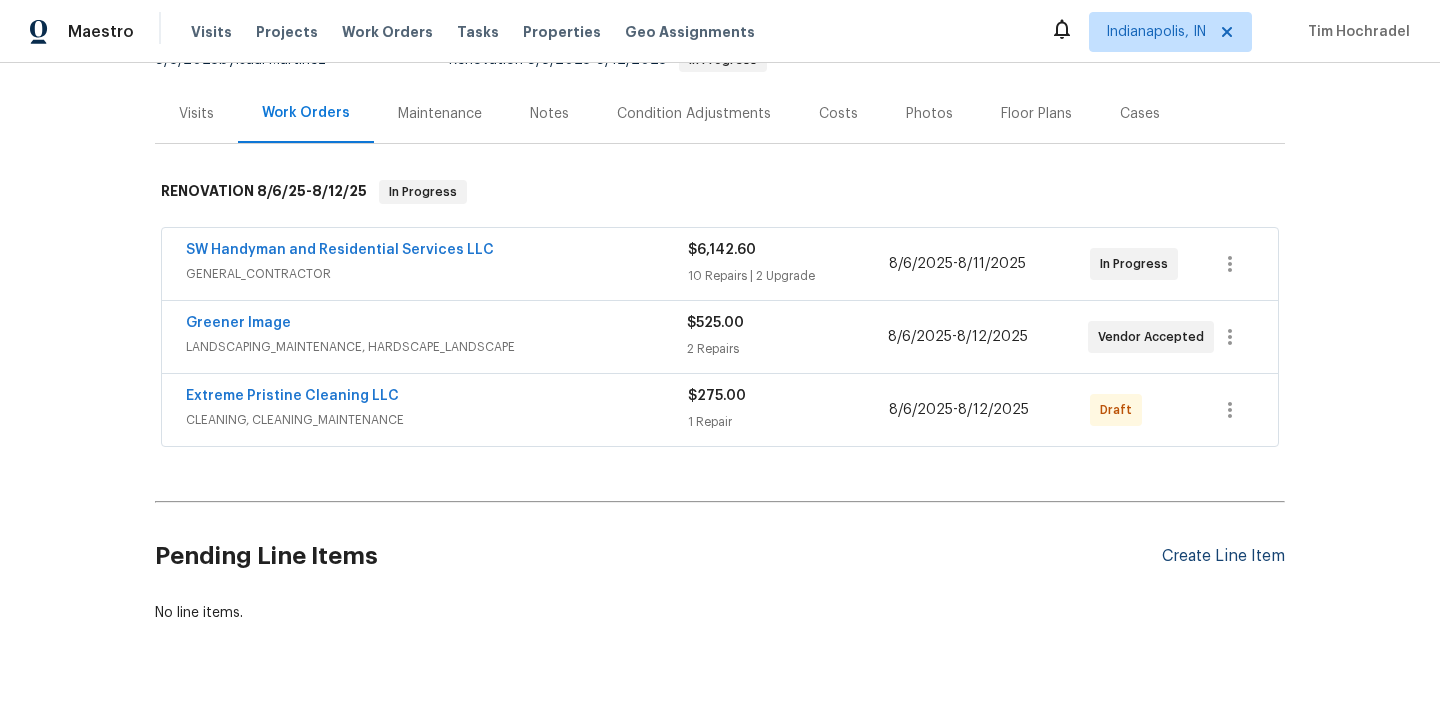 click on "Create Line Item" at bounding box center (1223, 556) 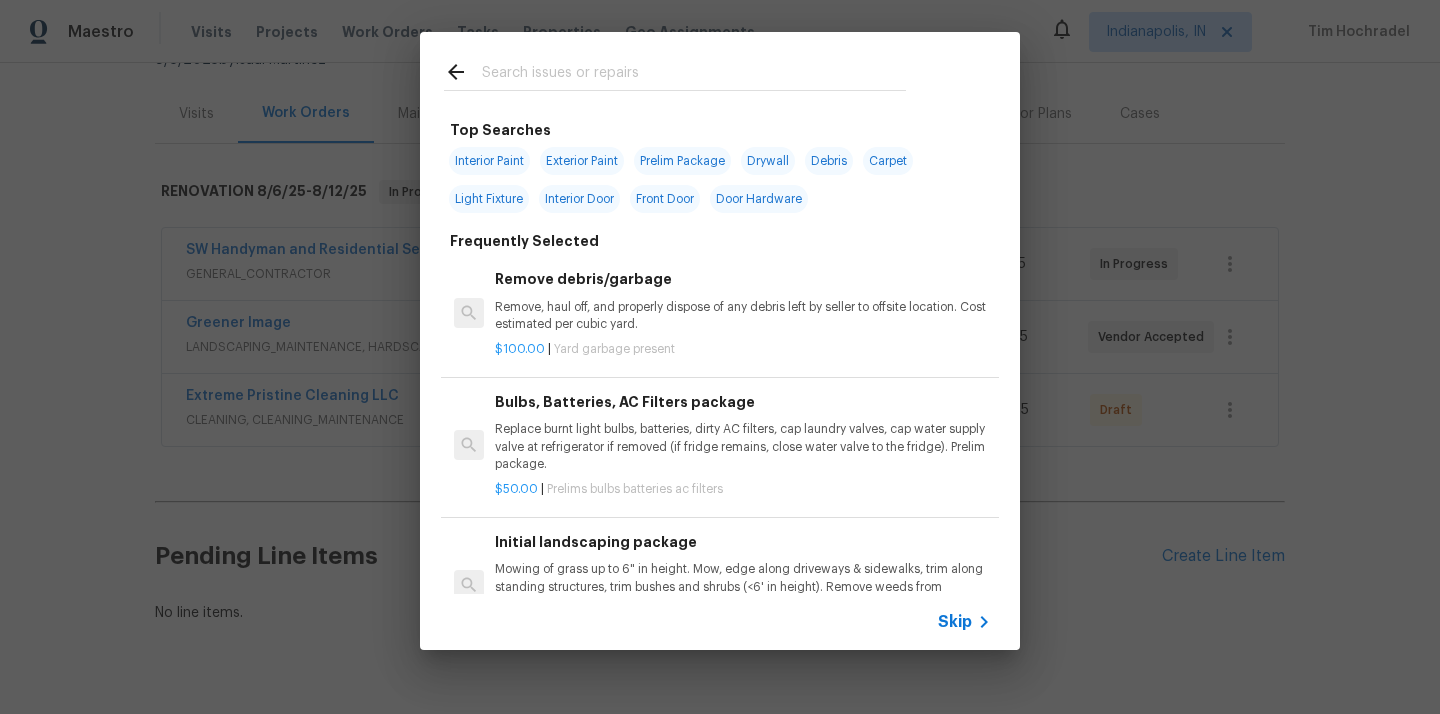 click at bounding box center [694, 75] 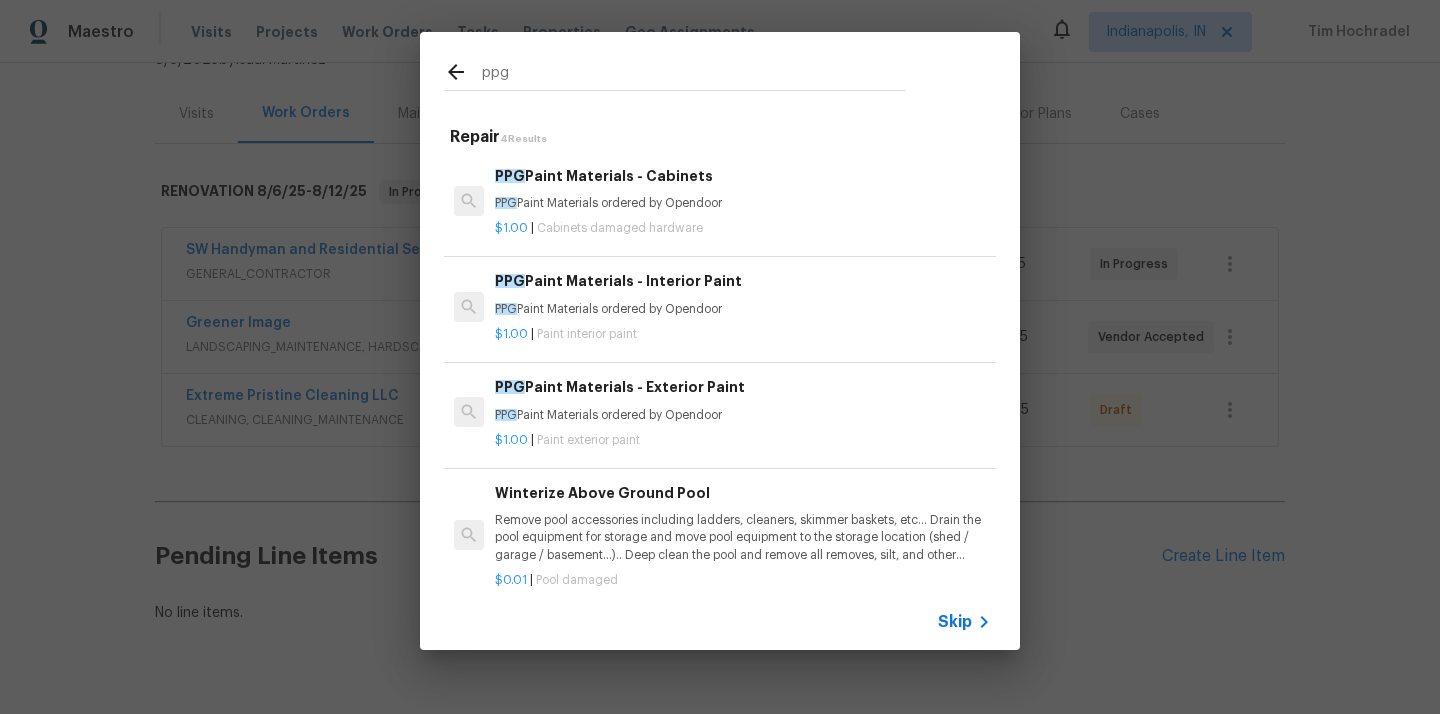 type on "ppg" 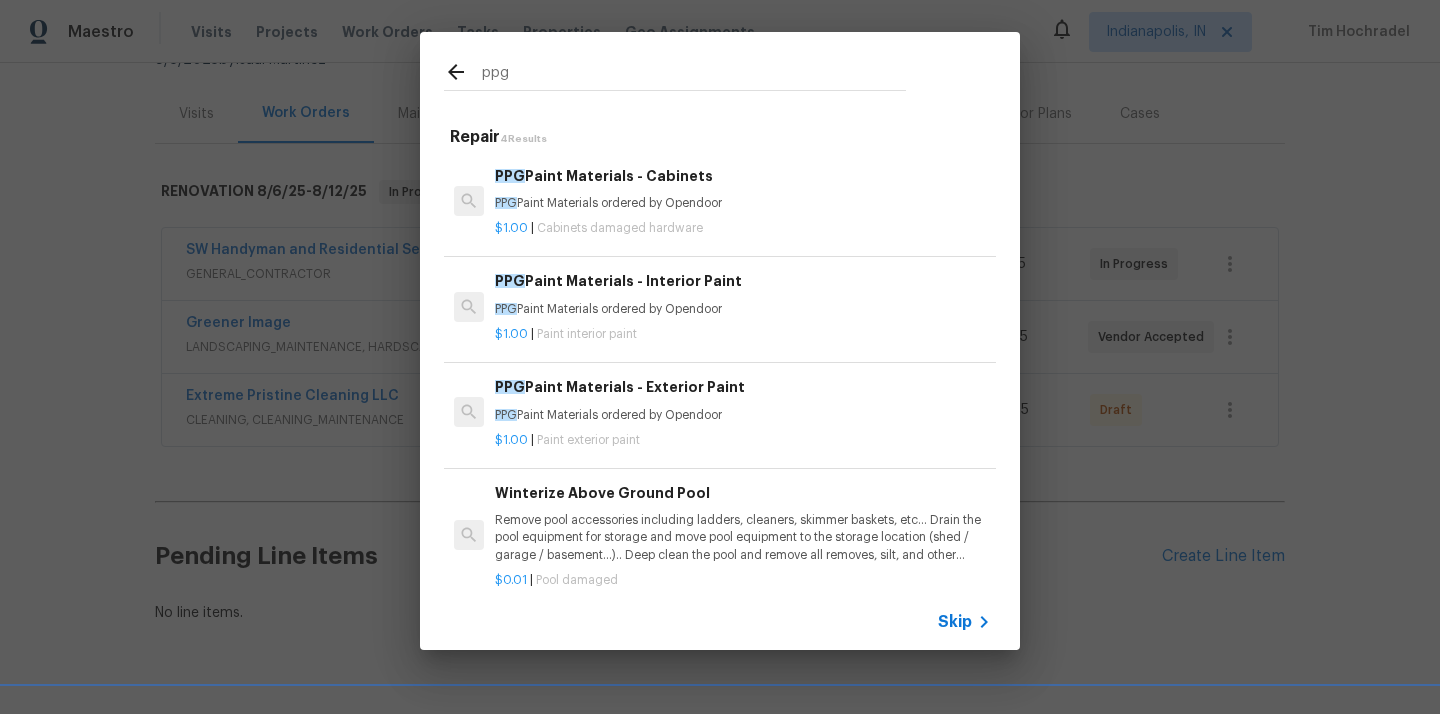 click on "PPG  Paint Materials - Interior Paint PPG  Paint Materials ordered by Opendoor" at bounding box center [743, 294] 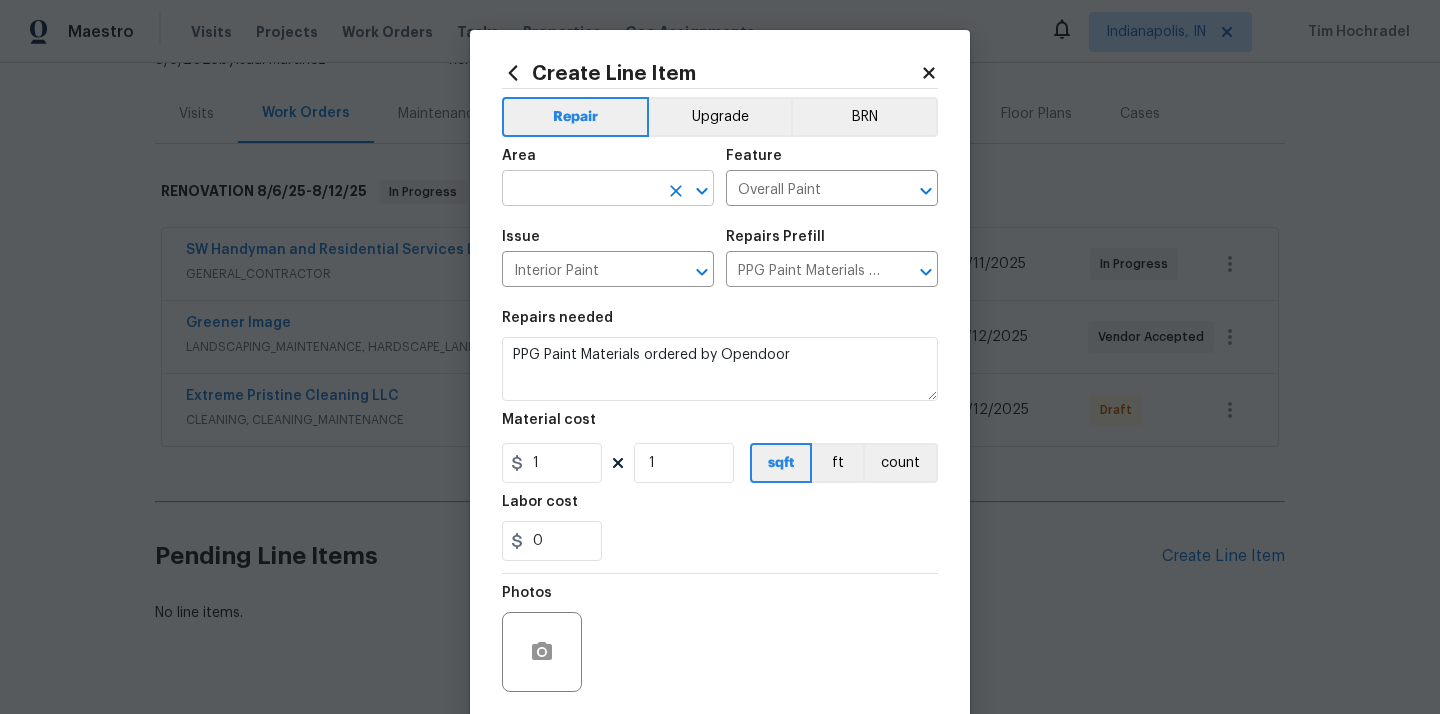 click at bounding box center [580, 190] 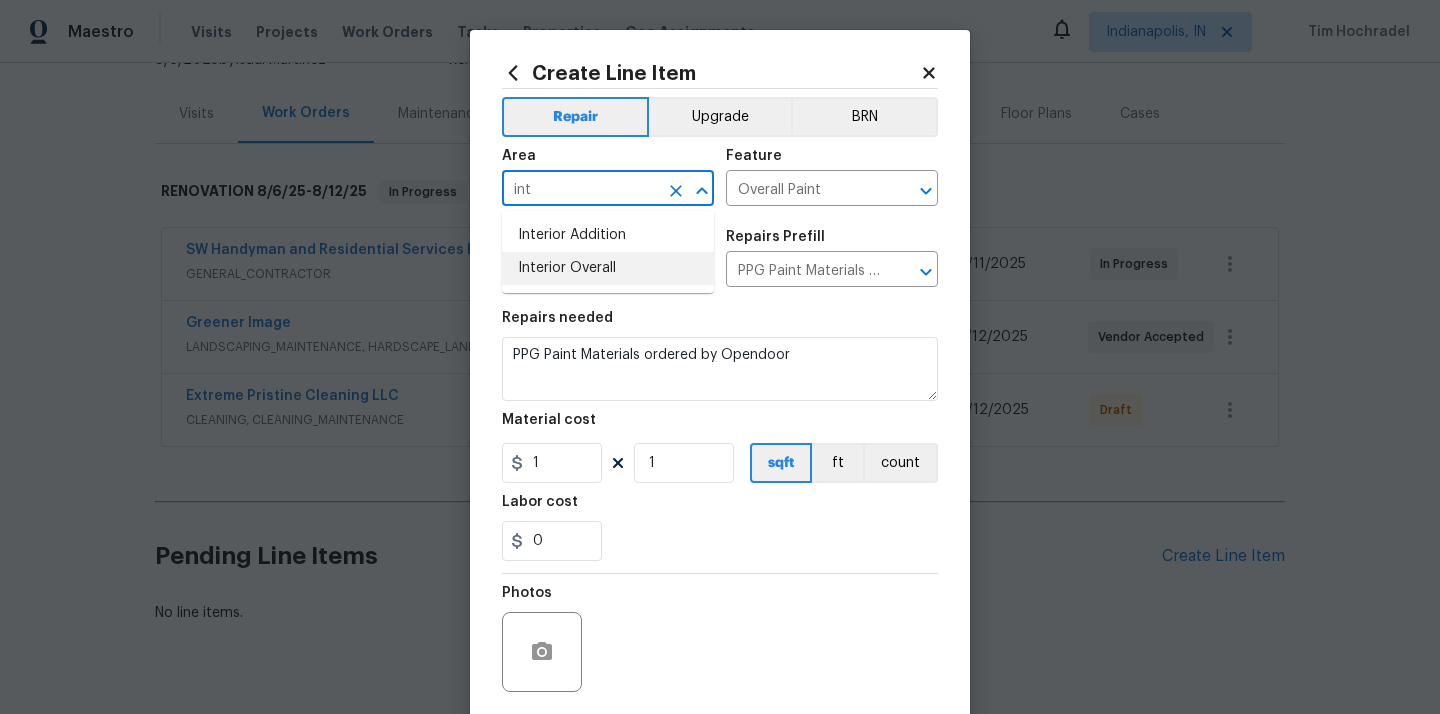 click on "Interior Overall" at bounding box center [608, 268] 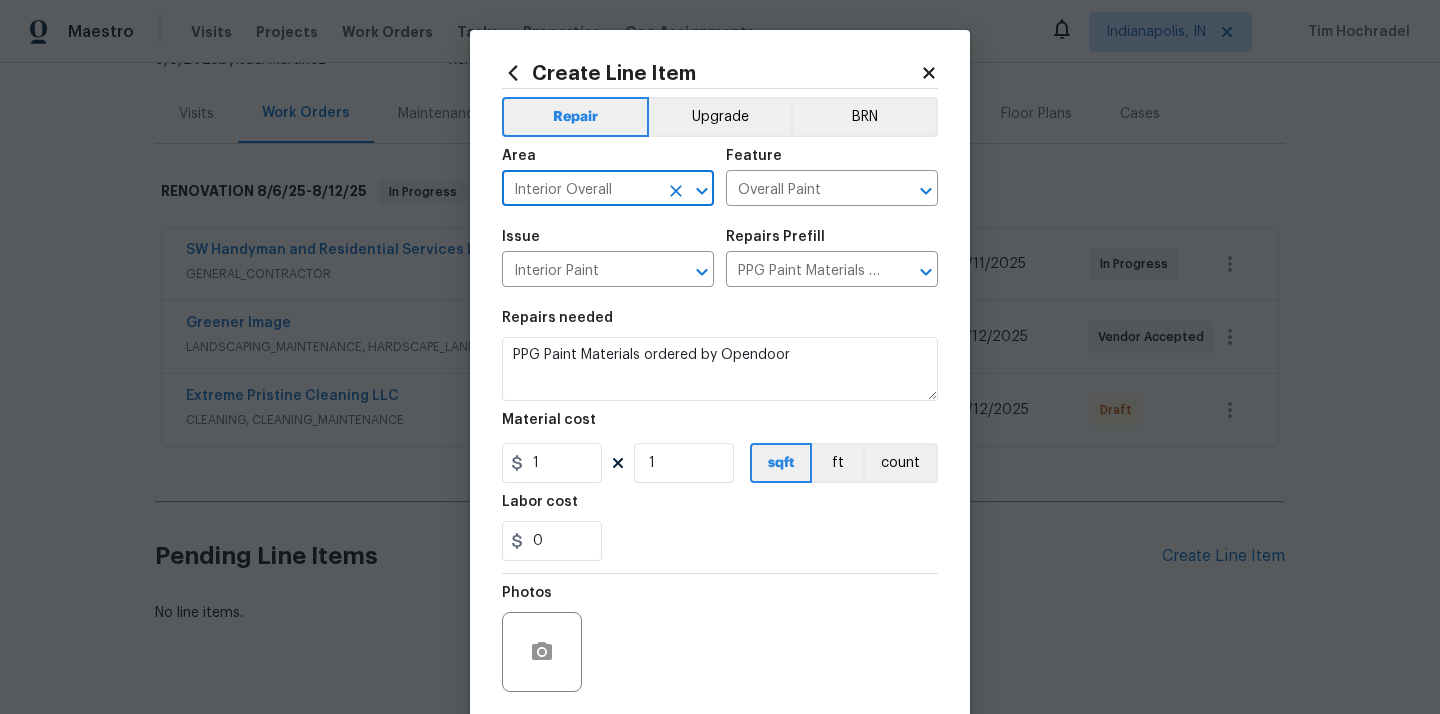 type on "Interior Overall" 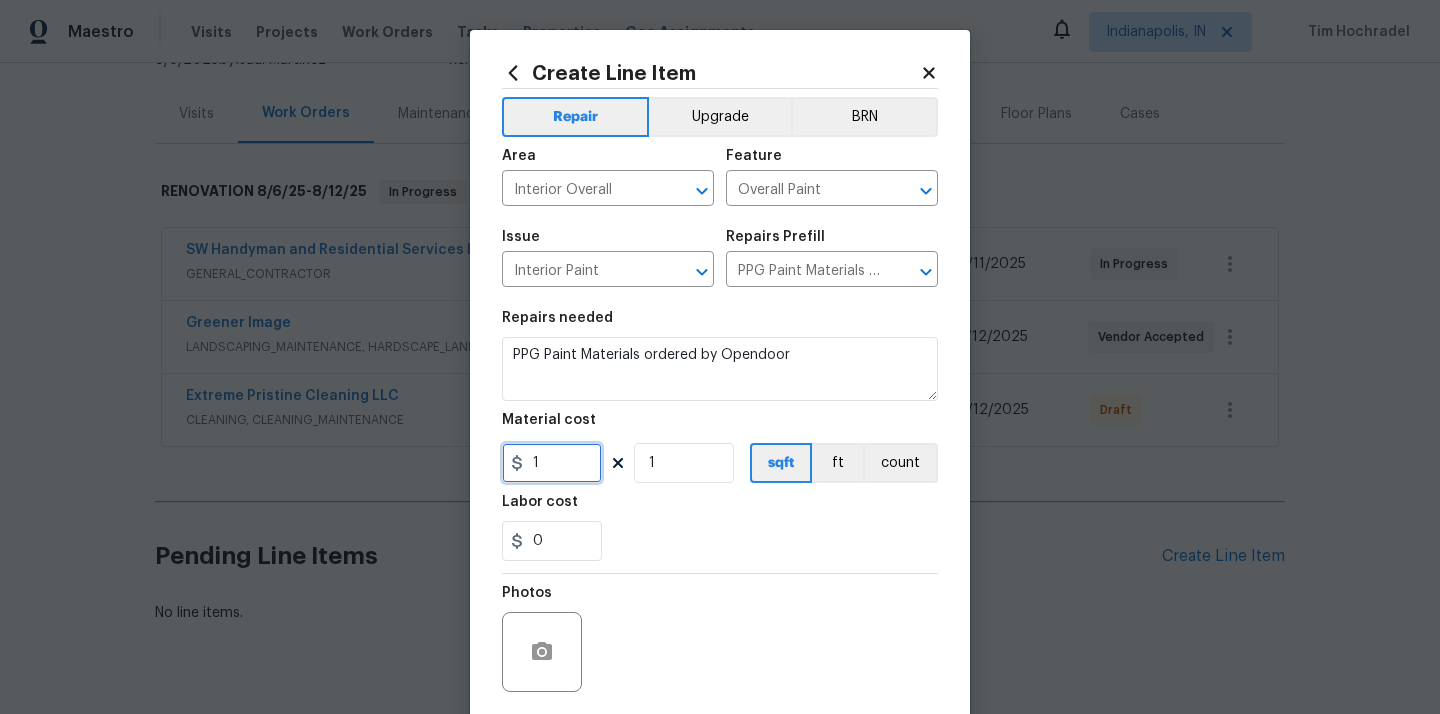 drag, startPoint x: 551, startPoint y: 470, endPoint x: 485, endPoint y: 468, distance: 66.0303 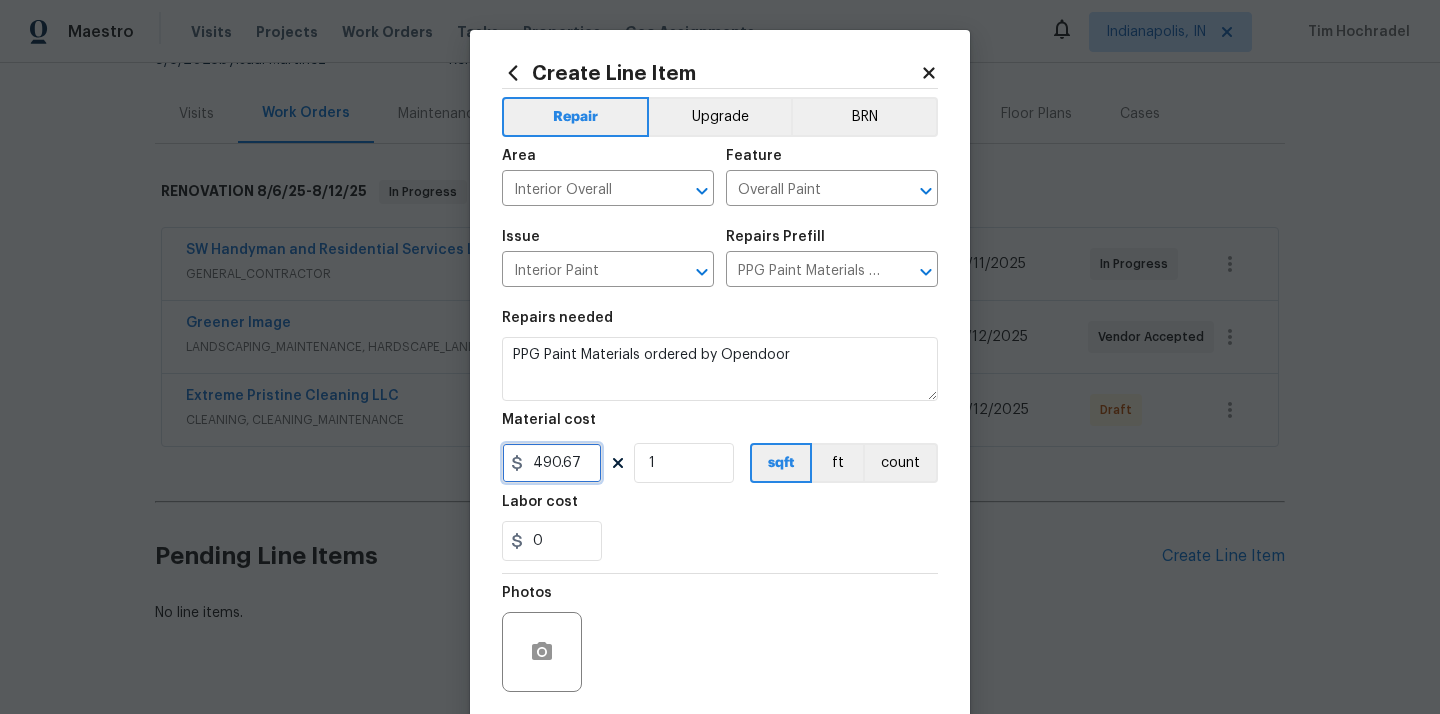 type on "490.67" 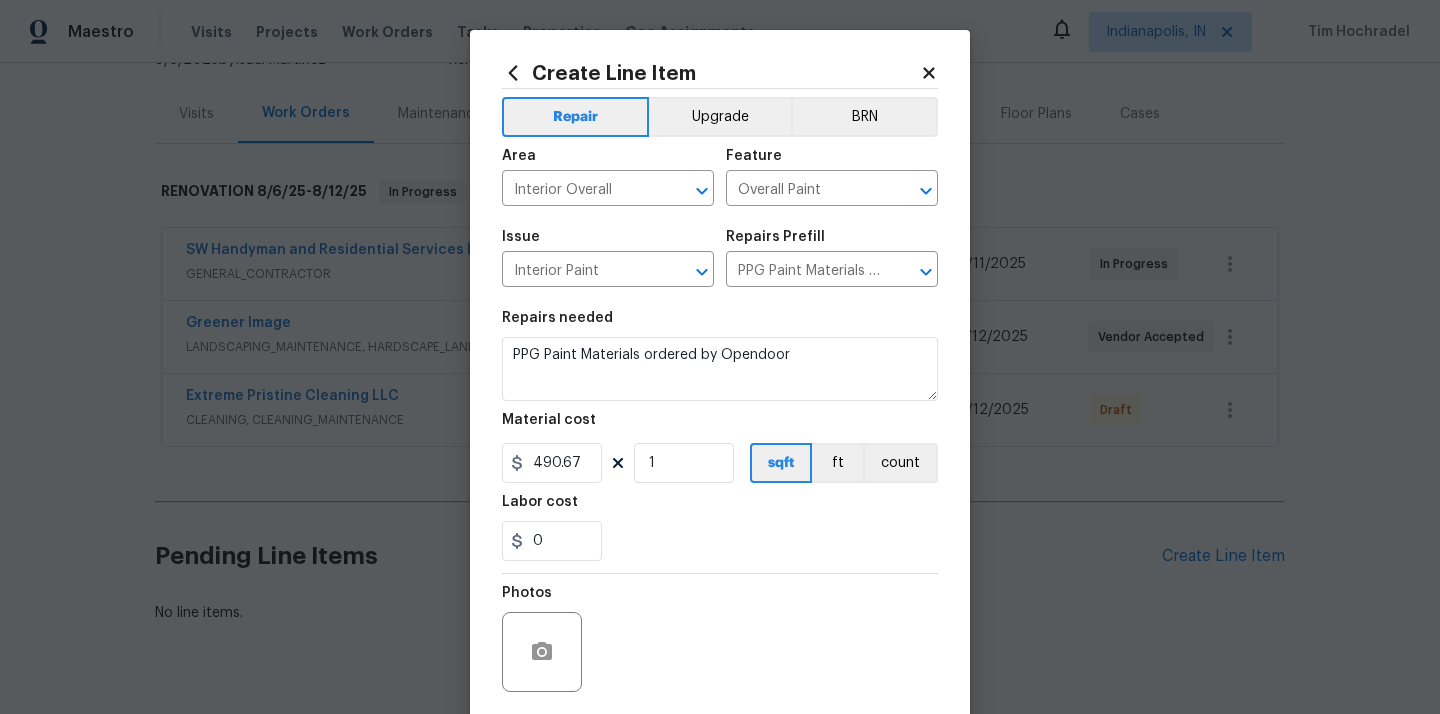 click on "Labor cost" at bounding box center (720, 508) 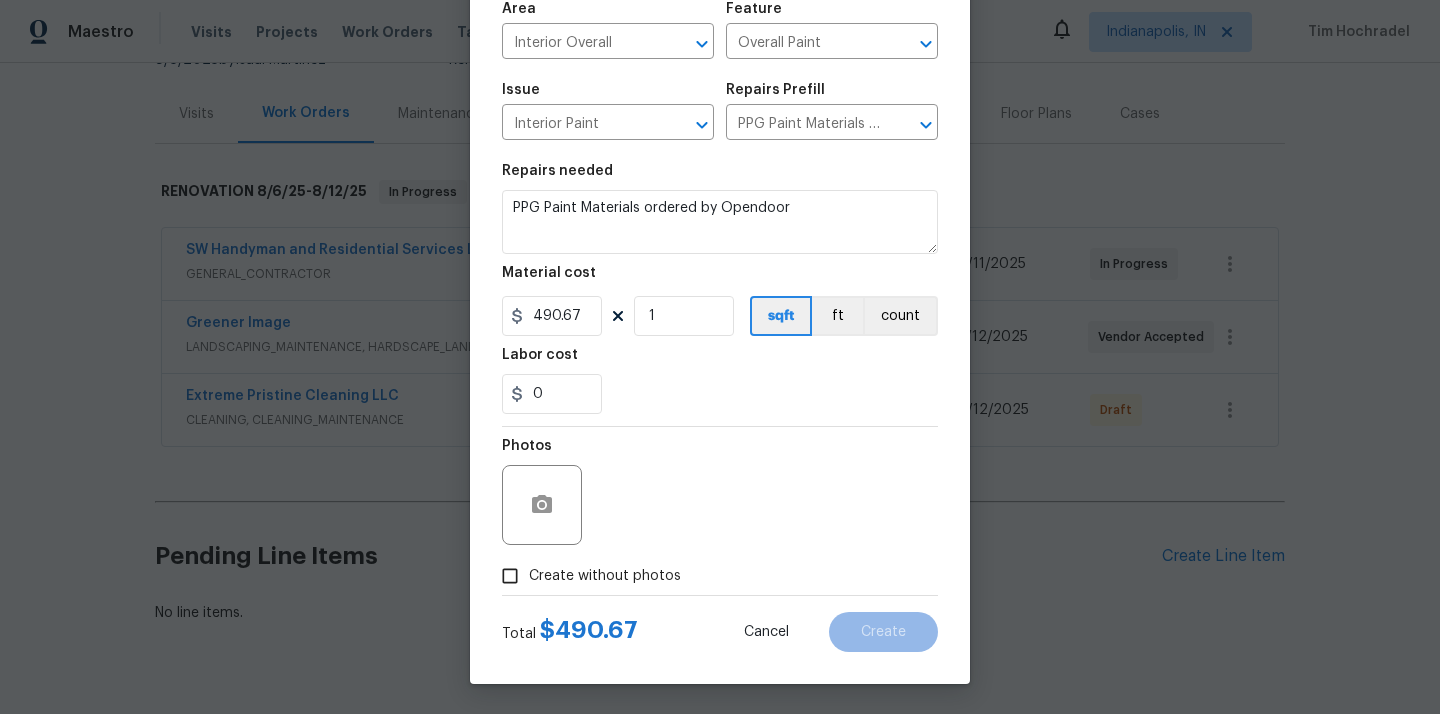 click on "Create without photos" at bounding box center [605, 576] 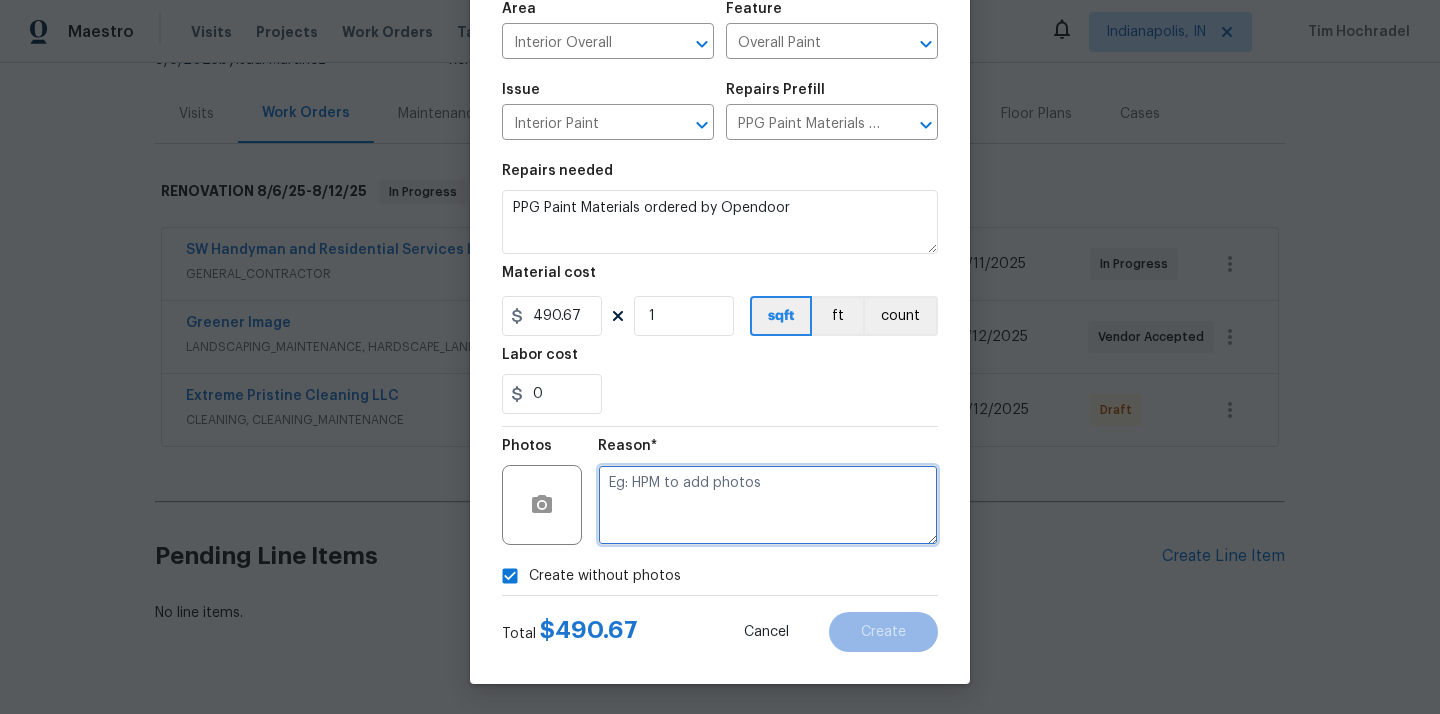 click at bounding box center [768, 505] 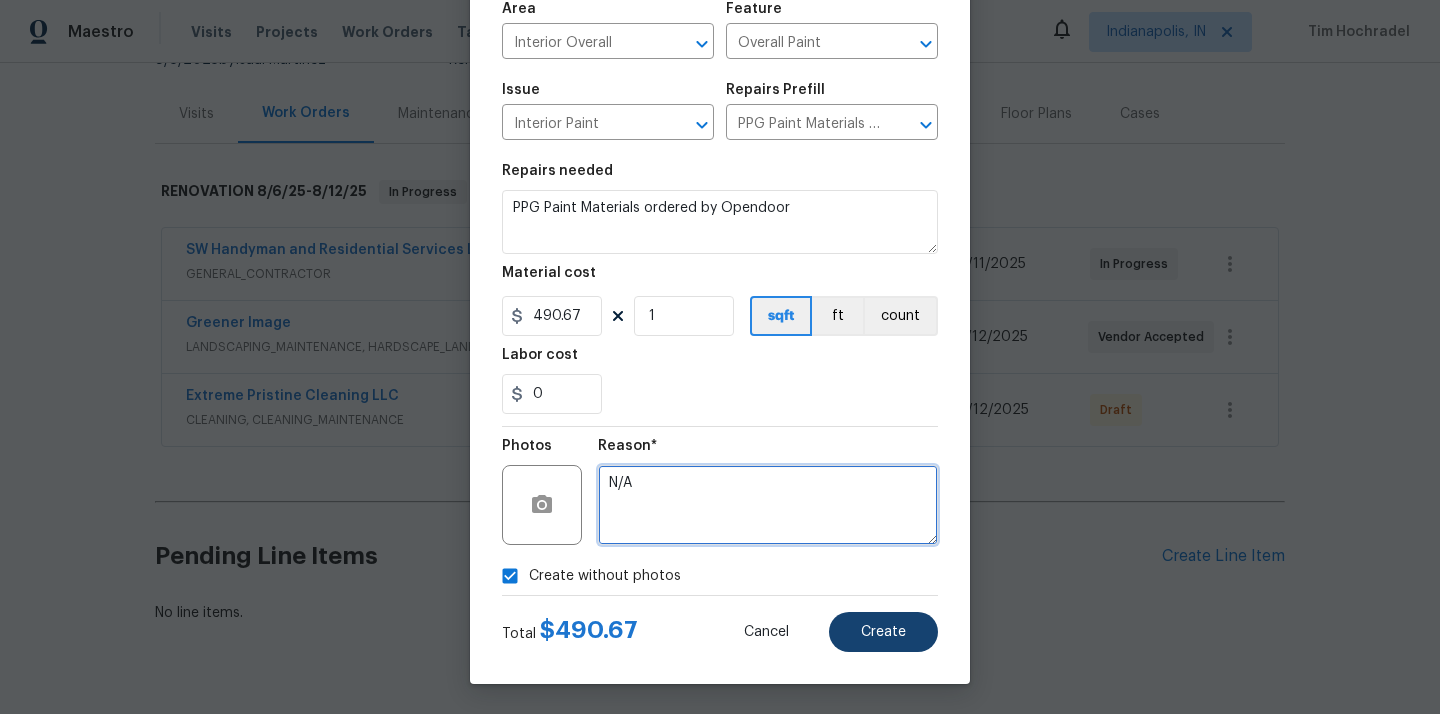 type on "N/A" 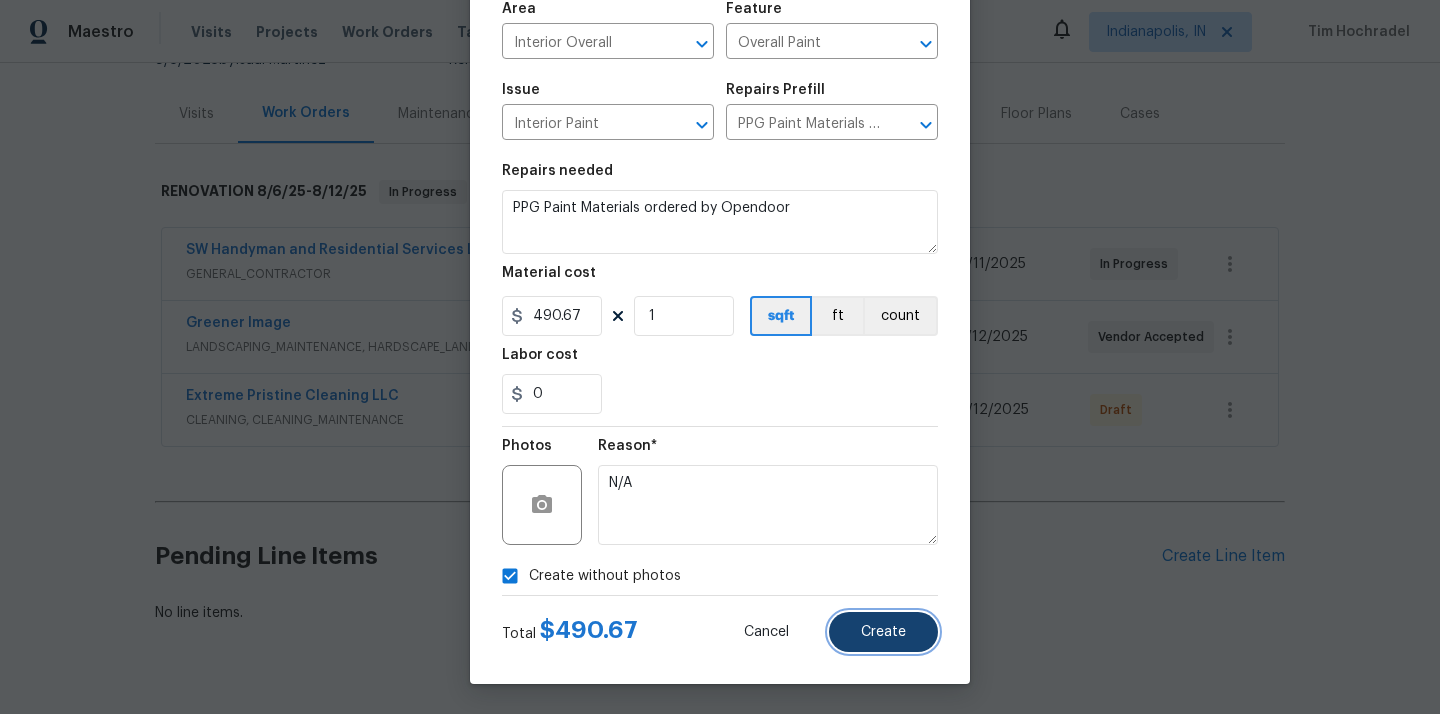 click on "Create" at bounding box center [883, 632] 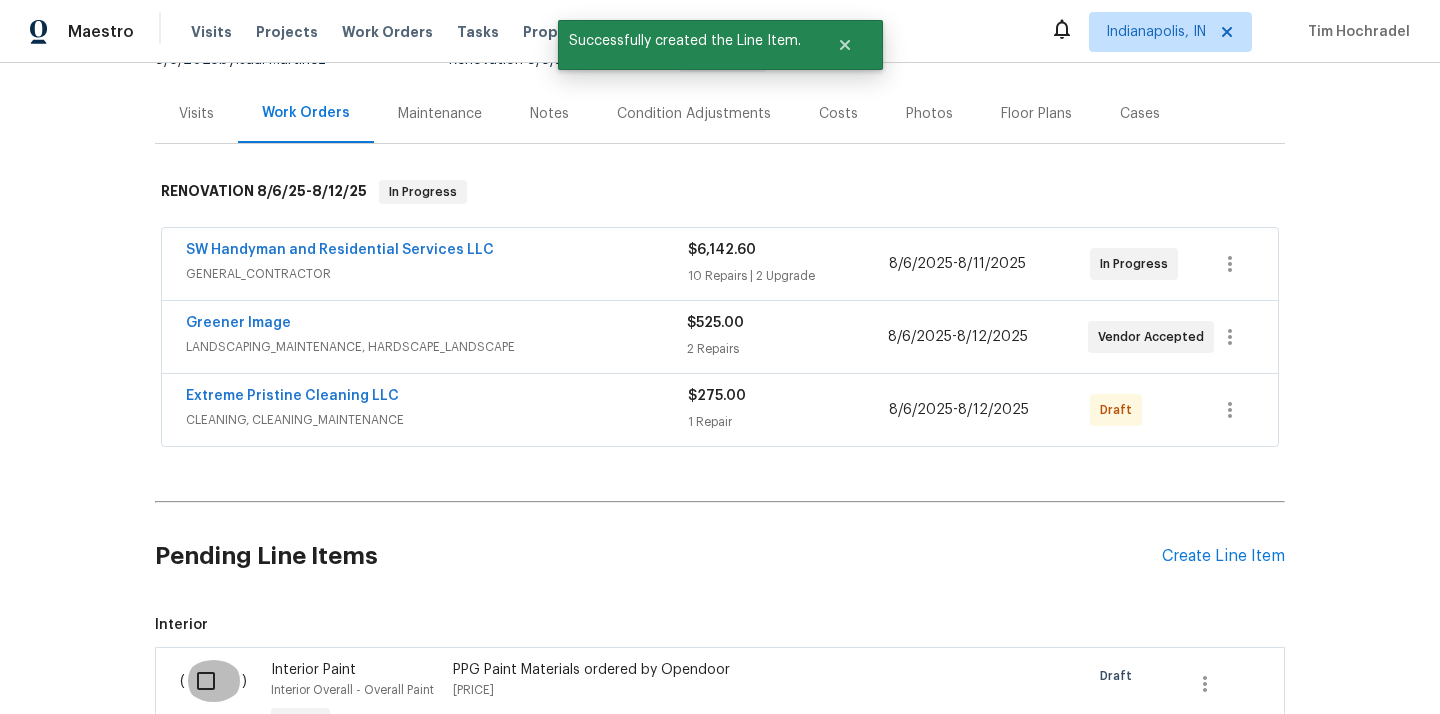click at bounding box center [213, 681] 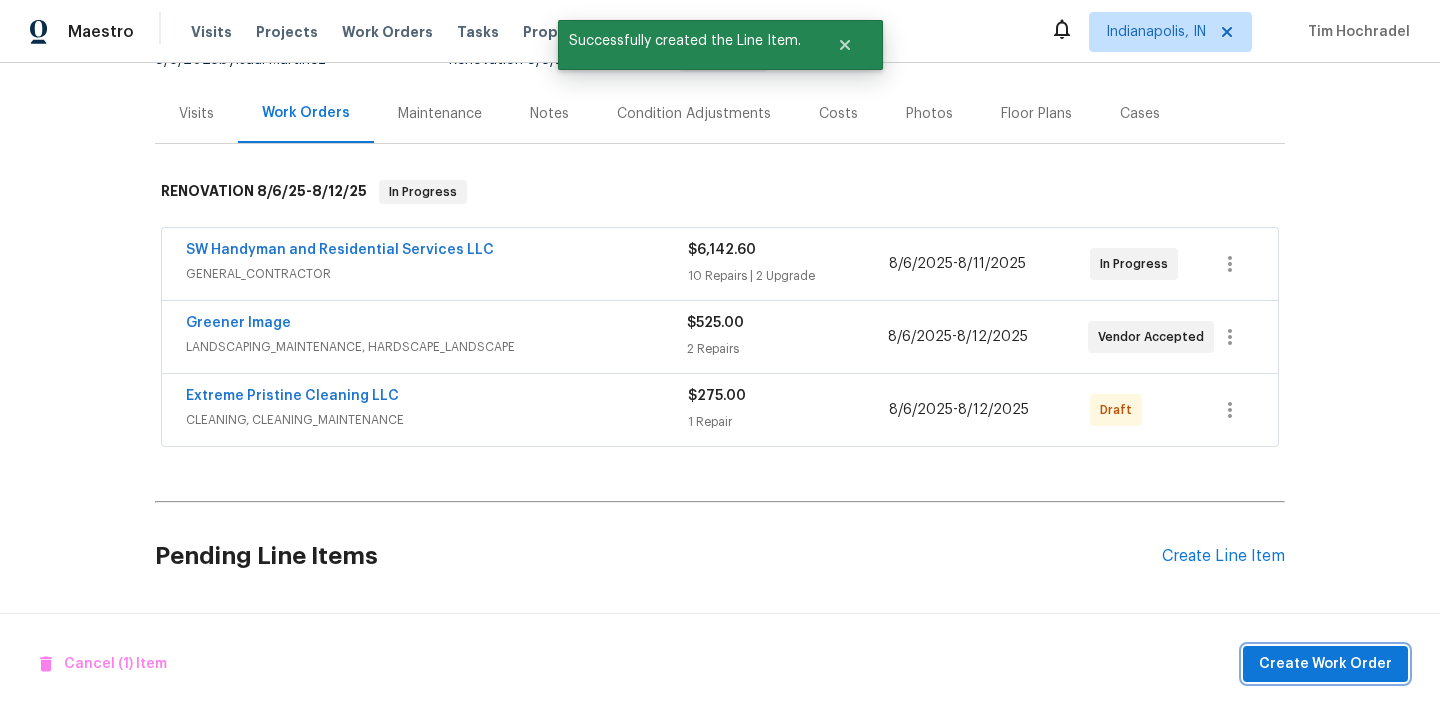 click on "Create Work Order" at bounding box center (1325, 664) 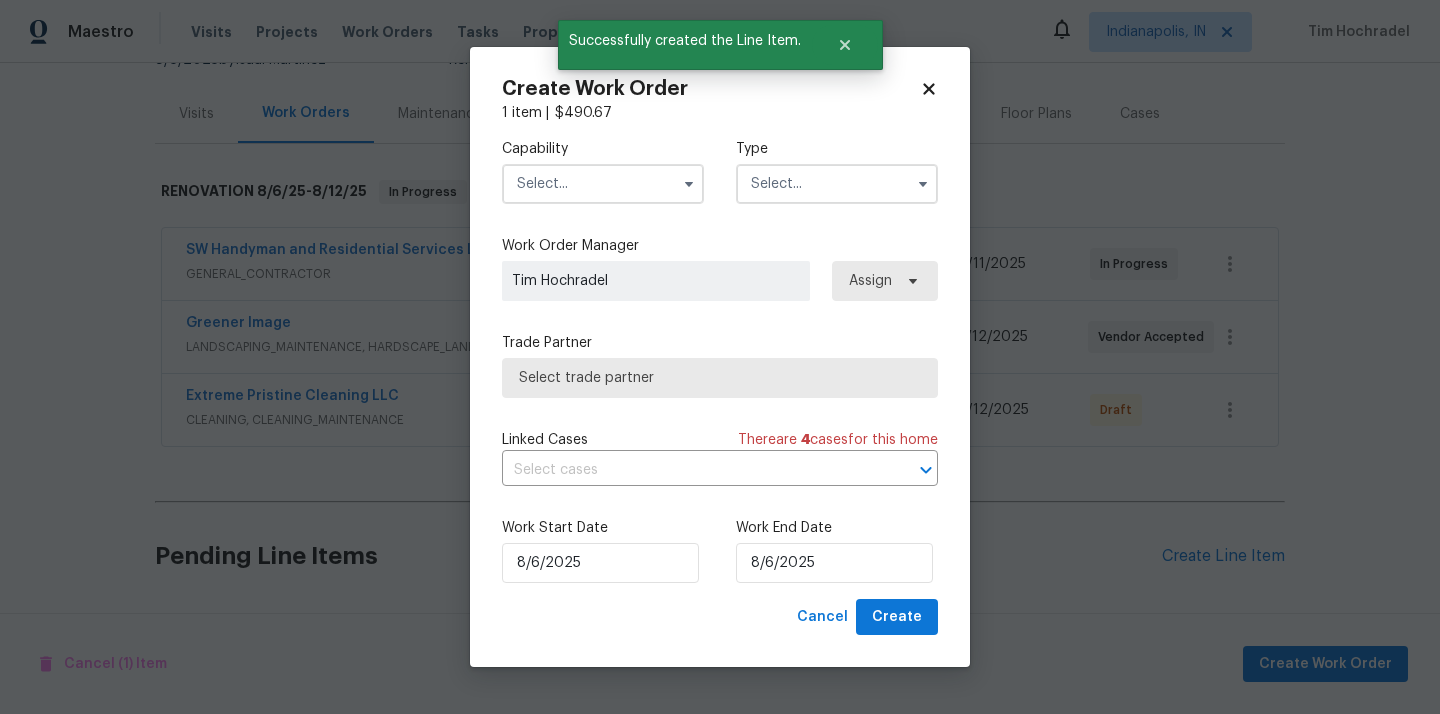 click at bounding box center (603, 184) 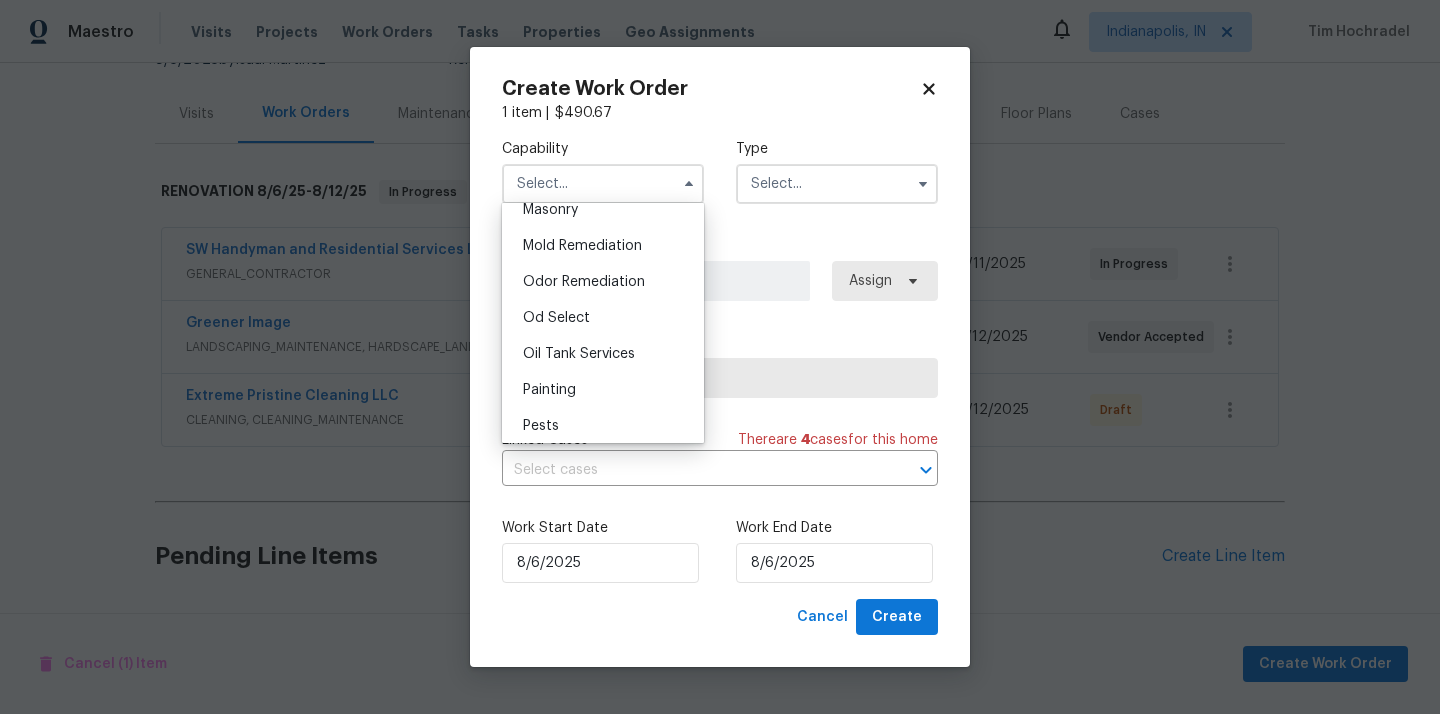 scroll, scrollTop: 1549, scrollLeft: 0, axis: vertical 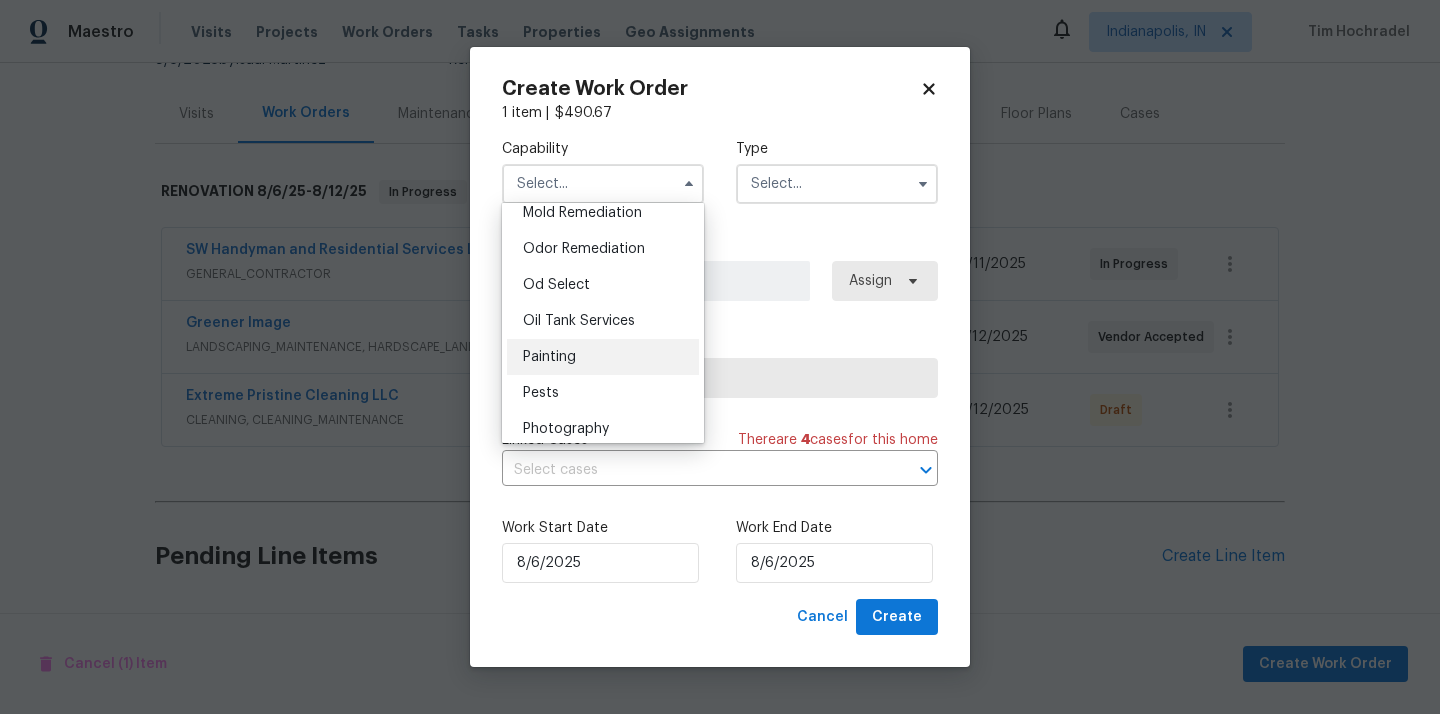 click on "Painting" at bounding box center (603, 357) 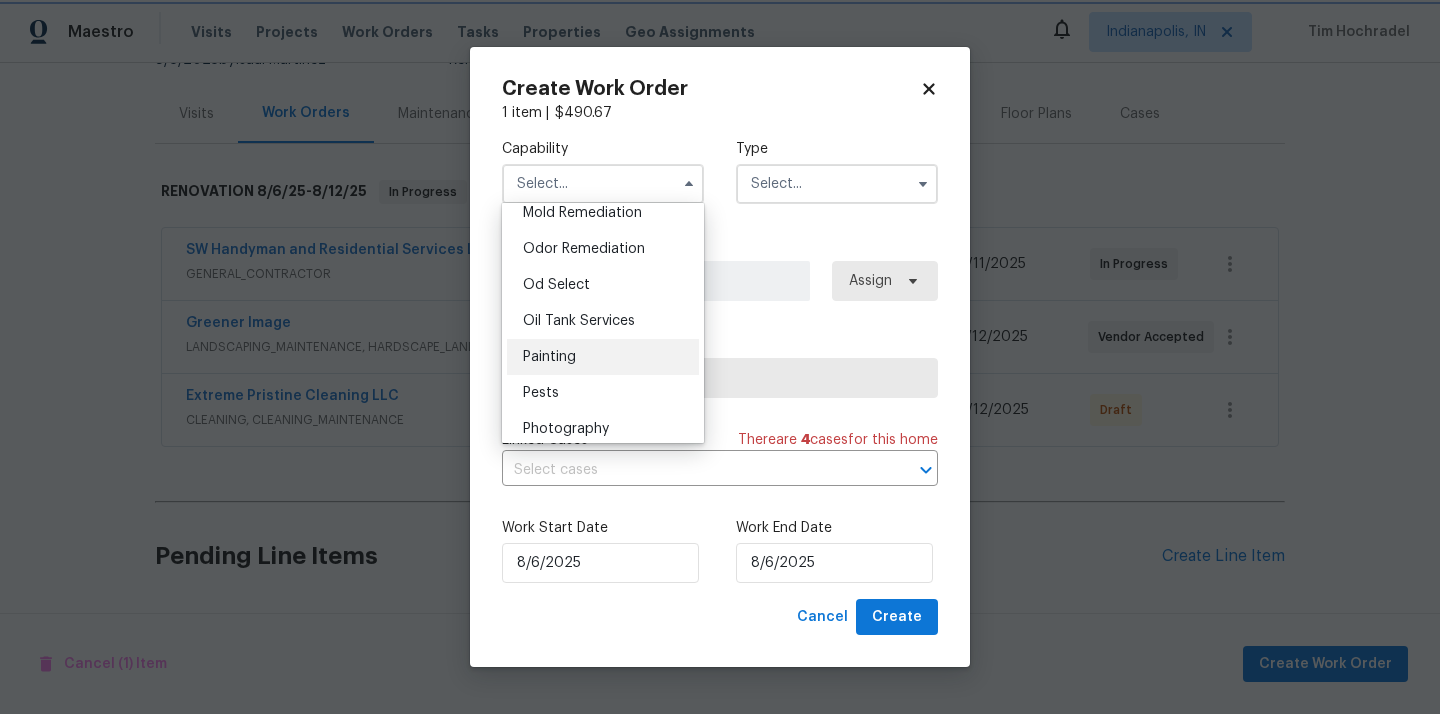 type on "Painting" 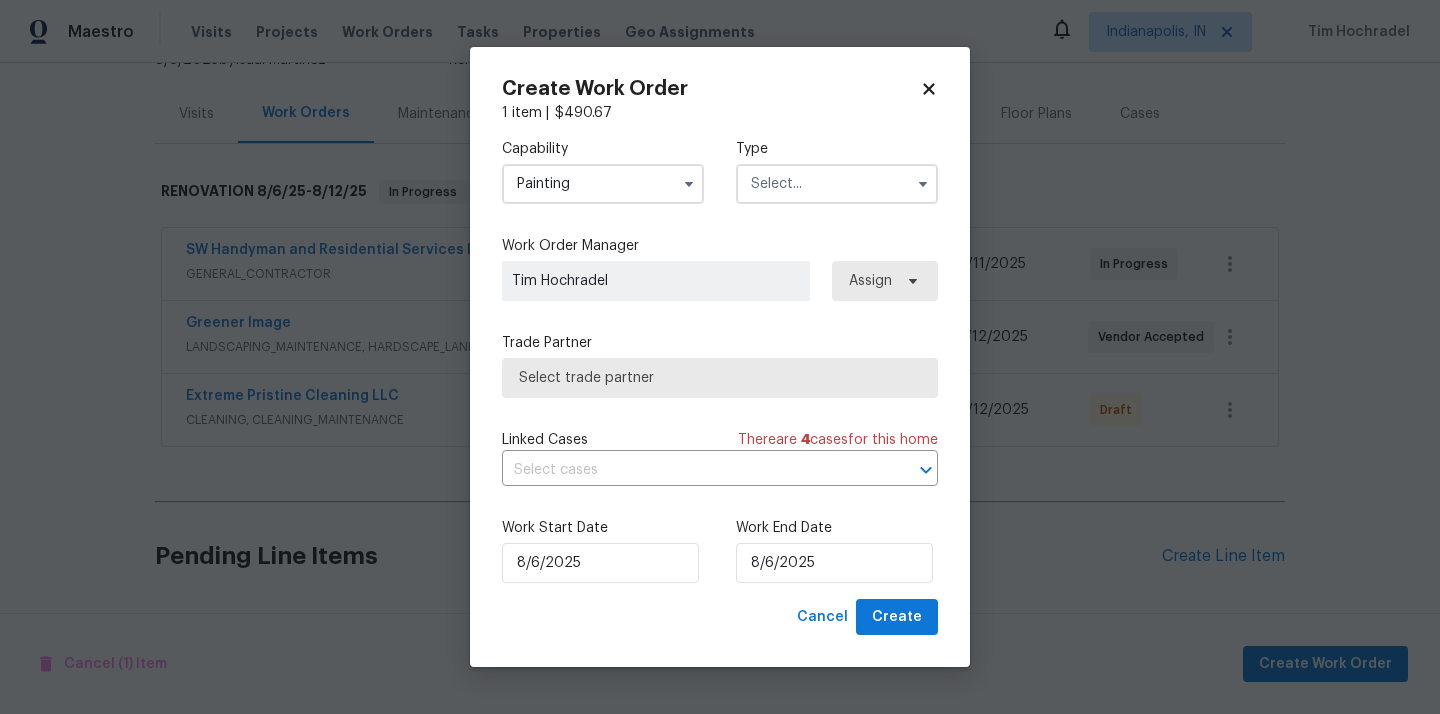 click at bounding box center [837, 184] 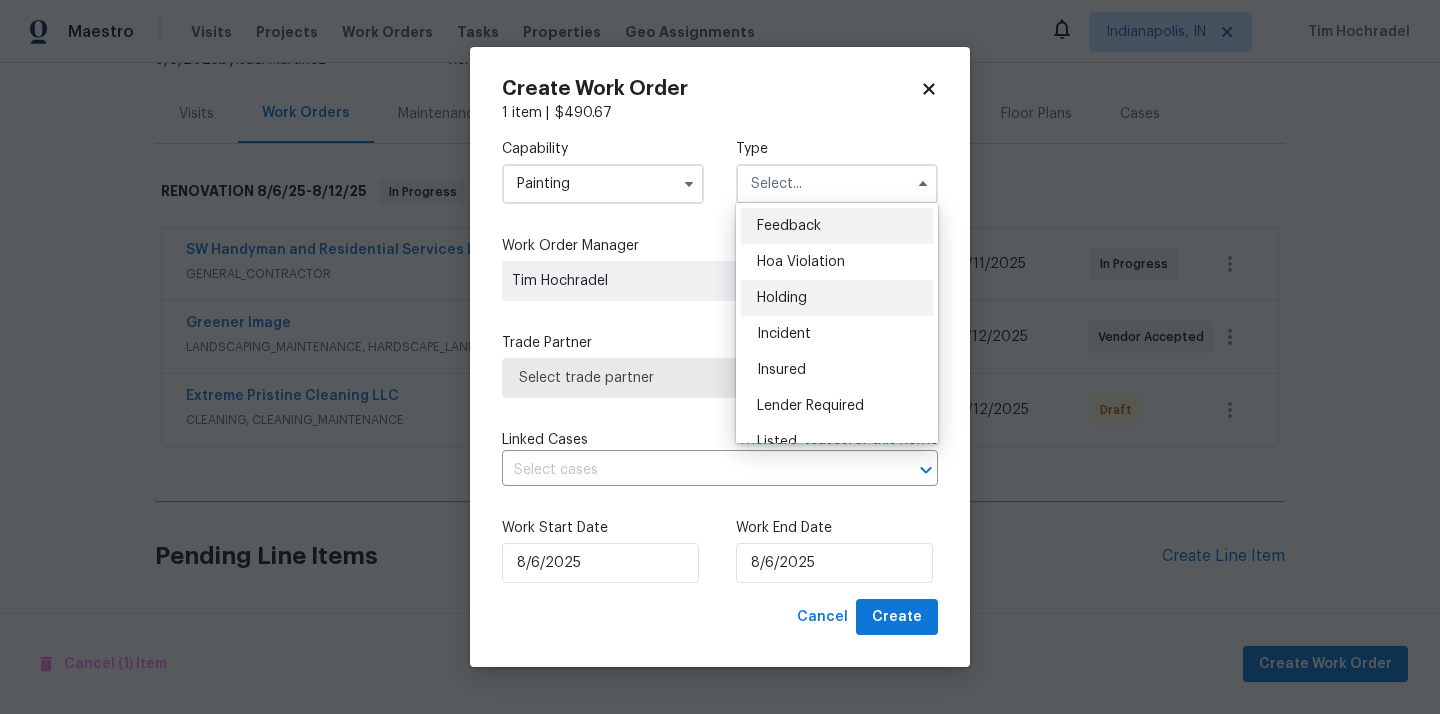 scroll, scrollTop: 454, scrollLeft: 0, axis: vertical 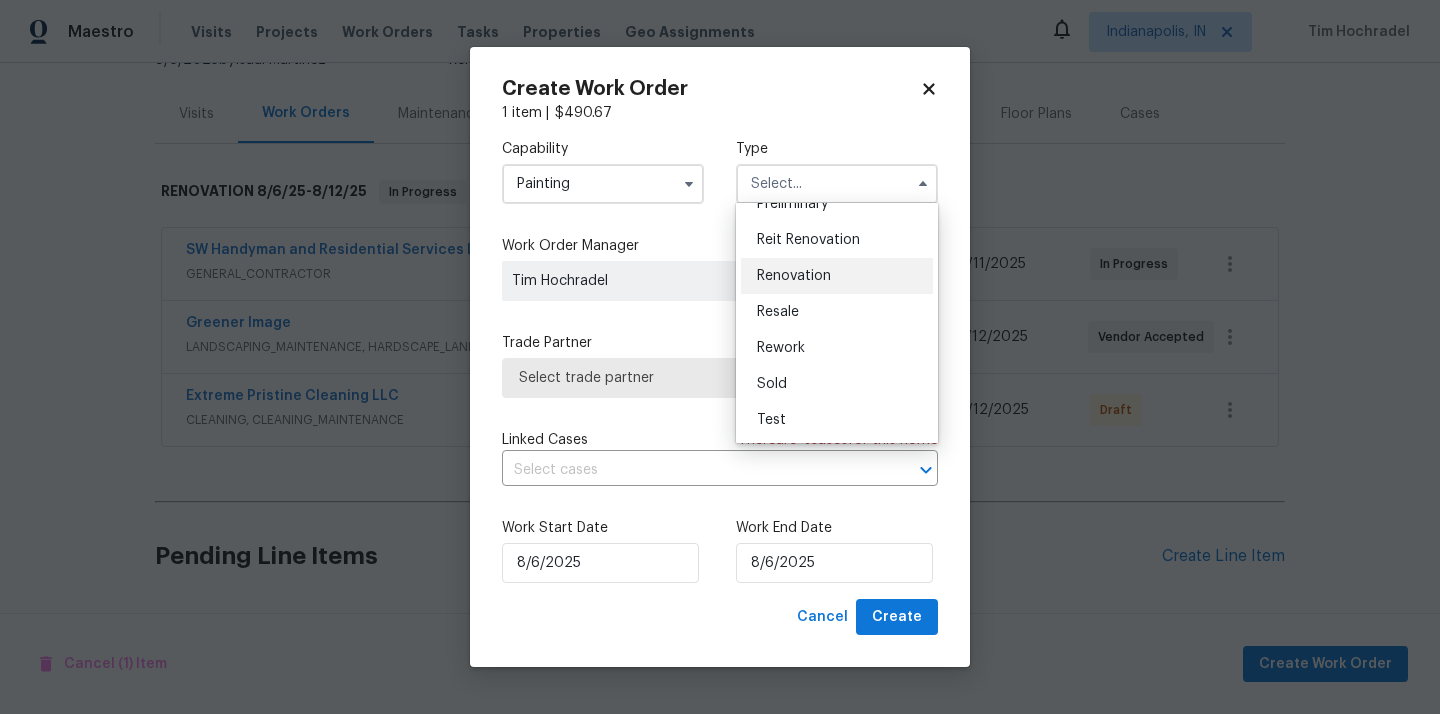 click on "Renovation" at bounding box center (837, 276) 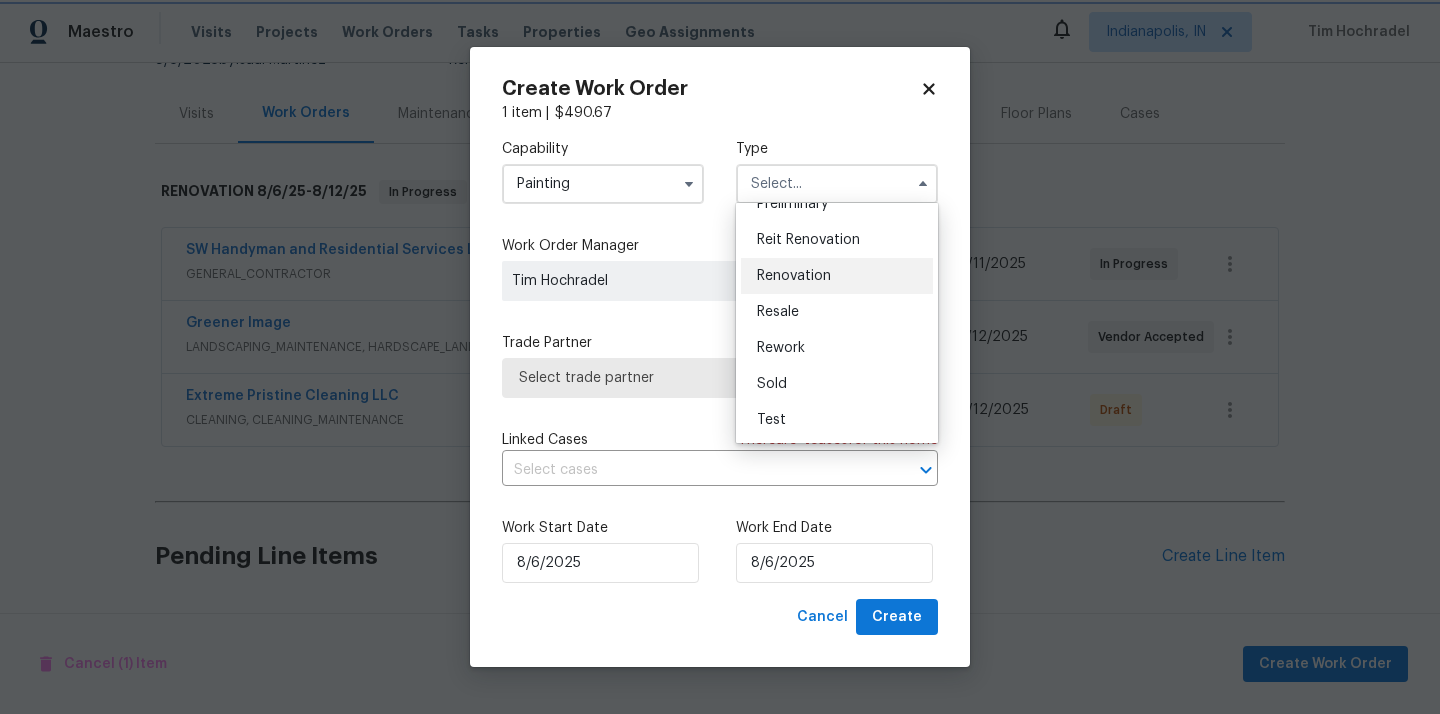 type on "Renovation" 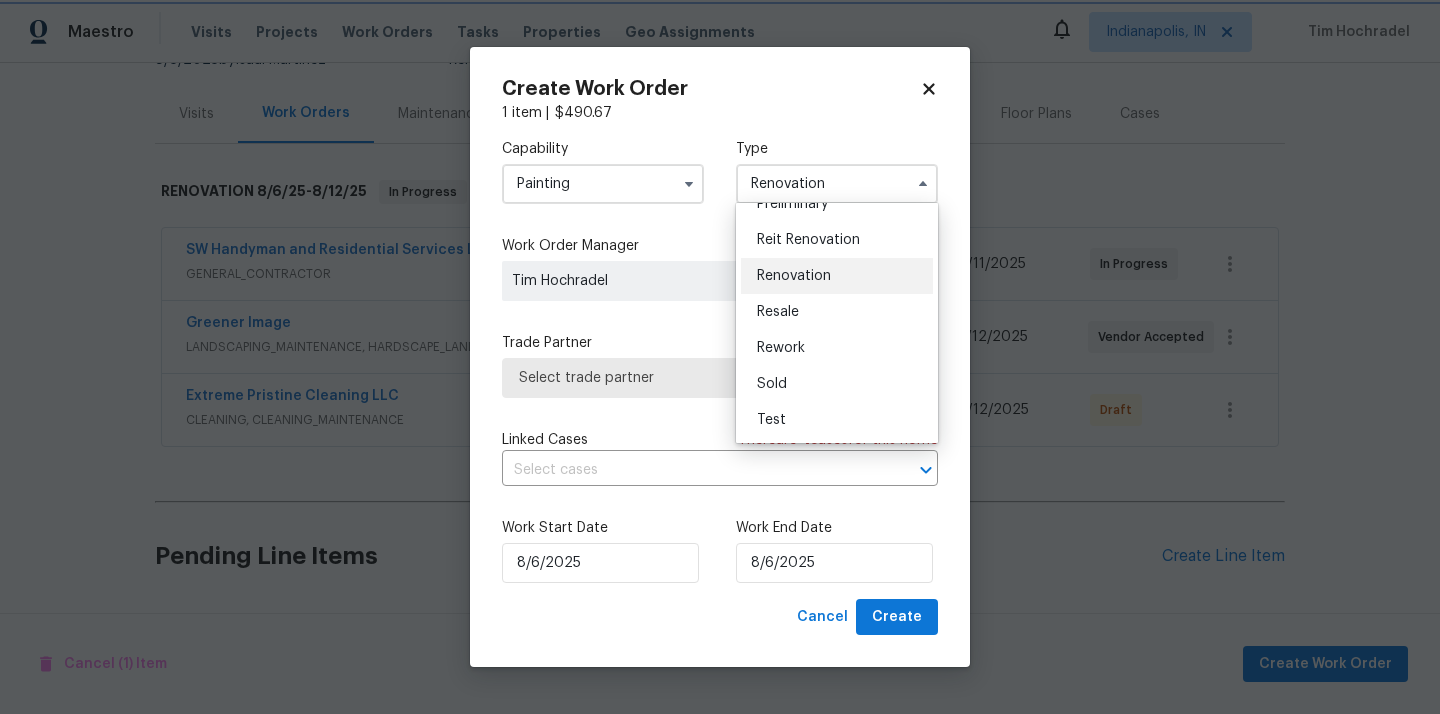 scroll, scrollTop: 0, scrollLeft: 0, axis: both 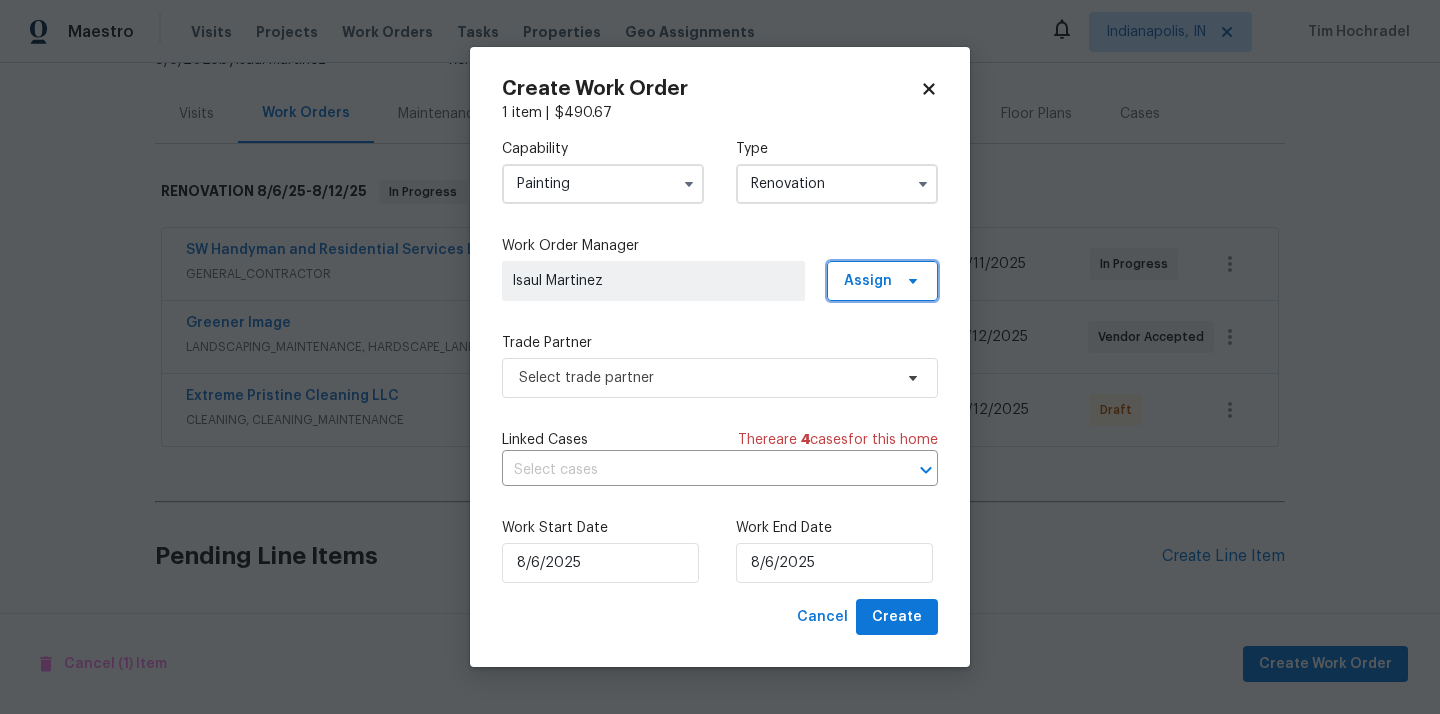 click on "Assign" at bounding box center [868, 281] 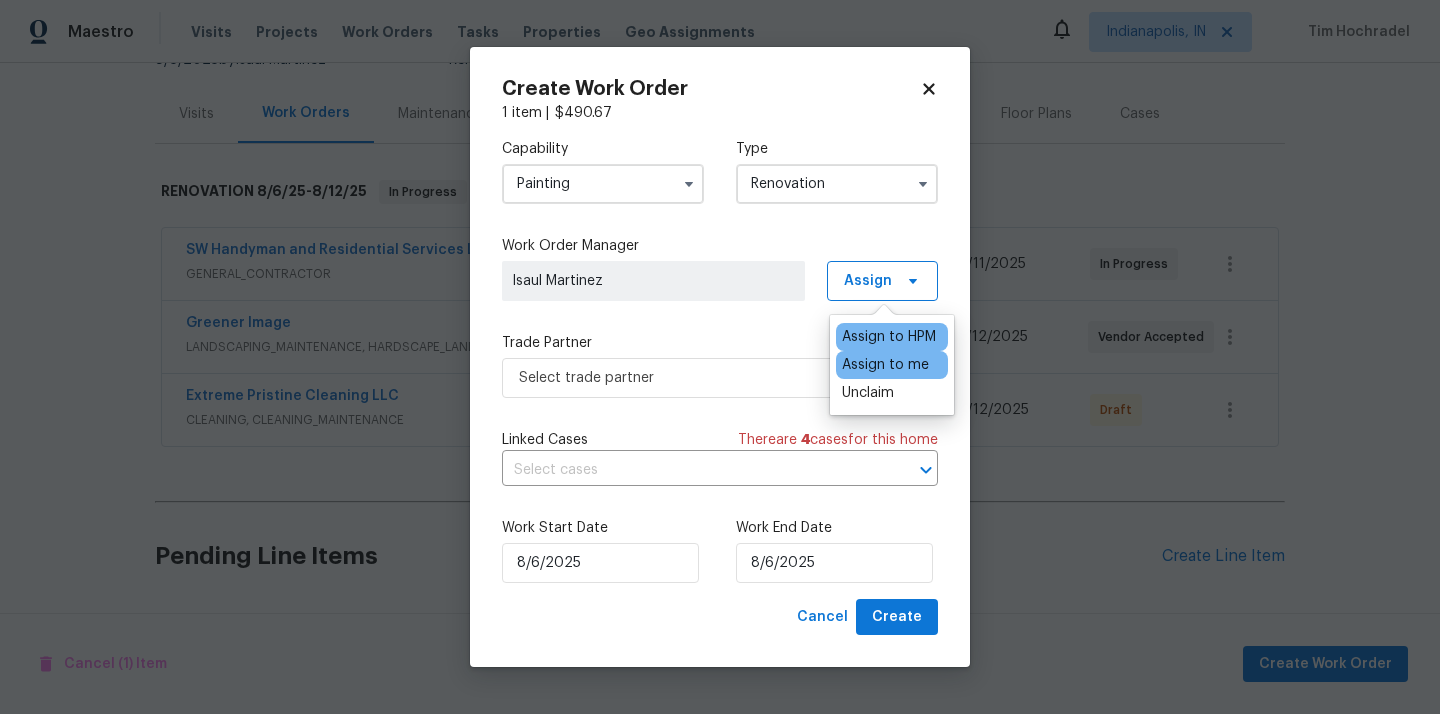 click on "Assign to me" at bounding box center [885, 365] 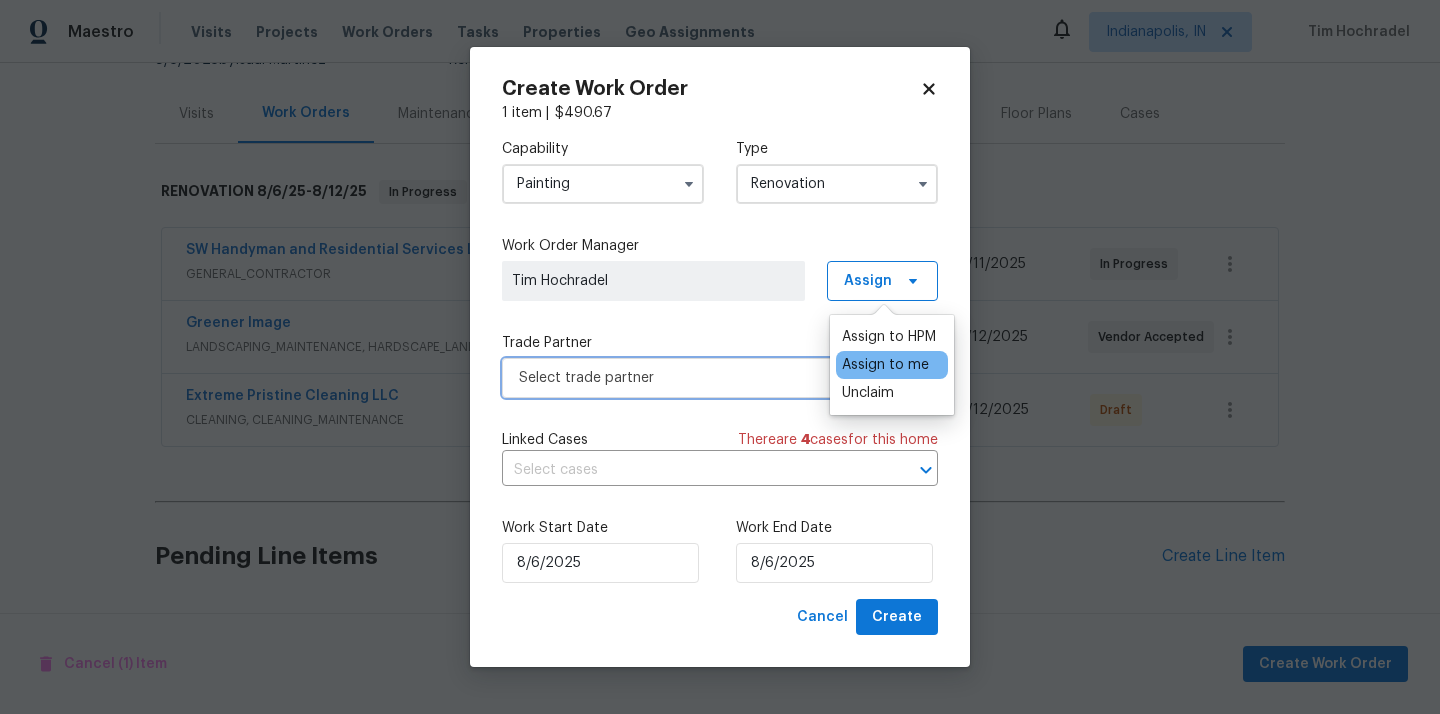 click on "Select trade partner" at bounding box center (705, 378) 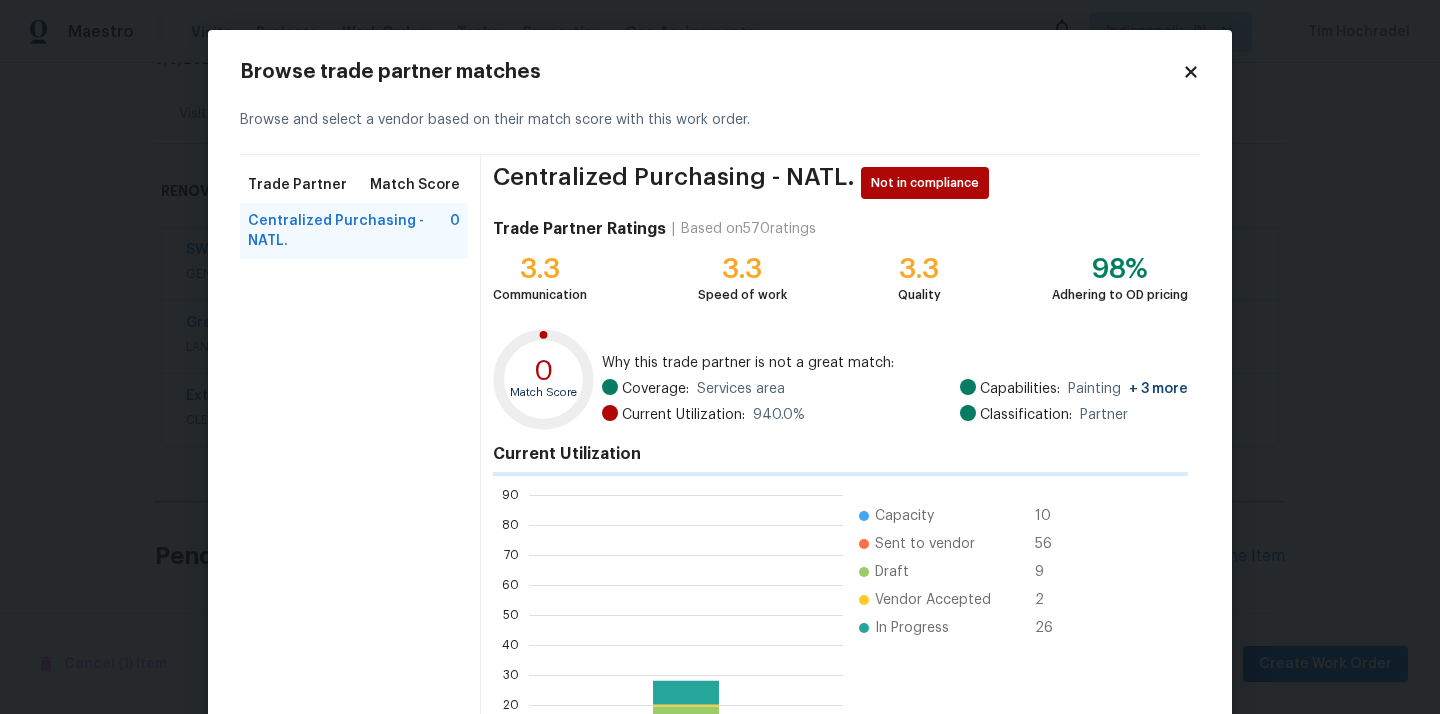 scroll, scrollTop: 2, scrollLeft: 1, axis: both 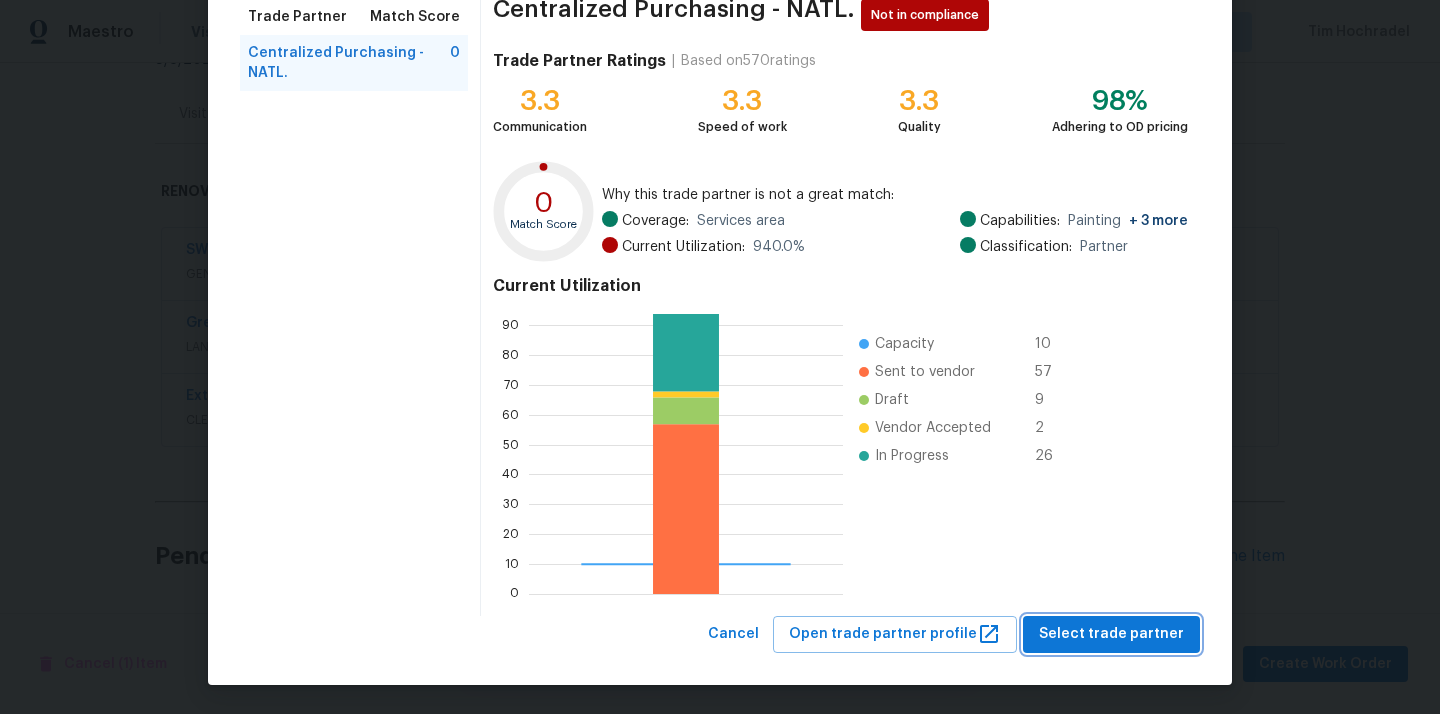 click on "Select trade partner" at bounding box center [1111, 634] 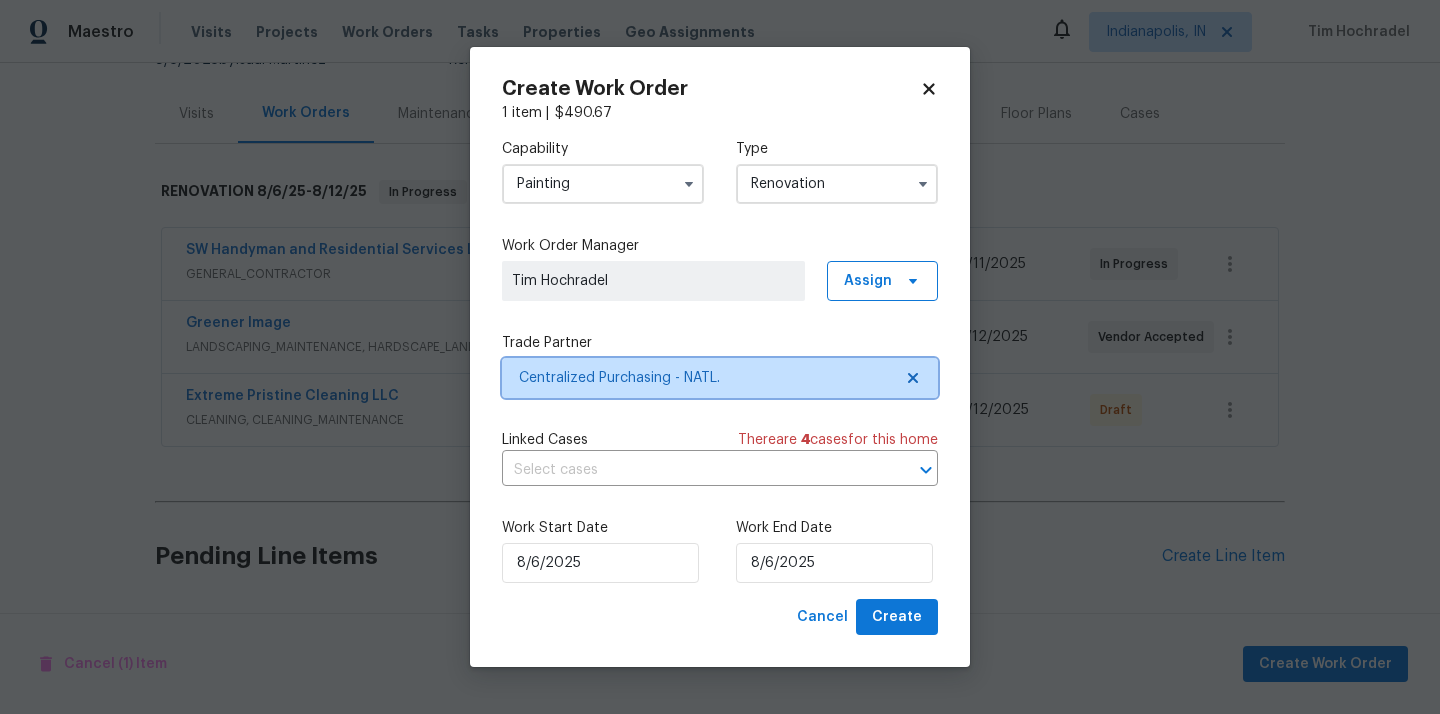 scroll, scrollTop: 0, scrollLeft: 0, axis: both 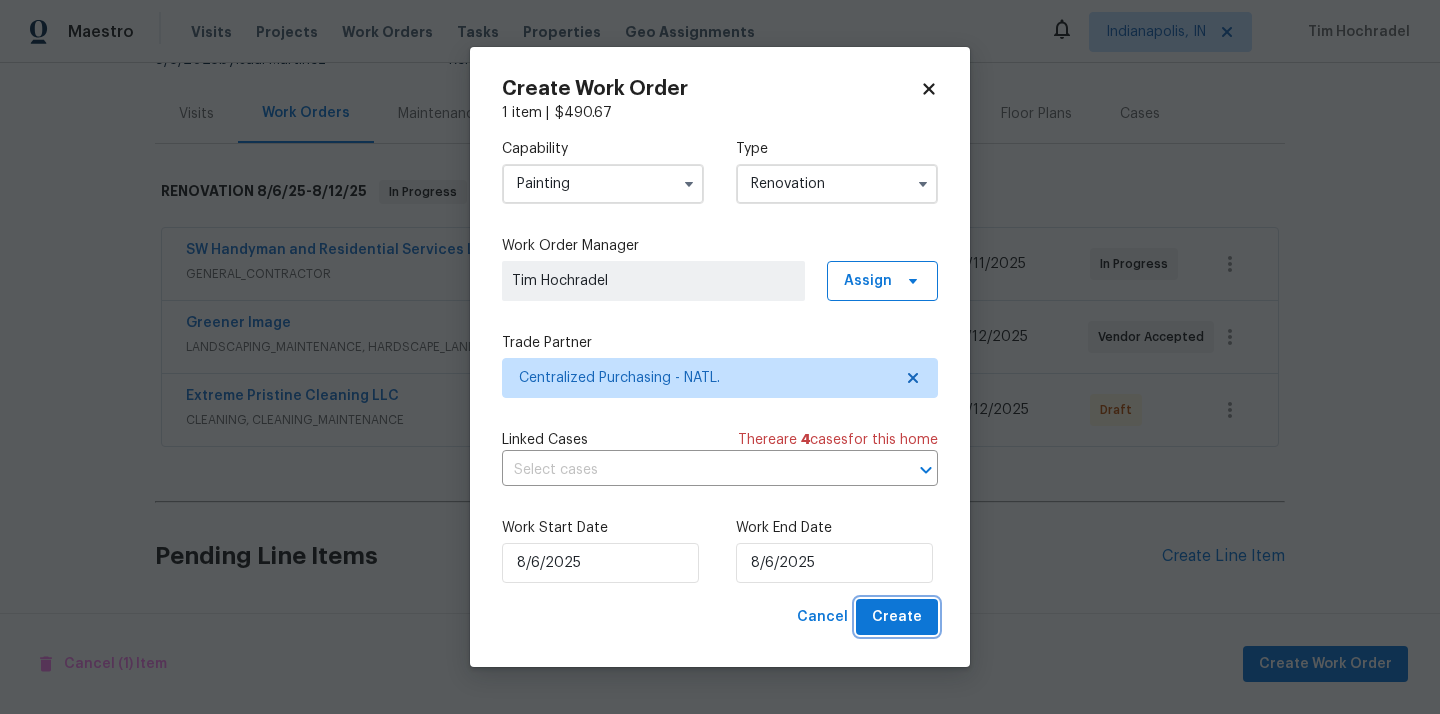 click on "Create" at bounding box center (897, 617) 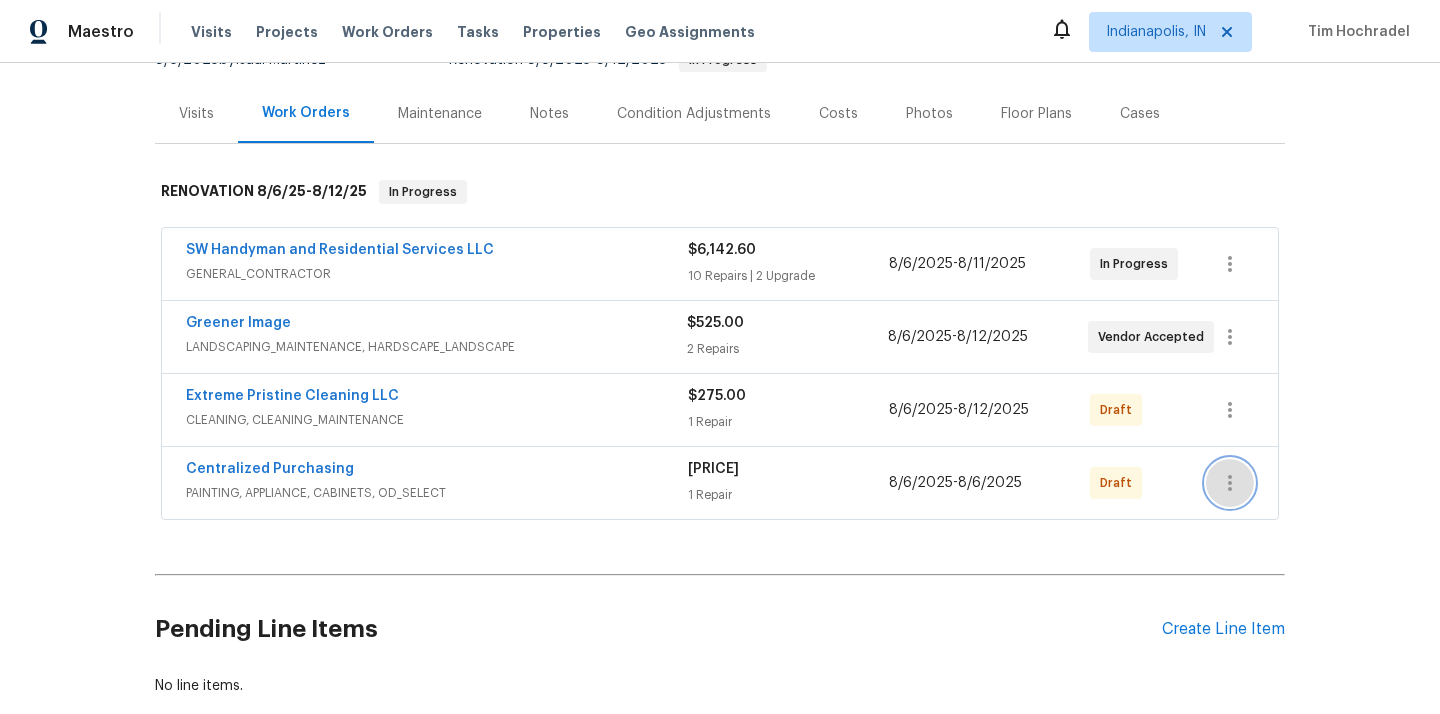 click 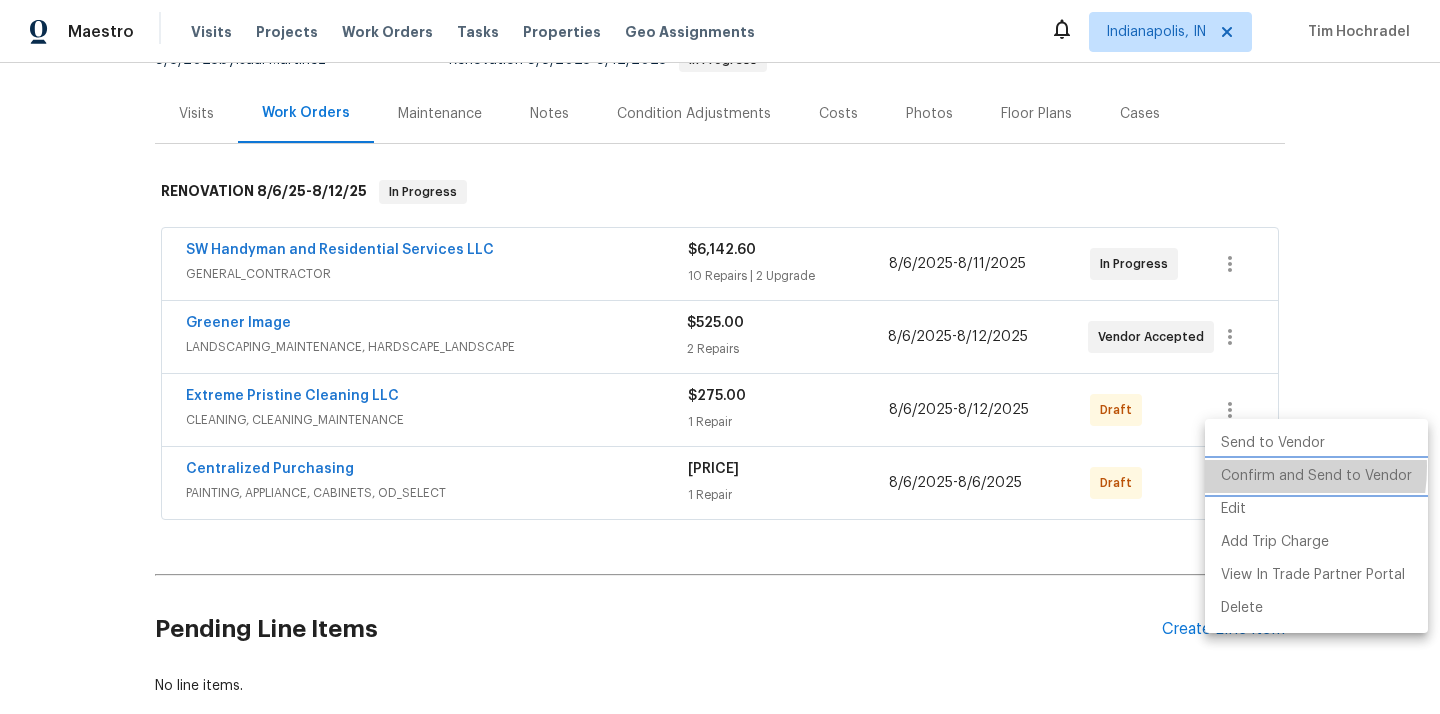 click on "Confirm and Send to Vendor" at bounding box center [1316, 476] 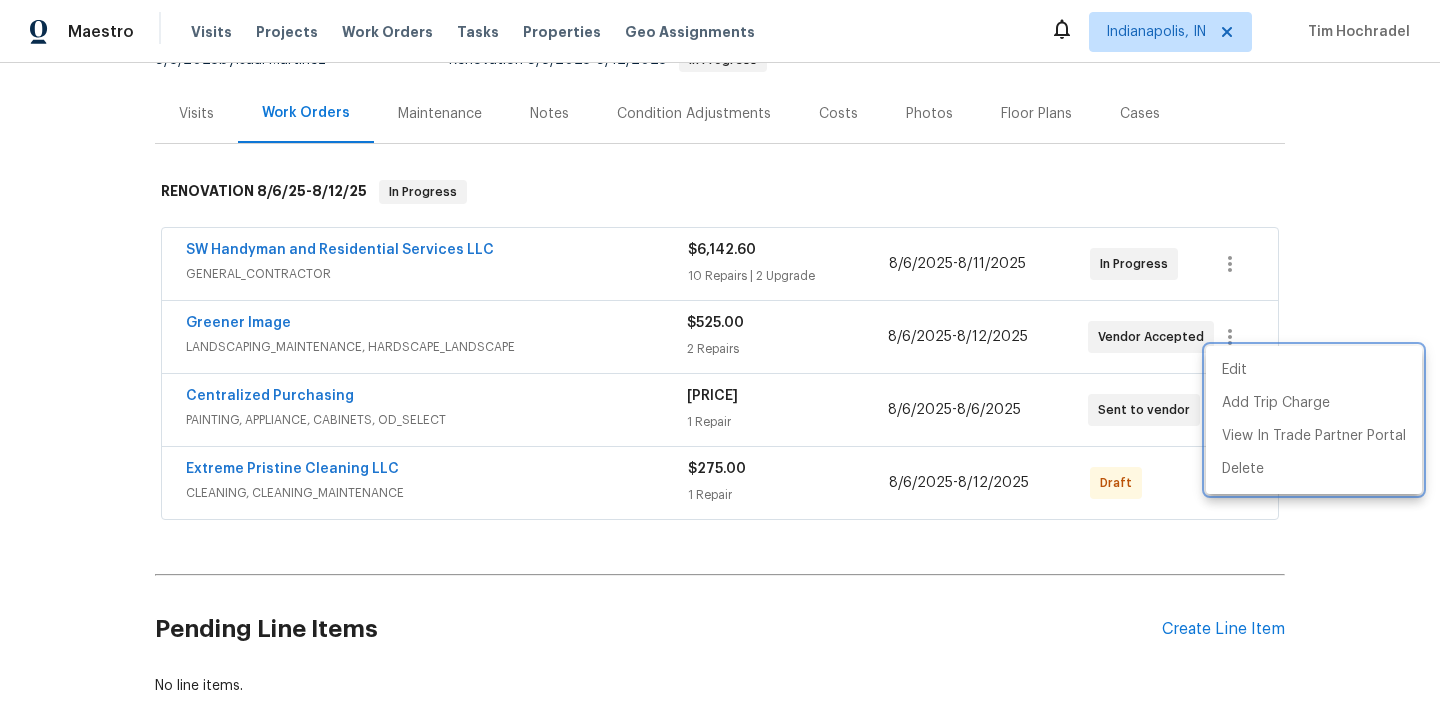 click at bounding box center (720, 357) 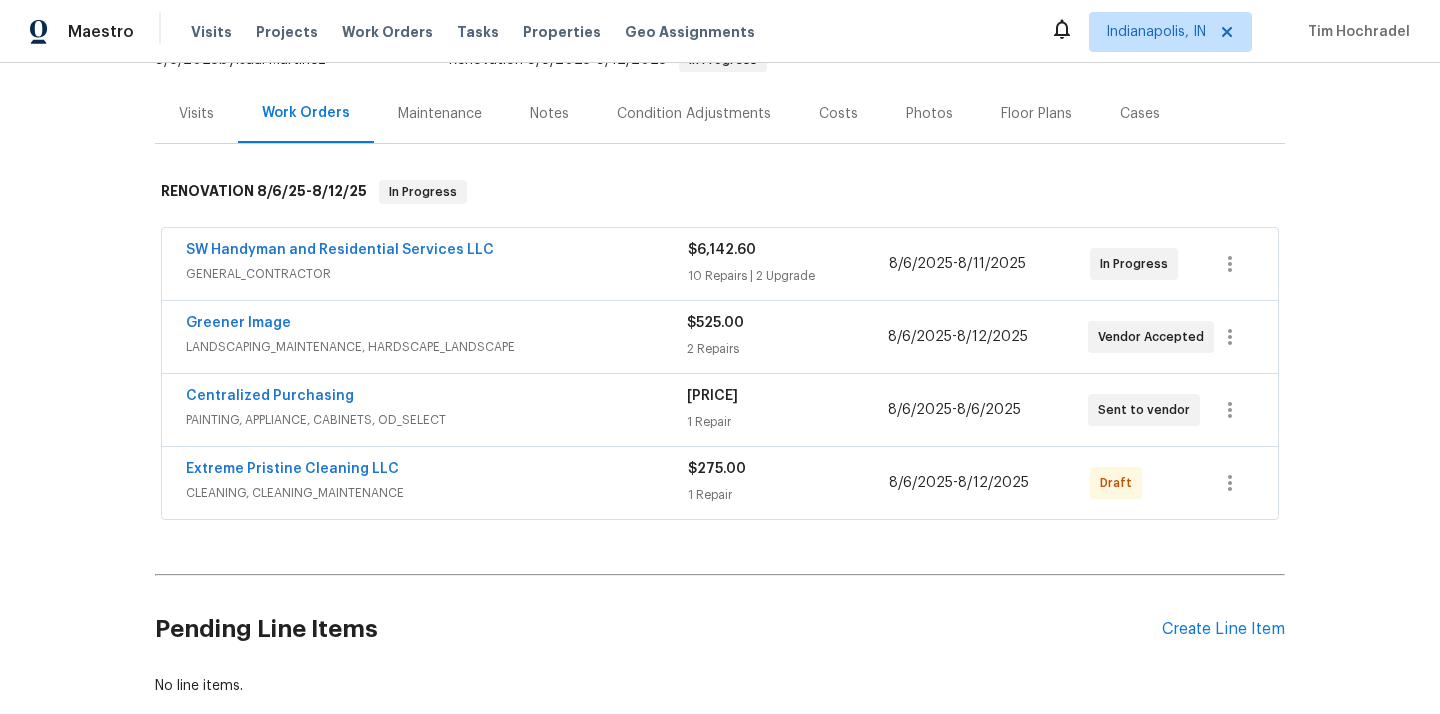 click on "Centralized Purchasing PAINTING, APPLIANCE, CABINETS, OD_SELECT [PRICE] [NUMBER] [DATE] - [DATE] Sent to vendor" at bounding box center (720, 410) 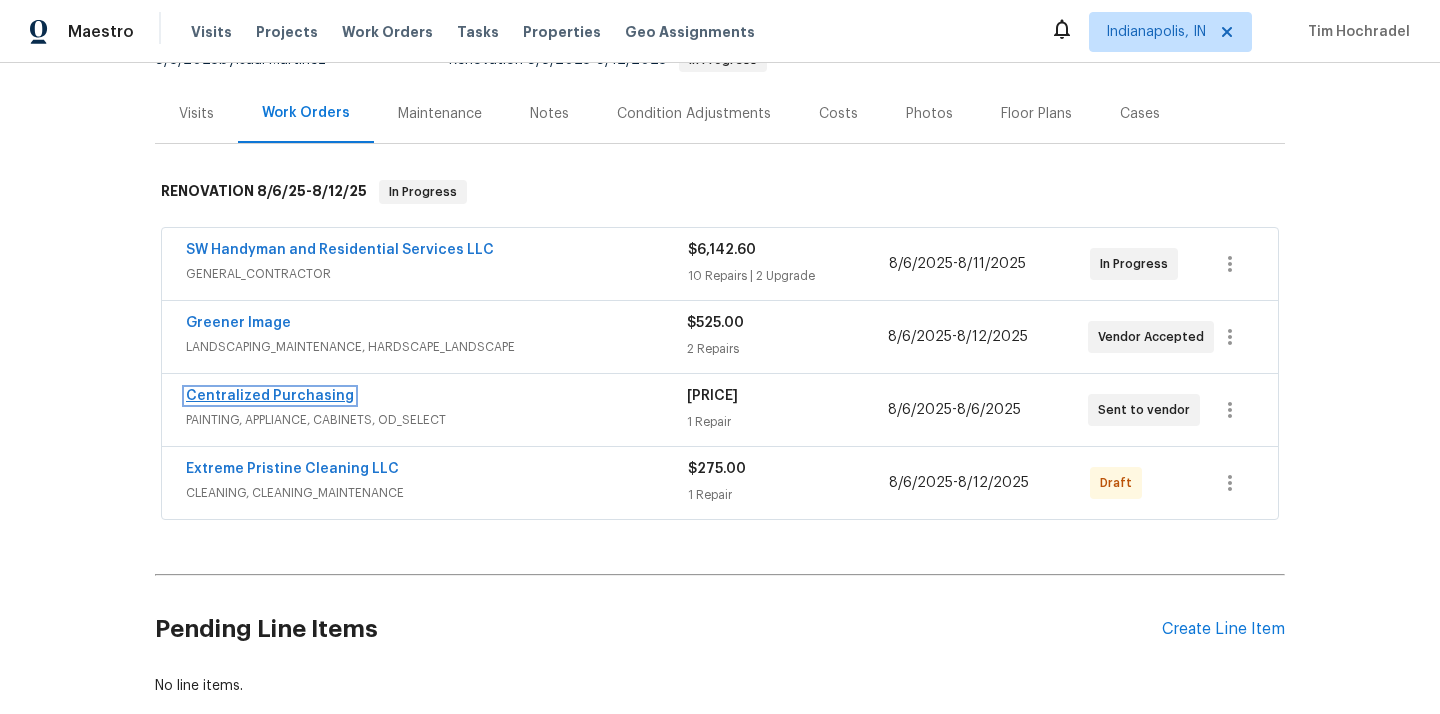 click on "Centralized Purchasing" at bounding box center (270, 396) 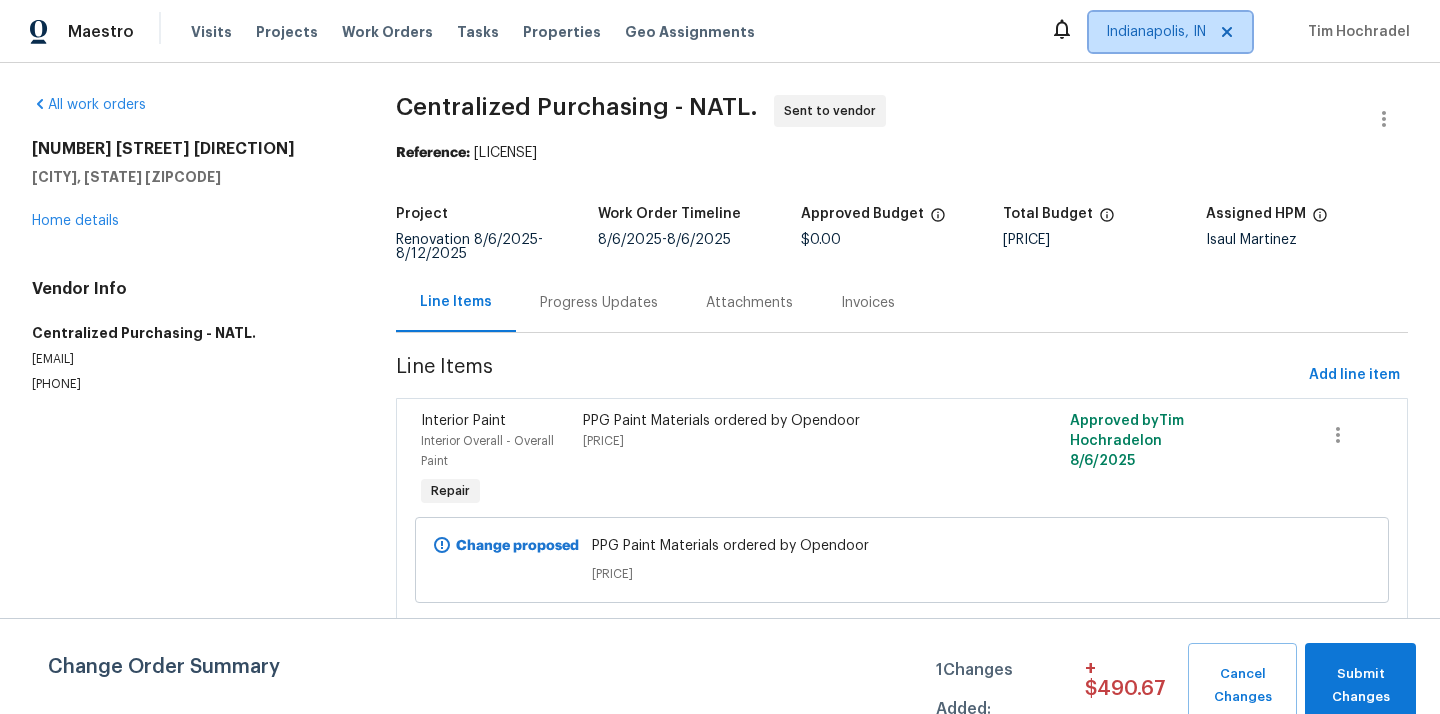 click on "Indianapolis, IN" at bounding box center [1170, 32] 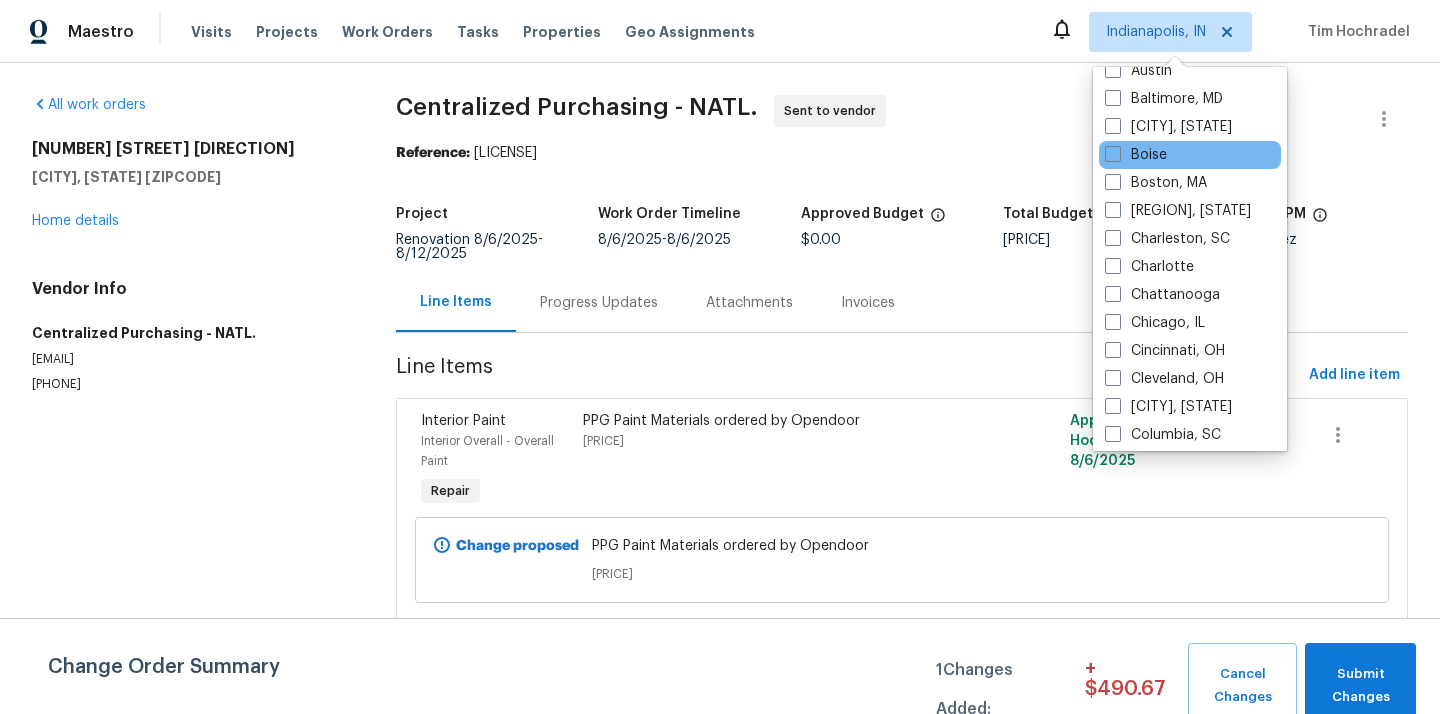 scroll, scrollTop: 132, scrollLeft: 0, axis: vertical 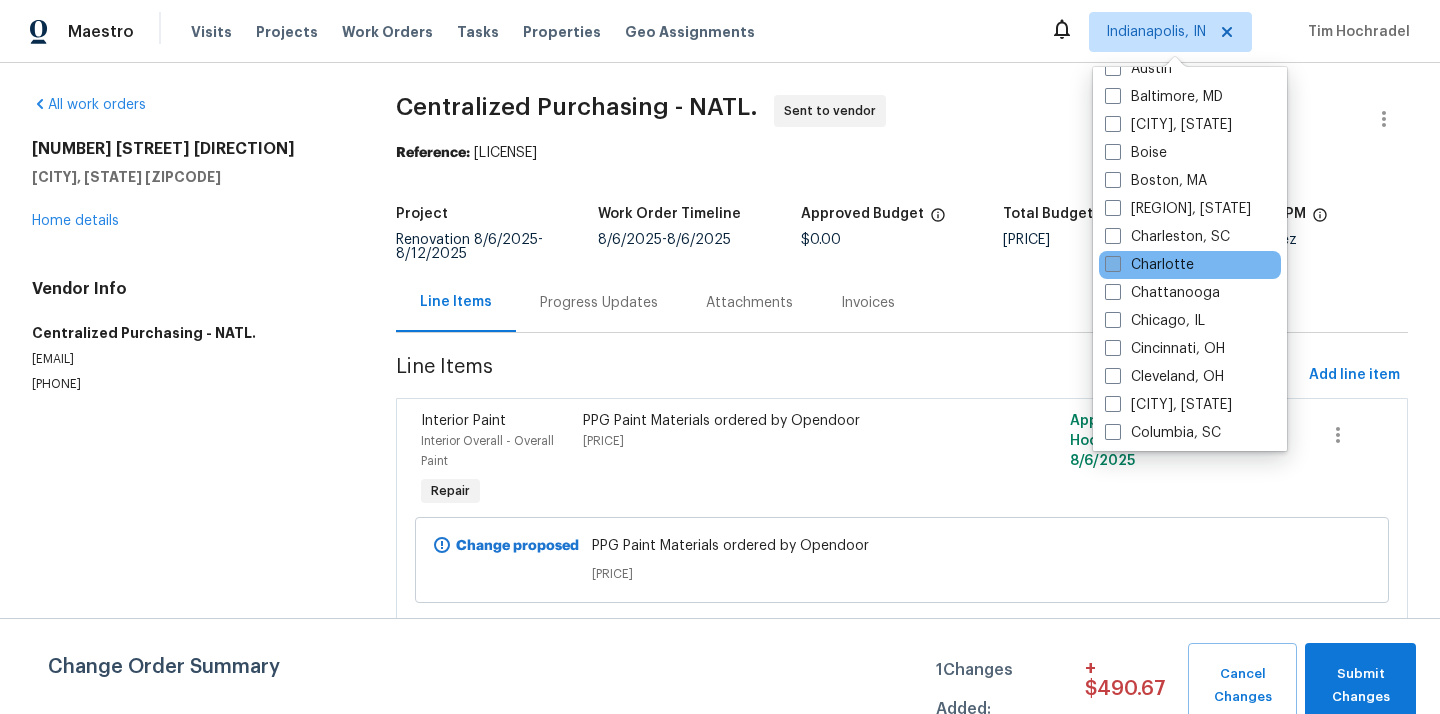 click on "Charlotte" at bounding box center (1149, 265) 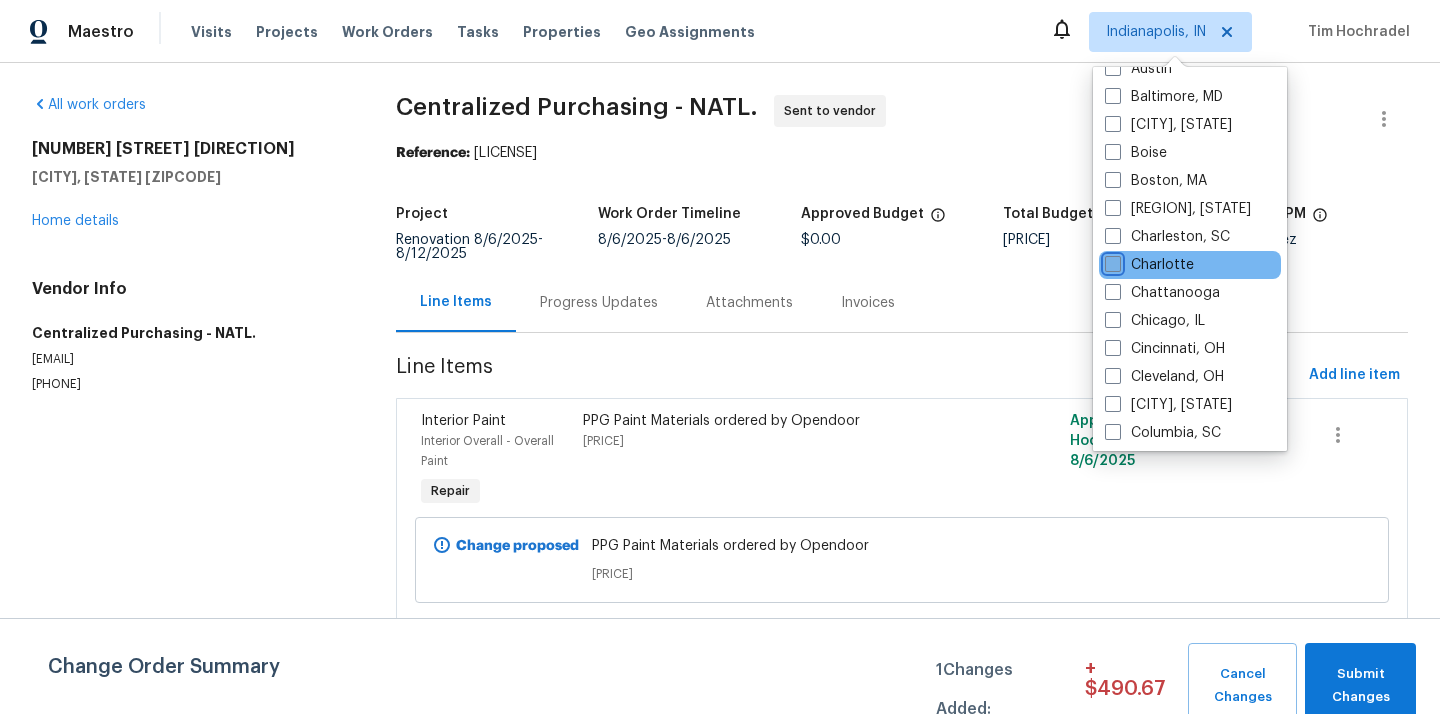 click on "Charlotte" at bounding box center (1111, 261) 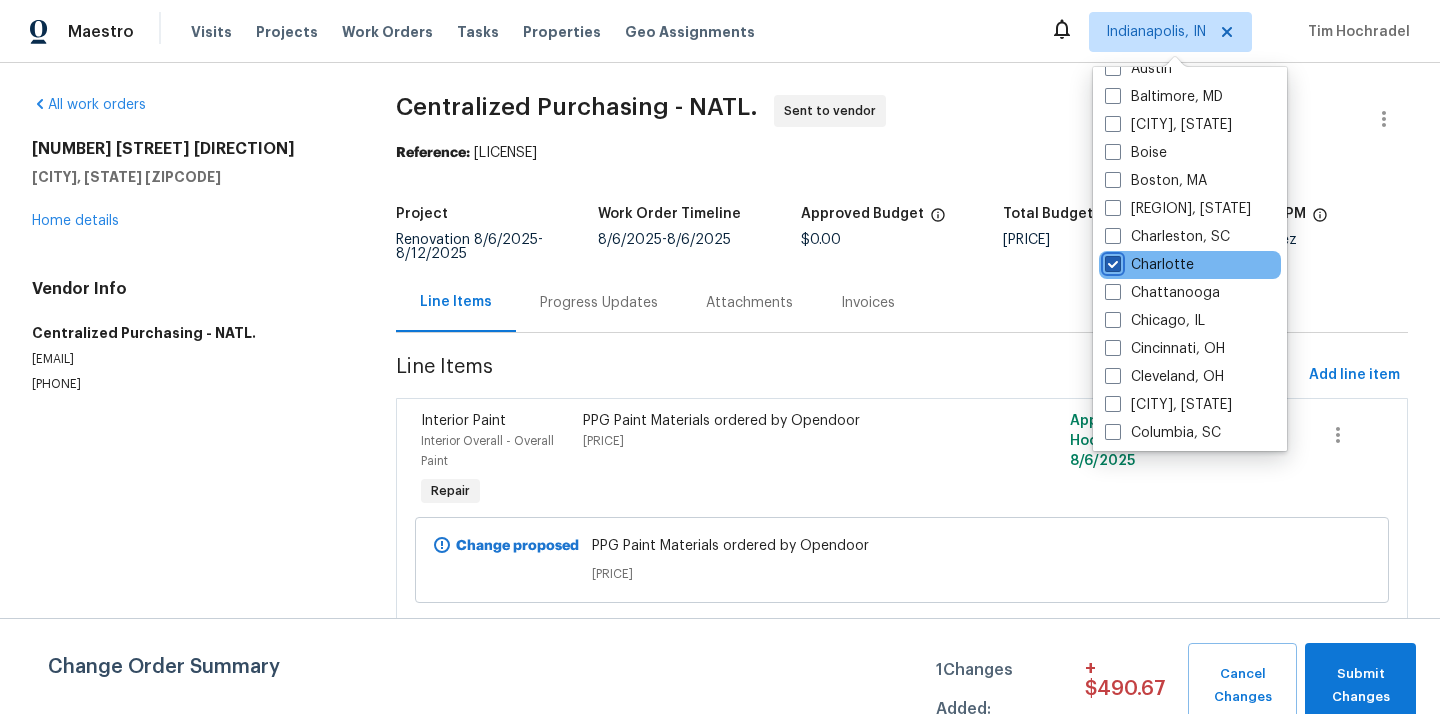 checkbox on "true" 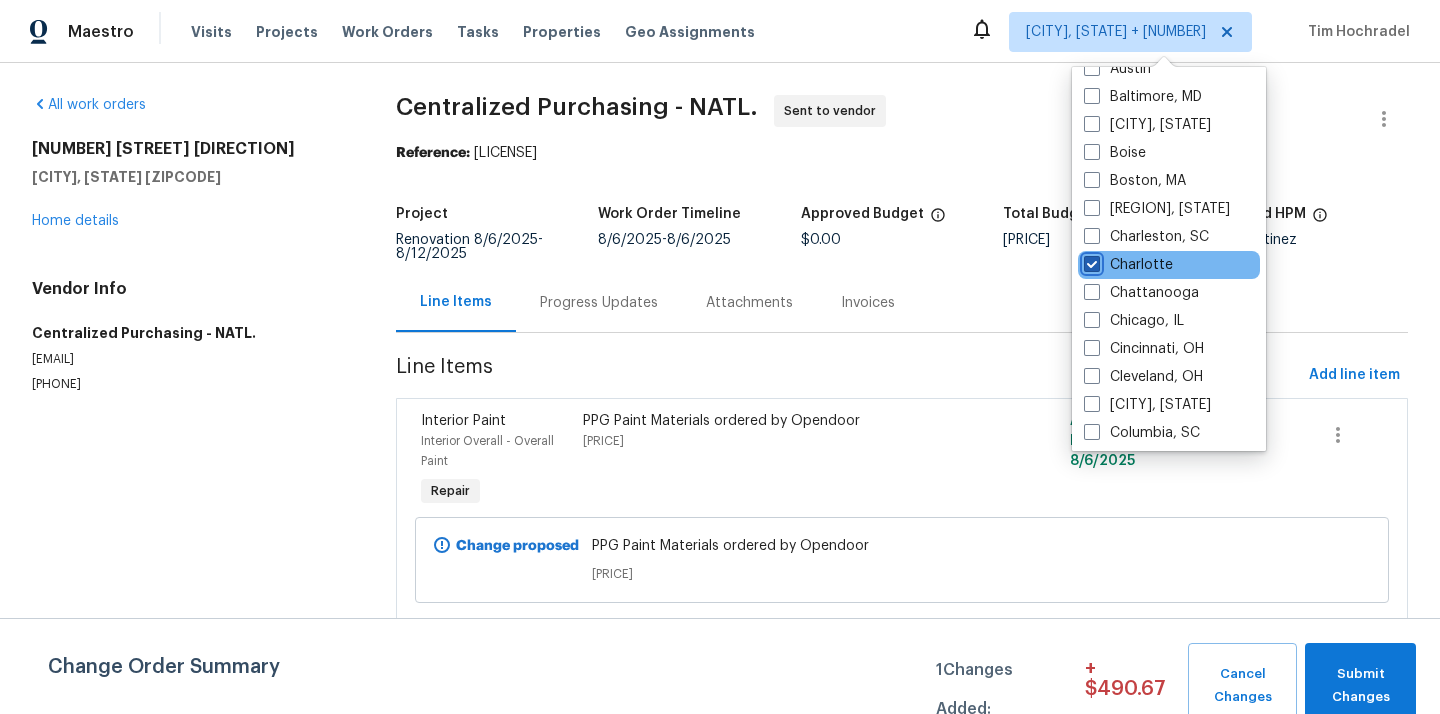 scroll, scrollTop: 0, scrollLeft: 0, axis: both 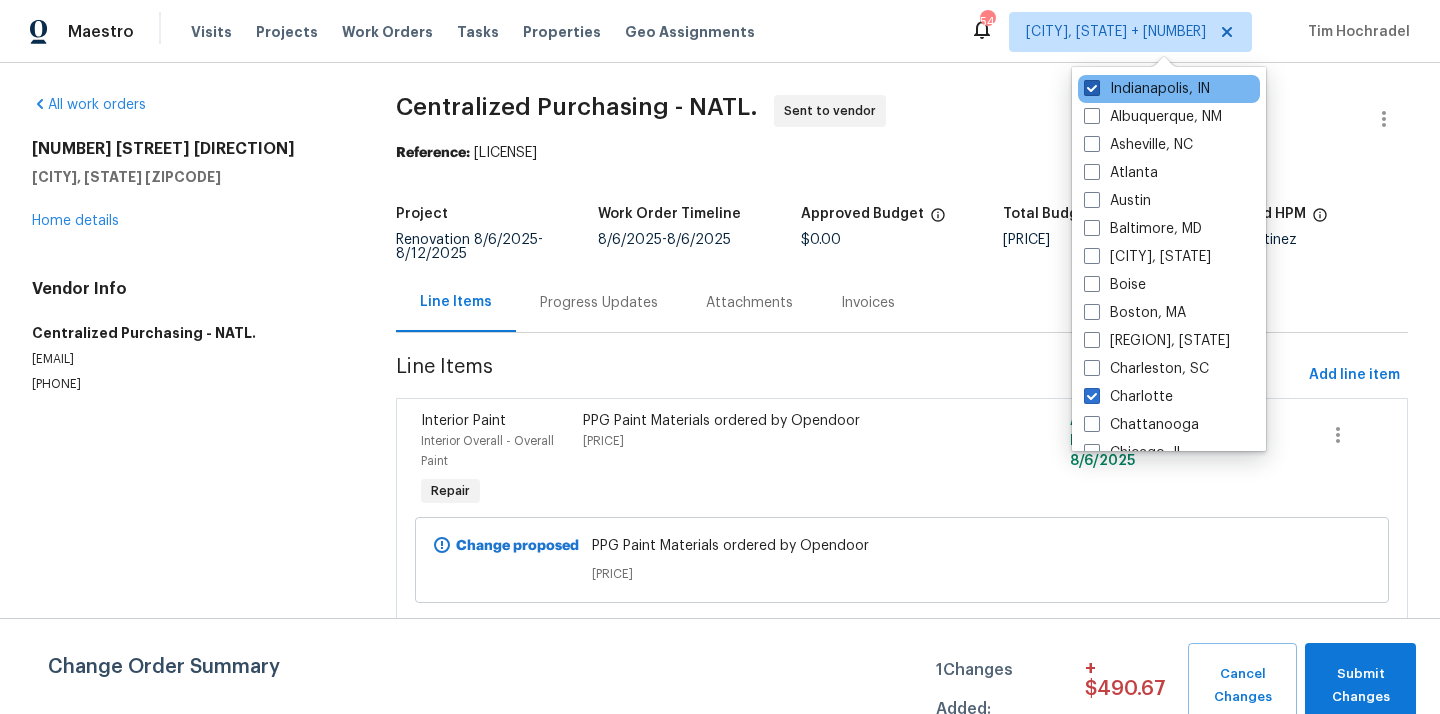click on "Indianapolis, IN" at bounding box center (1147, 89) 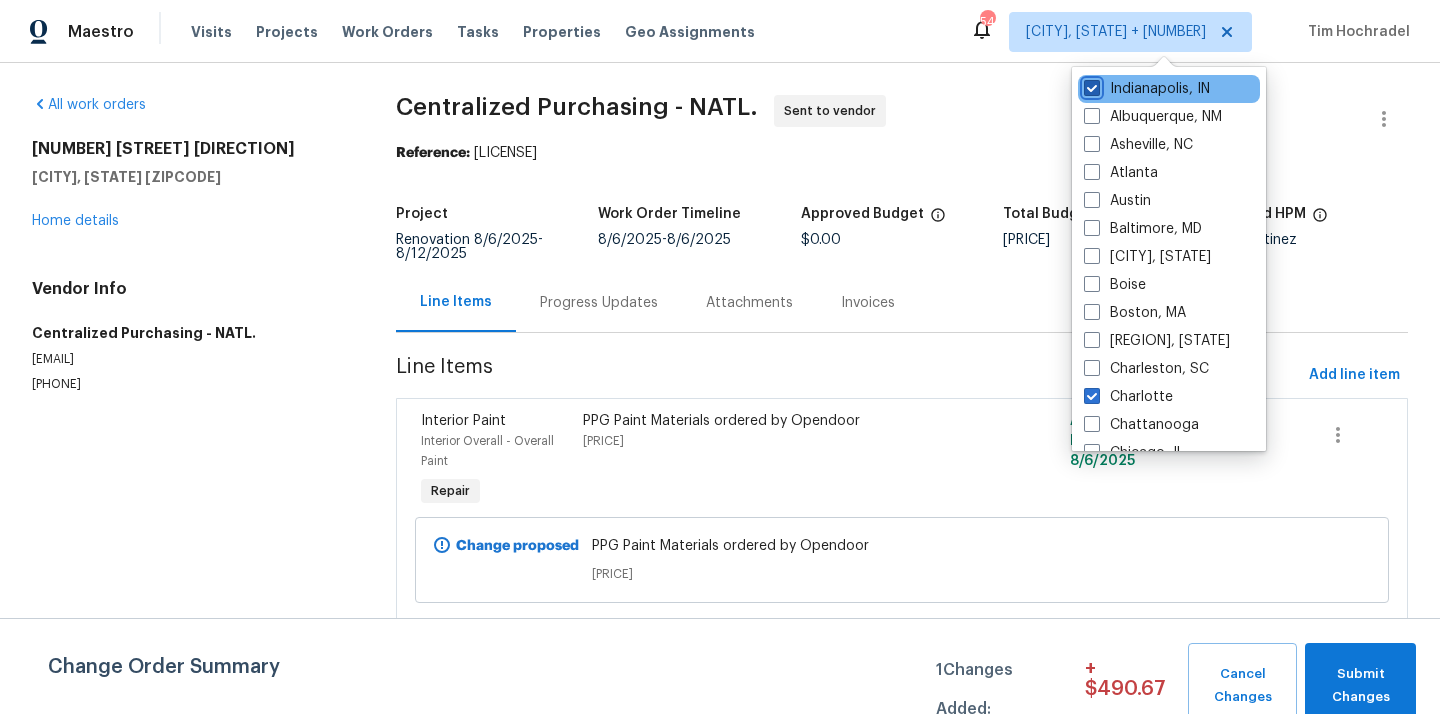 click on "Indianapolis, IN" at bounding box center (1090, 85) 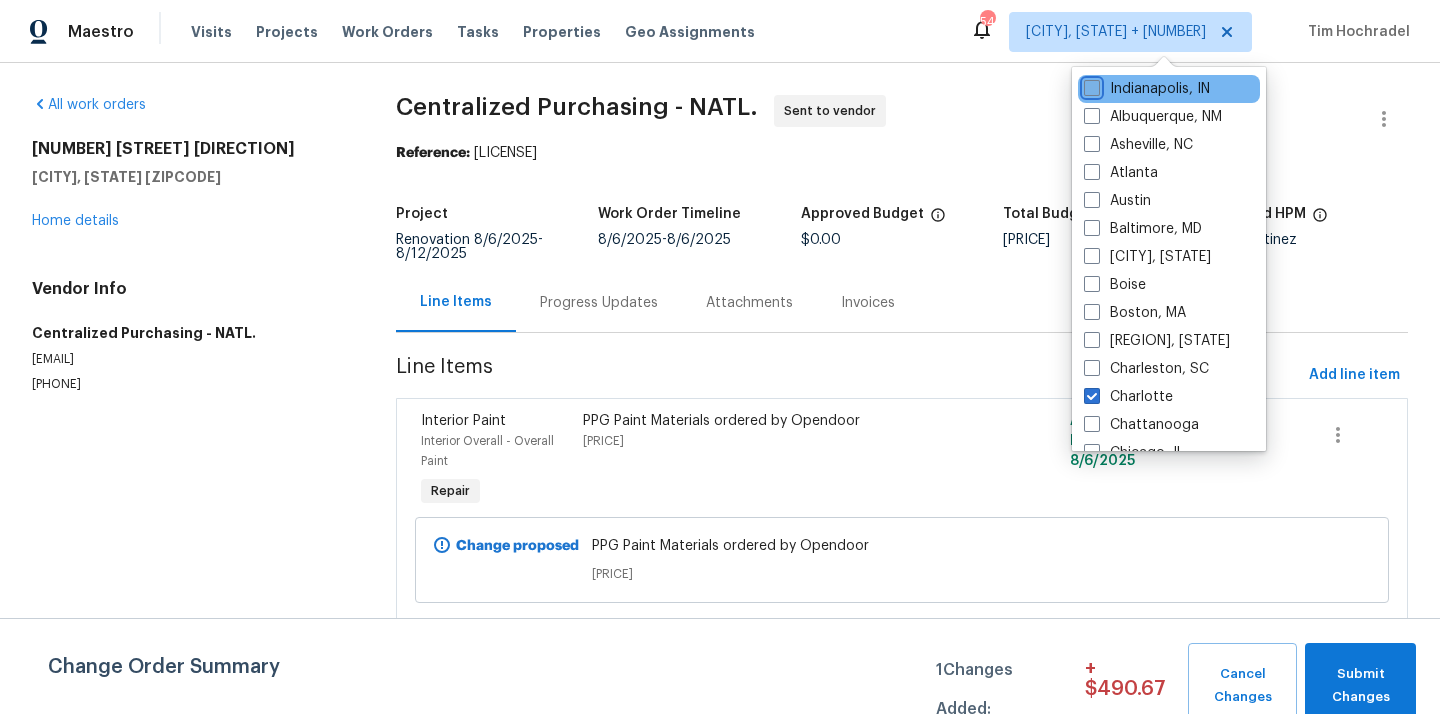 checkbox on "false" 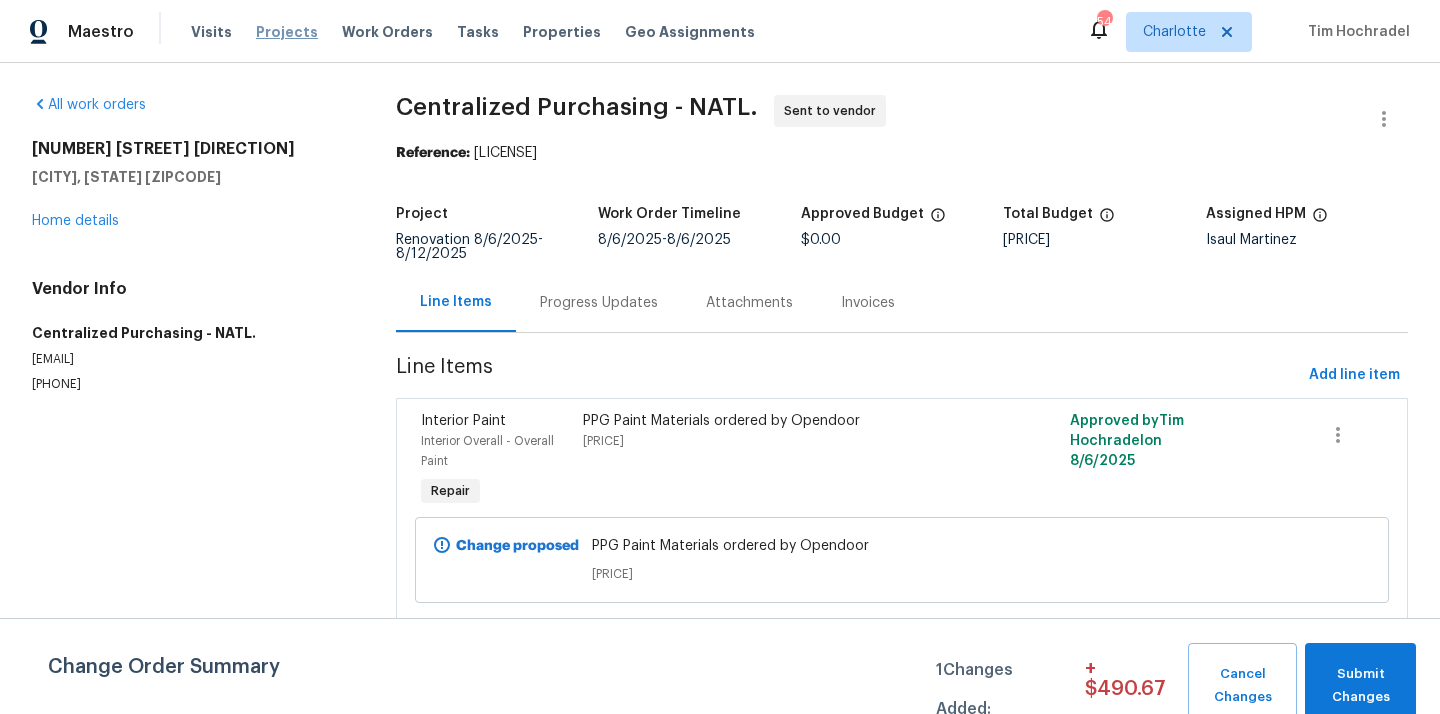click on "Projects" at bounding box center [287, 32] 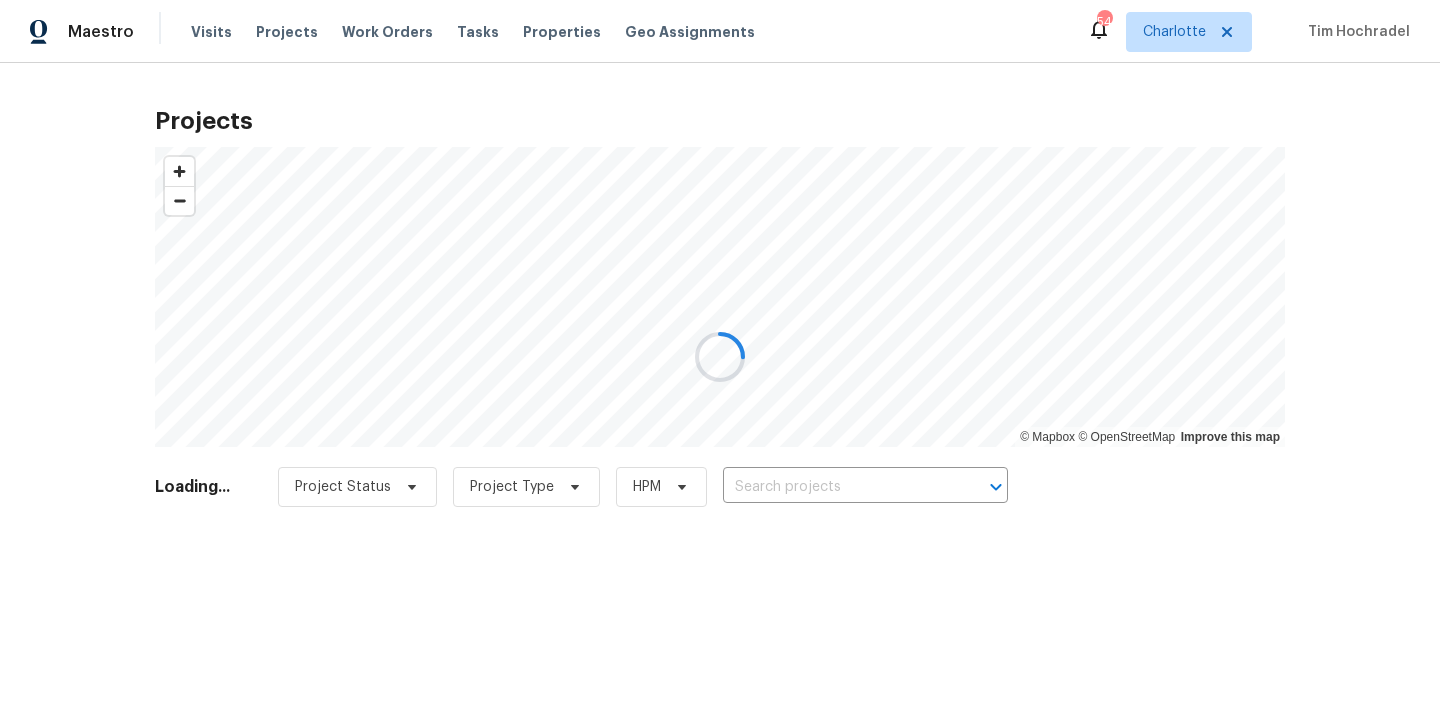 click at bounding box center [720, 357] 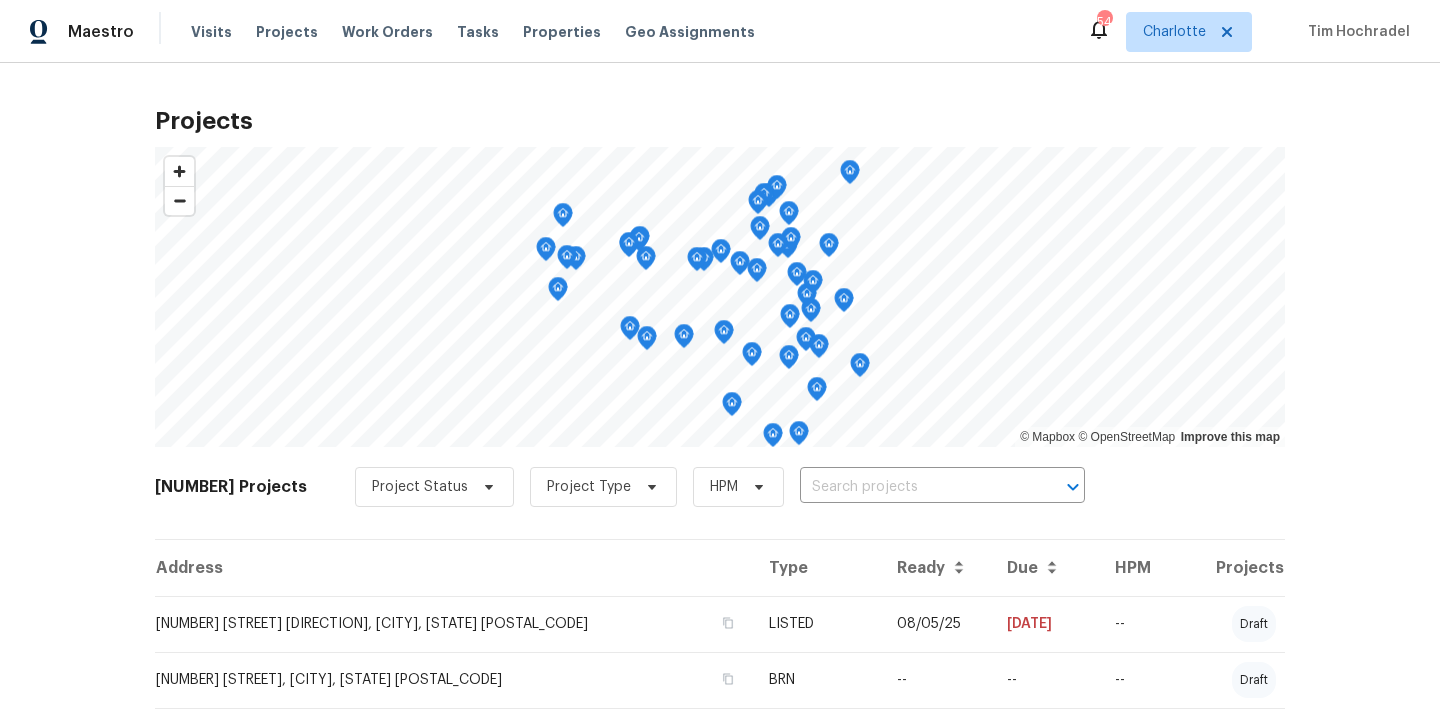 click at bounding box center (914, 487) 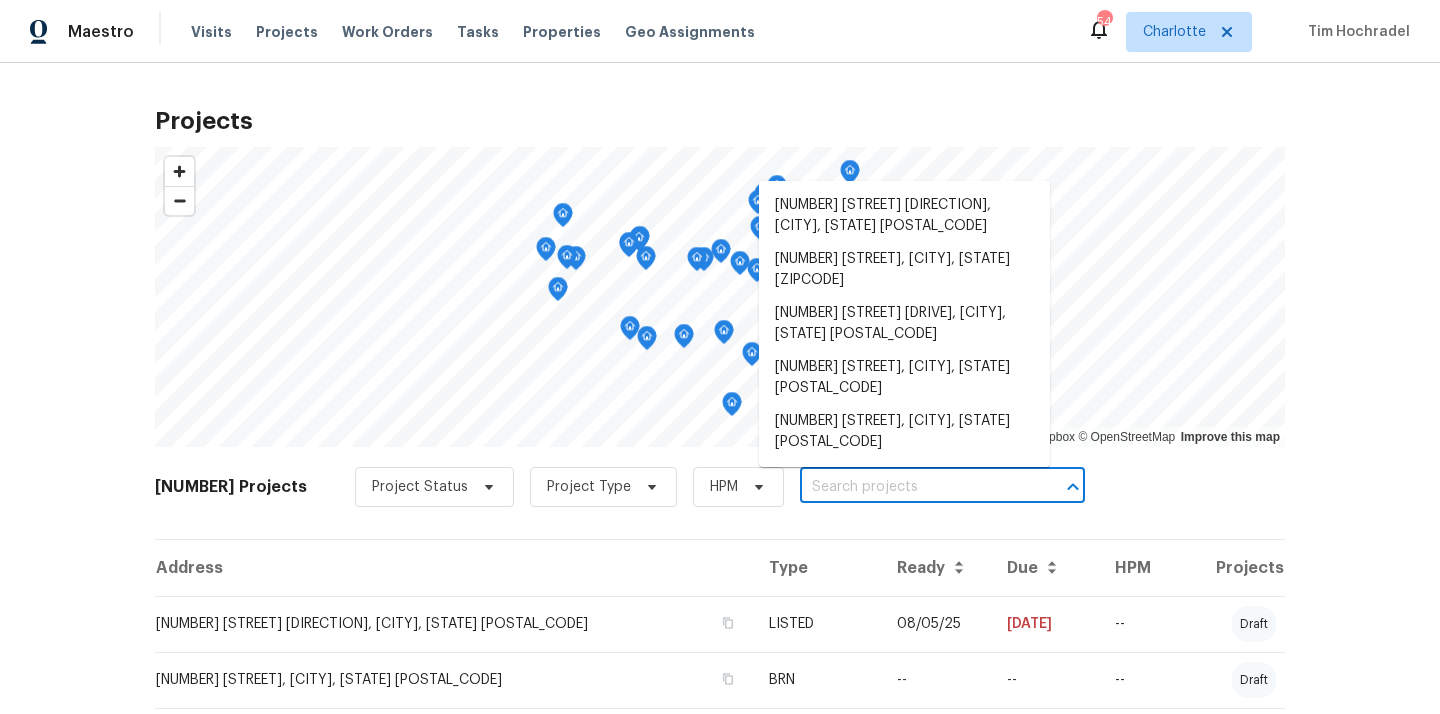 paste on "[NUMBER] [STREET]" 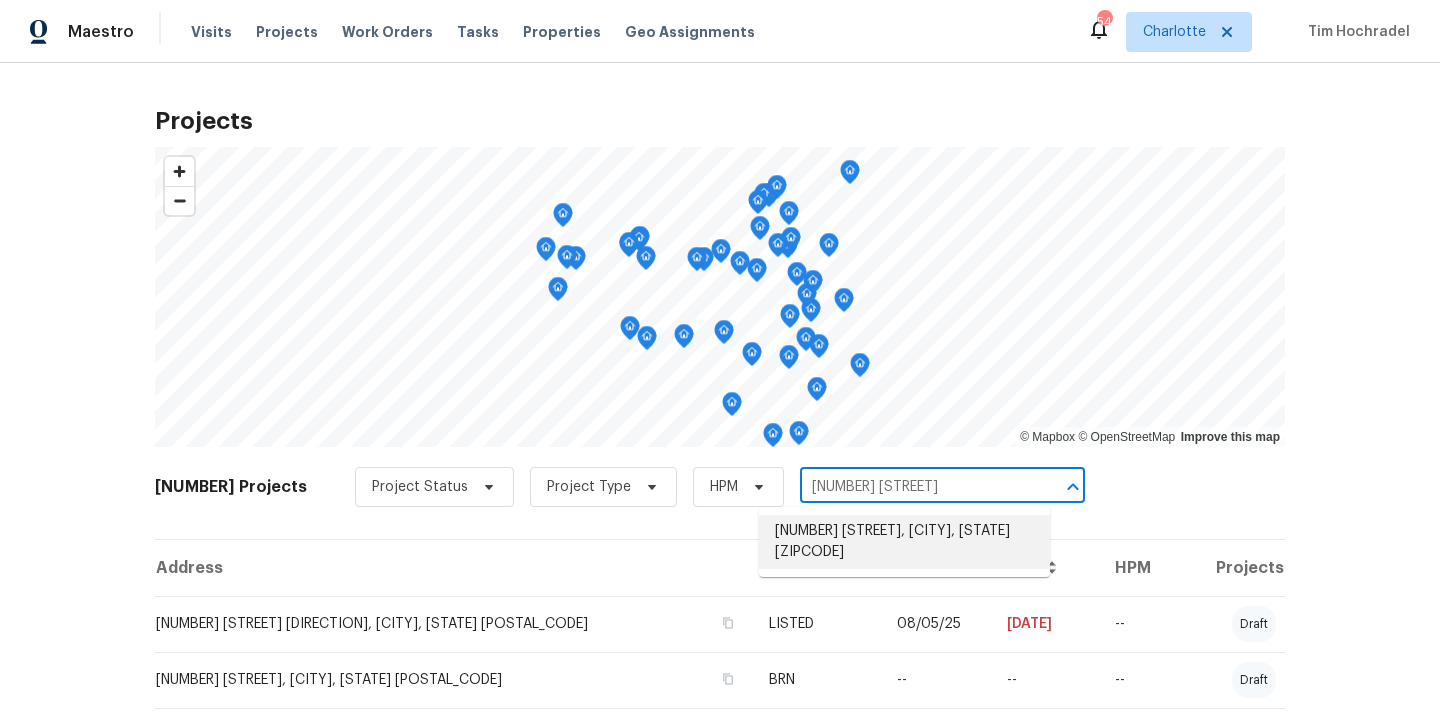 click on "[NUMBER] [STREET], [CITY], [STATE] [ZIPCODE]" at bounding box center [904, 542] 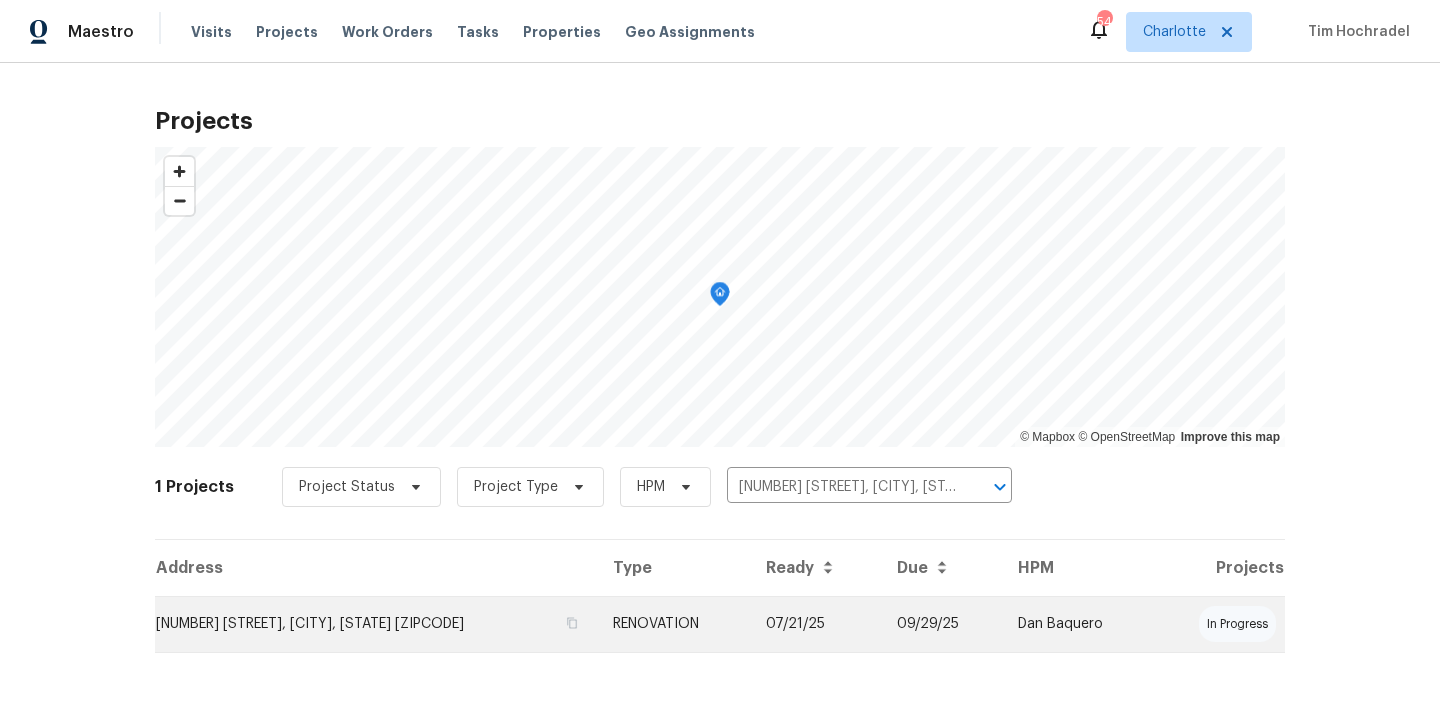 click on "RENOVATION" at bounding box center [673, 624] 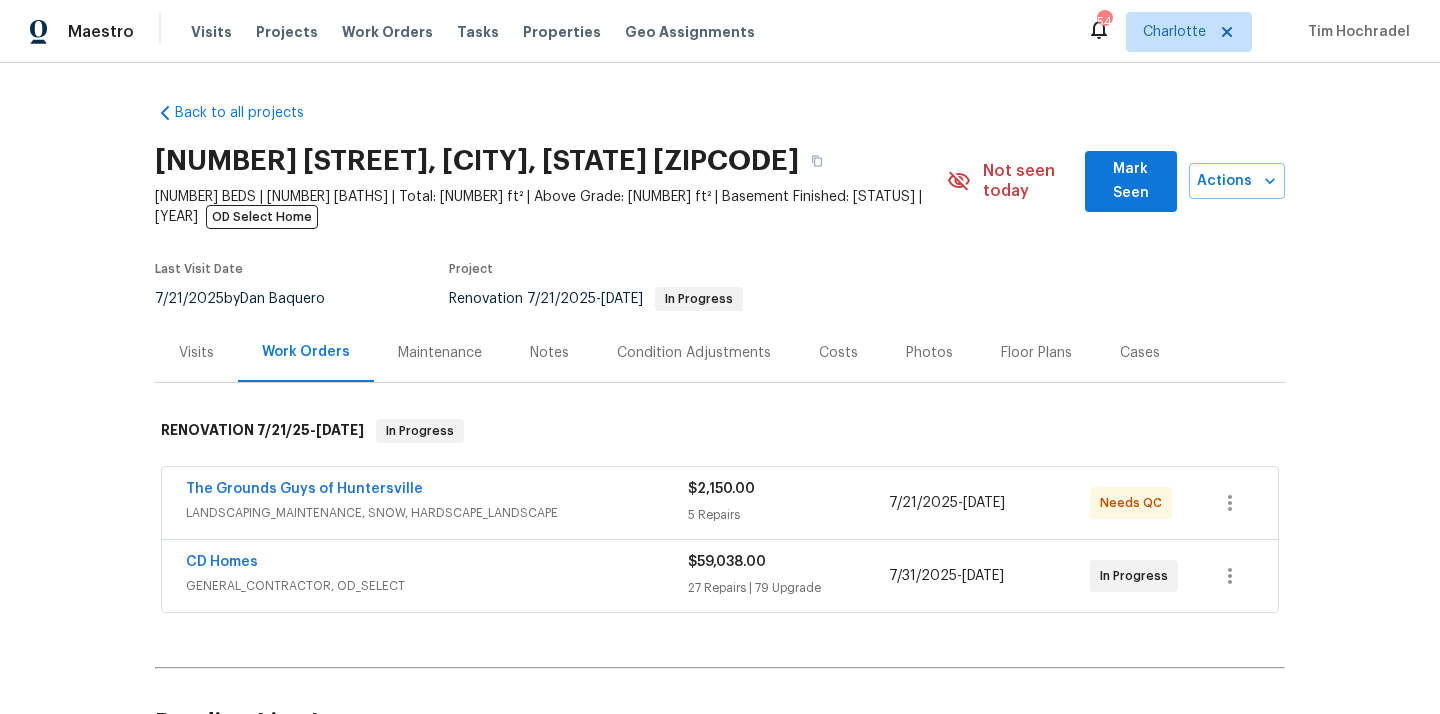 scroll, scrollTop: 191, scrollLeft: 0, axis: vertical 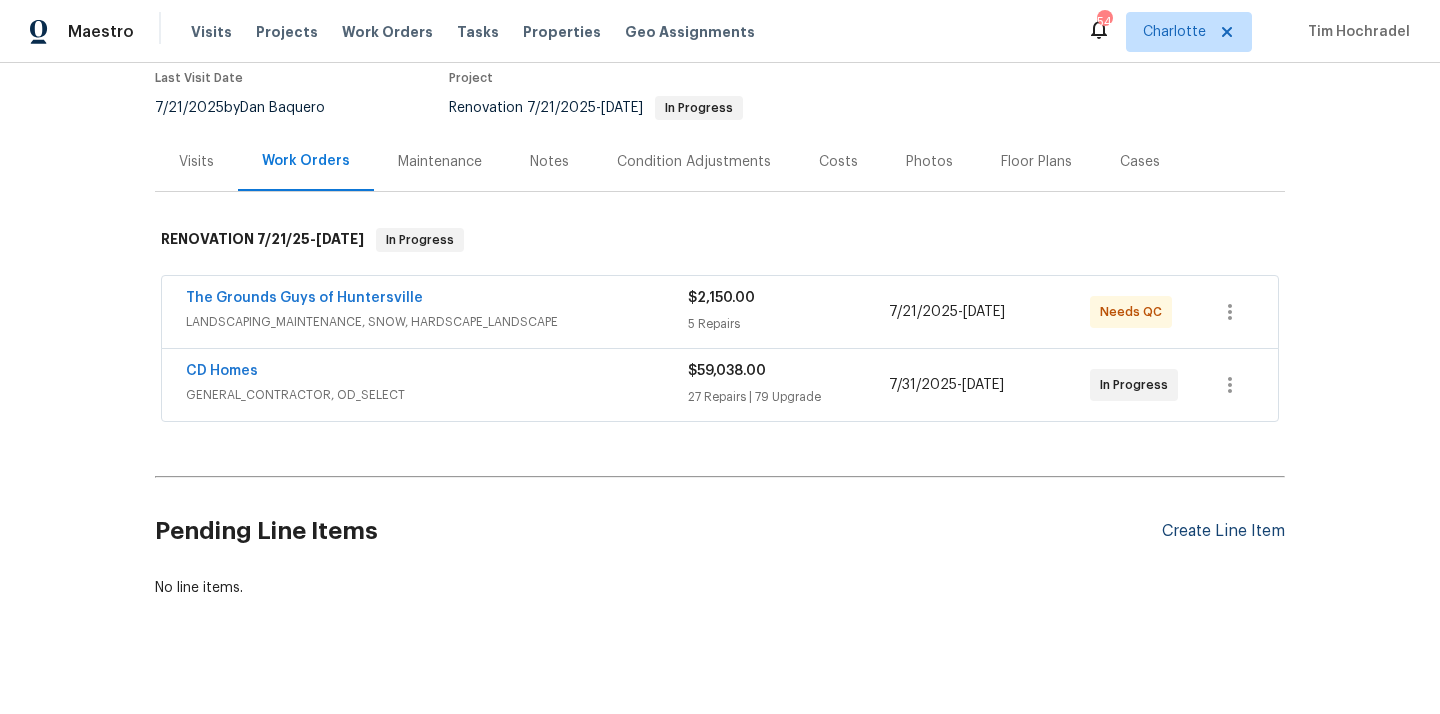 click on "Create Line Item" at bounding box center [1223, 531] 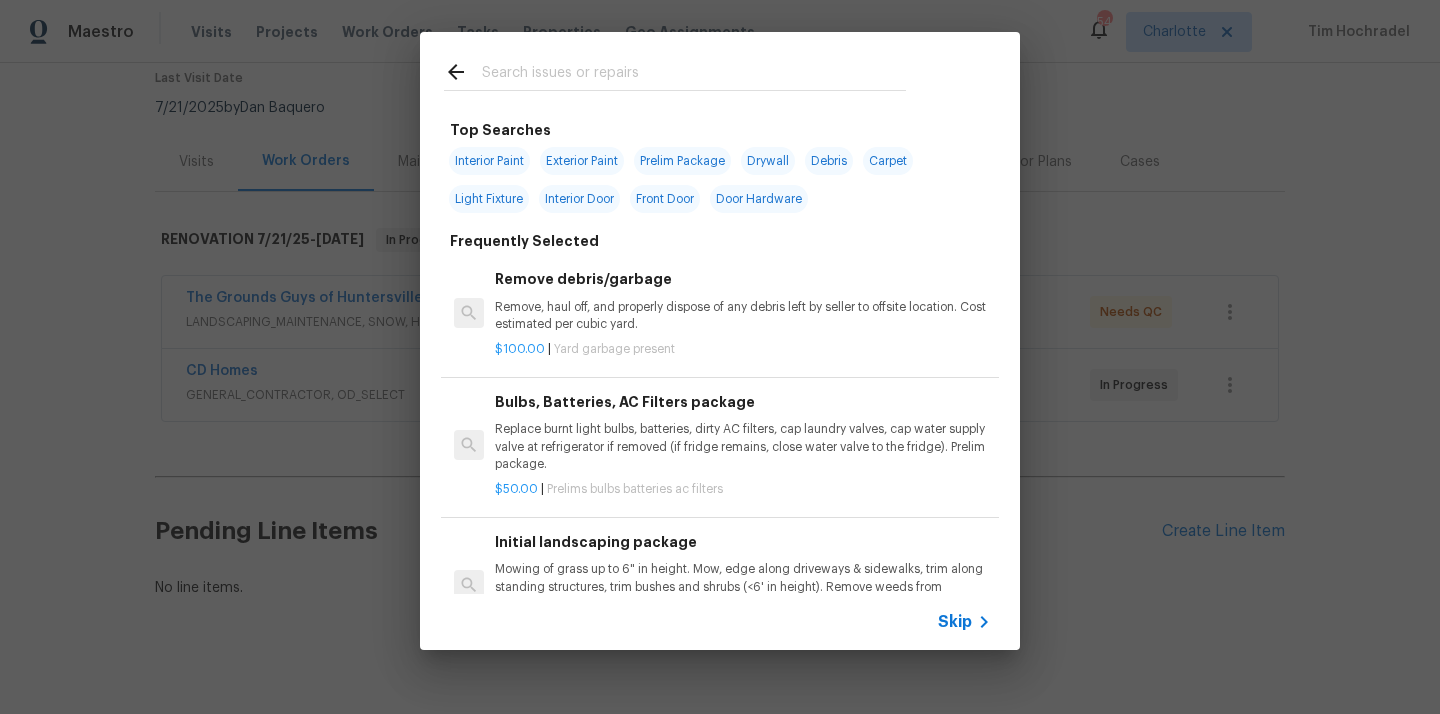 click at bounding box center [694, 75] 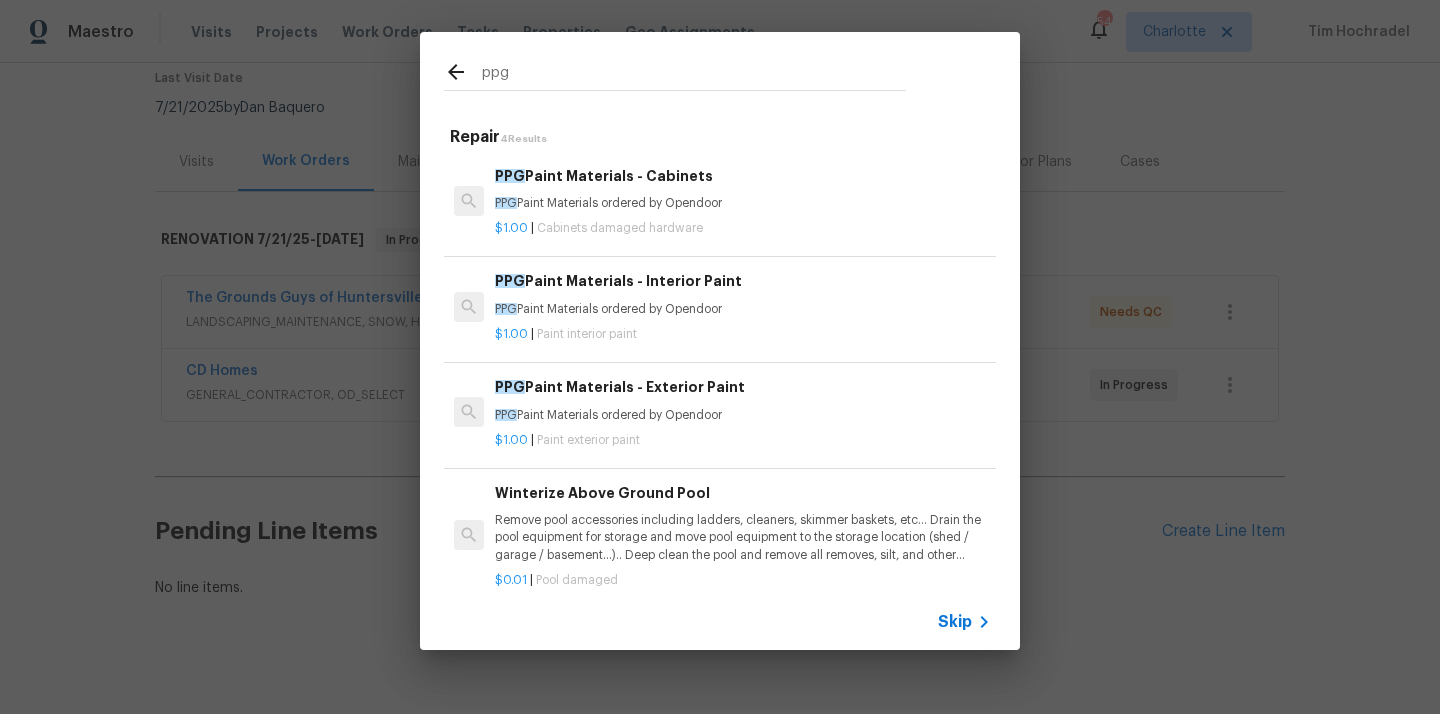 type on "ppg" 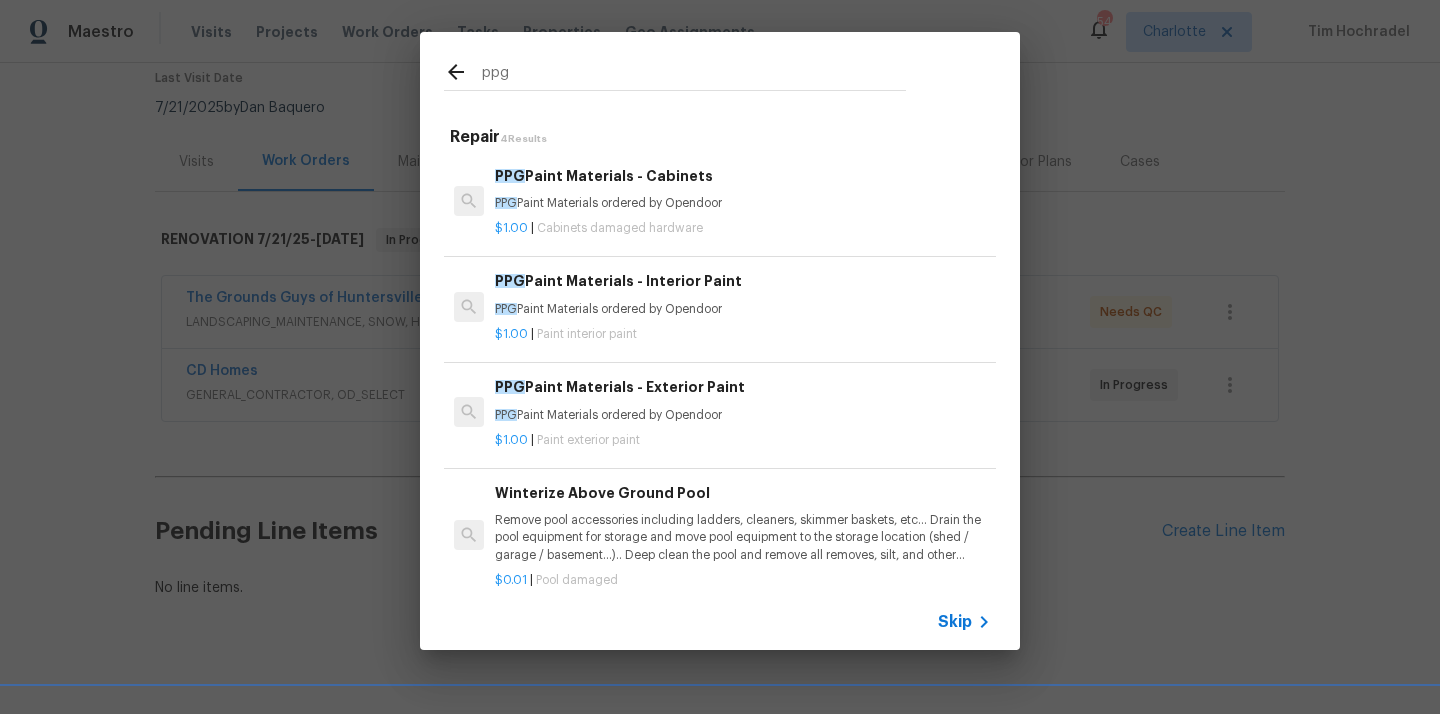click on "$1.00   |   Paint interior paint" at bounding box center (743, 330) 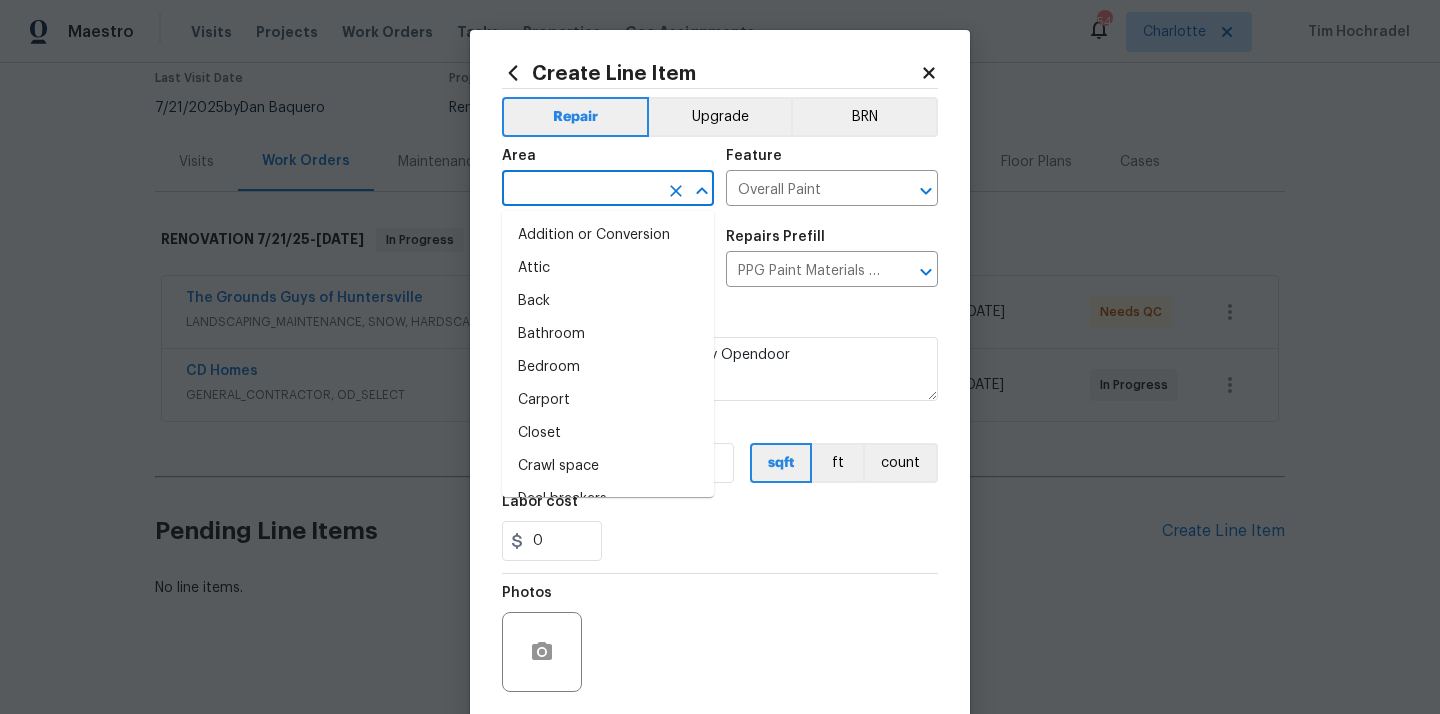 click at bounding box center (580, 190) 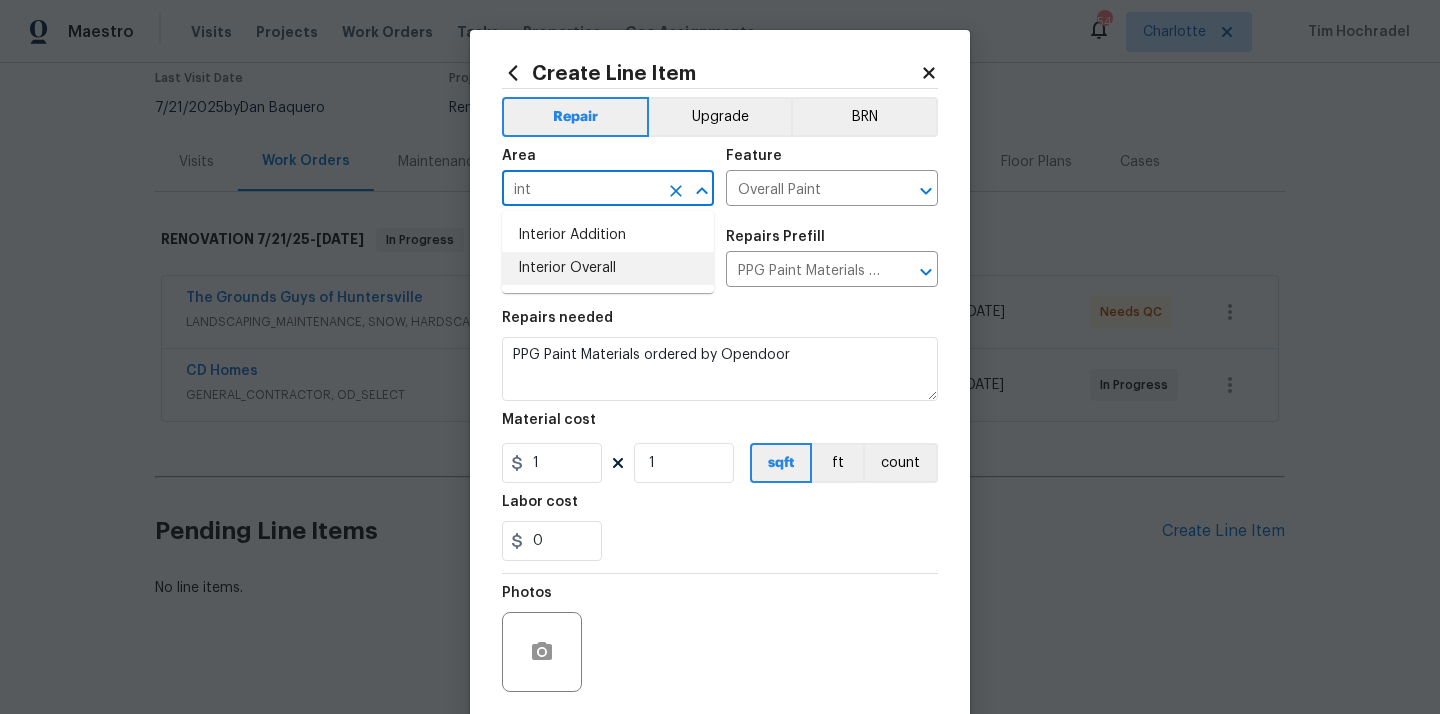 click on "Interior Overall" at bounding box center (608, 268) 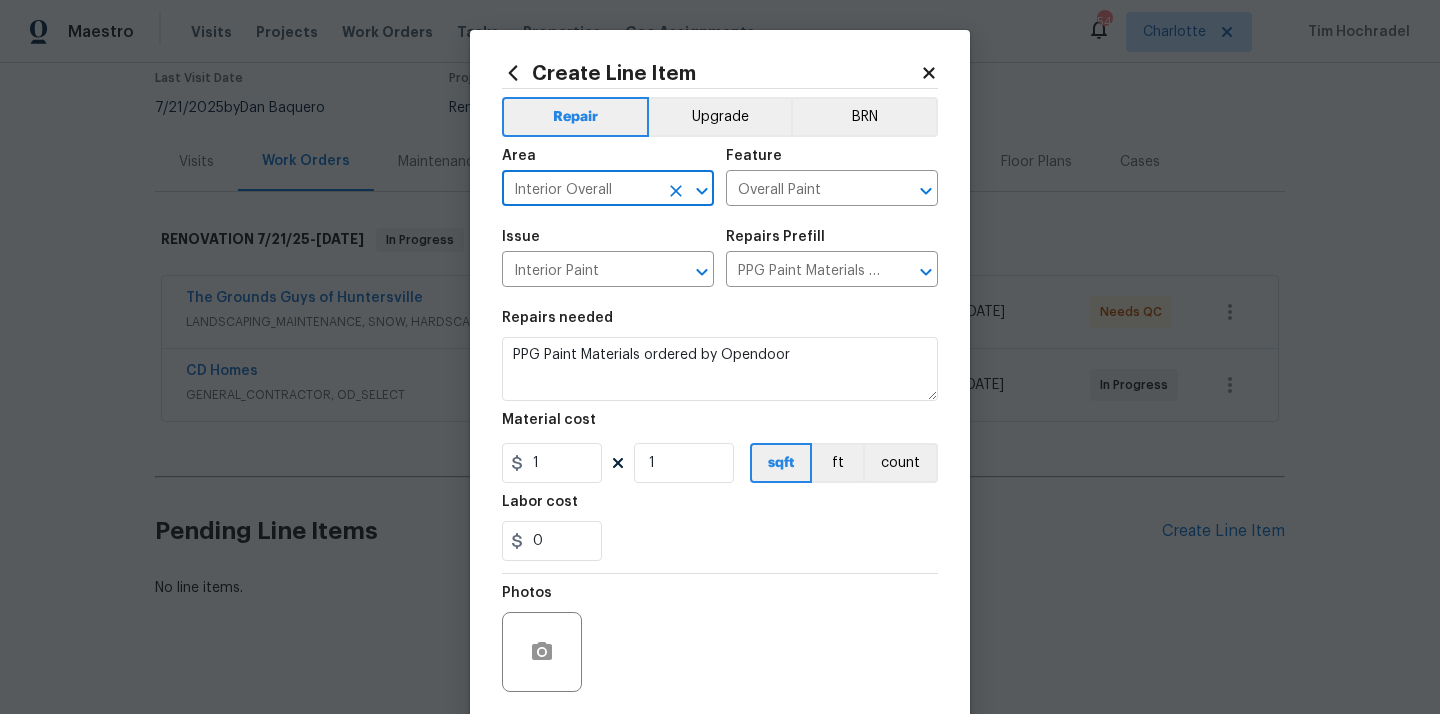 type on "Interior Overall" 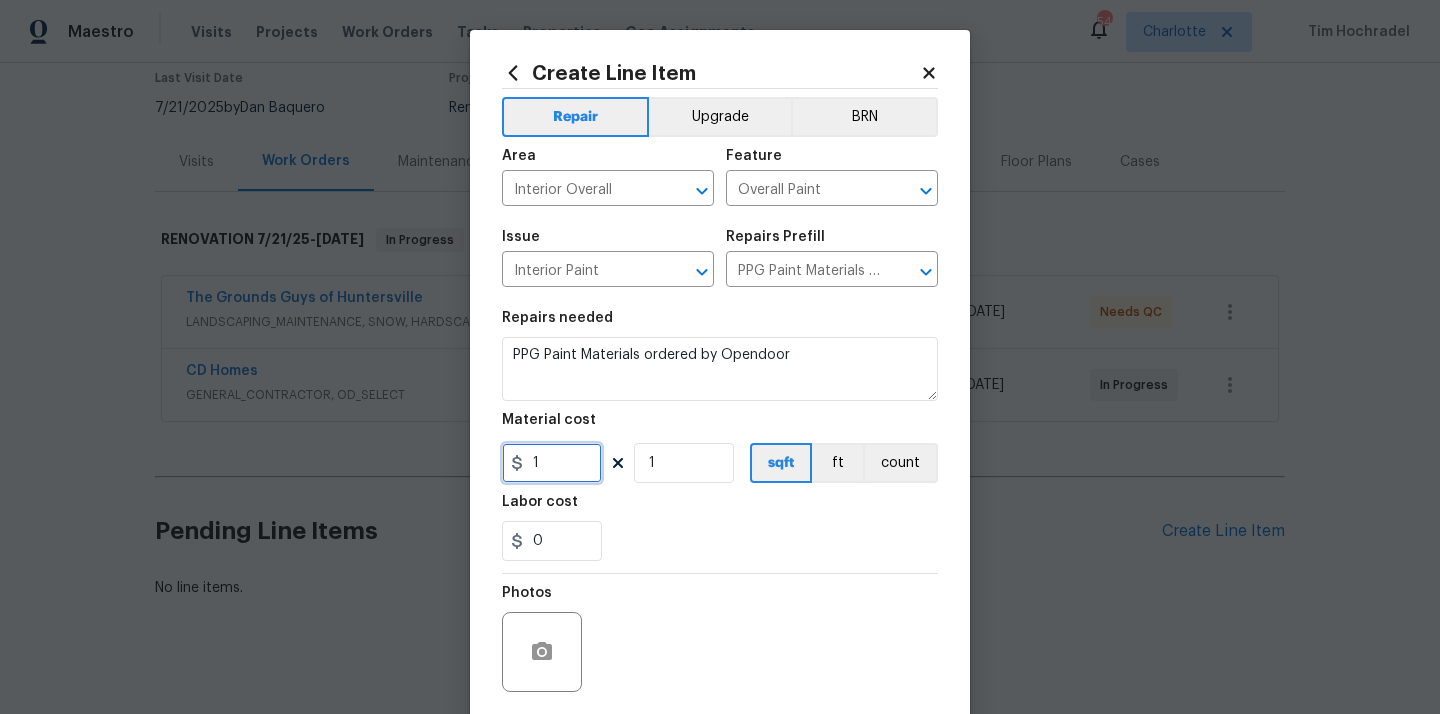 drag, startPoint x: 556, startPoint y: 467, endPoint x: 489, endPoint y: 461, distance: 67.26812 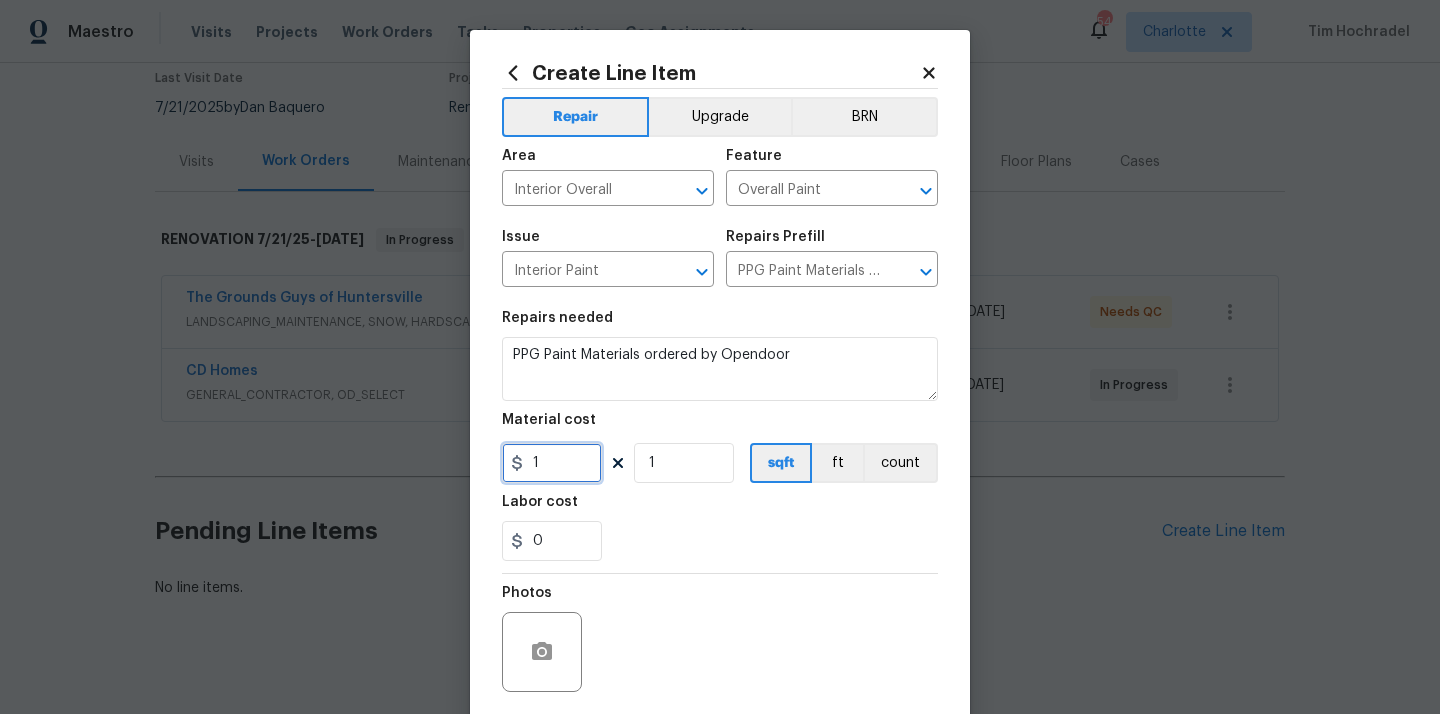 paste on "83.31" 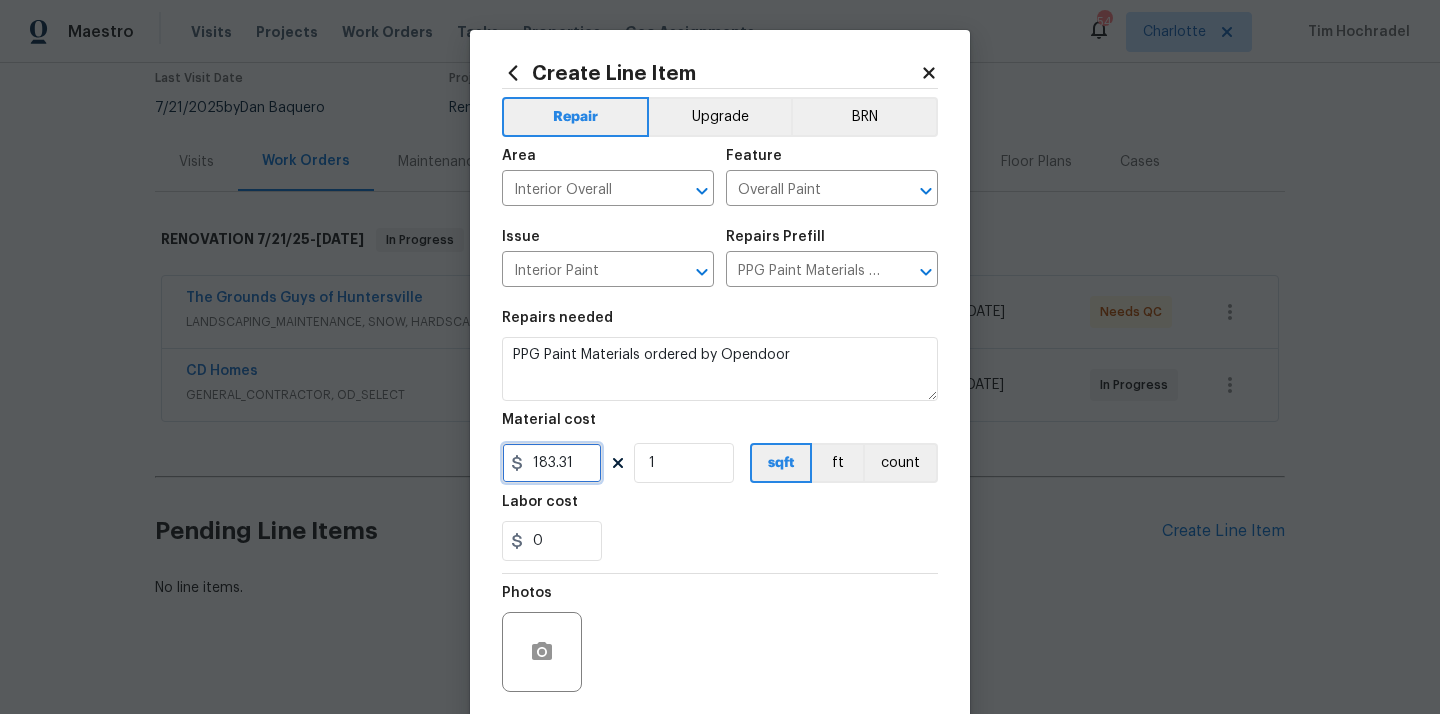 type on "183.31" 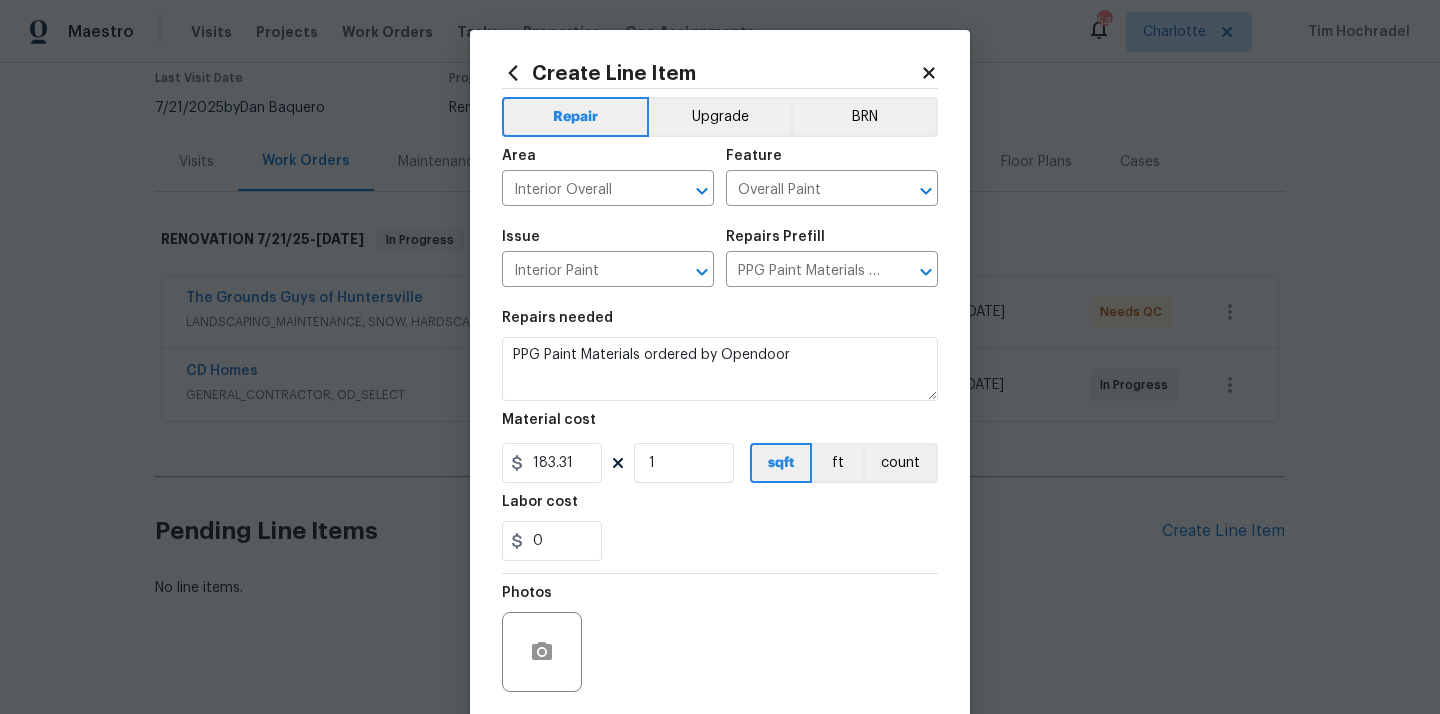 click on "0" at bounding box center (720, 541) 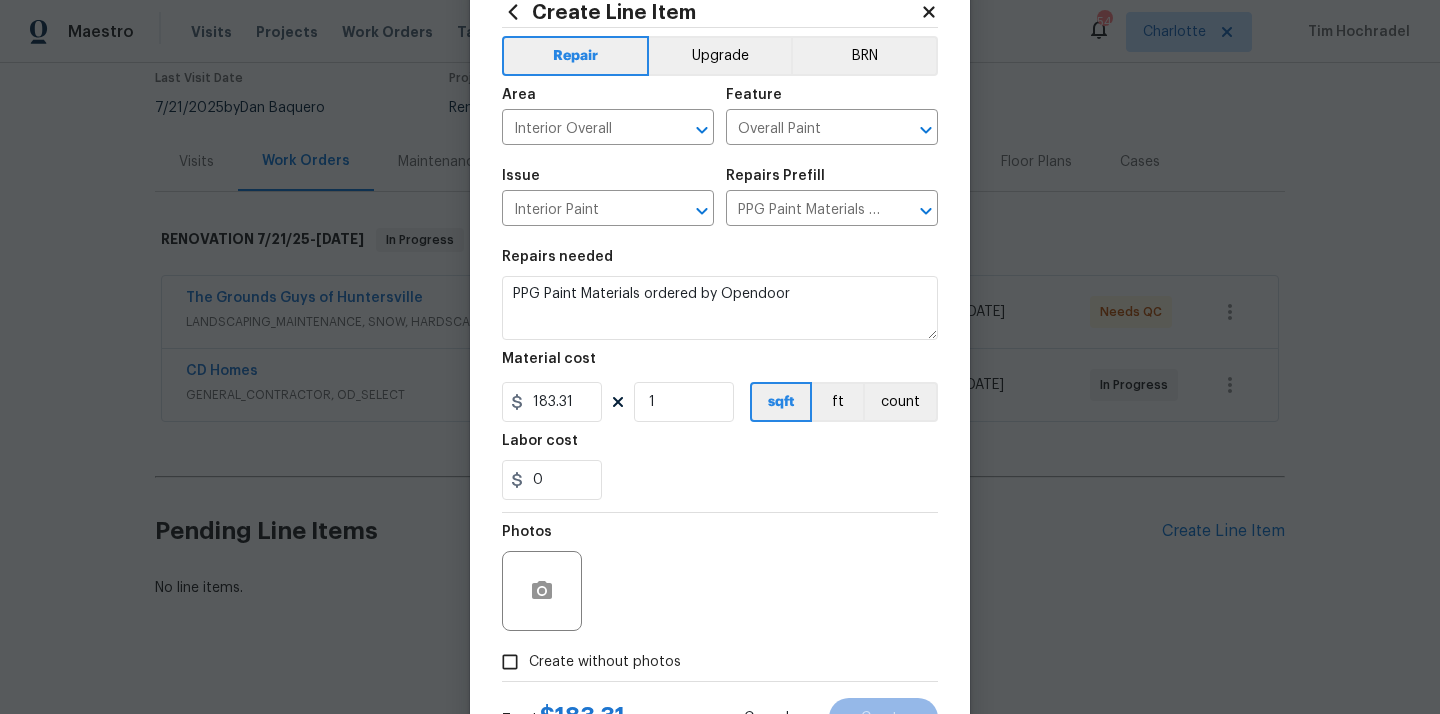 scroll, scrollTop: 148, scrollLeft: 0, axis: vertical 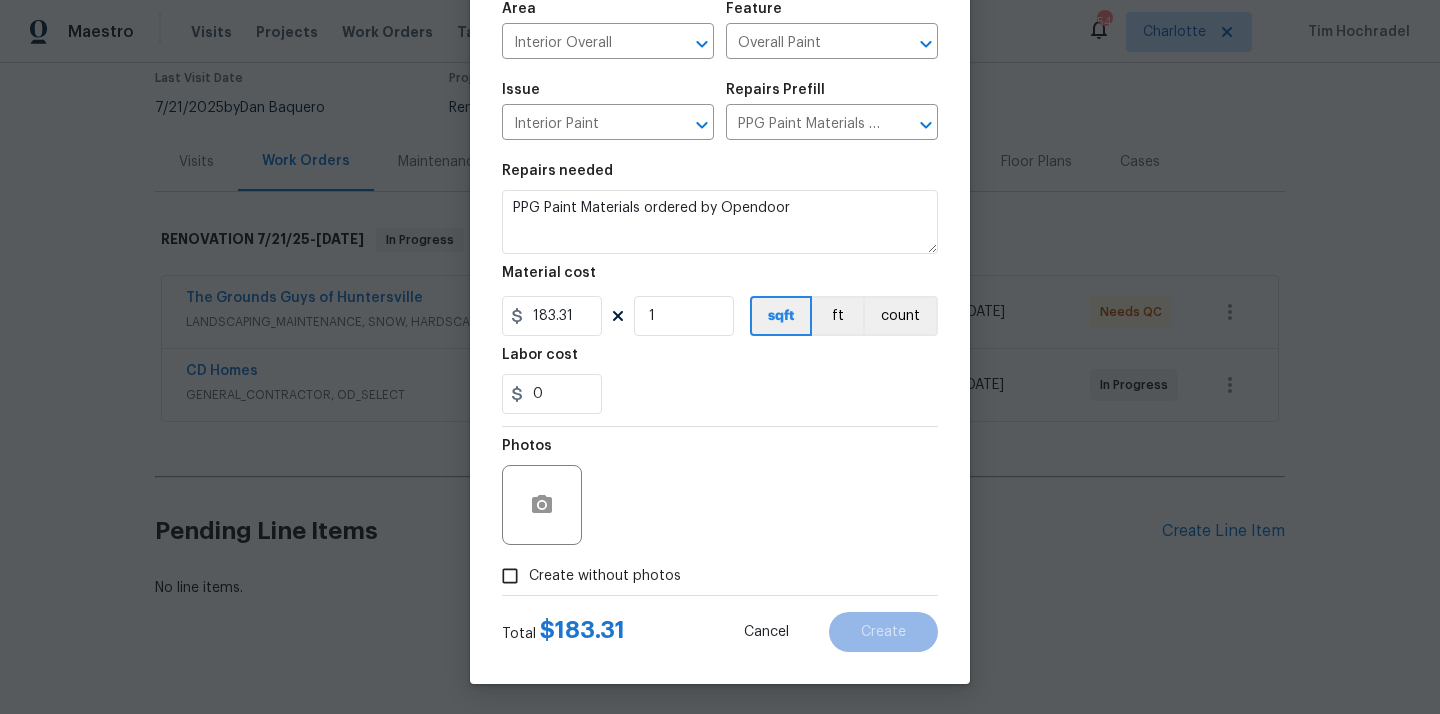 click on "Create without photos" at bounding box center (605, 576) 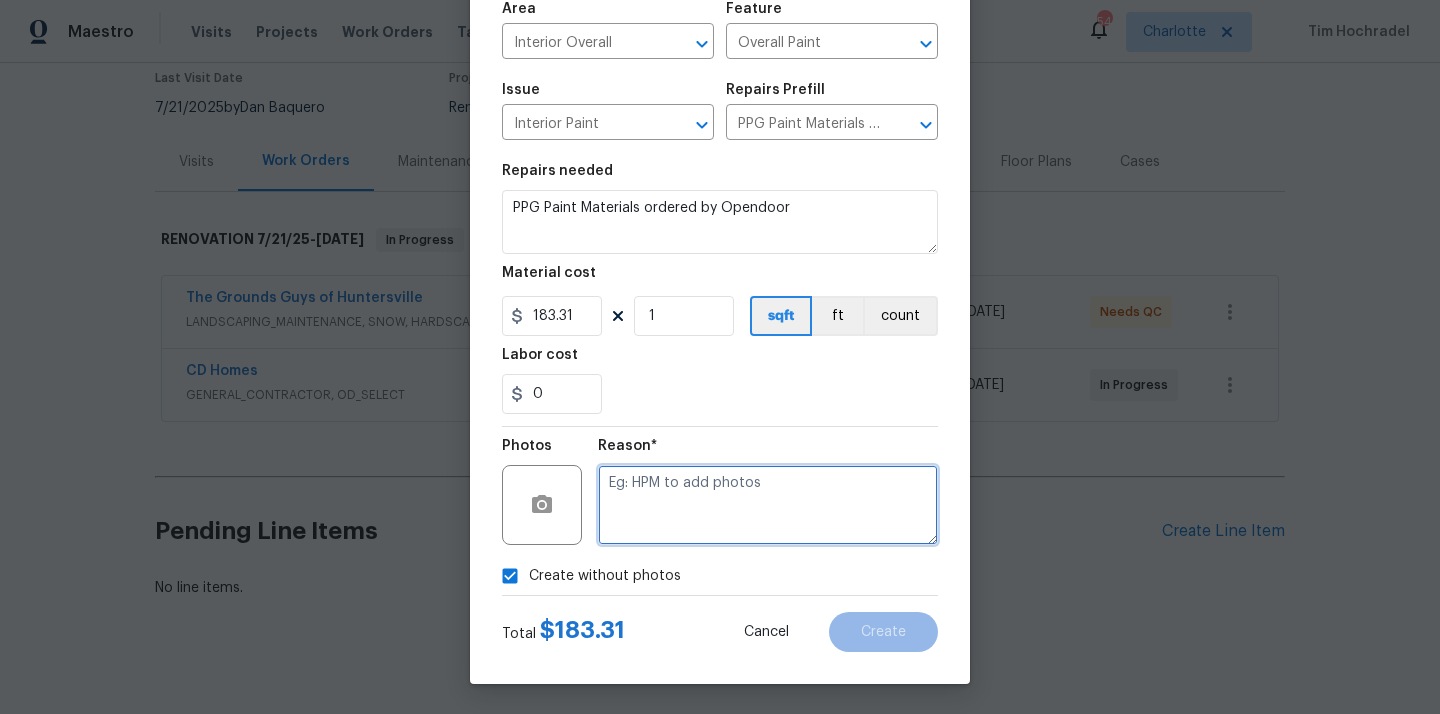 click at bounding box center (768, 505) 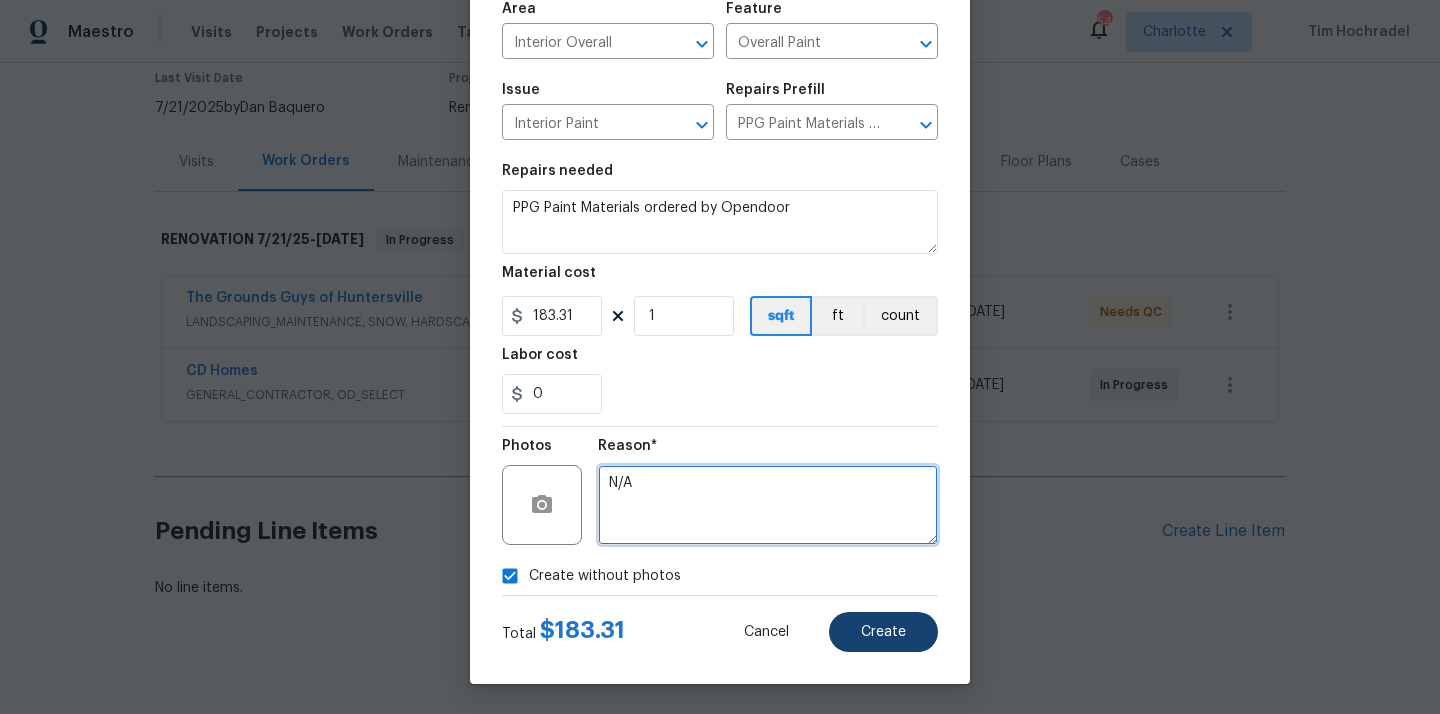 type on "N/A" 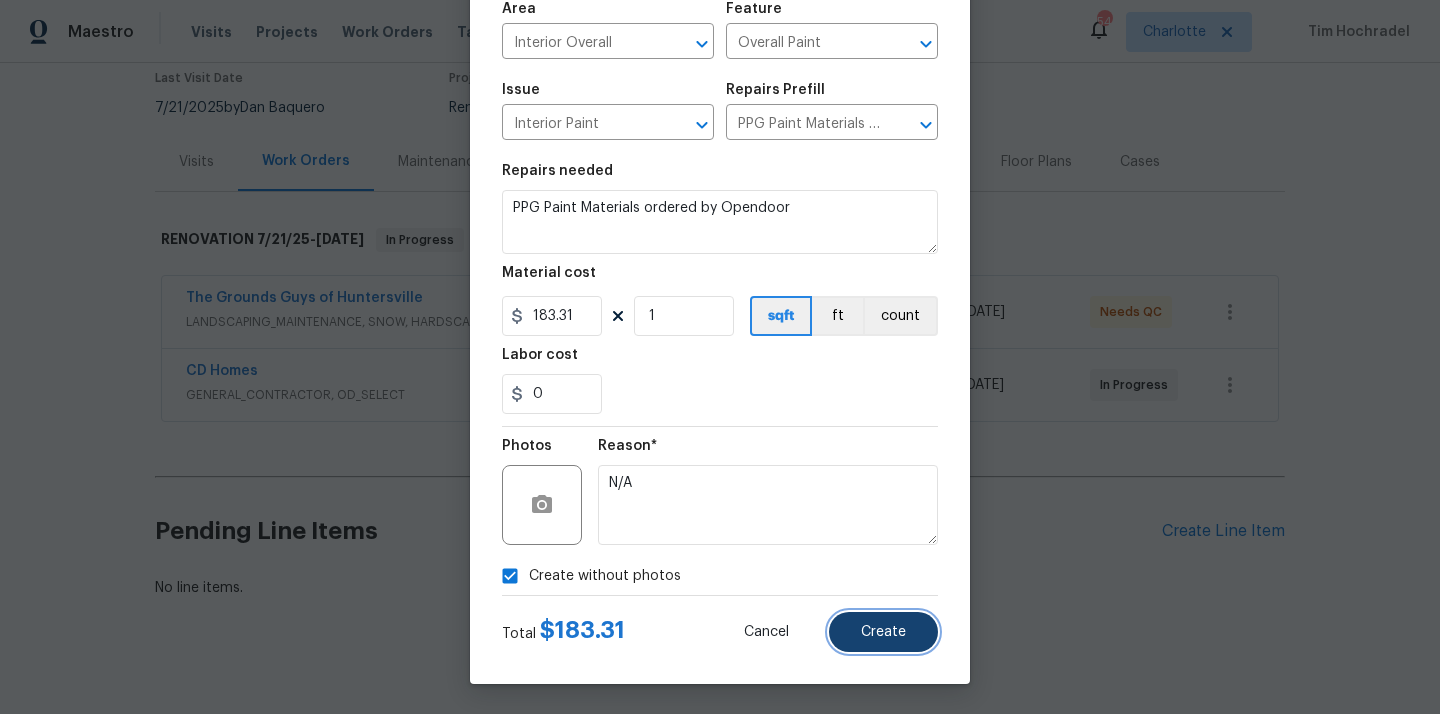 click on "Create" at bounding box center (883, 632) 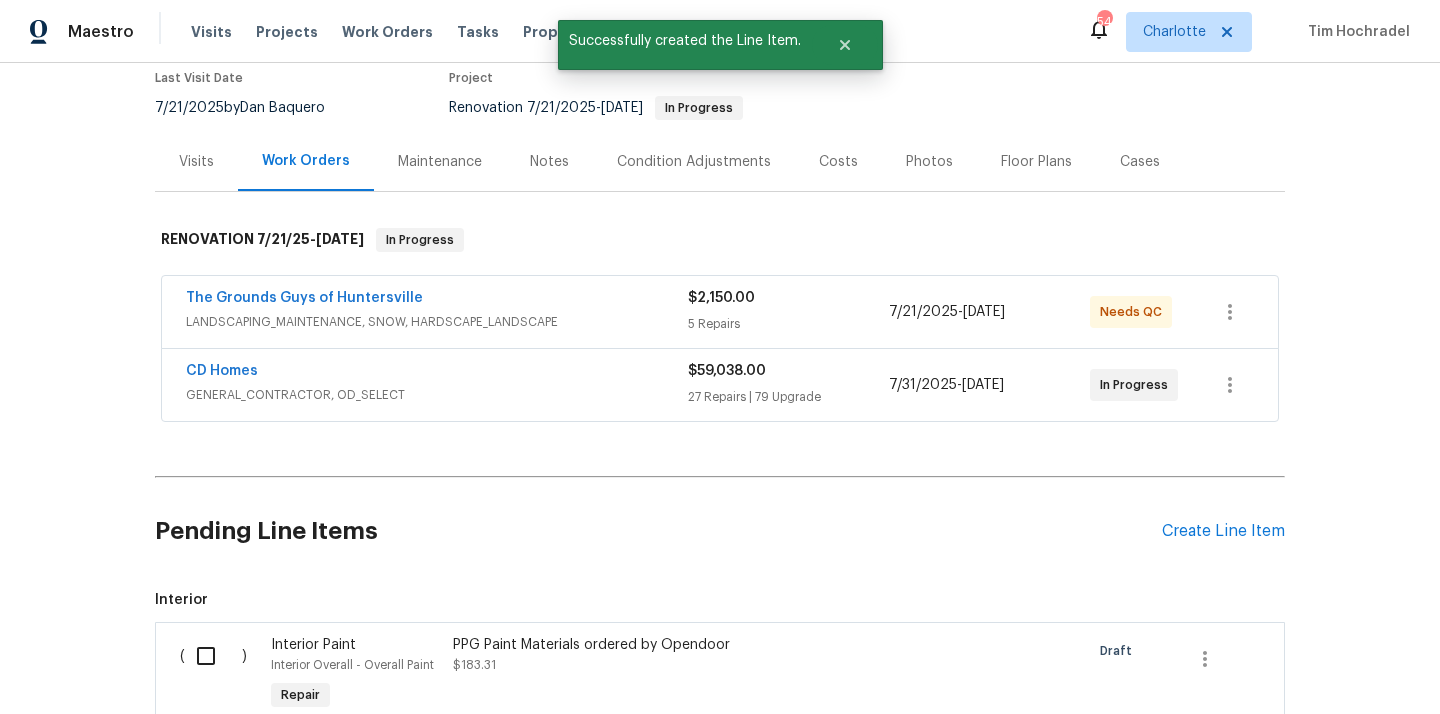 click at bounding box center [213, 656] 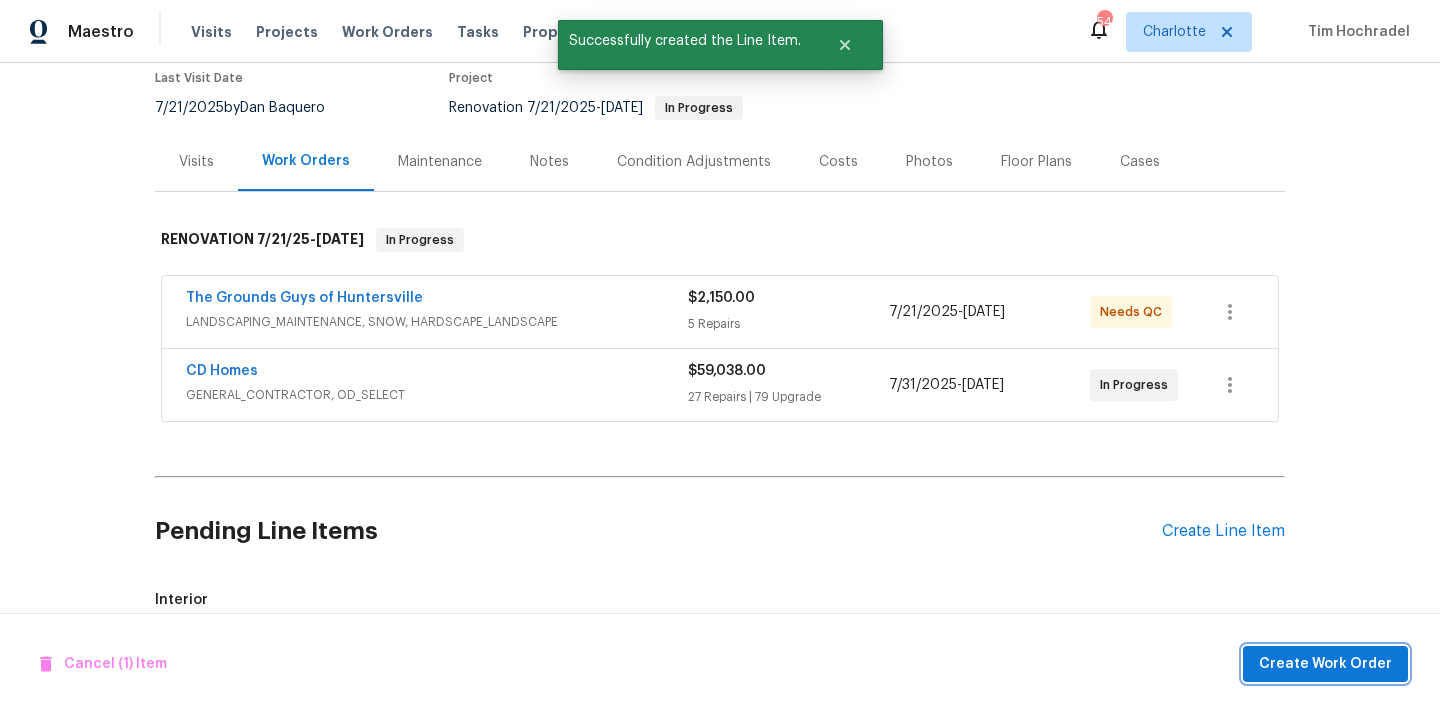 click on "Create Work Order" at bounding box center [1325, 664] 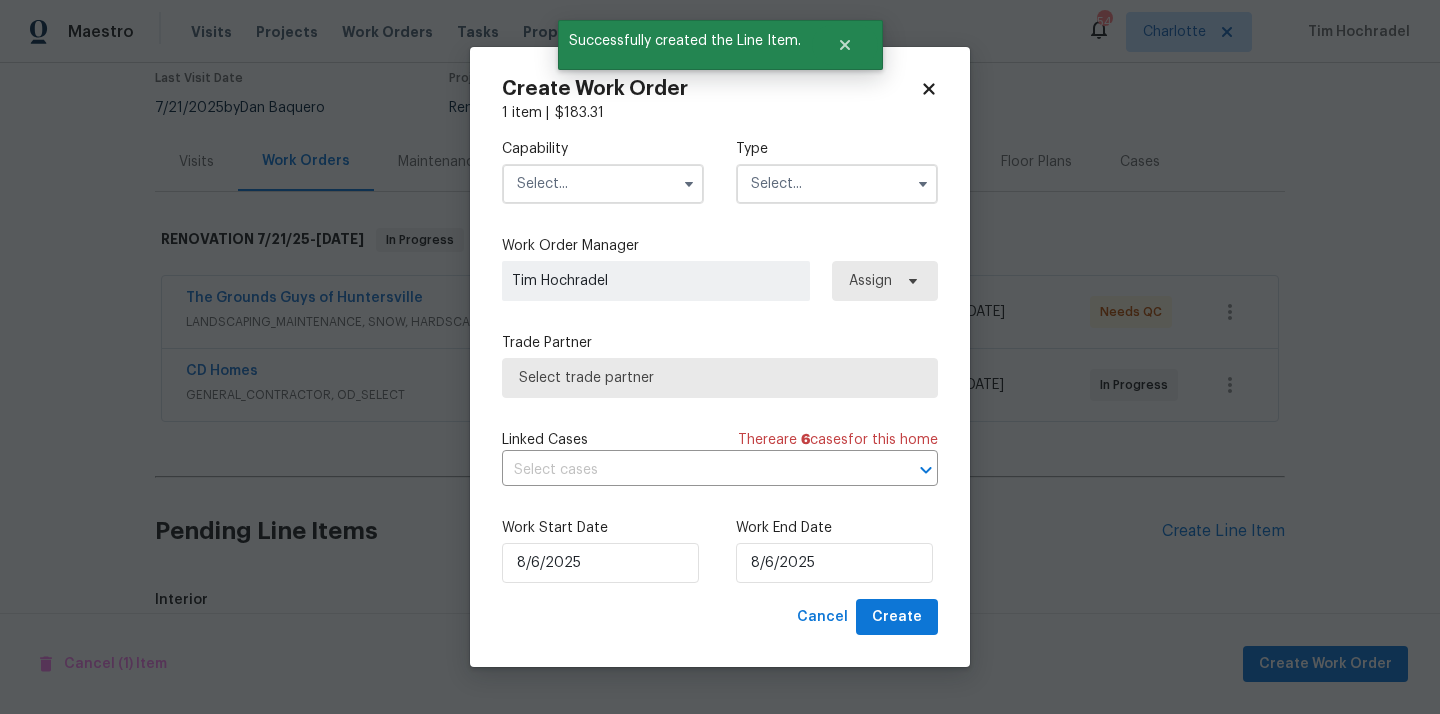 click at bounding box center [603, 184] 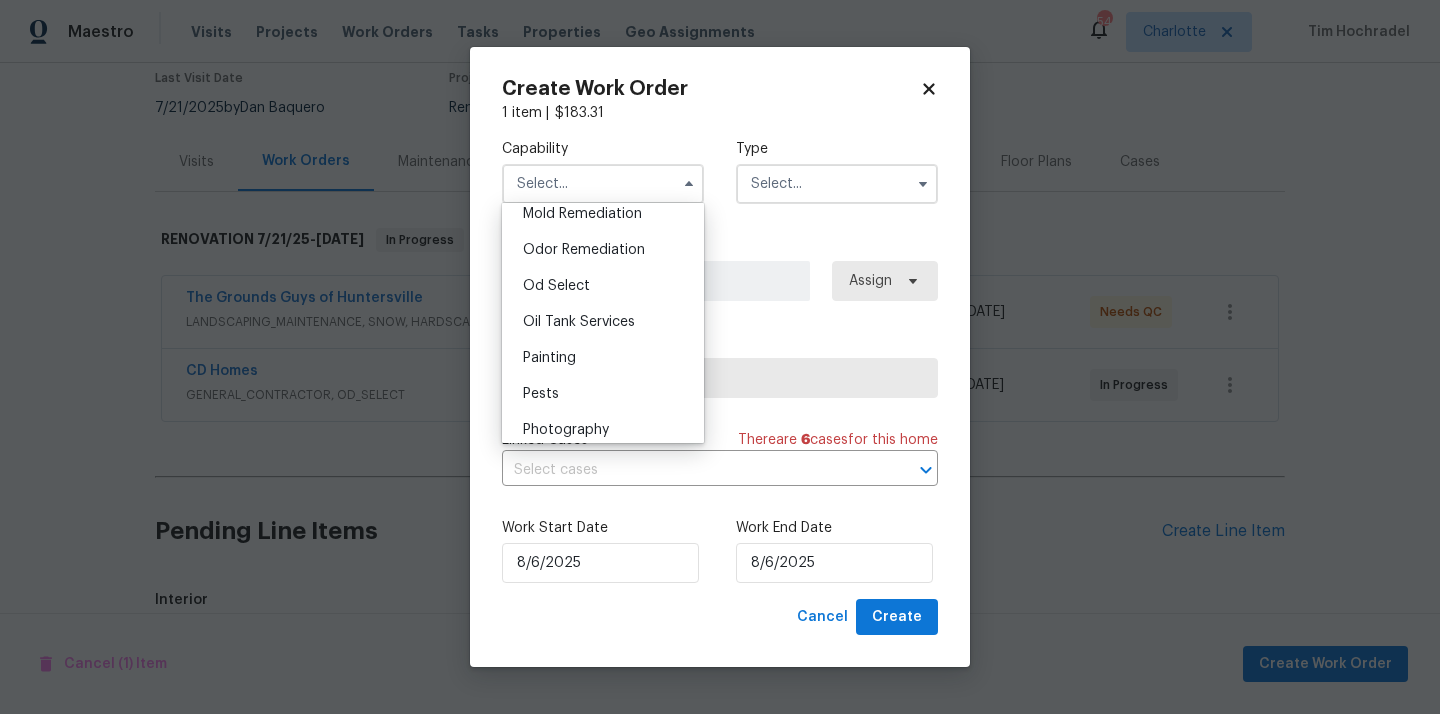 scroll, scrollTop: 1569, scrollLeft: 0, axis: vertical 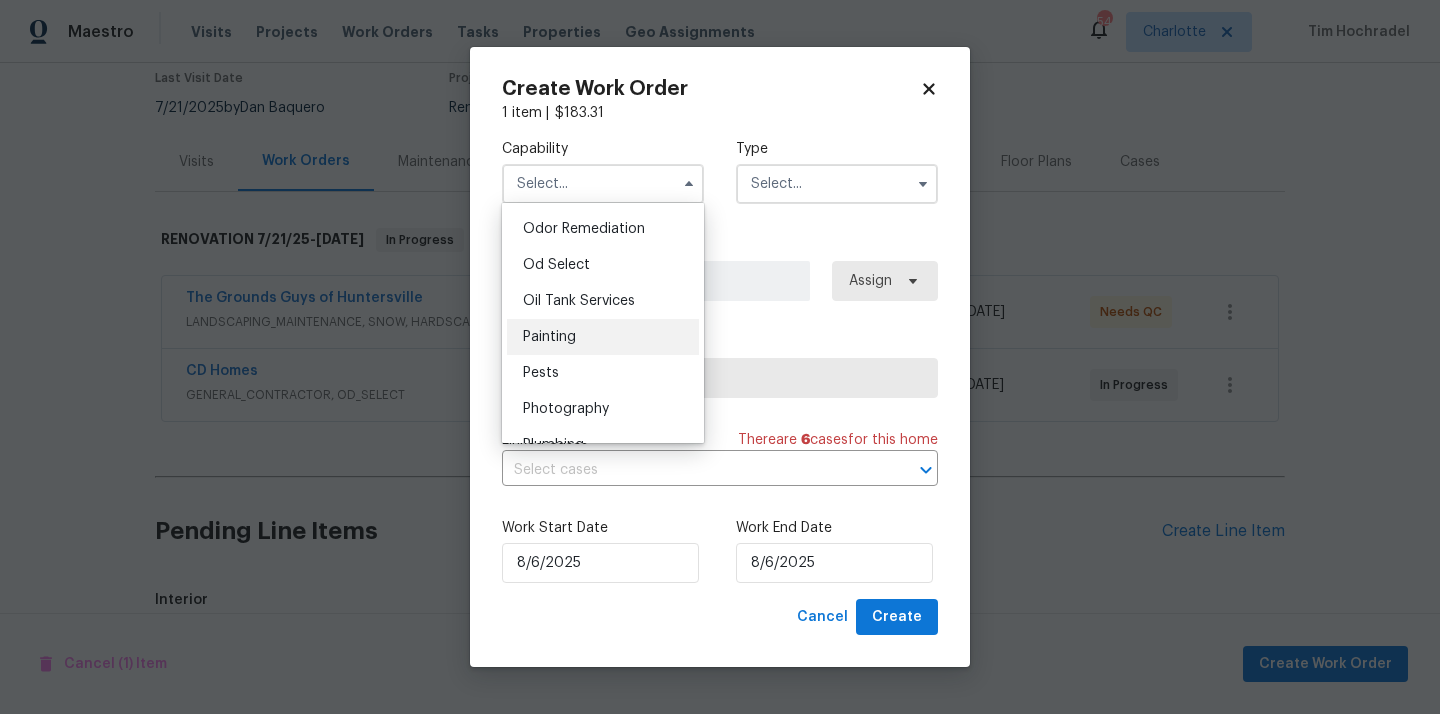 click on "Painting" at bounding box center [603, 337] 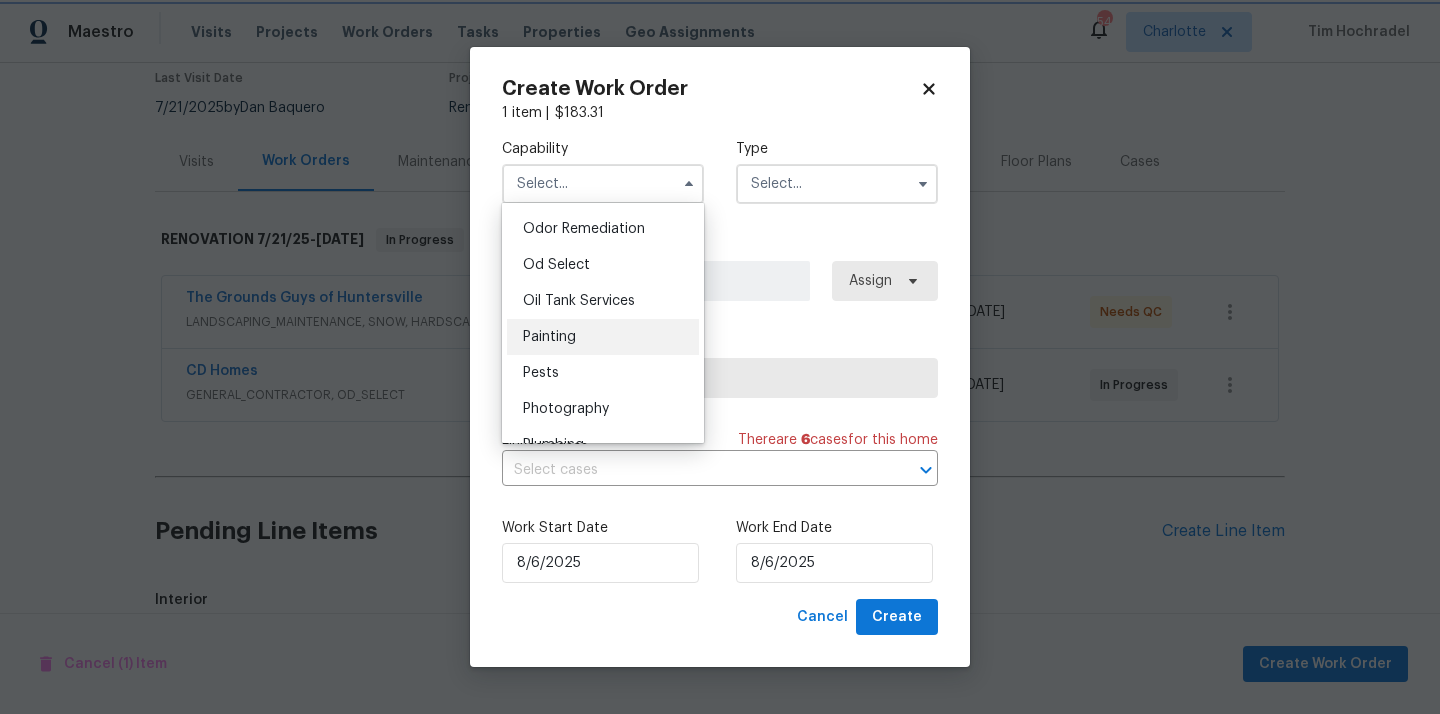 type on "Painting" 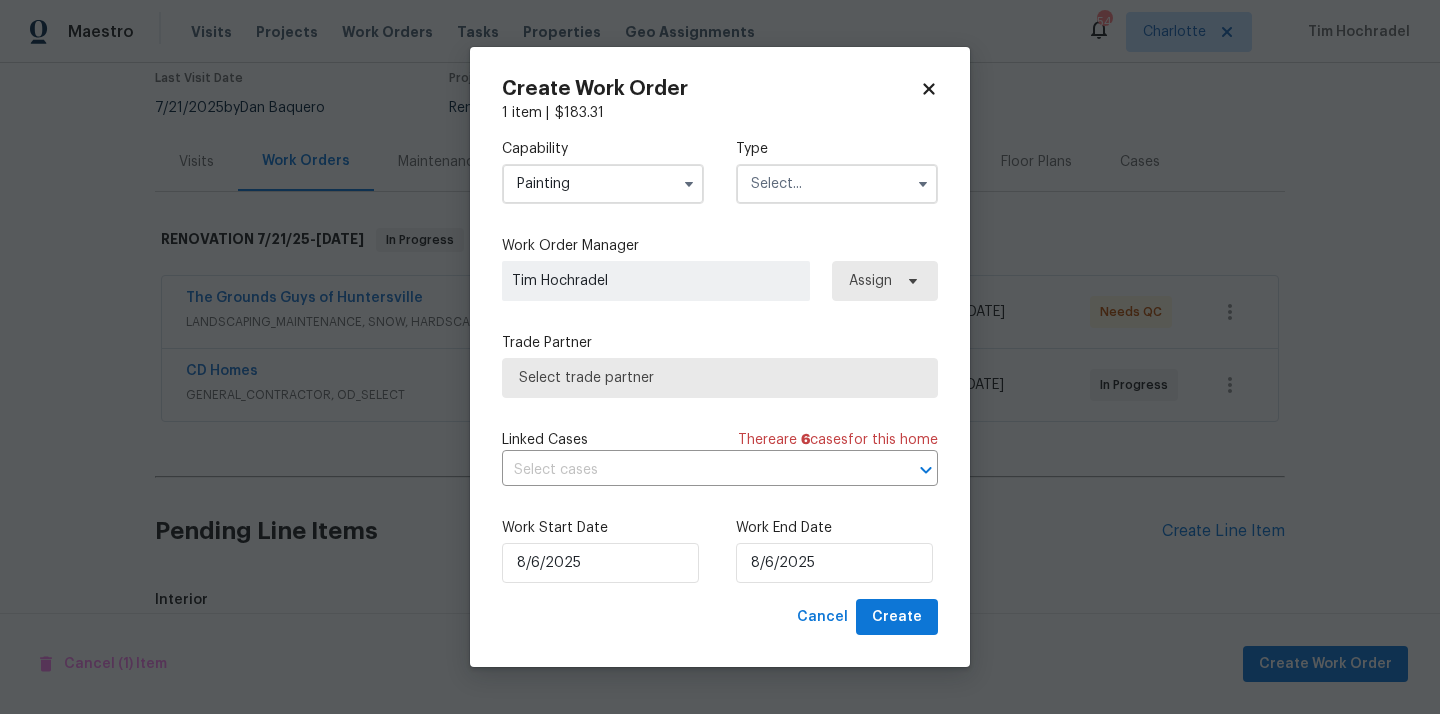 click at bounding box center (837, 184) 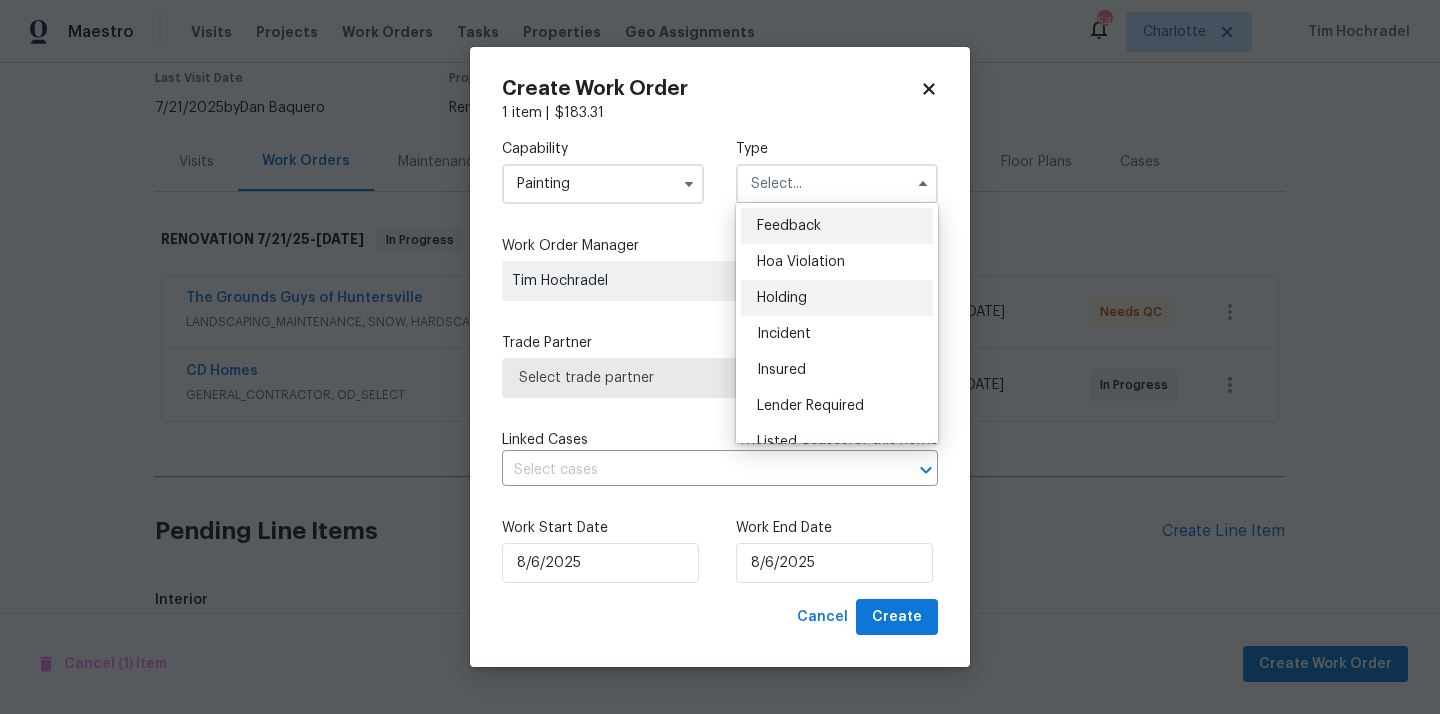 scroll, scrollTop: 454, scrollLeft: 0, axis: vertical 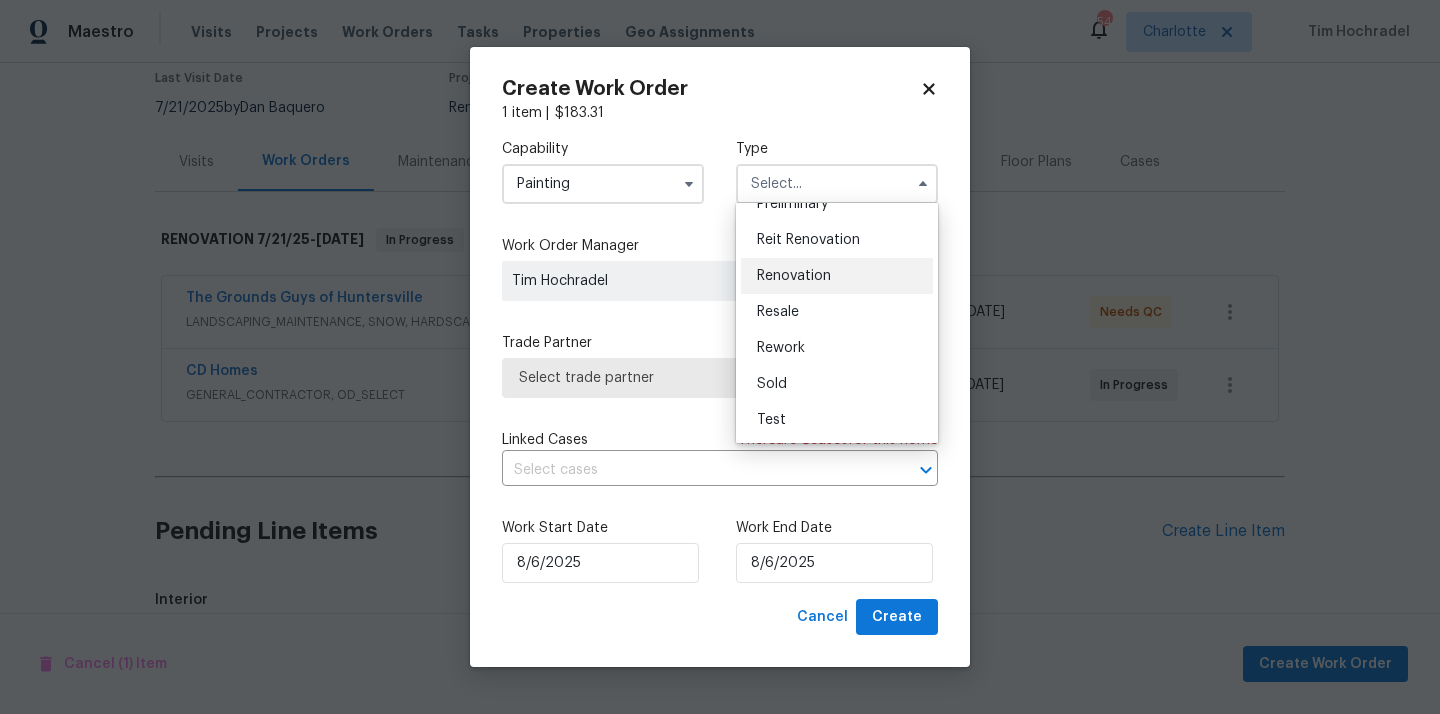click on "Renovation" at bounding box center [837, 276] 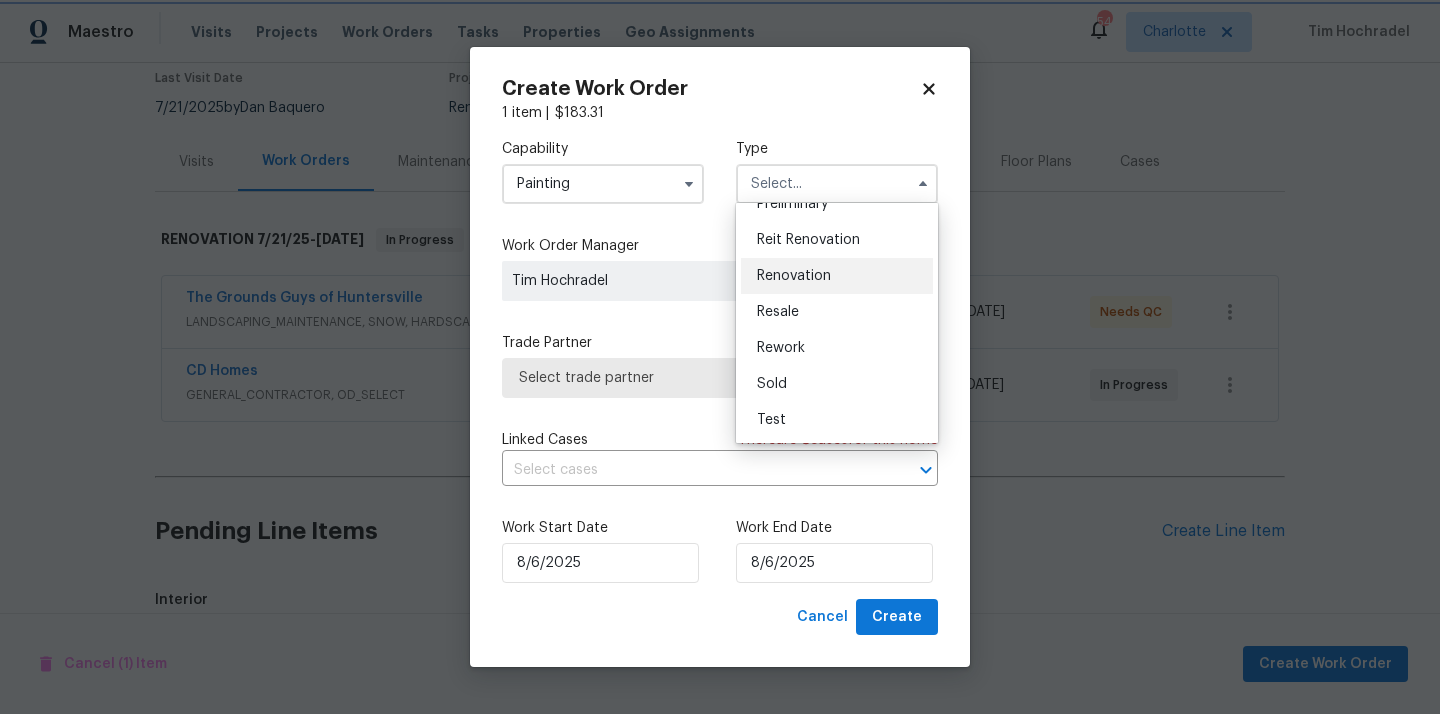 type on "Renovation" 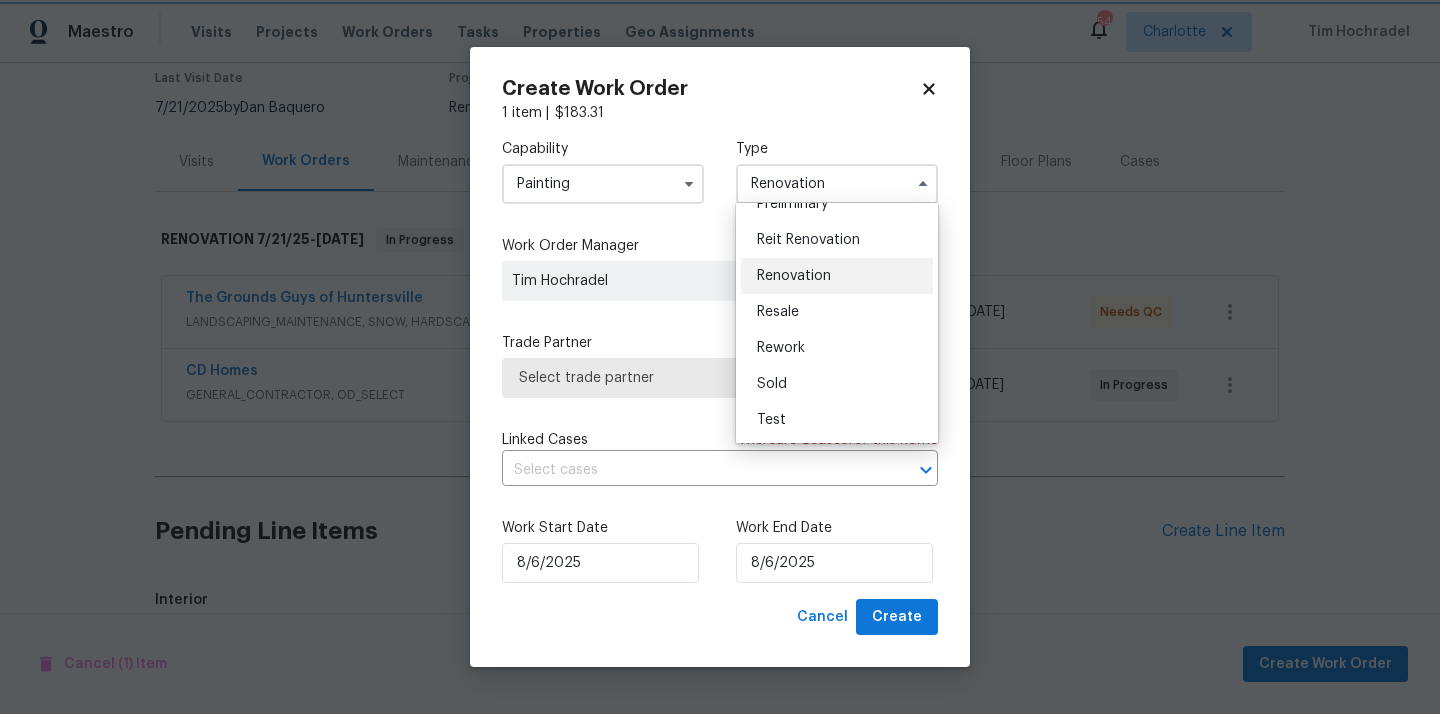 scroll, scrollTop: 0, scrollLeft: 0, axis: both 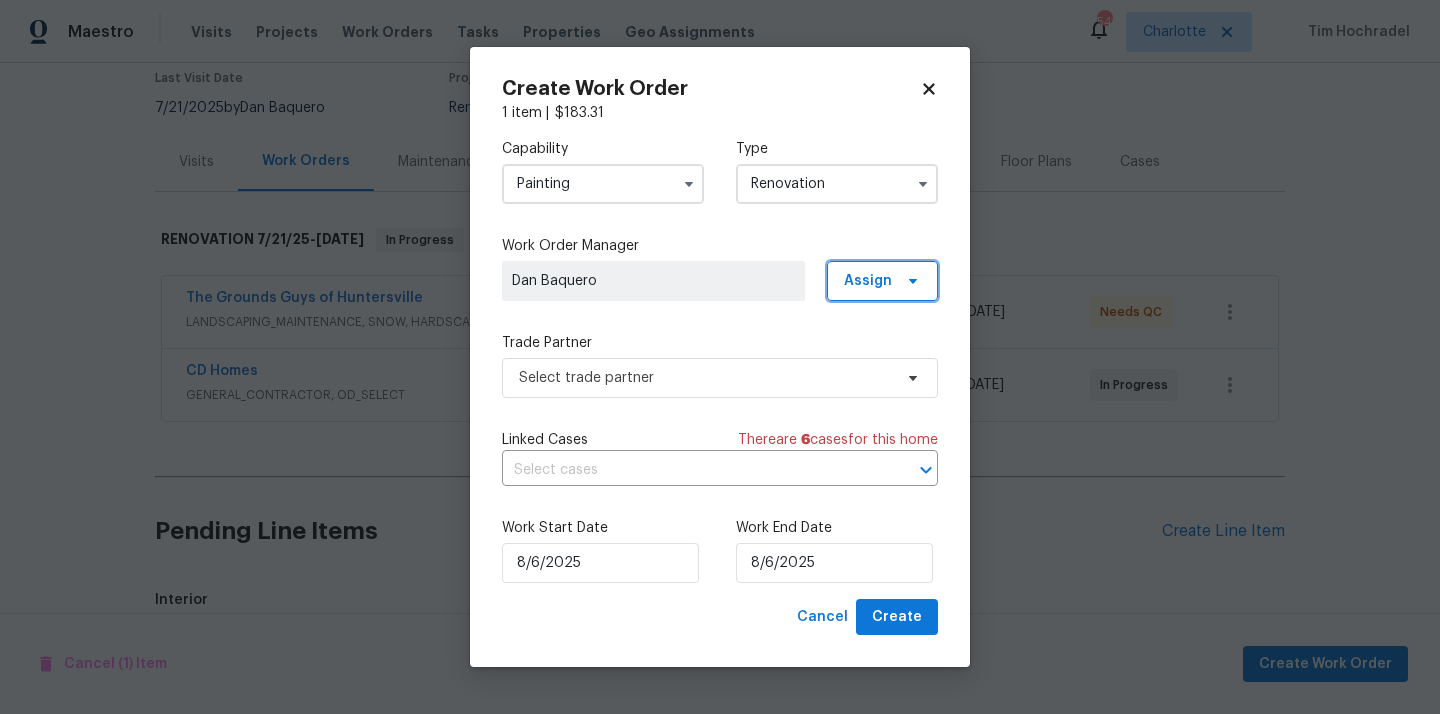 click on "Assign" at bounding box center (868, 281) 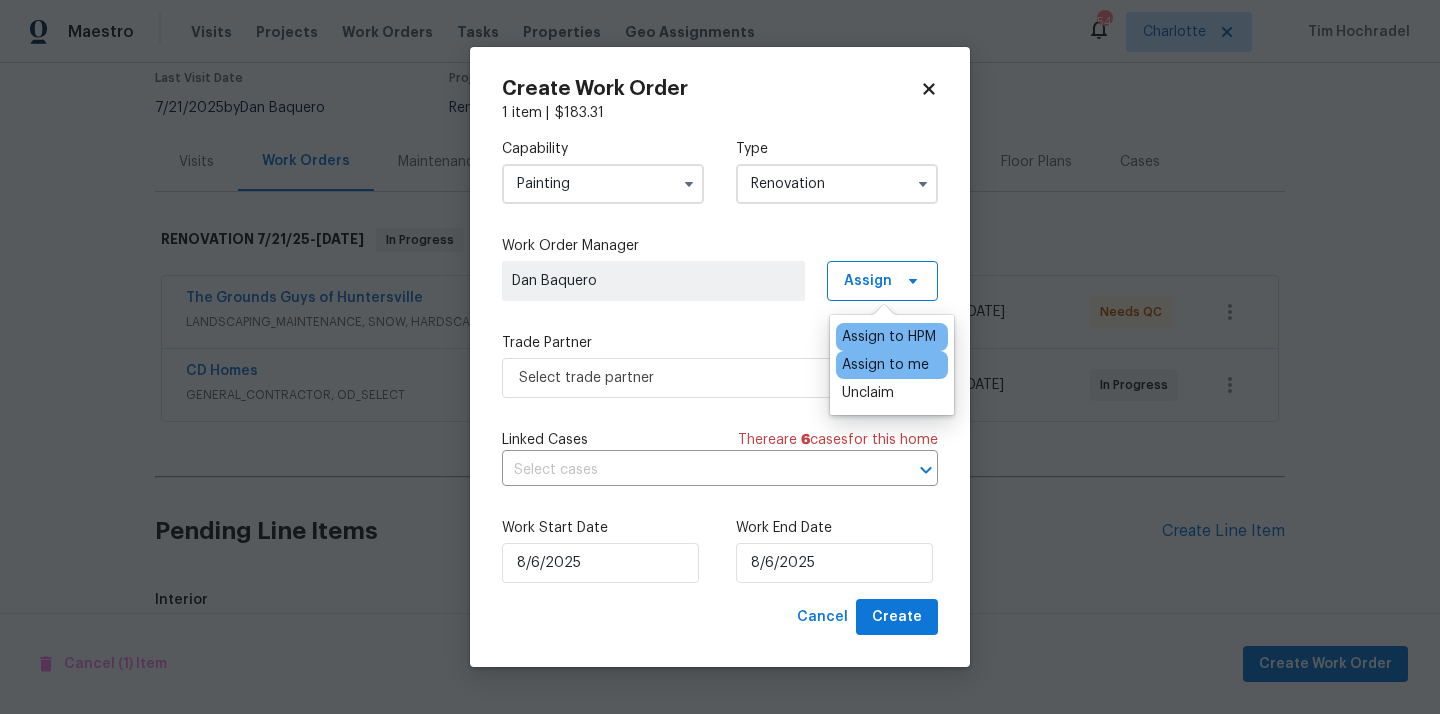 click on "Assign to me" at bounding box center [885, 365] 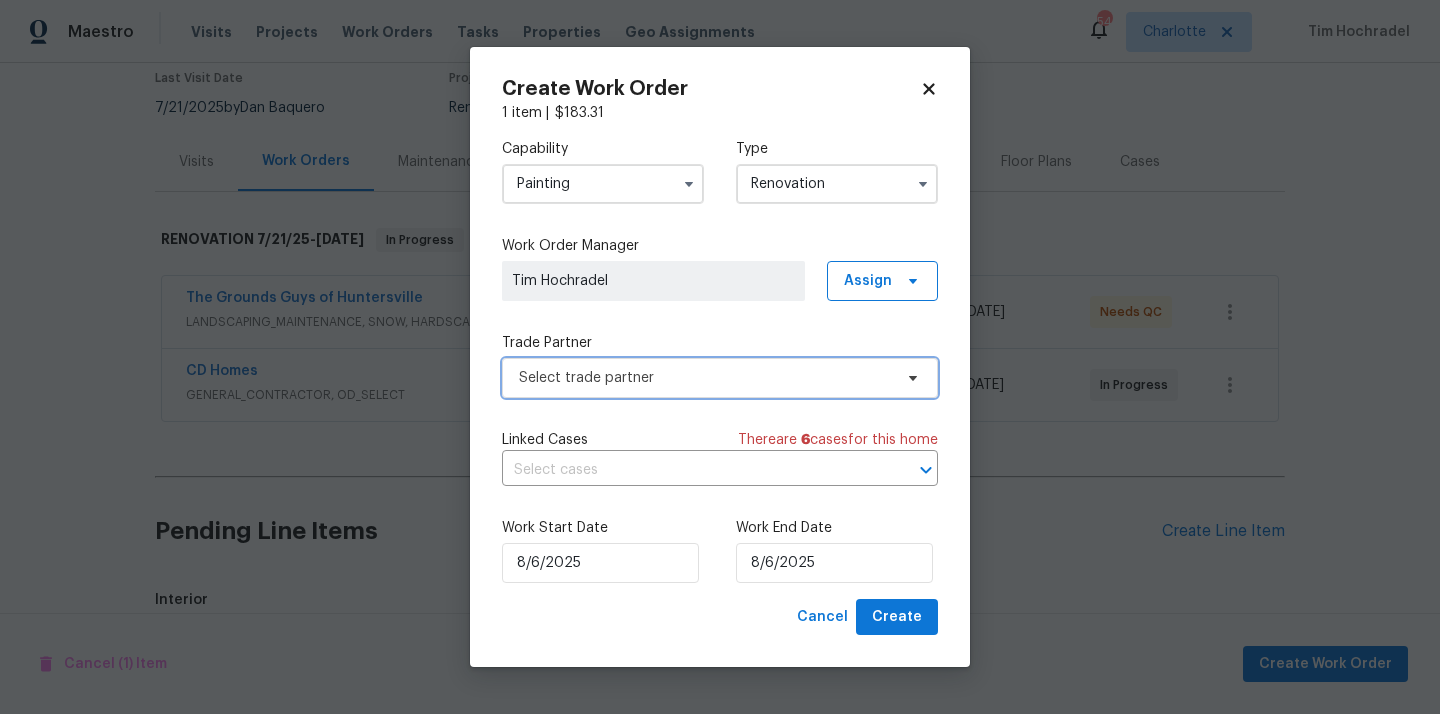 click on "Select trade partner" at bounding box center (705, 378) 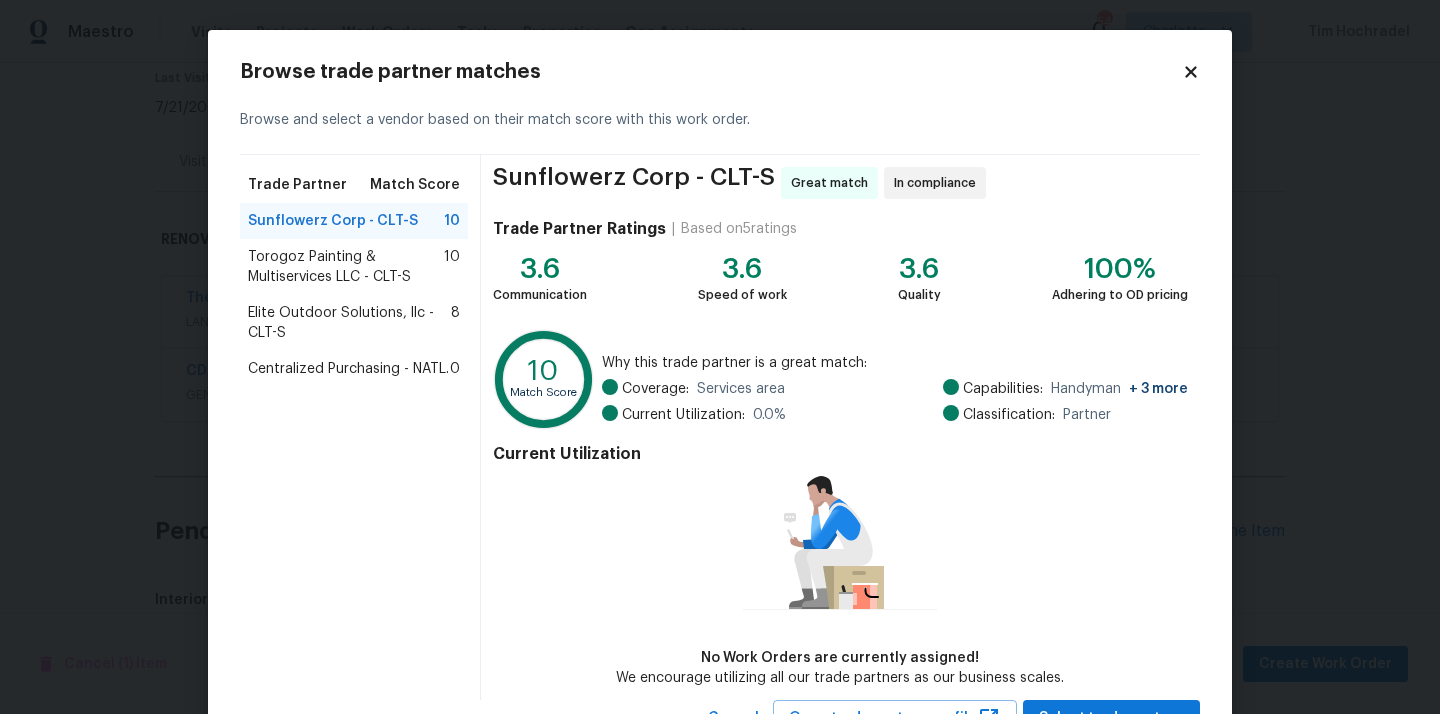 click on "Centralized Purchasing - NATL." at bounding box center (348, 369) 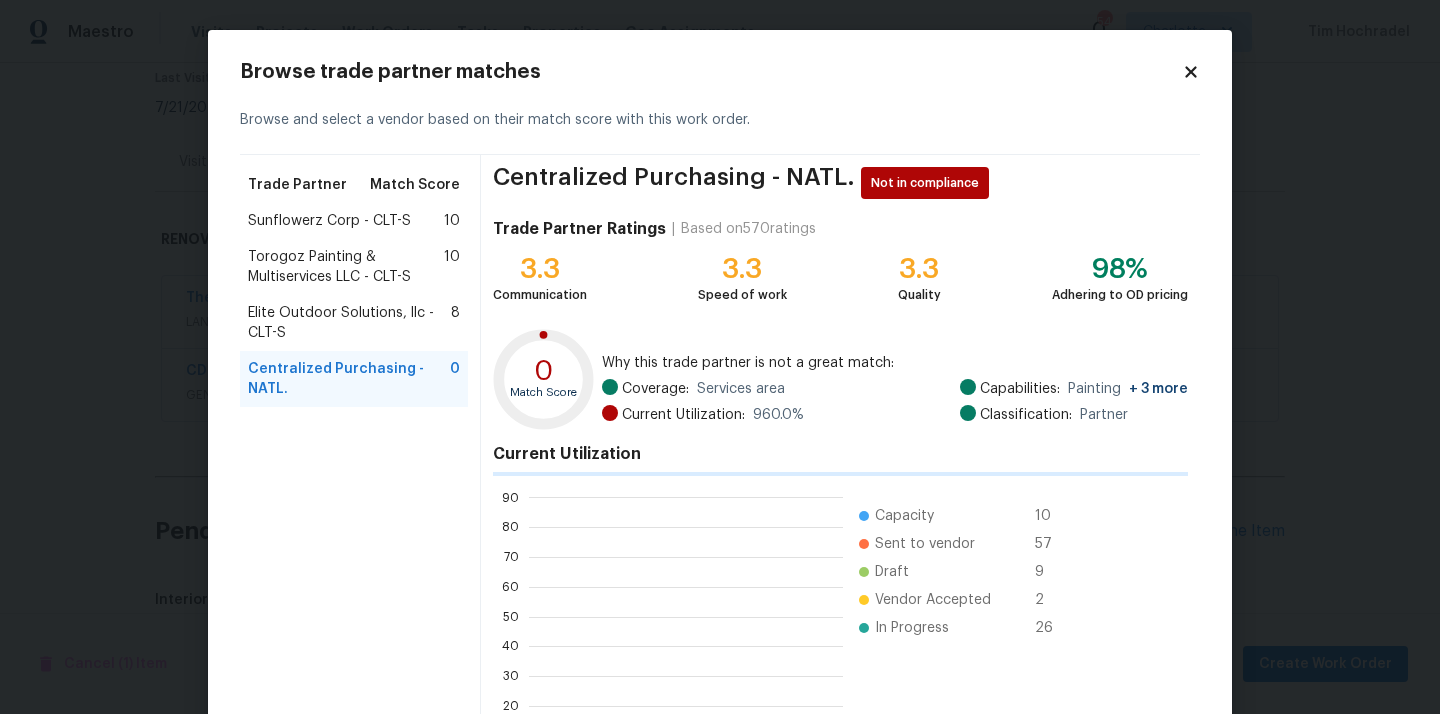 scroll, scrollTop: 2, scrollLeft: 1, axis: both 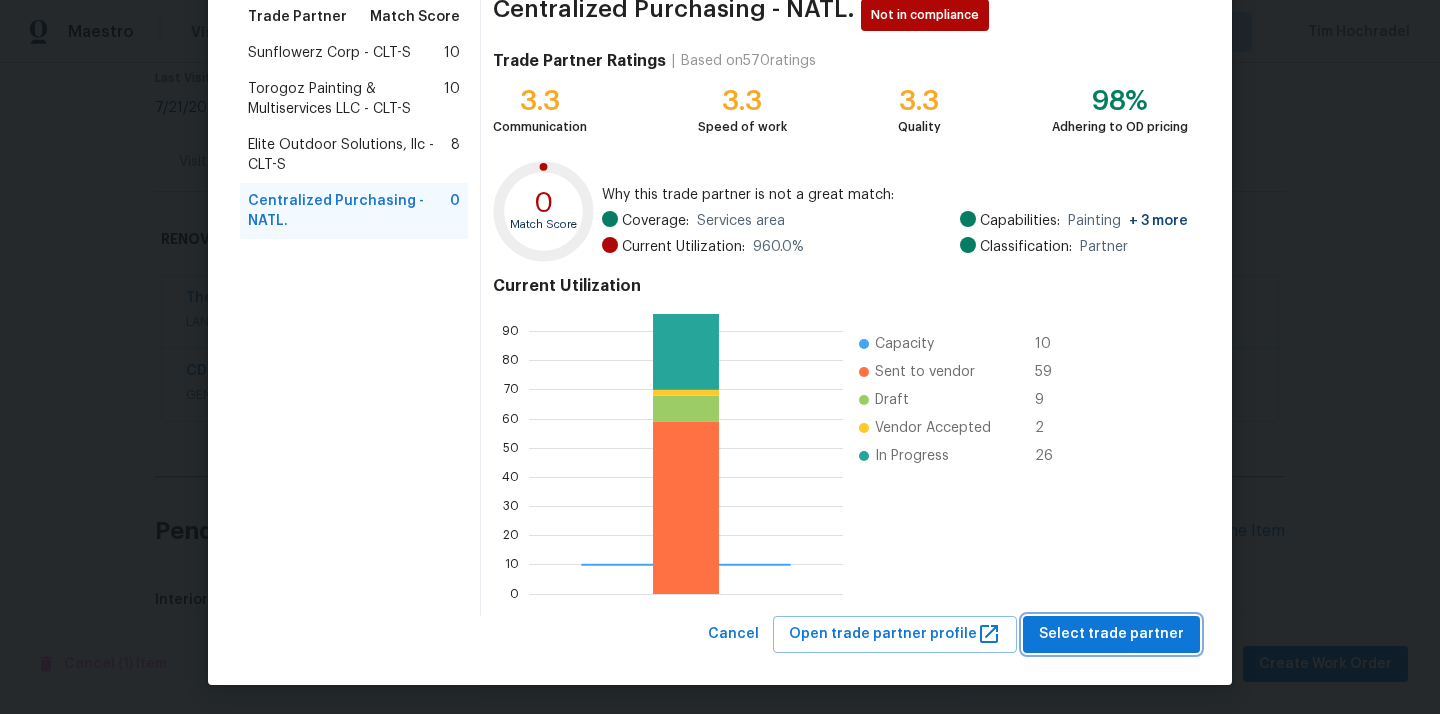 click on "Select trade partner" at bounding box center (1111, 634) 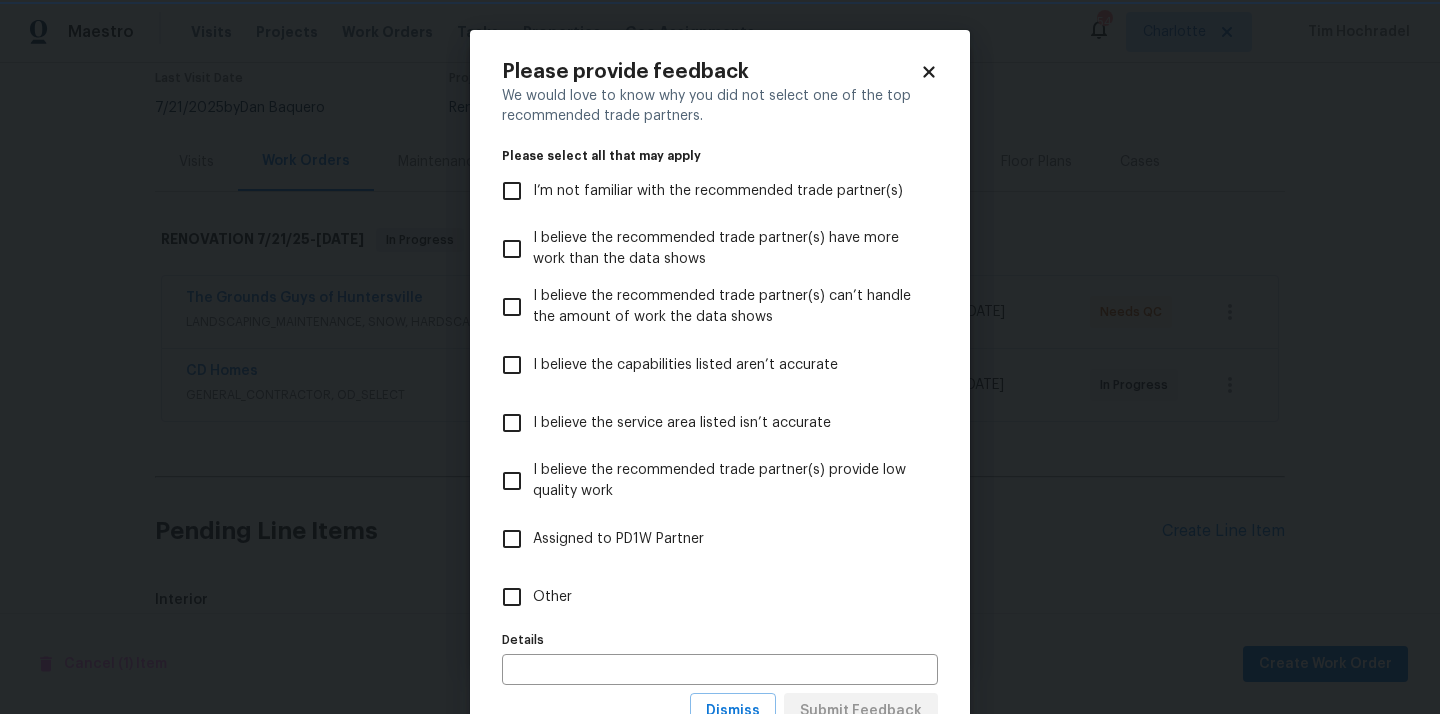 scroll, scrollTop: 0, scrollLeft: 0, axis: both 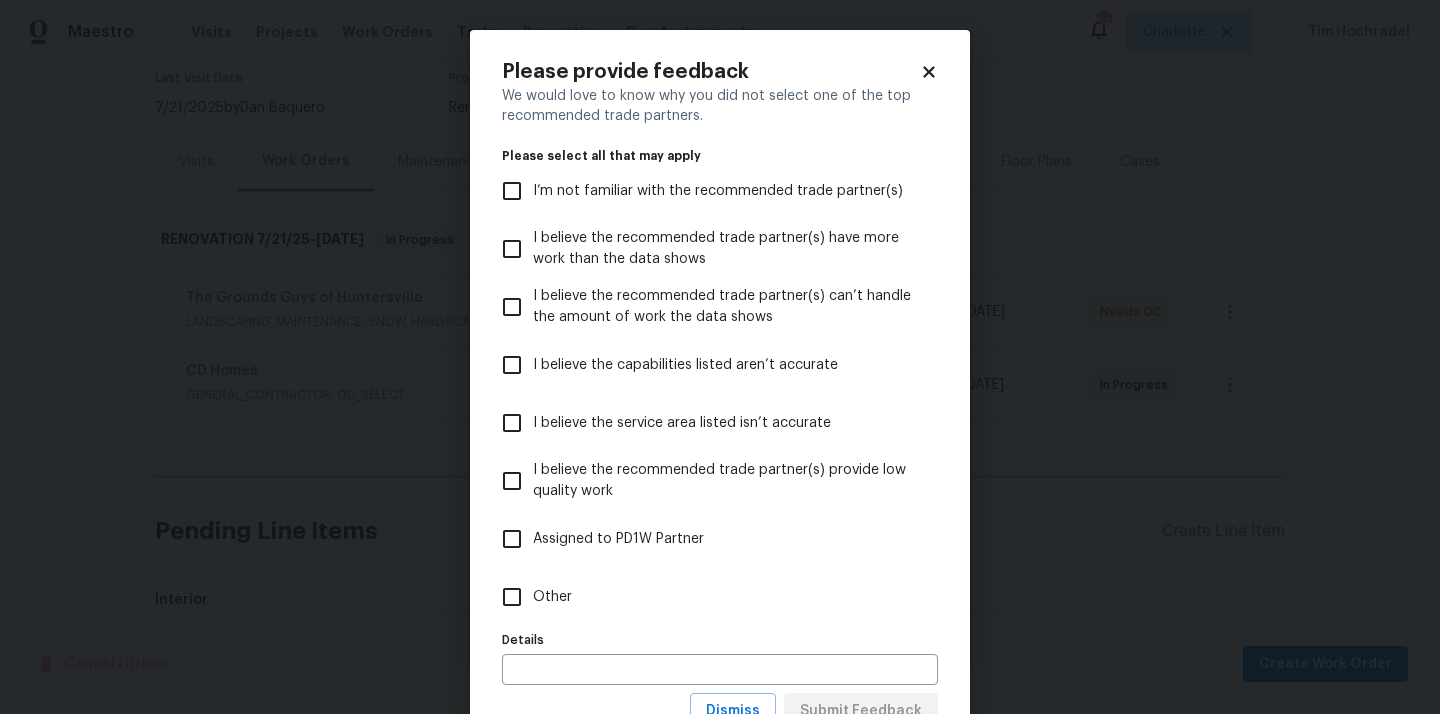 click on "Other" at bounding box center [706, 597] 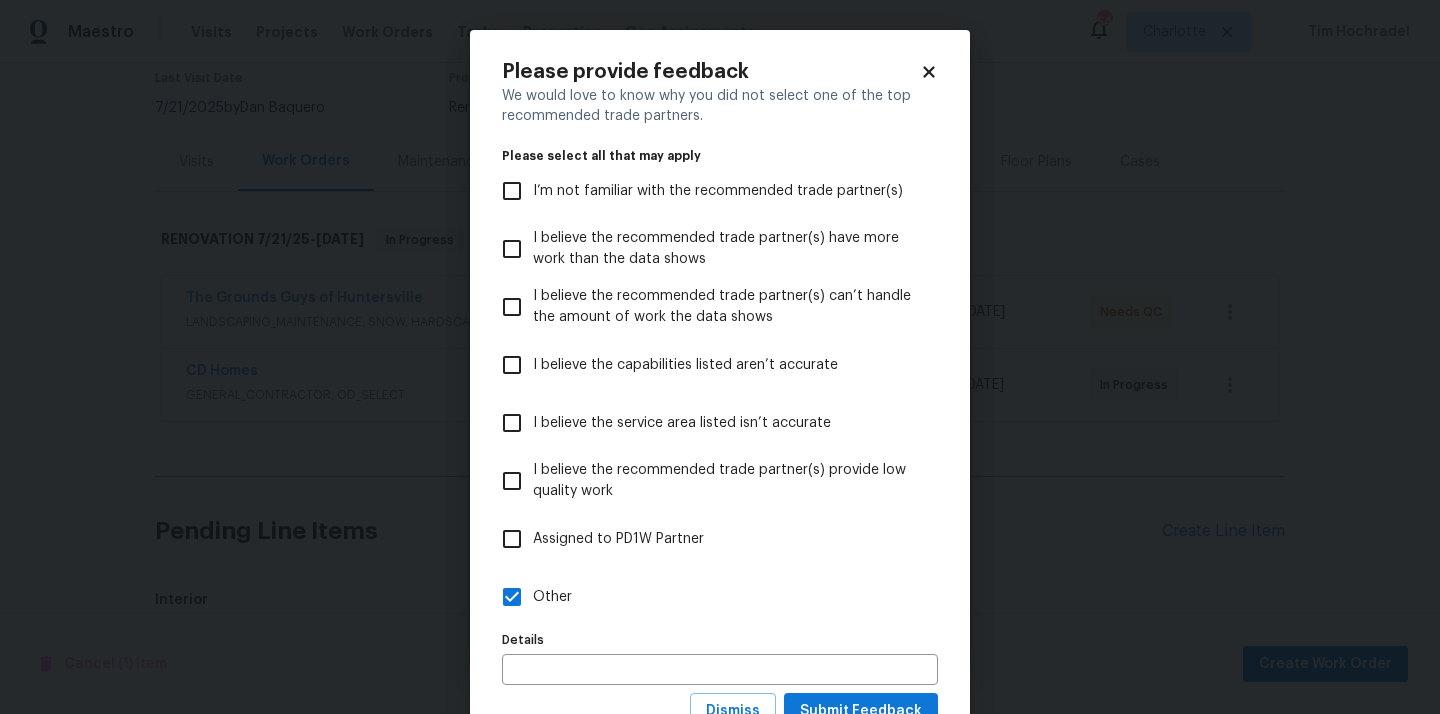 scroll, scrollTop: 78, scrollLeft: 0, axis: vertical 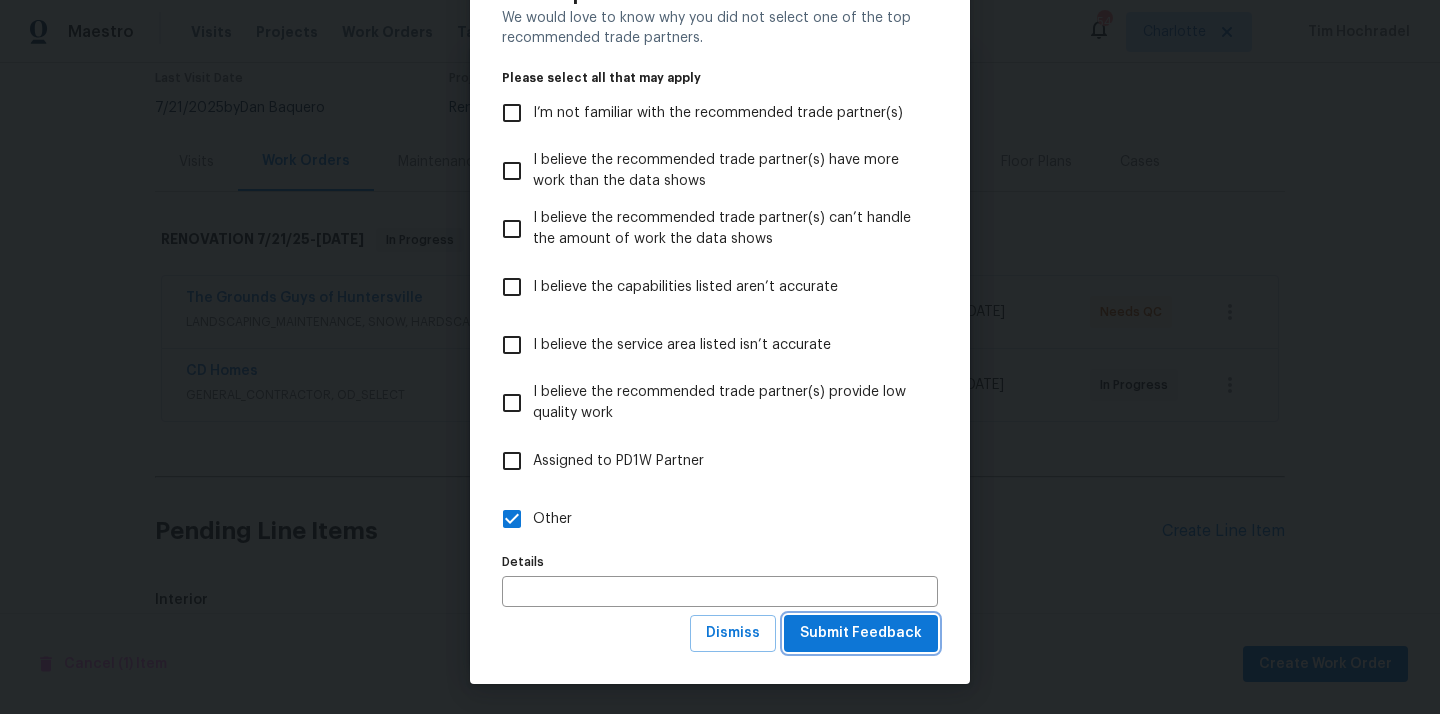click on "Submit Feedback" at bounding box center [861, 633] 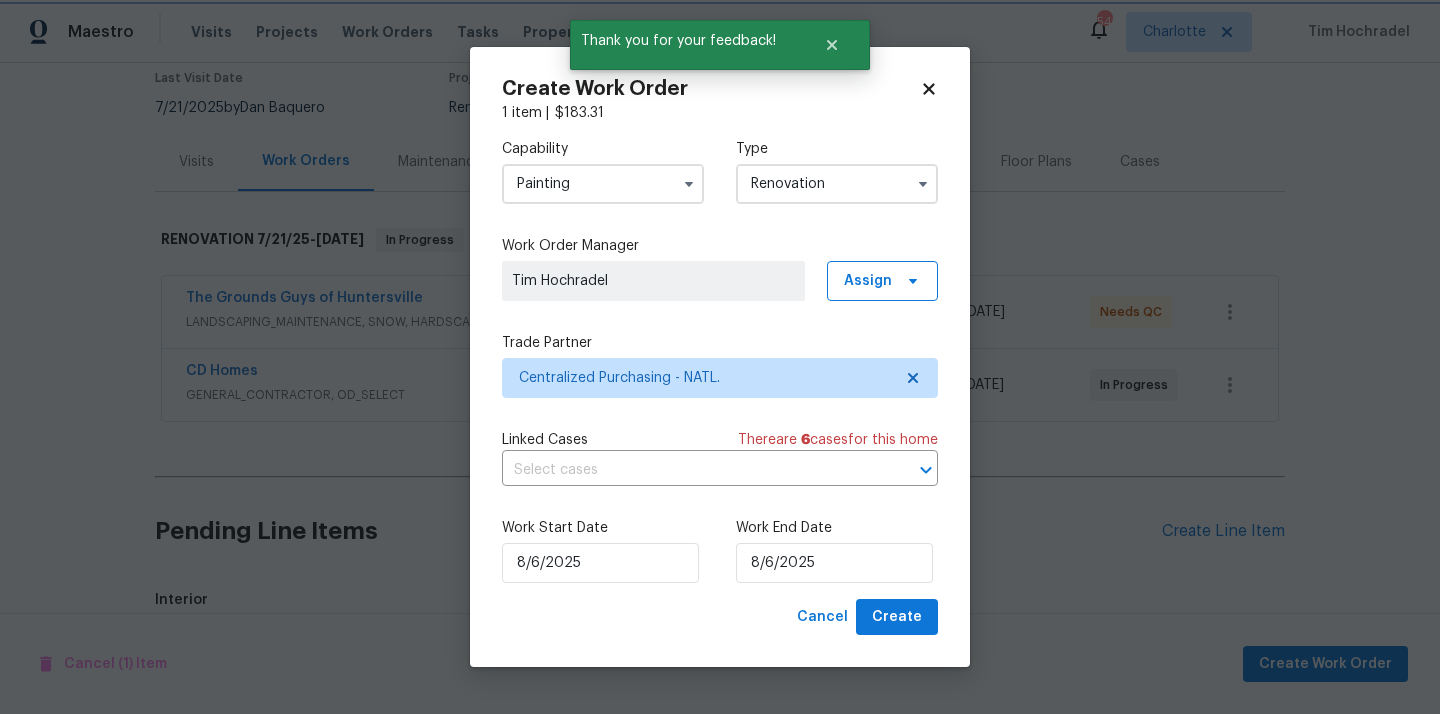 scroll, scrollTop: 0, scrollLeft: 0, axis: both 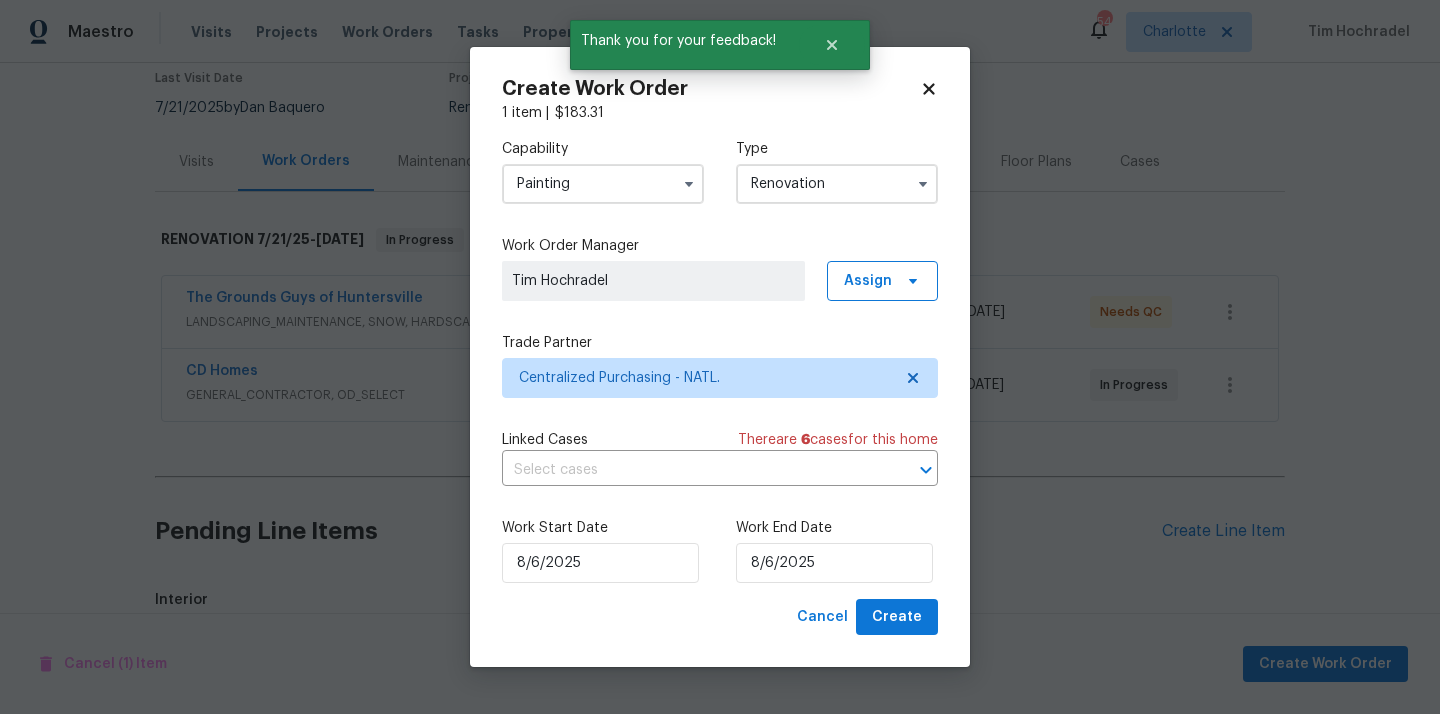 click on "8/6/2025" at bounding box center [837, 563] 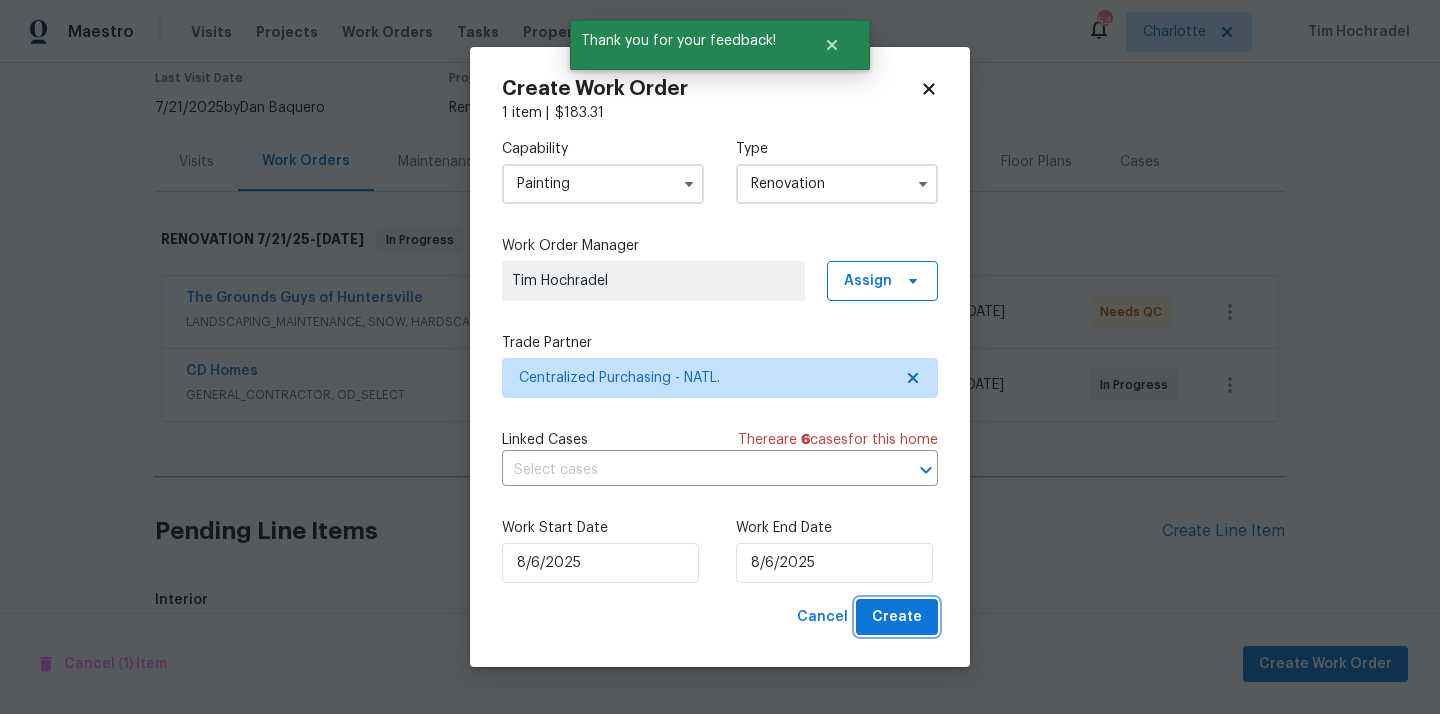 click on "Create" at bounding box center [897, 617] 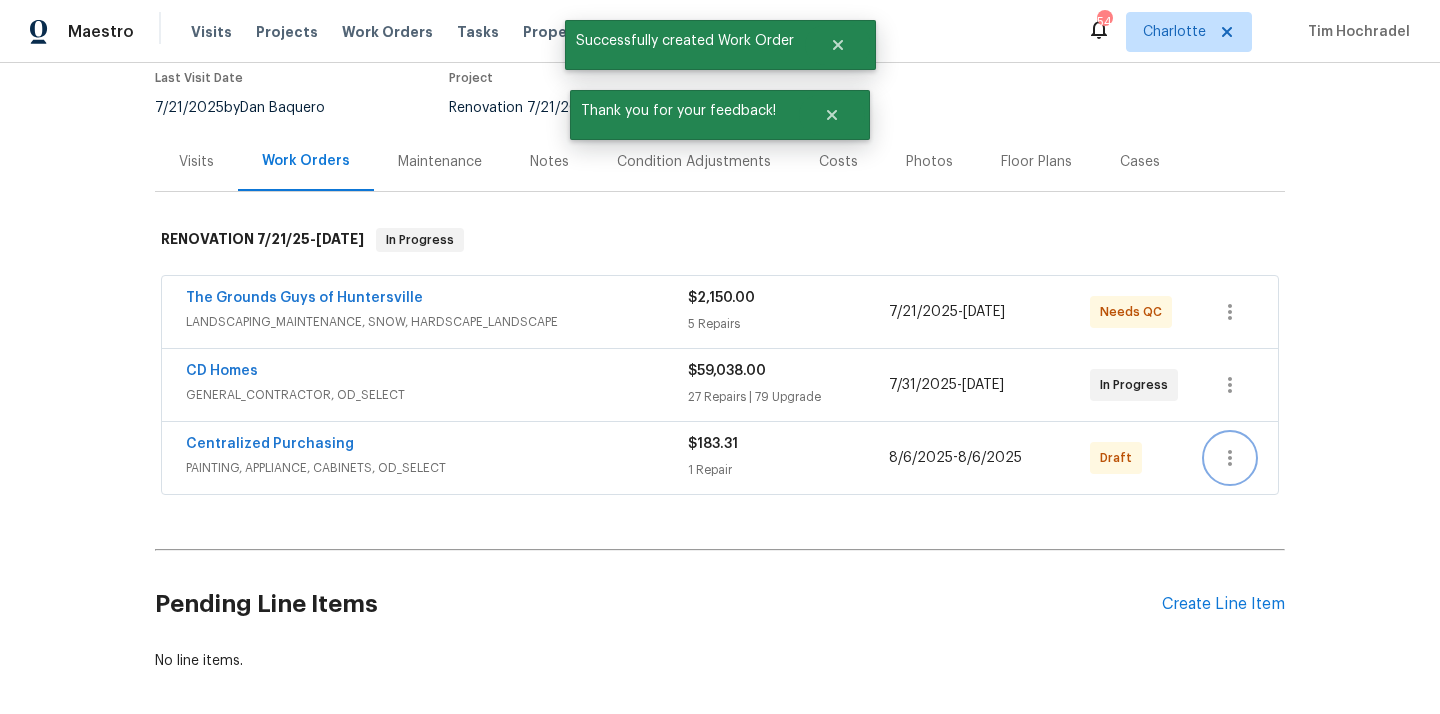 click 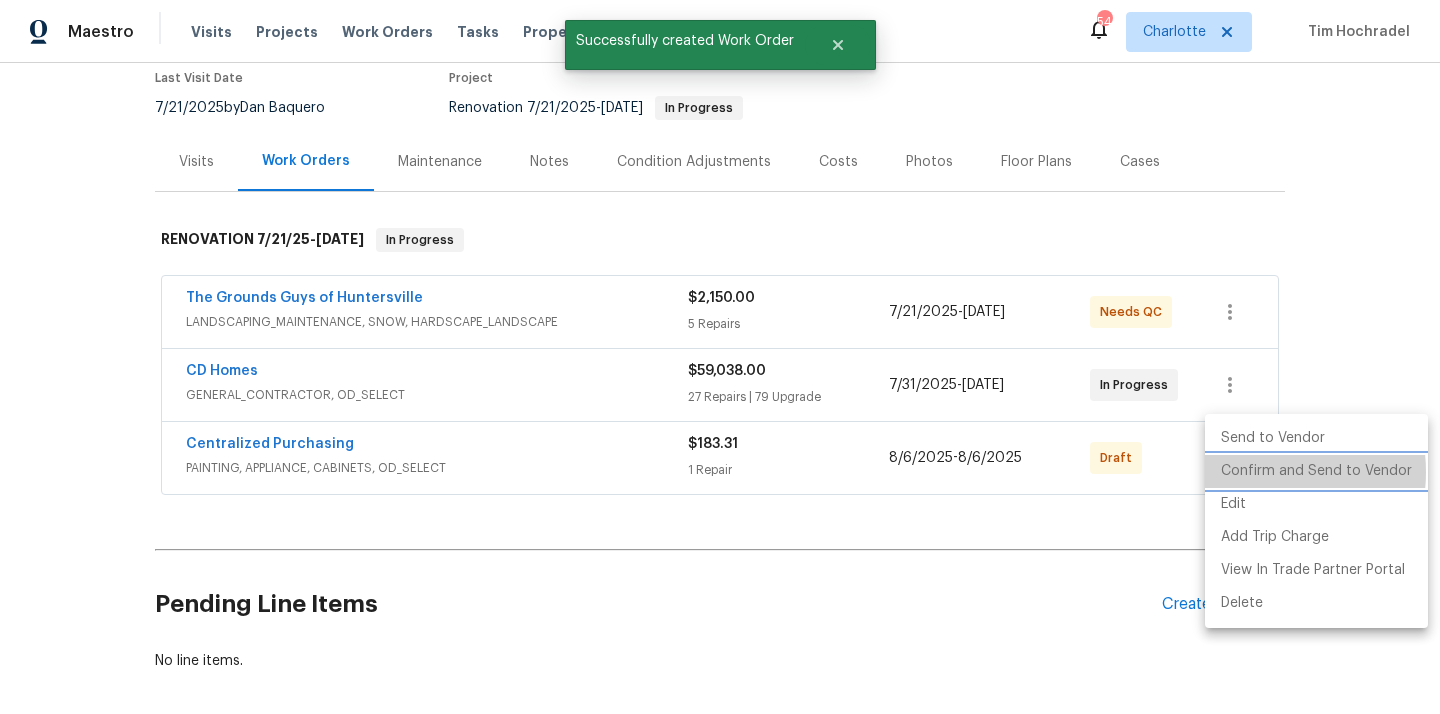 click on "Confirm and Send to Vendor" at bounding box center [1316, 471] 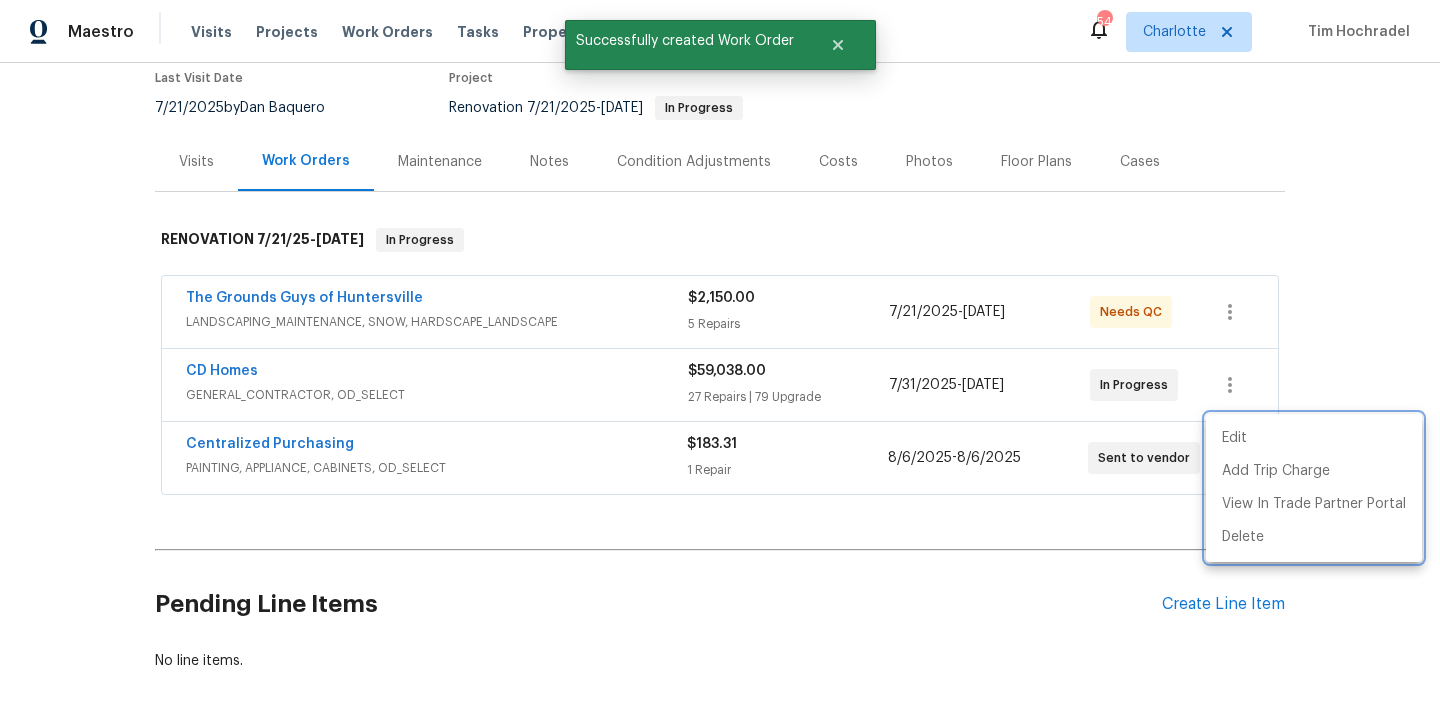 click at bounding box center (720, 357) 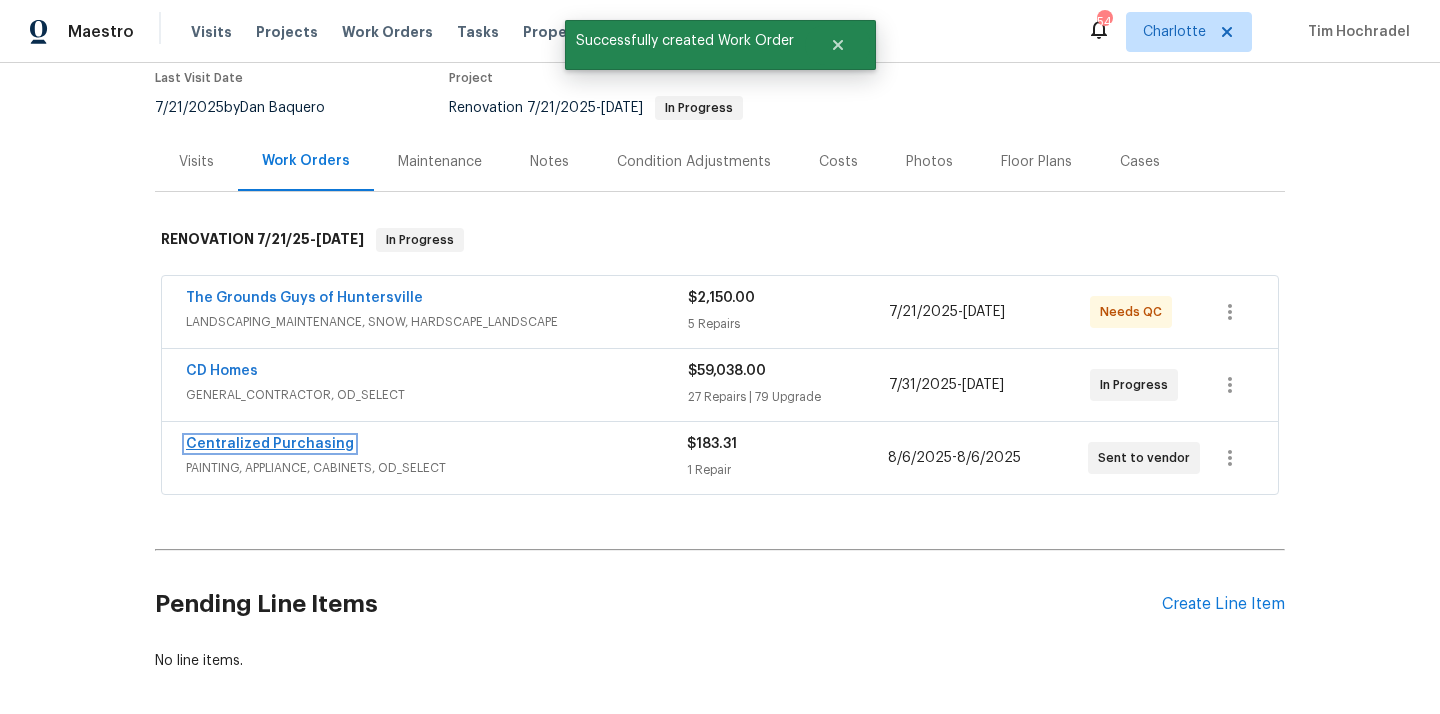 click on "Centralized Purchasing" at bounding box center [270, 444] 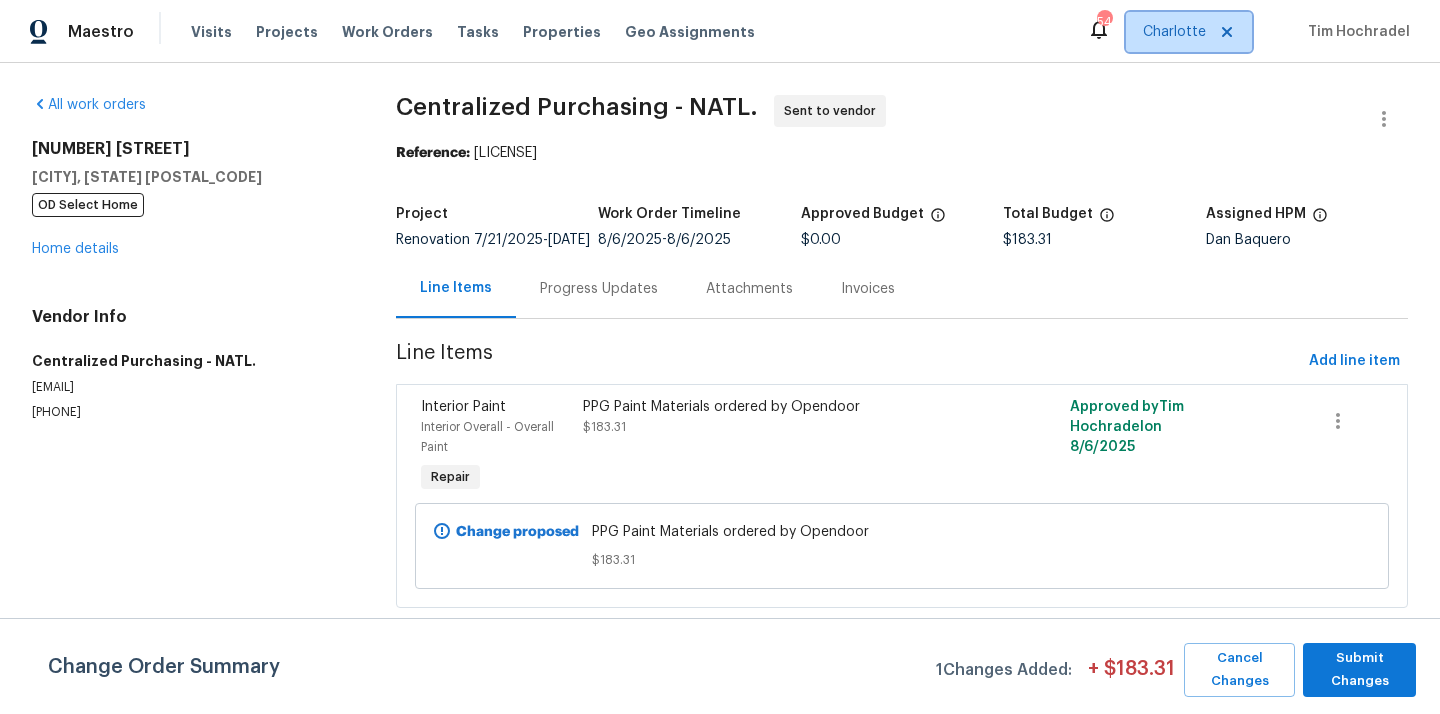 click on "Charlotte" at bounding box center [1189, 32] 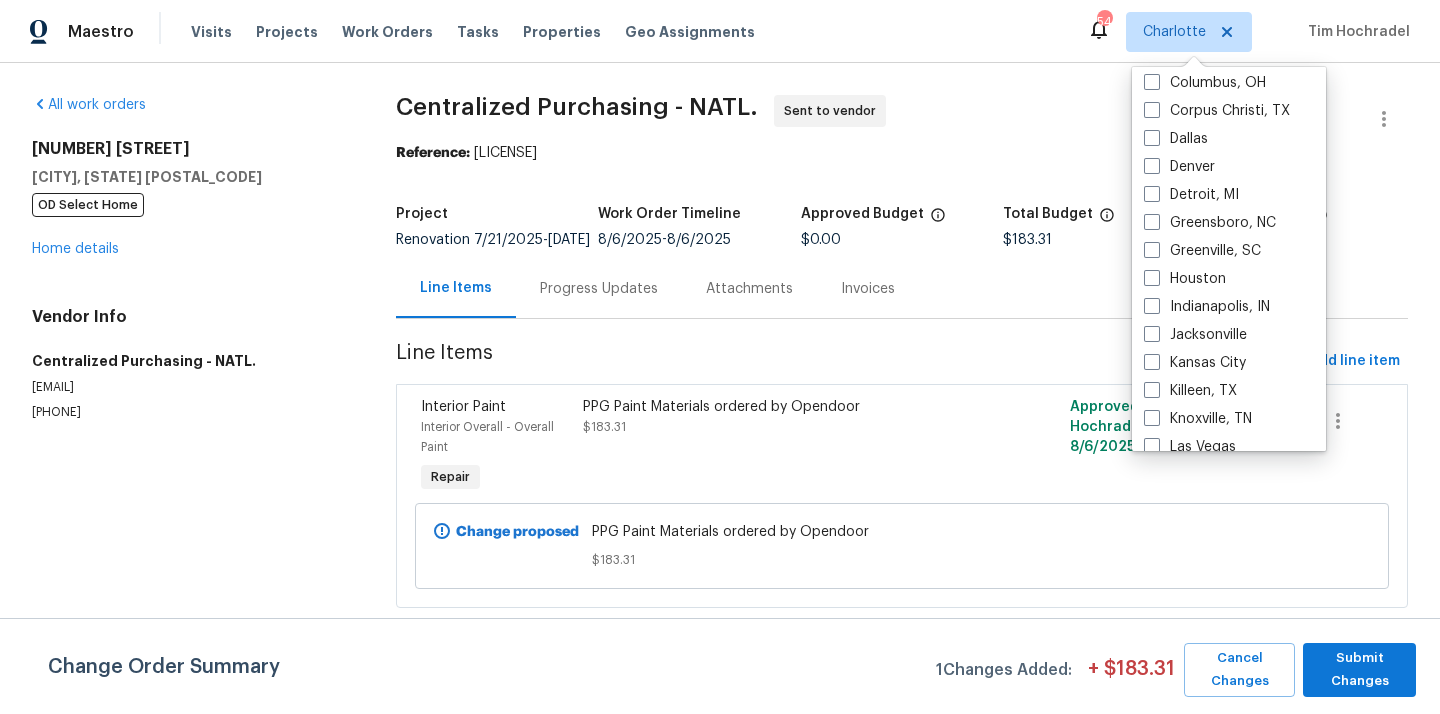 scroll, scrollTop: 493, scrollLeft: 0, axis: vertical 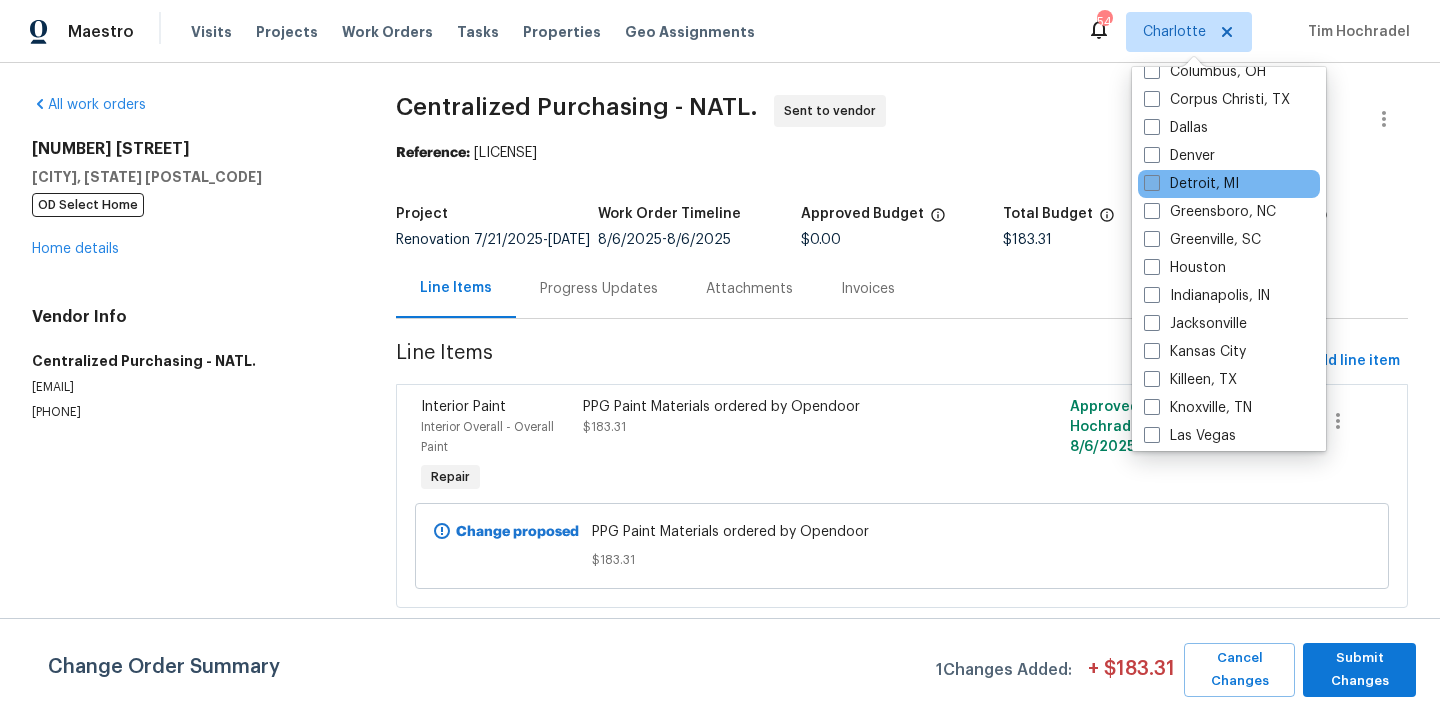 click on "Detroit, MI" at bounding box center [1191, 184] 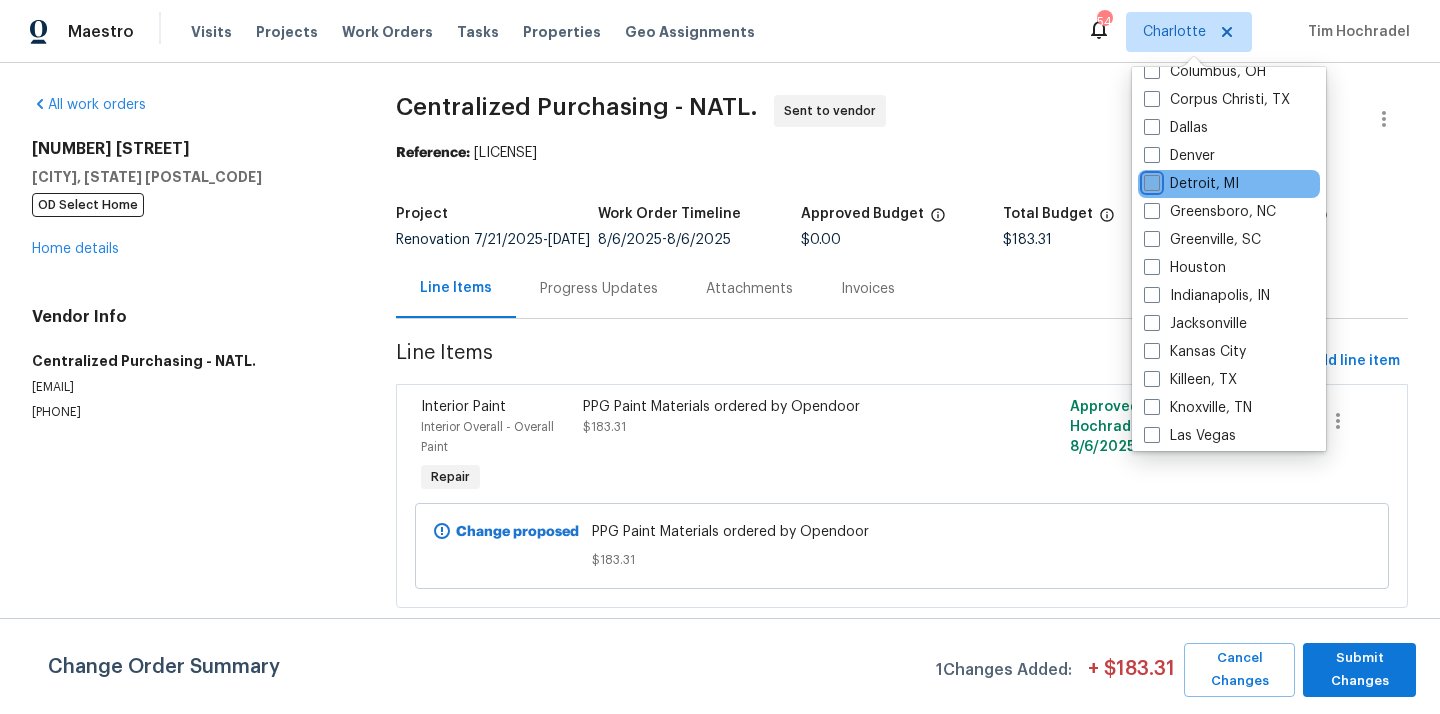 click on "Detroit, MI" at bounding box center [1150, 180] 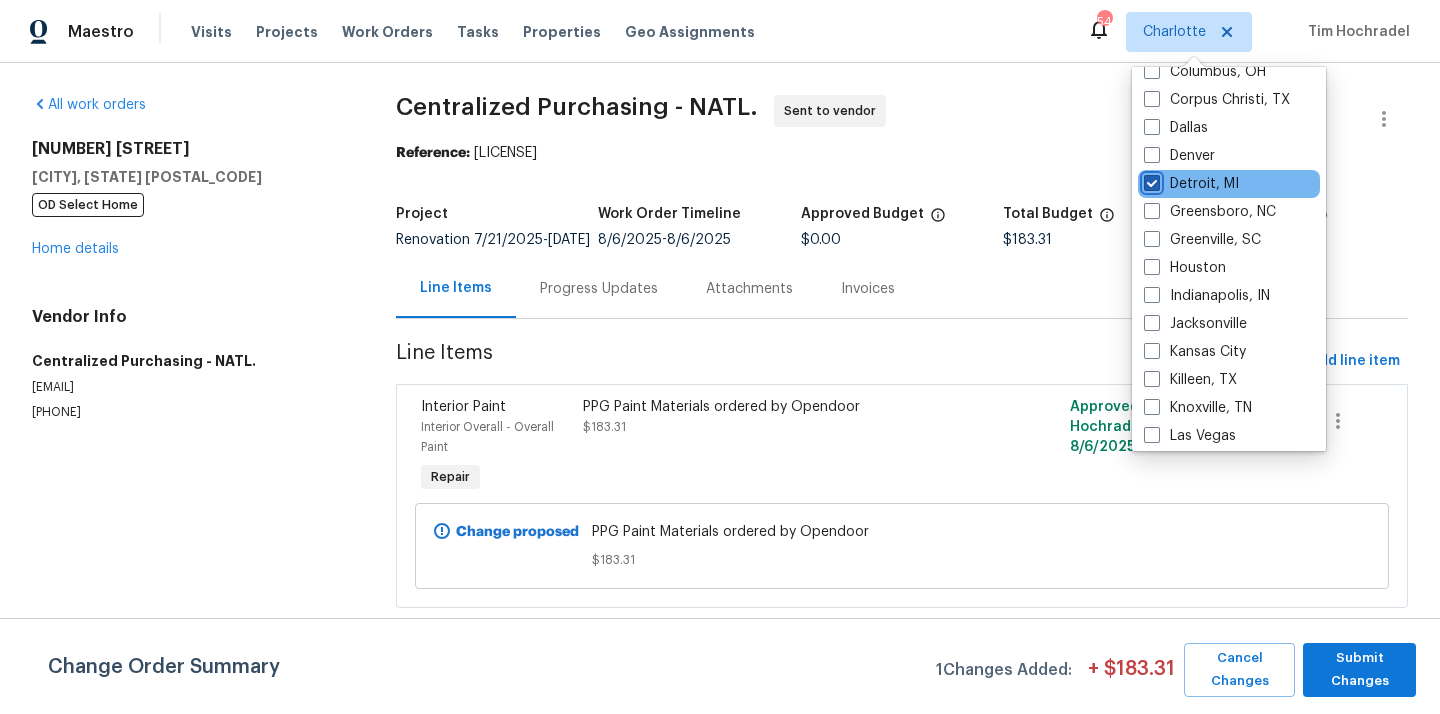 checkbox on "true" 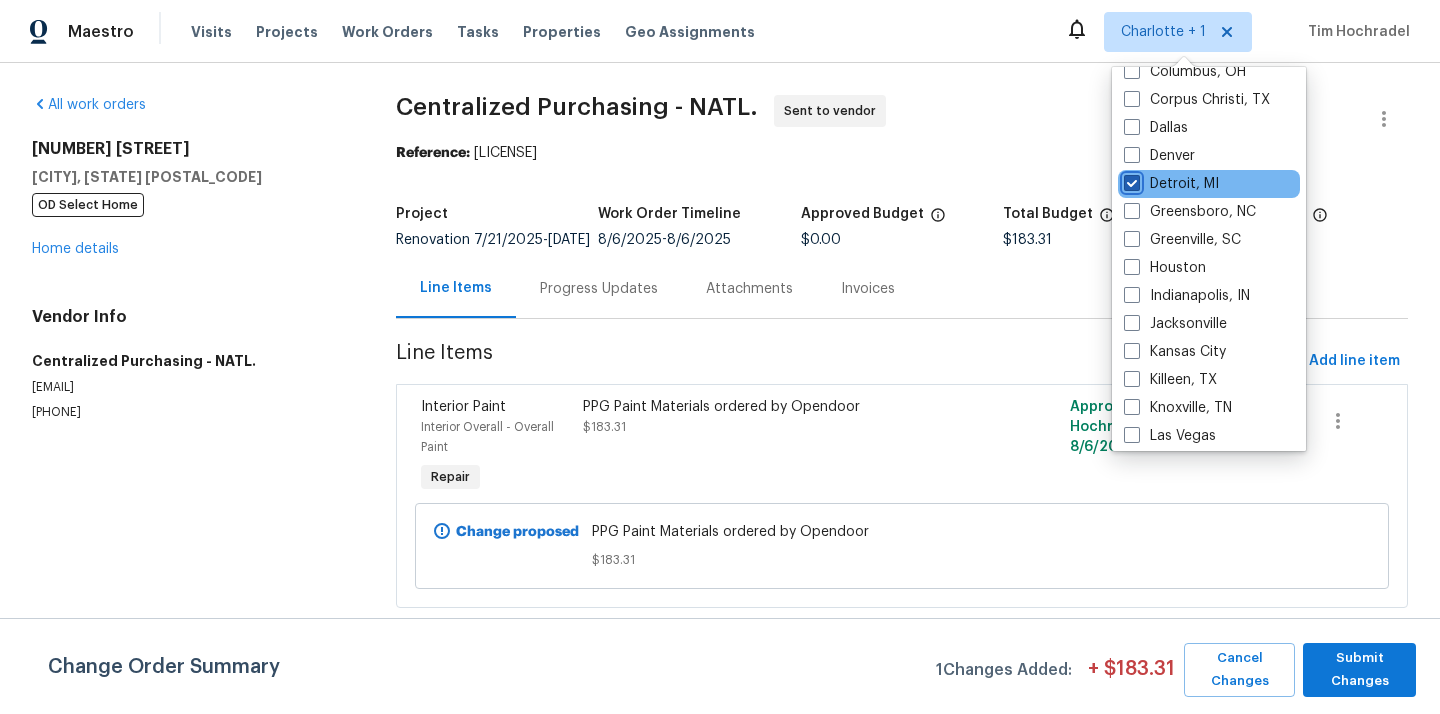 scroll, scrollTop: 0, scrollLeft: 0, axis: both 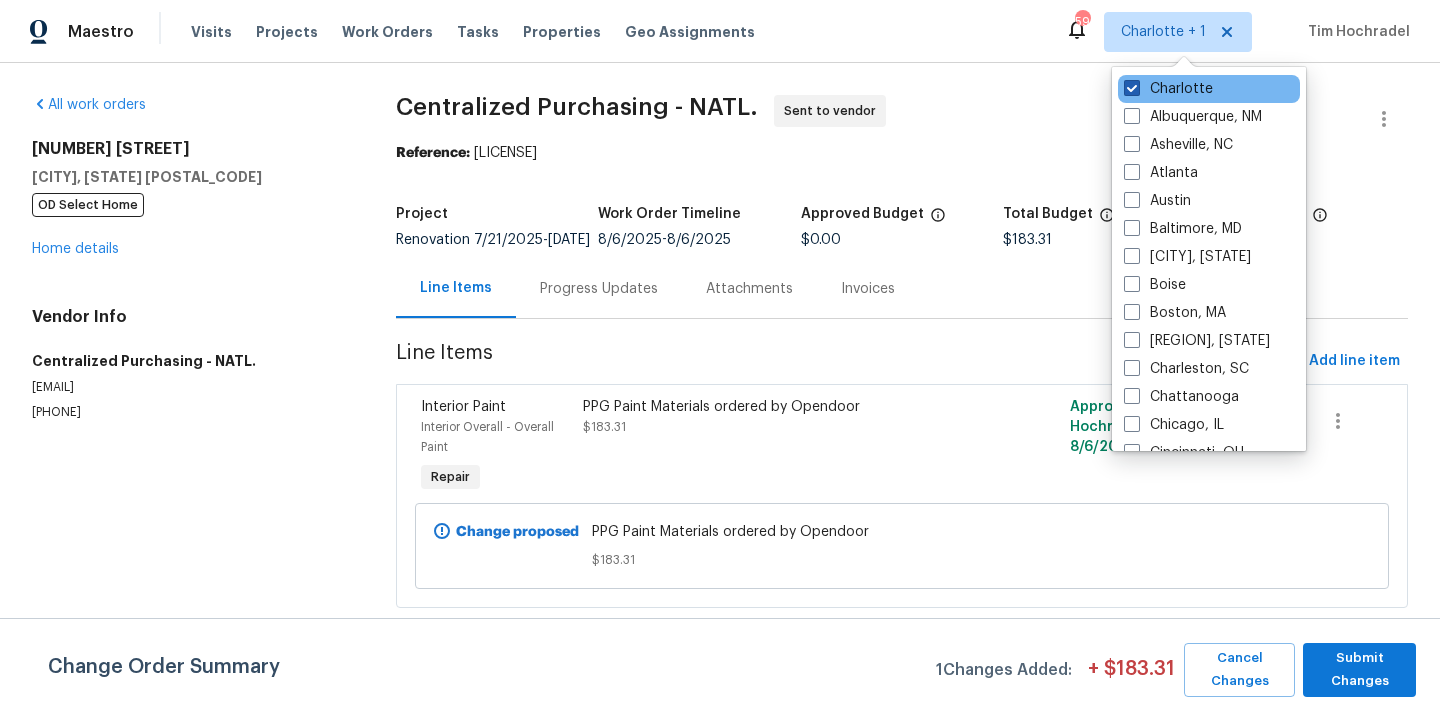 click on "Charlotte" at bounding box center (1168, 89) 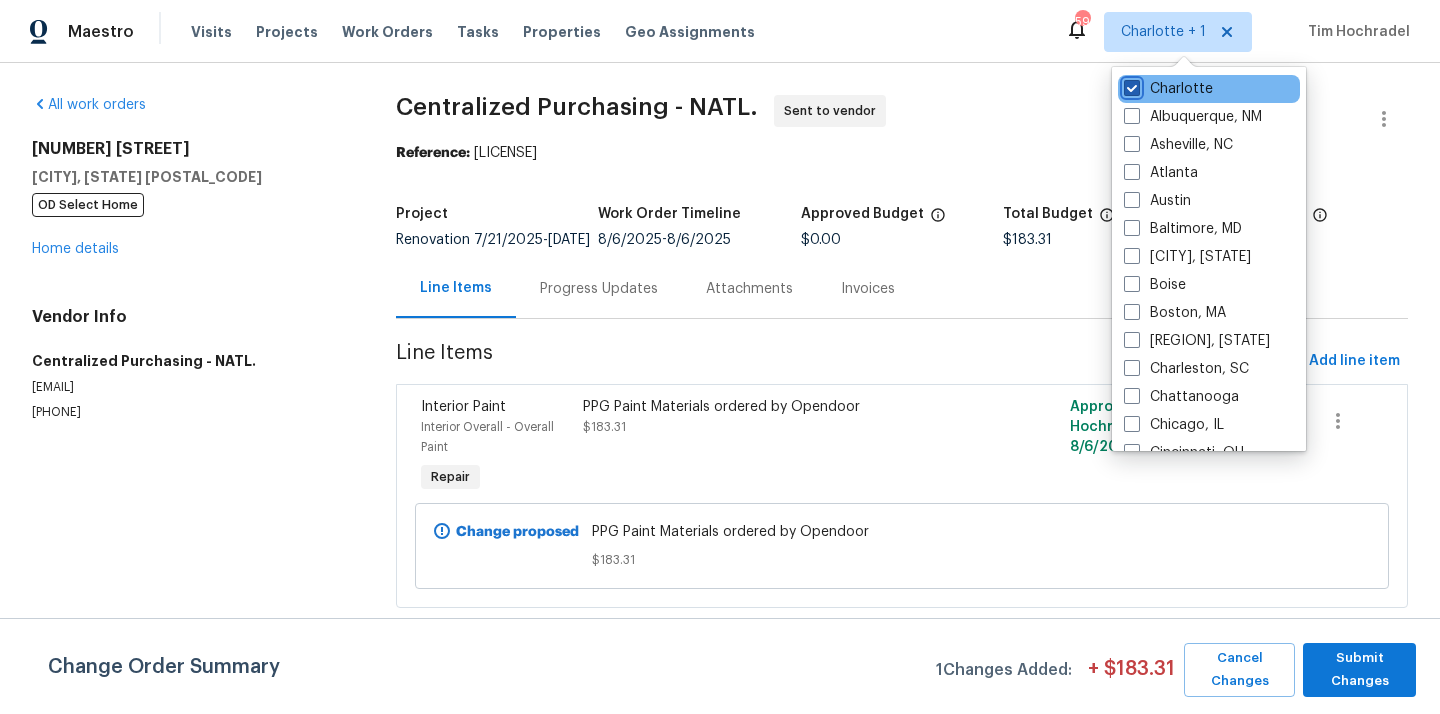 click on "Charlotte" at bounding box center [1130, 85] 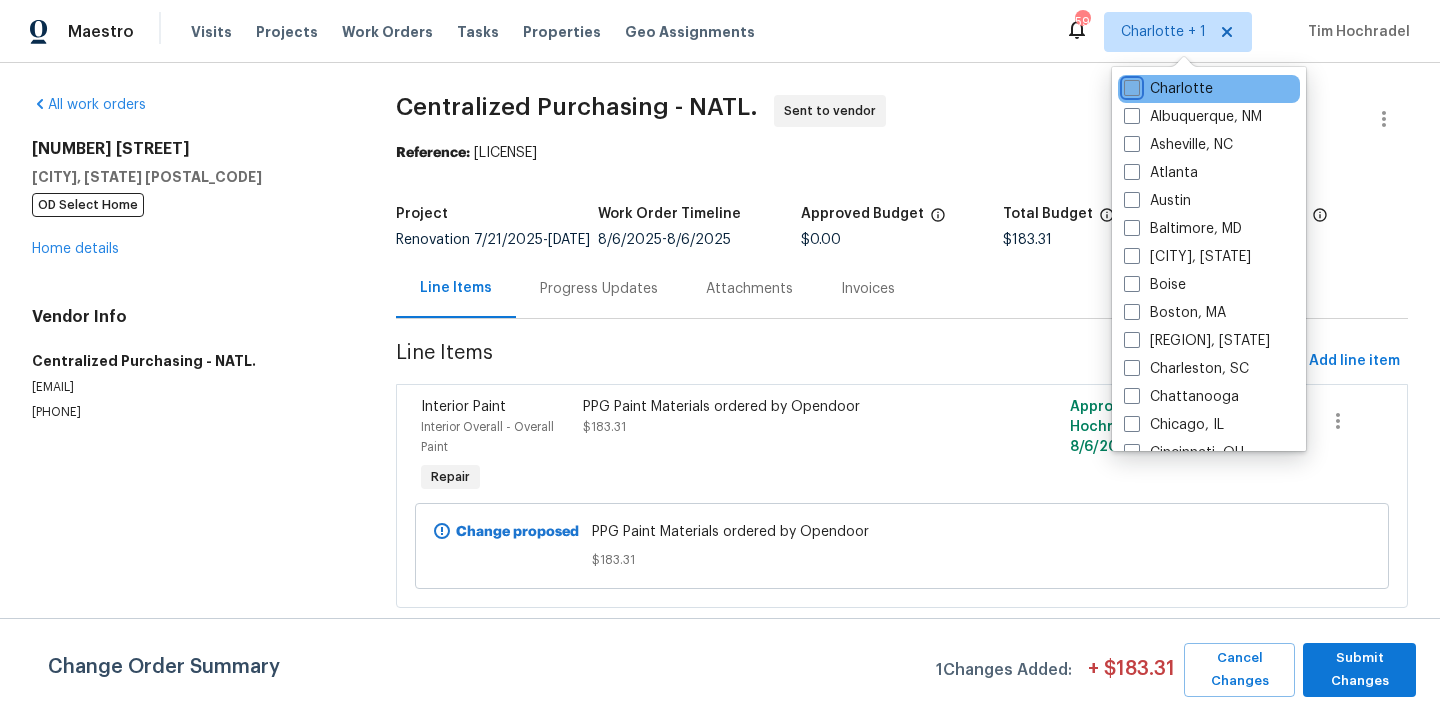 checkbox on "false" 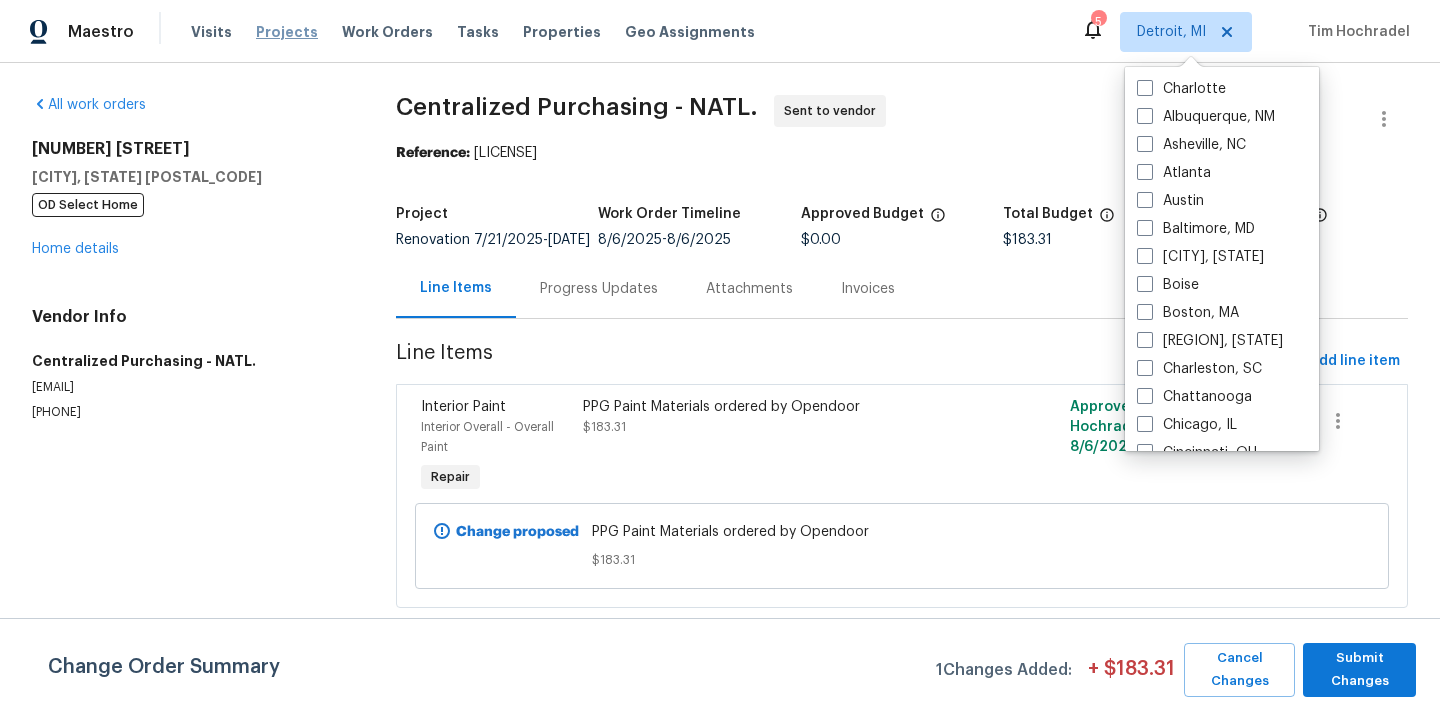 click on "Projects" at bounding box center [287, 32] 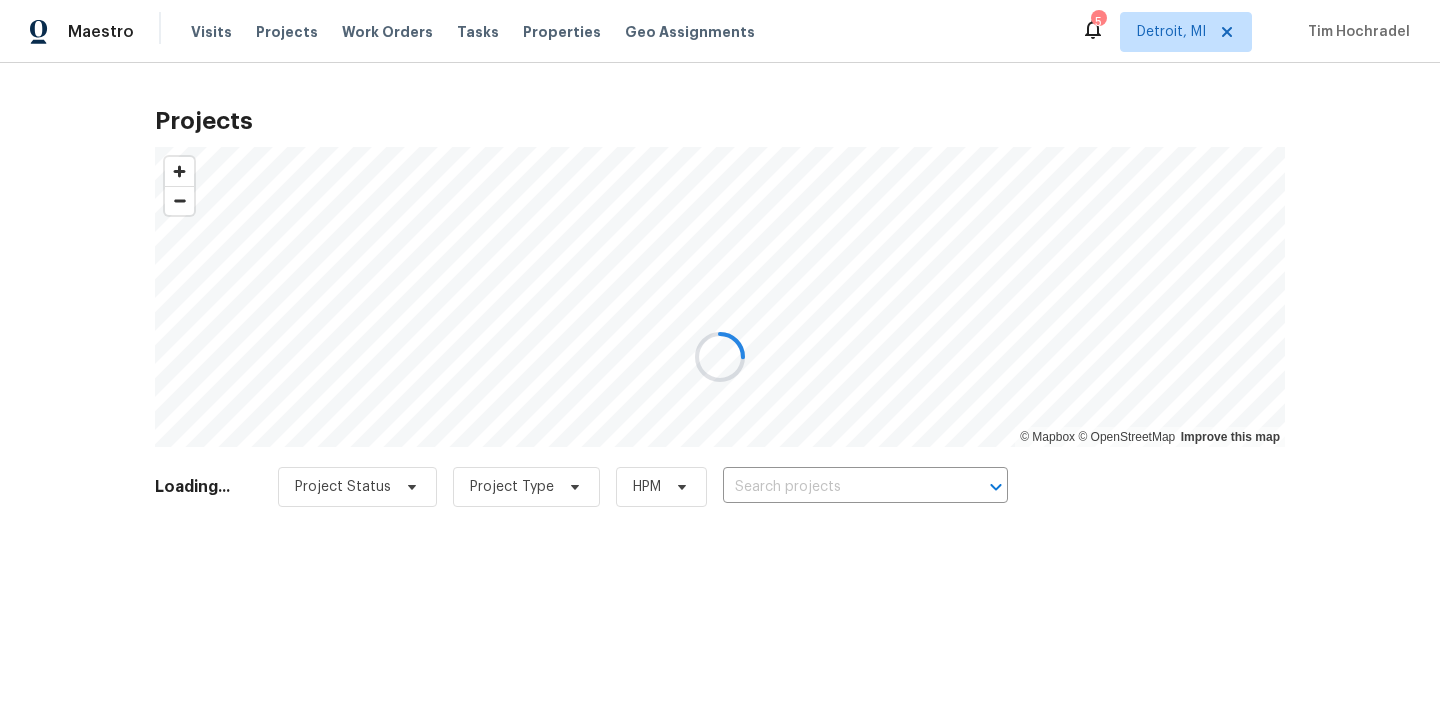 click at bounding box center [720, 357] 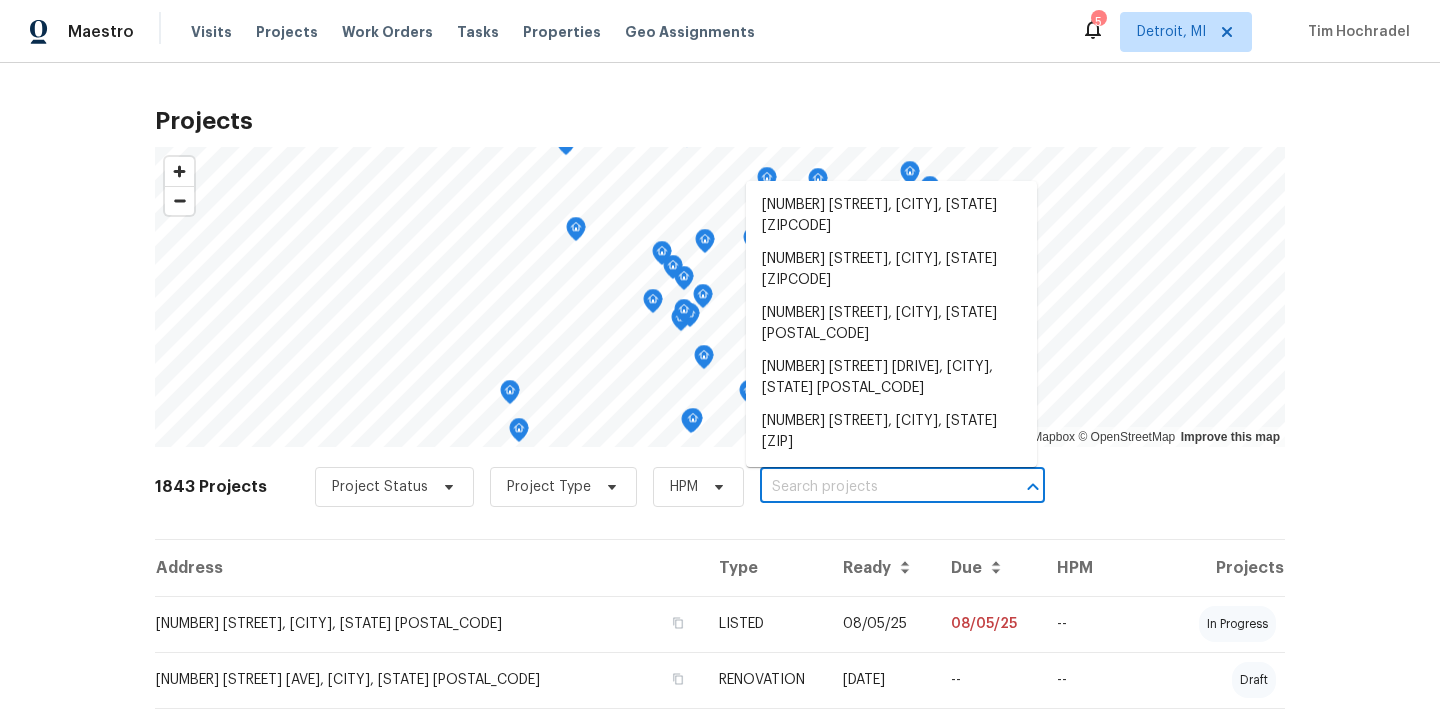 click at bounding box center [874, 487] 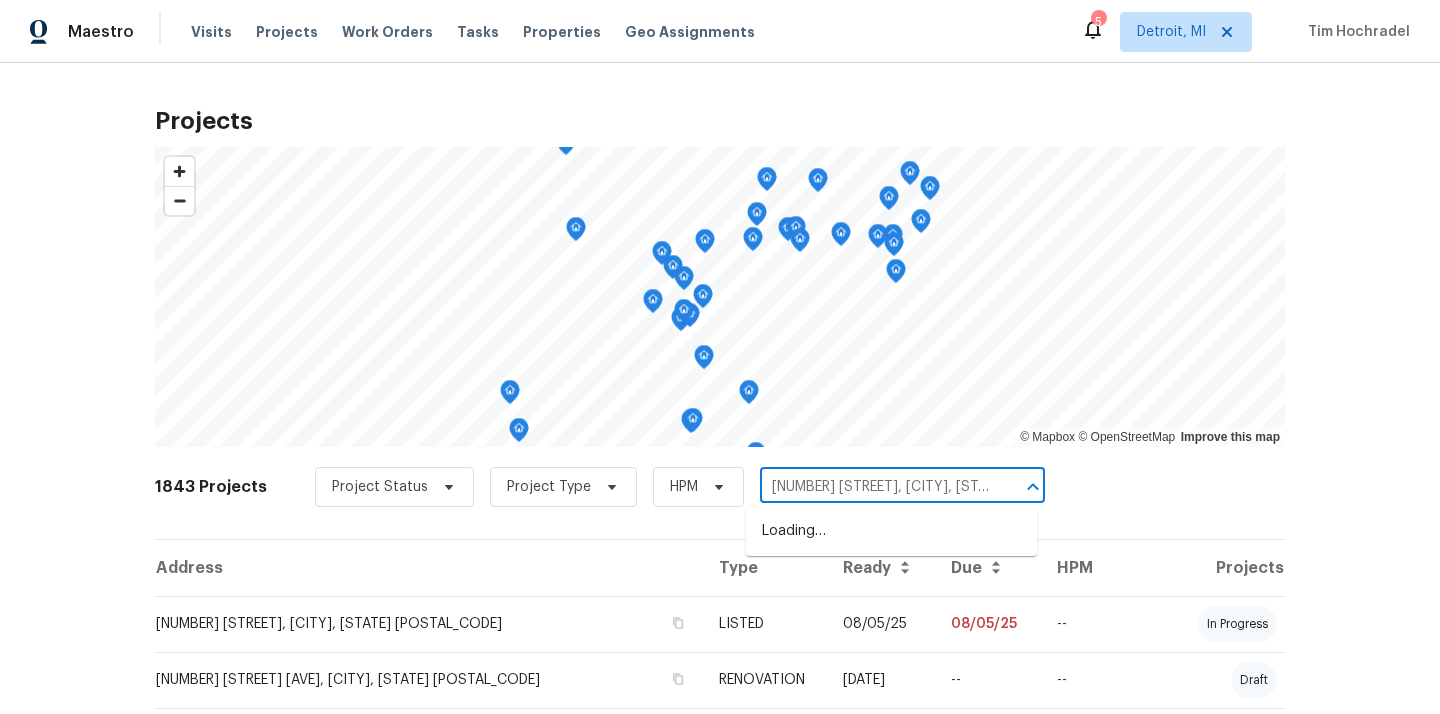 scroll, scrollTop: 0, scrollLeft: 62, axis: horizontal 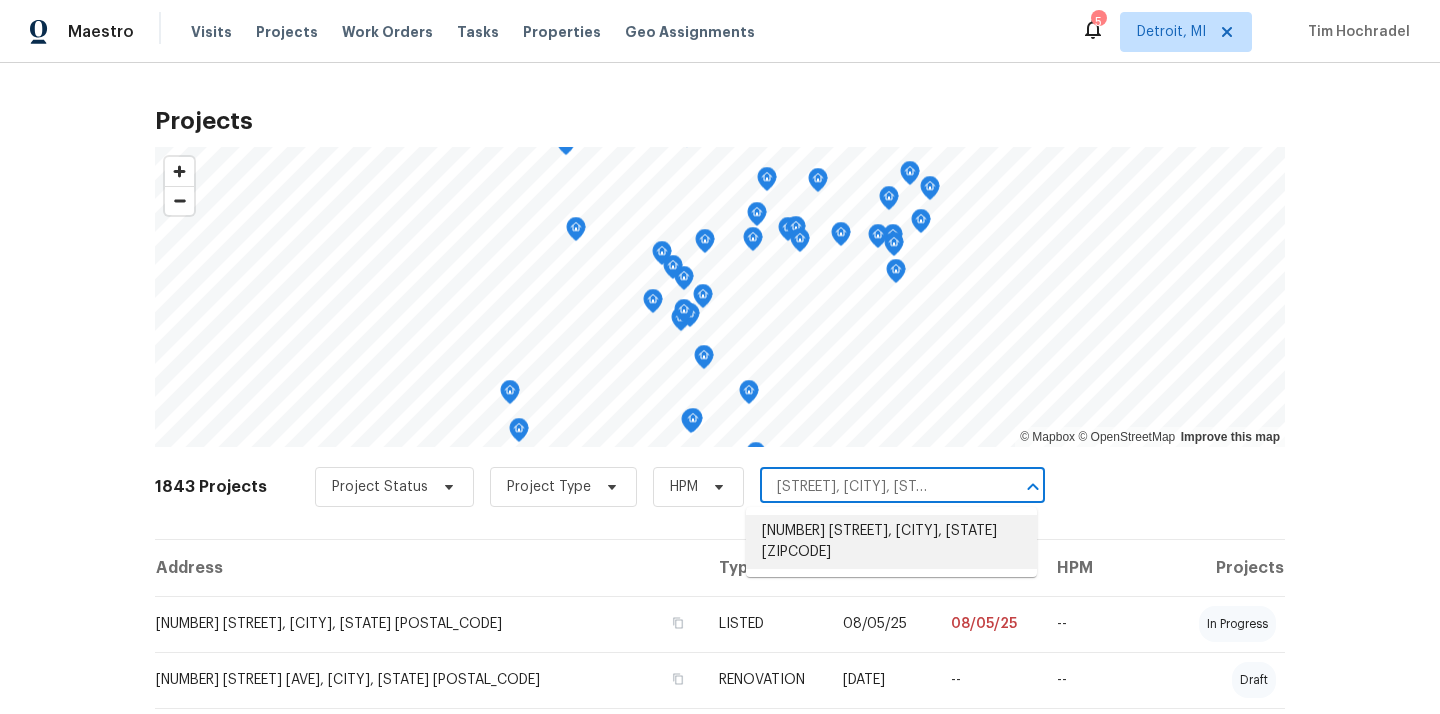 click on "[NUMBER] [STREET], [CITY], [STATE] [ZIPCODE]" at bounding box center (891, 542) 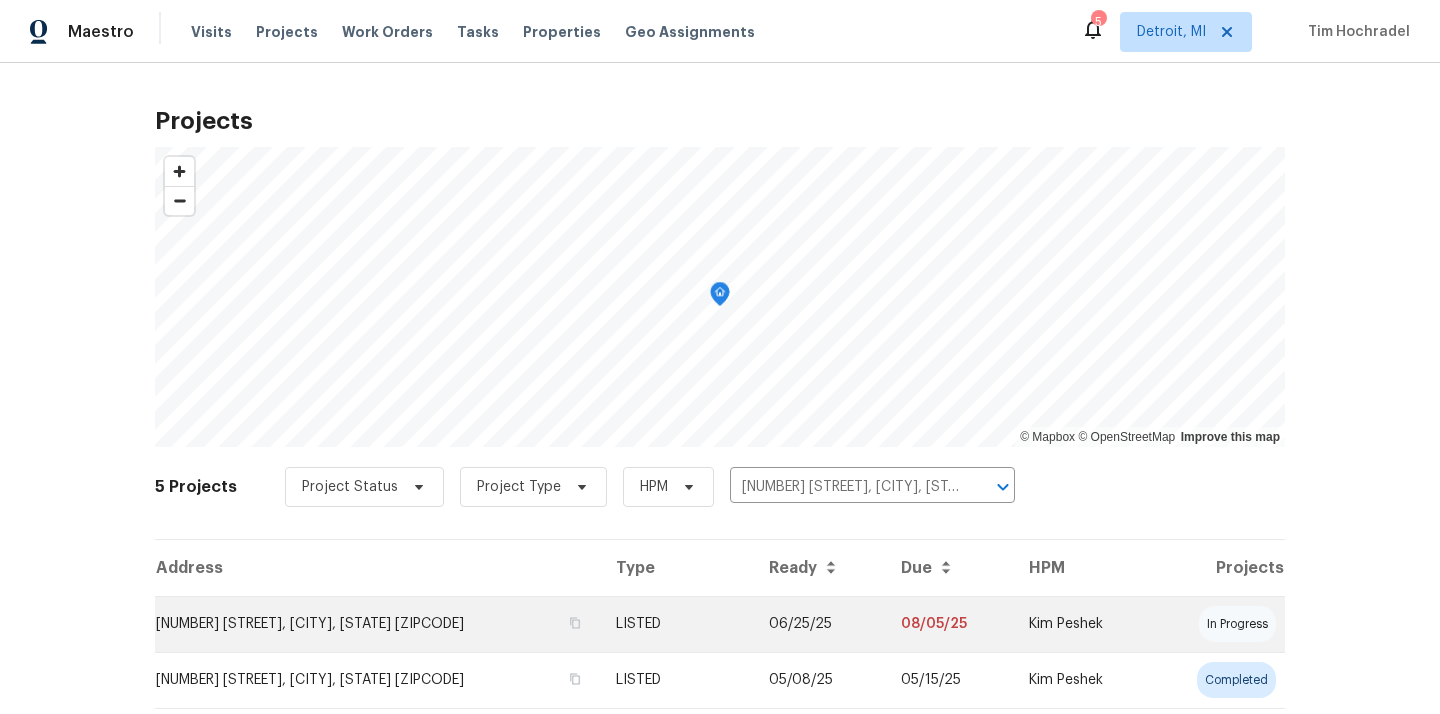 click on "[NUMBER] [STREET], [CITY], [STATE] [ZIPCODE]" at bounding box center [377, 624] 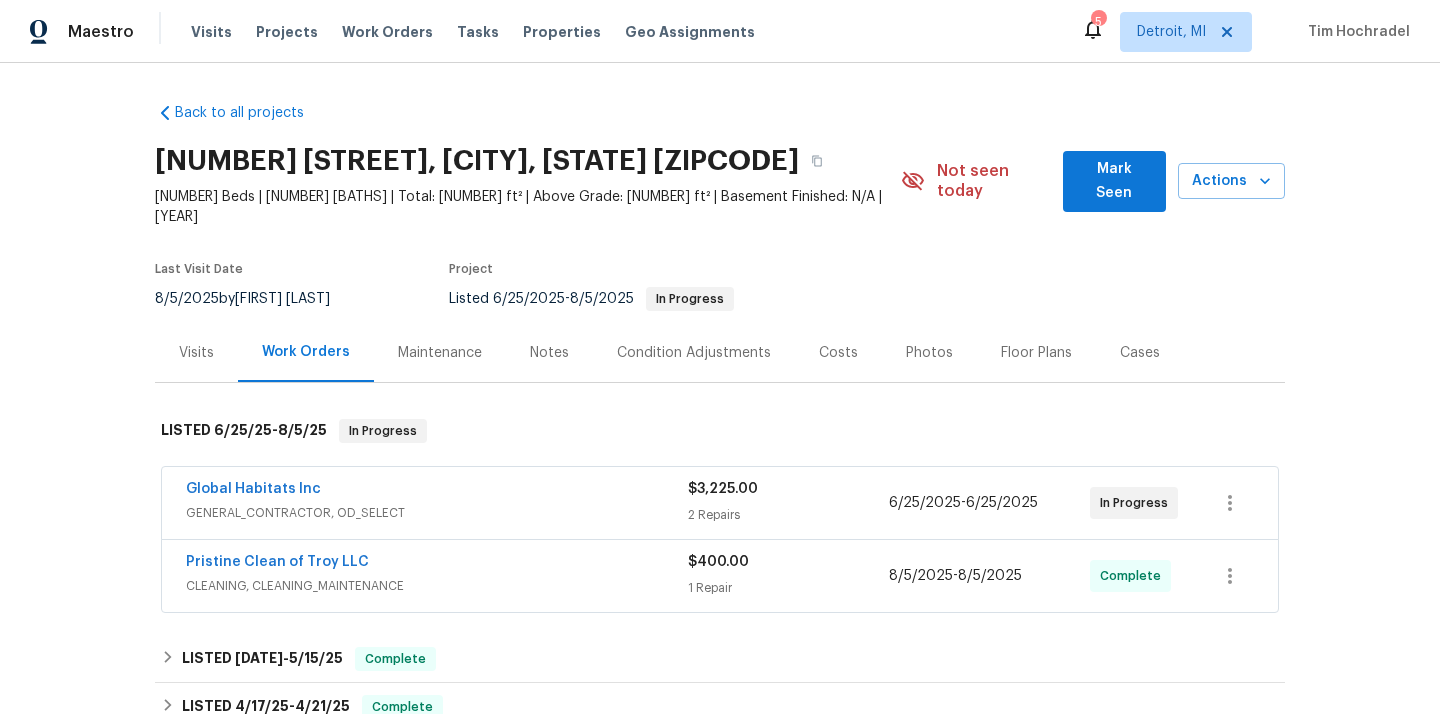 scroll, scrollTop: 72, scrollLeft: 0, axis: vertical 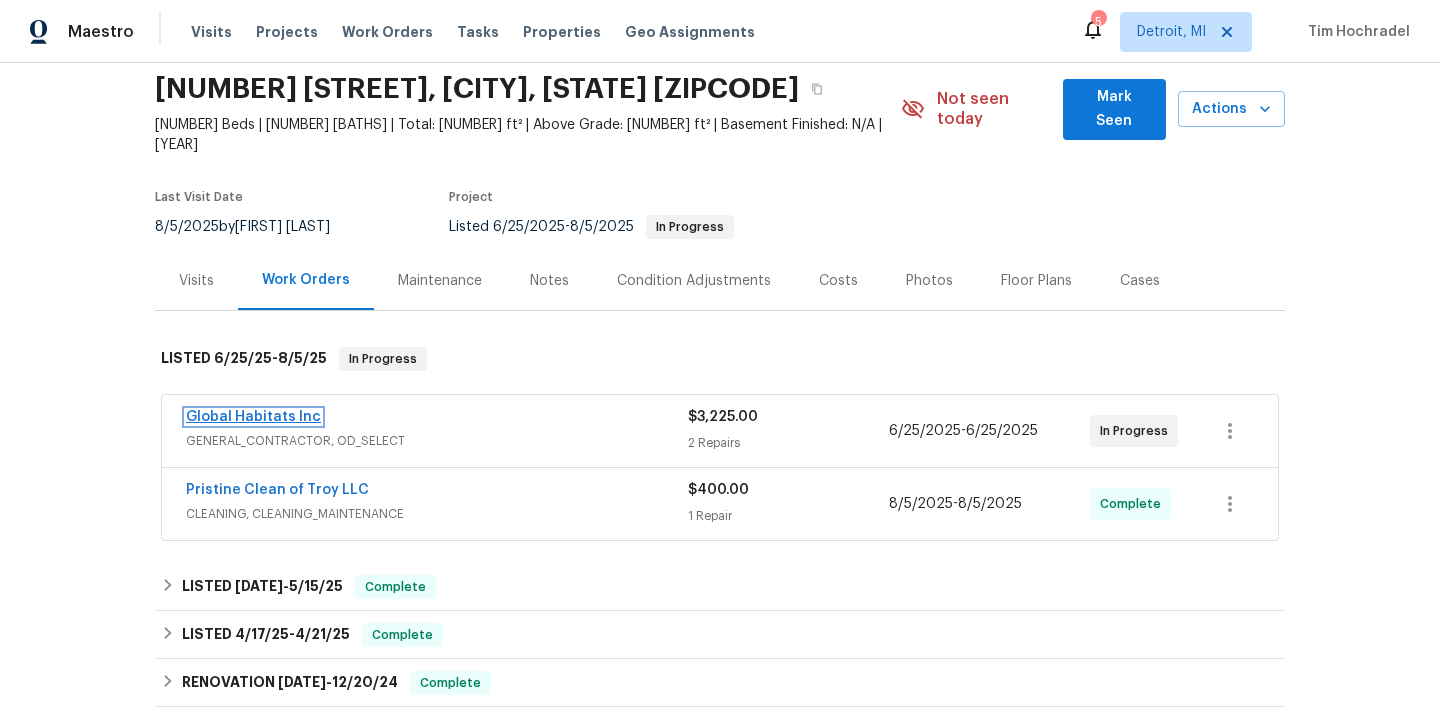 click on "Global Habitats Inc" at bounding box center (253, 417) 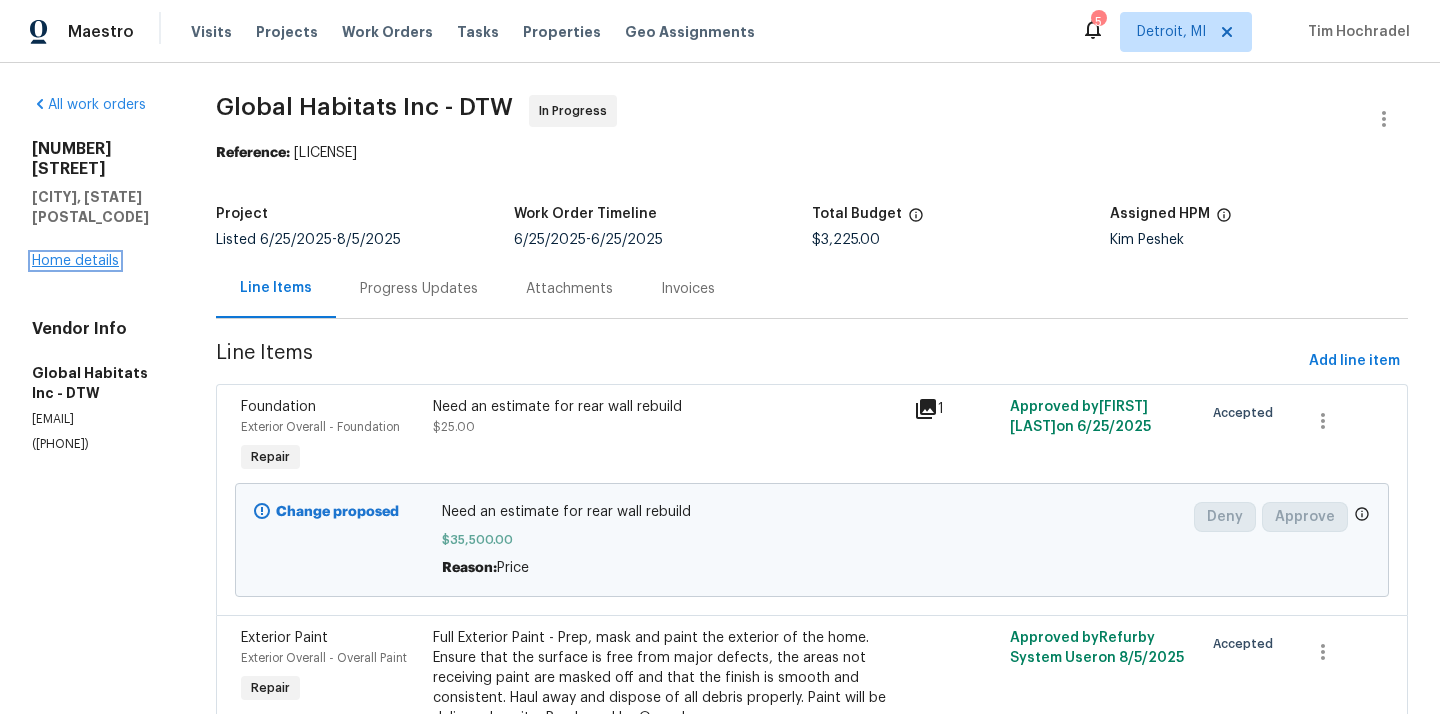 click on "Home details" at bounding box center (75, 261) 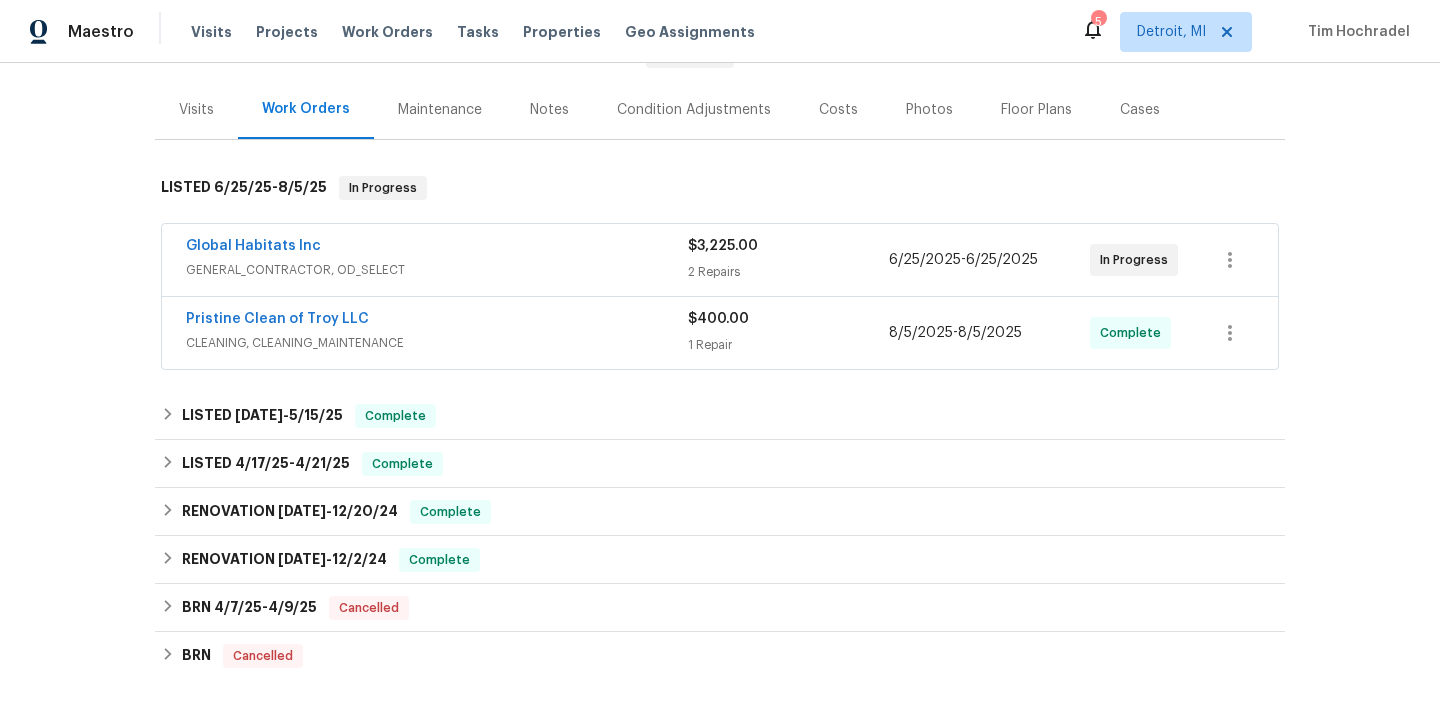 scroll, scrollTop: 495, scrollLeft: 0, axis: vertical 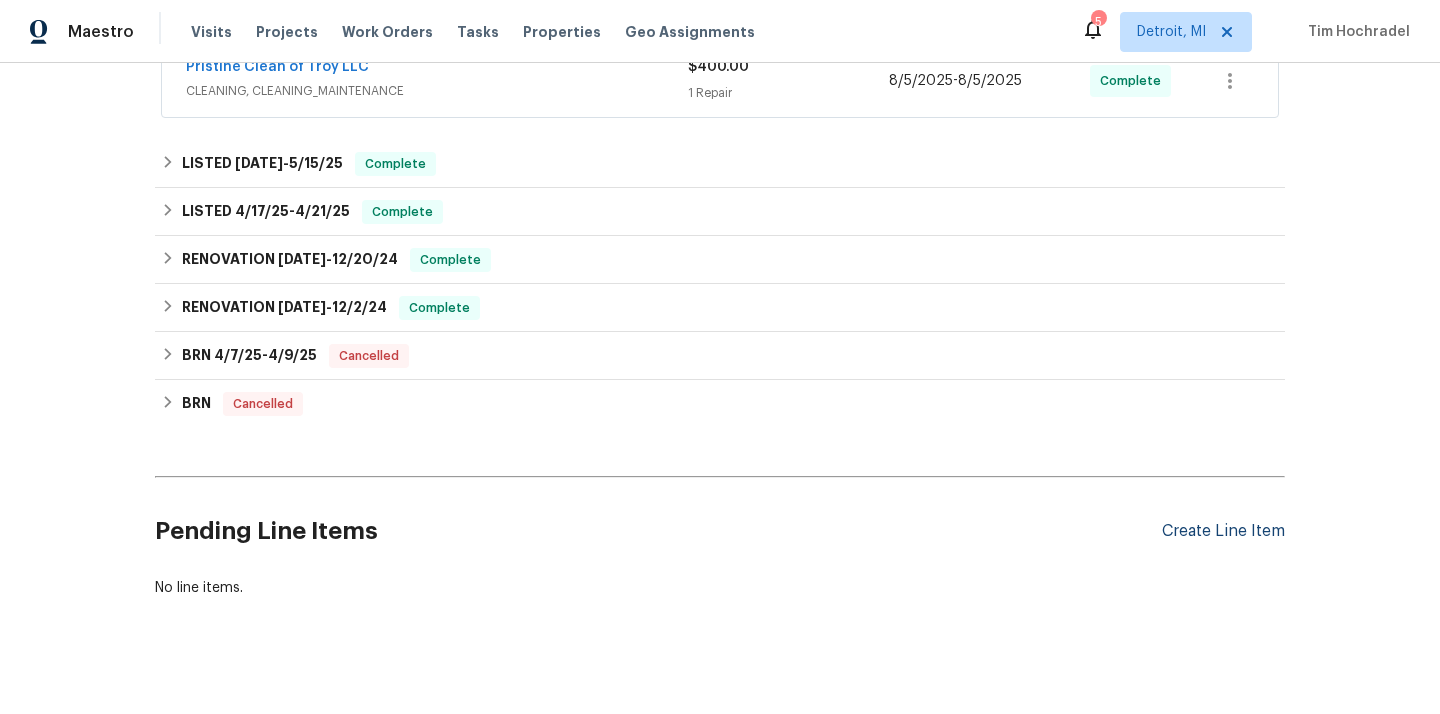 click on "Create Line Item" at bounding box center [1223, 531] 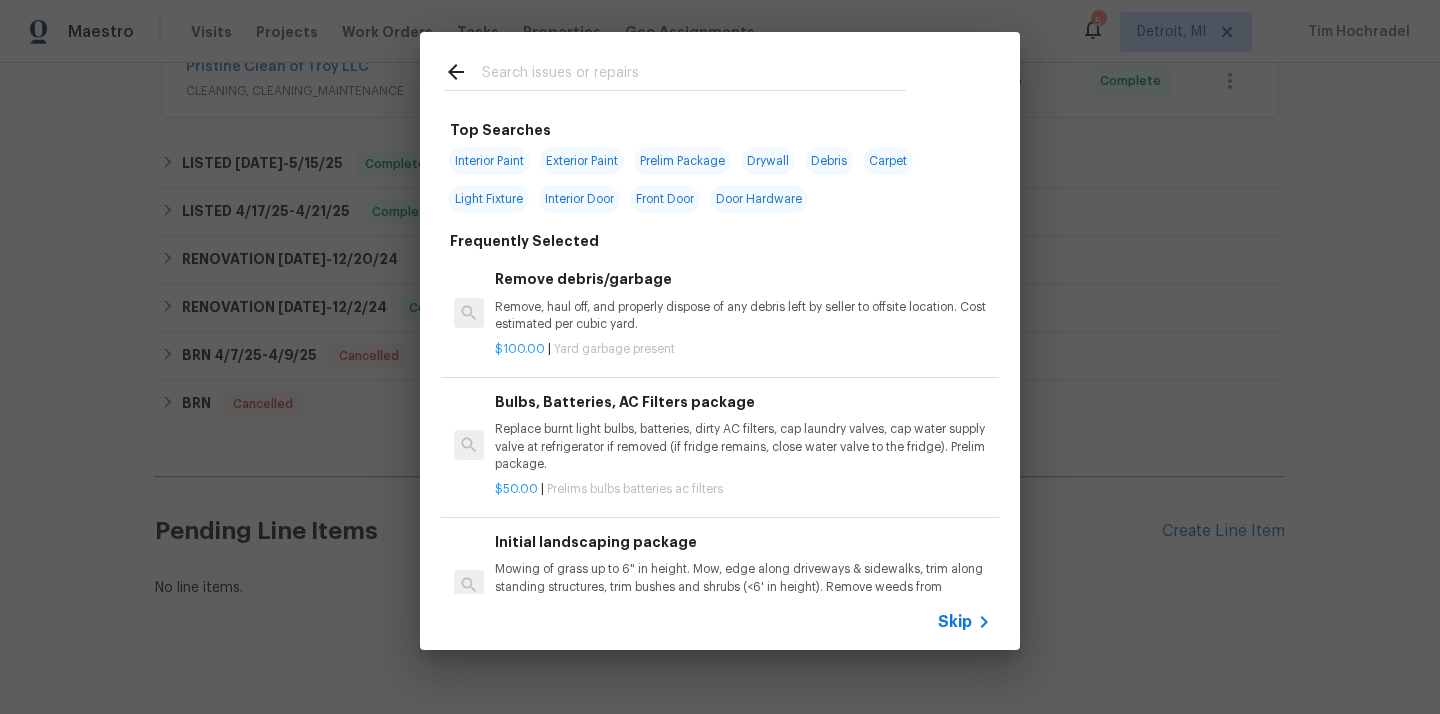 click at bounding box center [694, 75] 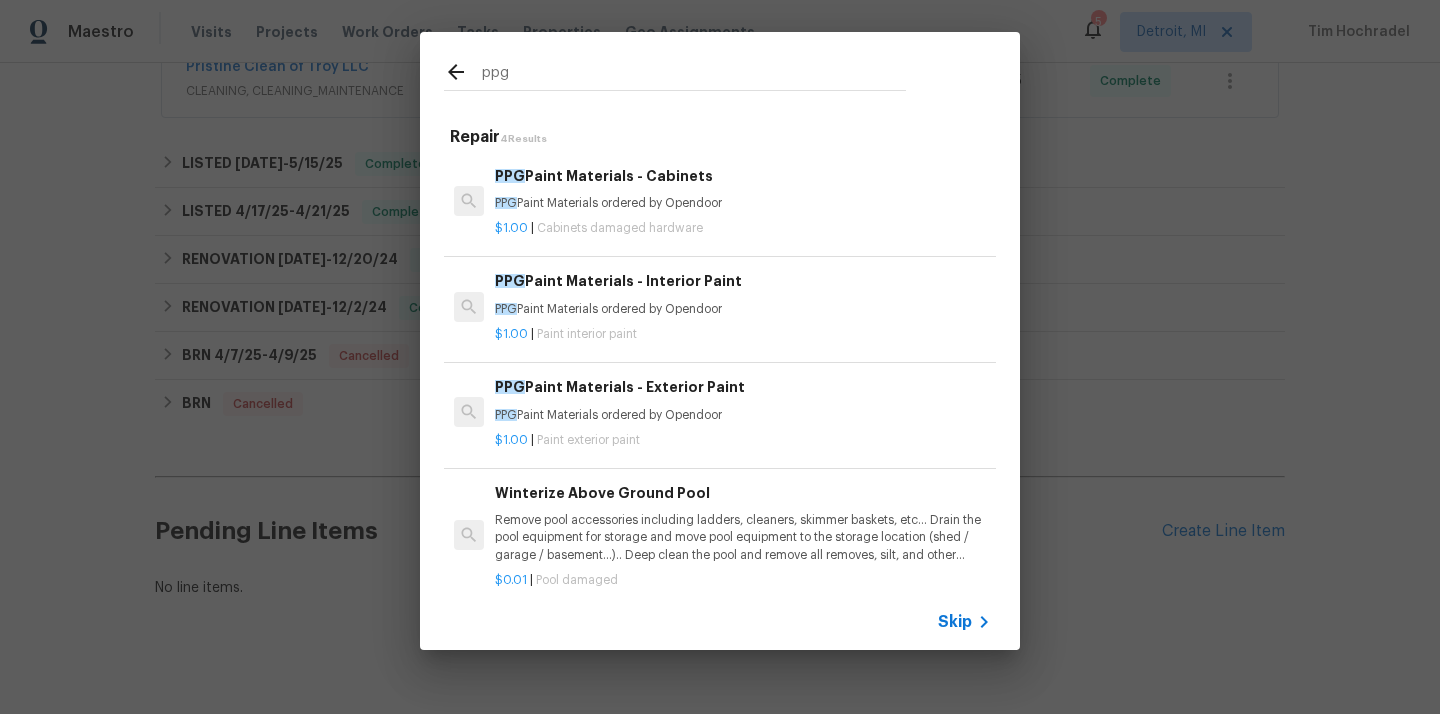 type on "ppg" 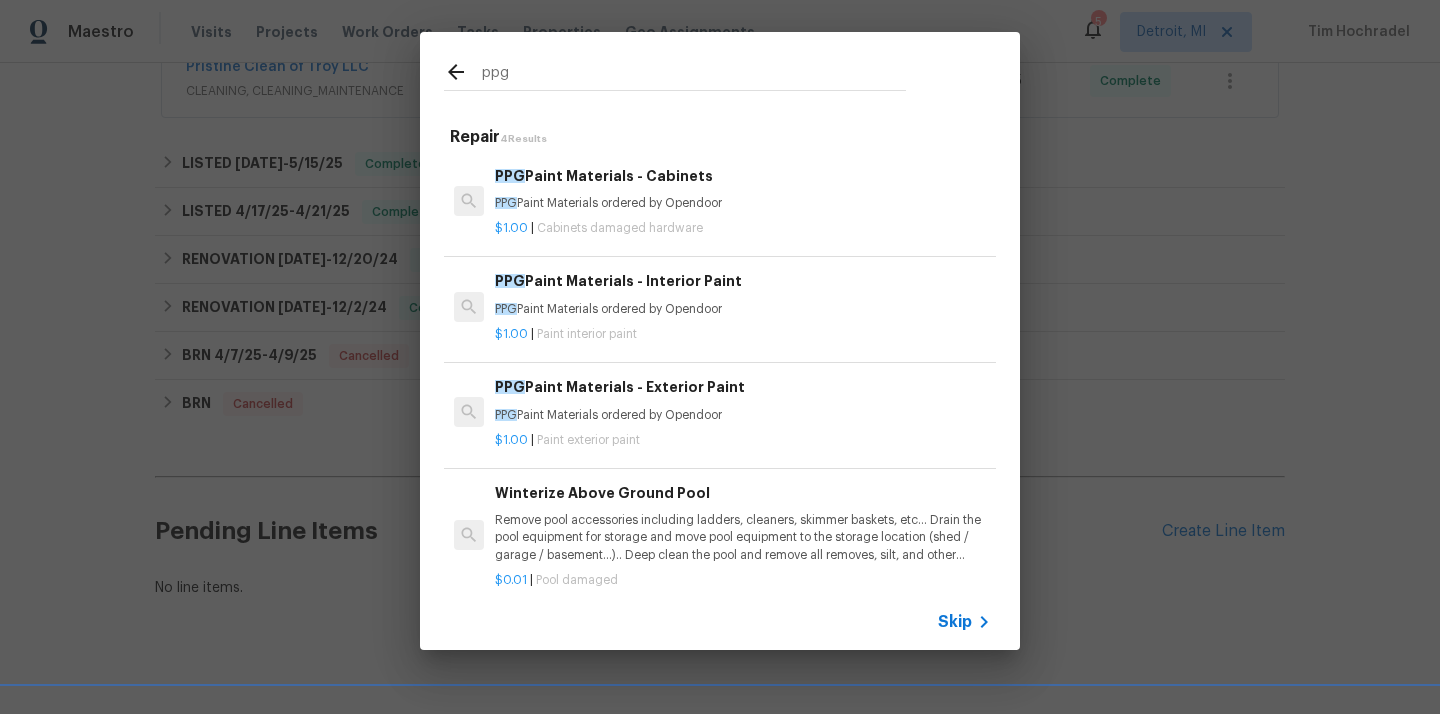 click on "$1.00   |   Paint exterior paint" at bounding box center (743, 436) 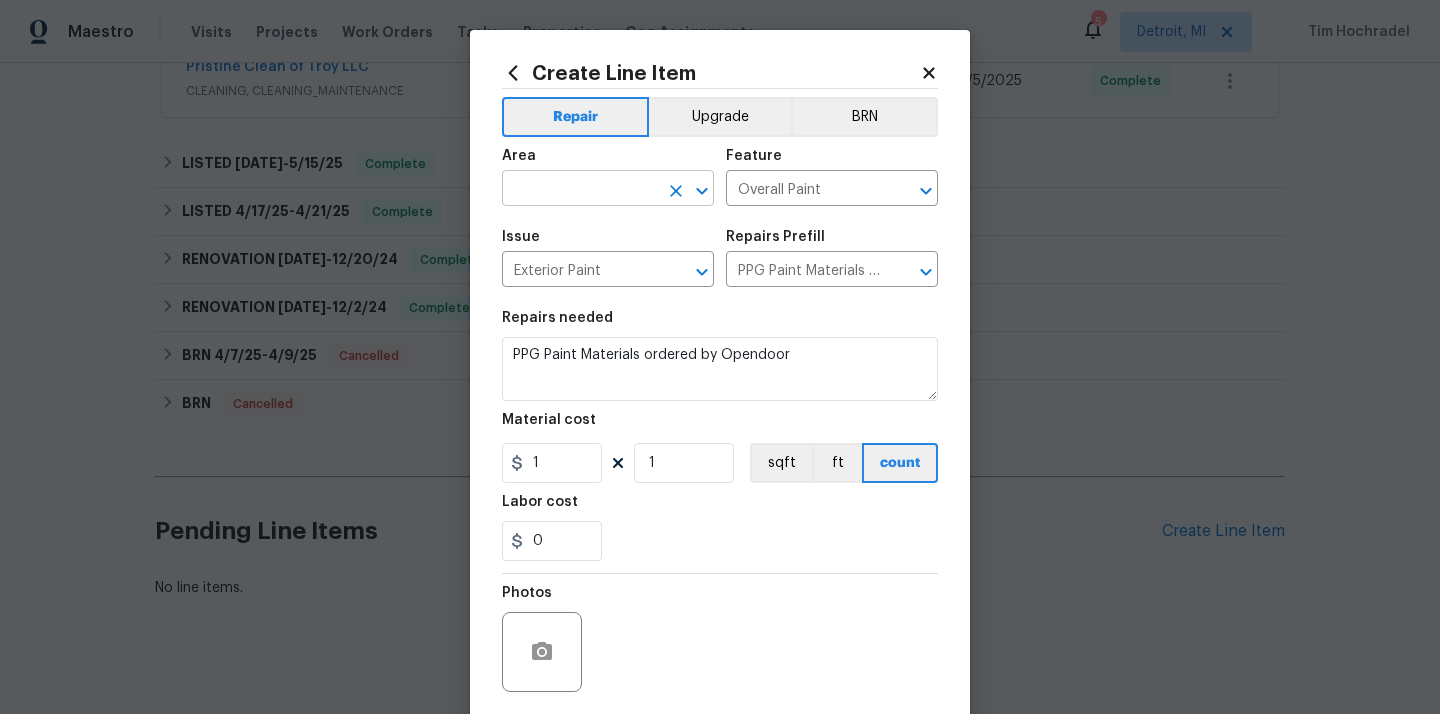 click at bounding box center (580, 190) 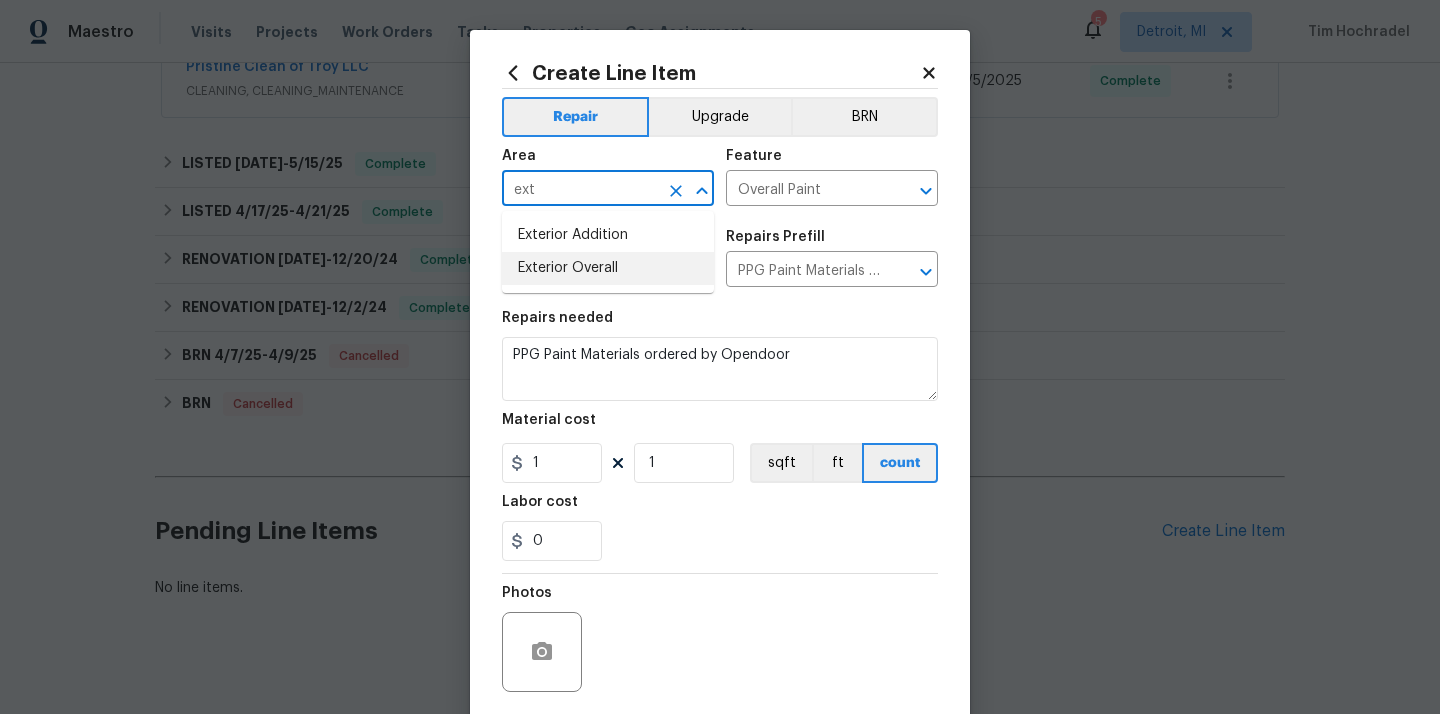click on "Exterior Overall" at bounding box center [608, 268] 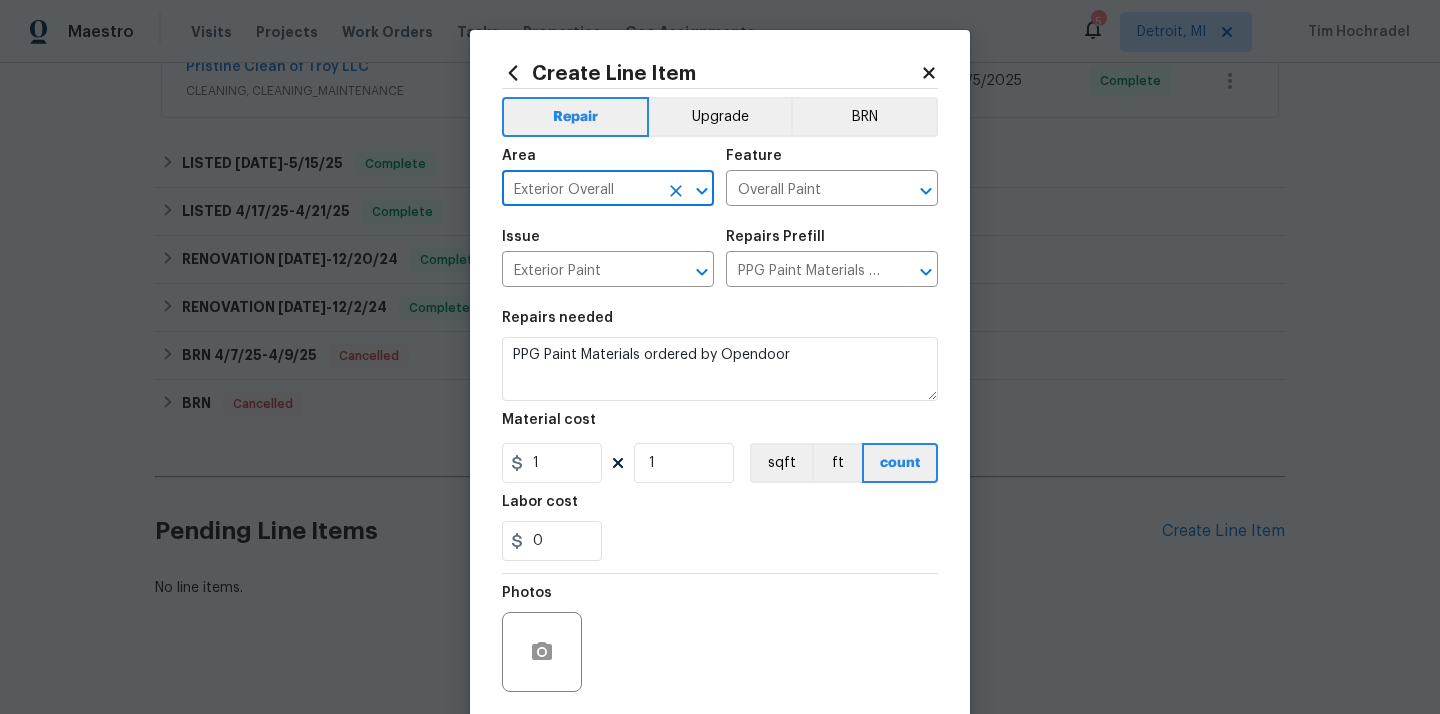 type on "Exterior Overall" 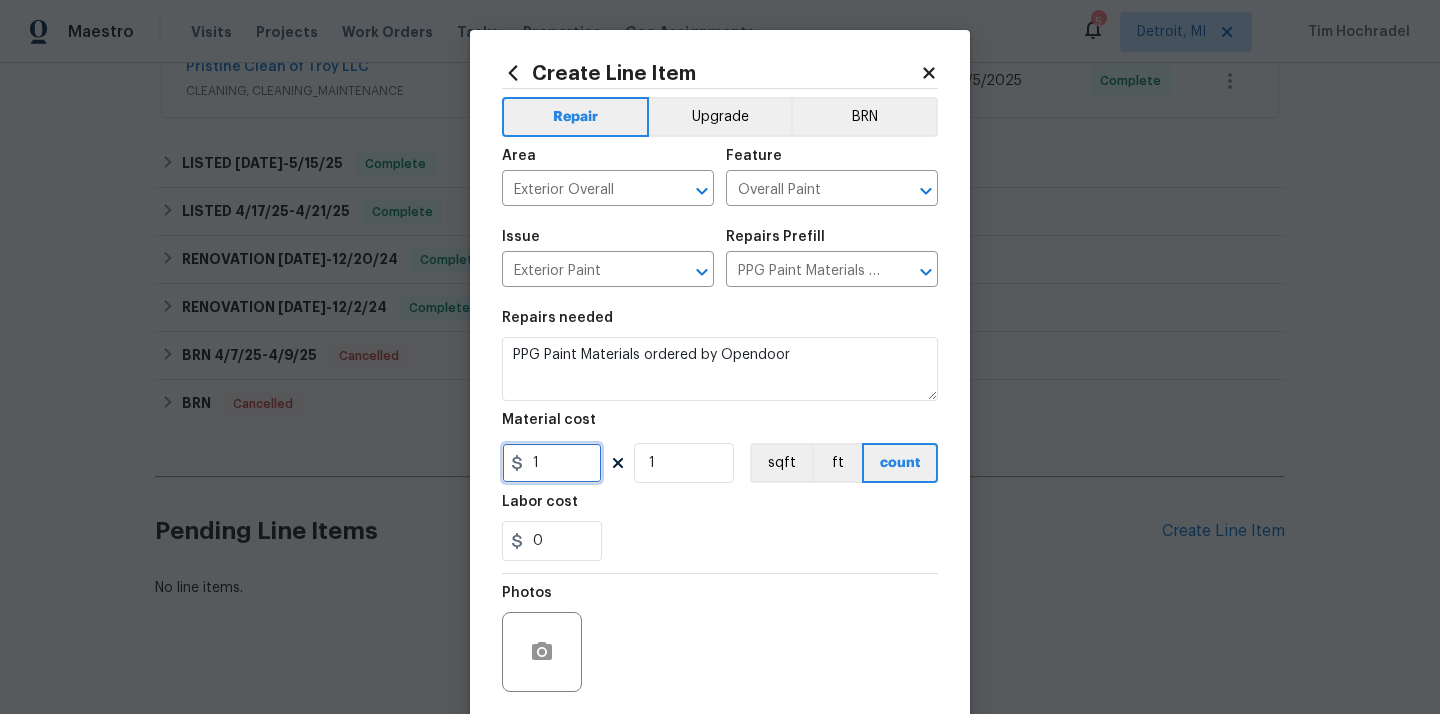 drag, startPoint x: 556, startPoint y: 480, endPoint x: 504, endPoint y: 477, distance: 52.086468 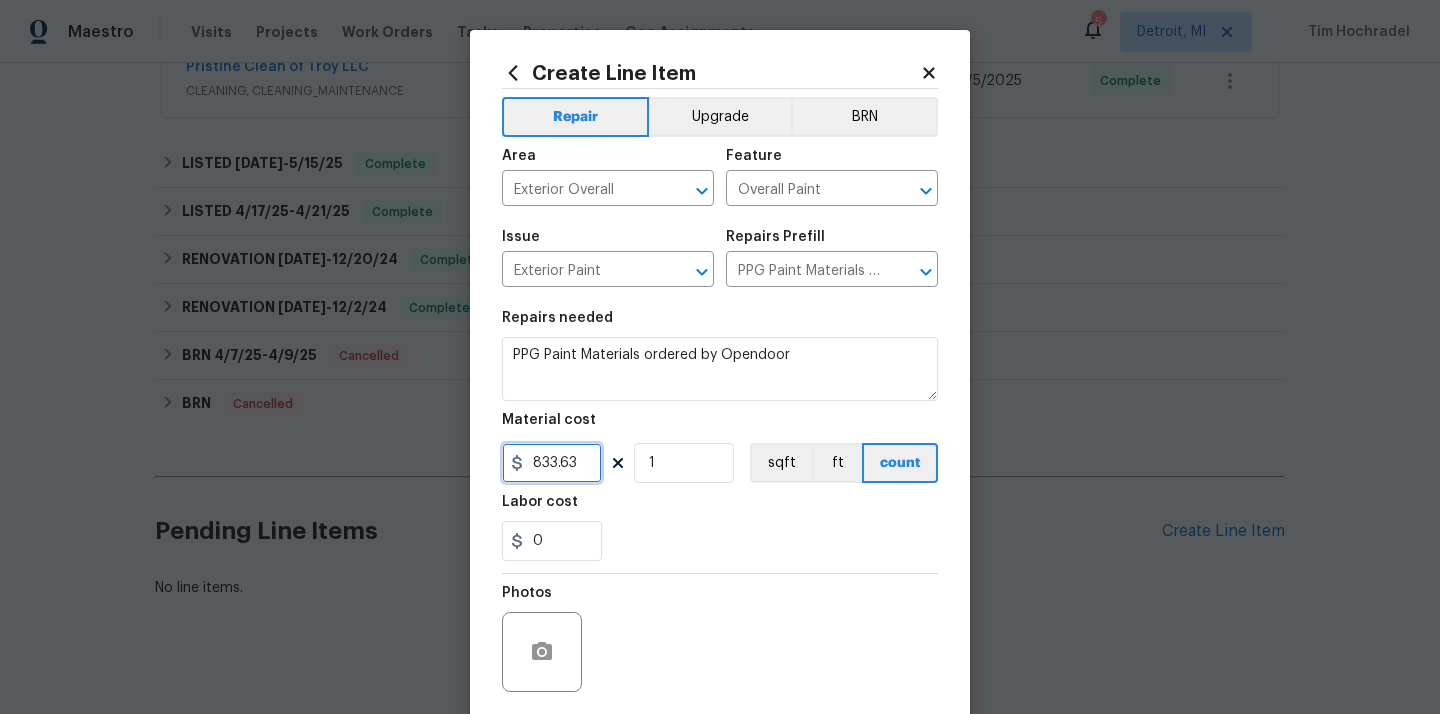 type on "833.63" 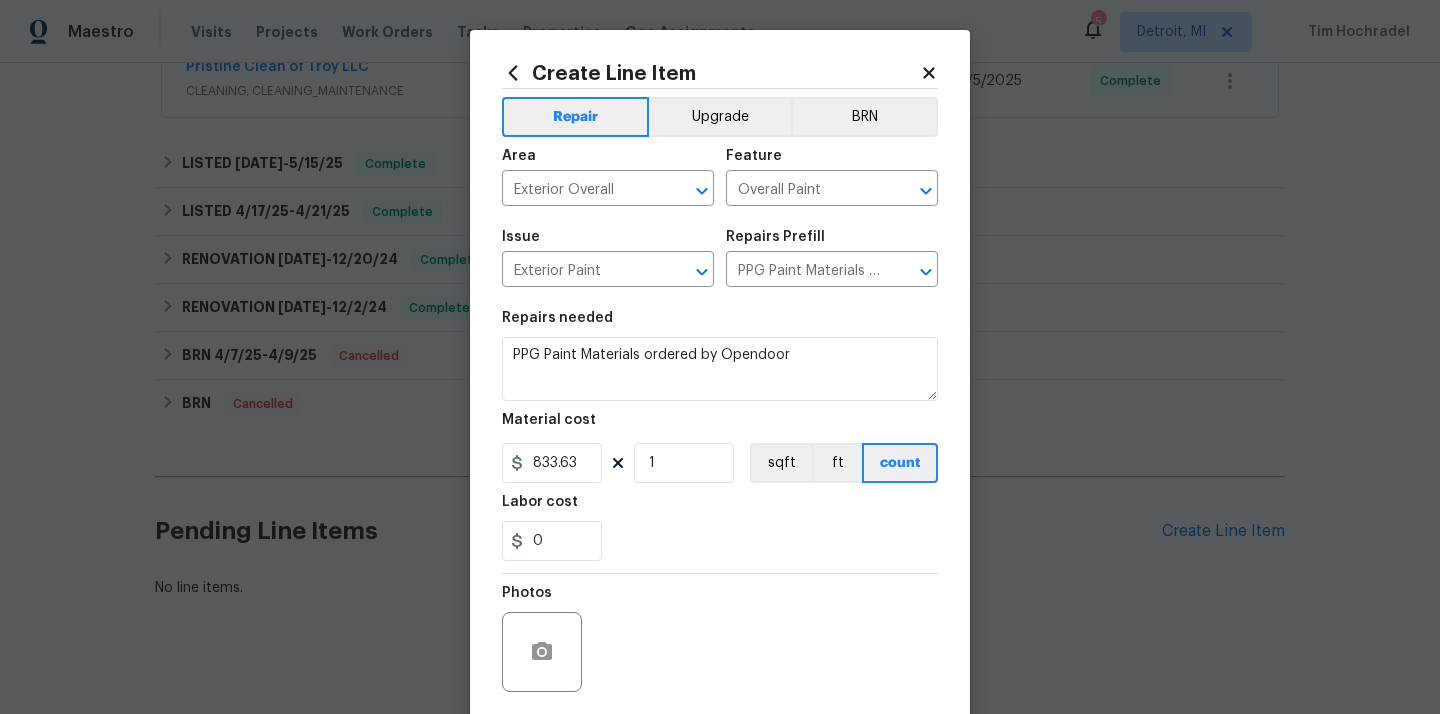click on "0" at bounding box center [720, 541] 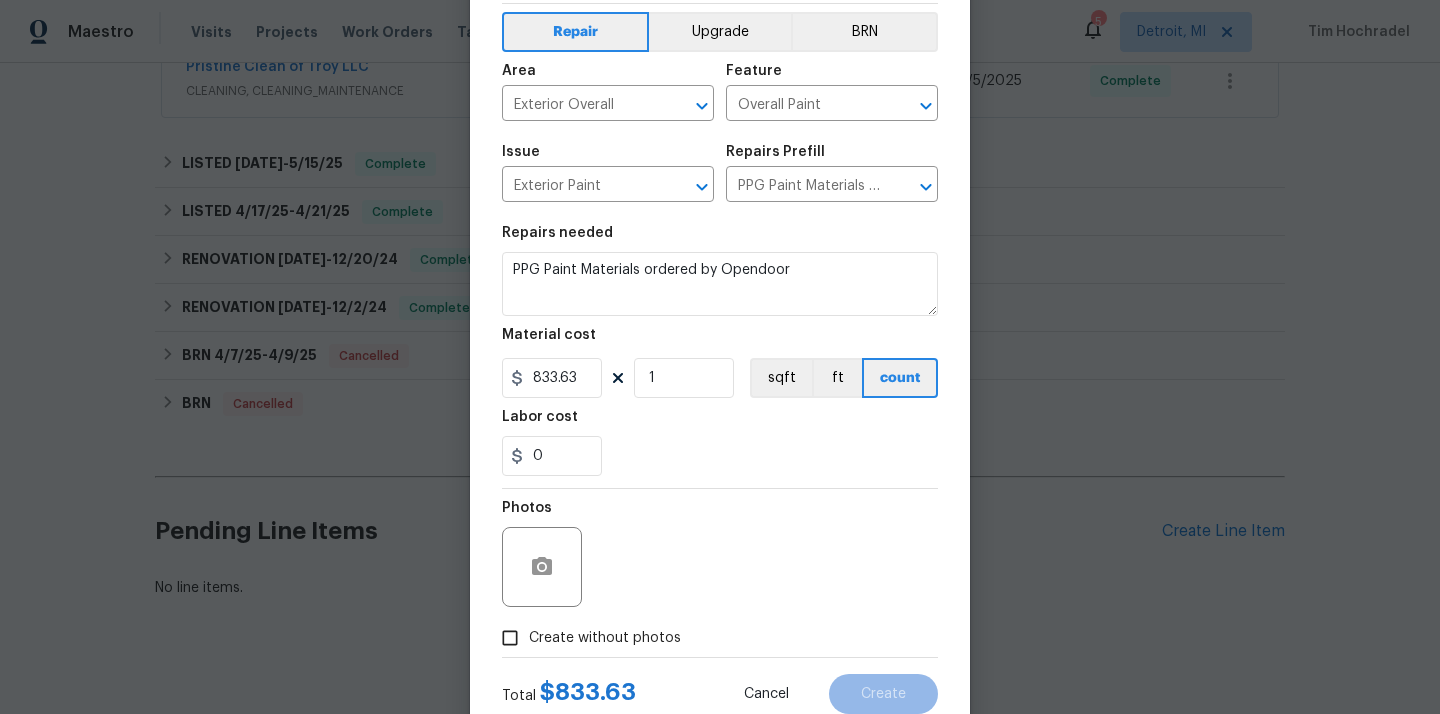 scroll, scrollTop: 148, scrollLeft: 0, axis: vertical 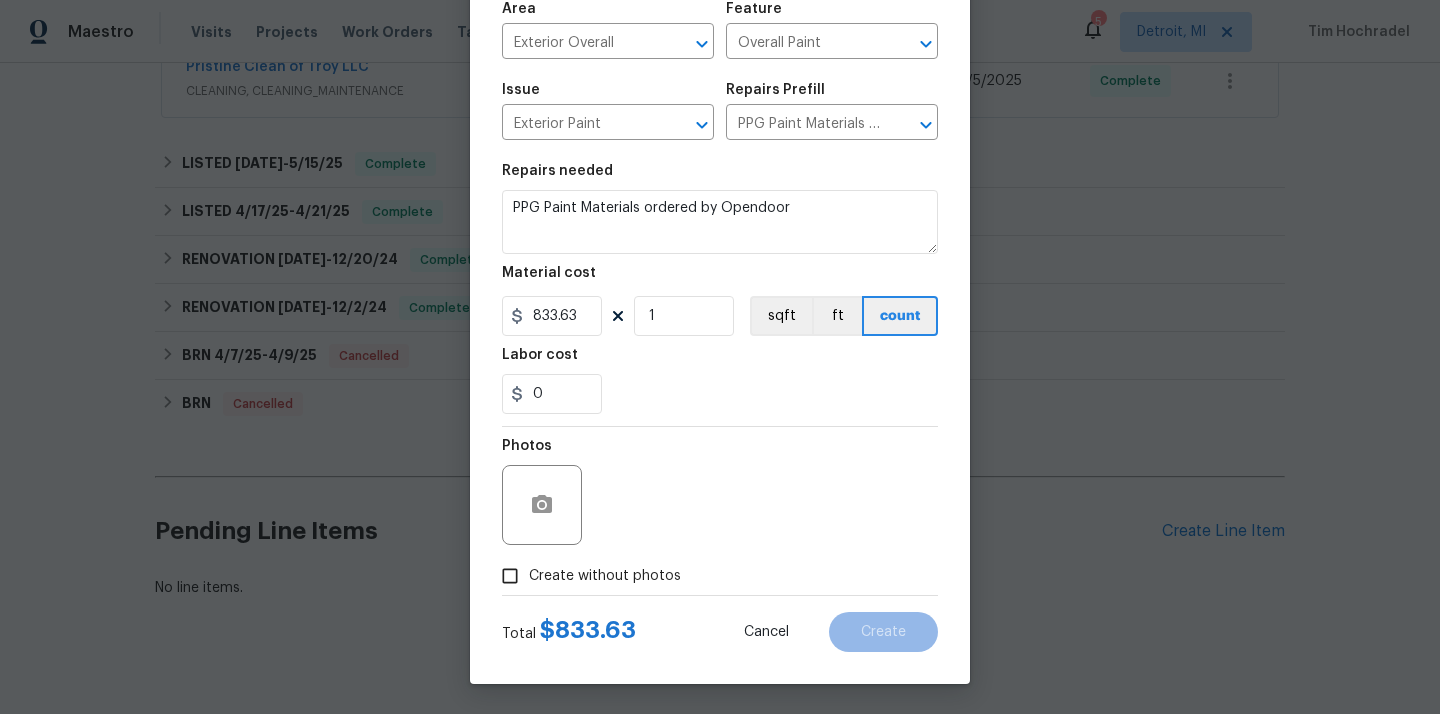 click on "Create without photos" at bounding box center [605, 576] 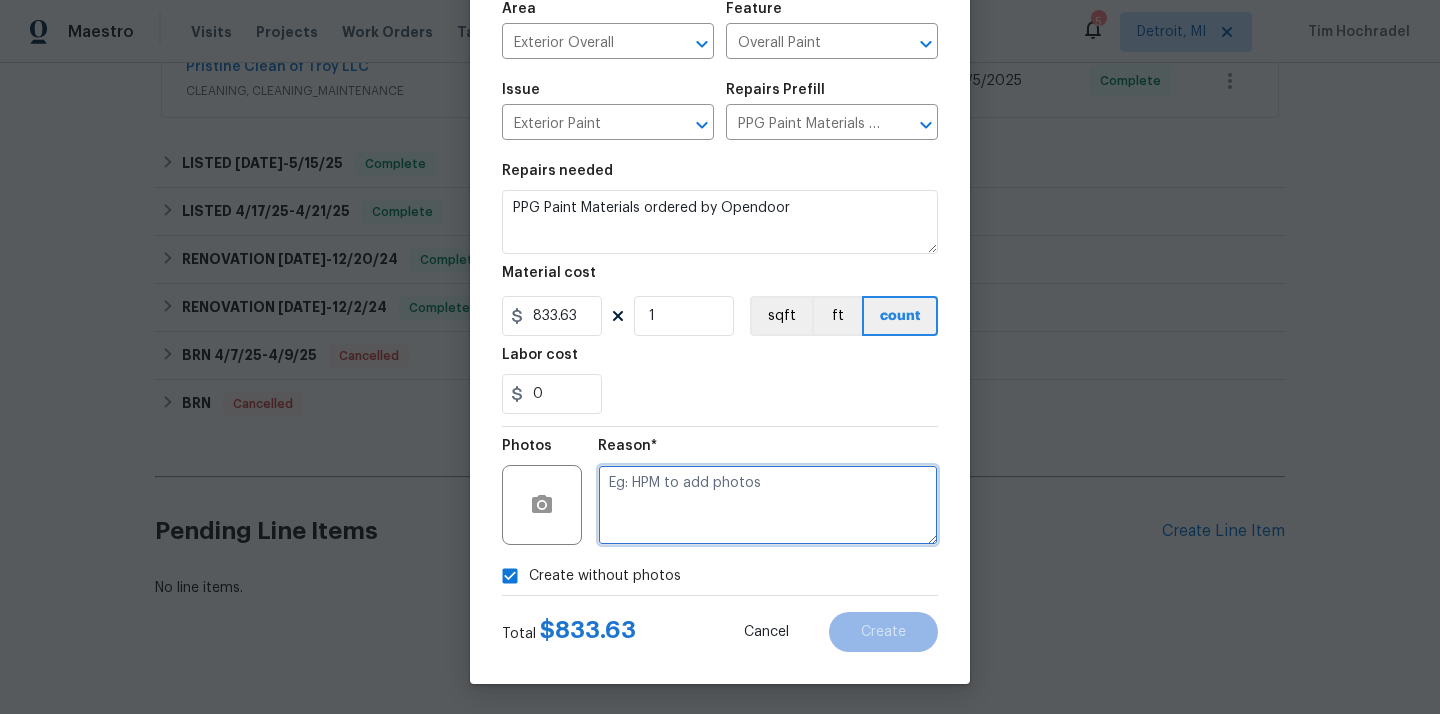 click at bounding box center (768, 505) 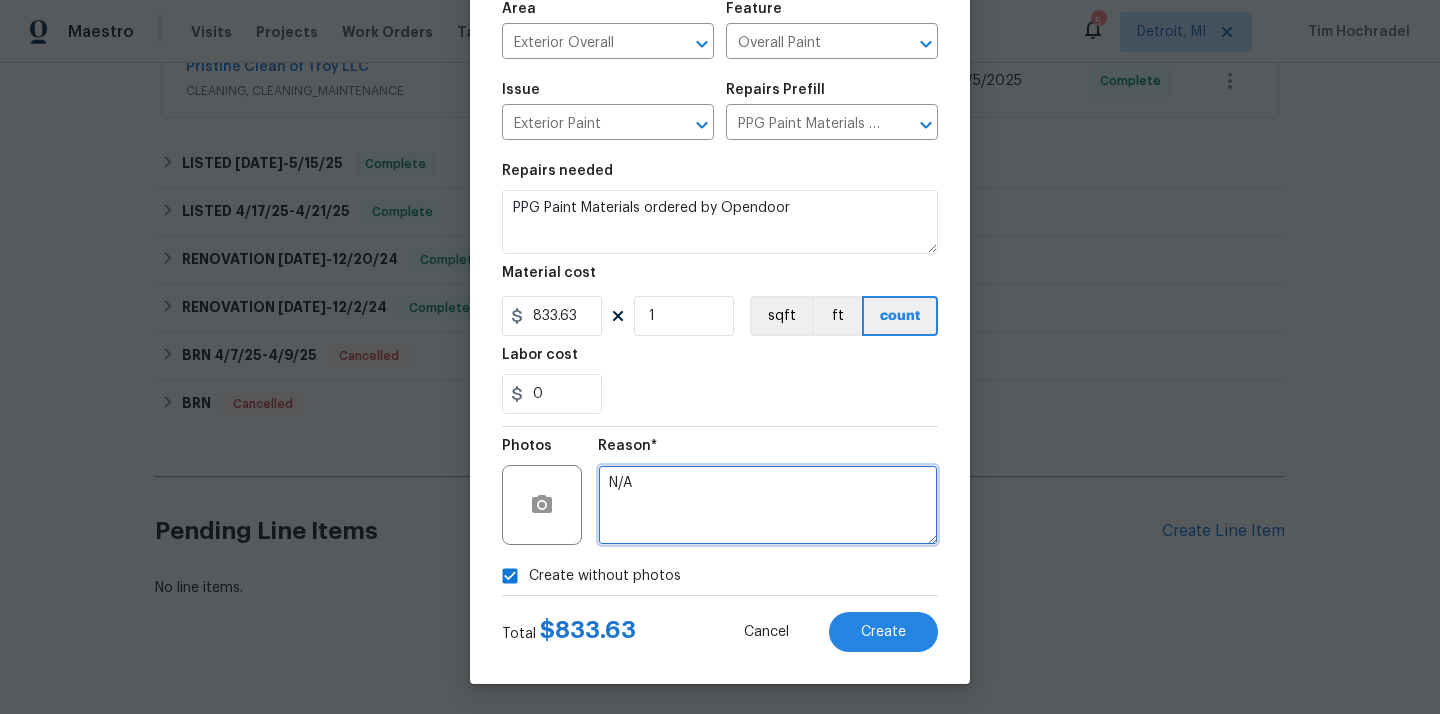 type on "N/A" 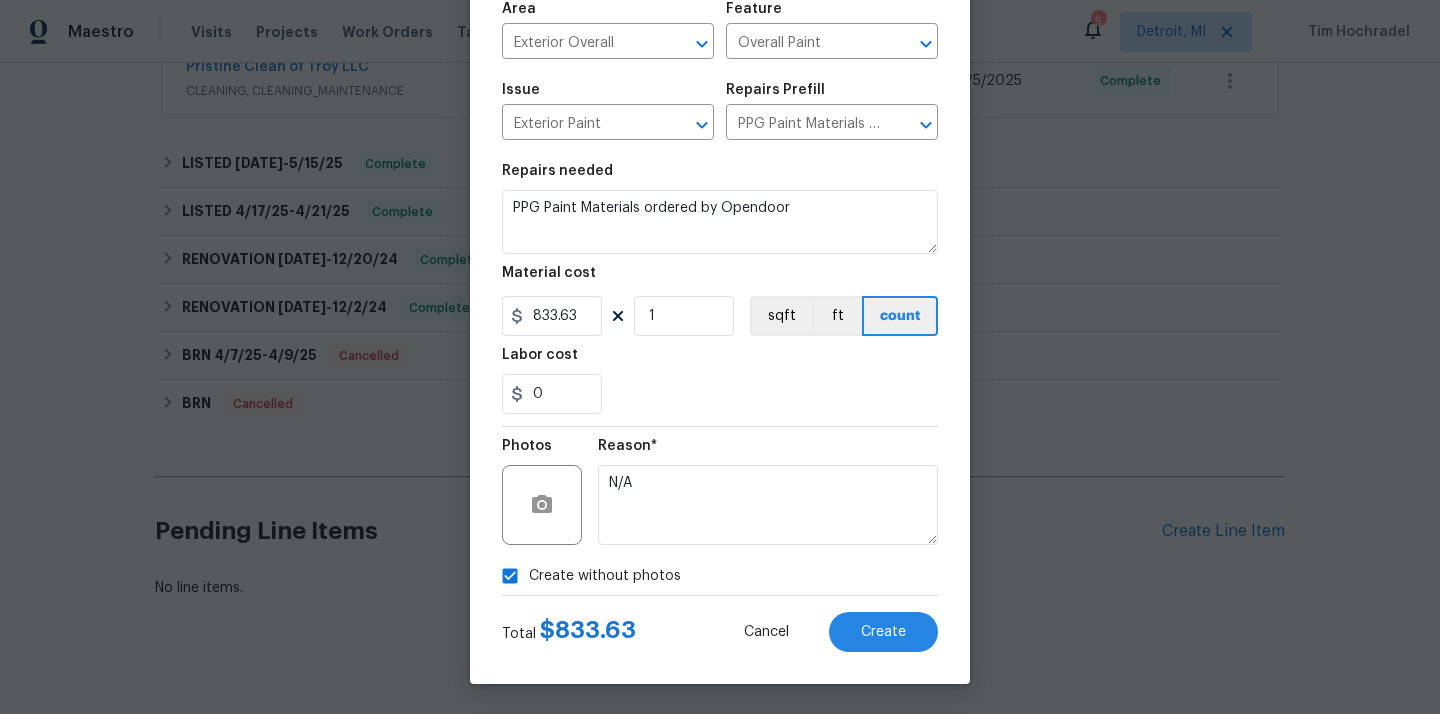 click on "Create Line Item Repair Upgrade BRN Area Exterior Overall ​ Feature Overall Paint ​ Issue Exterior Paint ​ Repairs Prefill [BRAND] Paint Materials - Exterior Paint [PRICE] ​ Repairs needed [BRAND] Paint Materials ordered by [BRAND] Material cost [PRICE] [NUMBER] sqft ft count Labor cost [PRICE] [NUMBER] Photos Reason* N/A Create without photos Total   [PRICE] Cancel Create" at bounding box center [720, 283] 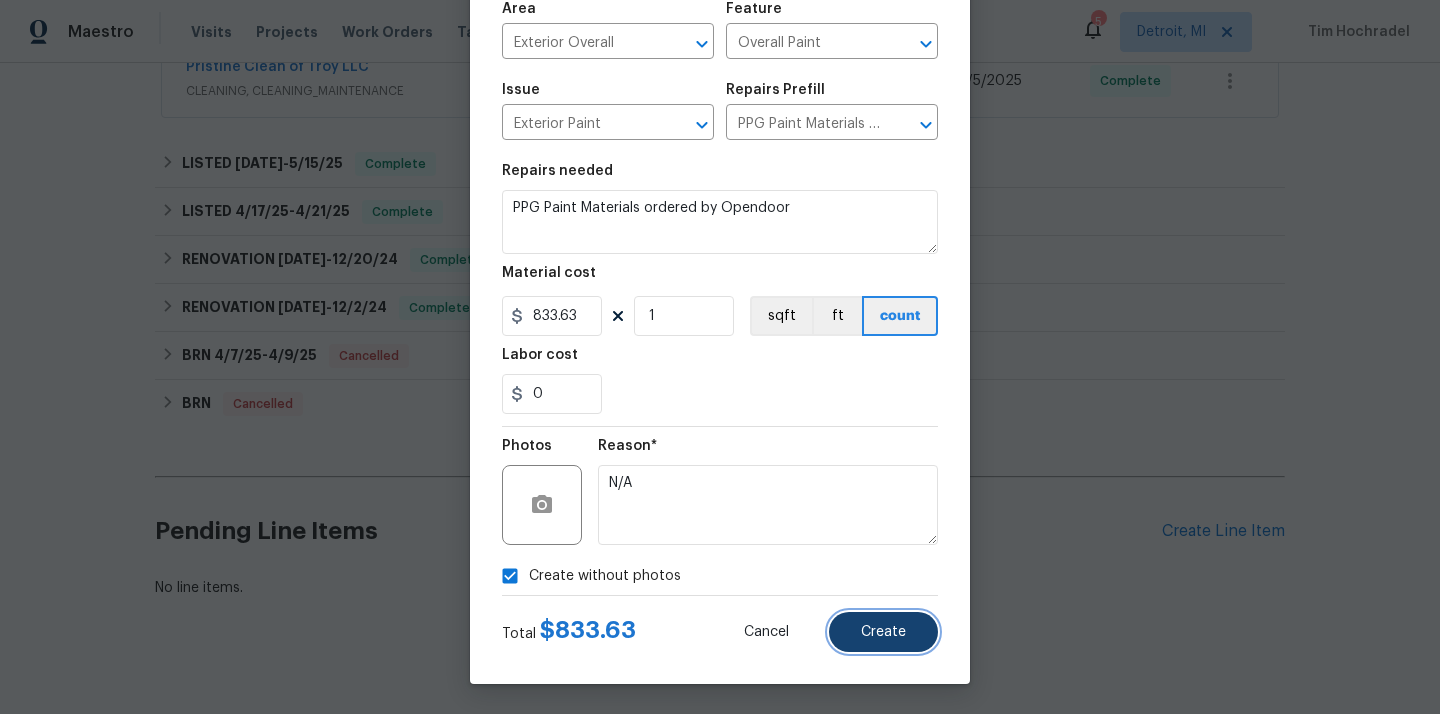 click on "Create" at bounding box center (883, 632) 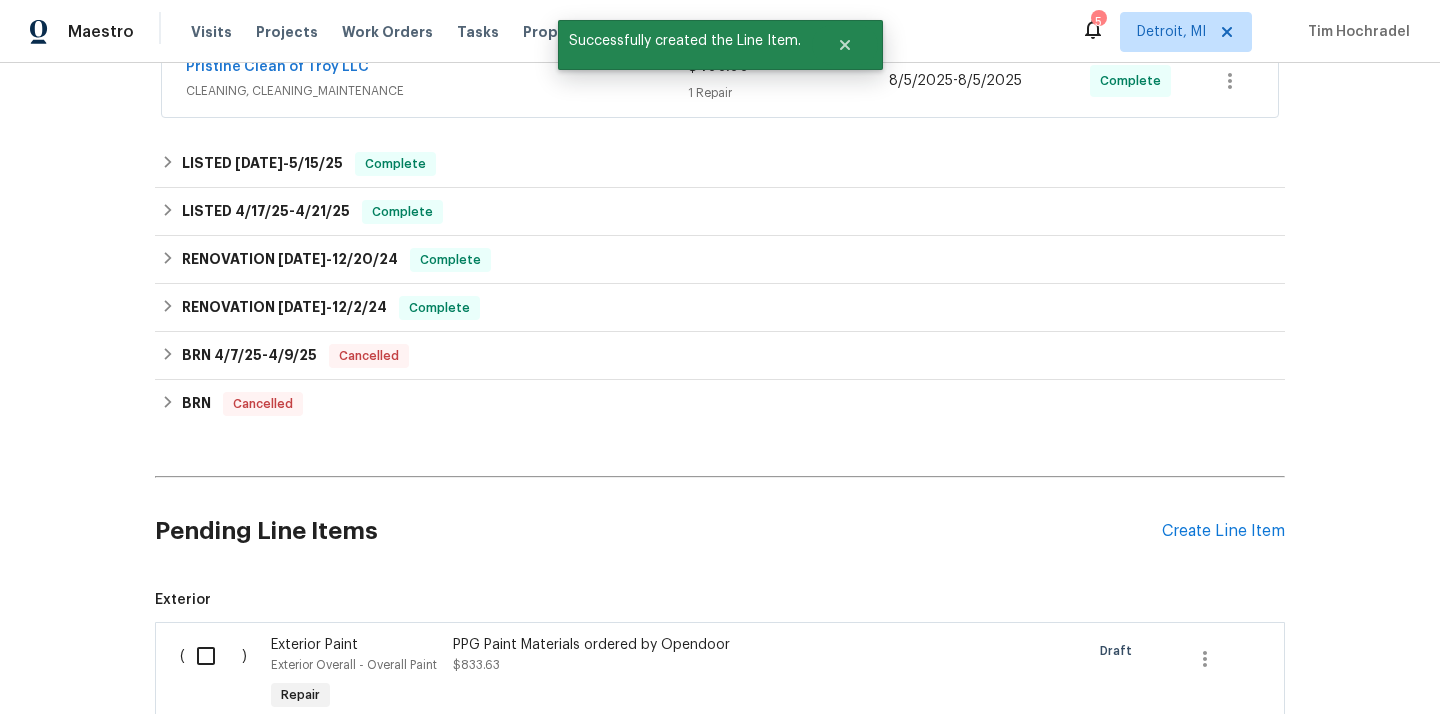 click at bounding box center [213, 656] 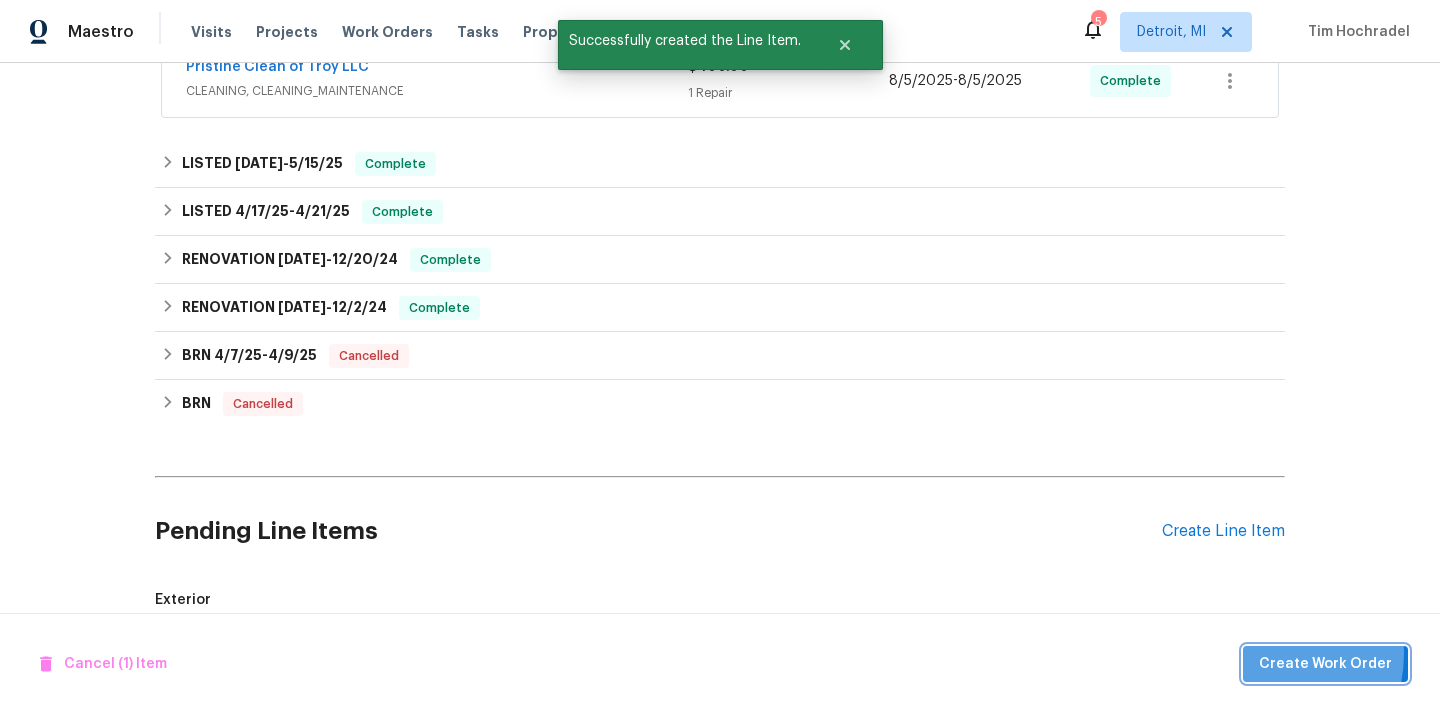 click on "Create Work Order" at bounding box center [1325, 664] 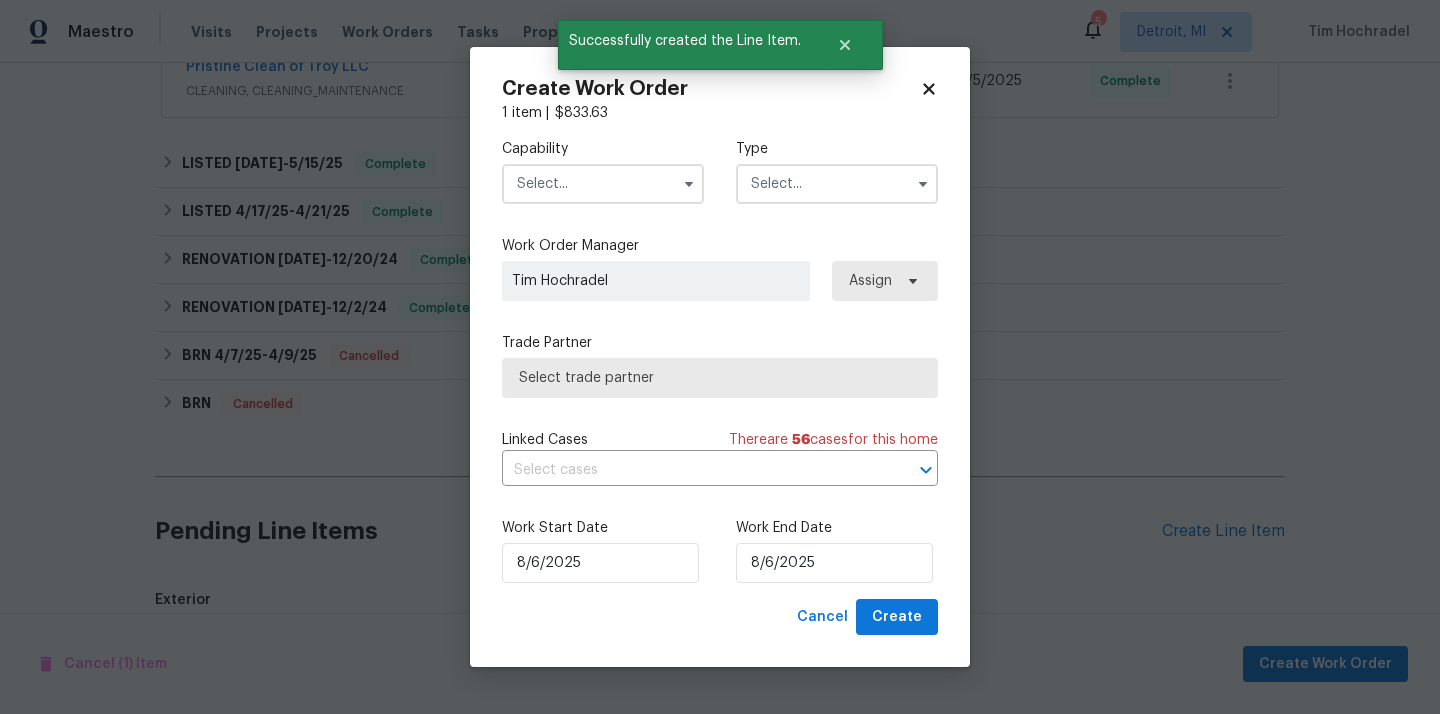 click at bounding box center [603, 184] 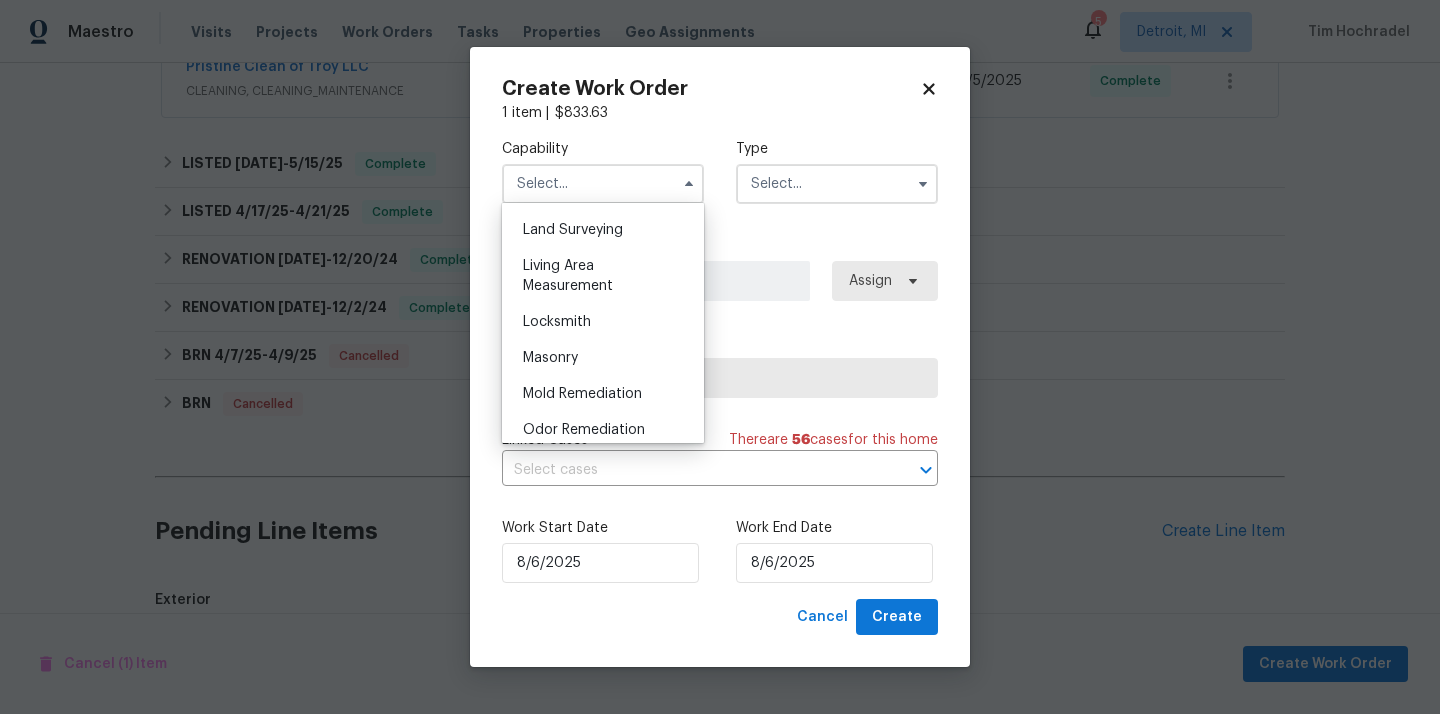 scroll, scrollTop: 1523, scrollLeft: 0, axis: vertical 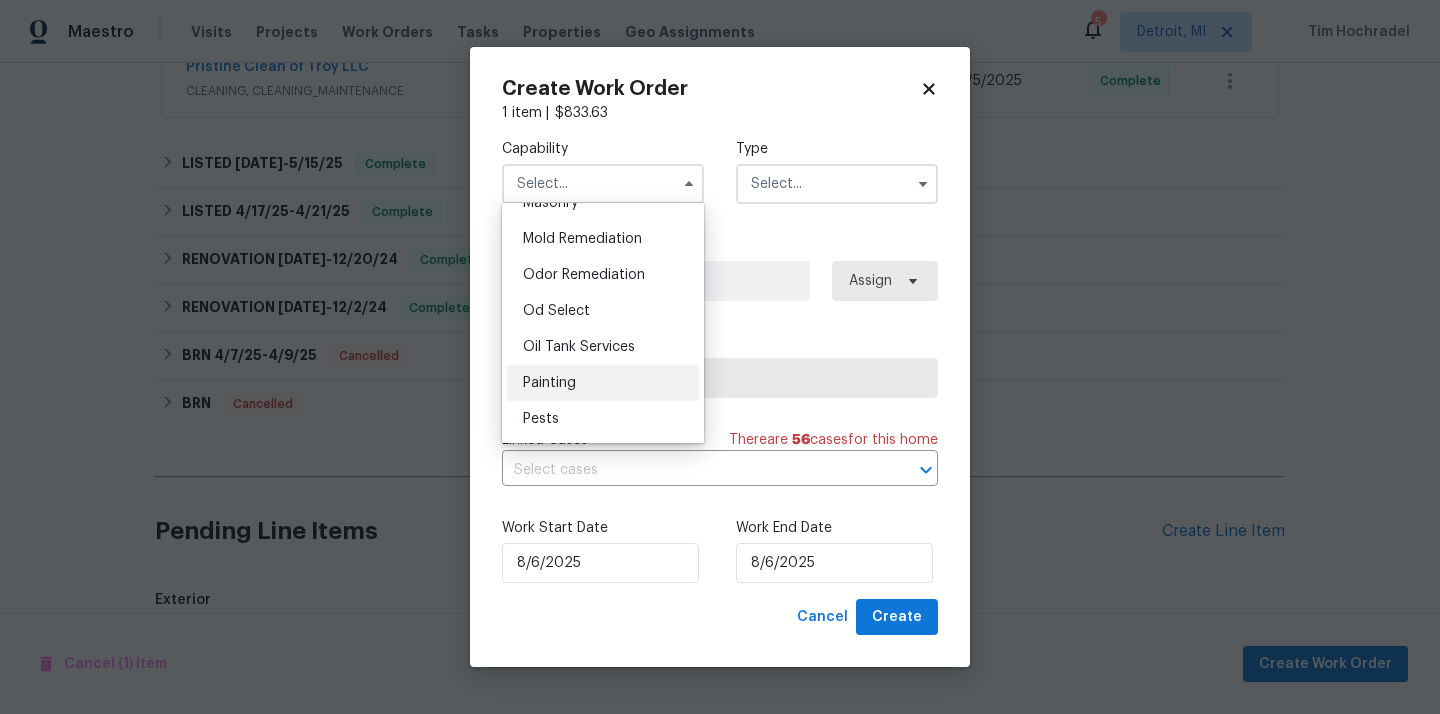 click on "Painting" at bounding box center (603, 383) 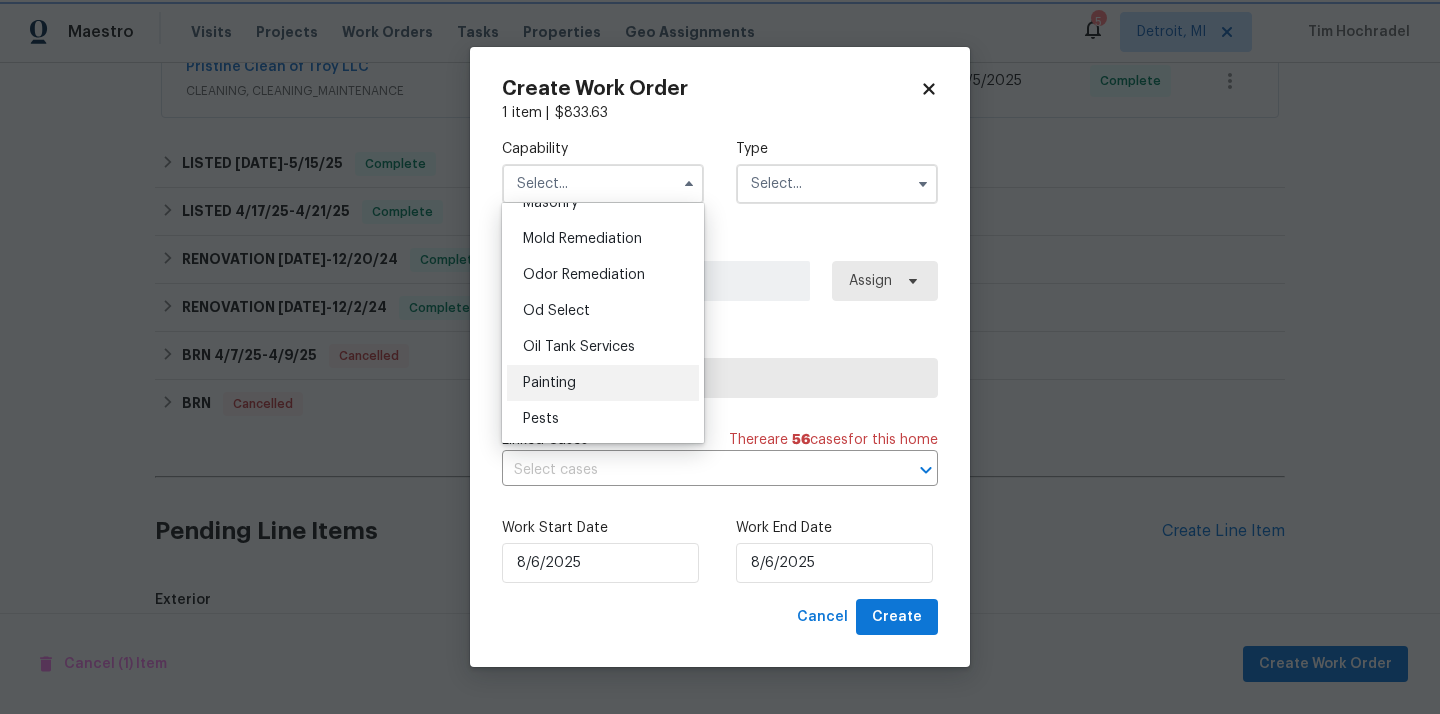 type on "Painting" 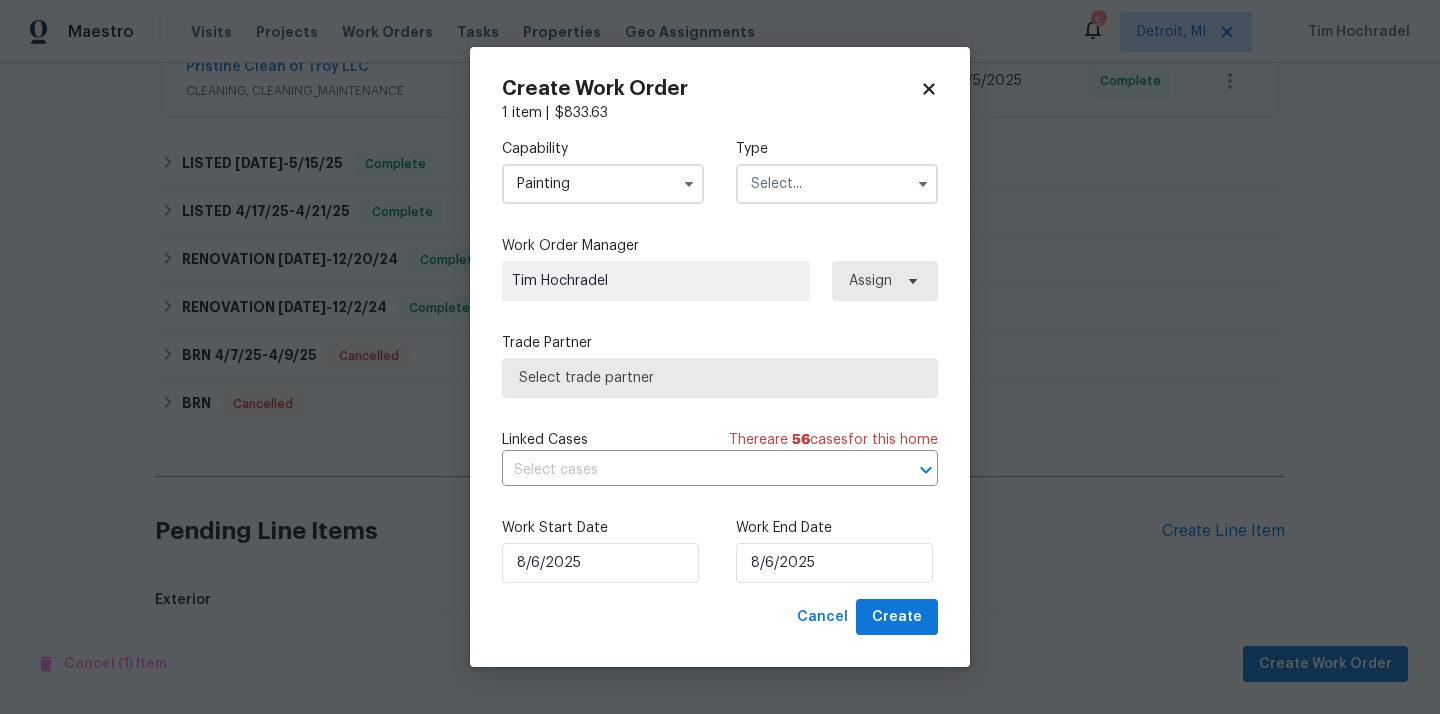 click at bounding box center (837, 184) 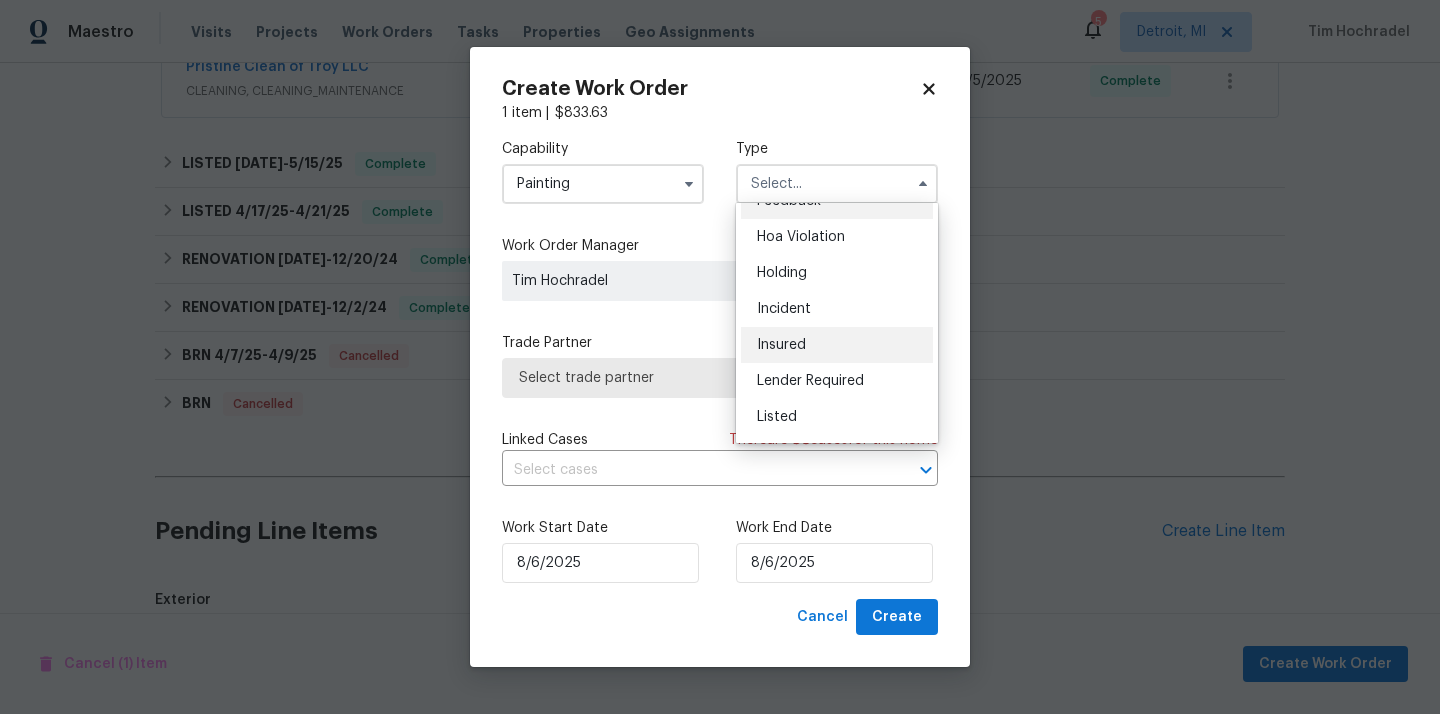 scroll, scrollTop: 36, scrollLeft: 0, axis: vertical 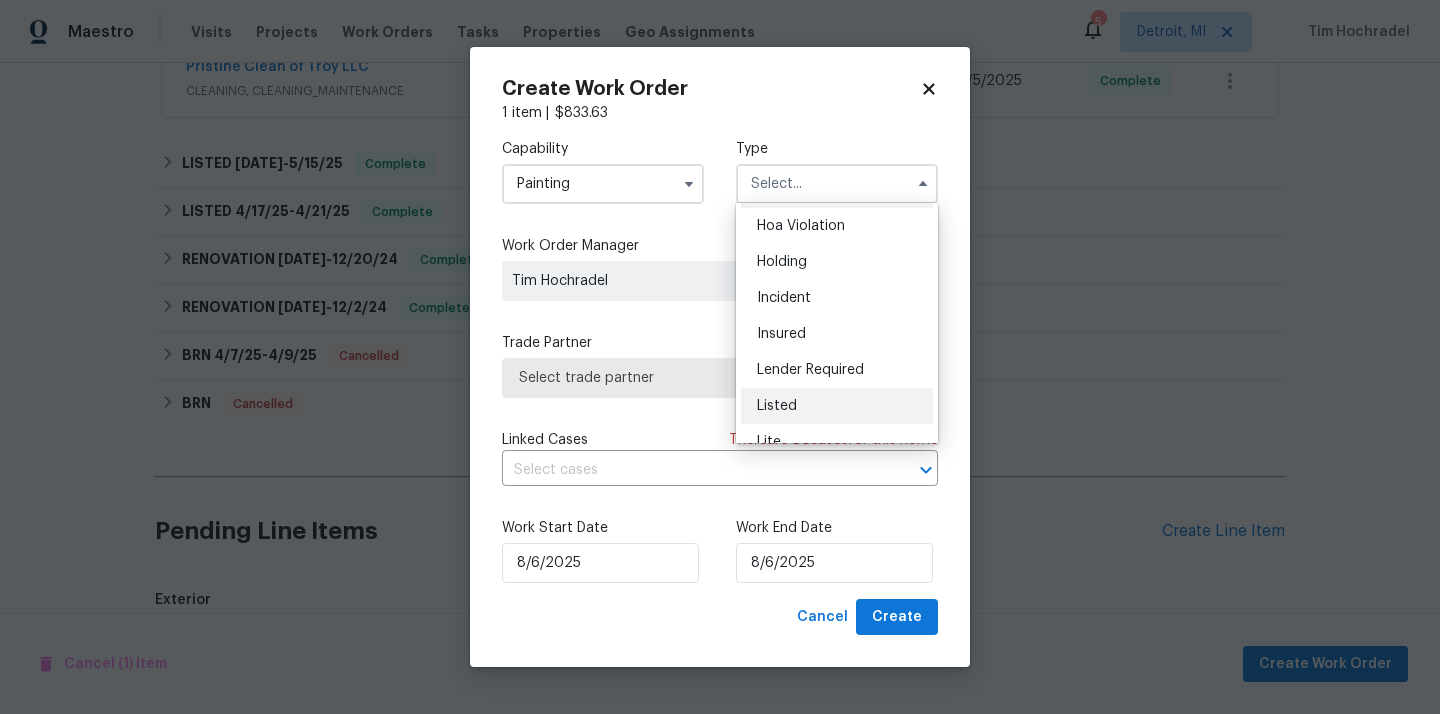 click on "Listed" at bounding box center [777, 406] 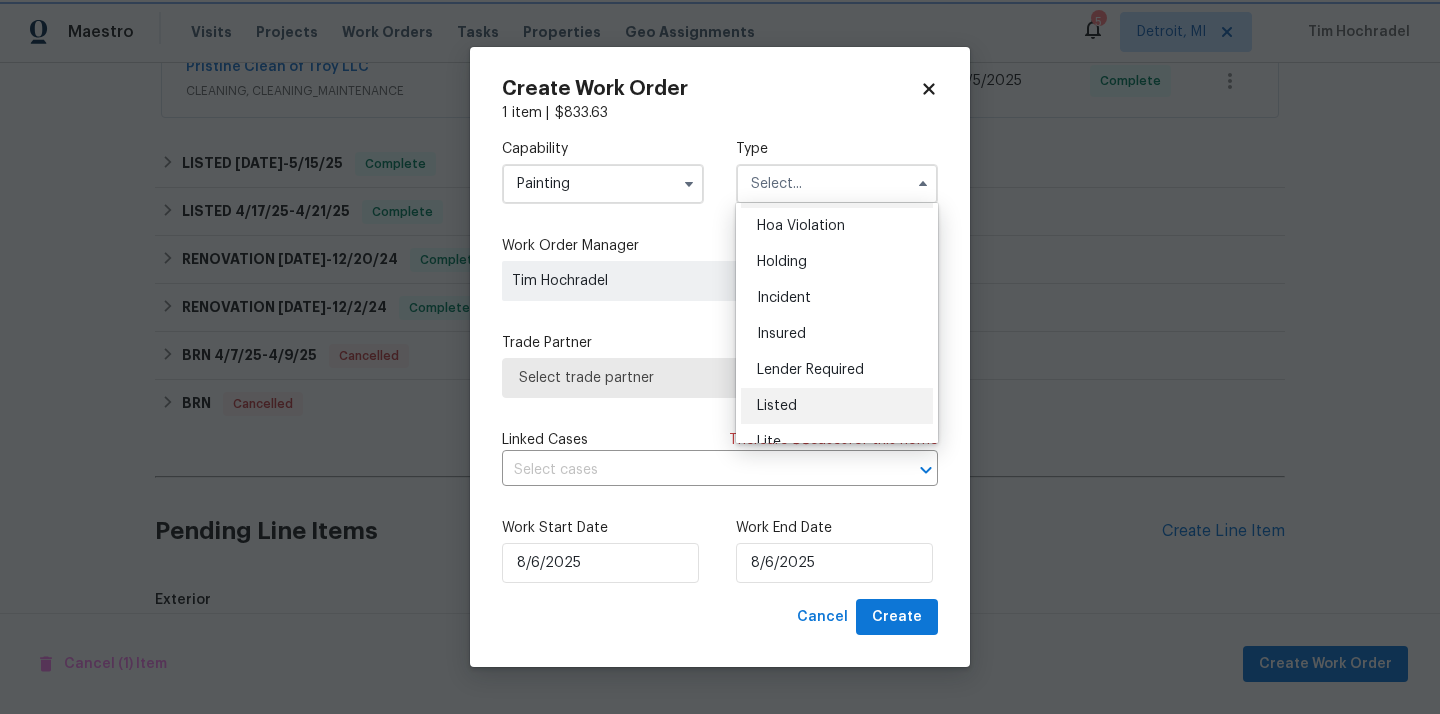 type on "Listed" 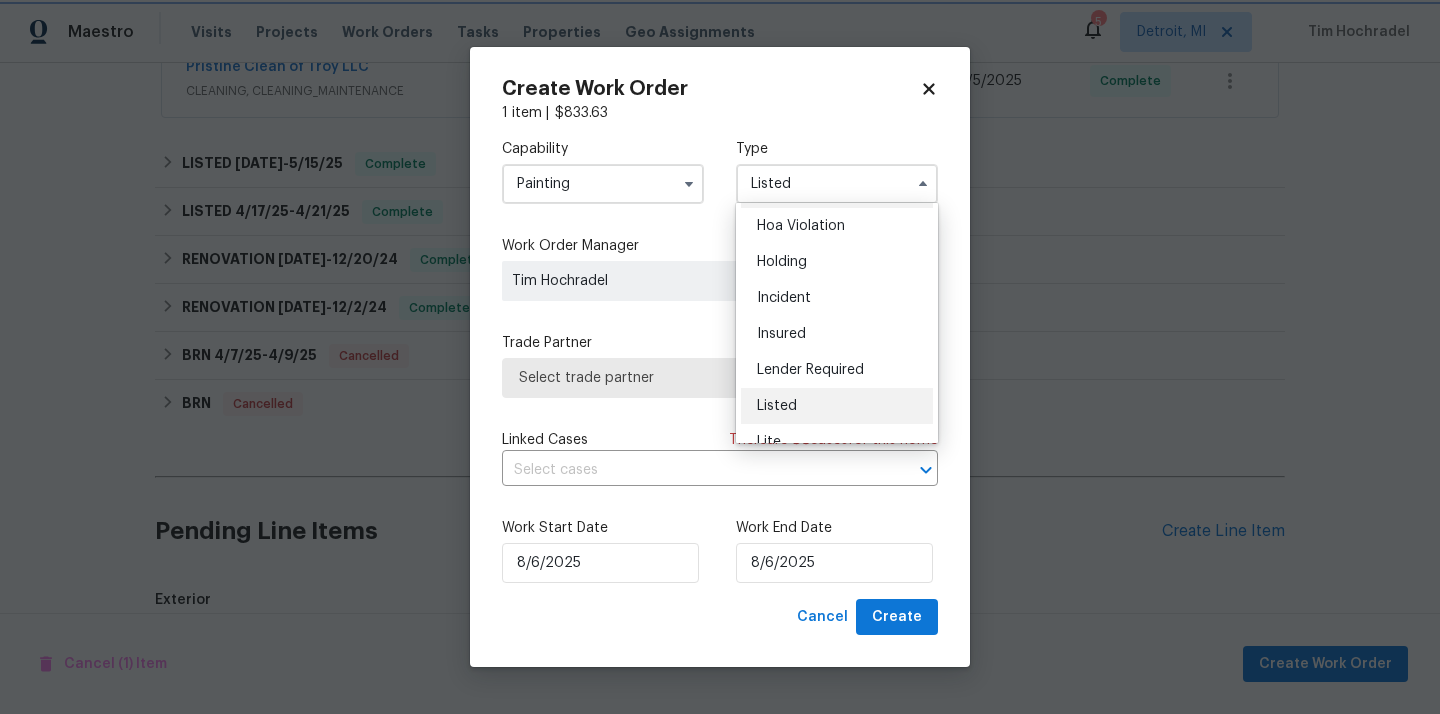 scroll, scrollTop: 0, scrollLeft: 0, axis: both 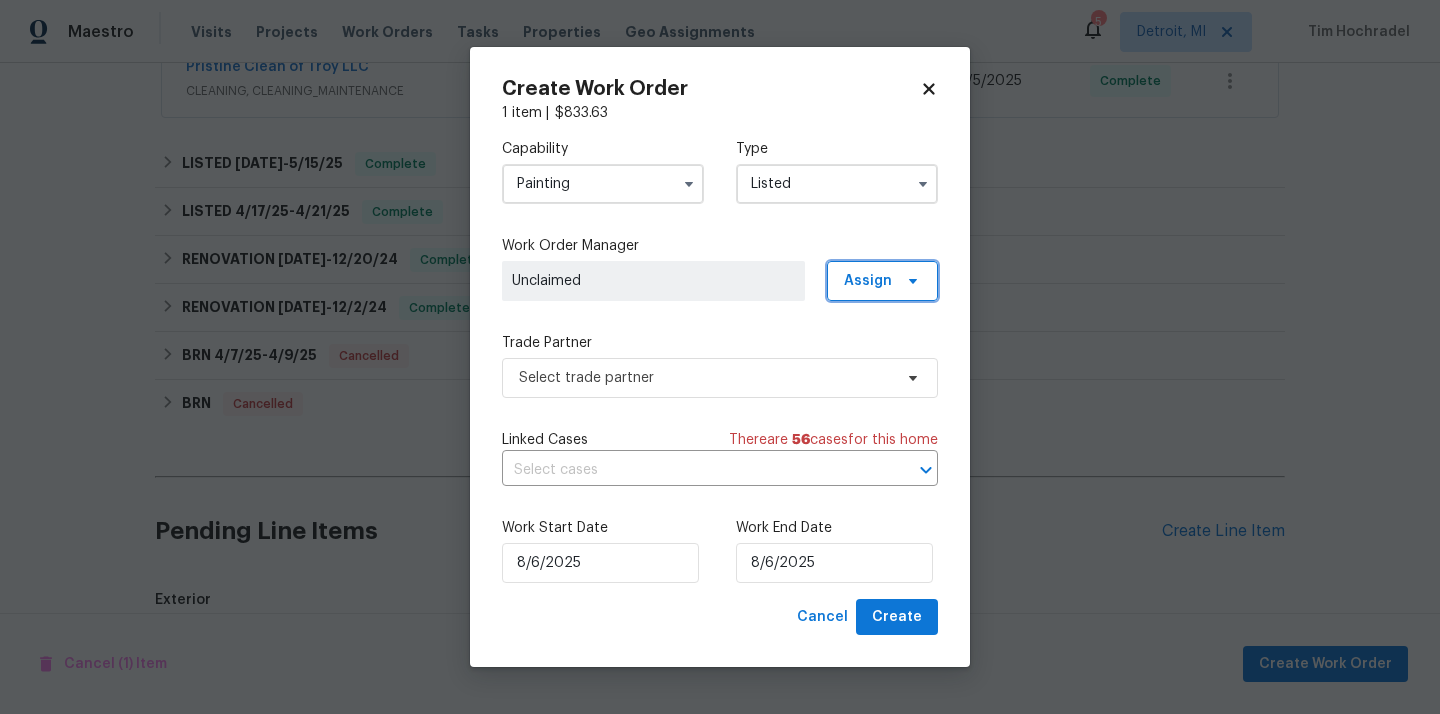 click on "Assign" at bounding box center (868, 281) 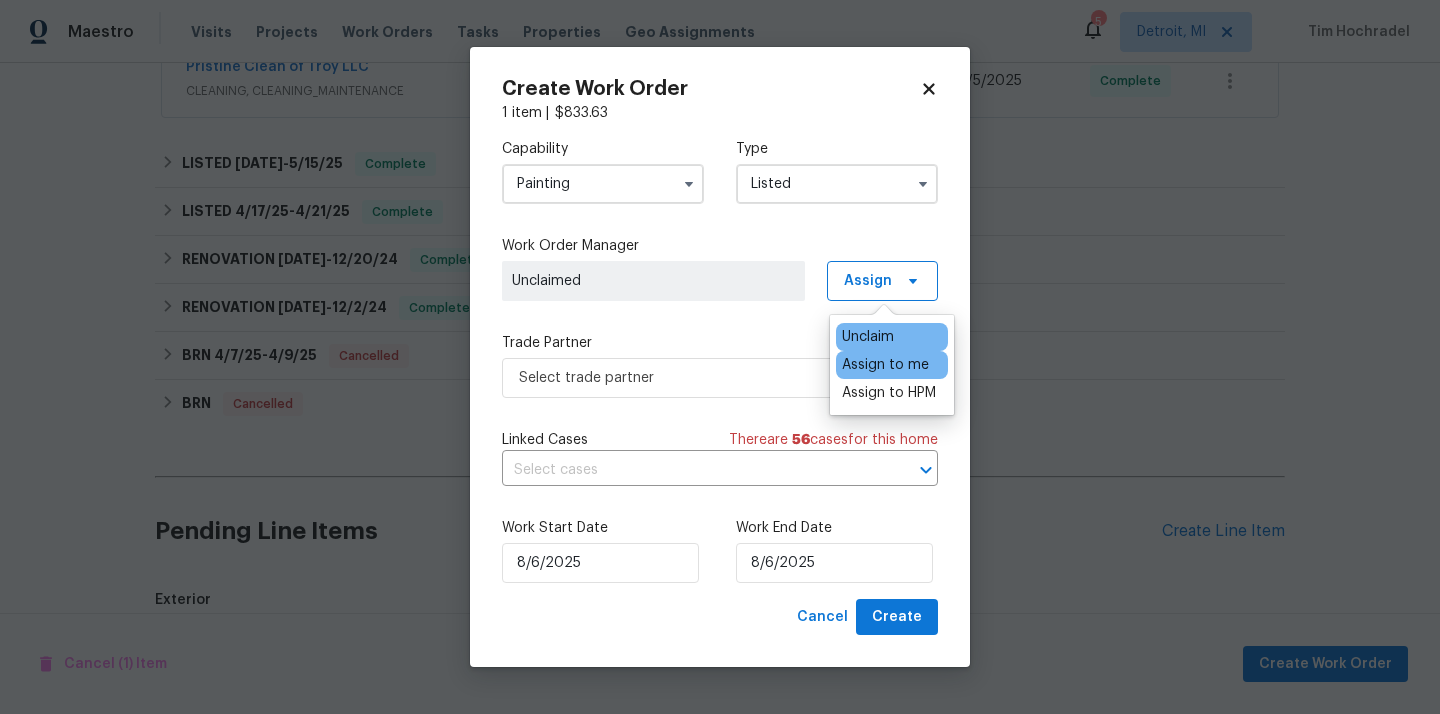 click on "Assign to me" at bounding box center [885, 365] 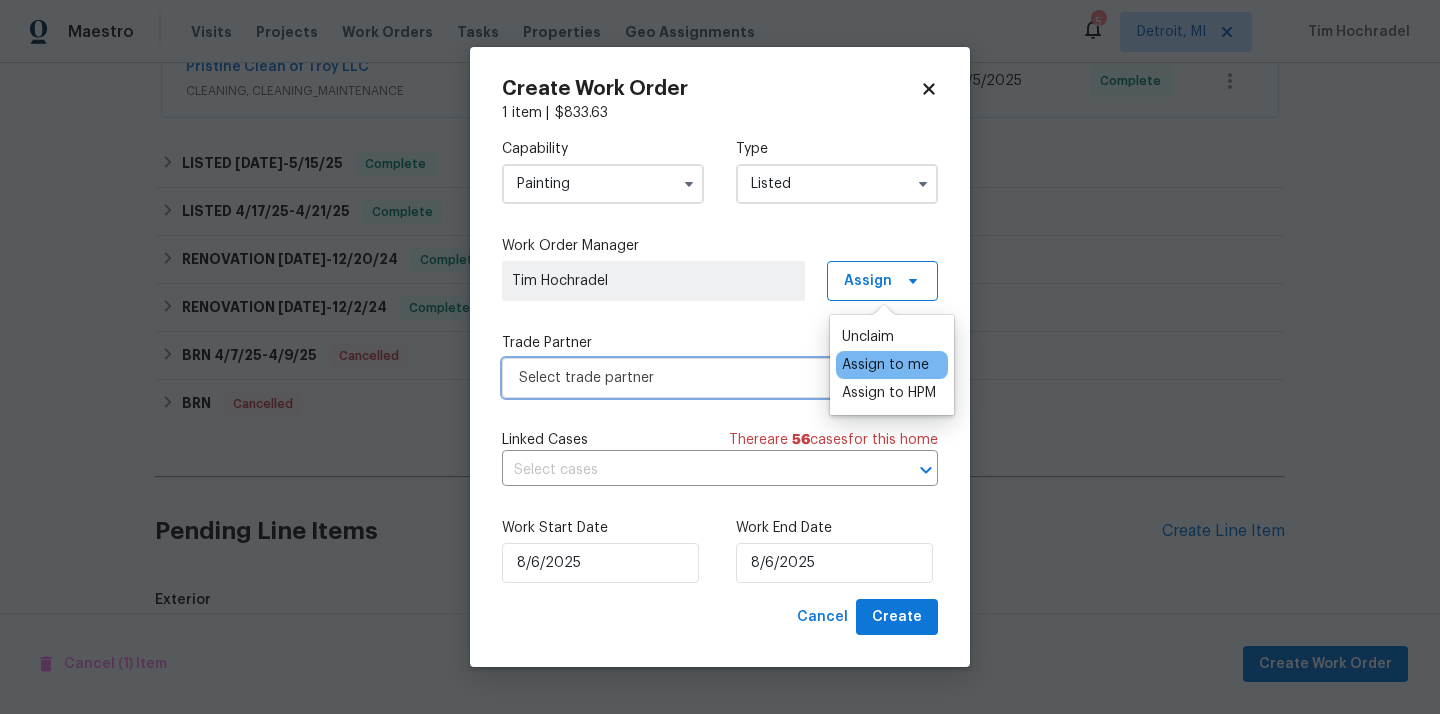 click on "Select trade partner" at bounding box center [705, 378] 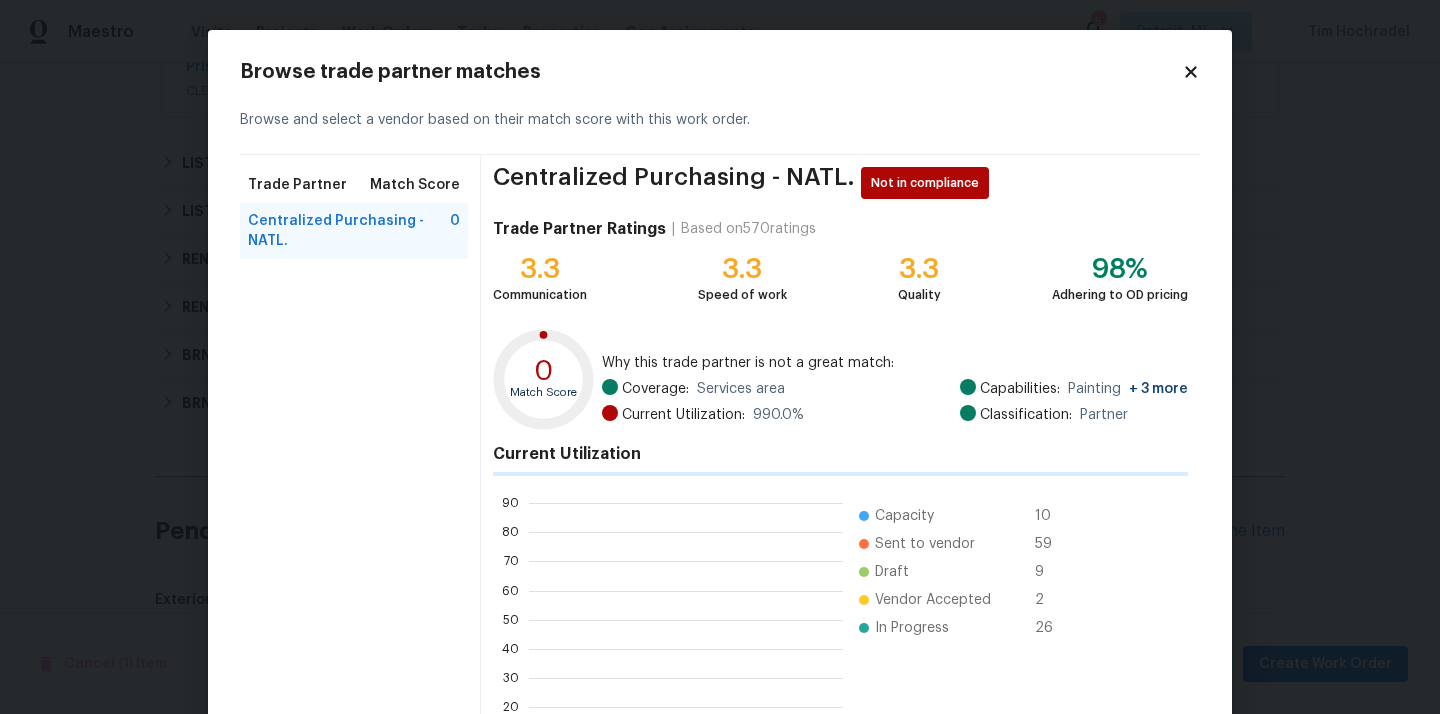 scroll, scrollTop: 2, scrollLeft: 1, axis: both 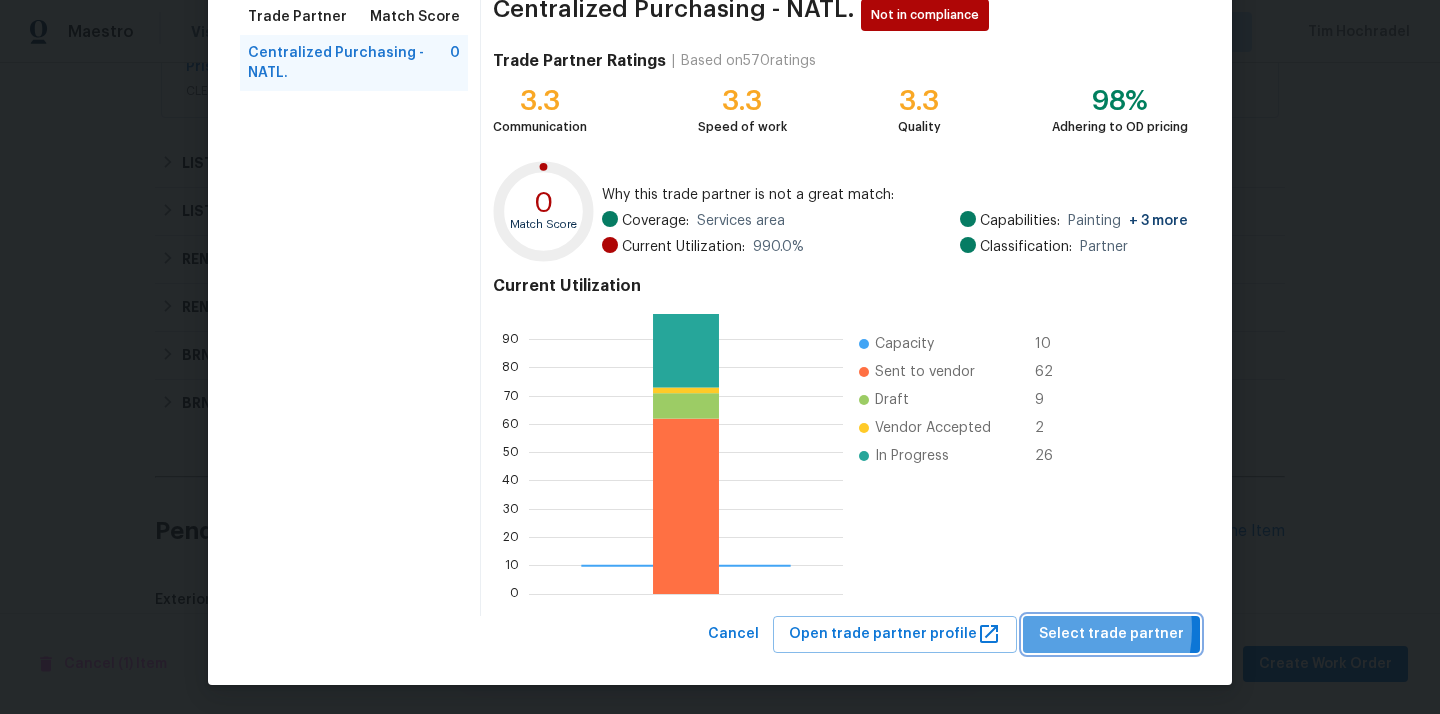click on "Select trade partner" at bounding box center (1111, 634) 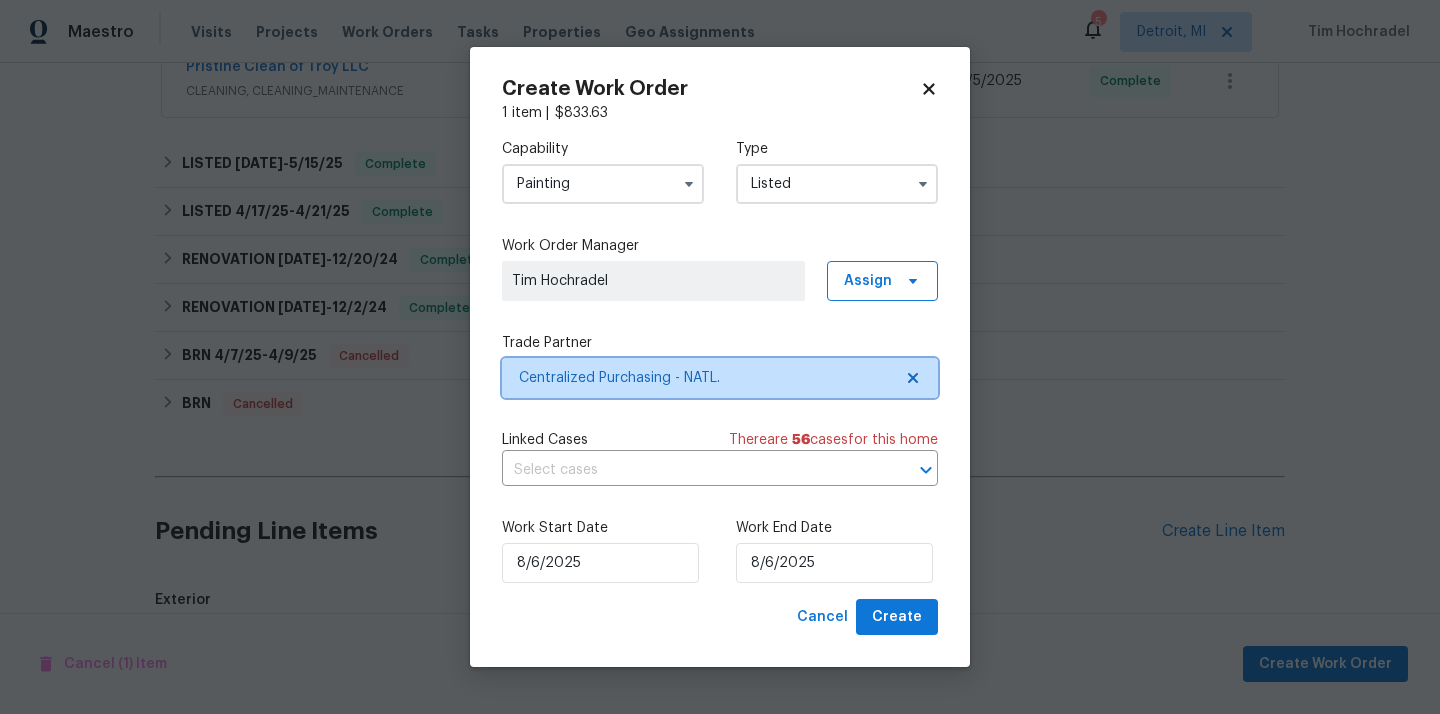 scroll, scrollTop: 0, scrollLeft: 0, axis: both 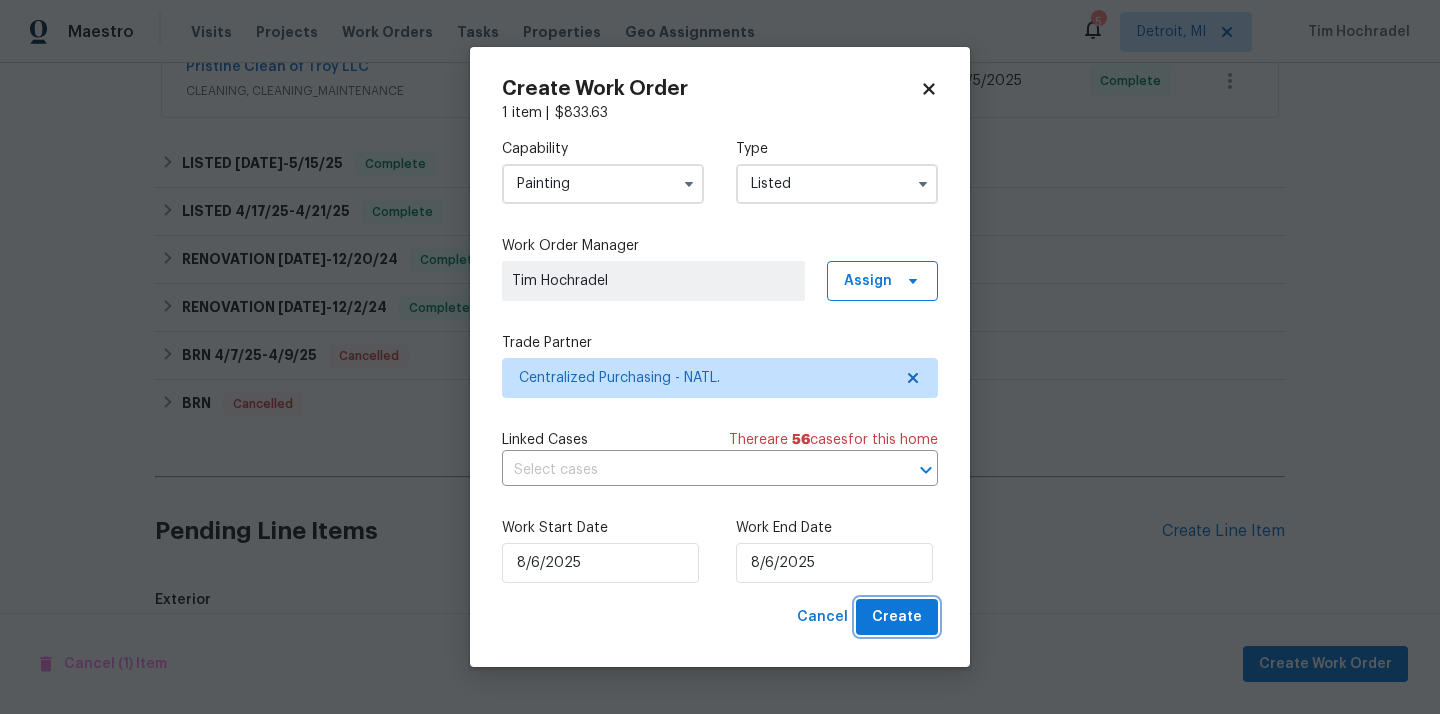 click on "Create" at bounding box center [897, 617] 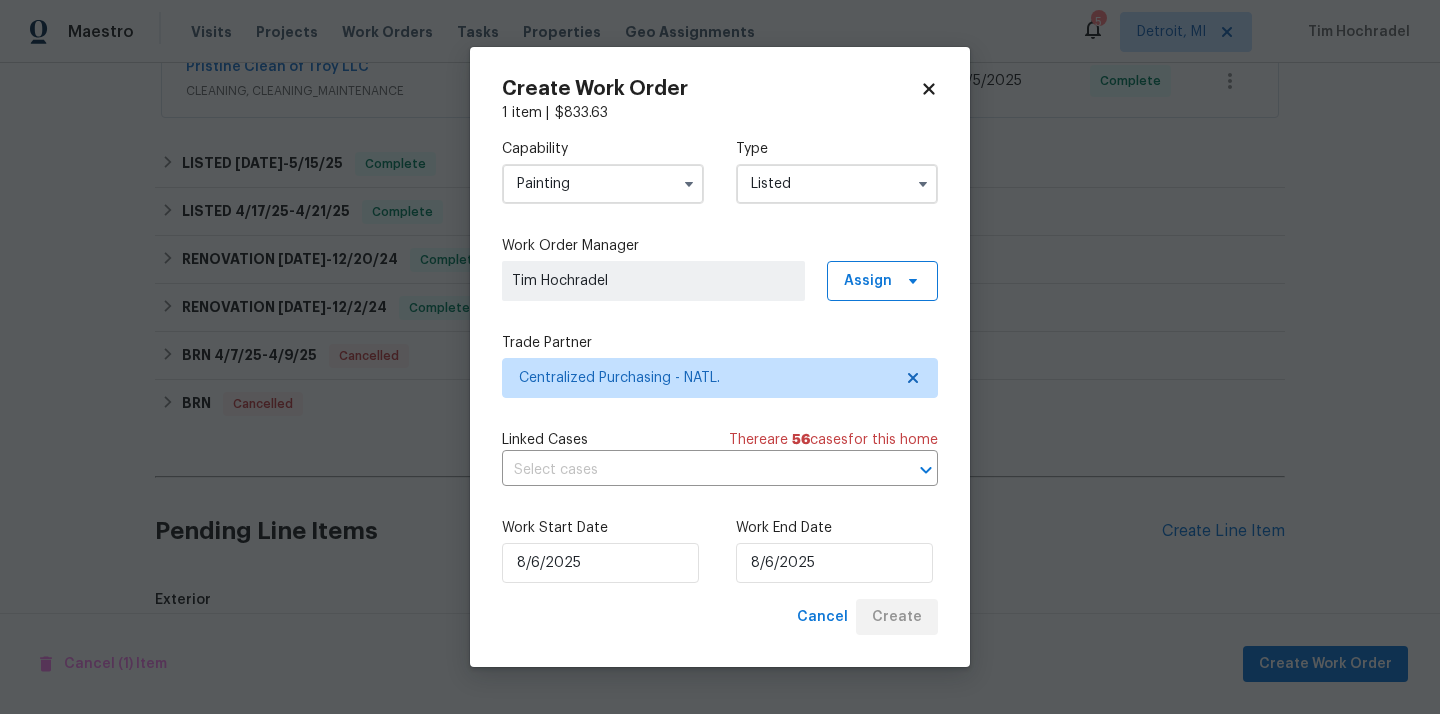 checkbox on "false" 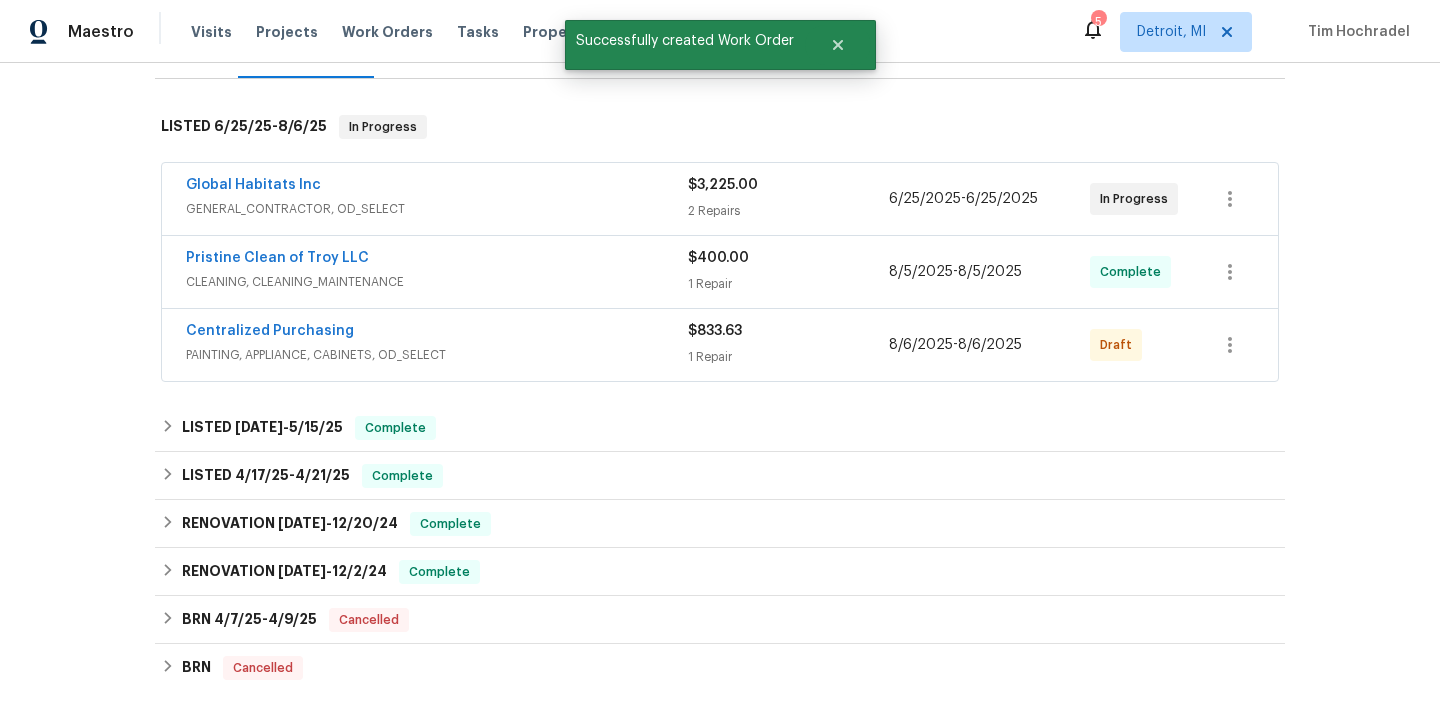 scroll, scrollTop: 202, scrollLeft: 0, axis: vertical 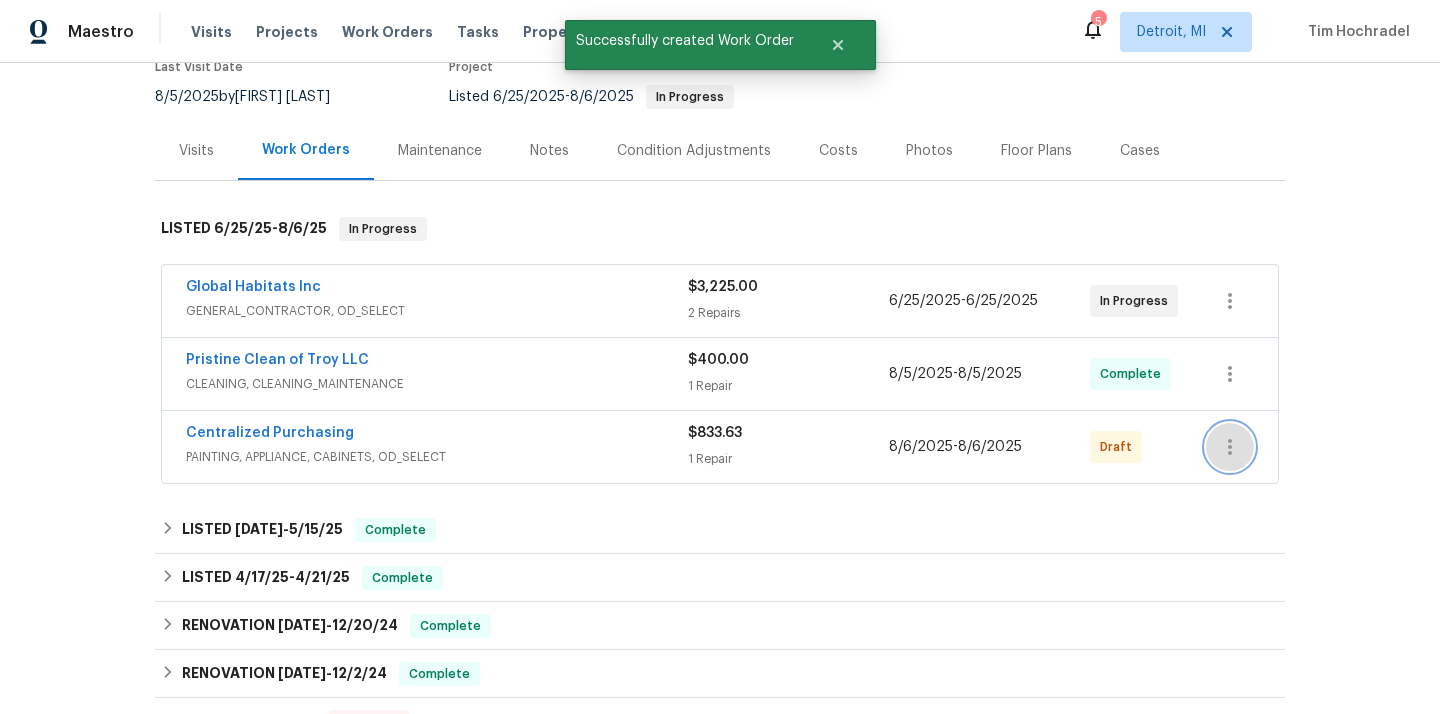 click 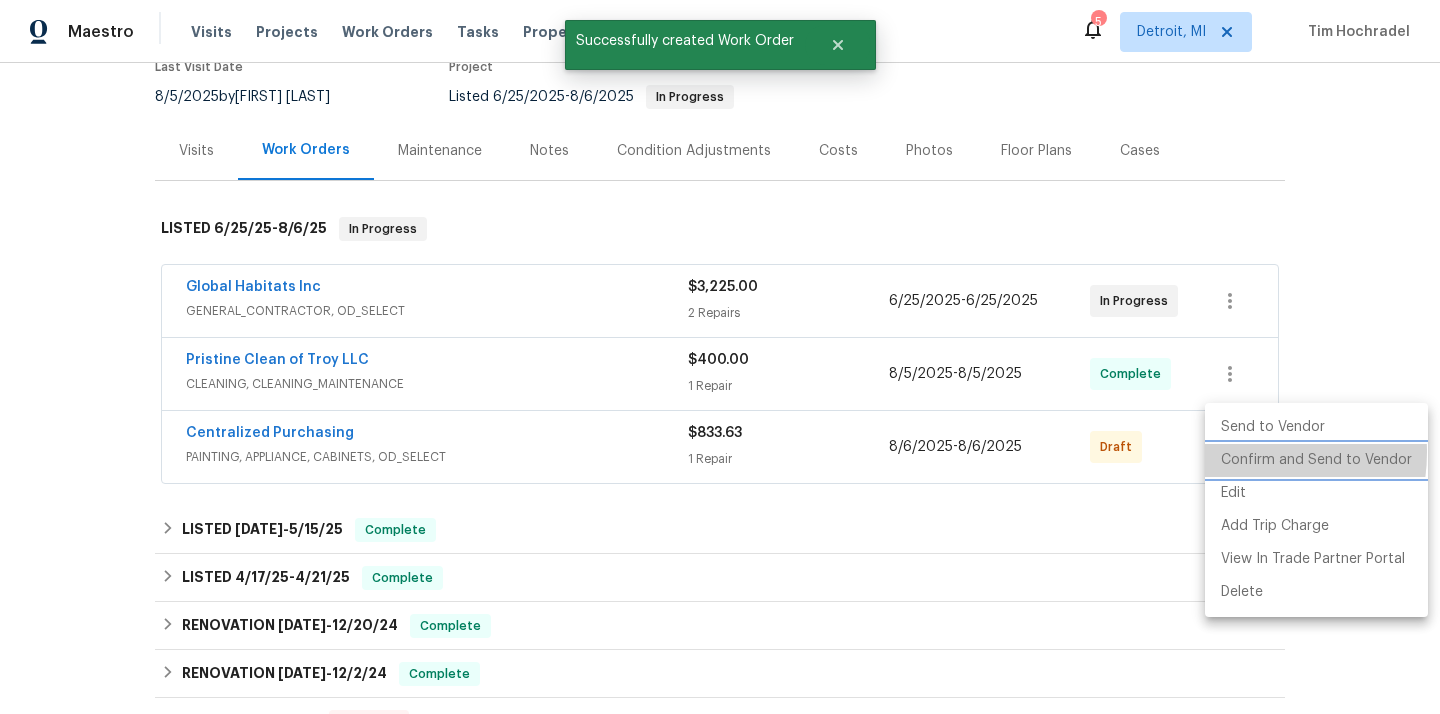 click on "Confirm and Send to Vendor" at bounding box center (1316, 460) 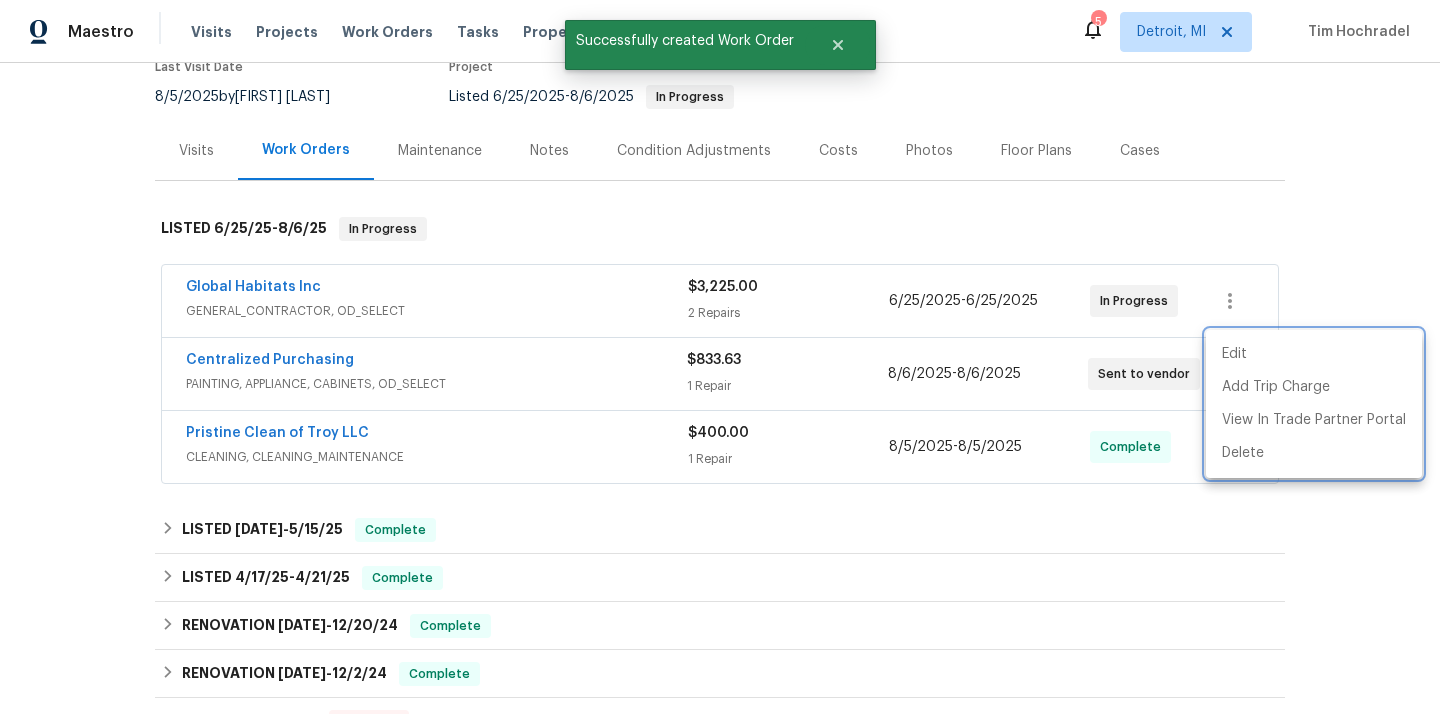 click at bounding box center [720, 357] 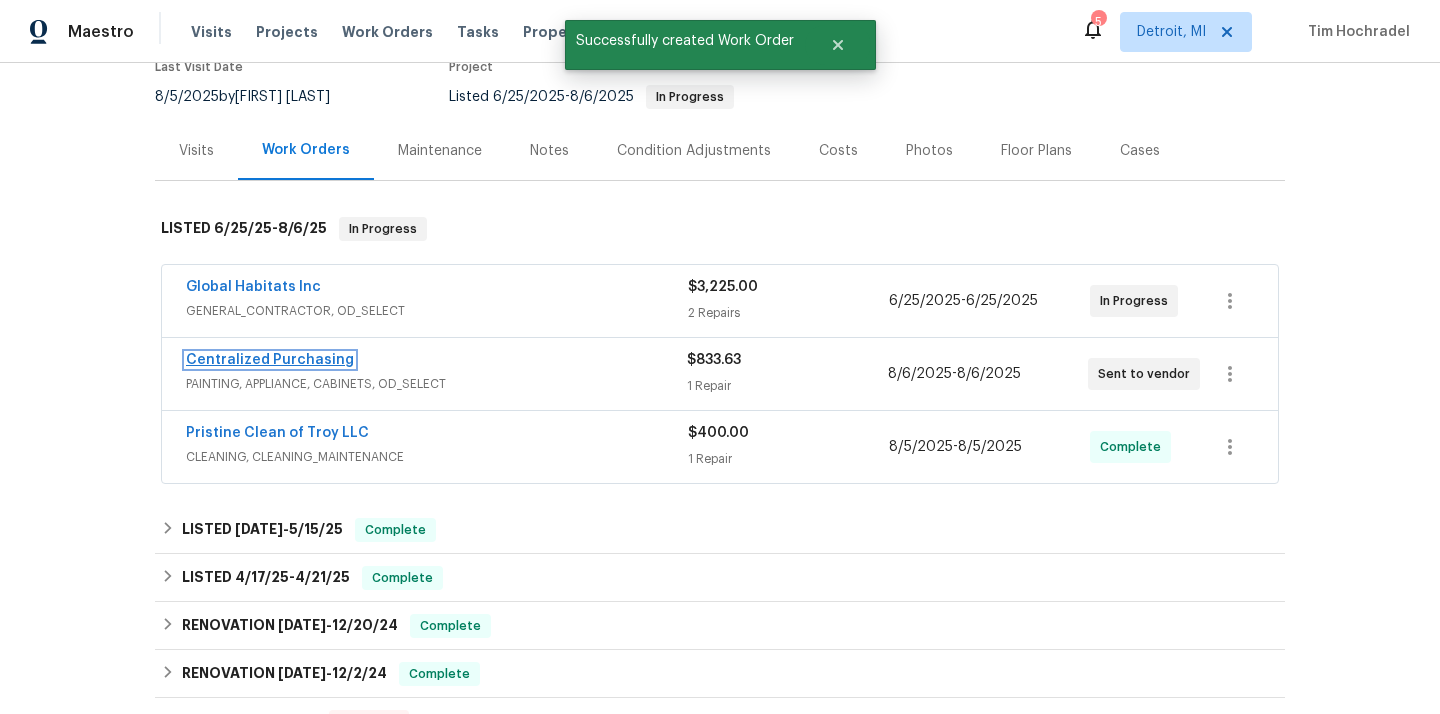 click on "Centralized Purchasing" at bounding box center [270, 360] 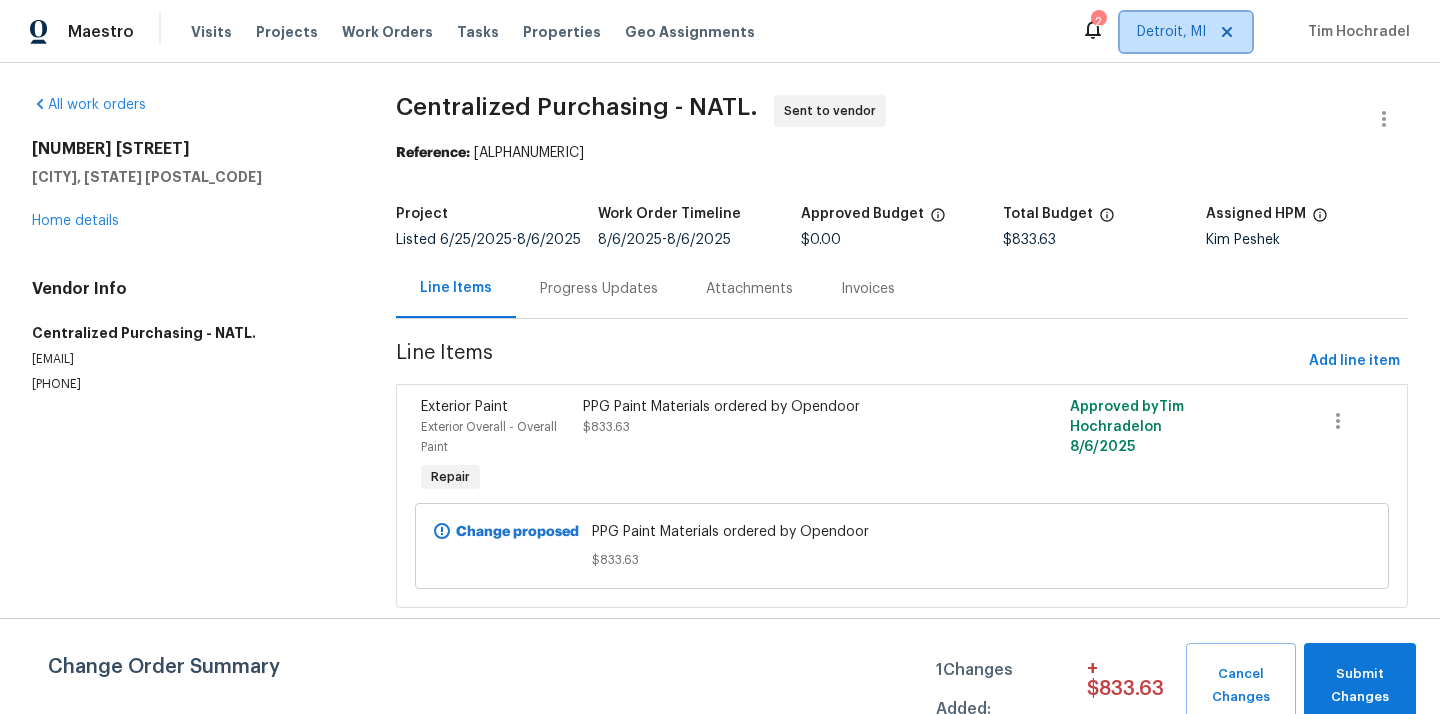 click on "Detroit, MI" at bounding box center [1171, 32] 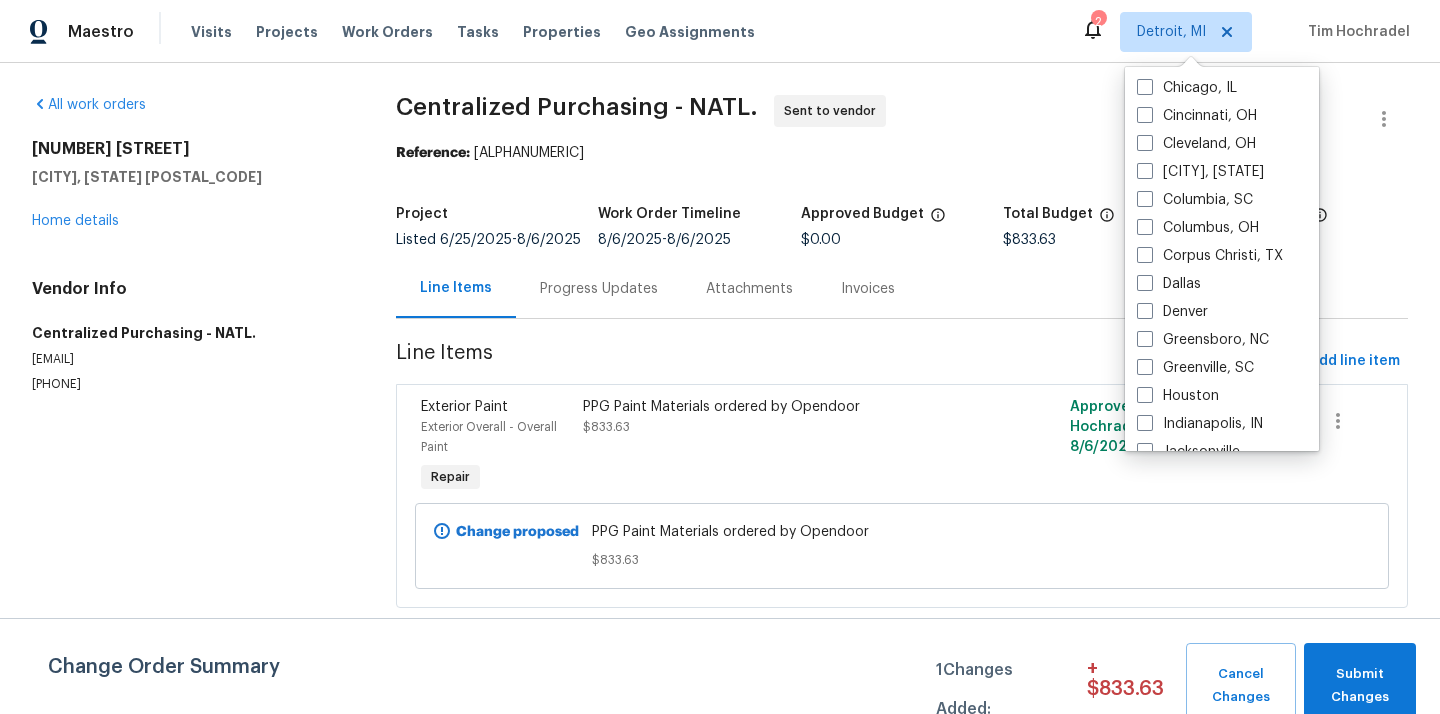 scroll, scrollTop: 395, scrollLeft: 0, axis: vertical 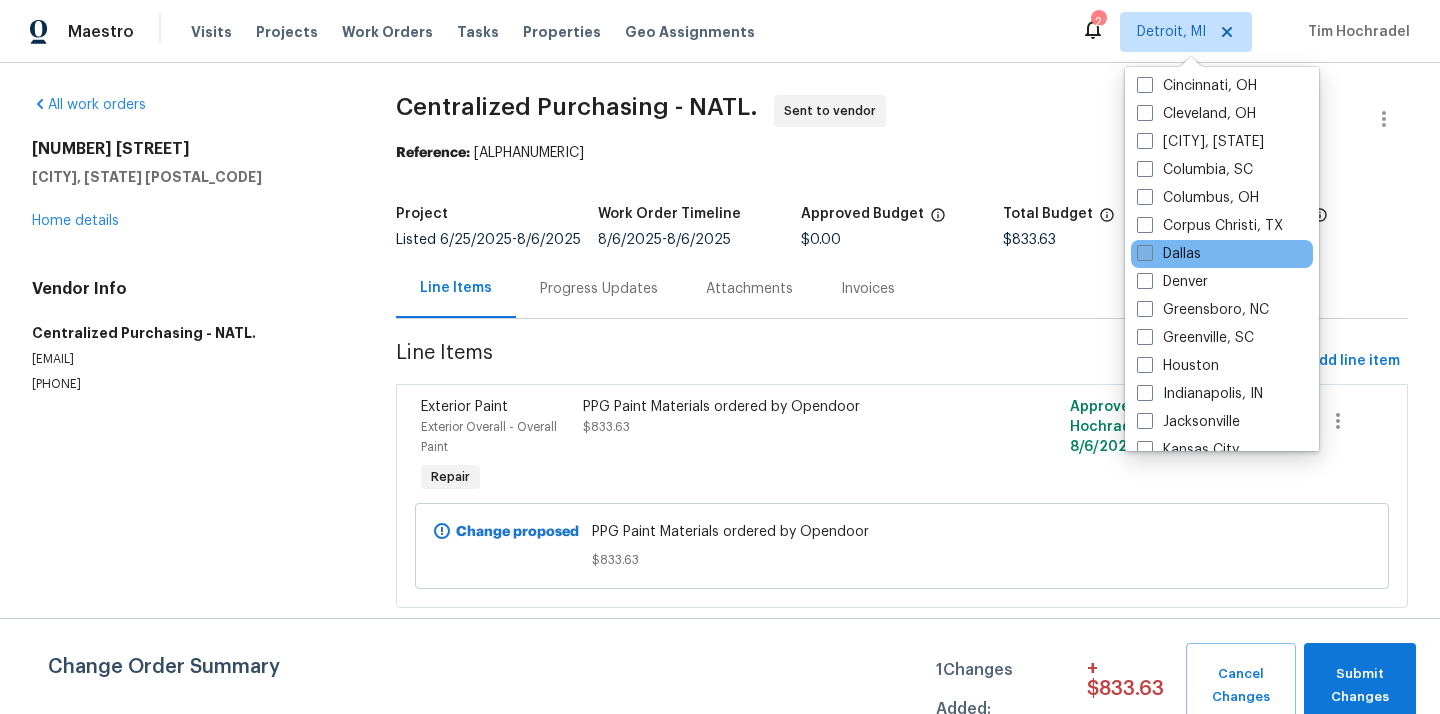 click on "Dallas" at bounding box center (1169, 254) 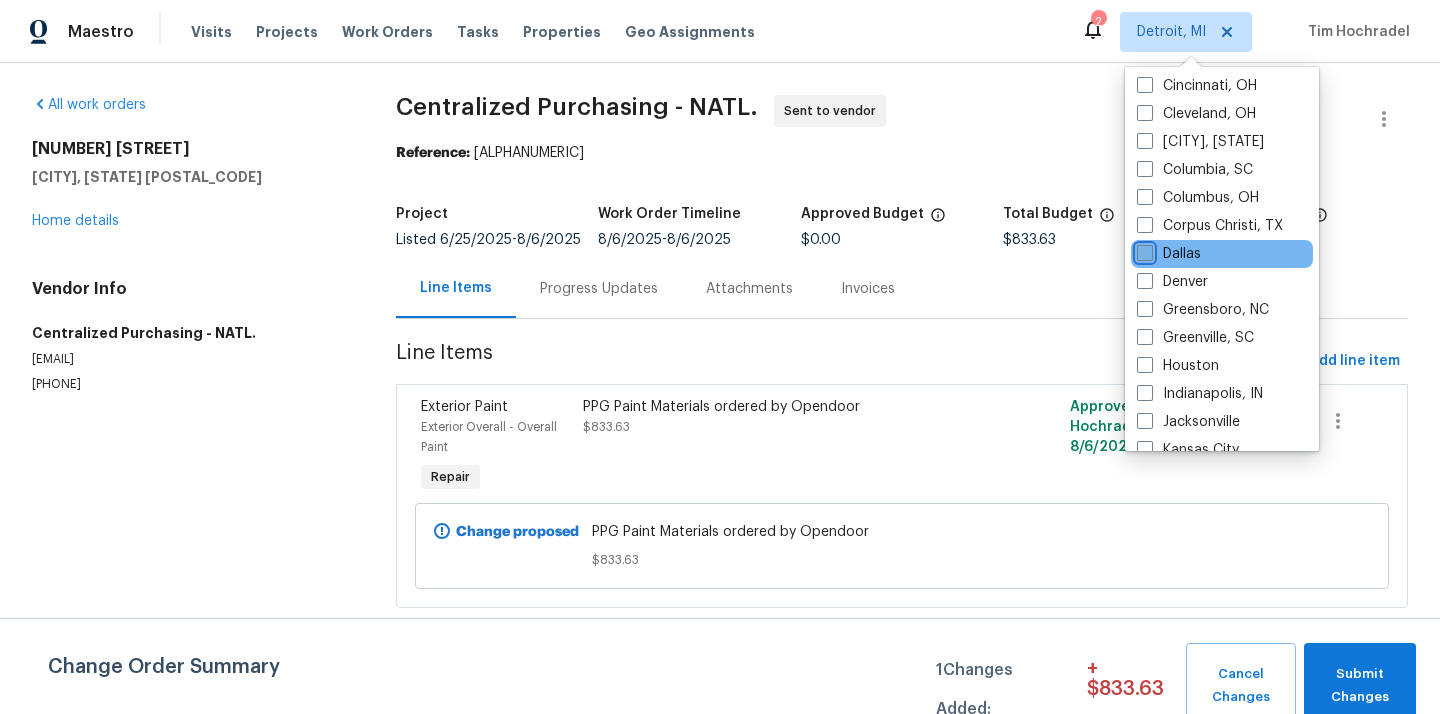 click on "Dallas" at bounding box center (1143, 250) 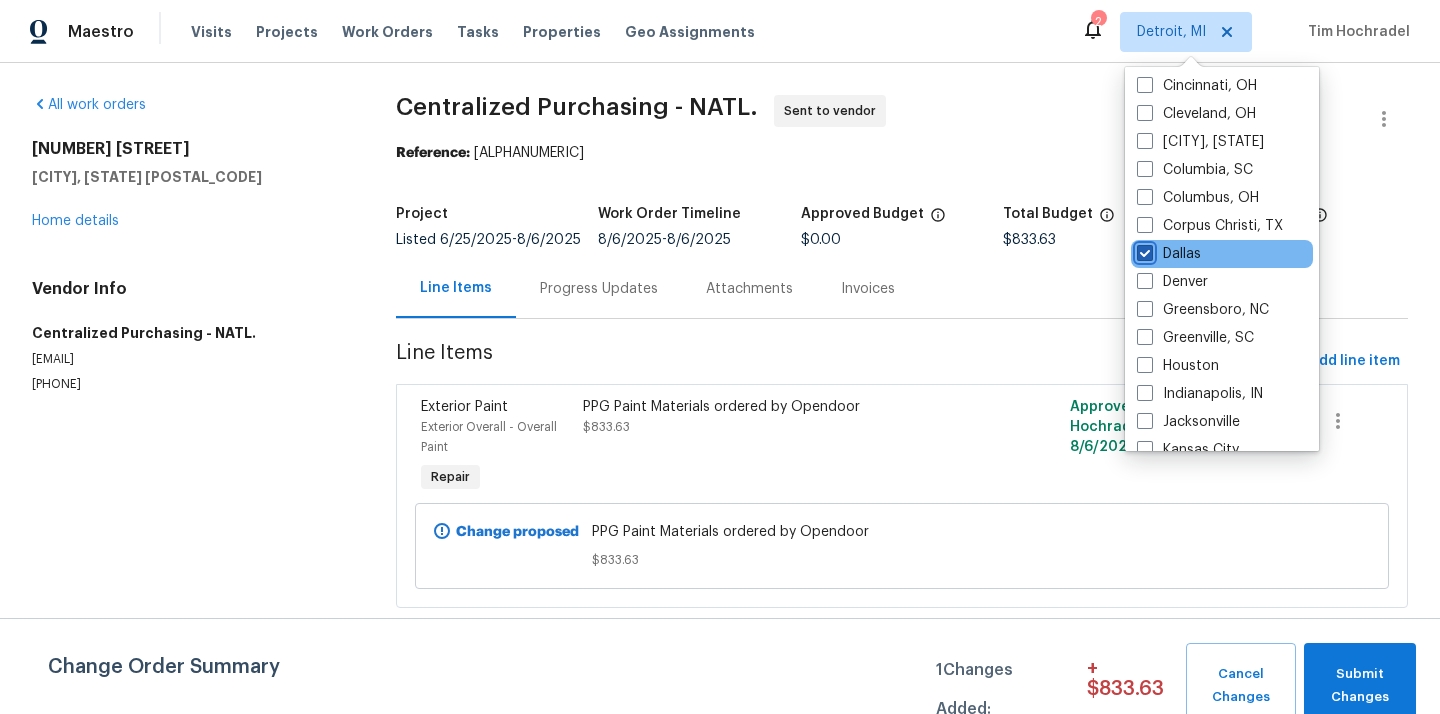 checkbox on "true" 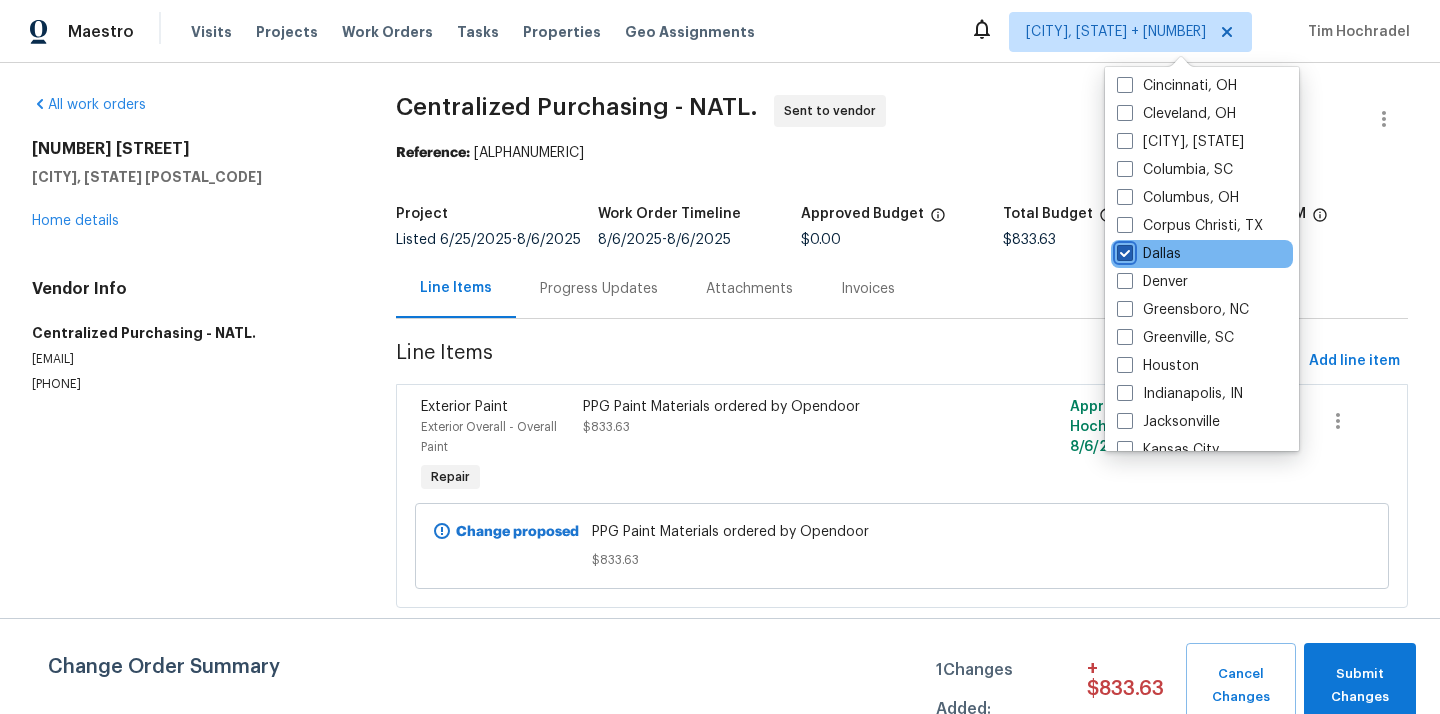 scroll, scrollTop: 0, scrollLeft: 0, axis: both 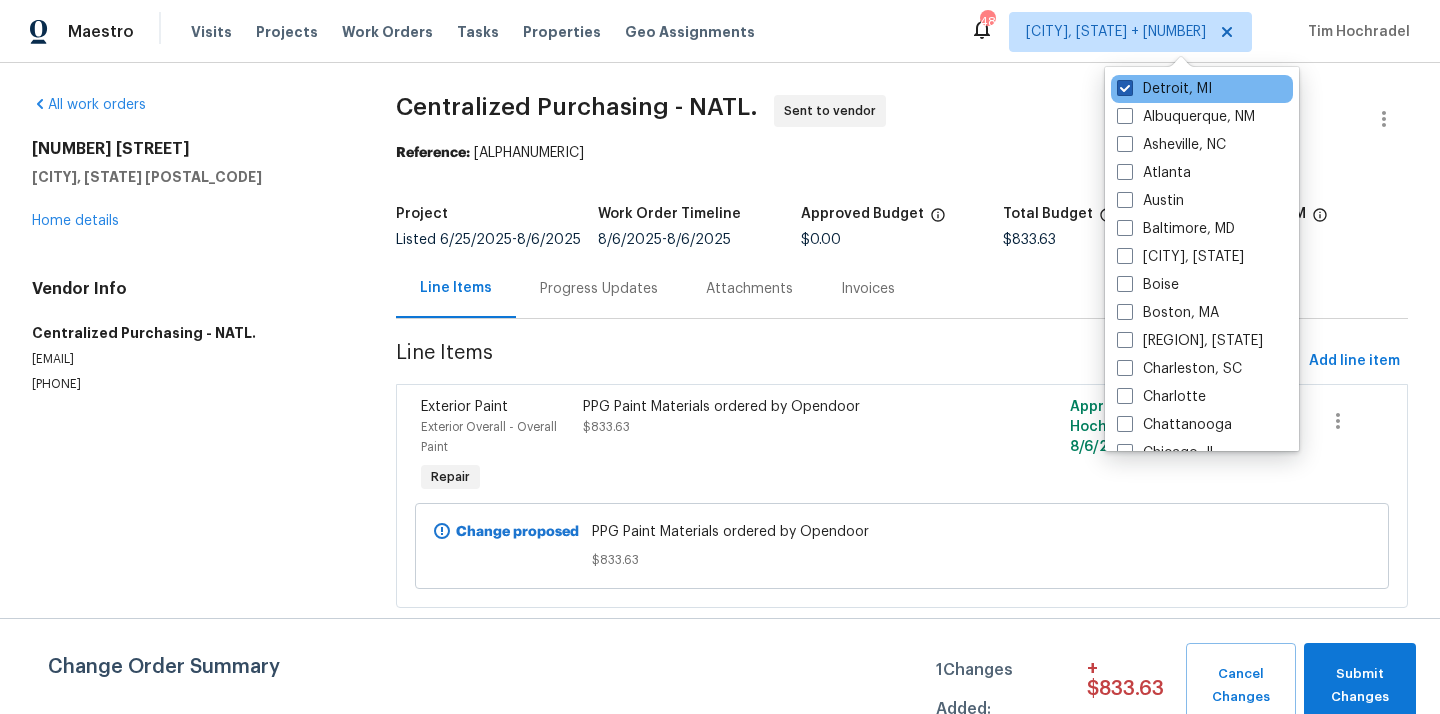 click on "Detroit, MI" at bounding box center [1164, 89] 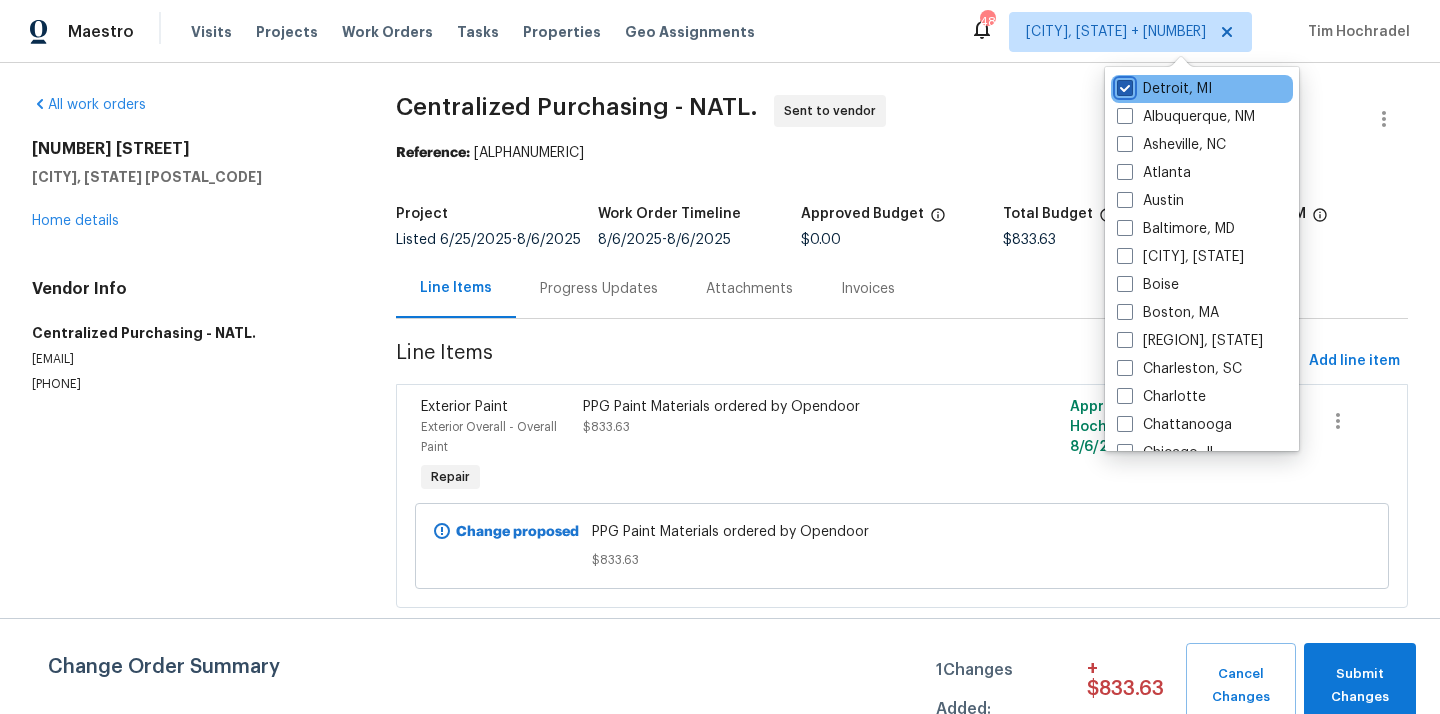click on "Detroit, MI" at bounding box center (1123, 85) 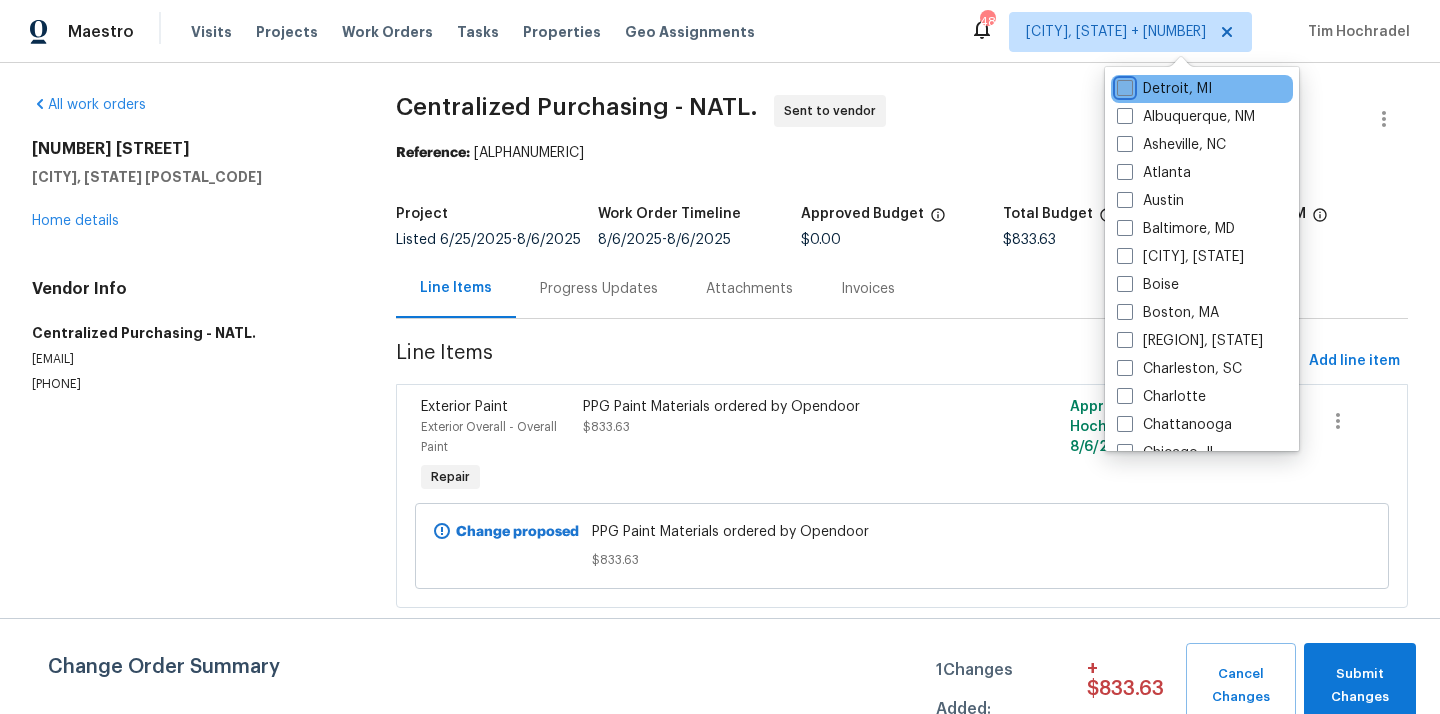 checkbox on "false" 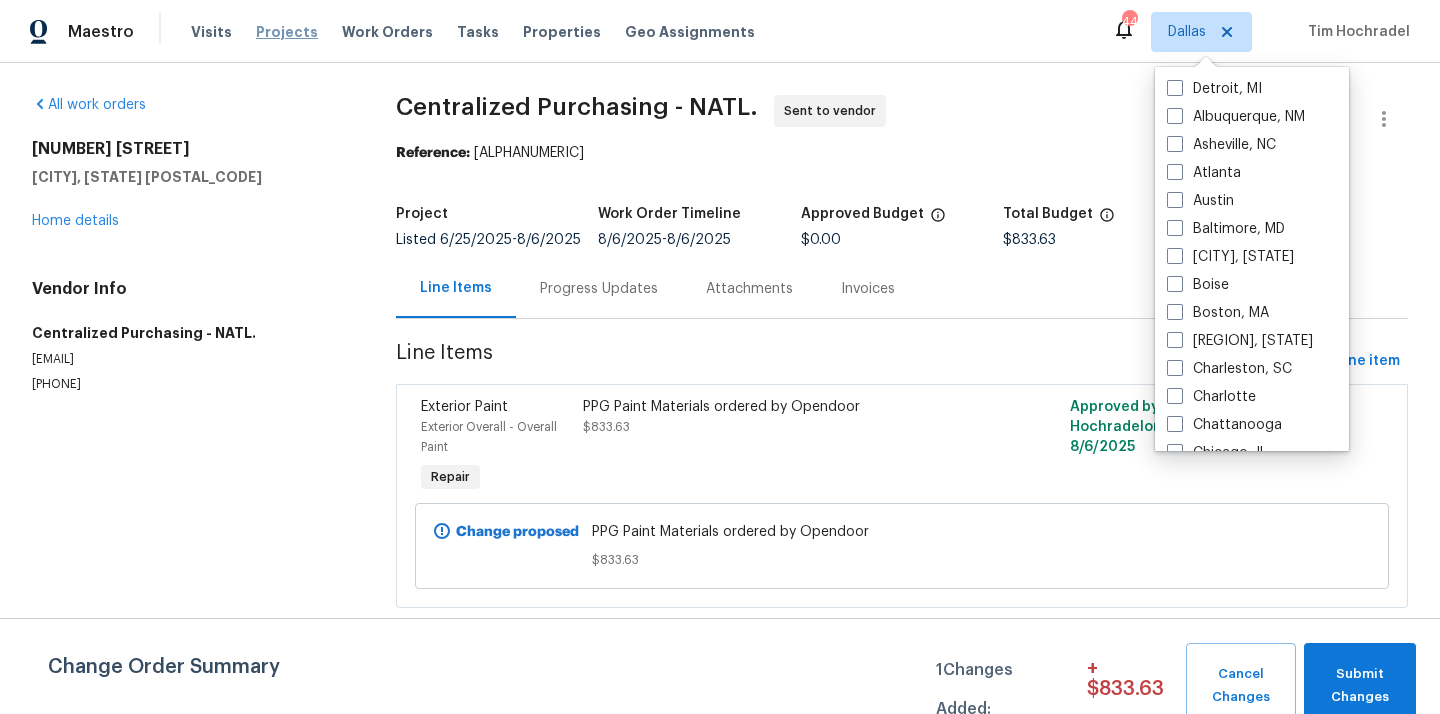 click on "Projects" at bounding box center (287, 32) 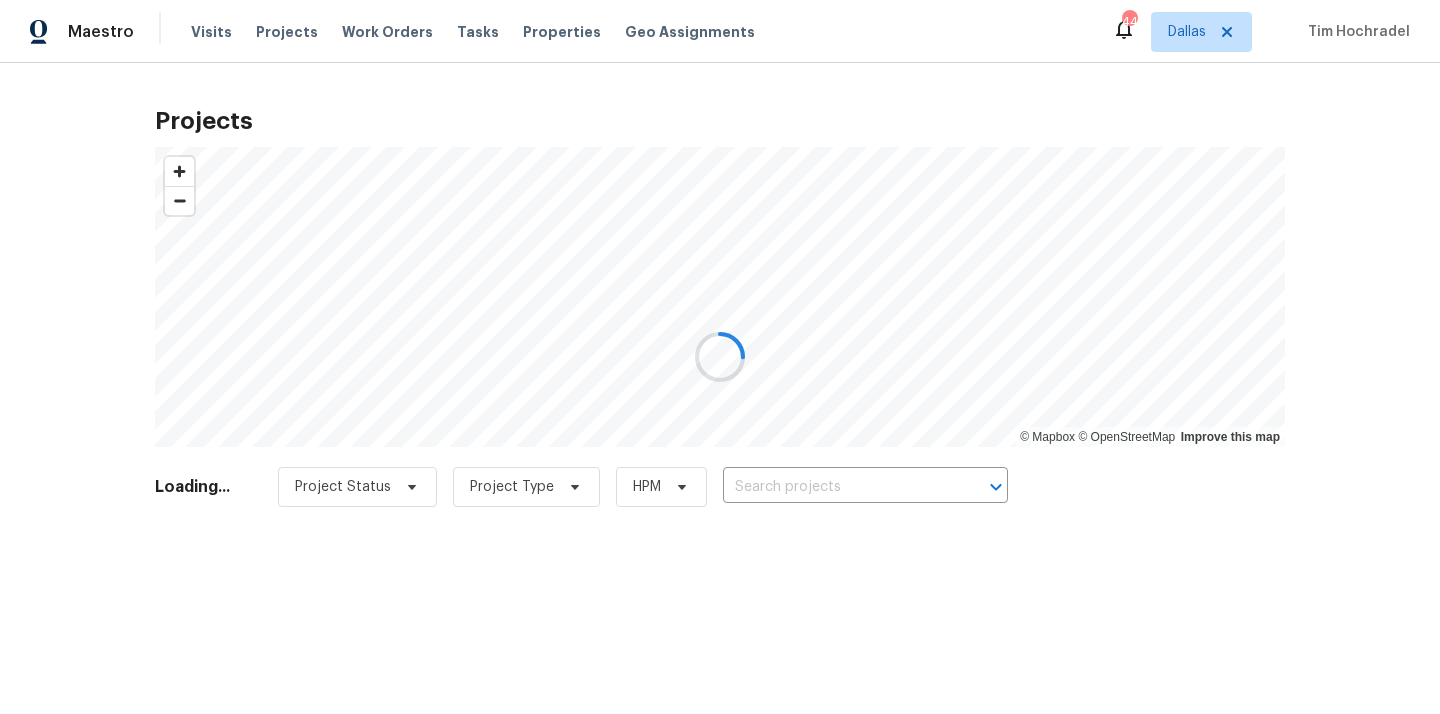 click at bounding box center [720, 357] 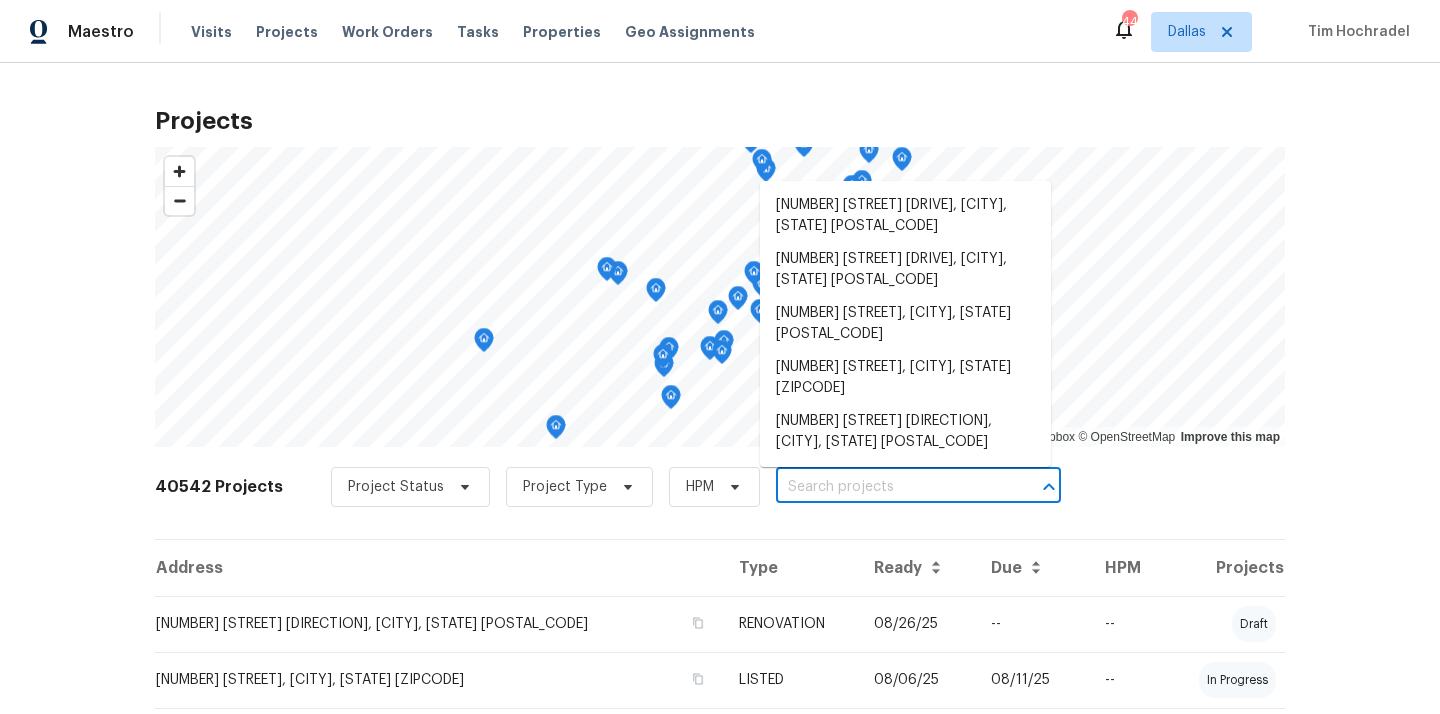 click at bounding box center (890, 487) 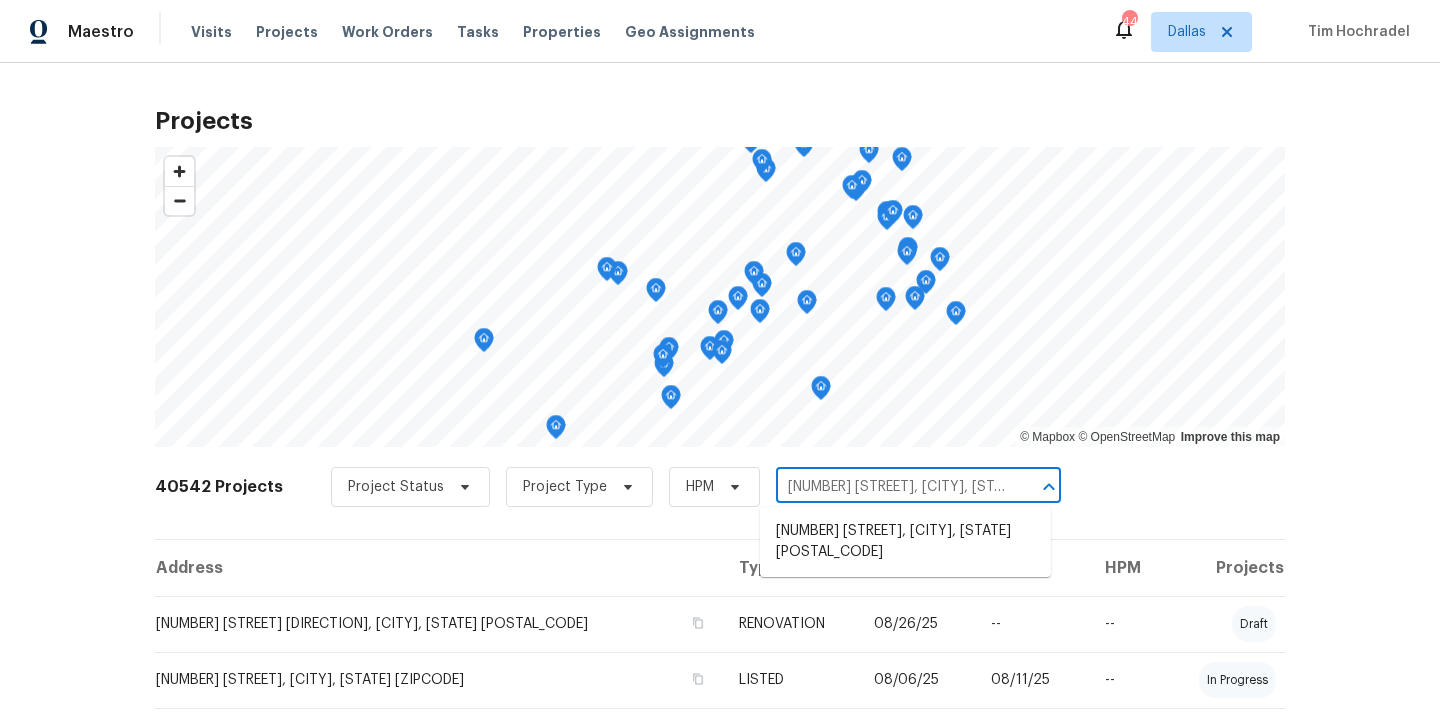 type on "[NUMBER] [STREET], [CITY], [STATE] [POSTAL_CODE]" 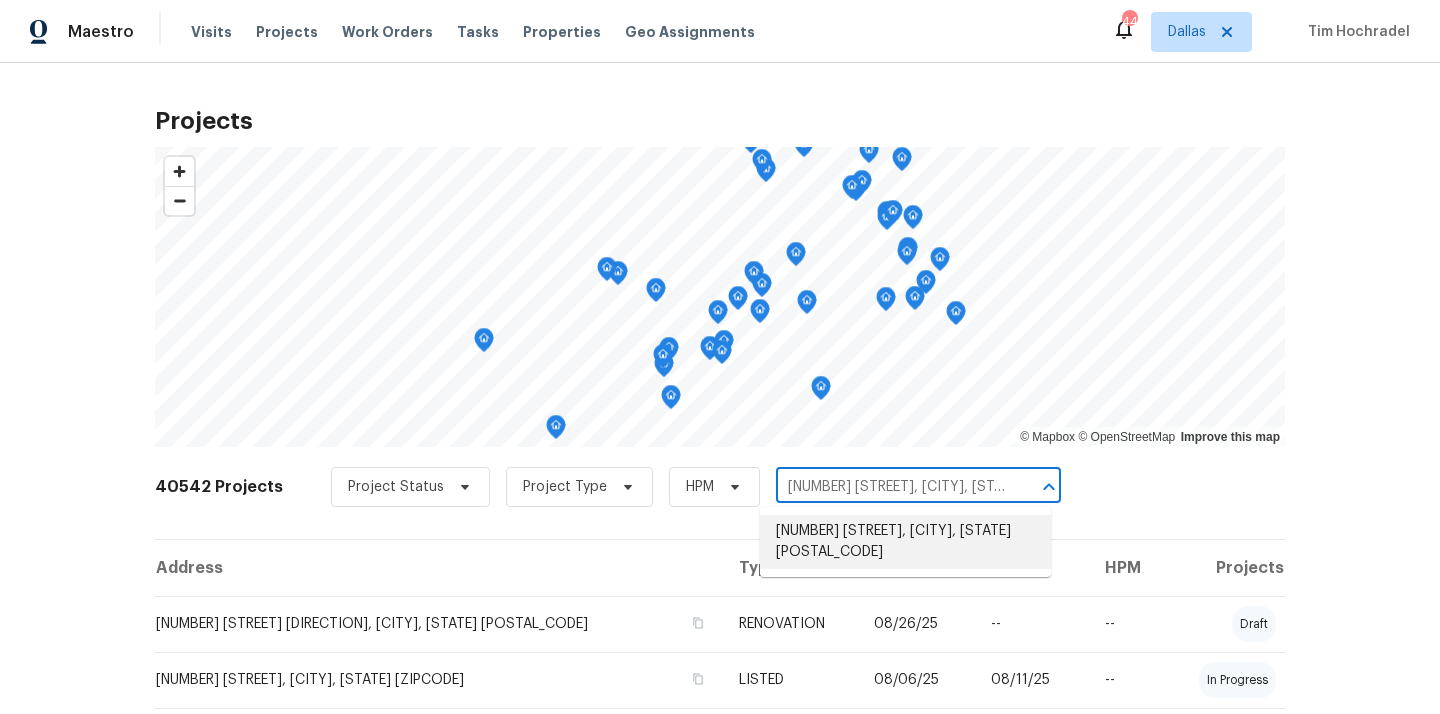 click on "[NUMBER] [STREET], [CITY], [STATE] [POSTAL_CODE]" at bounding box center (905, 542) 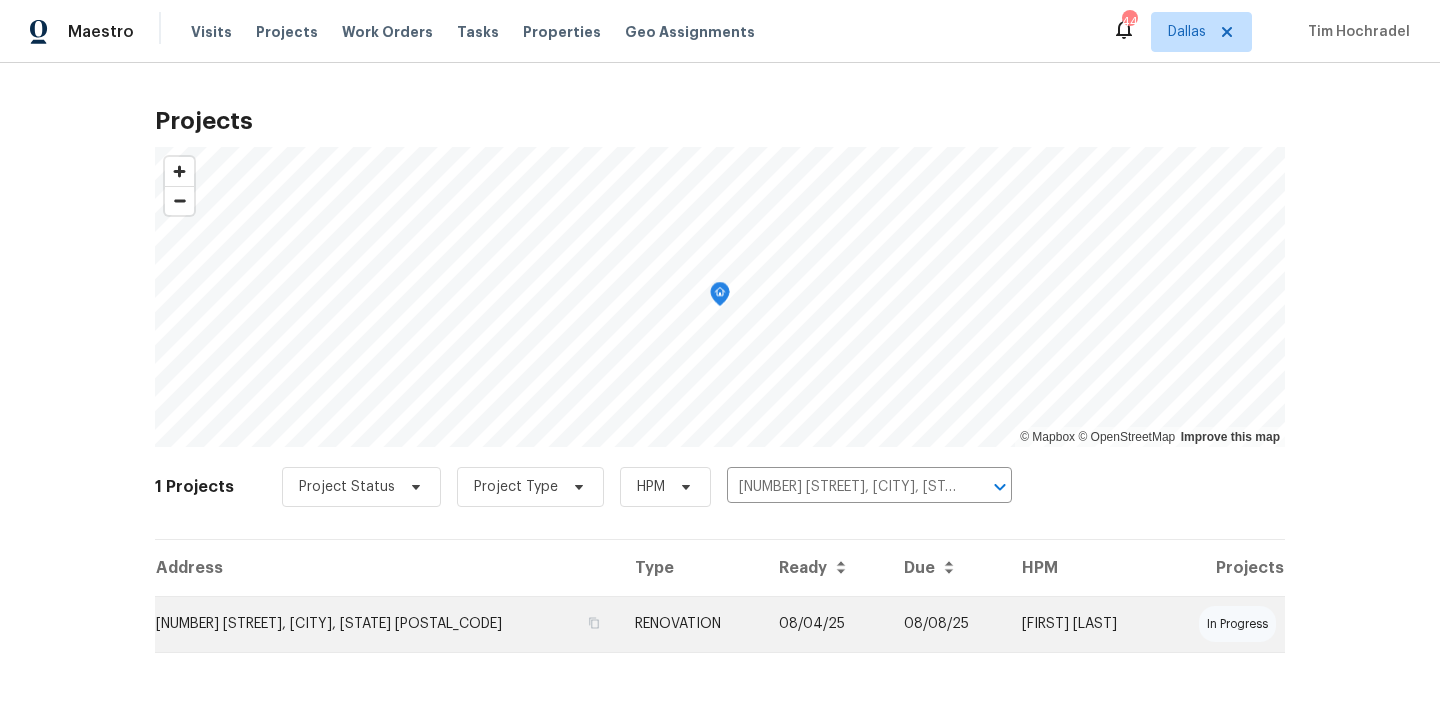 click on "[NUMBER] [STREET], [CITY], [STATE] [POSTAL_CODE]" at bounding box center [387, 624] 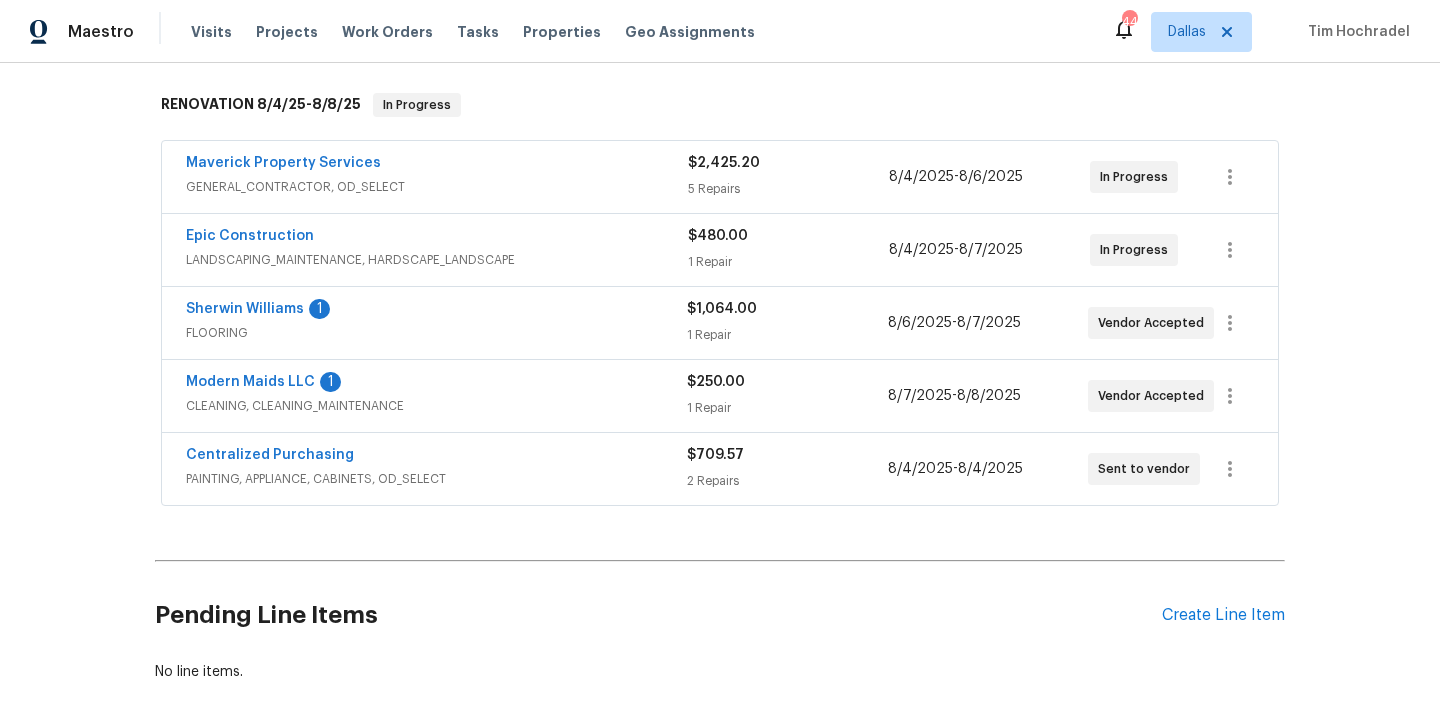 scroll, scrollTop: 327, scrollLeft: 0, axis: vertical 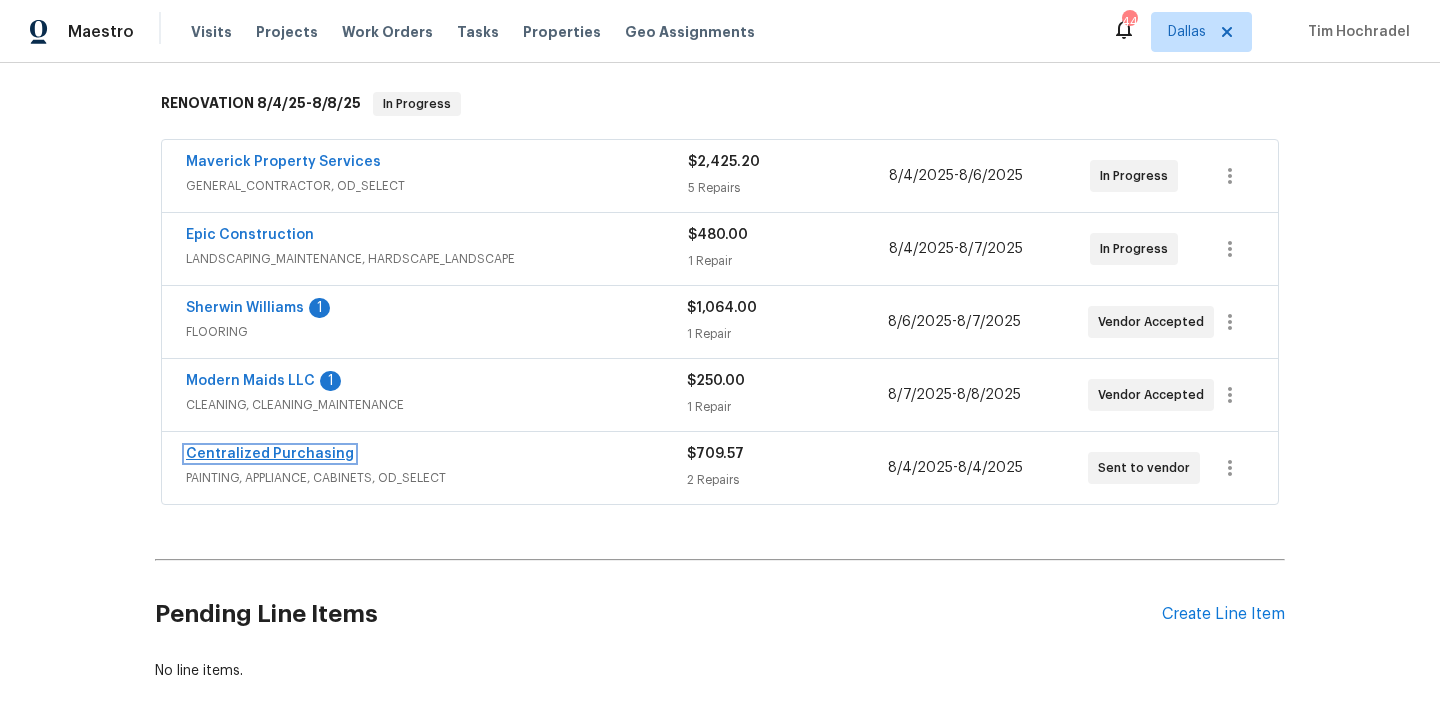 click on "Centralized Purchasing" at bounding box center [270, 454] 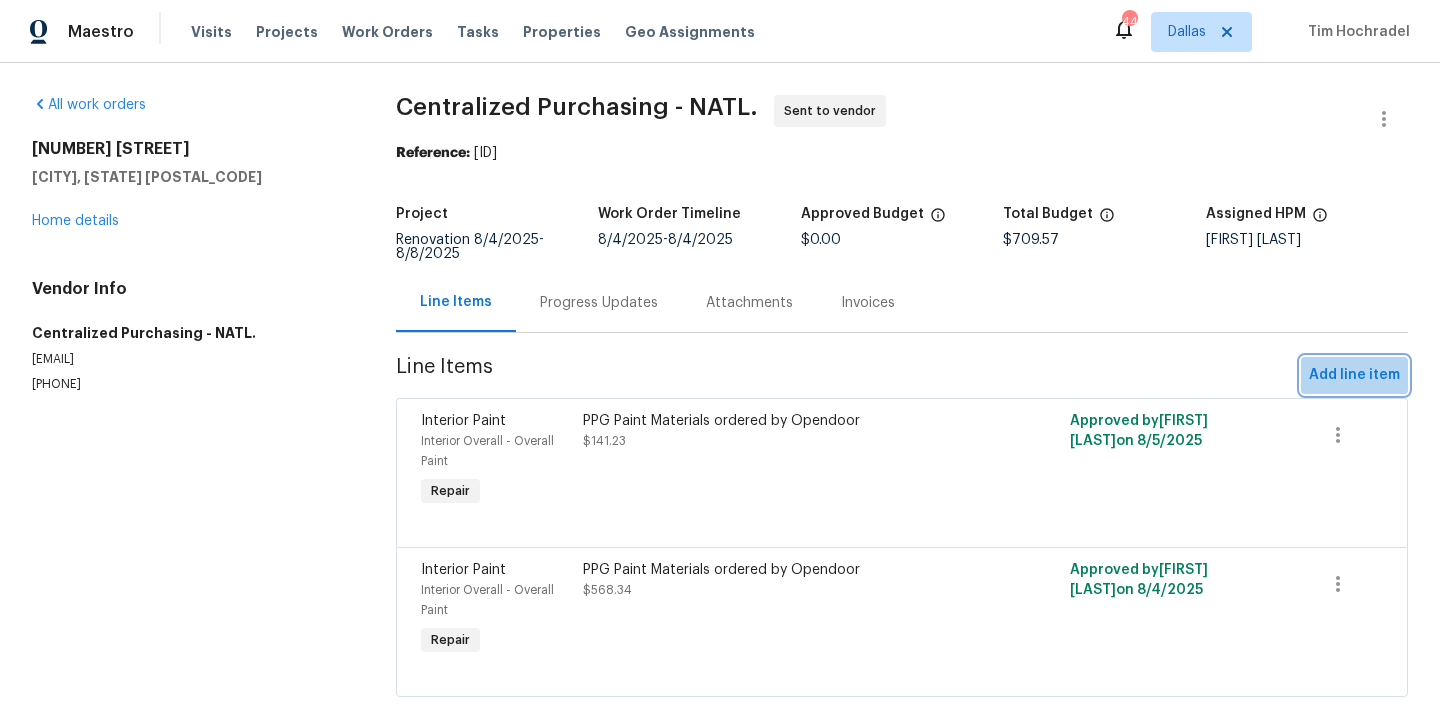 click on "Add line item" at bounding box center (1354, 375) 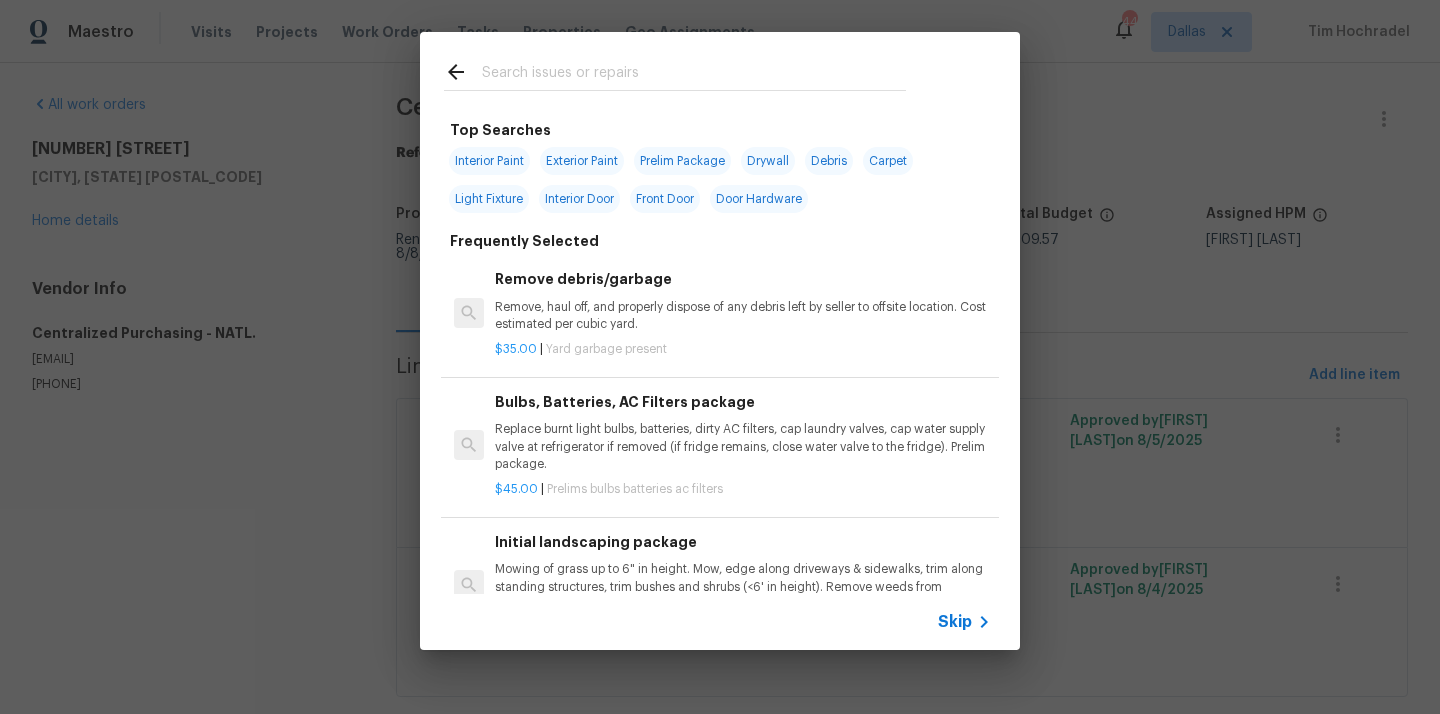 click at bounding box center (694, 75) 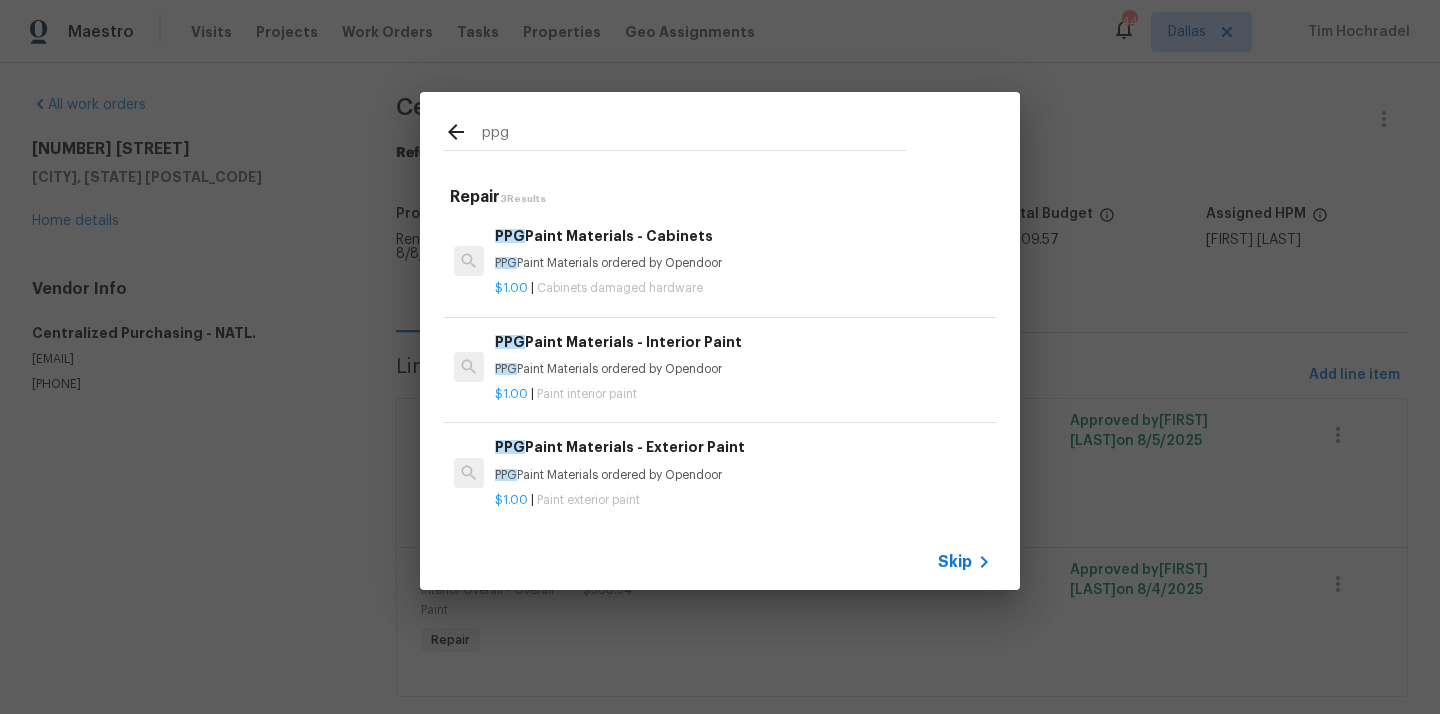 type on "ppg" 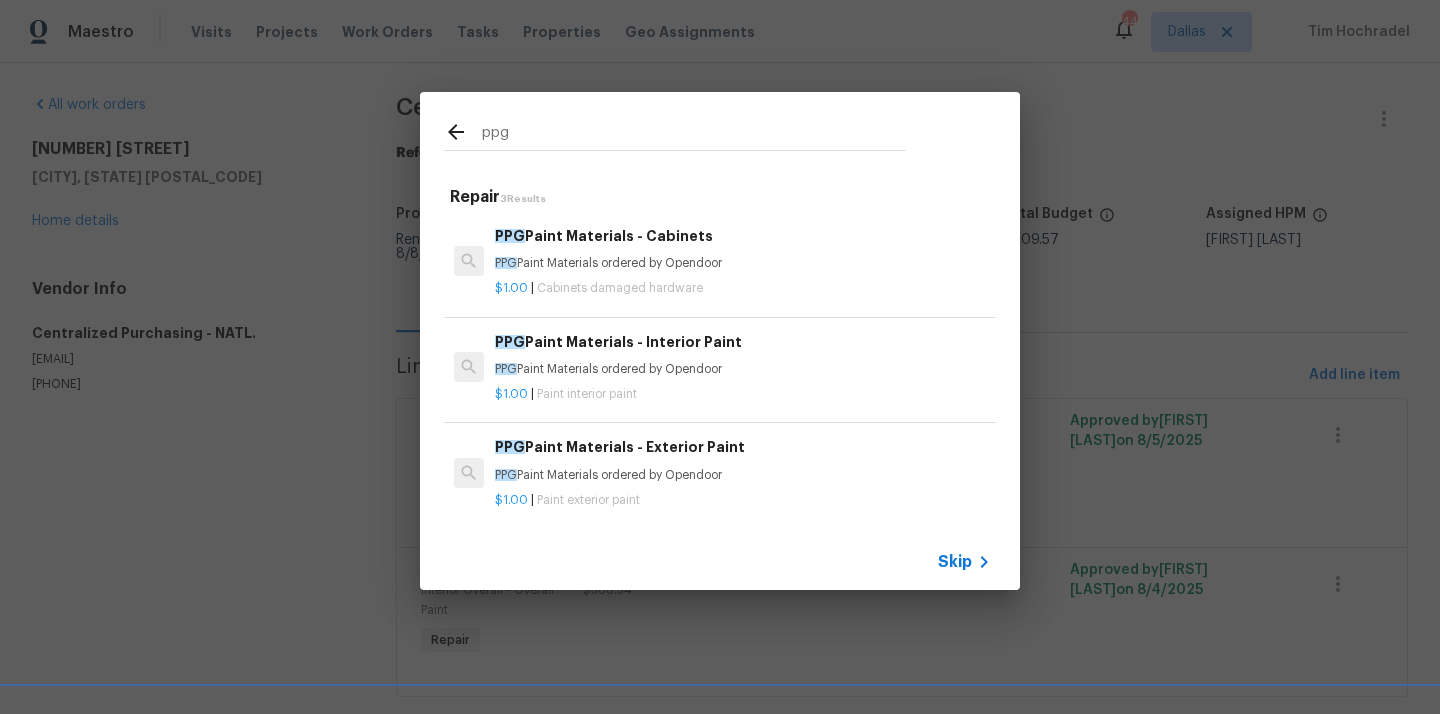 click on "PPG  Paint Materials - Interior Paint" at bounding box center [743, 342] 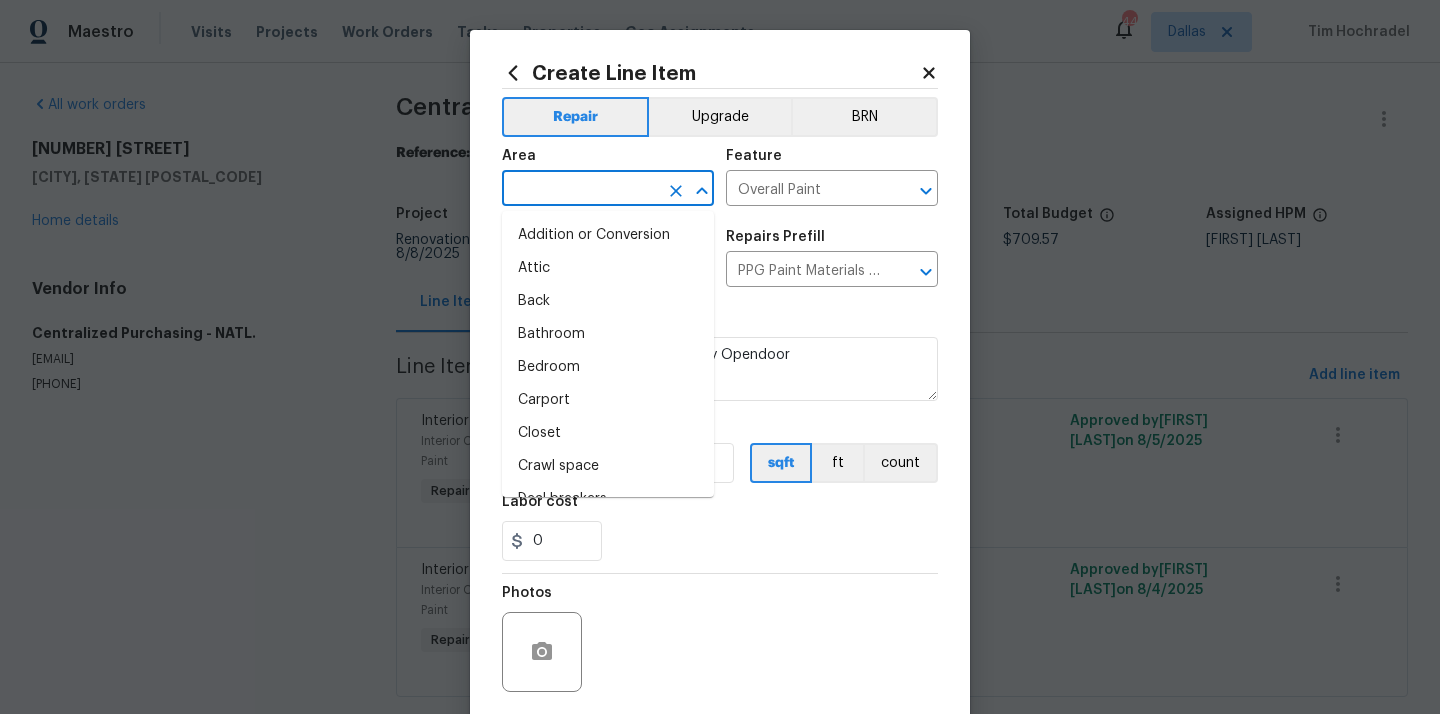 click at bounding box center [580, 190] 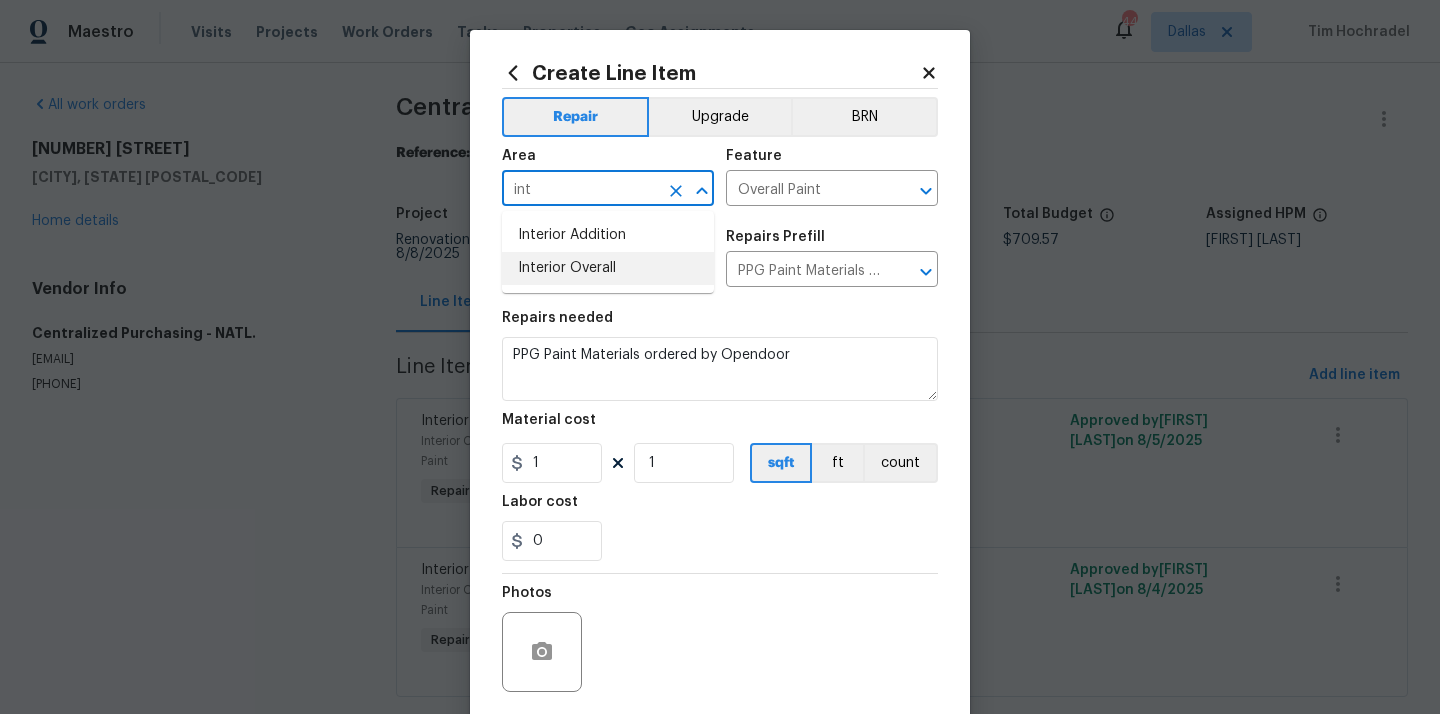 click on "Interior Overall" at bounding box center [608, 268] 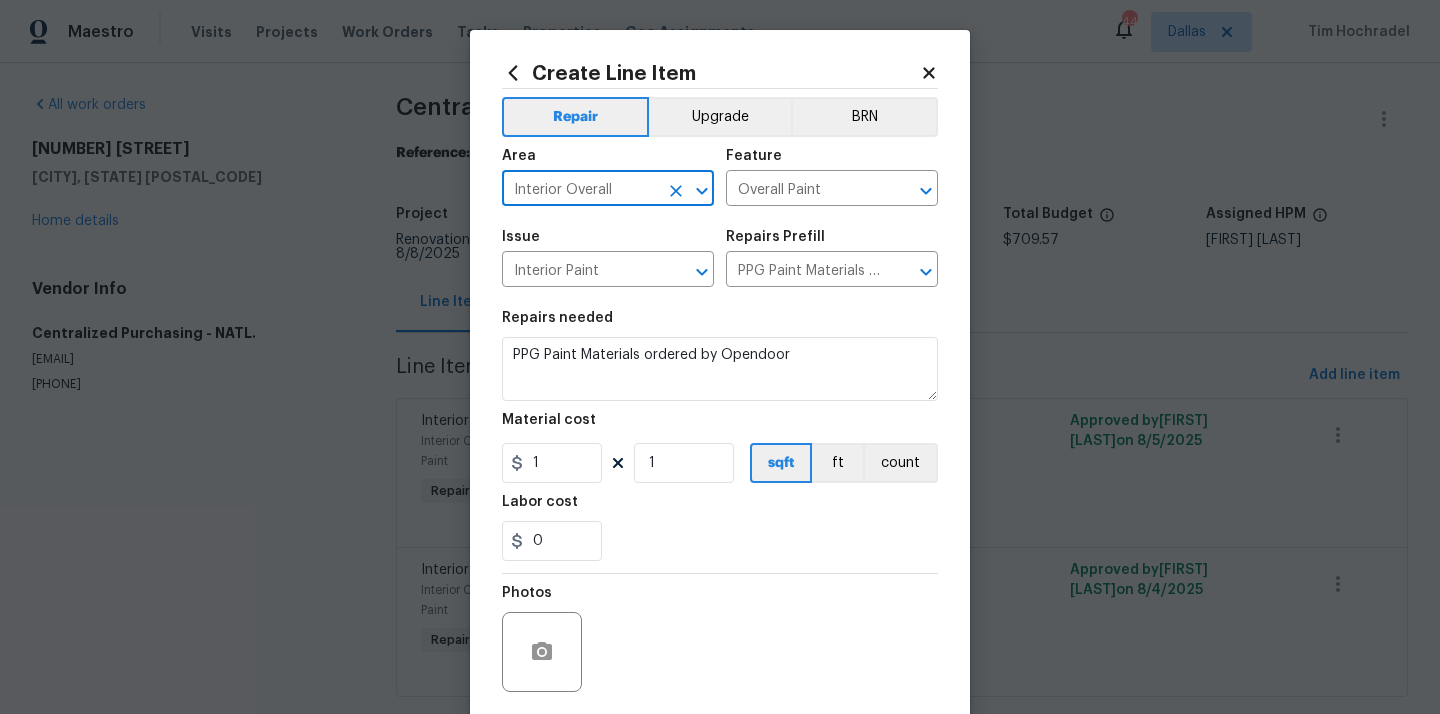 type on "Interior Overall" 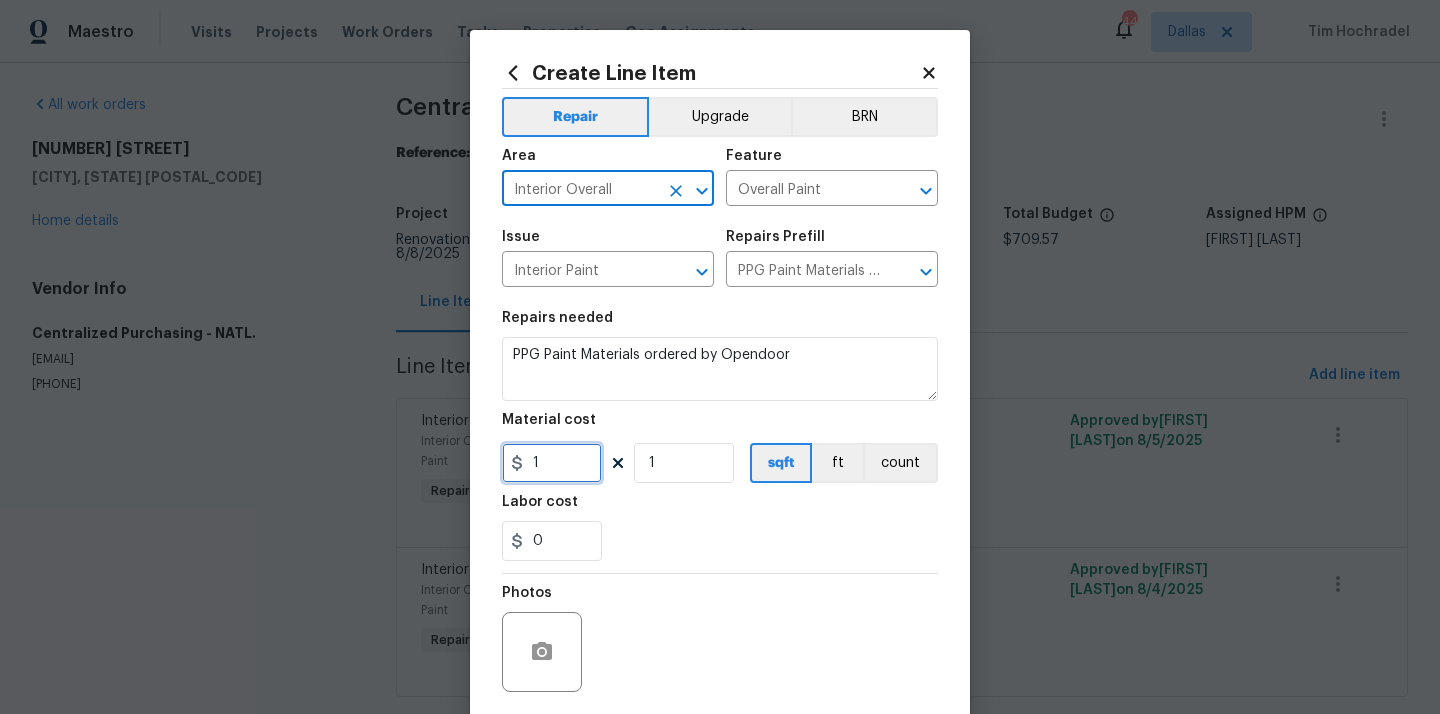 click on "1" at bounding box center [552, 463] 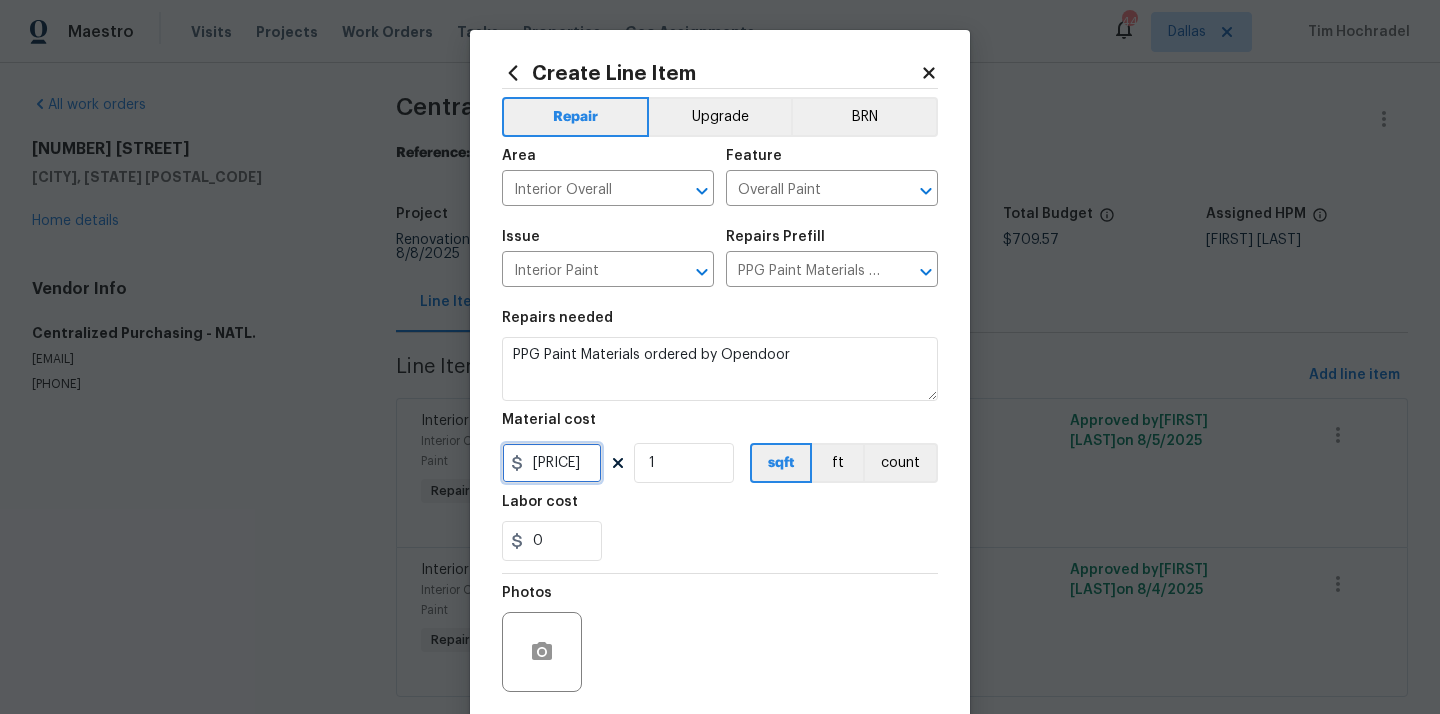 scroll, scrollTop: 148, scrollLeft: 0, axis: vertical 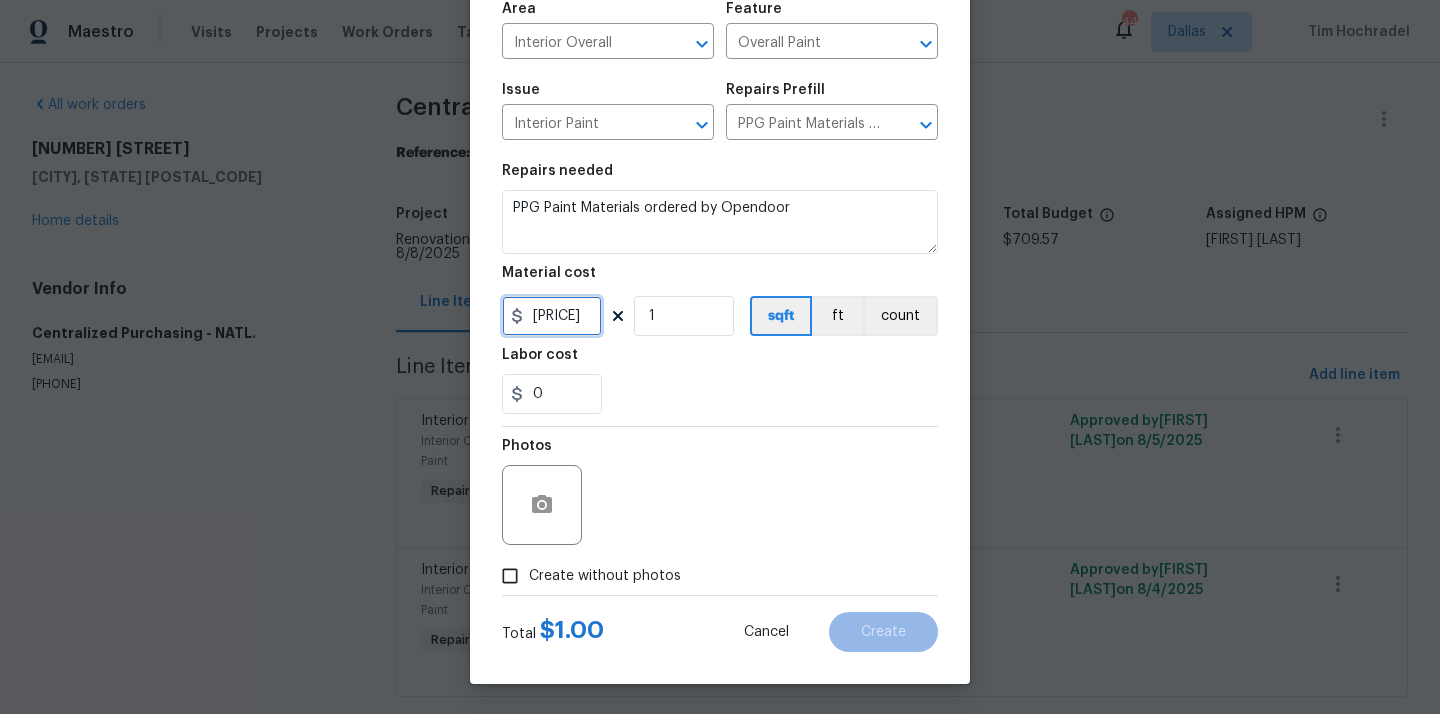 type on "[PRICE]" 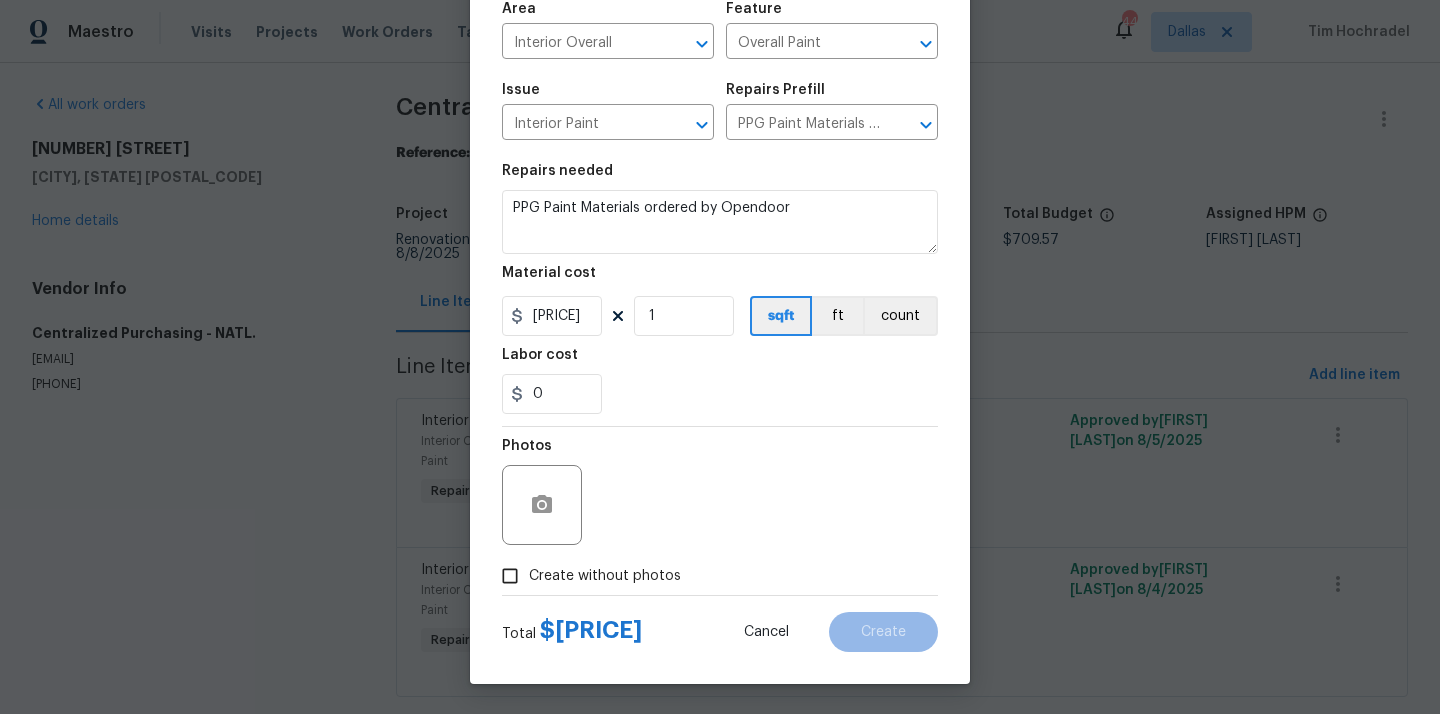 click on "Create without photos" at bounding box center (605, 576) 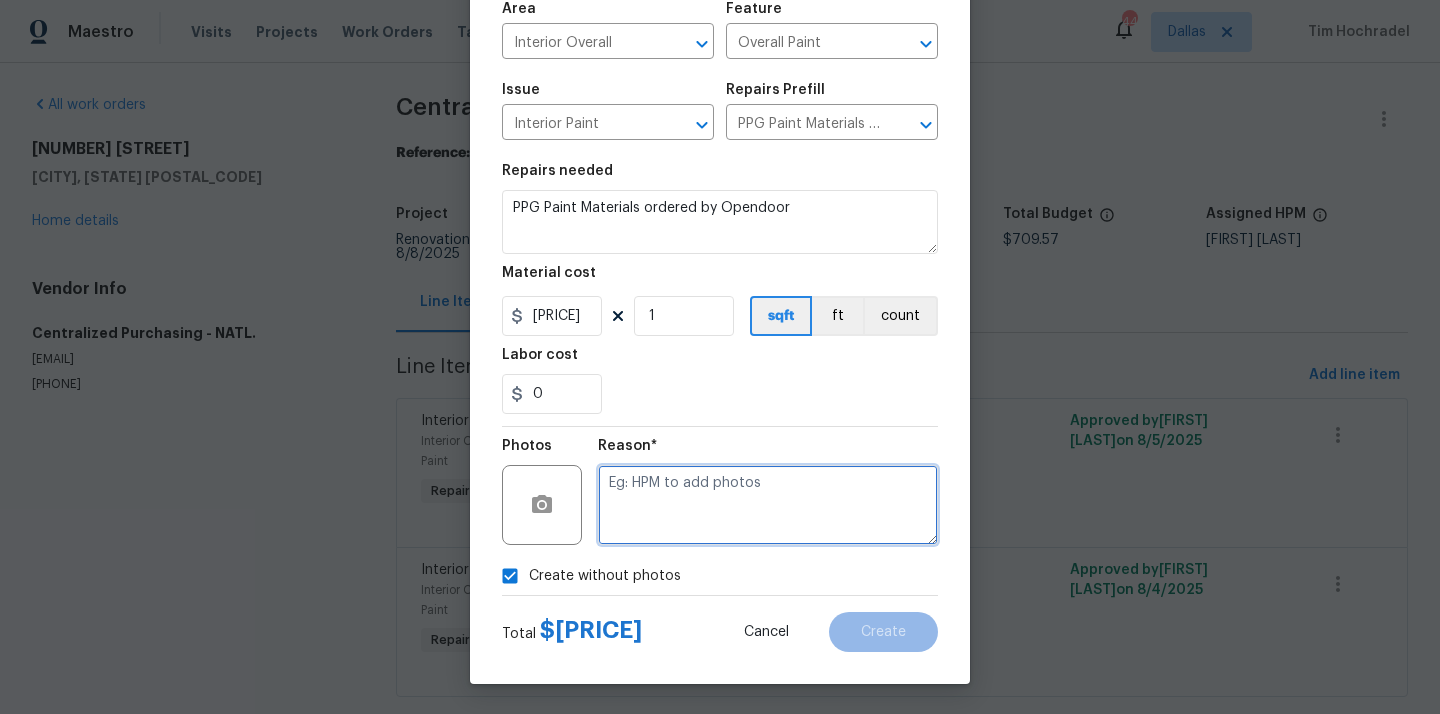 click at bounding box center [768, 505] 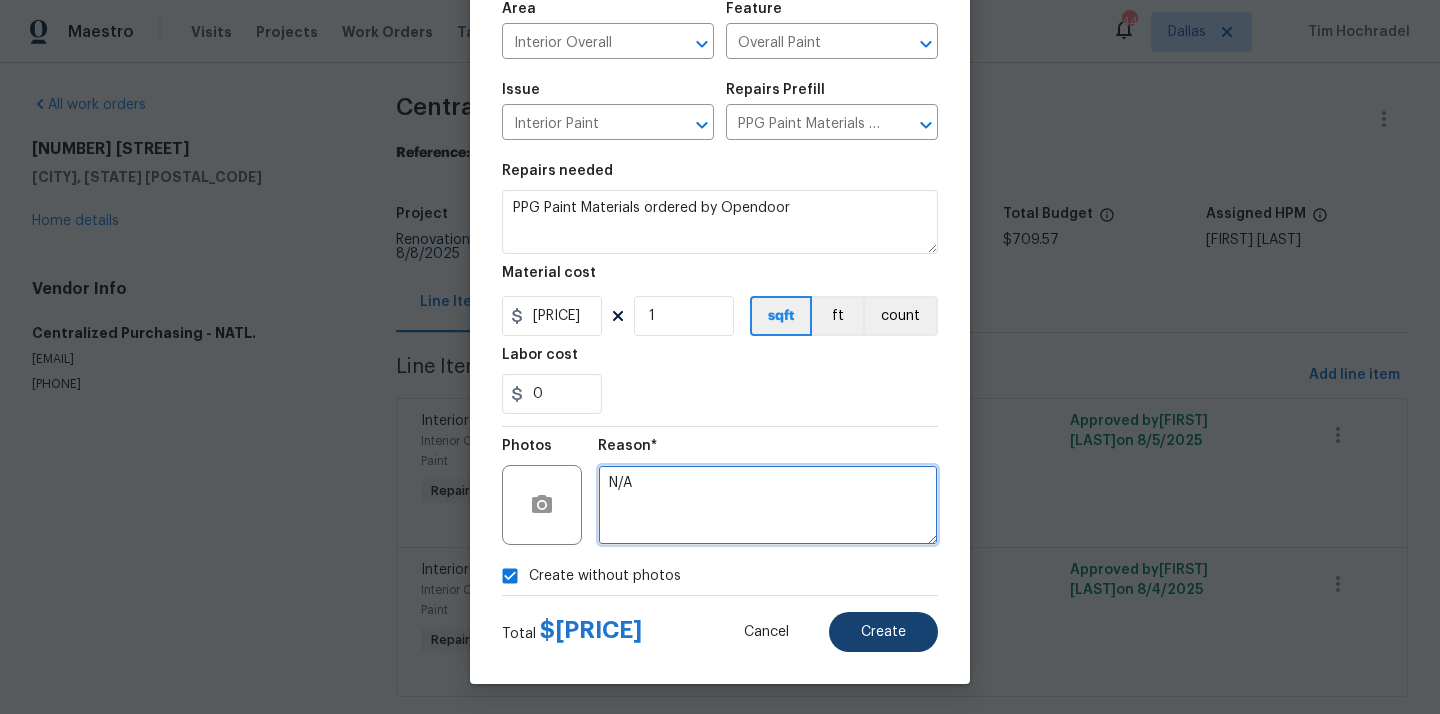 type on "N/A" 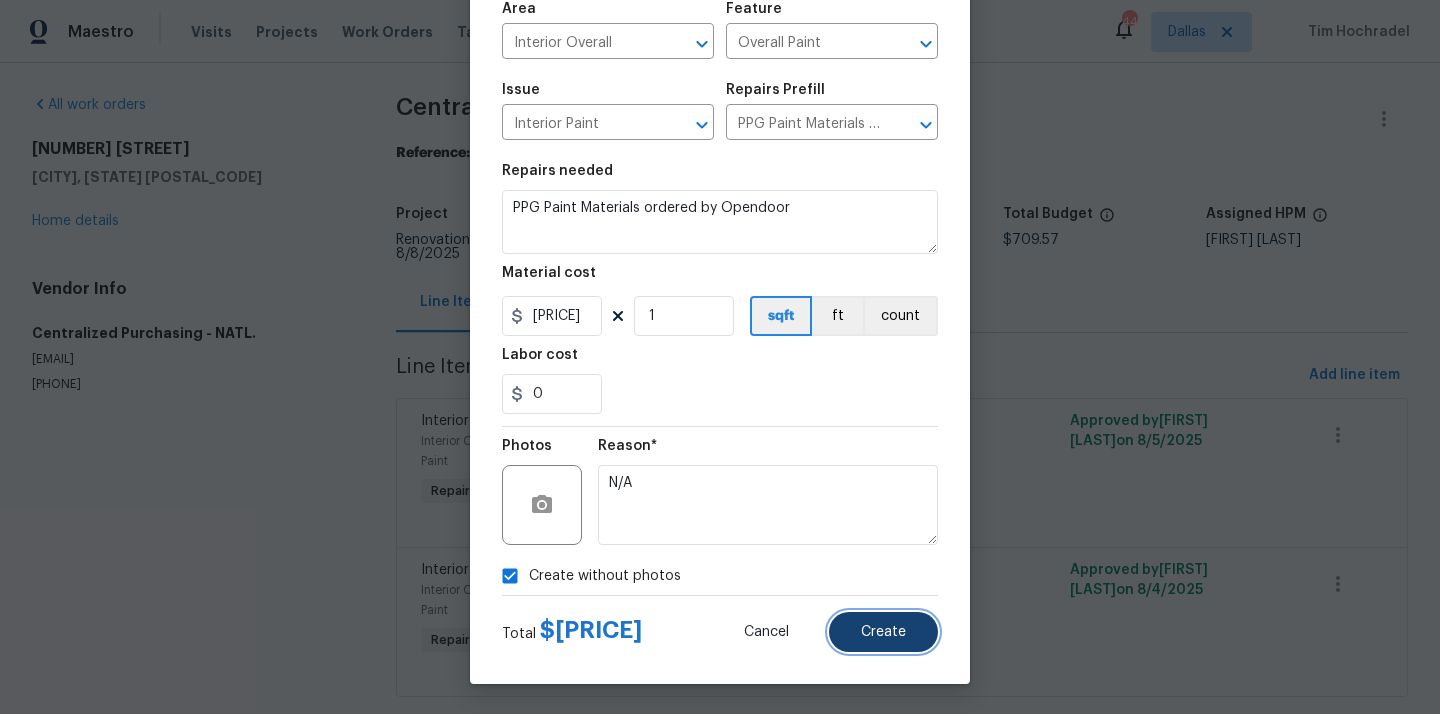 click on "Create" at bounding box center [883, 632] 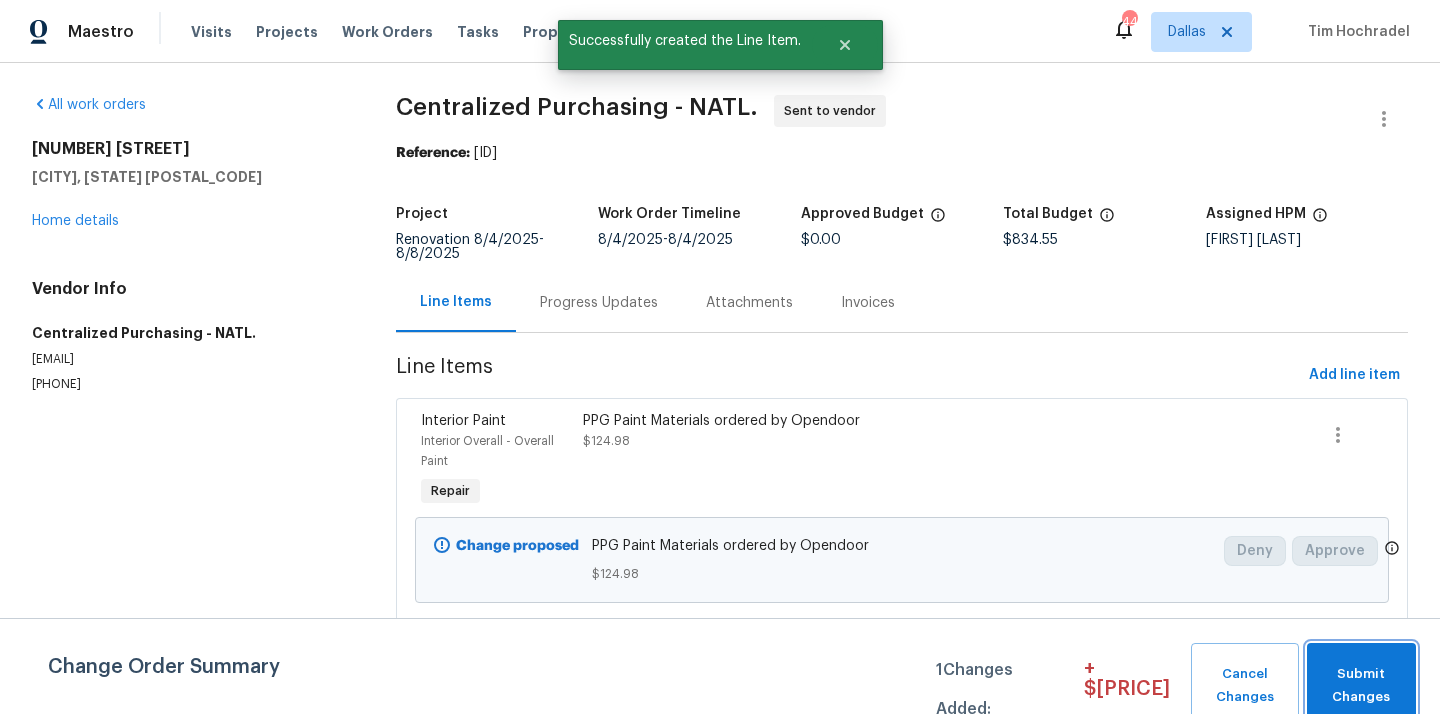 click on "Submit Changes" at bounding box center [1361, 686] 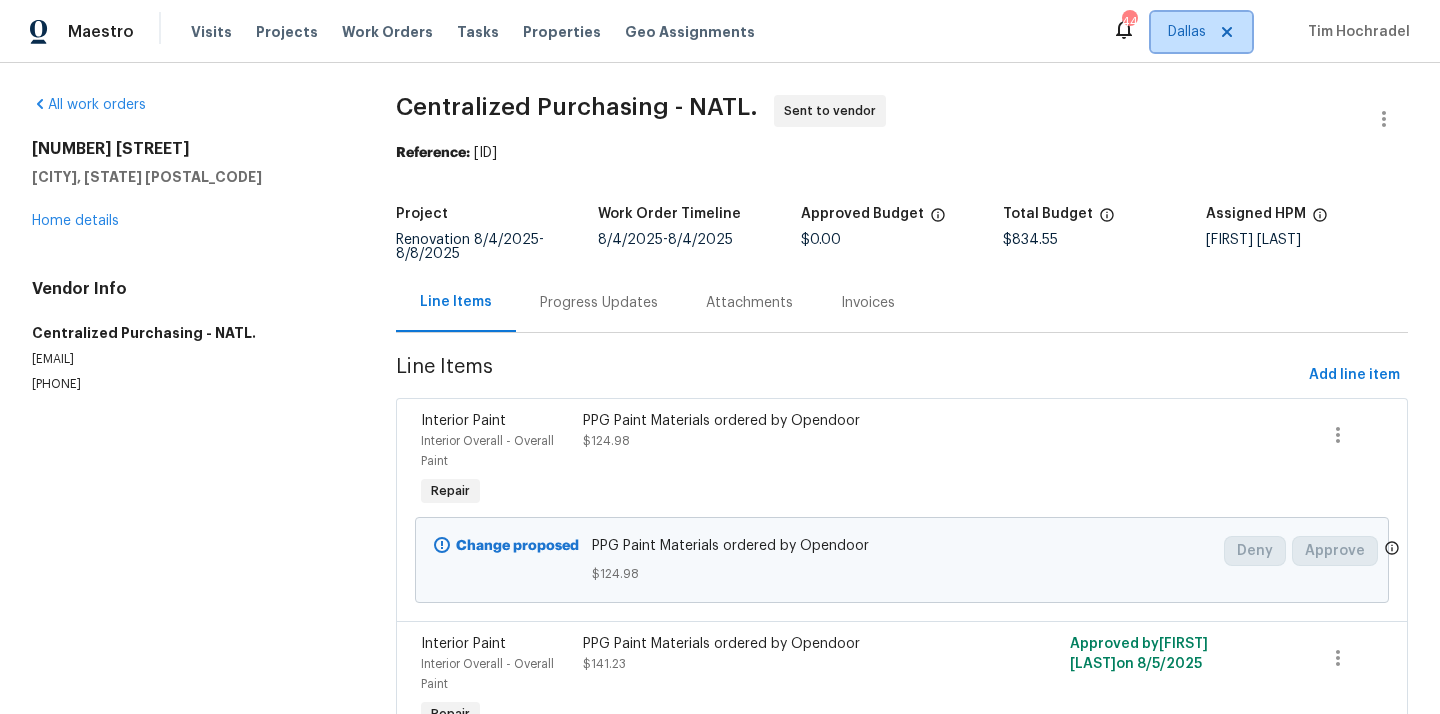 click on "Dallas" at bounding box center [1187, 32] 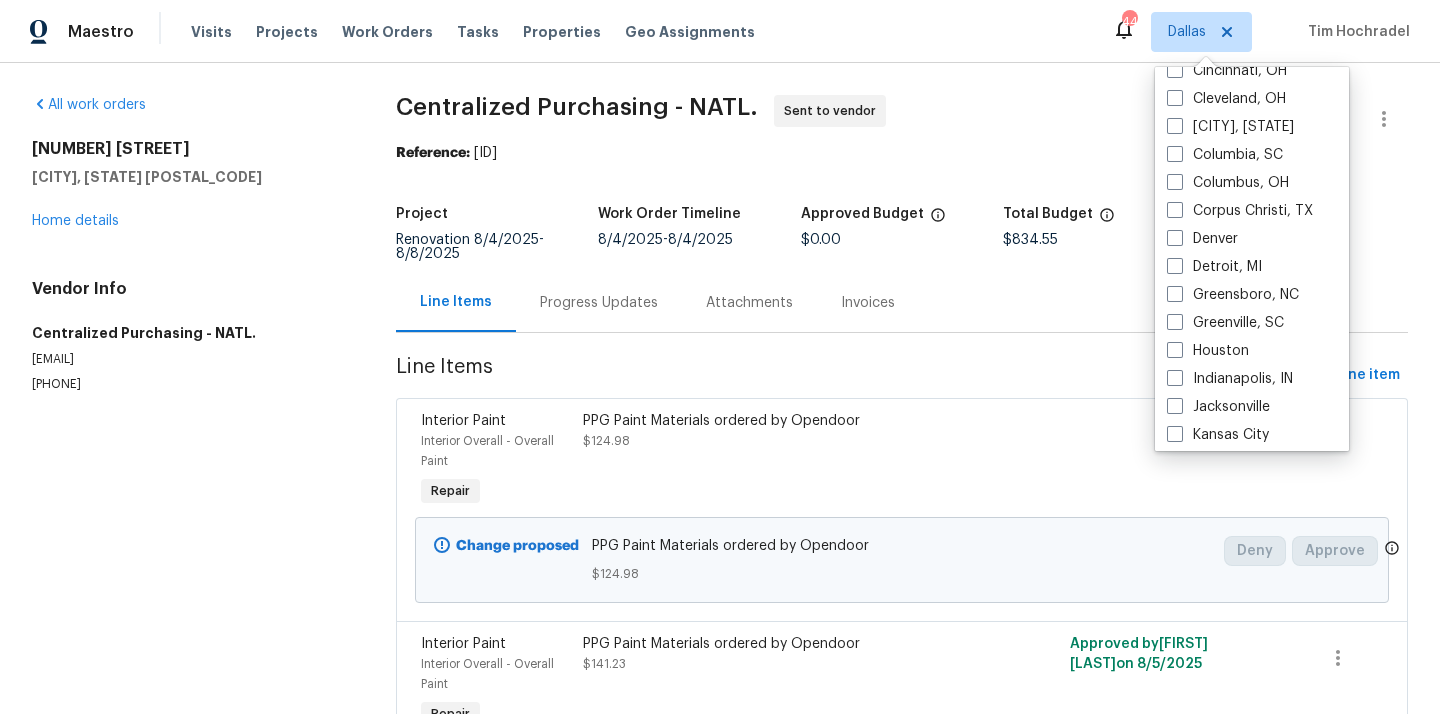 scroll, scrollTop: 420, scrollLeft: 0, axis: vertical 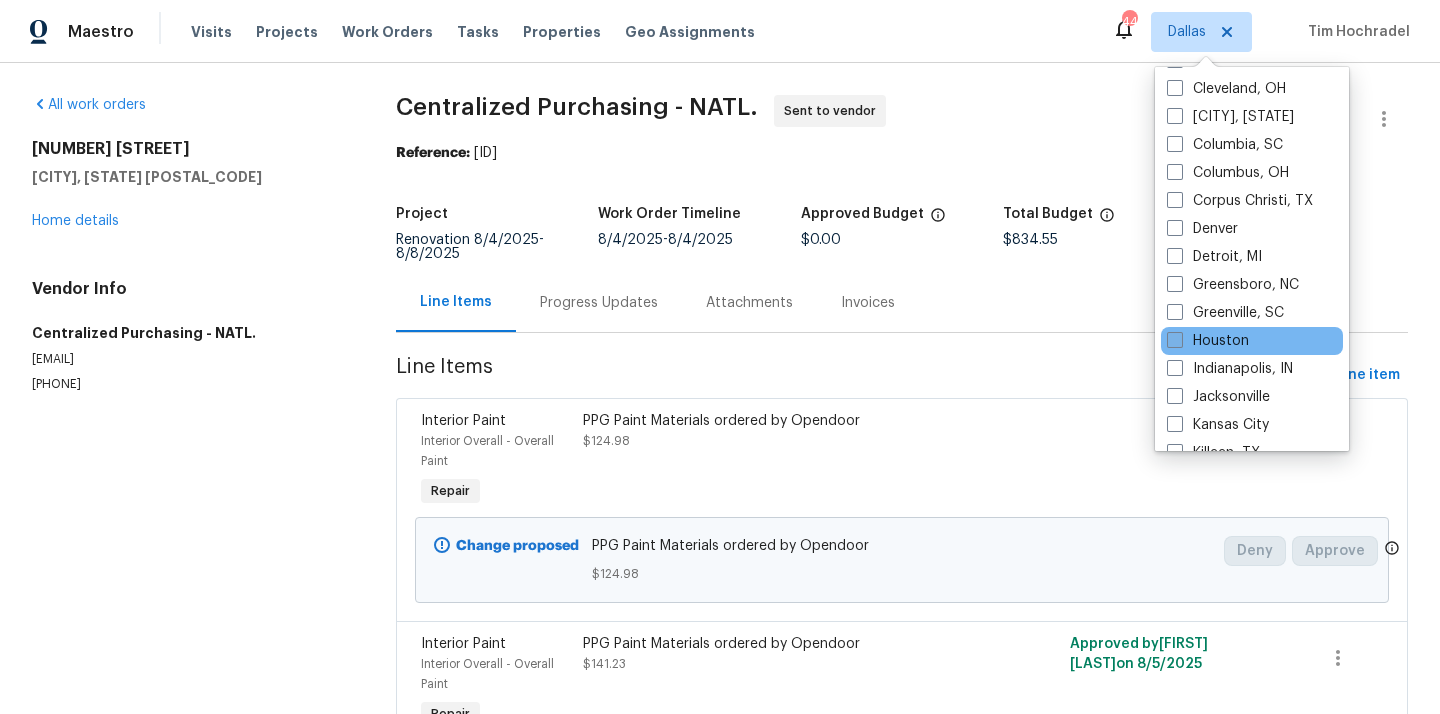 click on "Houston" at bounding box center [1208, 341] 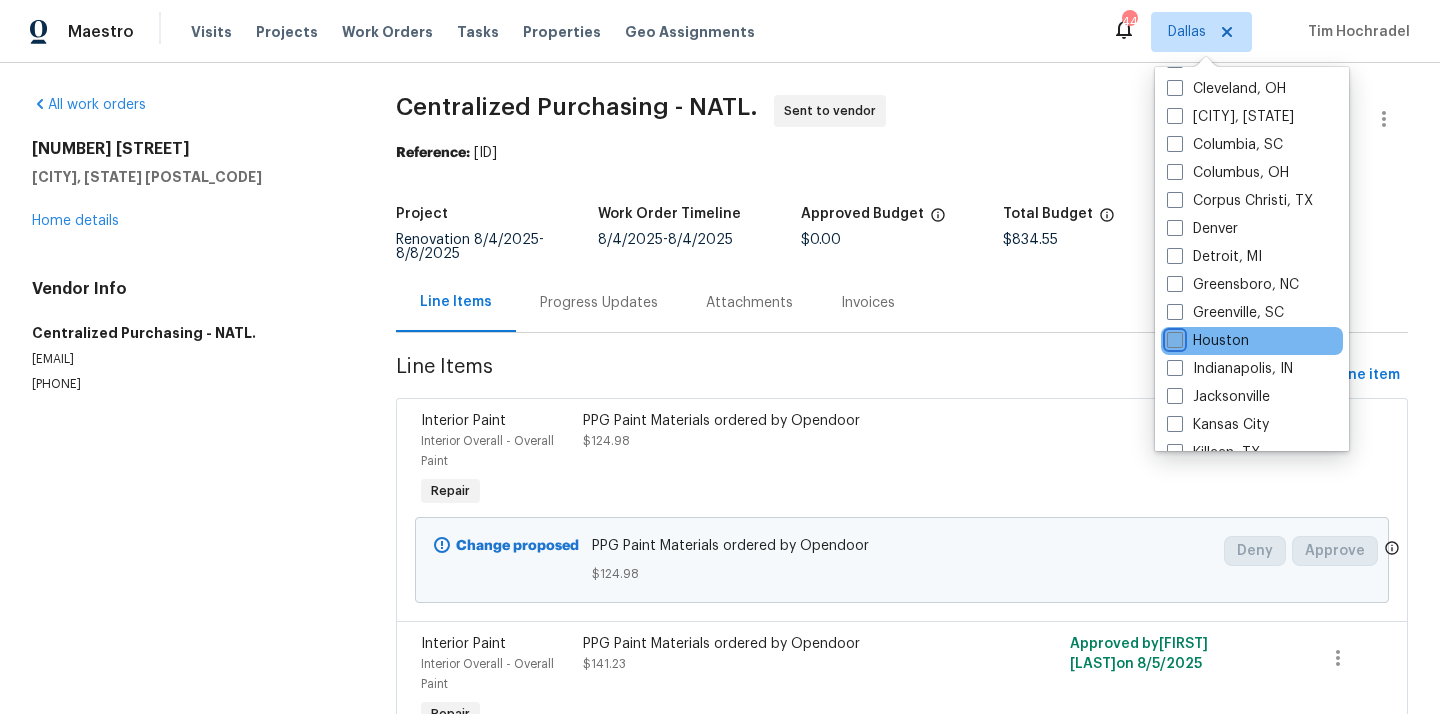 click on "Houston" at bounding box center (1173, 337) 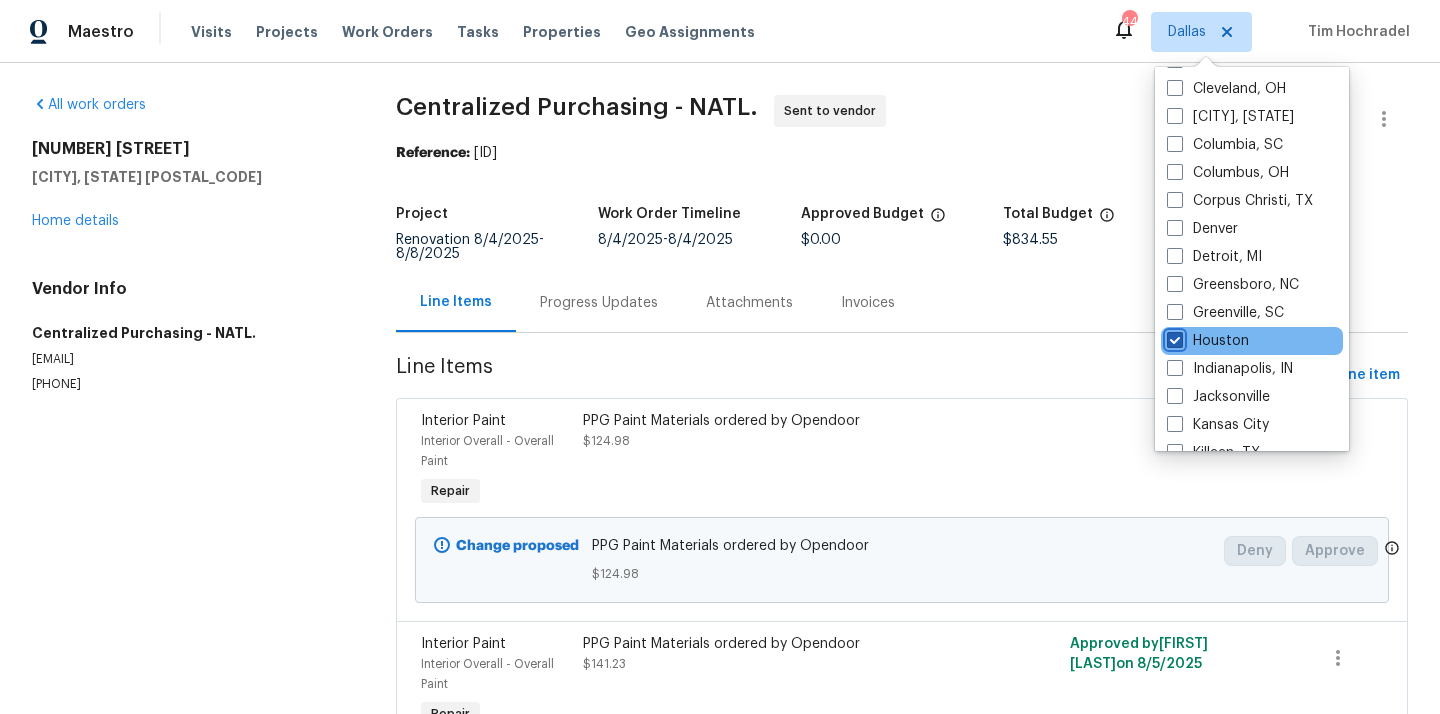 checkbox on "true" 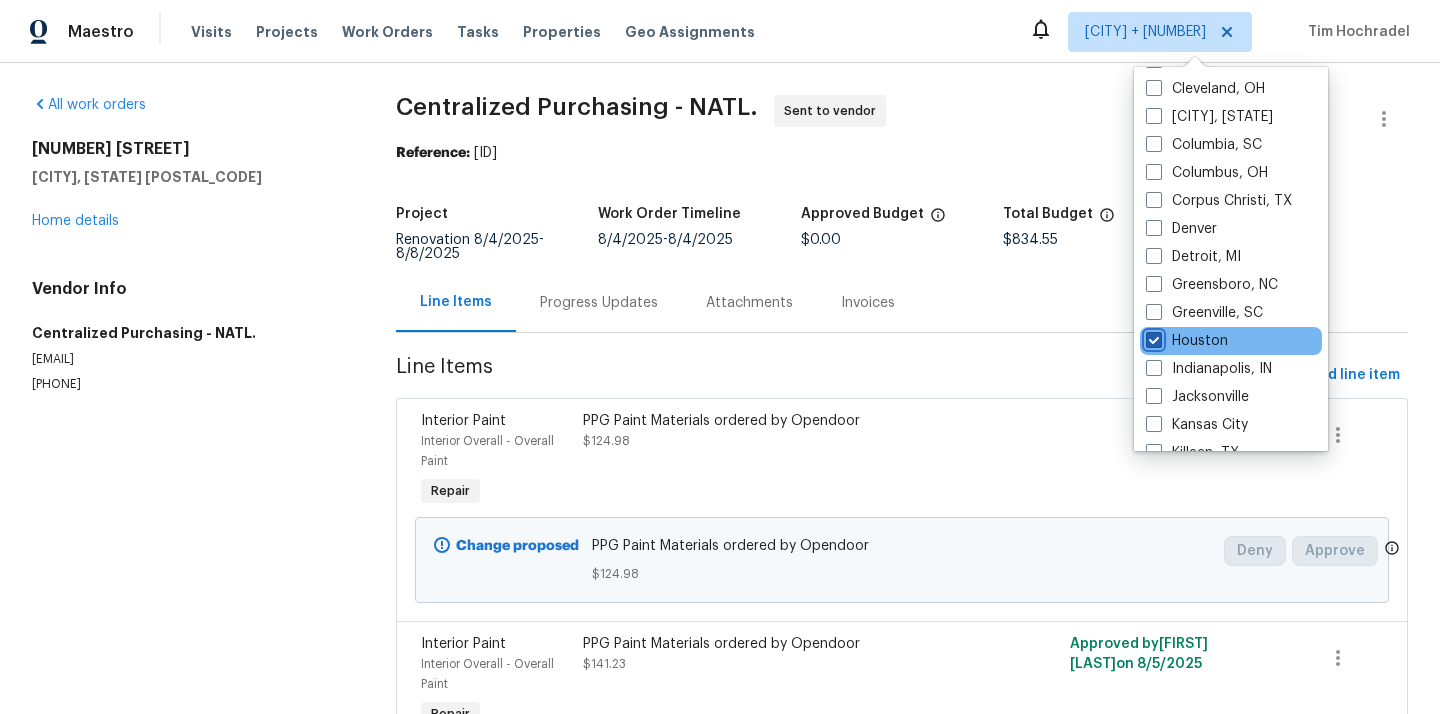 scroll, scrollTop: 0, scrollLeft: 0, axis: both 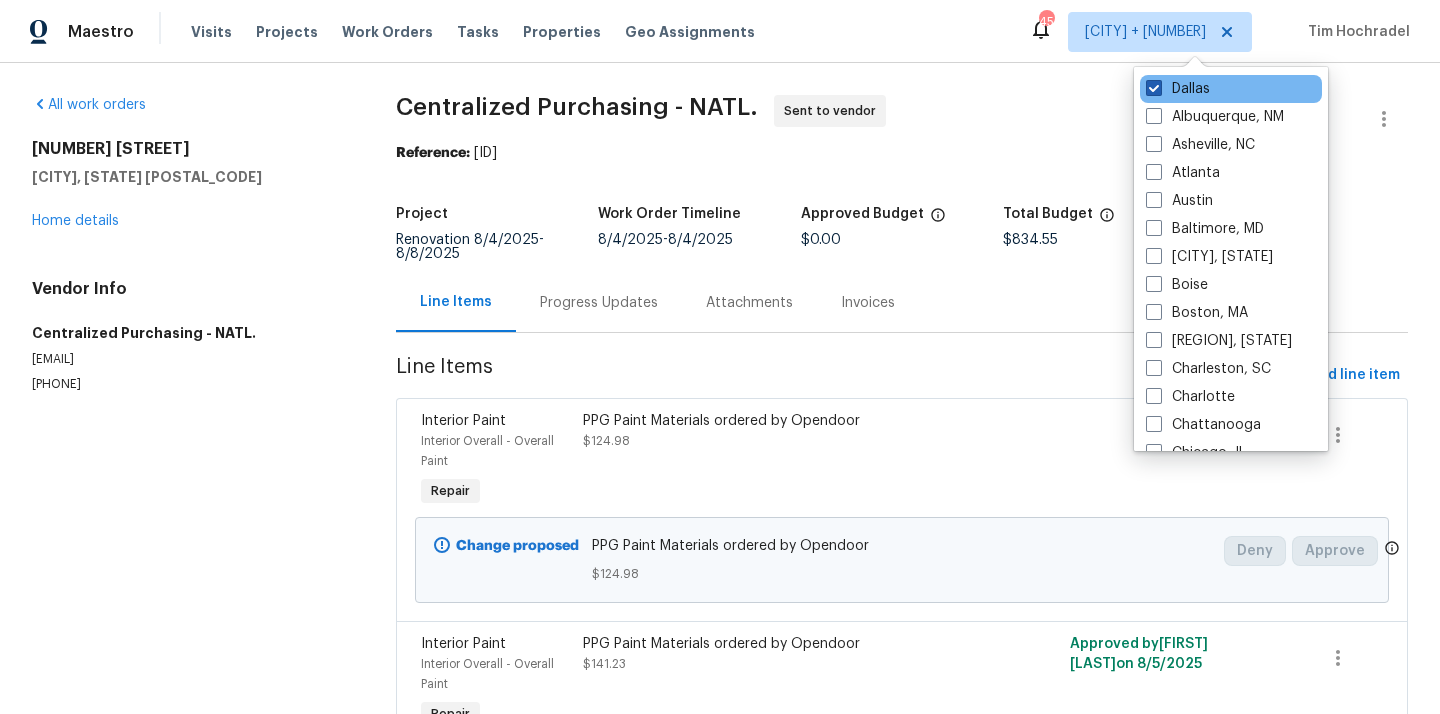 click on "Dallas" at bounding box center (1178, 89) 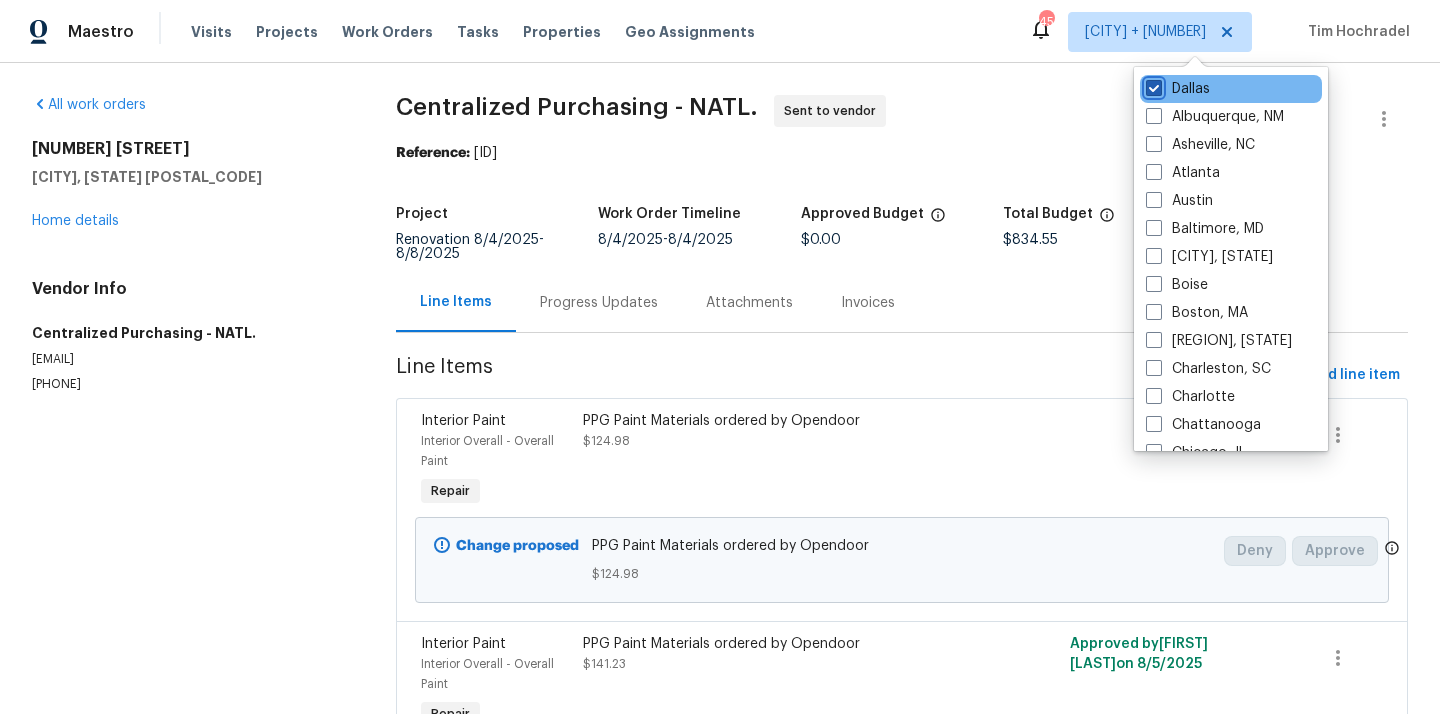 click on "Dallas" at bounding box center [1152, 85] 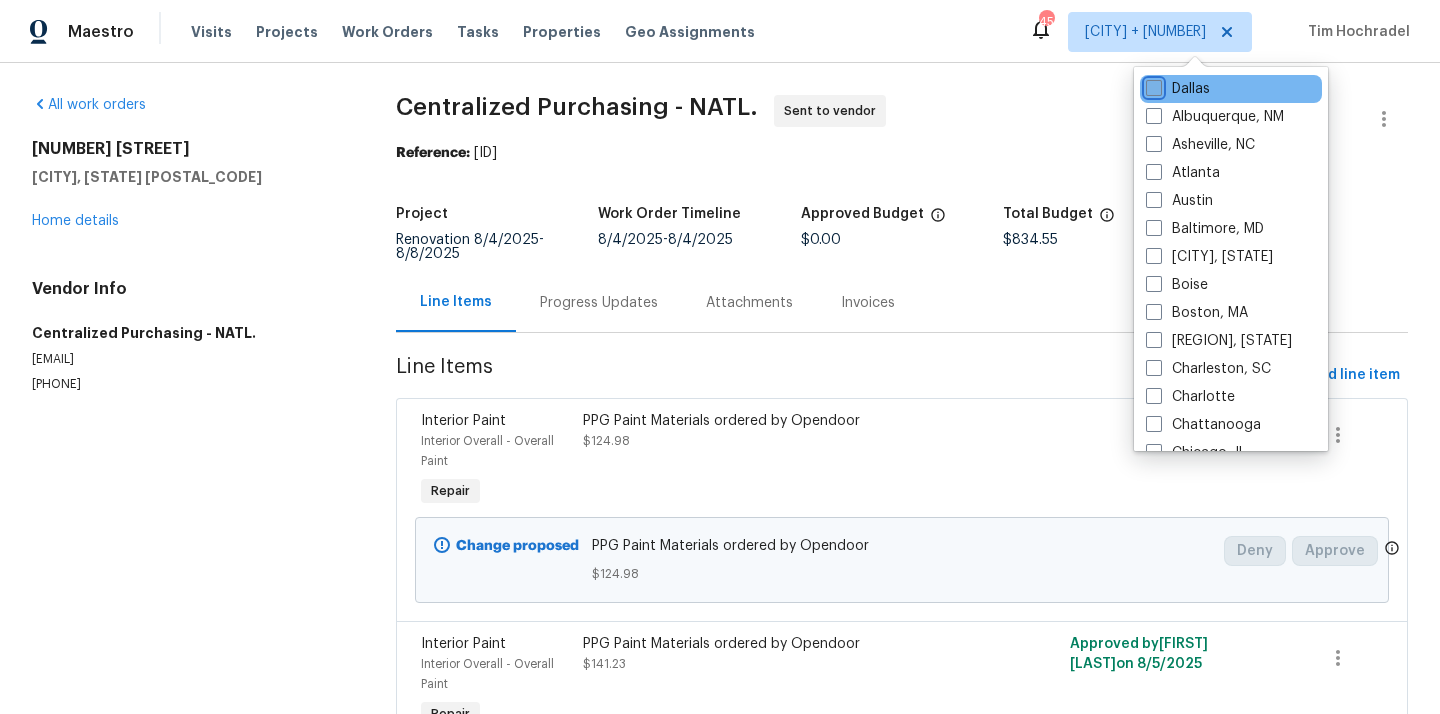 checkbox on "false" 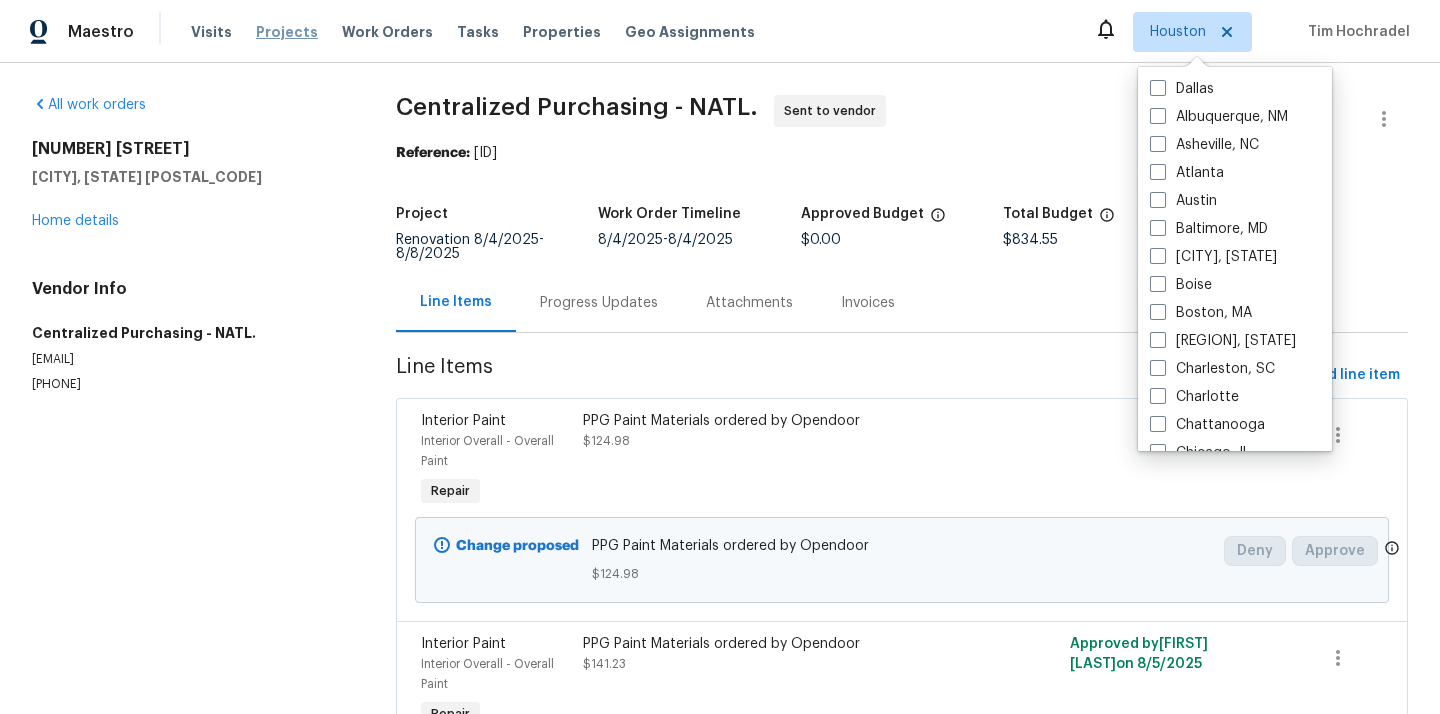 click on "Projects" at bounding box center [287, 32] 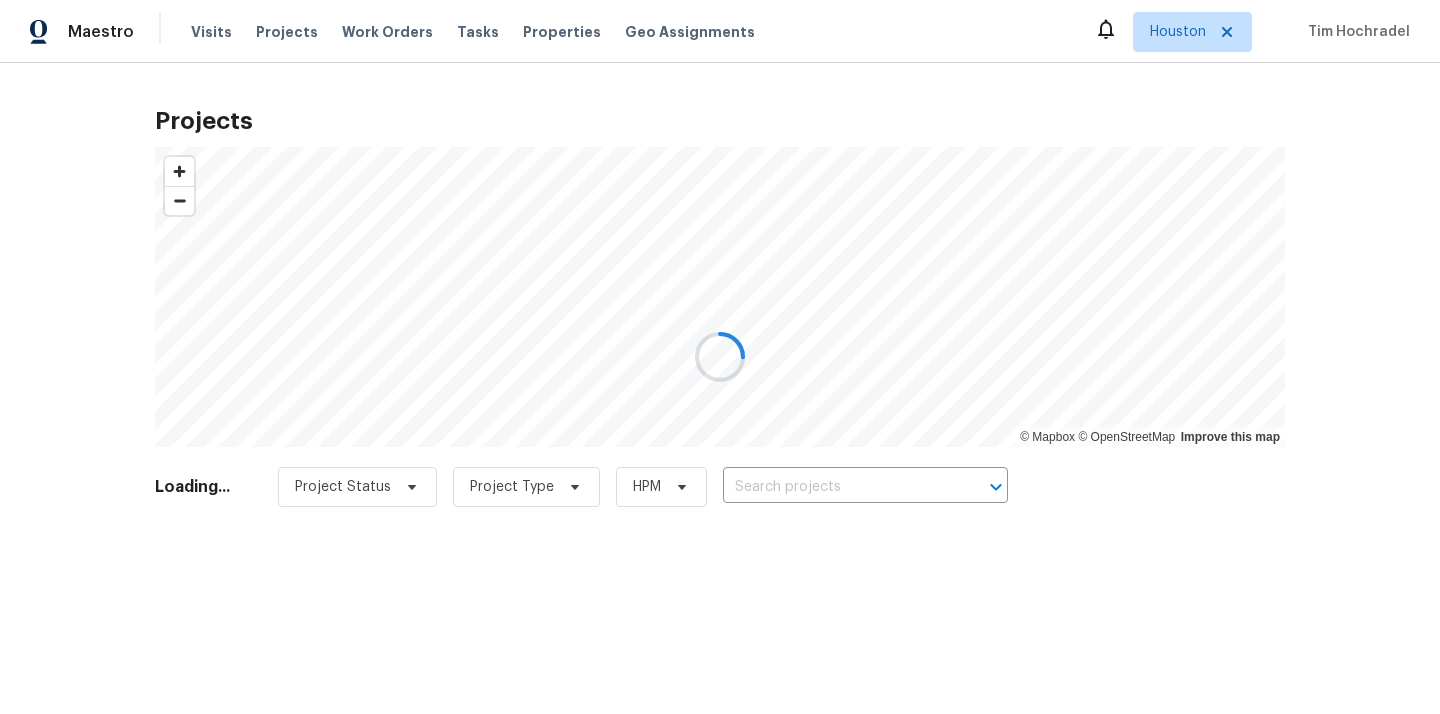 click at bounding box center (720, 357) 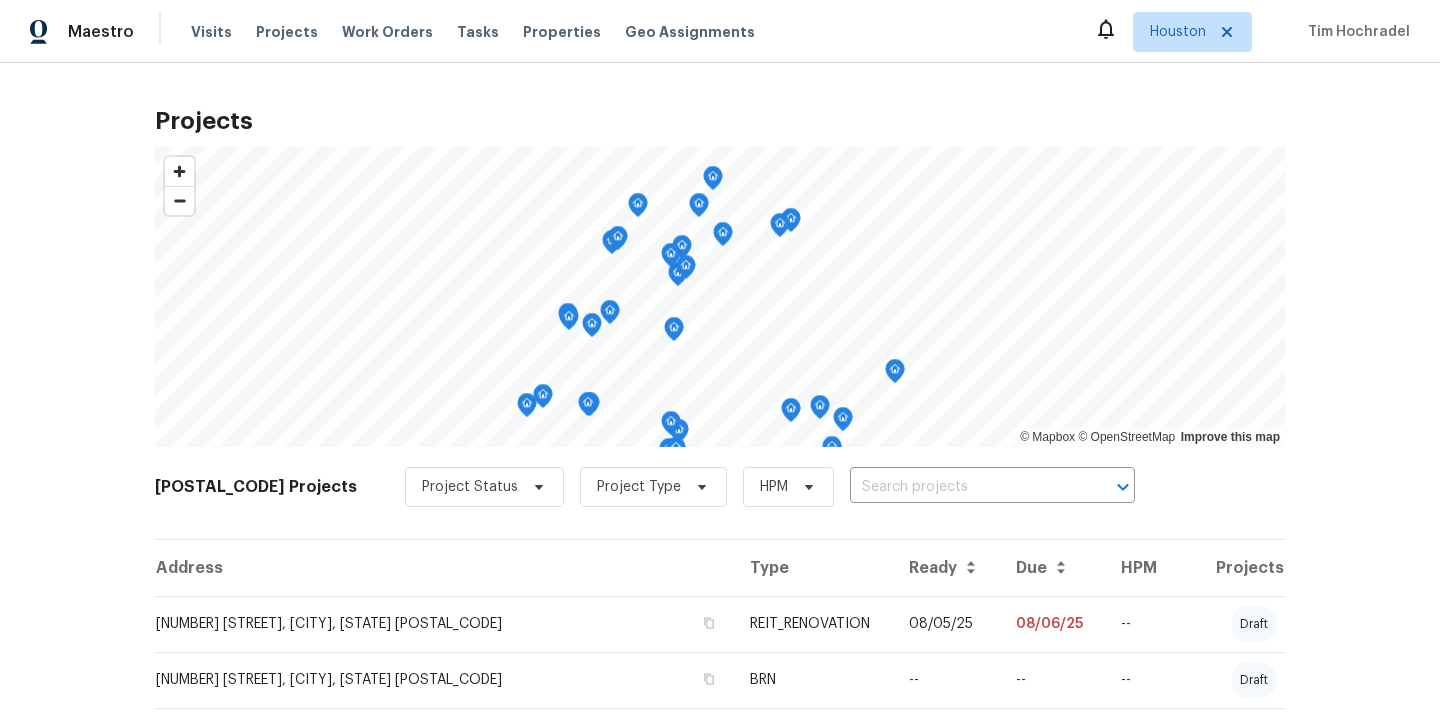 click at bounding box center [964, 487] 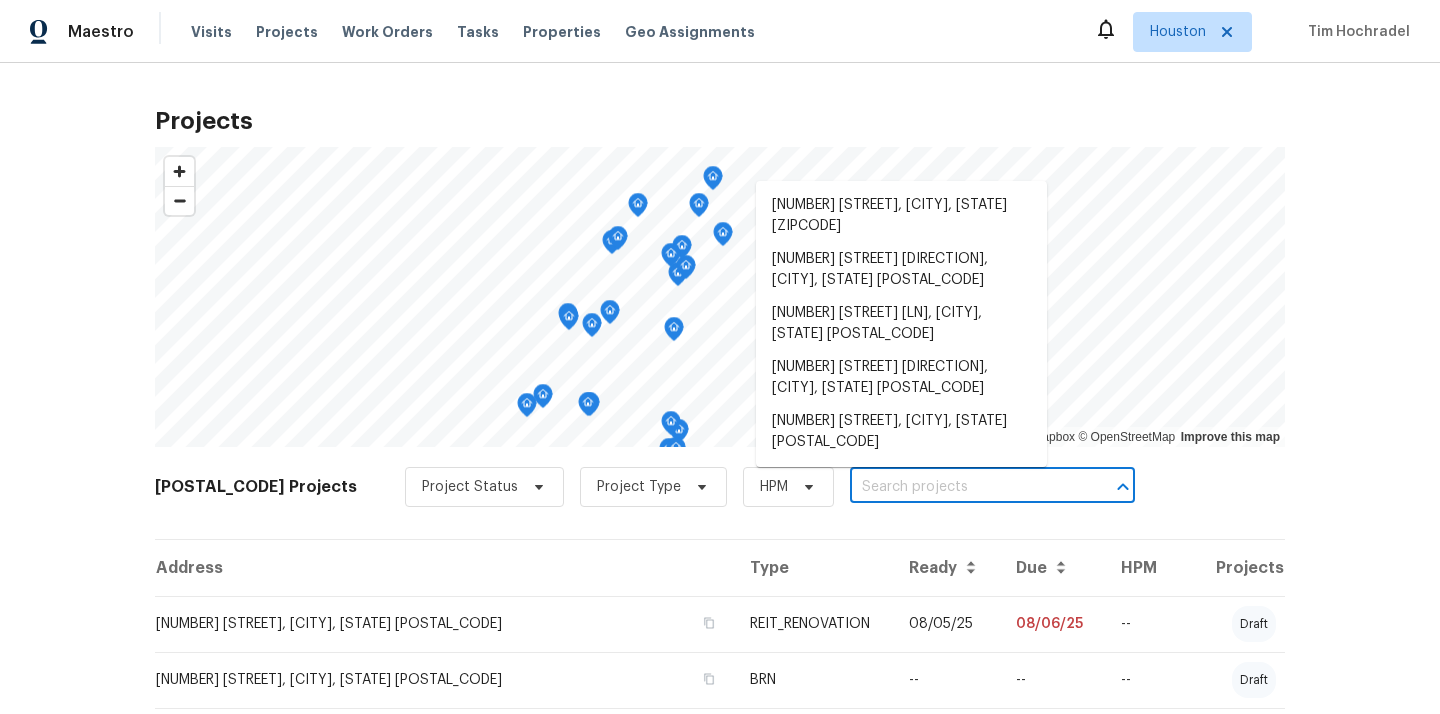 paste on "[NUMBER] [STREET] [DIRECTION], [CITY] [STATE] [POSTAL_CODE]" 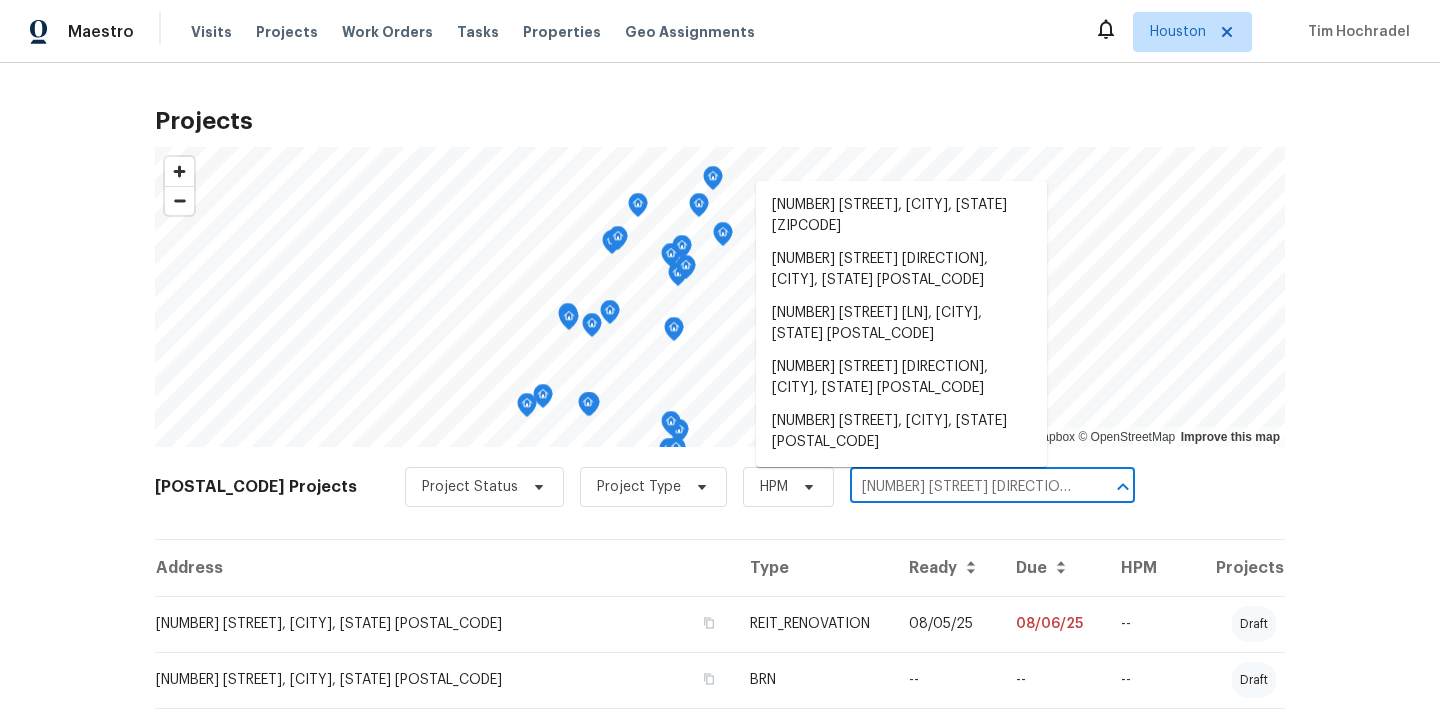 scroll, scrollTop: 0, scrollLeft: 42, axis: horizontal 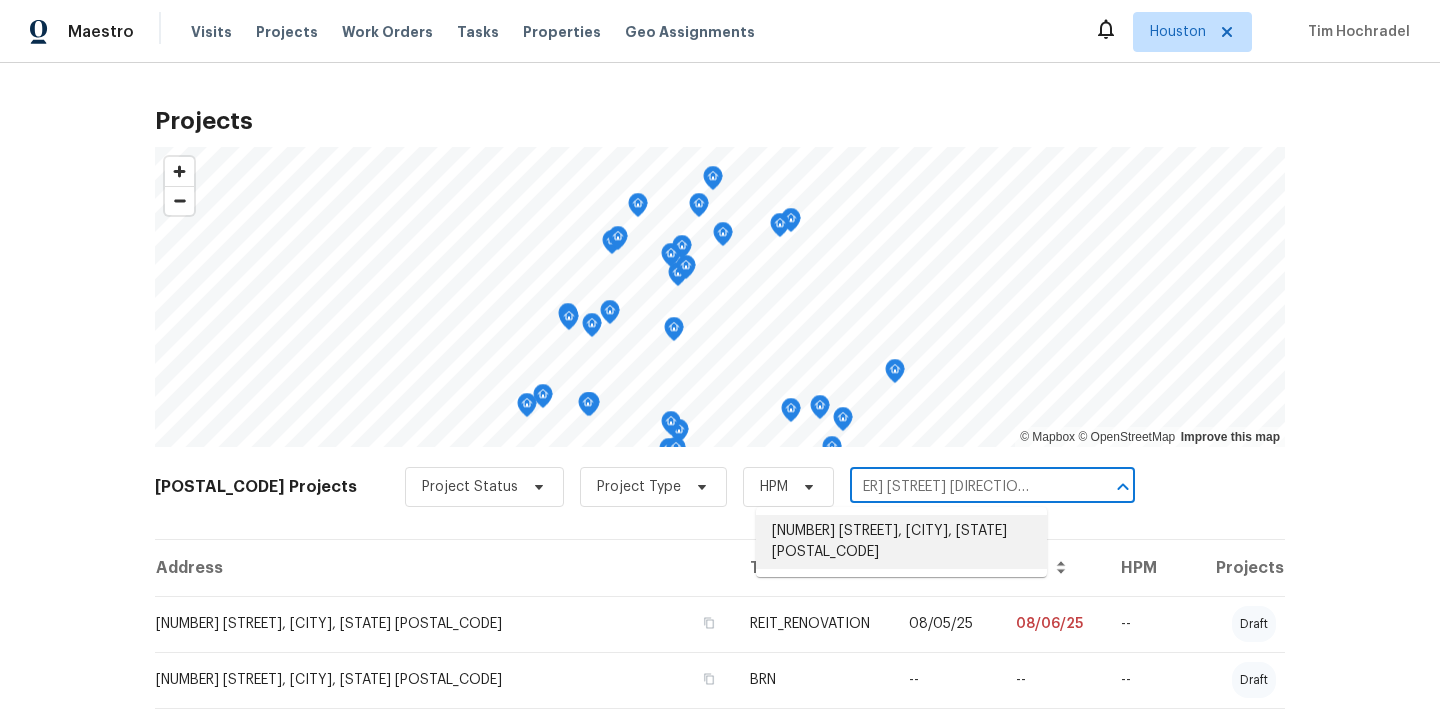 click on "[NUMBER] [STREET], [CITY], [STATE] [POSTAL_CODE]" at bounding box center (901, 542) 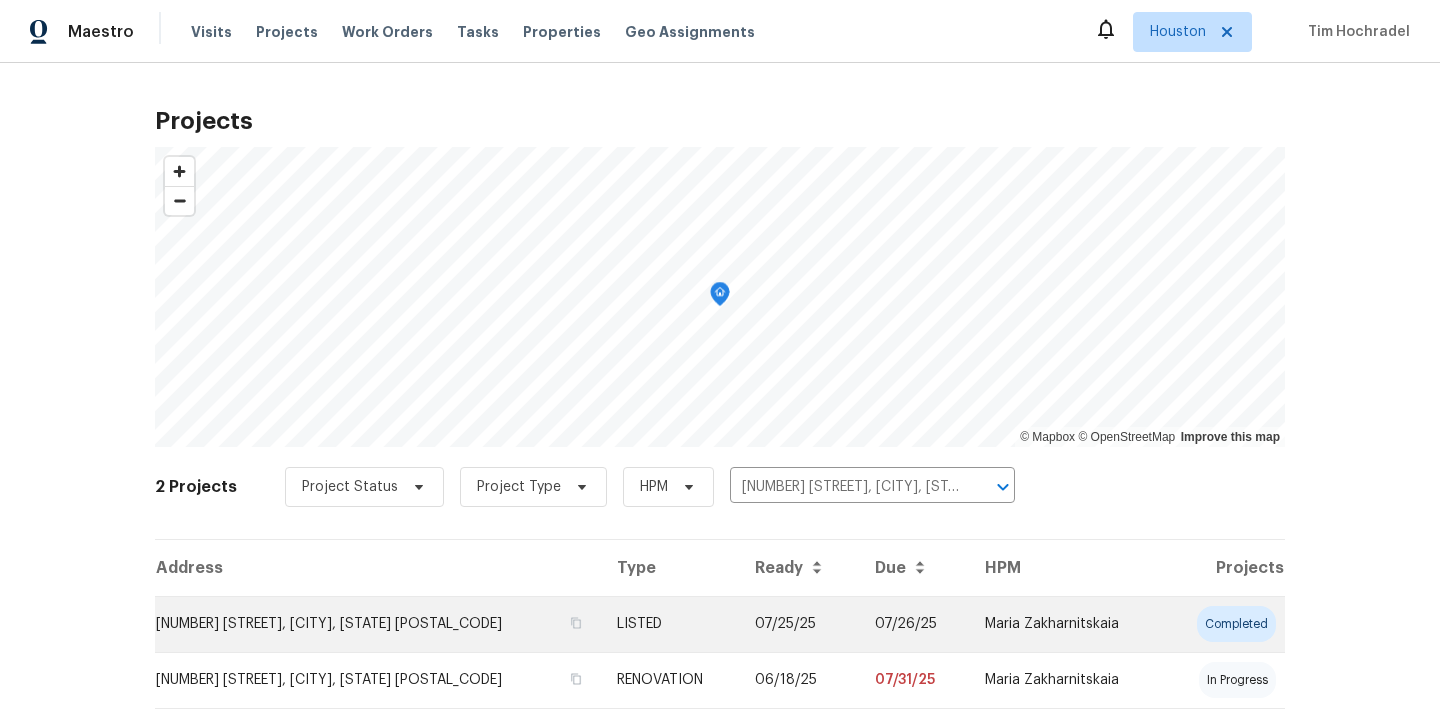 click on "[NUMBER] [STREET], [CITY], [STATE] [POSTAL_CODE]" at bounding box center [378, 624] 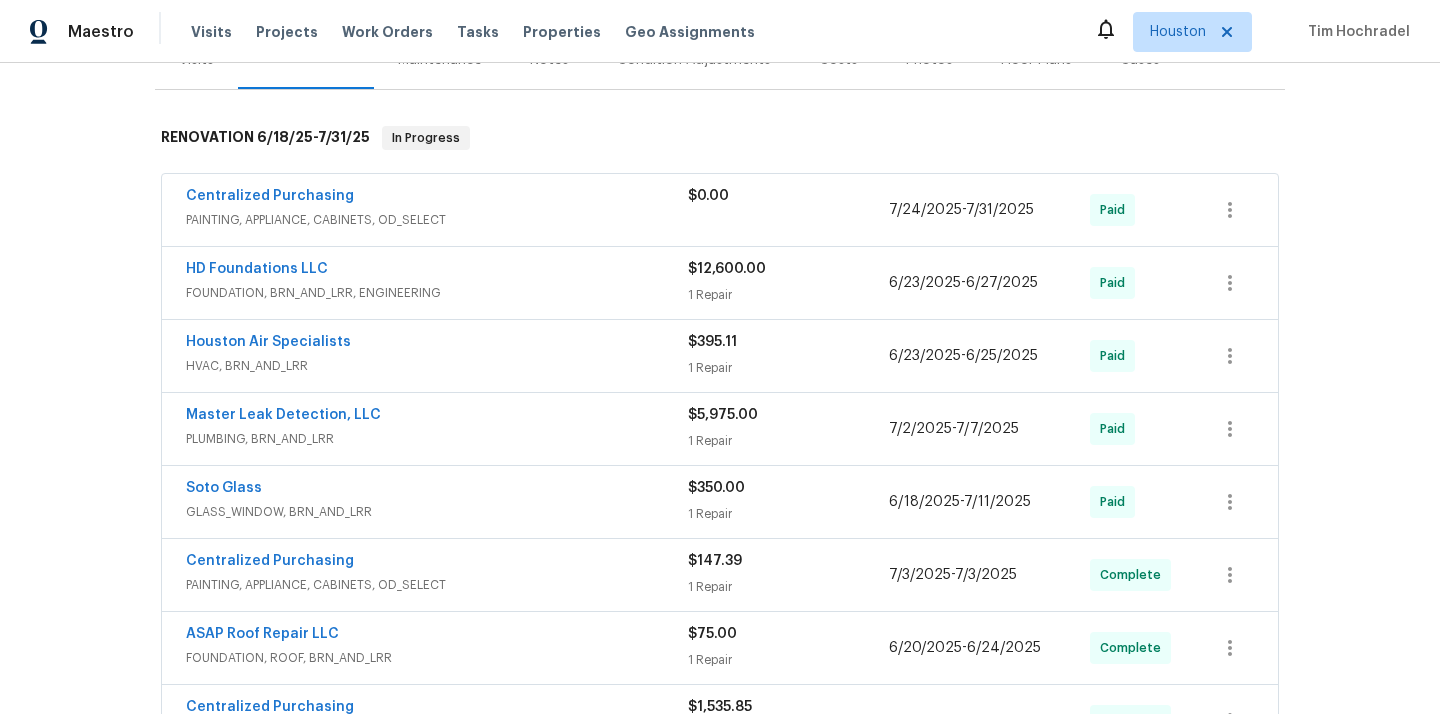 scroll, scrollTop: 278, scrollLeft: 0, axis: vertical 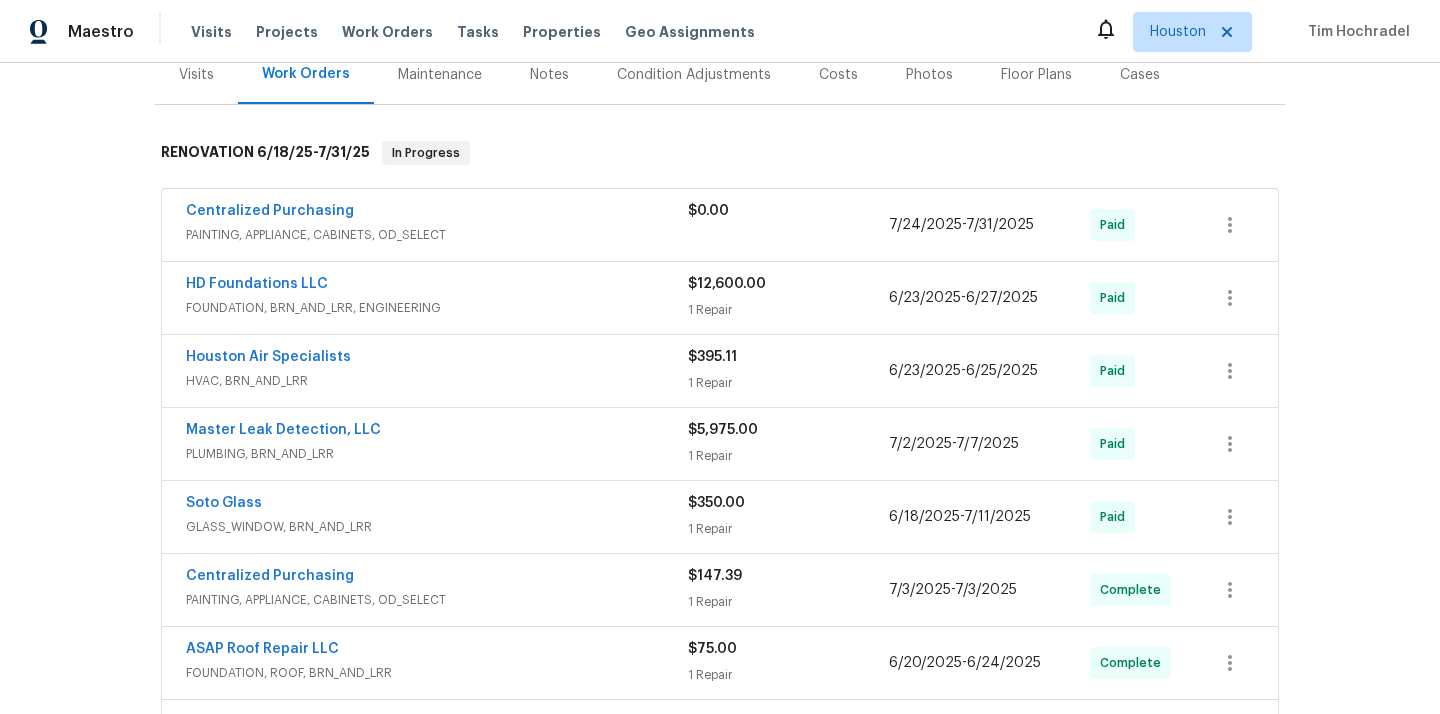 click on "$0.00" at bounding box center [788, 225] 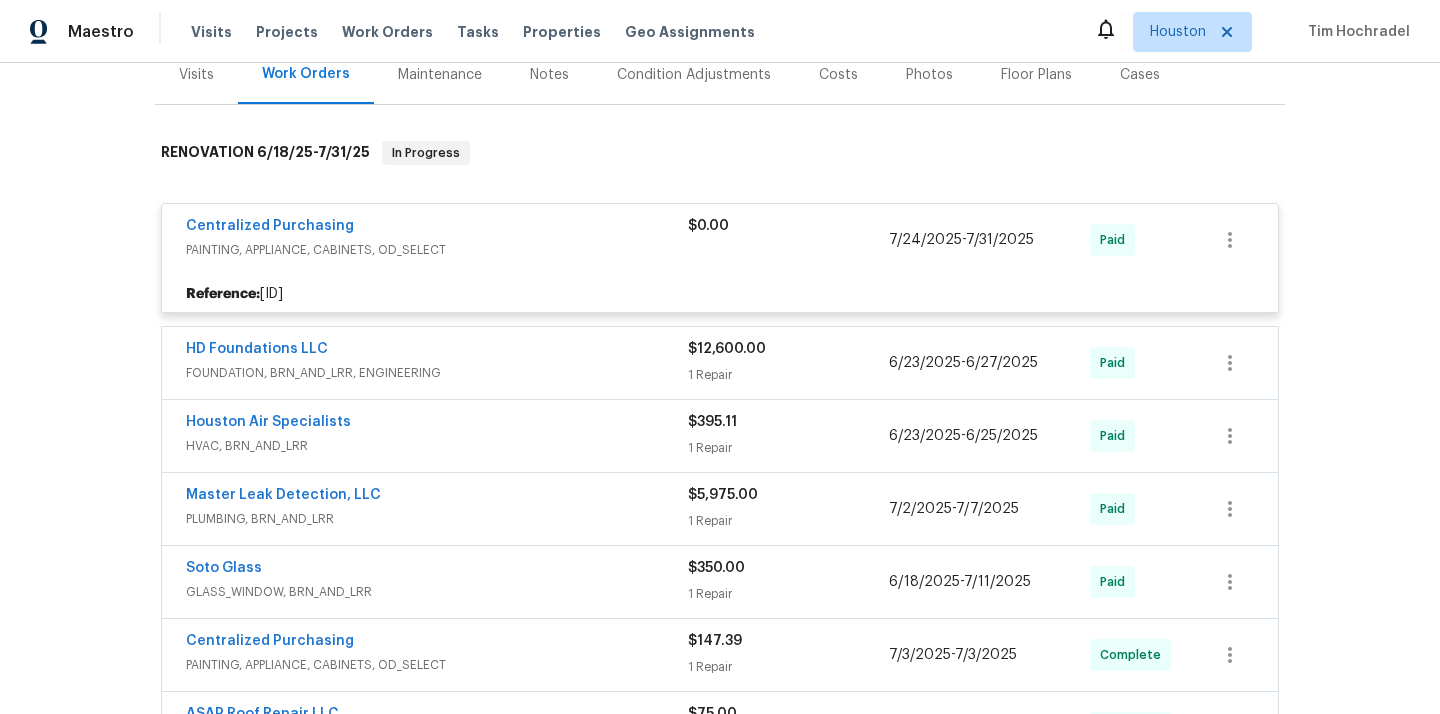 click on "$0.00" at bounding box center (788, 226) 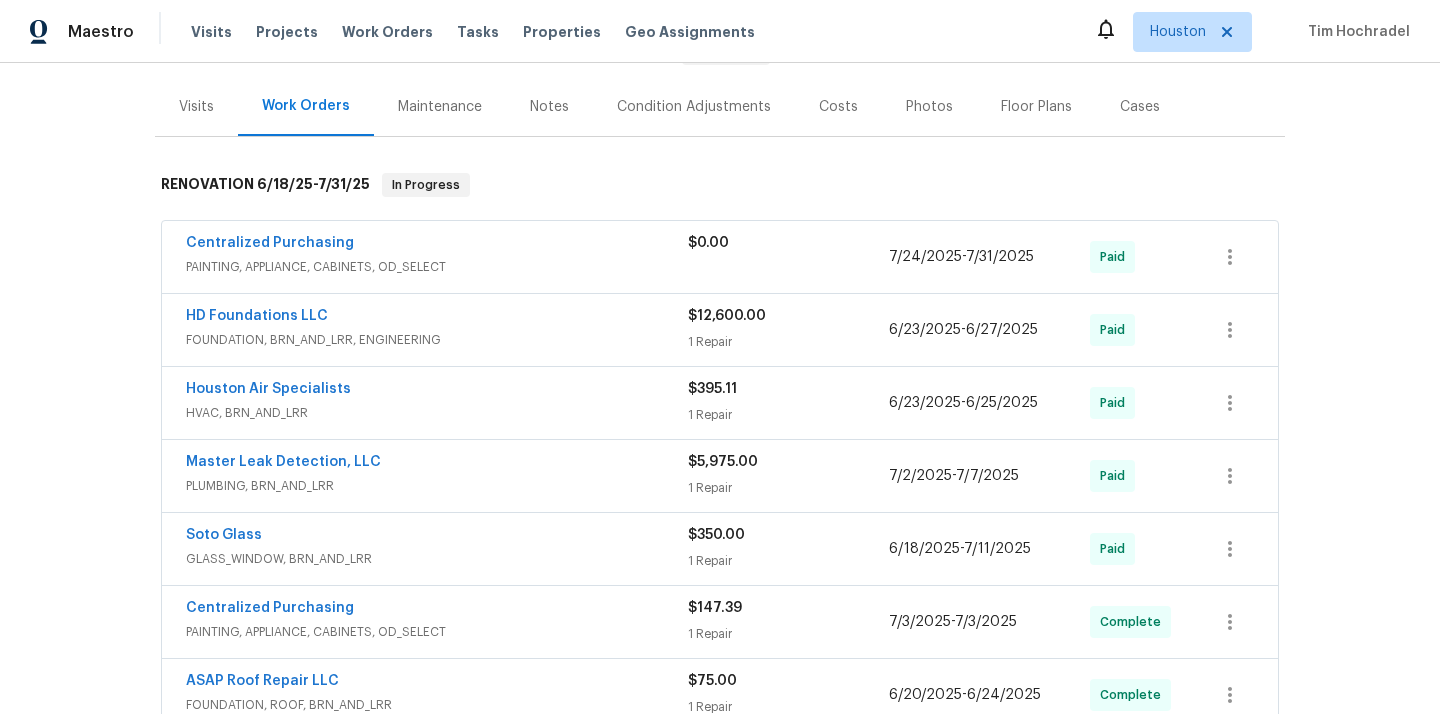 scroll, scrollTop: 145, scrollLeft: 0, axis: vertical 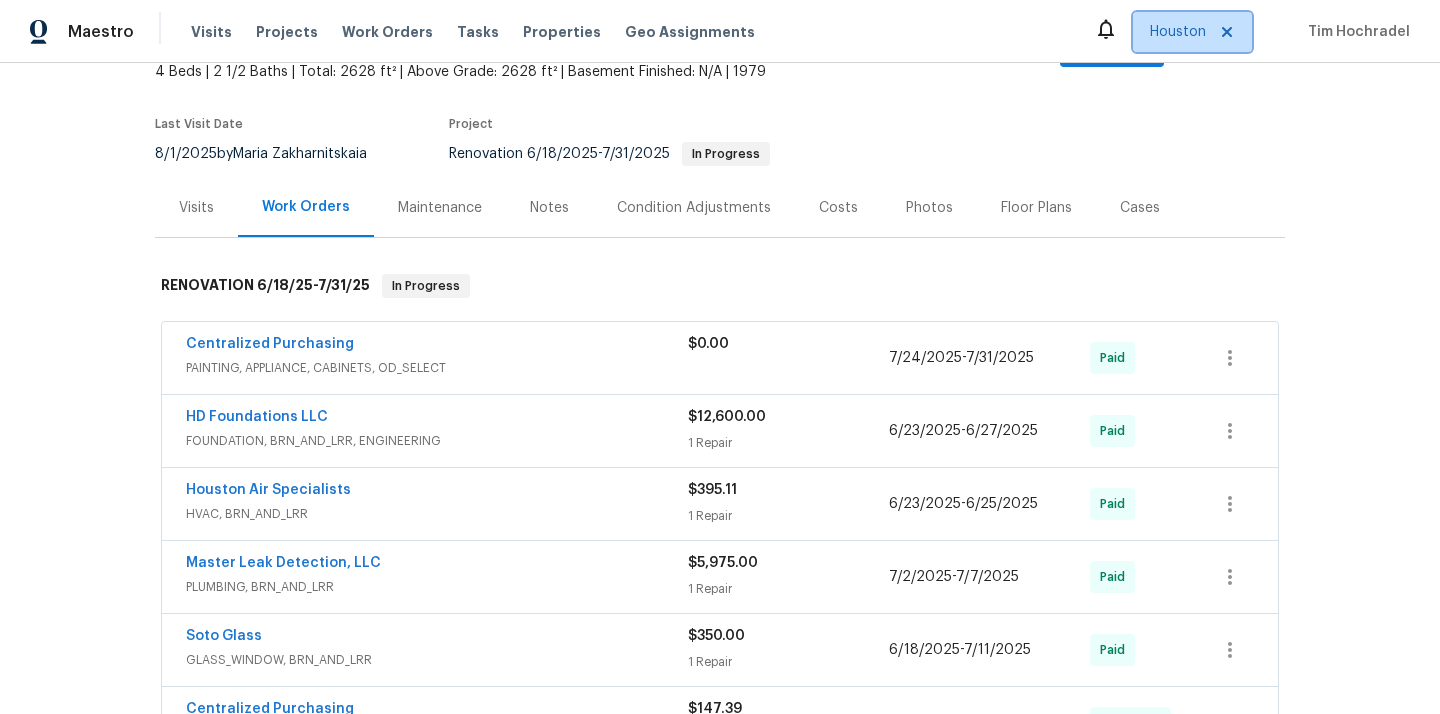 click on "Houston" at bounding box center (1178, 32) 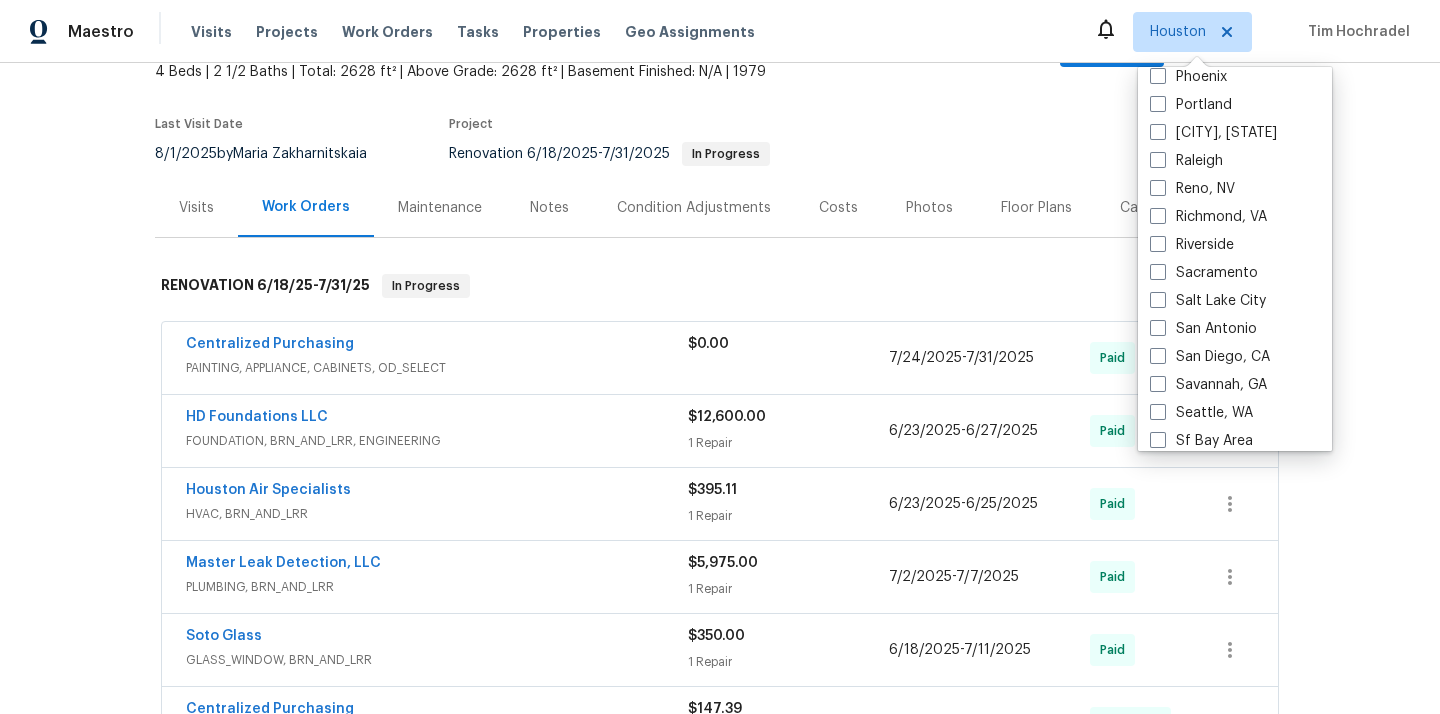 scroll, scrollTop: 1340, scrollLeft: 0, axis: vertical 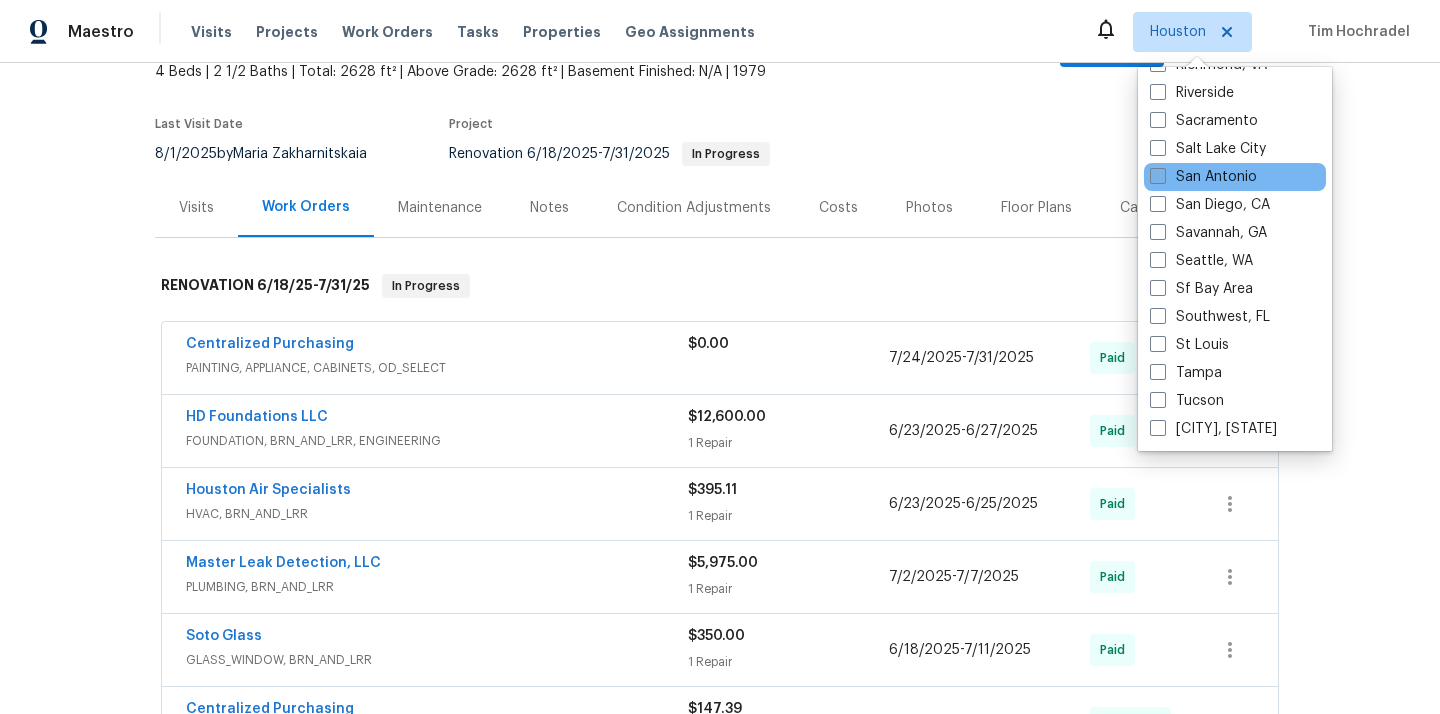 click on "San Antonio" at bounding box center [1203, 177] 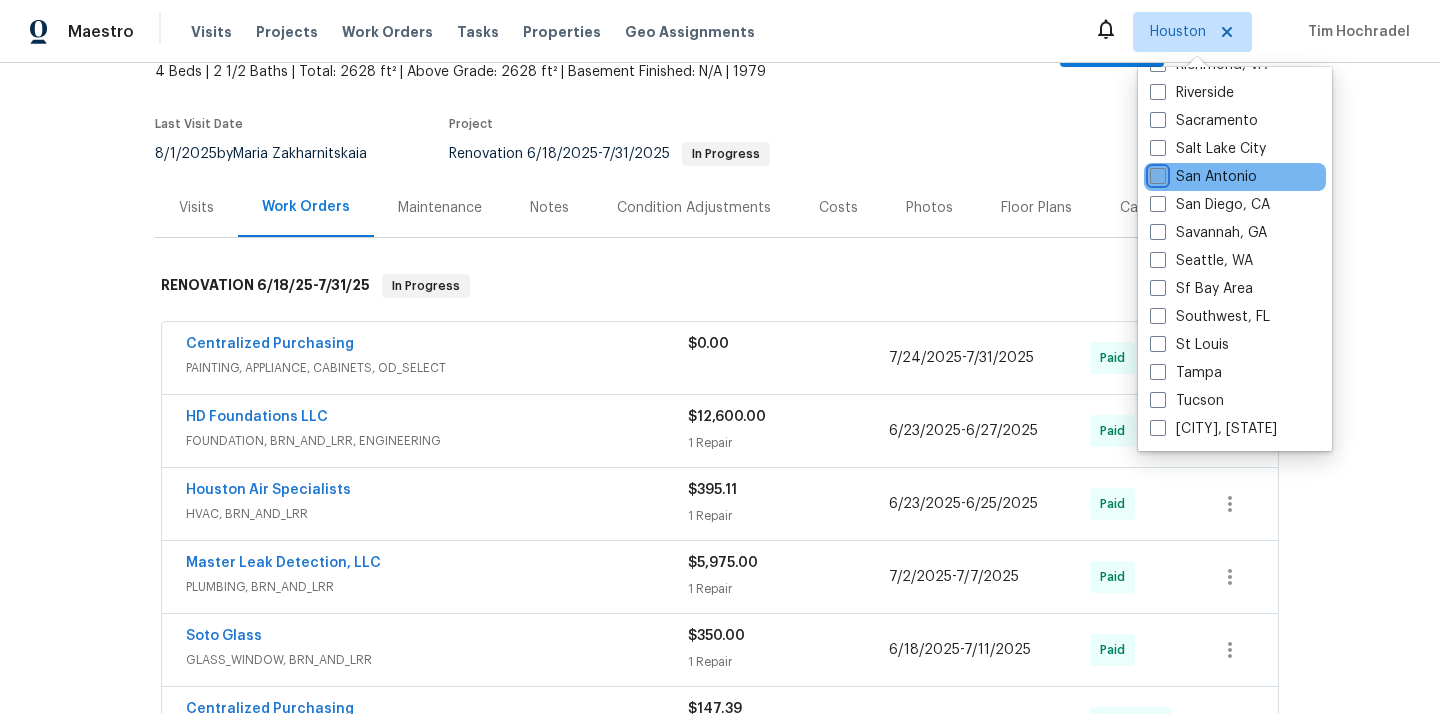 click on "San Antonio" at bounding box center (1156, 173) 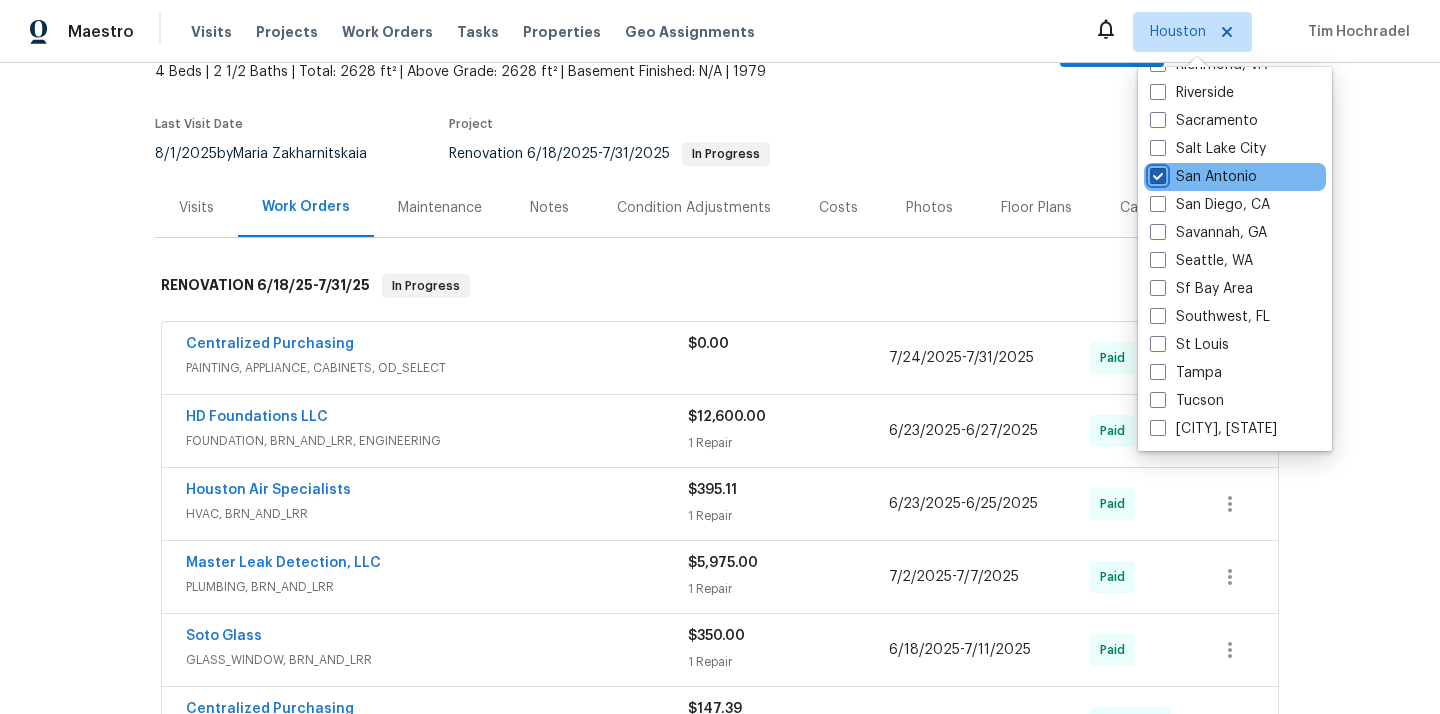 checkbox on "true" 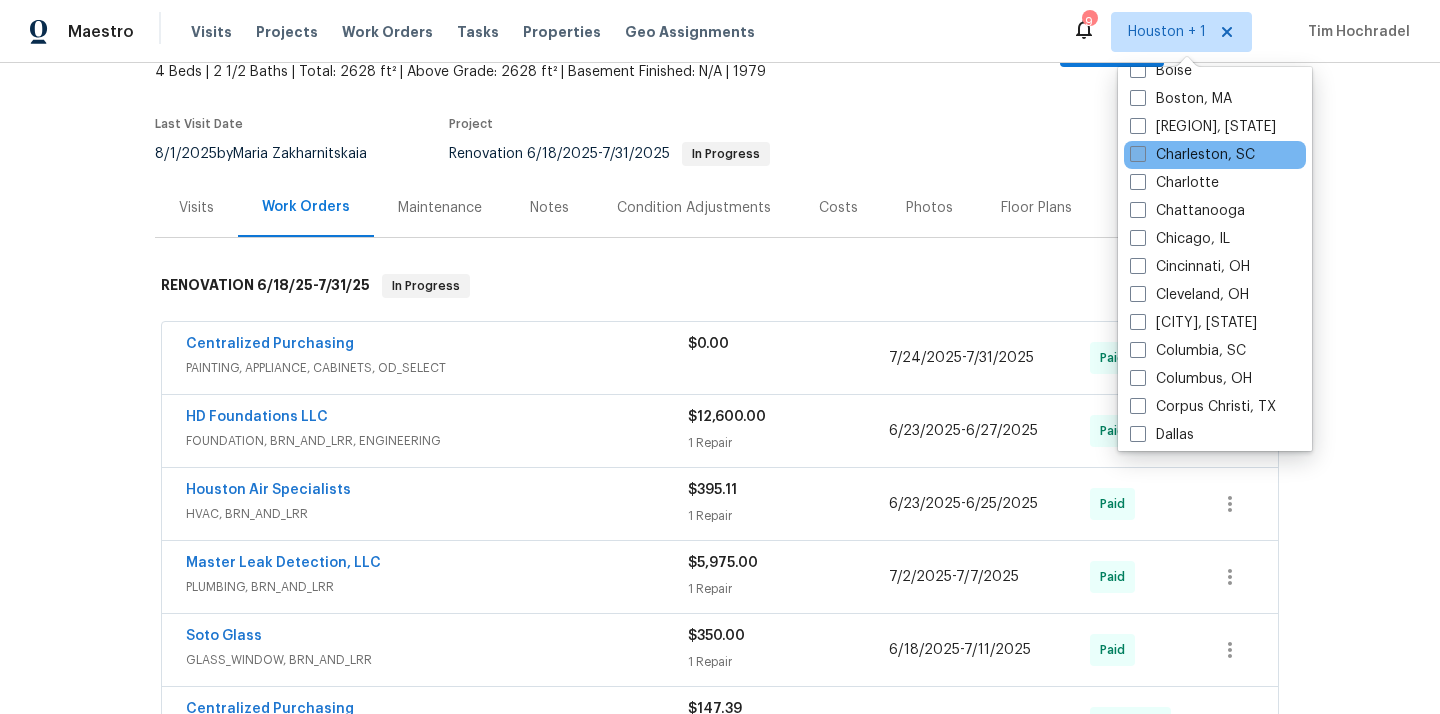 scroll, scrollTop: 0, scrollLeft: 0, axis: both 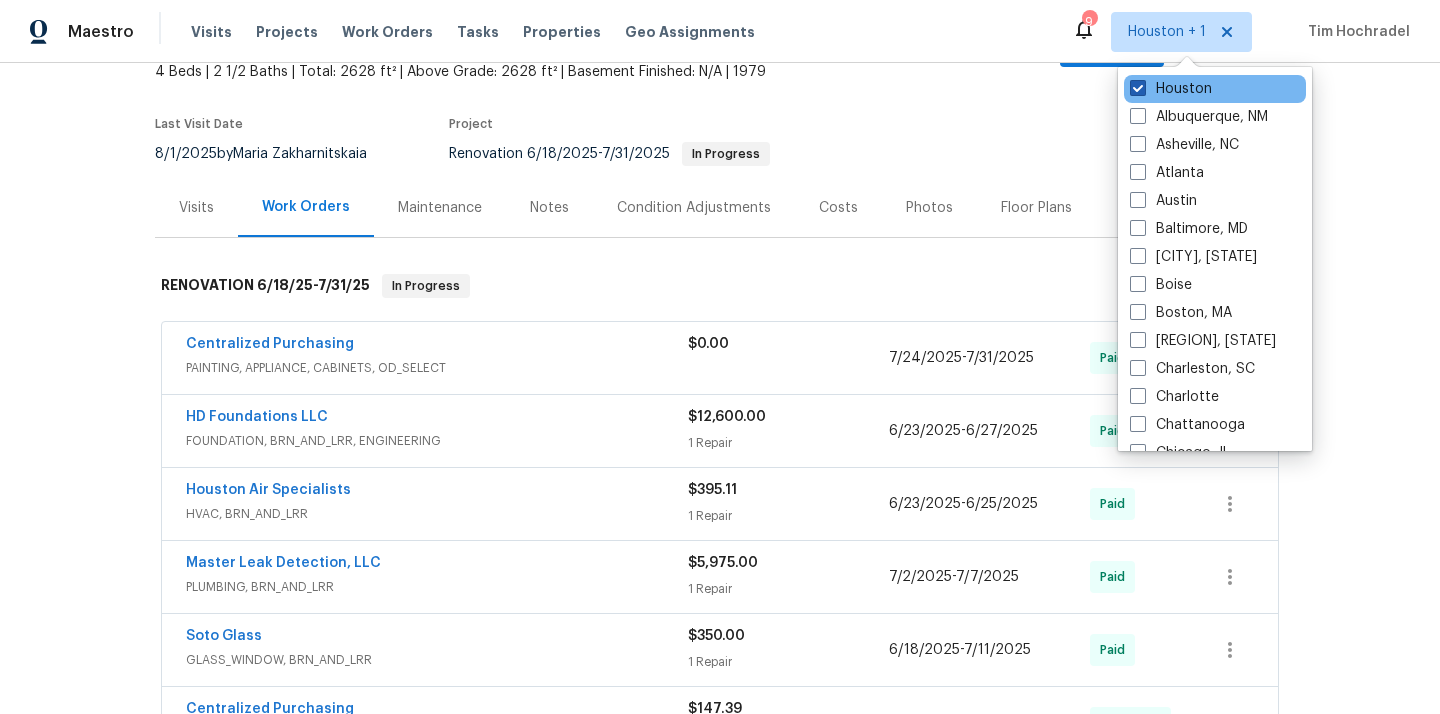 click on "Houston" at bounding box center (1171, 89) 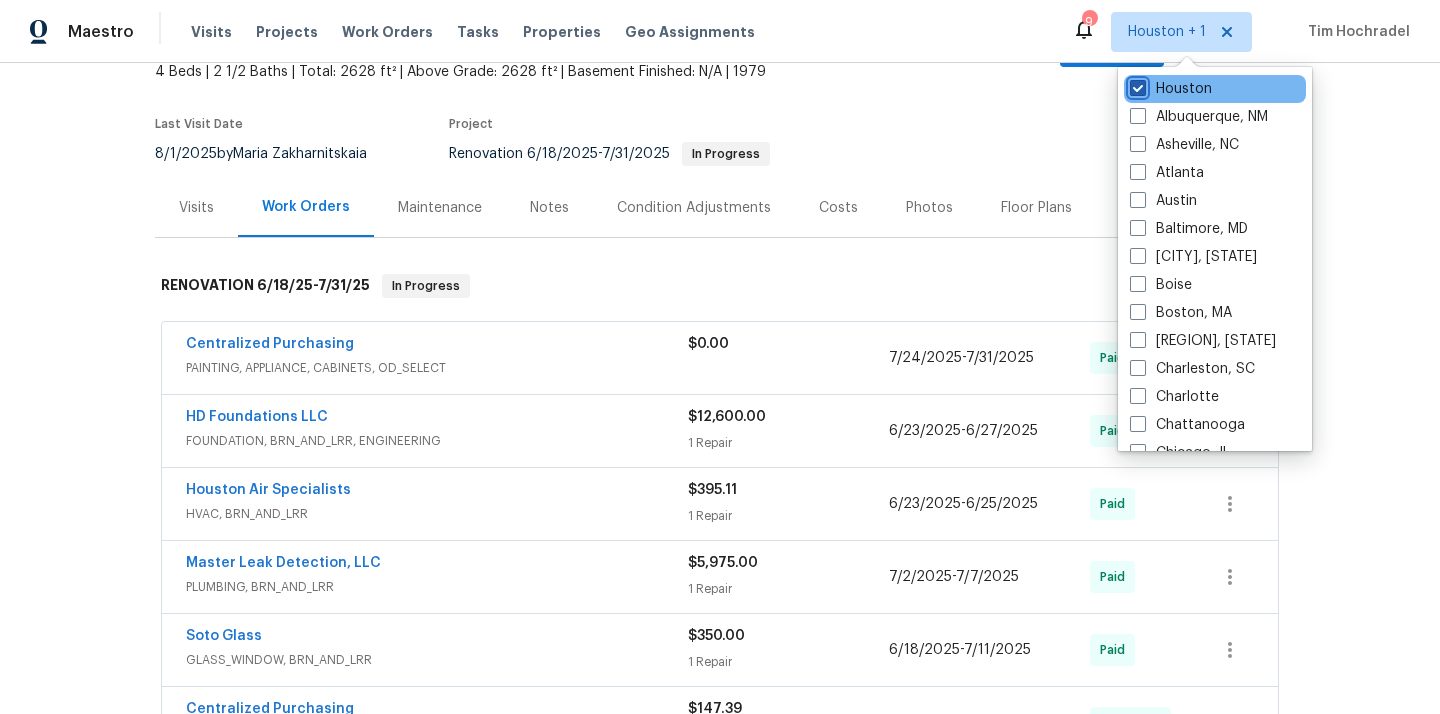 click on "Houston" at bounding box center (1136, 85) 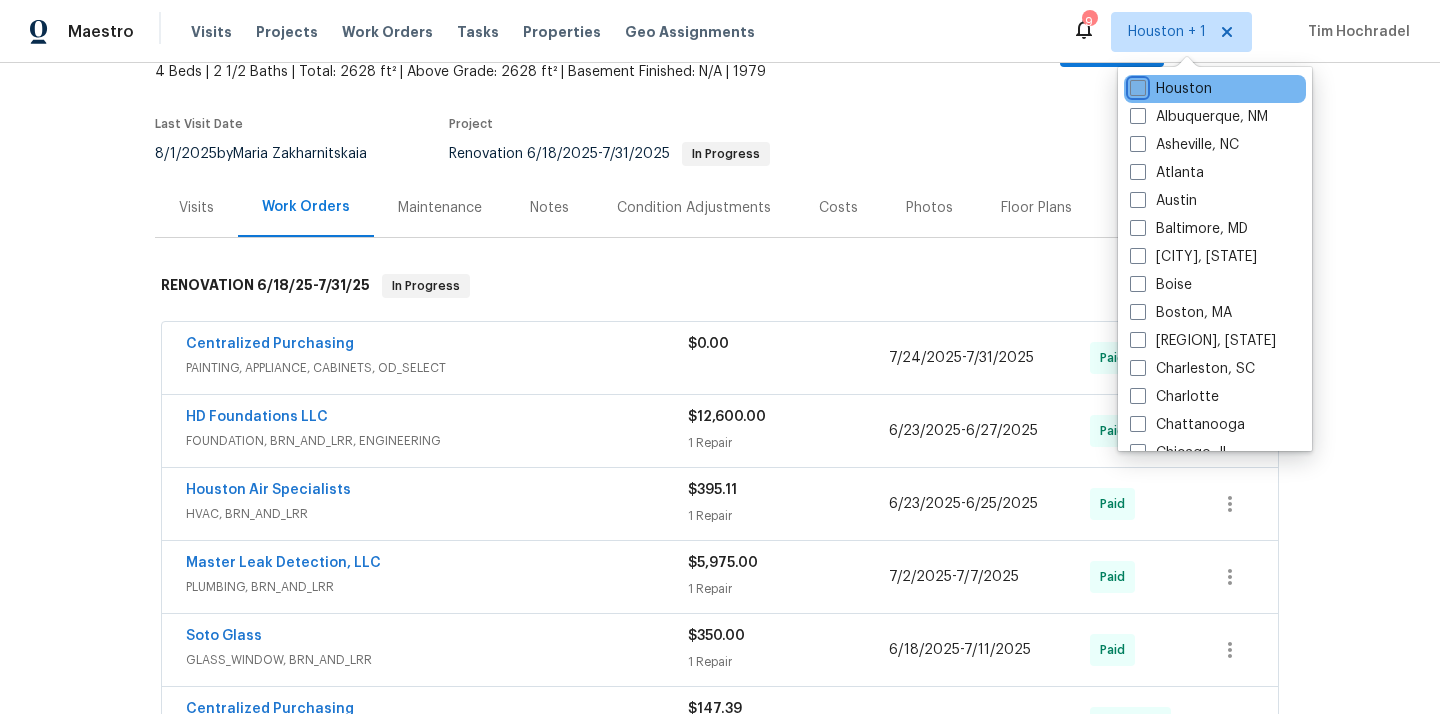 checkbox on "false" 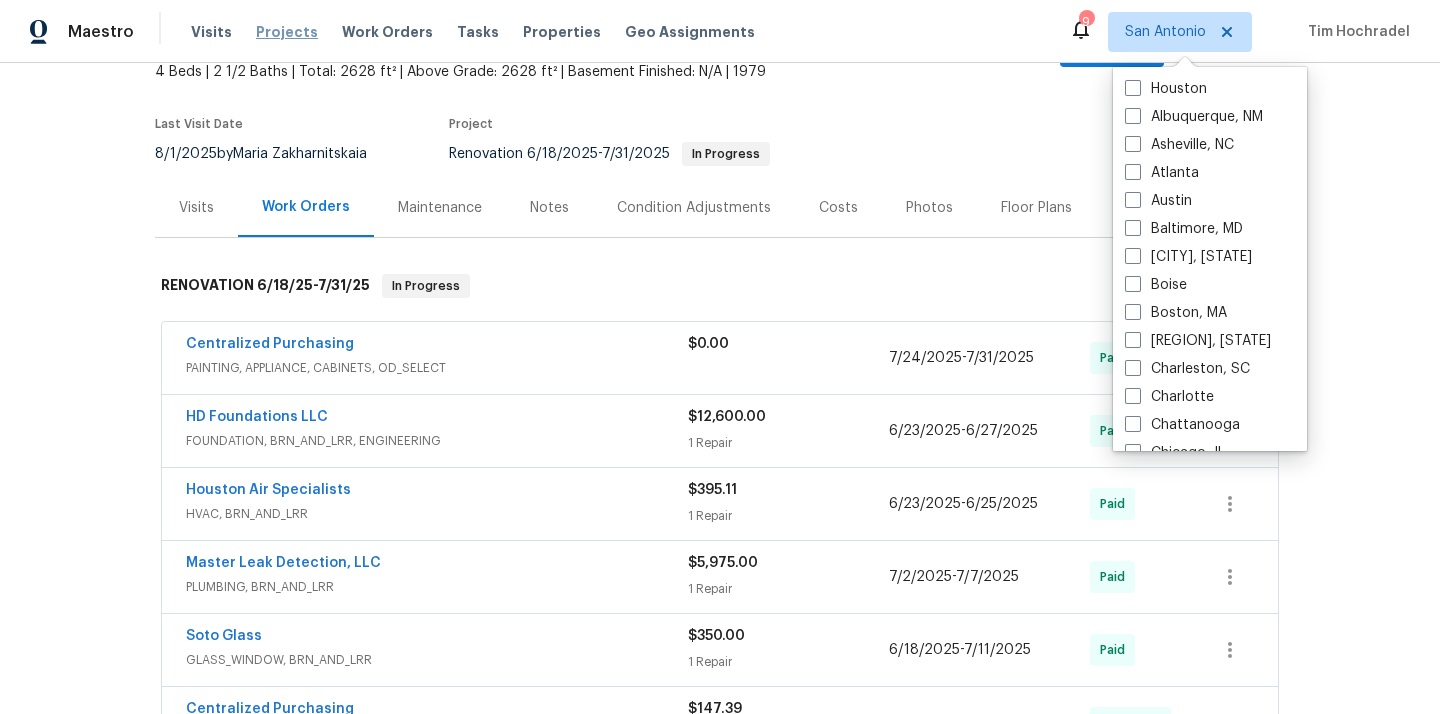 click on "Projects" at bounding box center (287, 32) 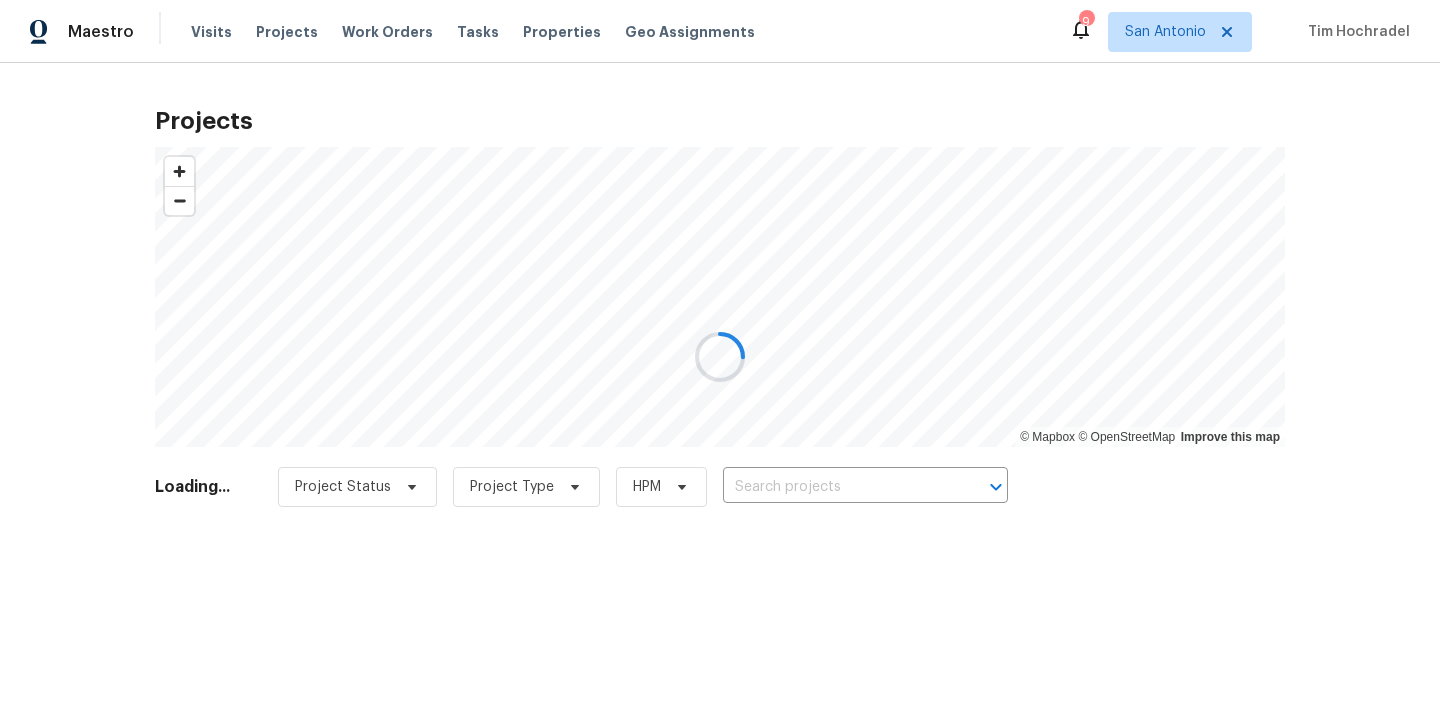 click at bounding box center [720, 357] 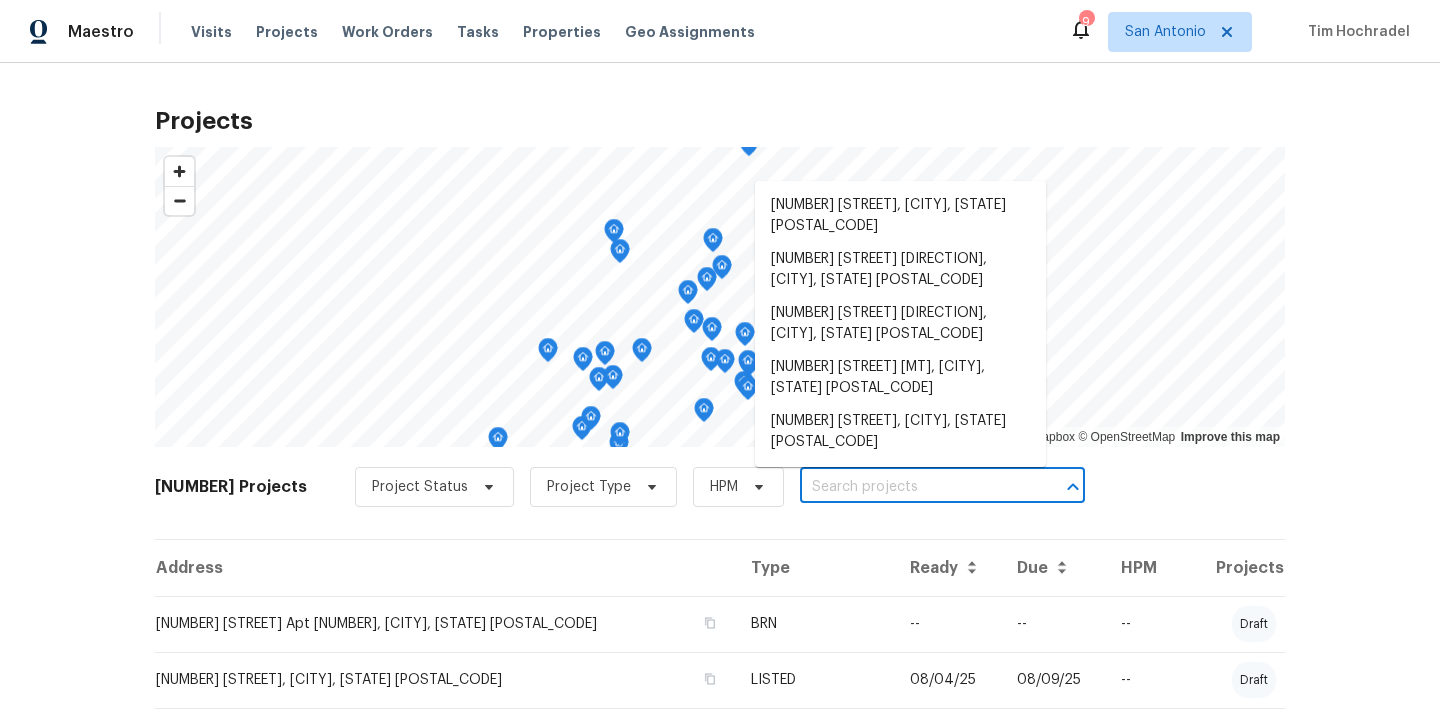 click at bounding box center [914, 487] 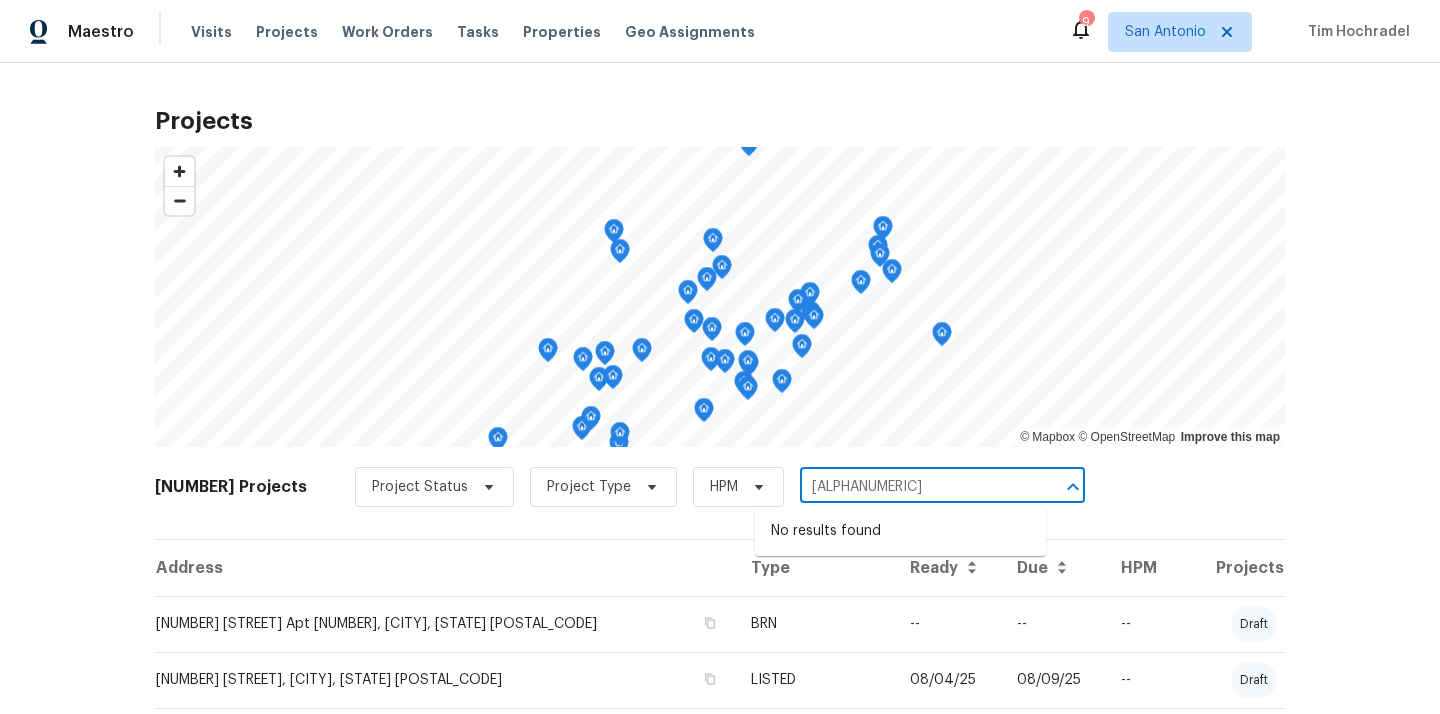 type on "[ALPHANUMERIC]" 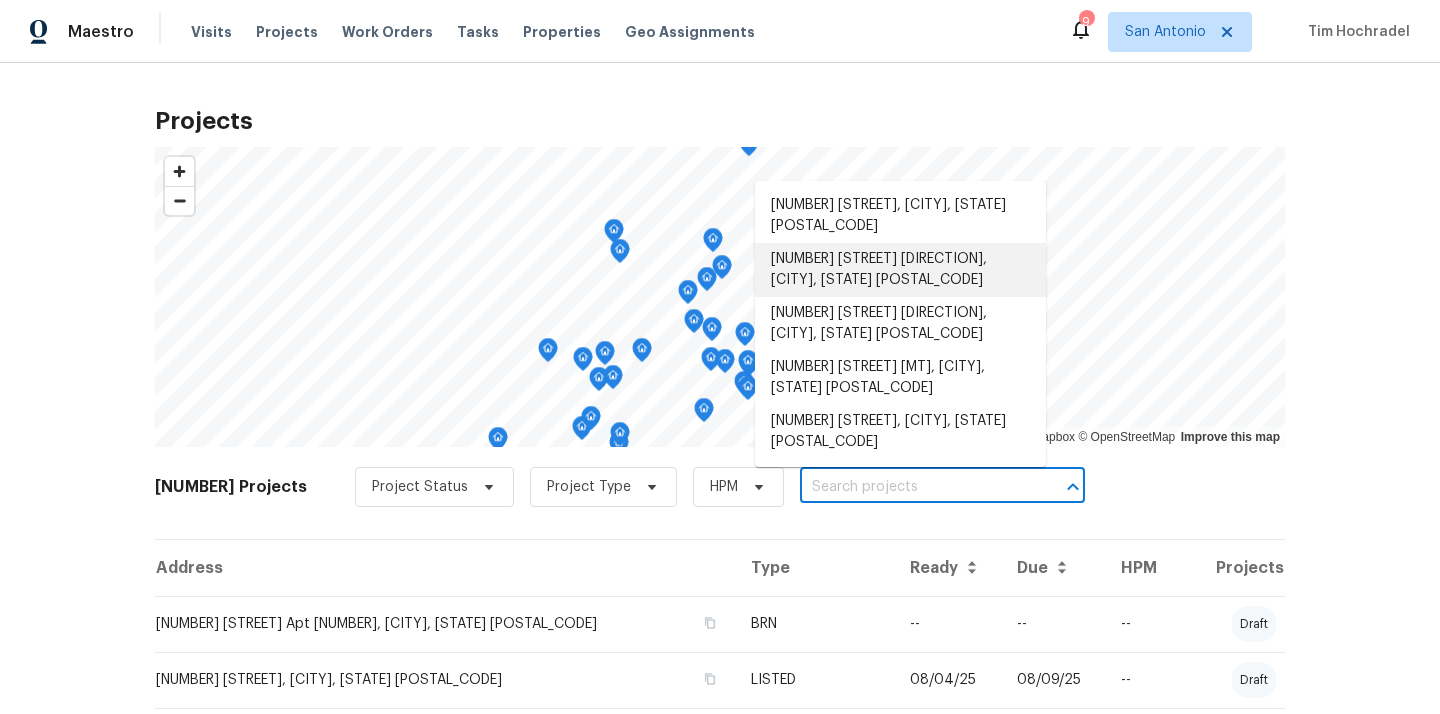 paste on "[NUMBER] [STREET]" 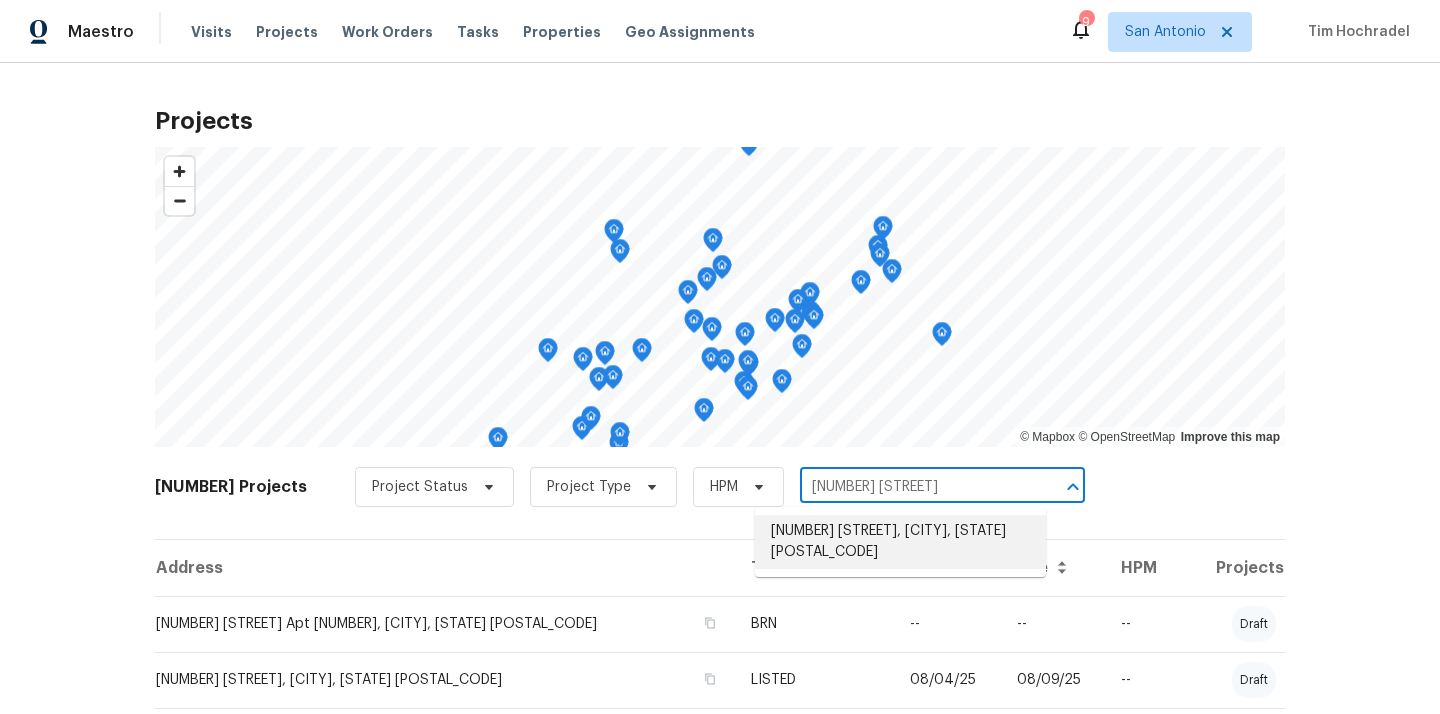 click on "[NUMBER] [STREET], [CITY], [STATE] [POSTAL_CODE]" at bounding box center [900, 542] 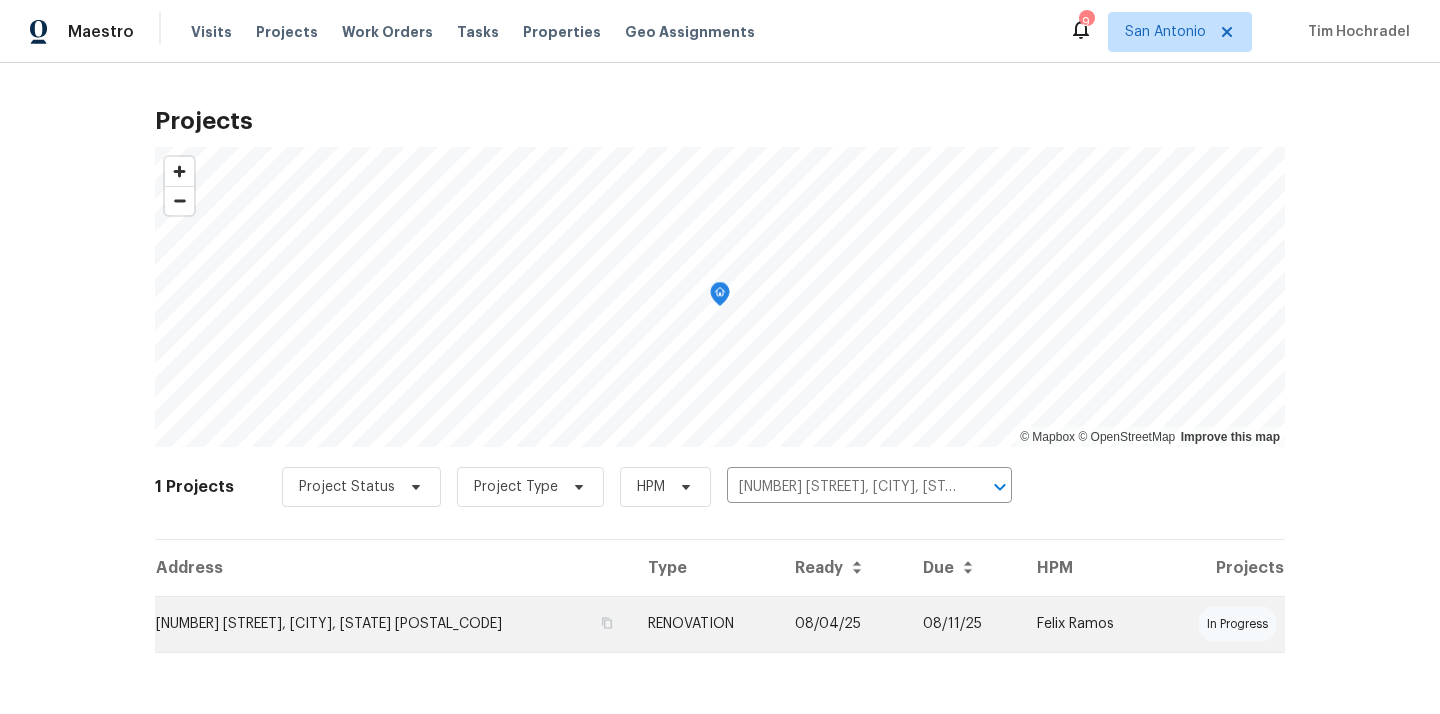 click on "RENOVATION" at bounding box center [706, 624] 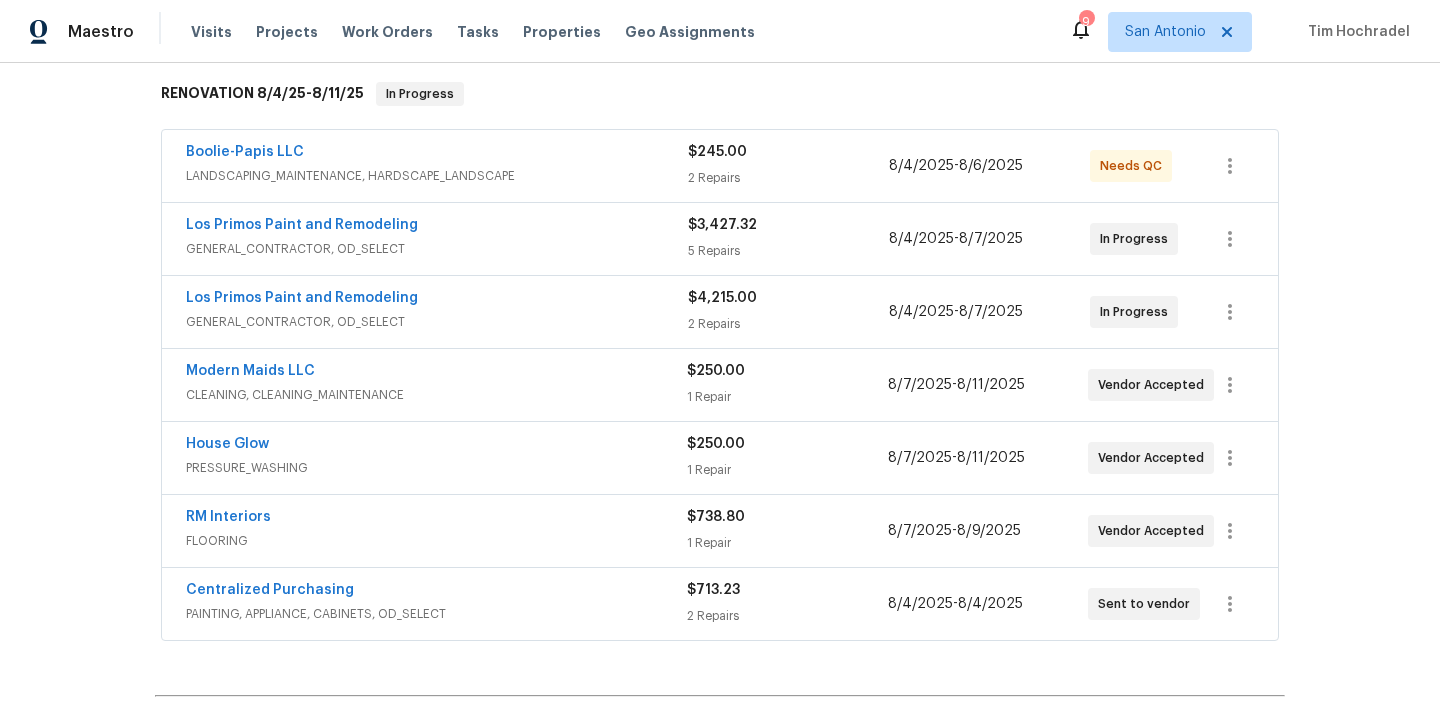 scroll, scrollTop: 348, scrollLeft: 0, axis: vertical 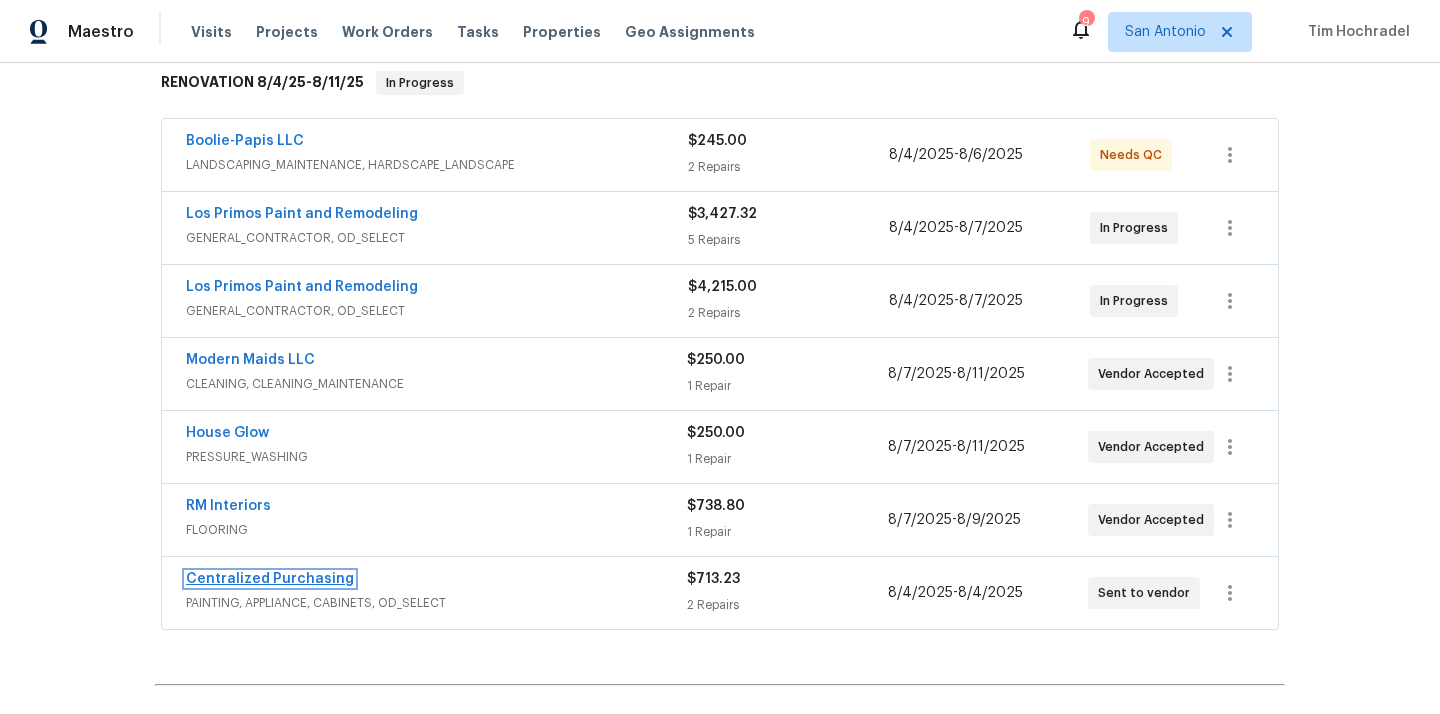 click on "Centralized Purchasing" at bounding box center [270, 579] 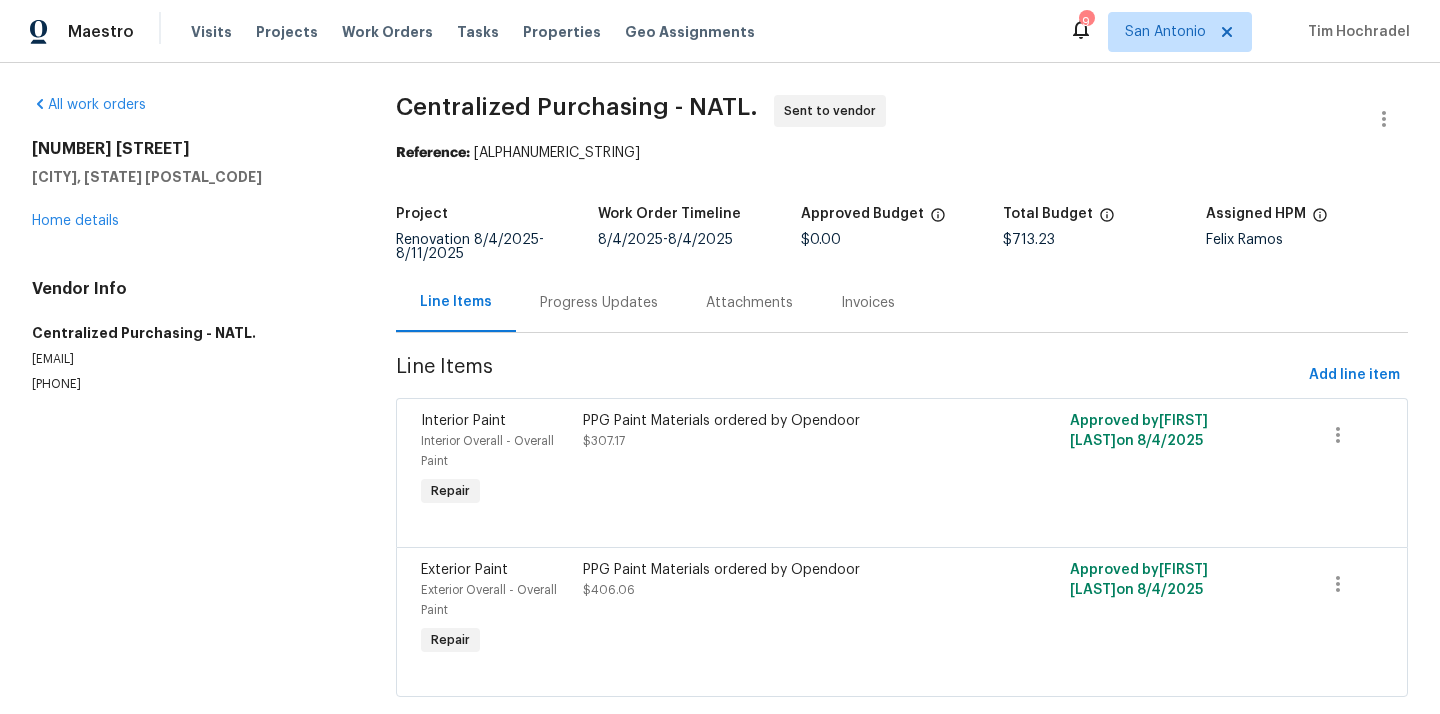 scroll, scrollTop: 41, scrollLeft: 0, axis: vertical 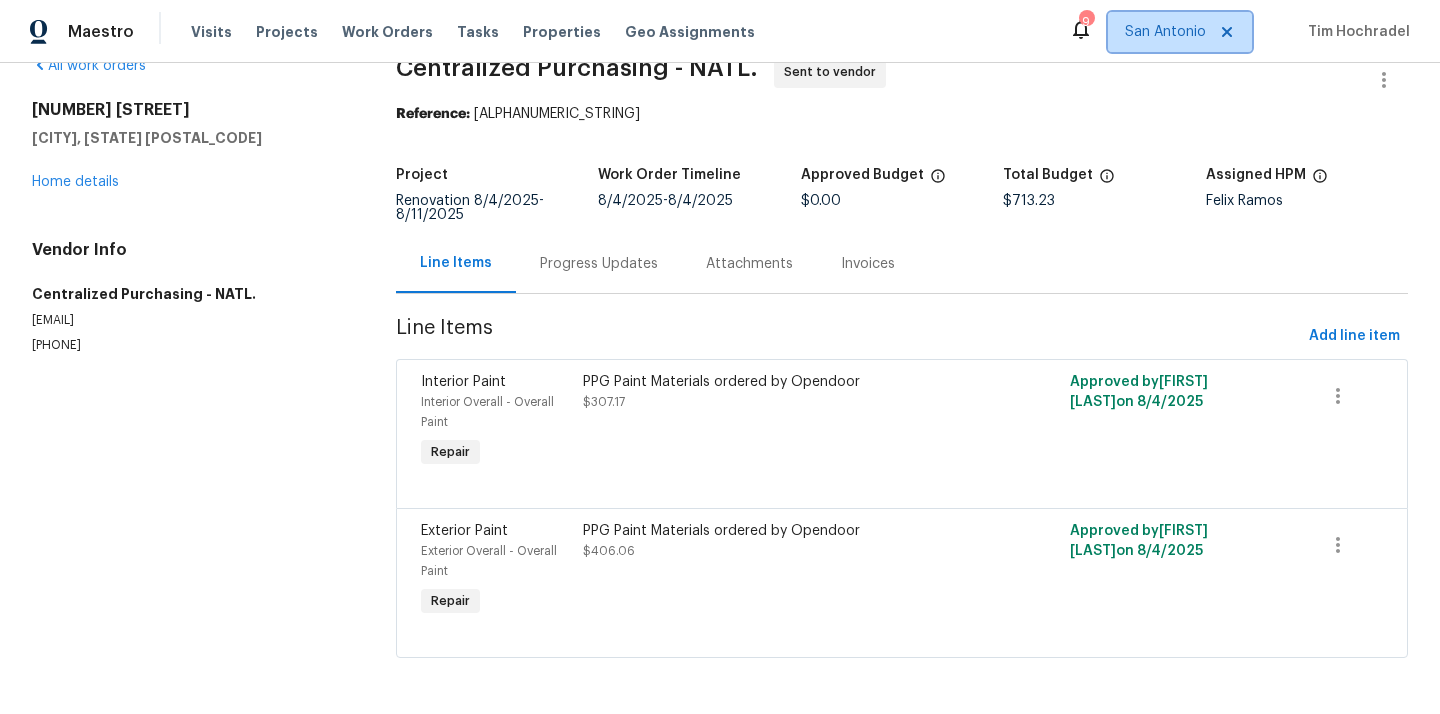 click on "San Antonio" at bounding box center [1165, 32] 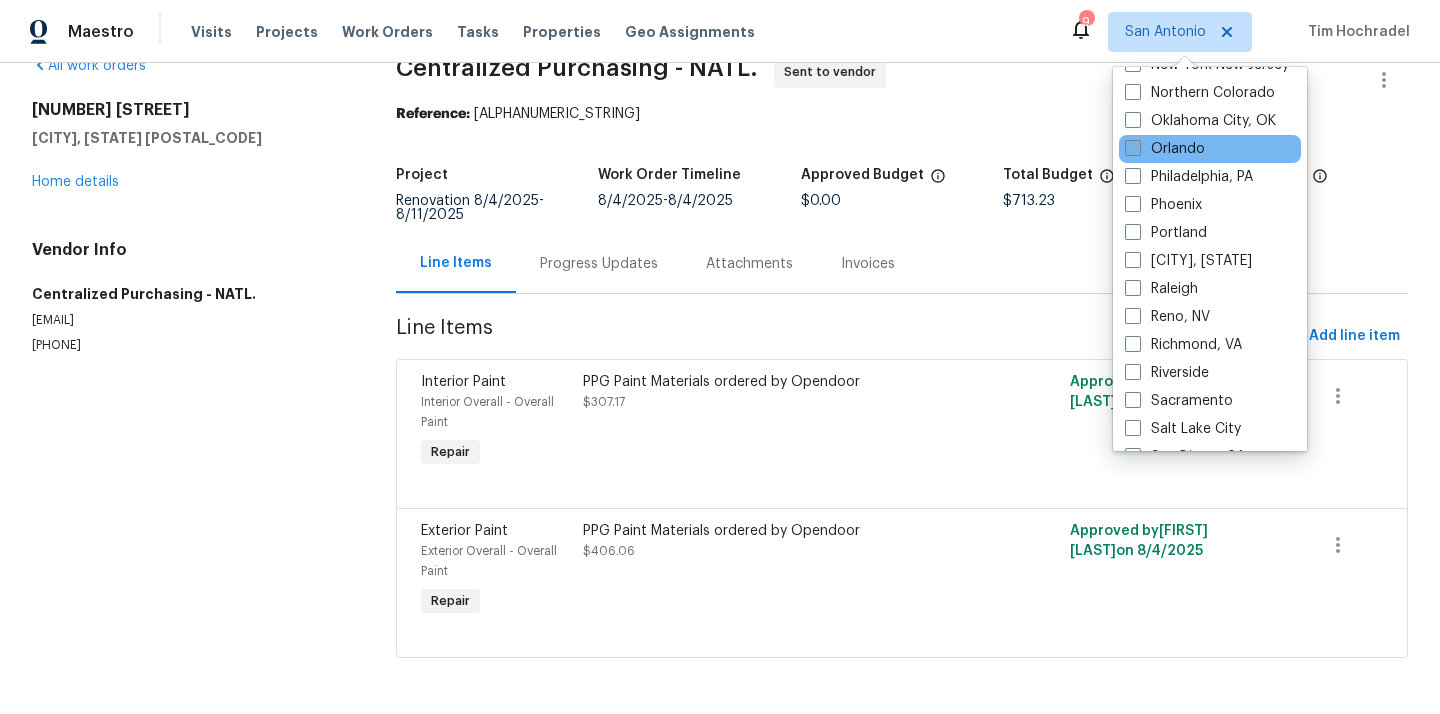 click on "Orlando" at bounding box center [1165, 149] 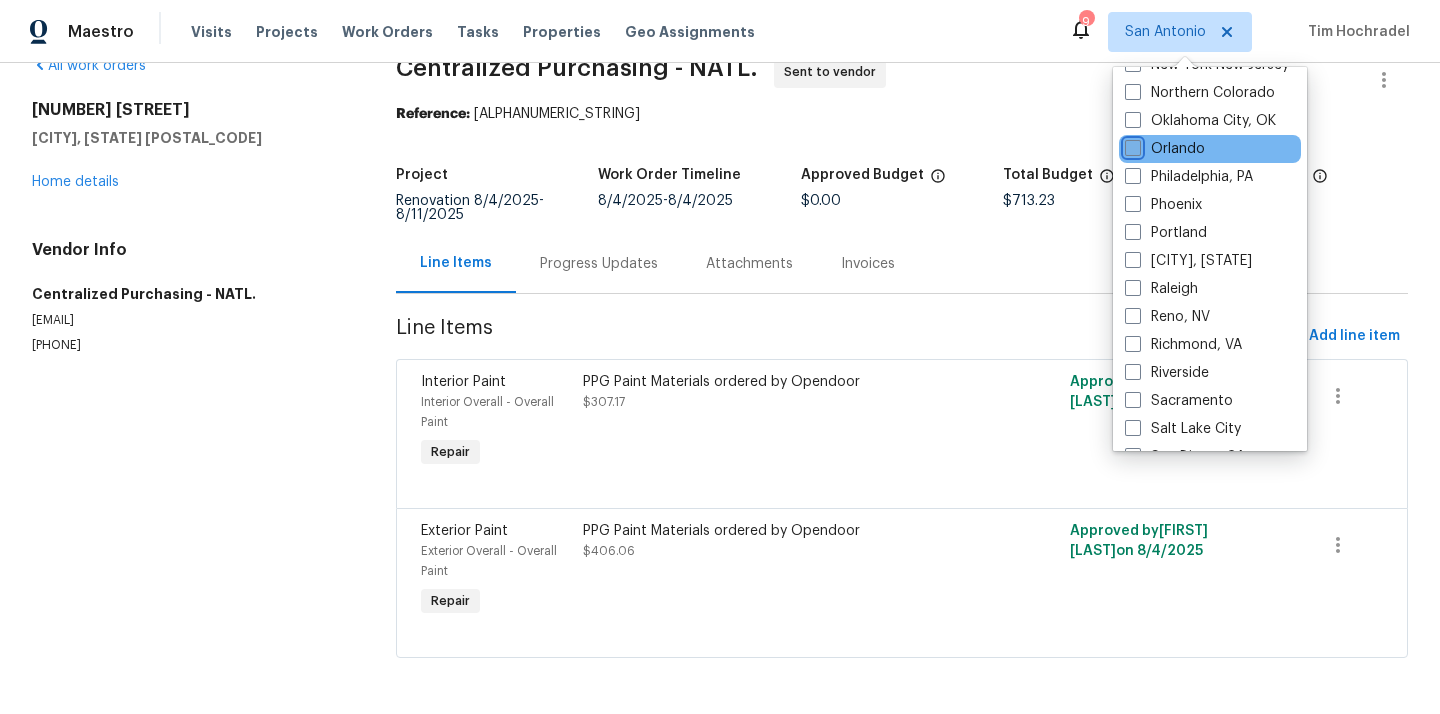 click on "Orlando" at bounding box center (1131, 145) 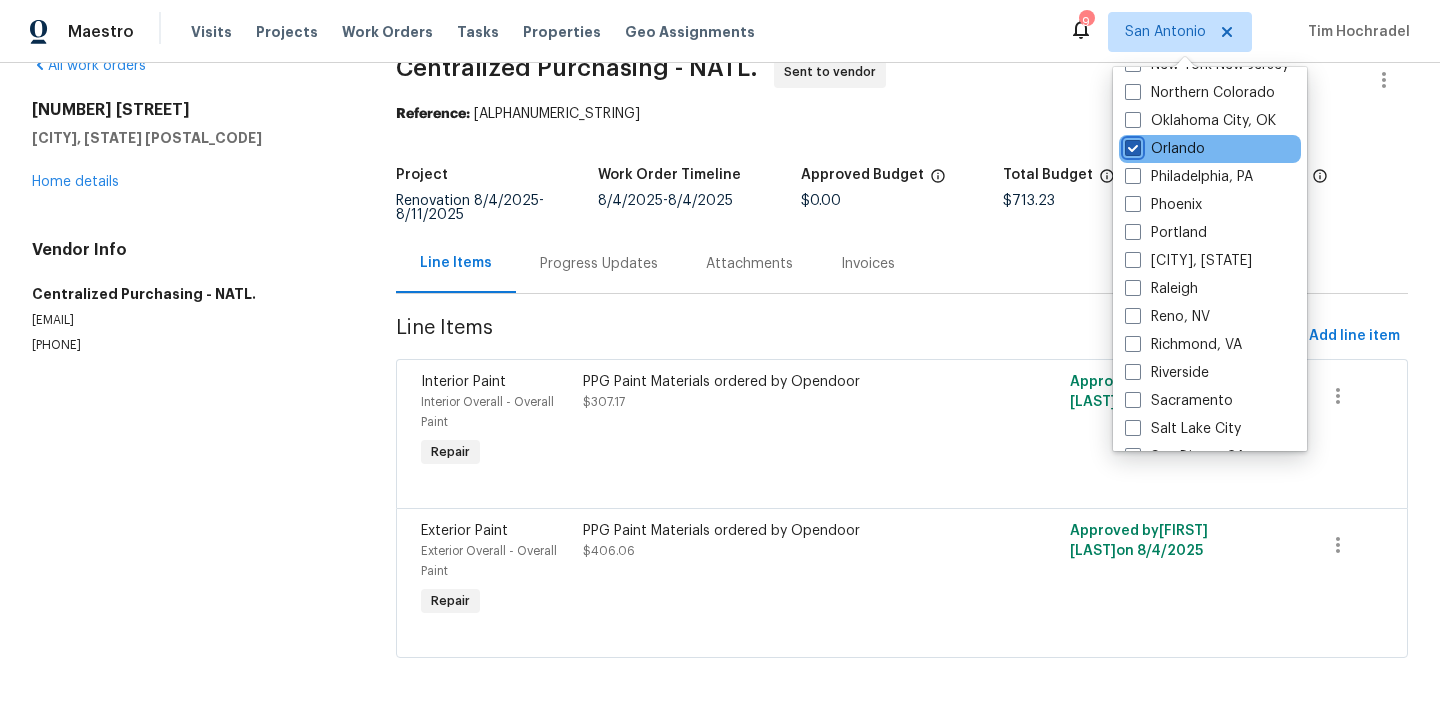 checkbox on "true" 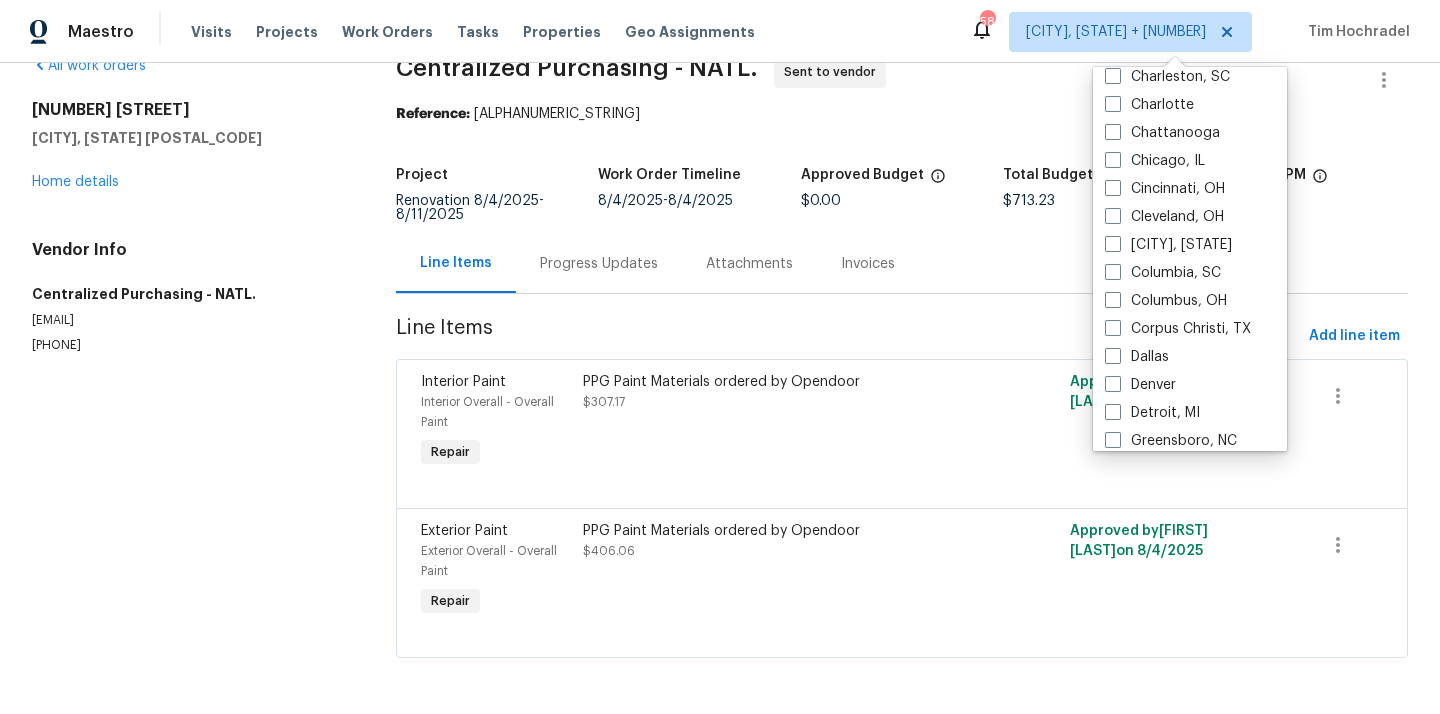 scroll, scrollTop: 0, scrollLeft: 0, axis: both 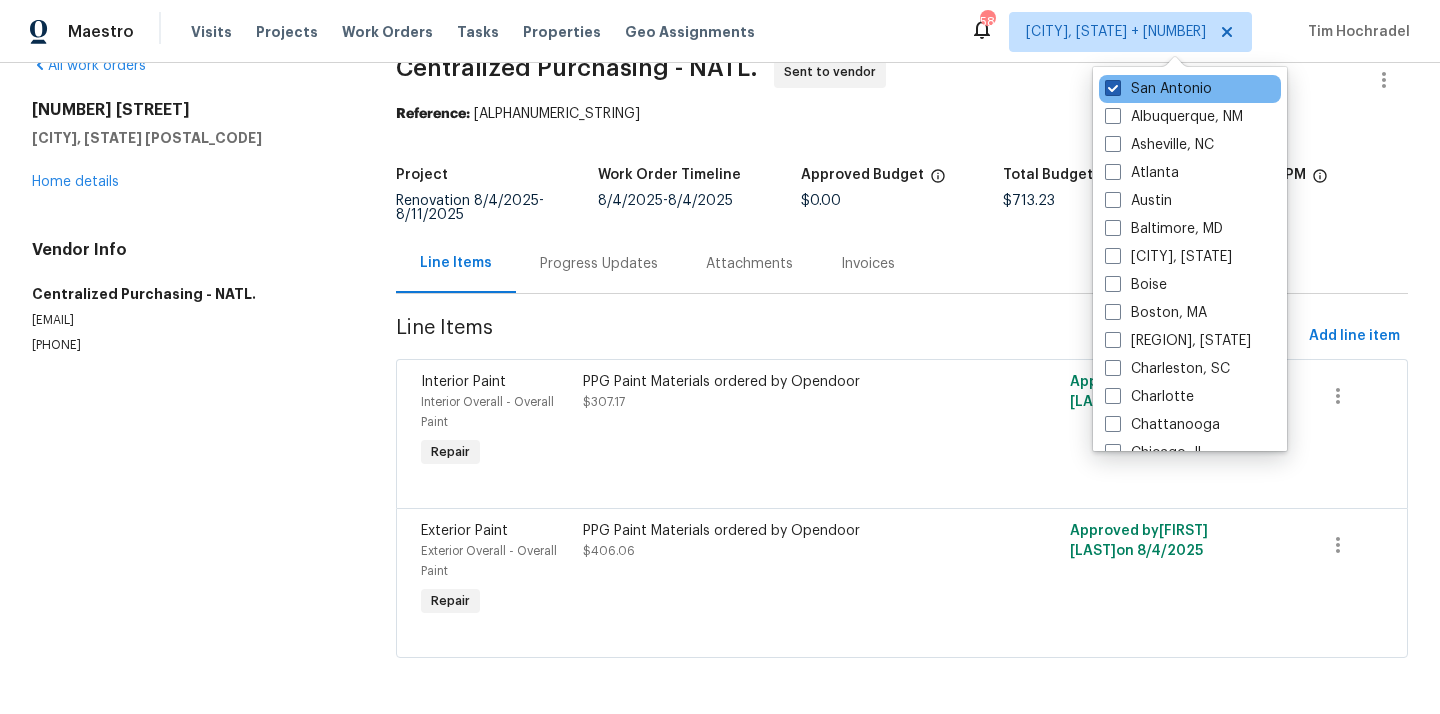 click on "San Antonio" at bounding box center [1158, 89] 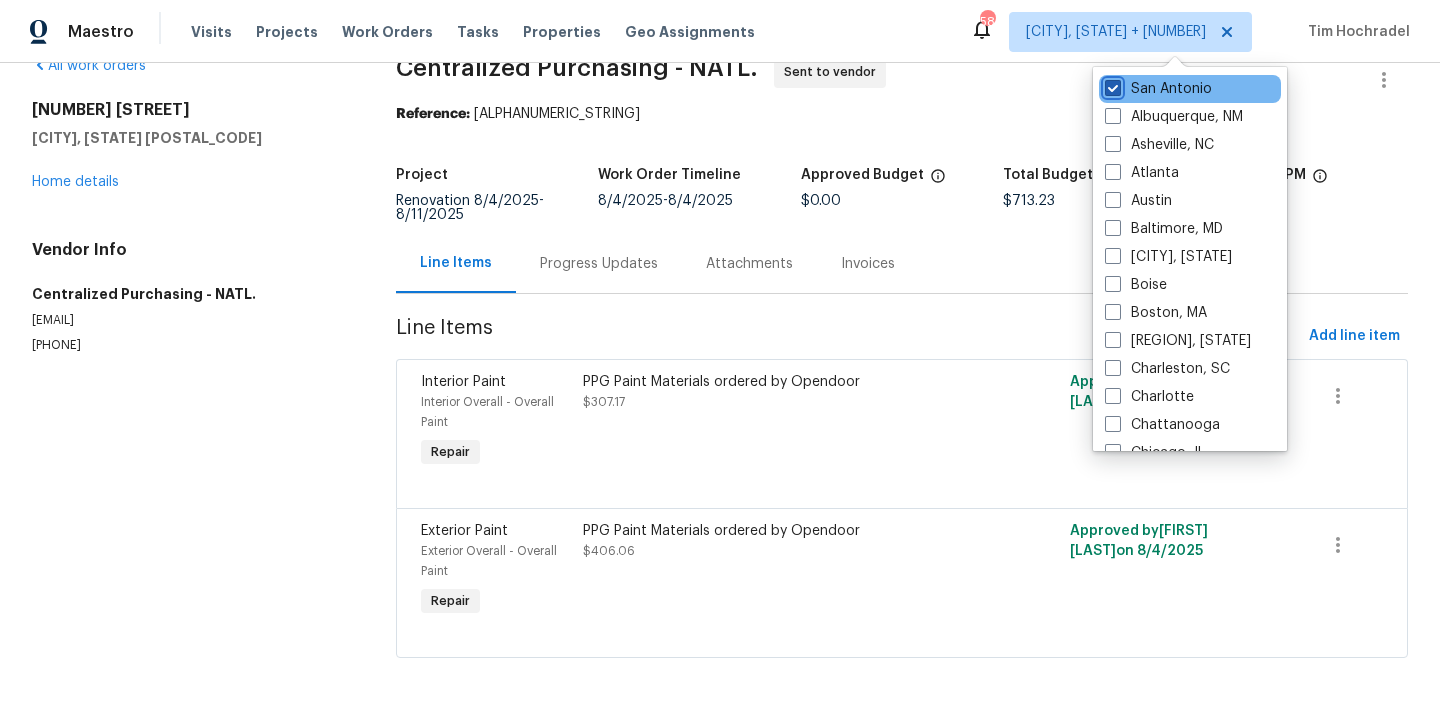 click on "San Antonio" at bounding box center [1111, 85] 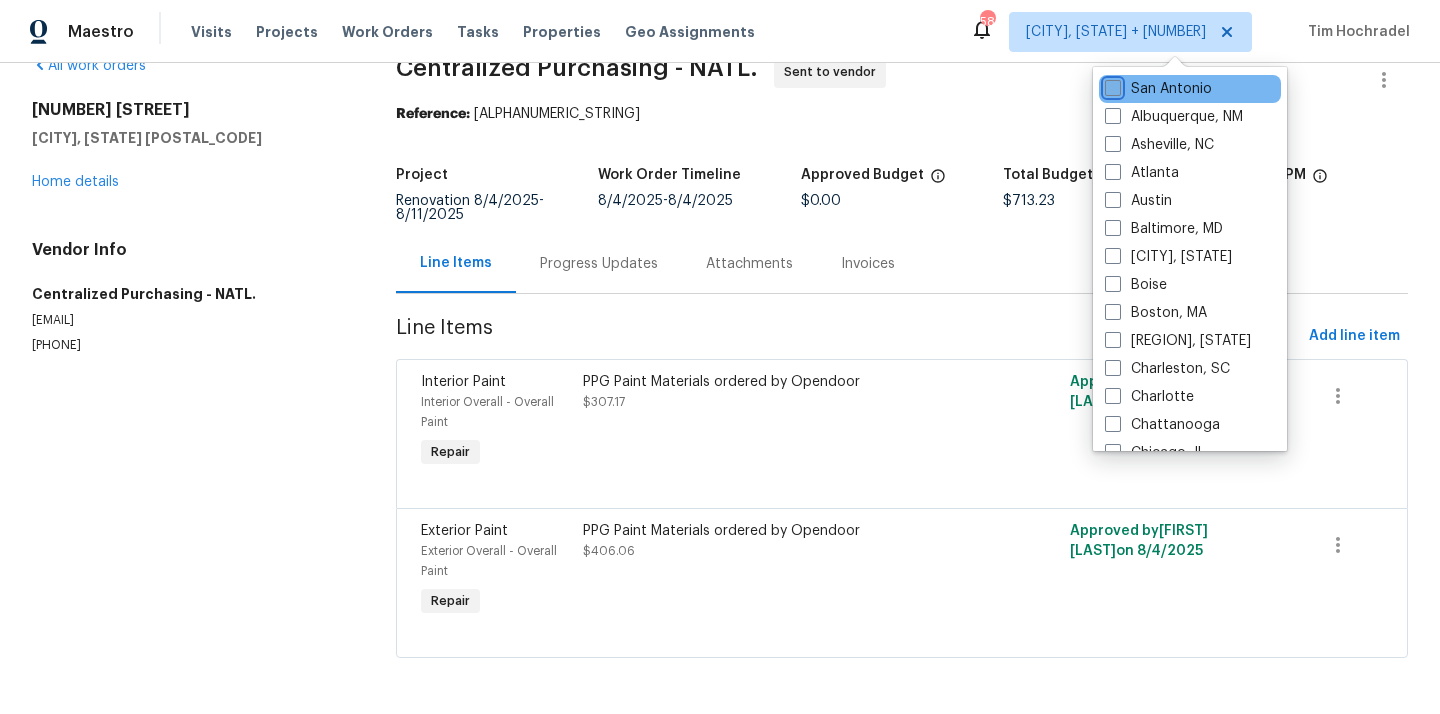 checkbox on "false" 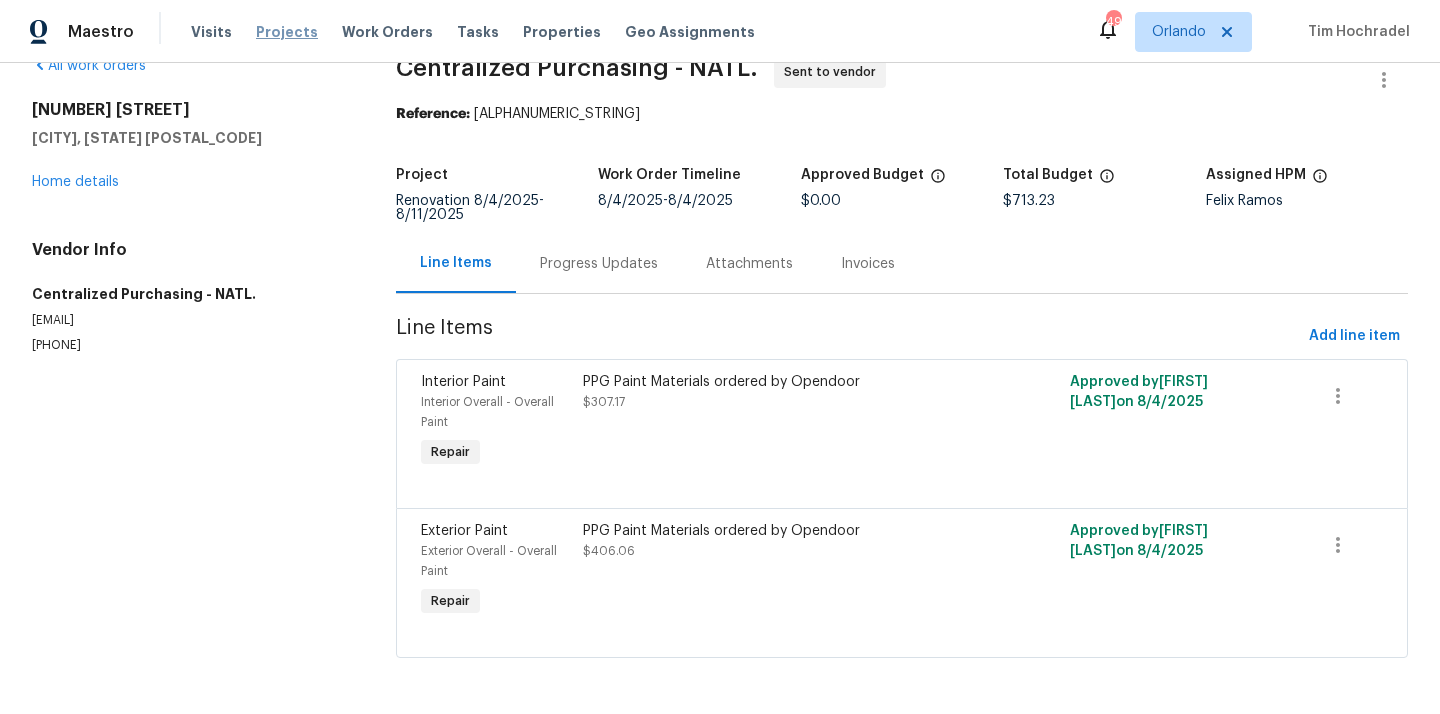 click on "Projects" at bounding box center (287, 32) 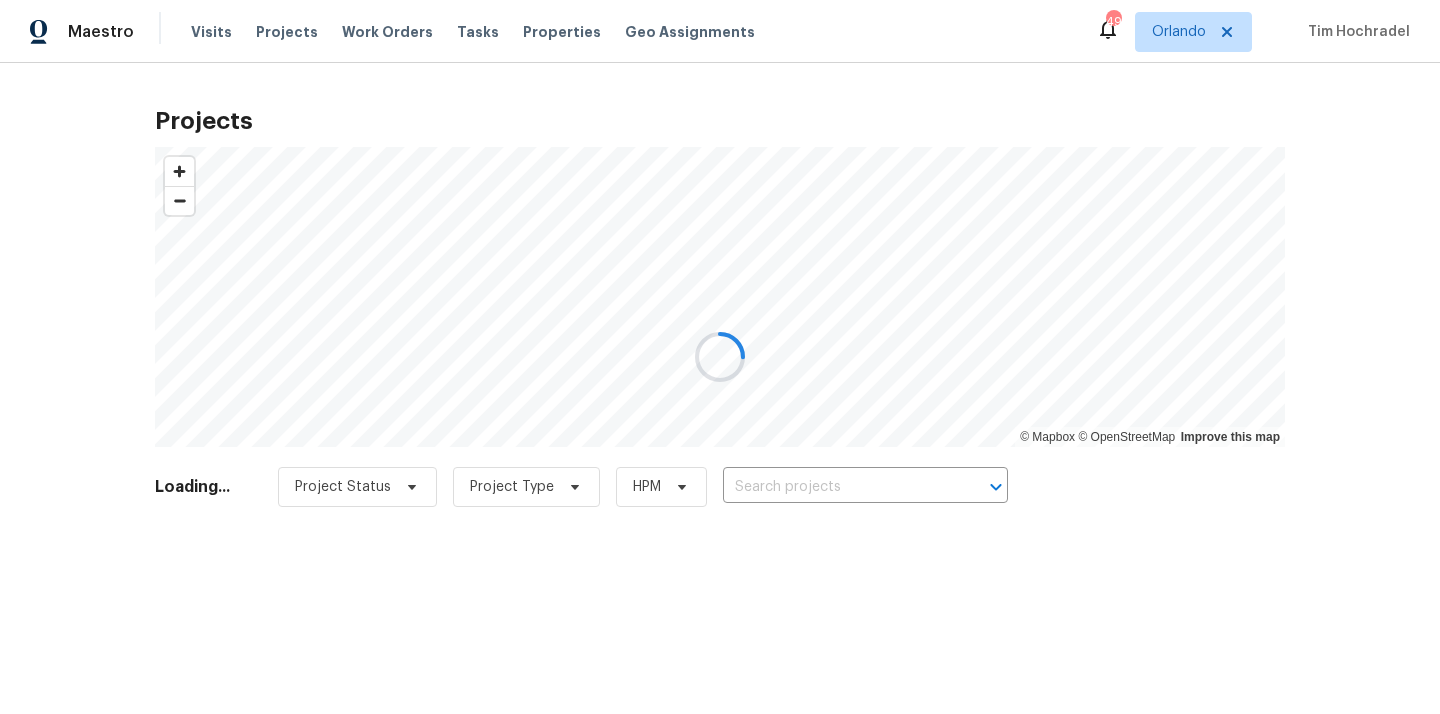 click at bounding box center (720, 357) 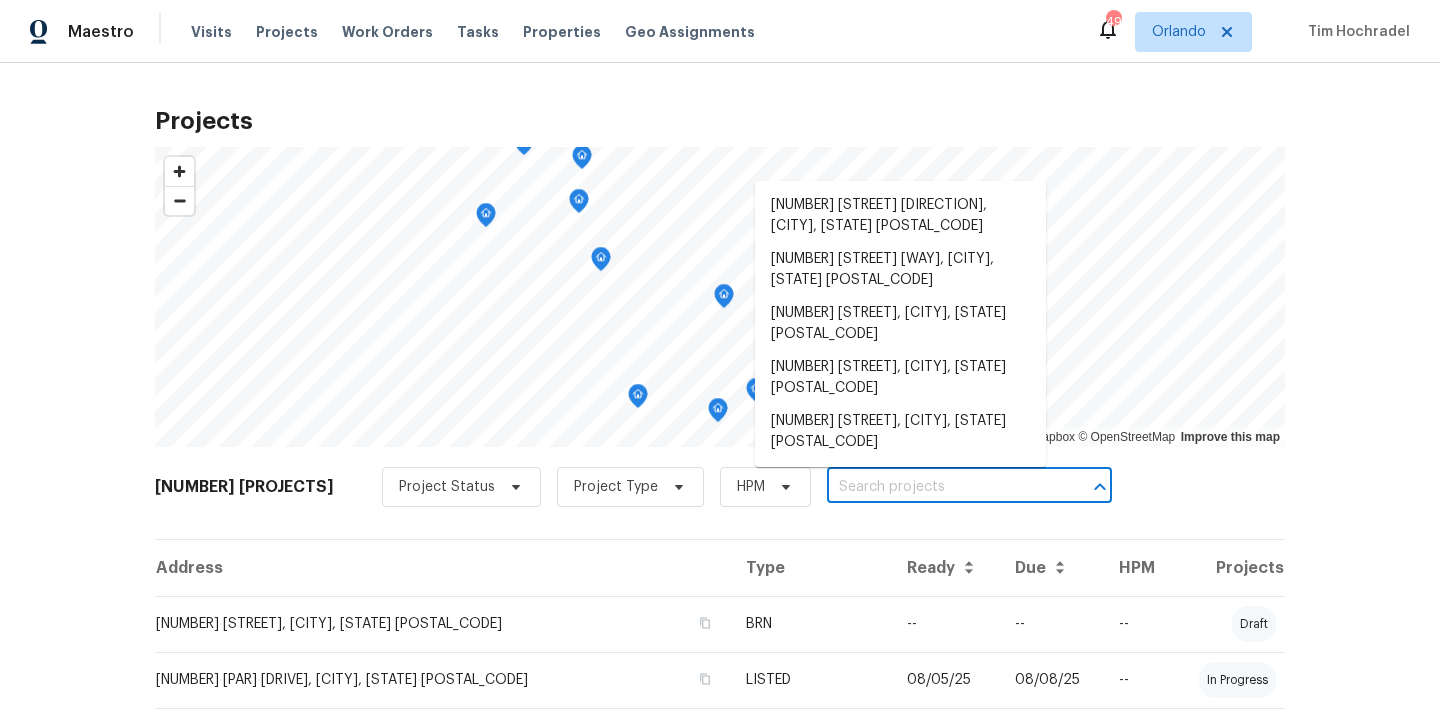 click at bounding box center [941, 487] 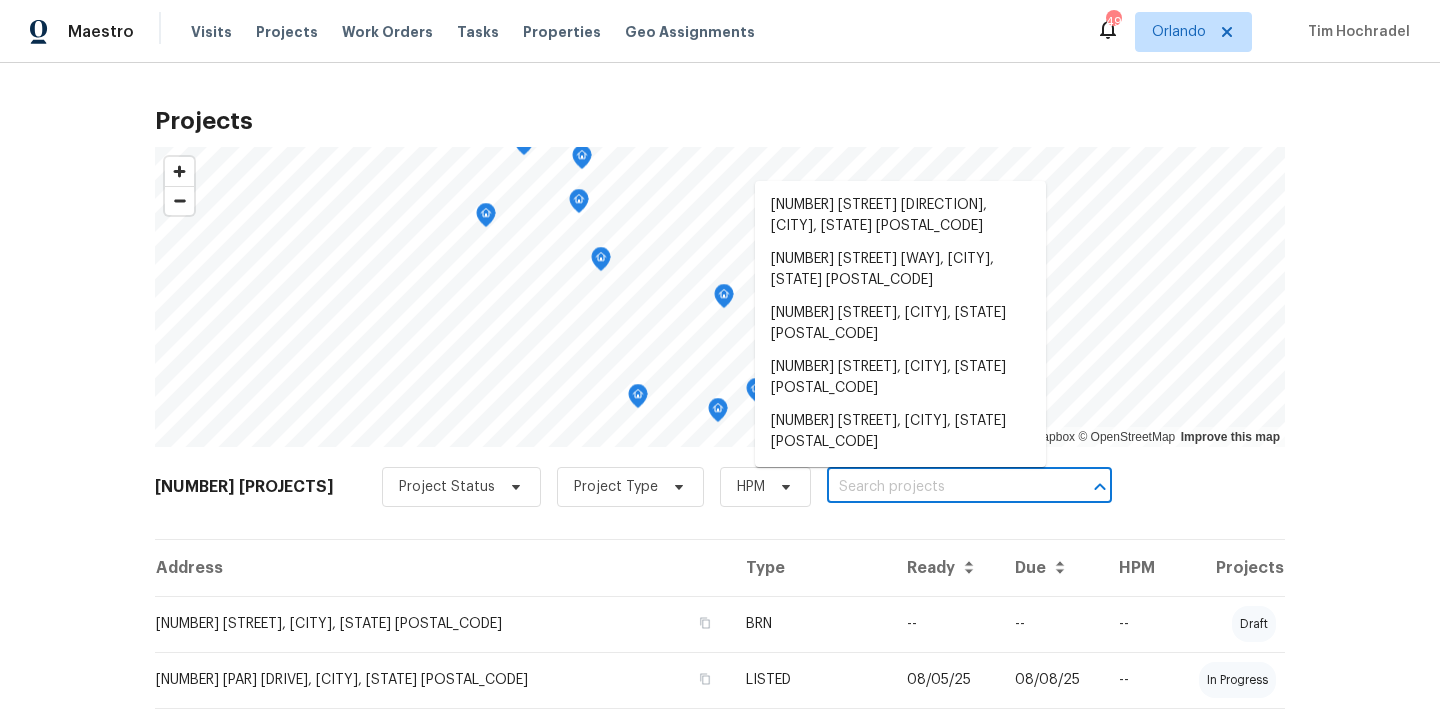paste on "[NUMBER] [STREET], [CITY], [STATE] [POSTAL_CODE]" 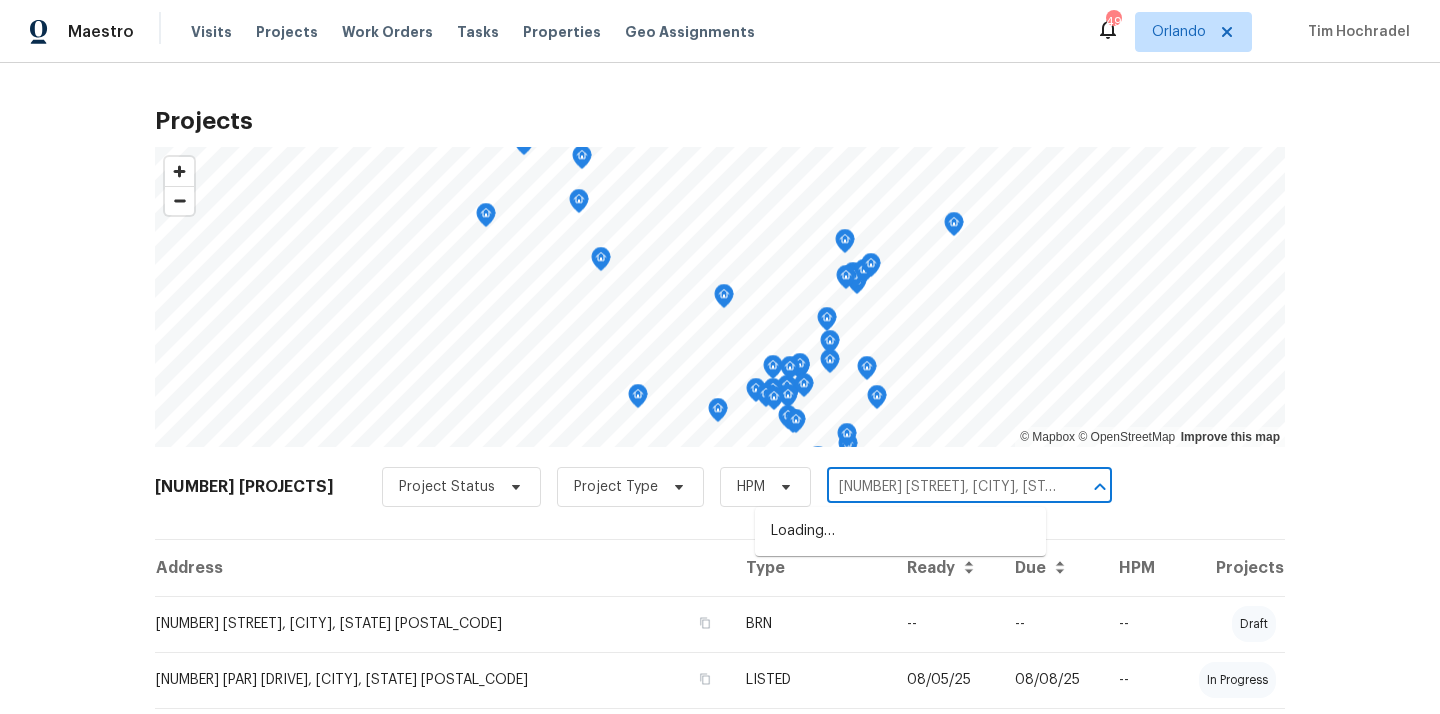 scroll, scrollTop: 0, scrollLeft: 64, axis: horizontal 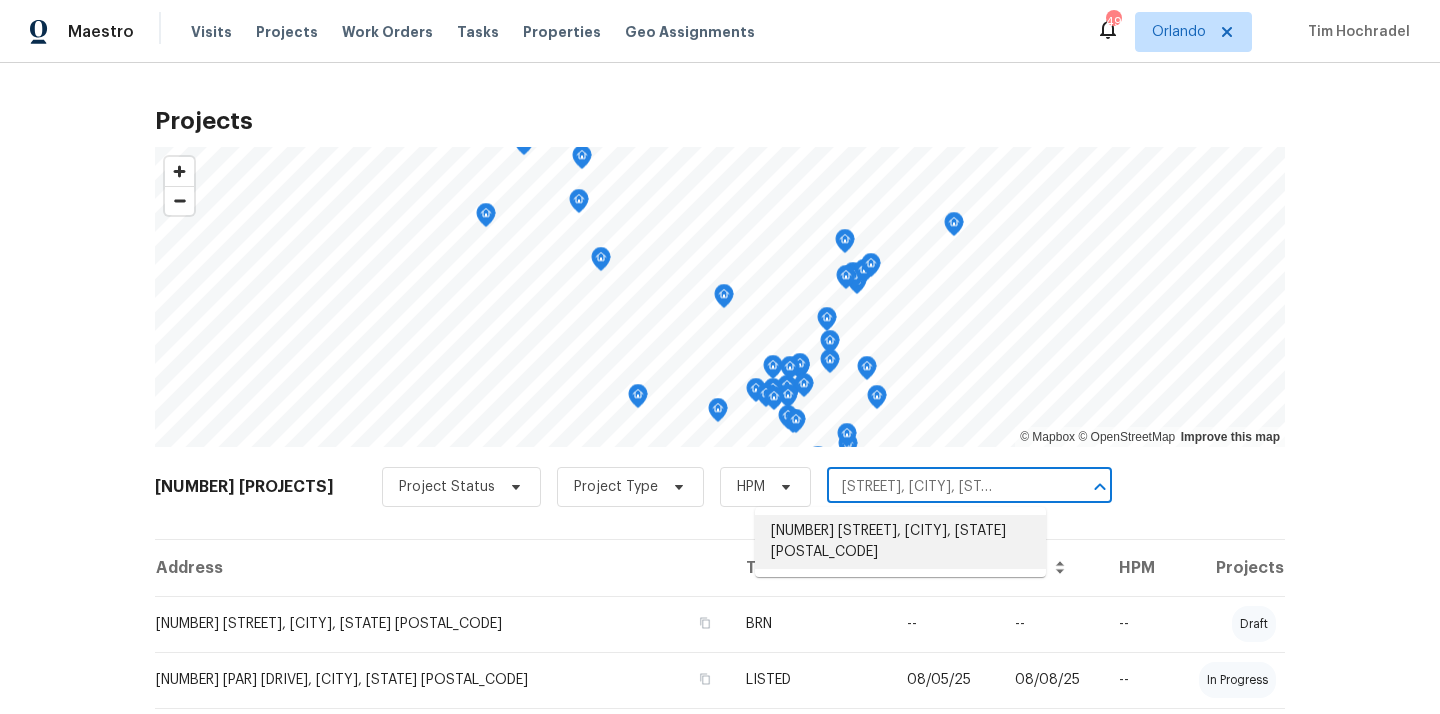 click on "[NUMBER] [STREET], [CITY], [STATE] [POSTAL_CODE]" at bounding box center (900, 542) 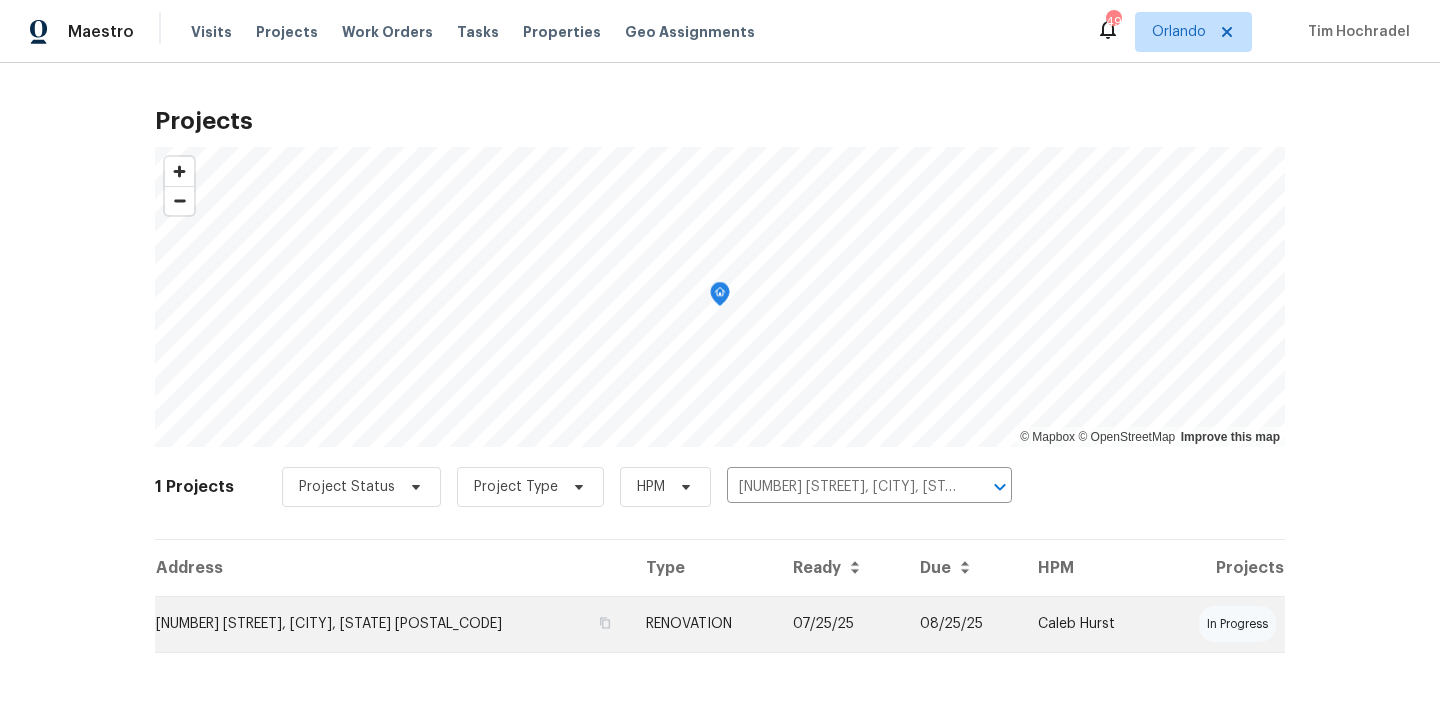 click on "[NUMBER] [STREET], [CITY], [STATE] [POSTAL_CODE]" at bounding box center [392, 624] 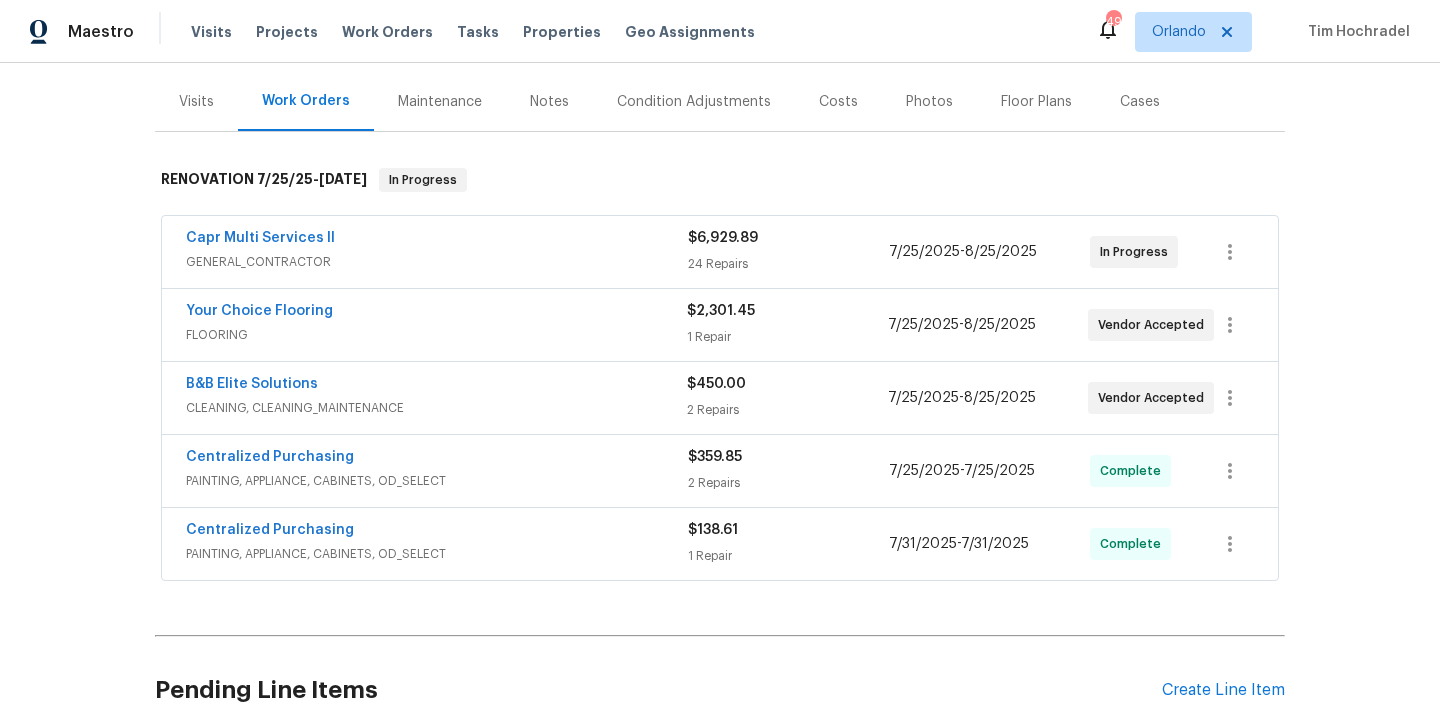 scroll, scrollTop: 268, scrollLeft: 0, axis: vertical 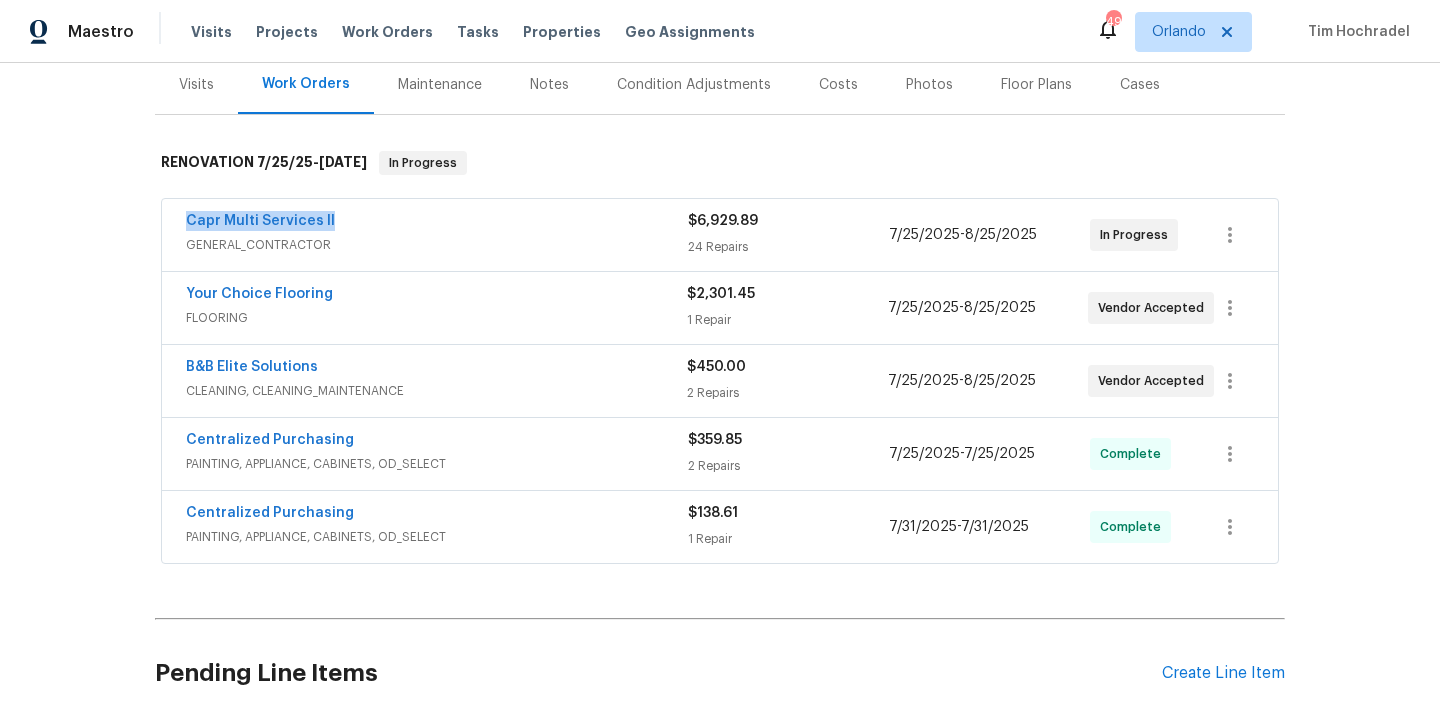 drag, startPoint x: 340, startPoint y: 198, endPoint x: 184, endPoint y: 199, distance: 156.0032 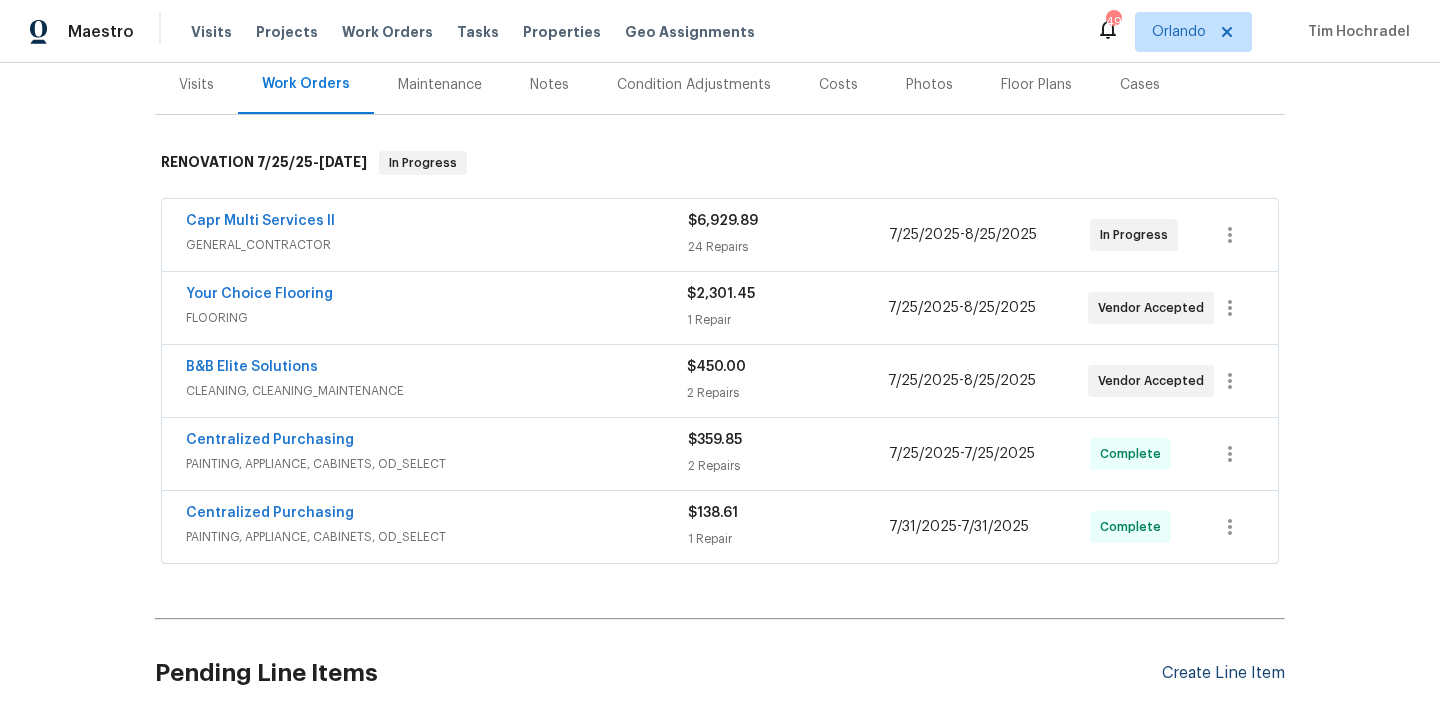 click on "Create Line Item" at bounding box center [1223, 673] 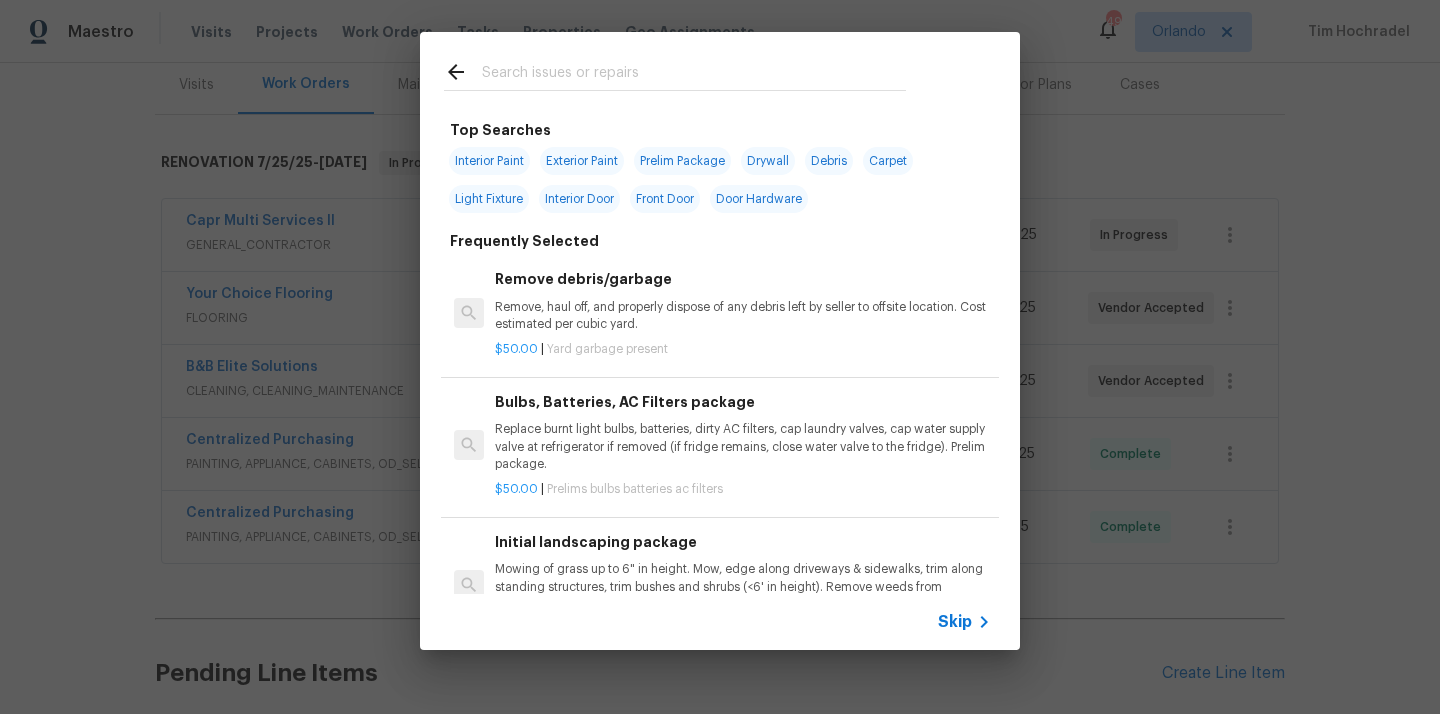 click at bounding box center [694, 75] 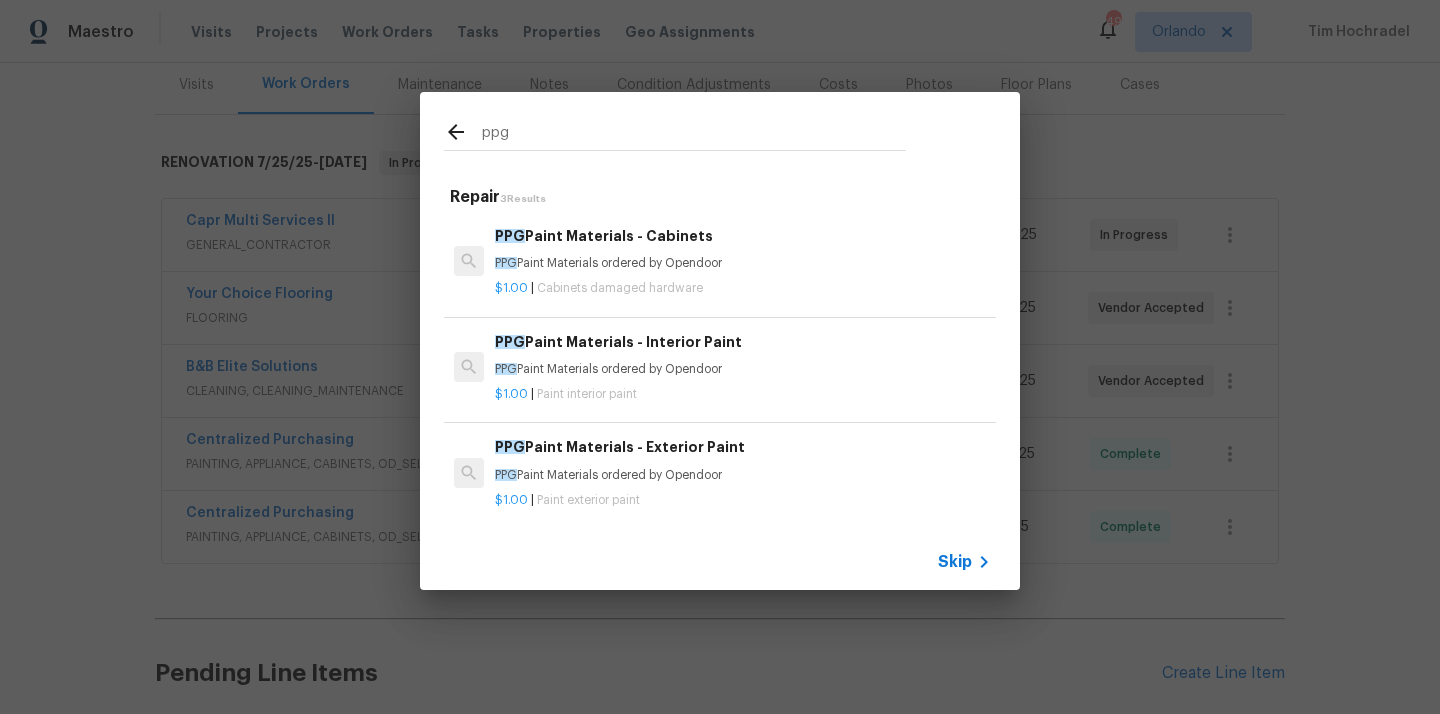 type on "ppg" 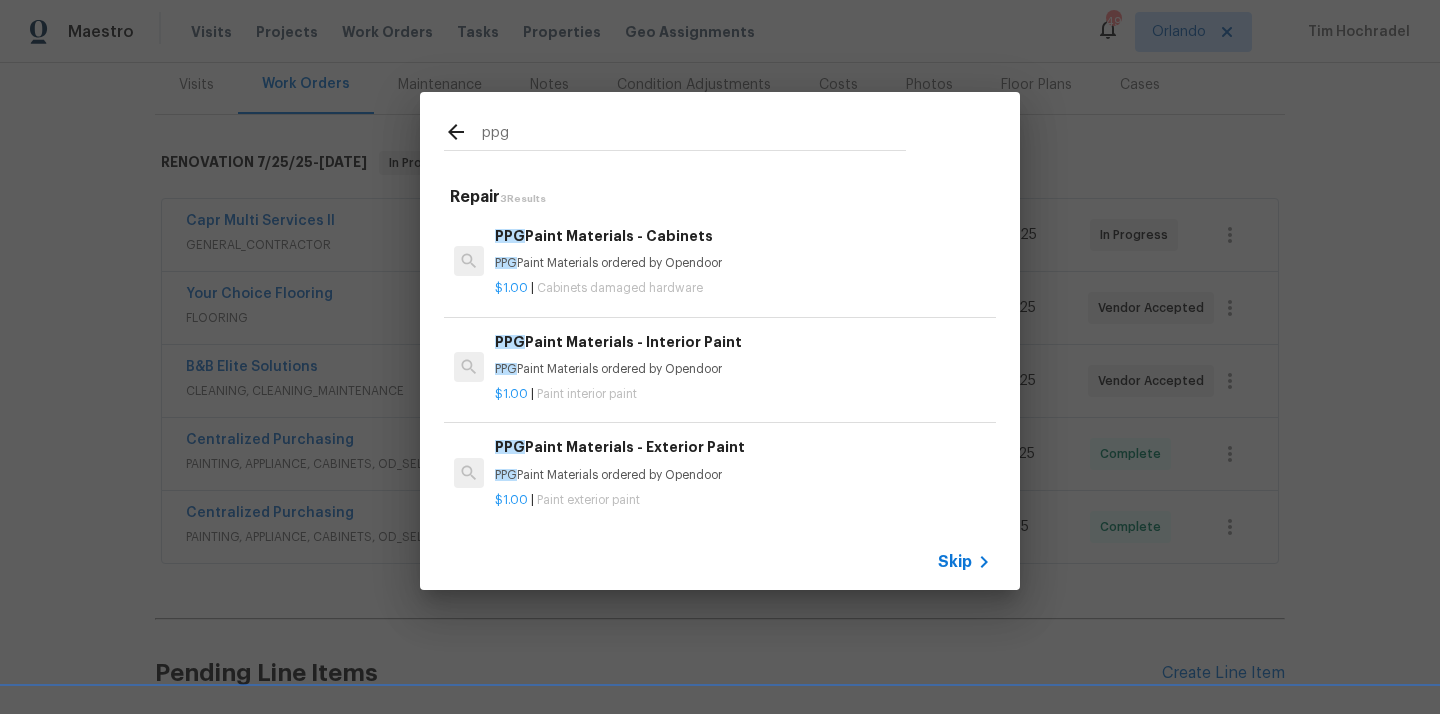 click on "ppg Repair  3  Results PPG  Paint Materials - Cabinets PPG  Paint Materials ordered by Opendoor $1.00   |   Cabinets damaged hardware PPG  Paint Materials - Interior Paint PPG  Paint Materials ordered by Opendoor $1.00   |   Paint interior paint PPG  Paint Materials - Exterior Paint PPG  Paint Materials ordered by Opendoor $1.00   |   Paint exterior paint Skip" at bounding box center (720, 341) 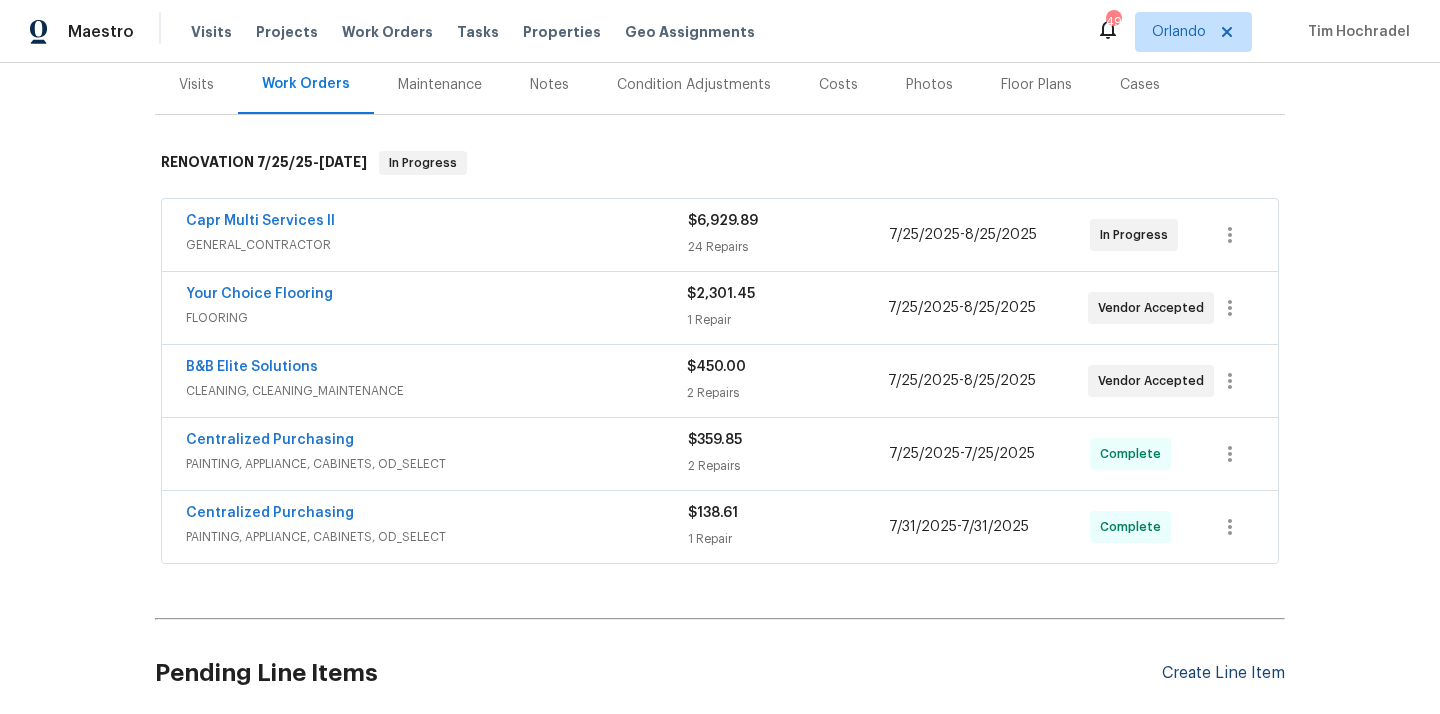 click on "Create Line Item" at bounding box center (1223, 673) 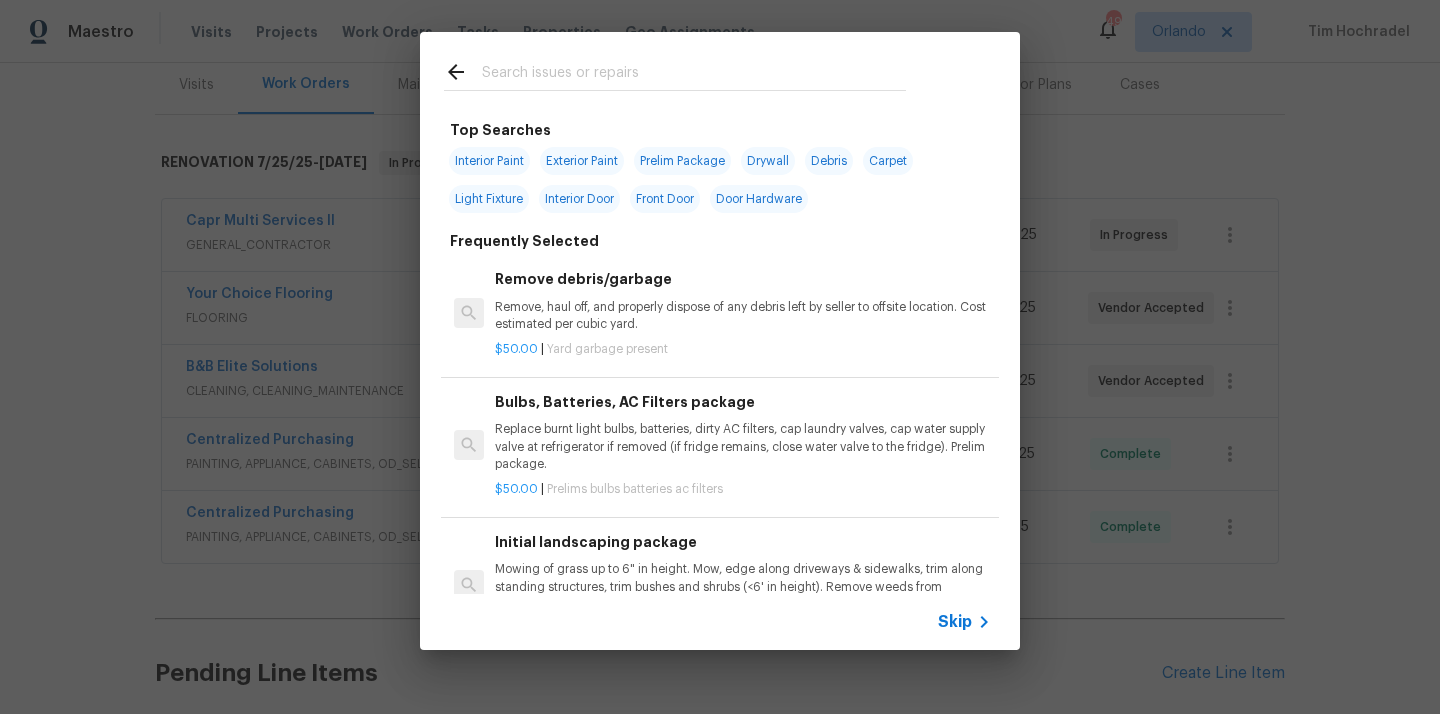click at bounding box center (694, 75) 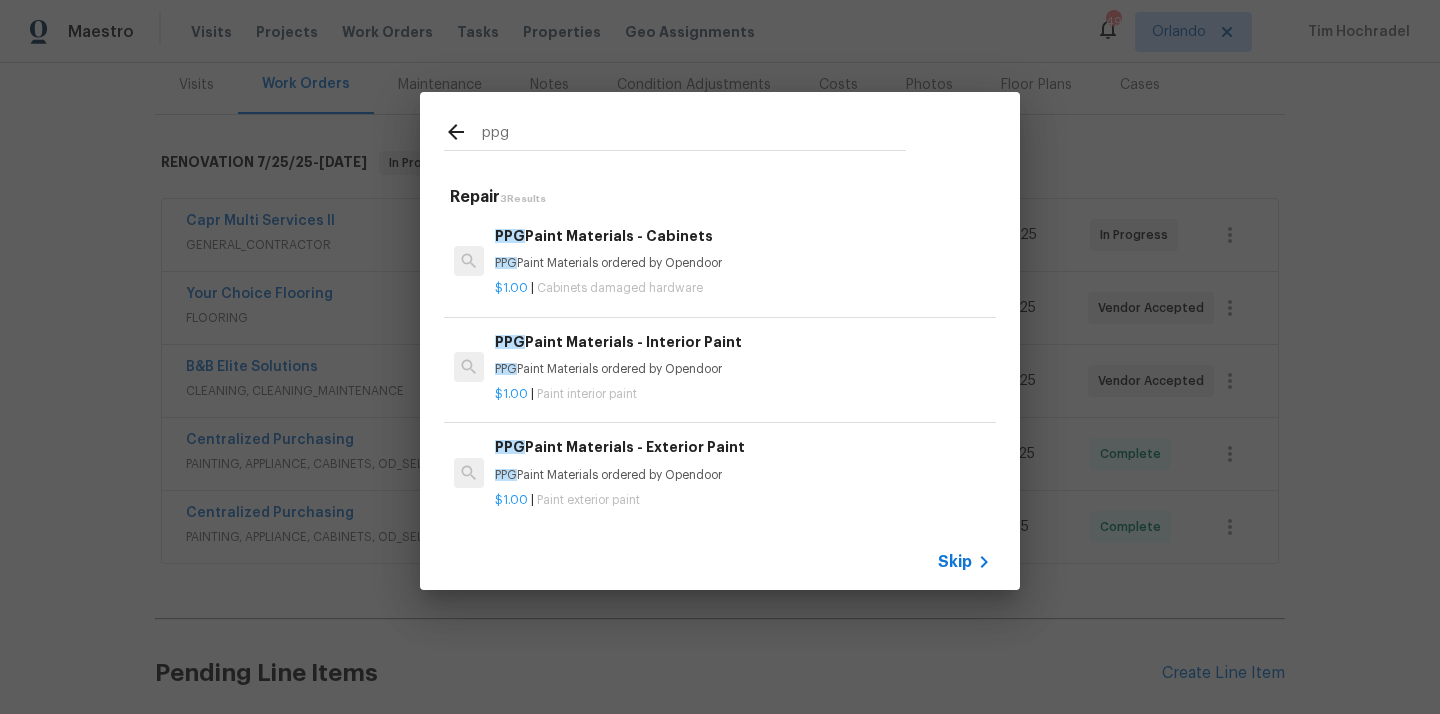 type on "ppg" 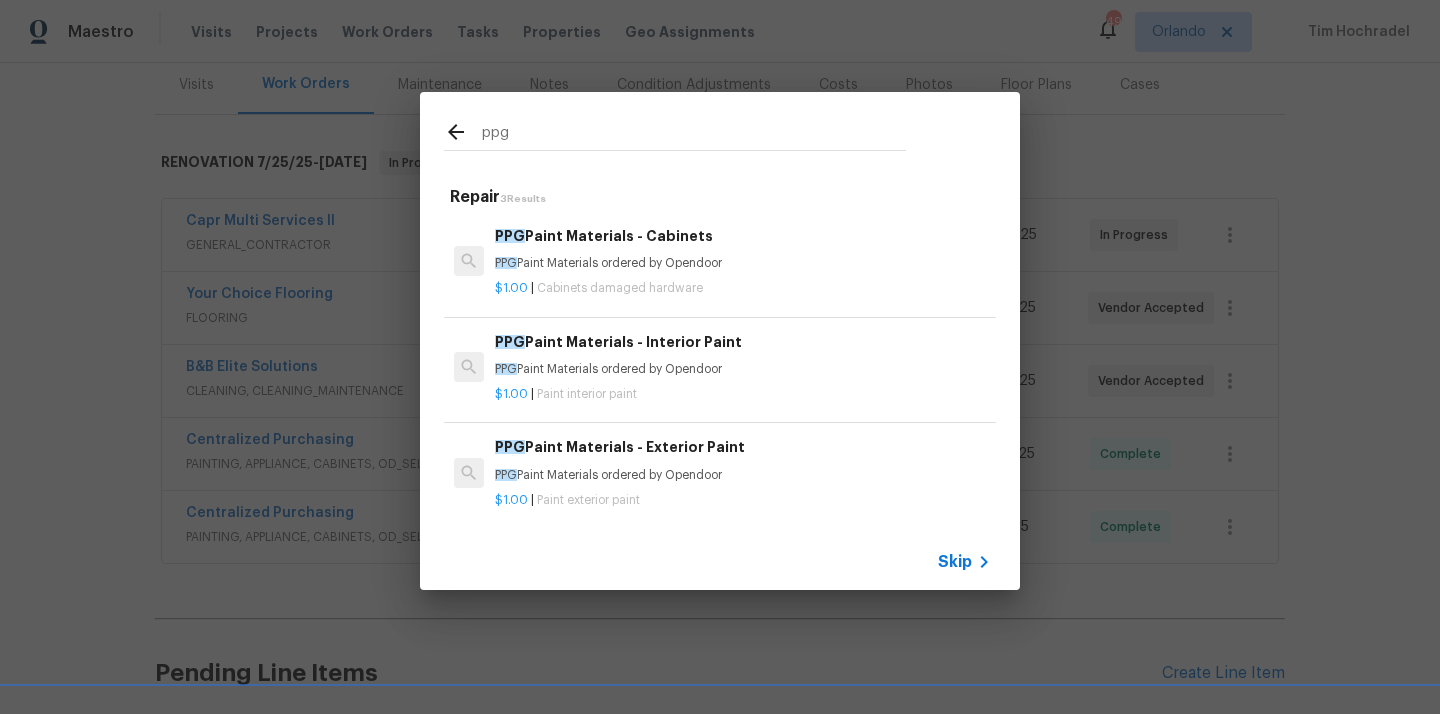 click on "$1.00   |   Paint interior paint" at bounding box center (743, 394) 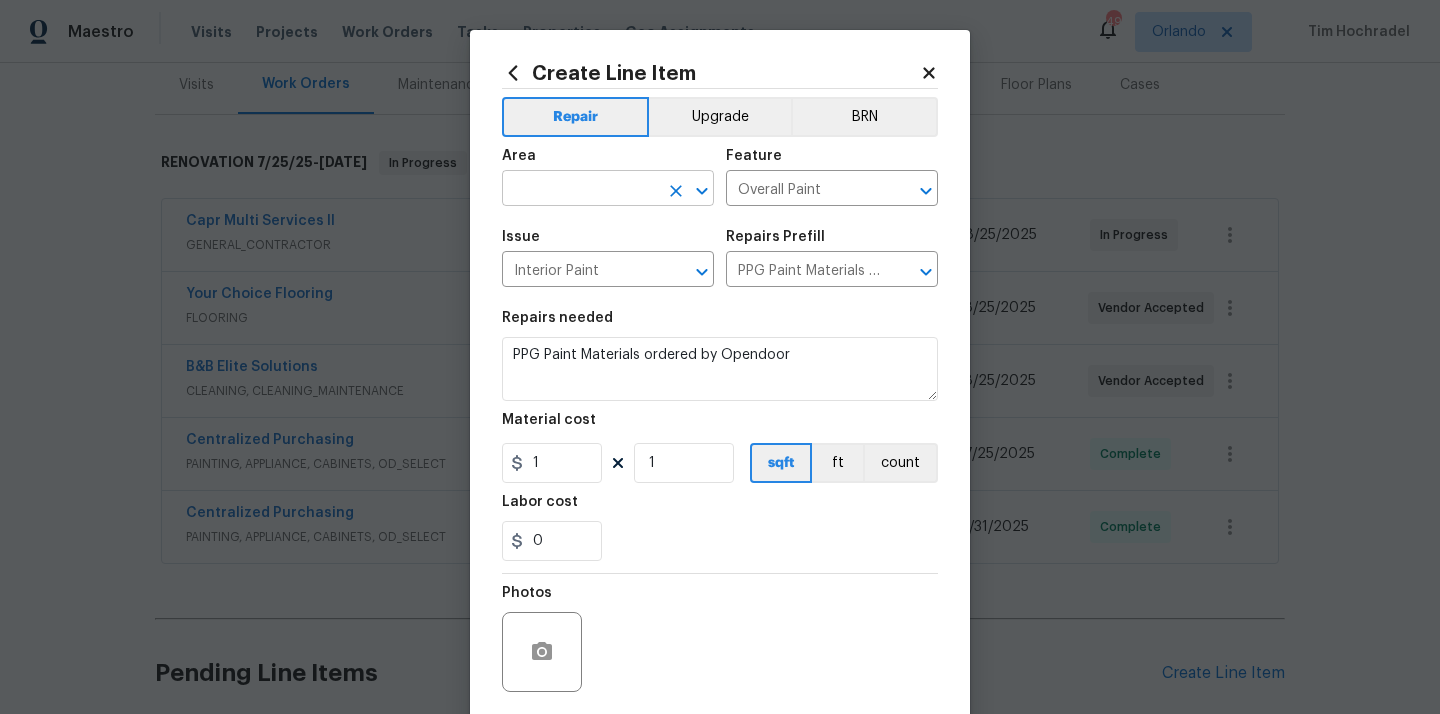 click at bounding box center [580, 190] 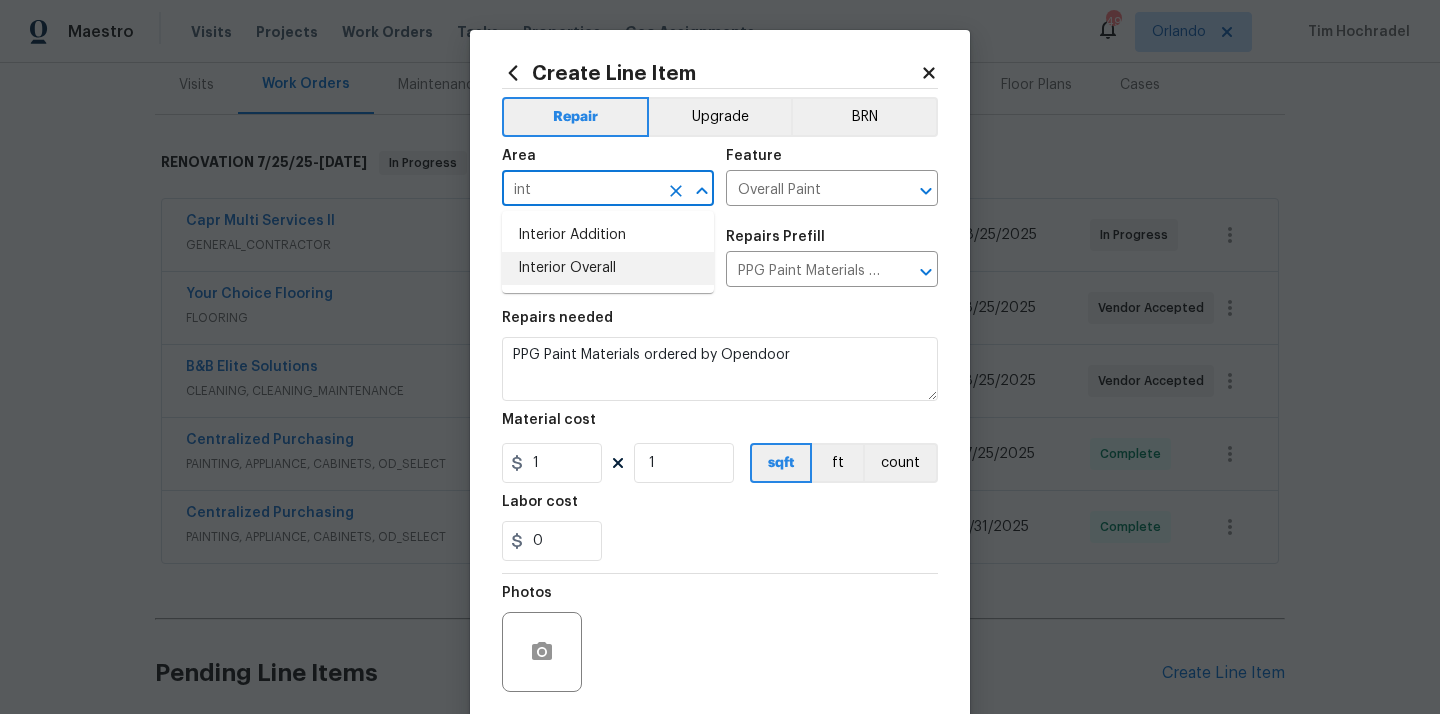 click on "Interior Overall" at bounding box center [608, 268] 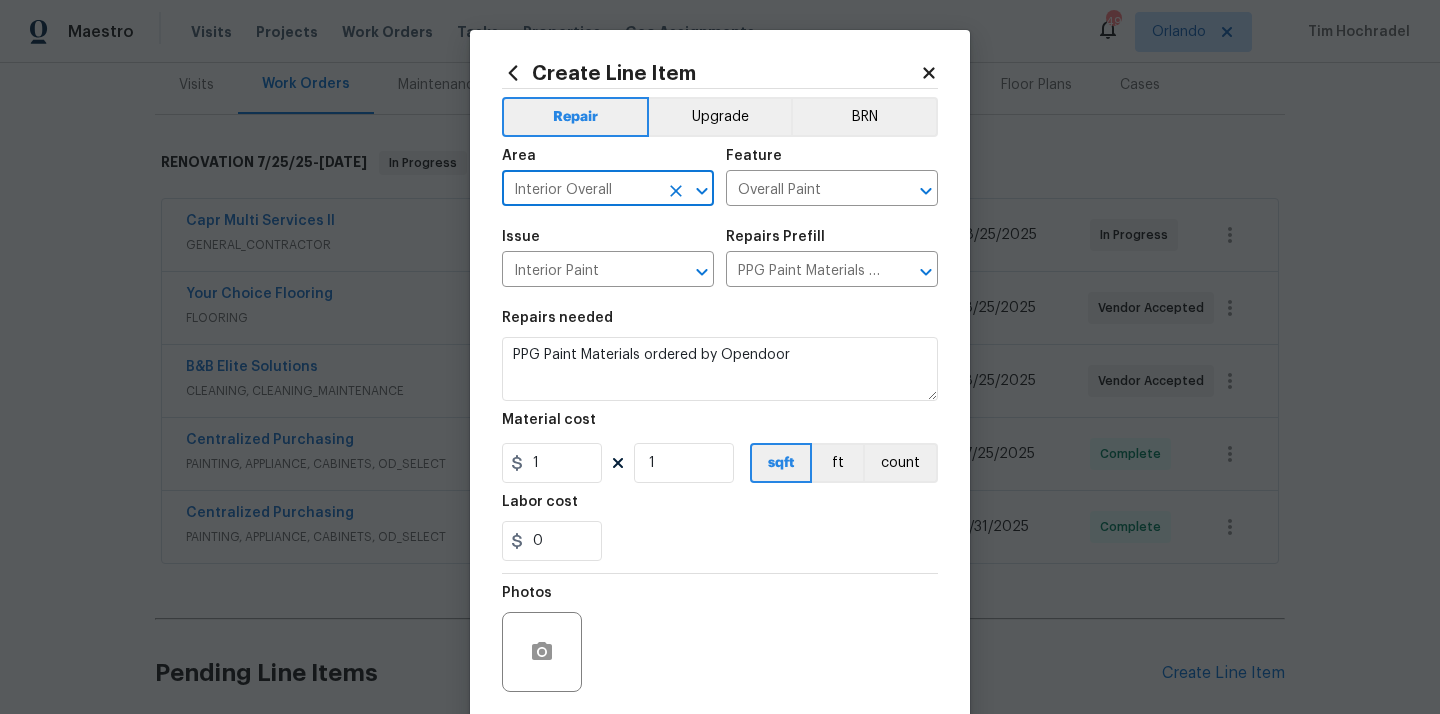 type on "Interior Overall" 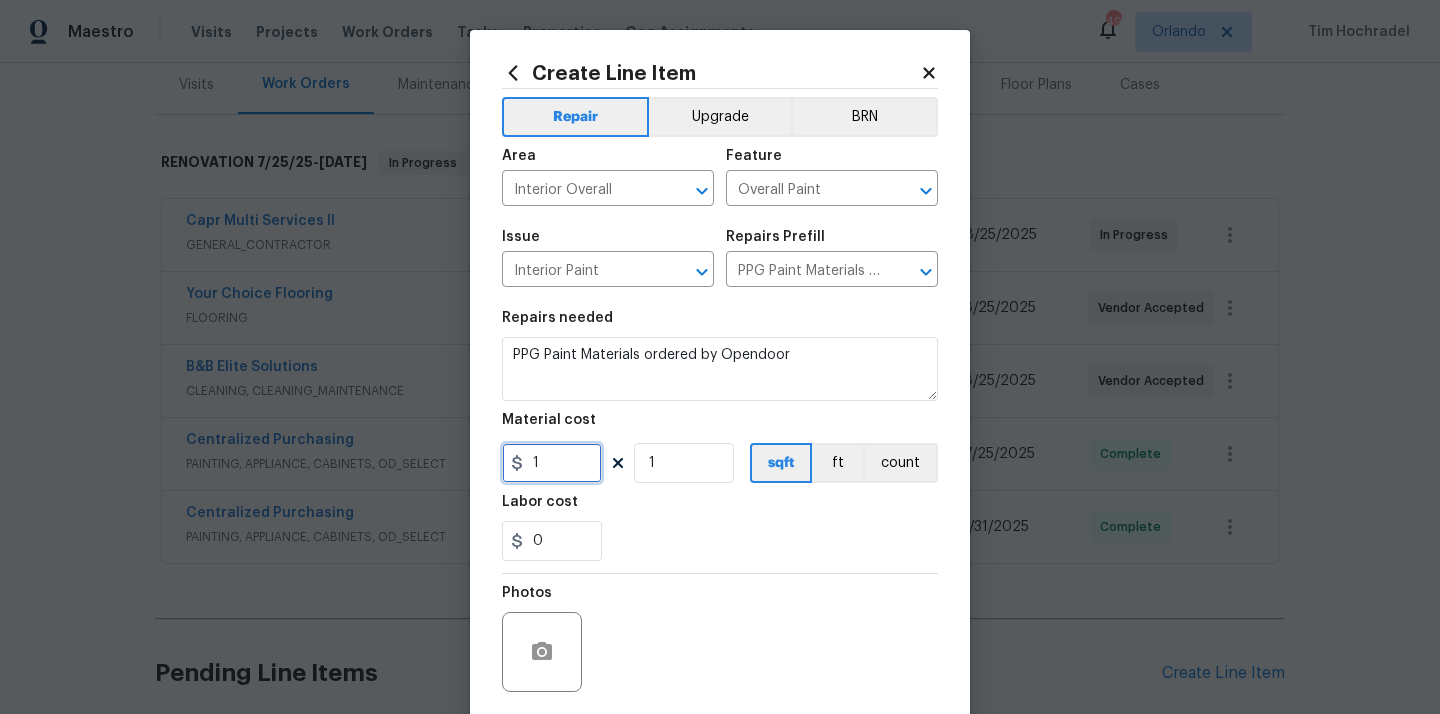 drag, startPoint x: 541, startPoint y: 471, endPoint x: 476, endPoint y: 471, distance: 65 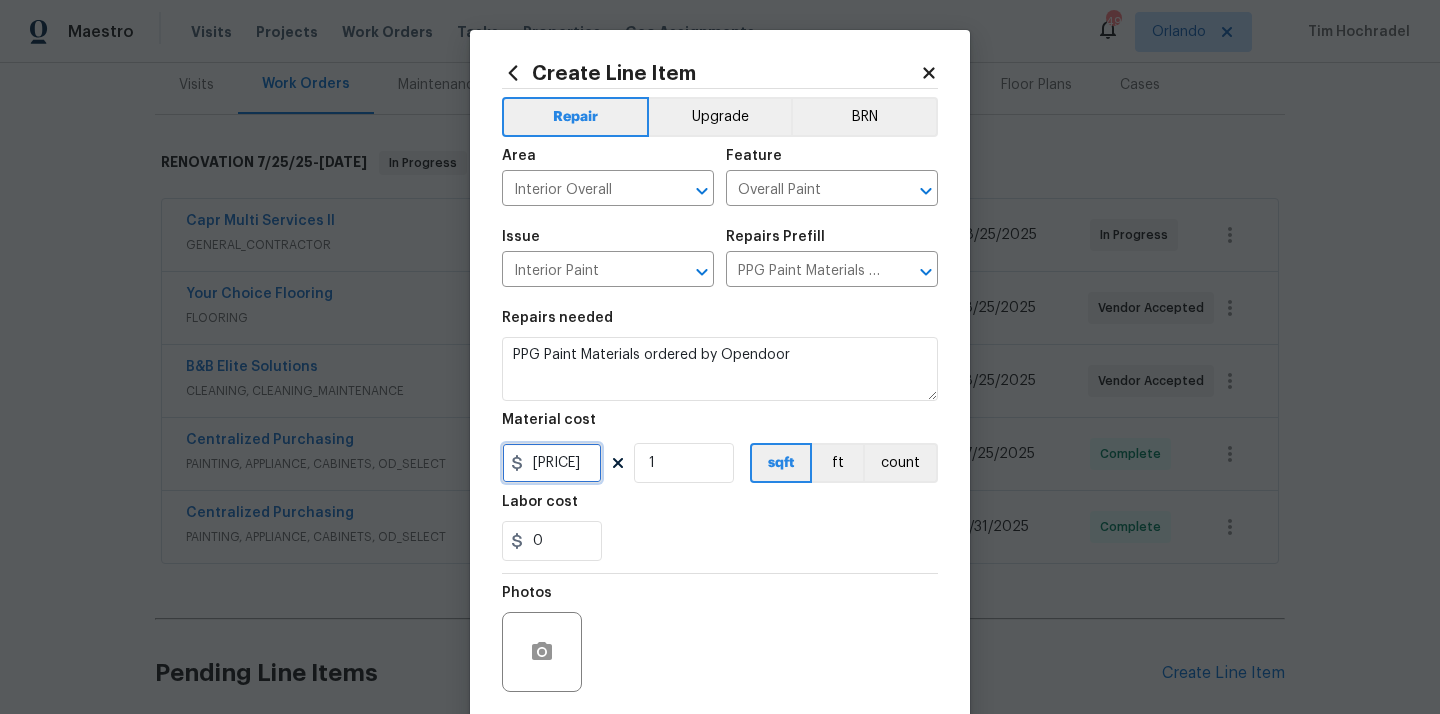 type on "[PRICE]" 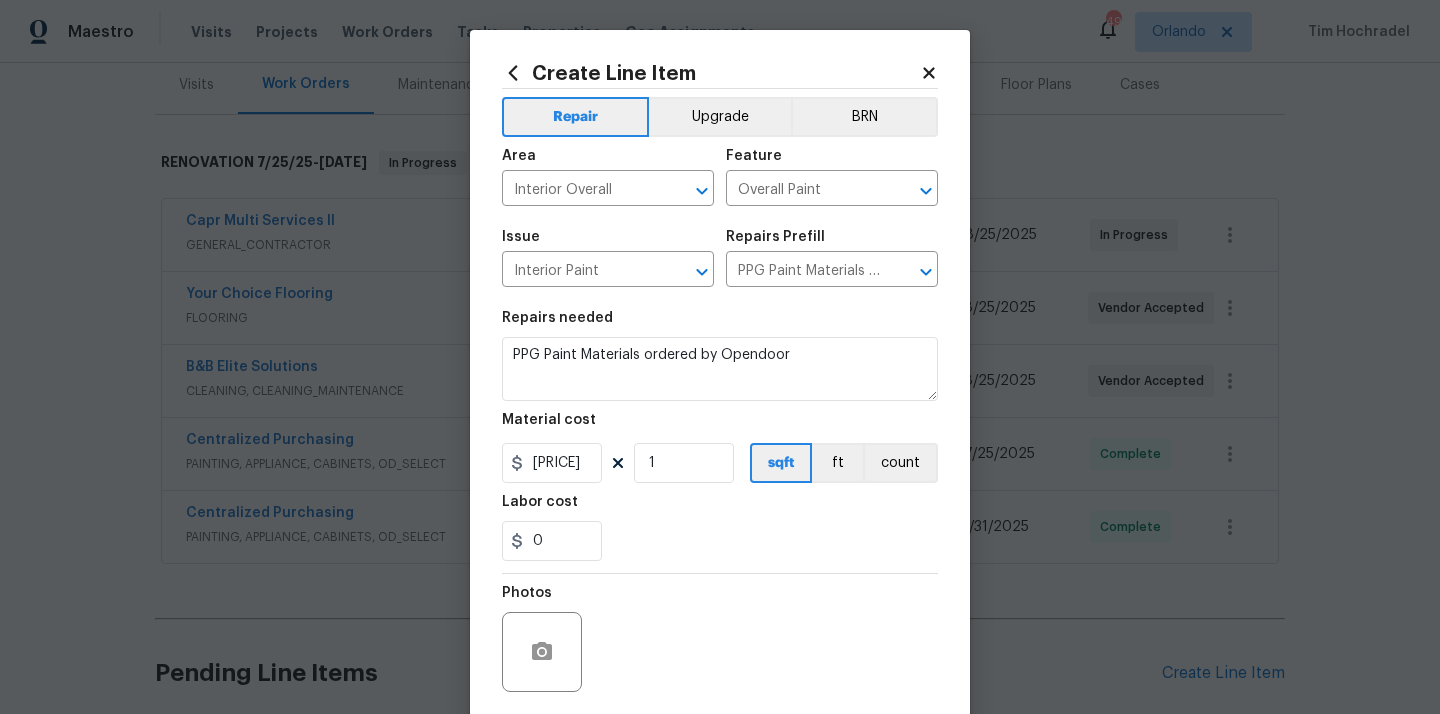 click on "0" at bounding box center [720, 541] 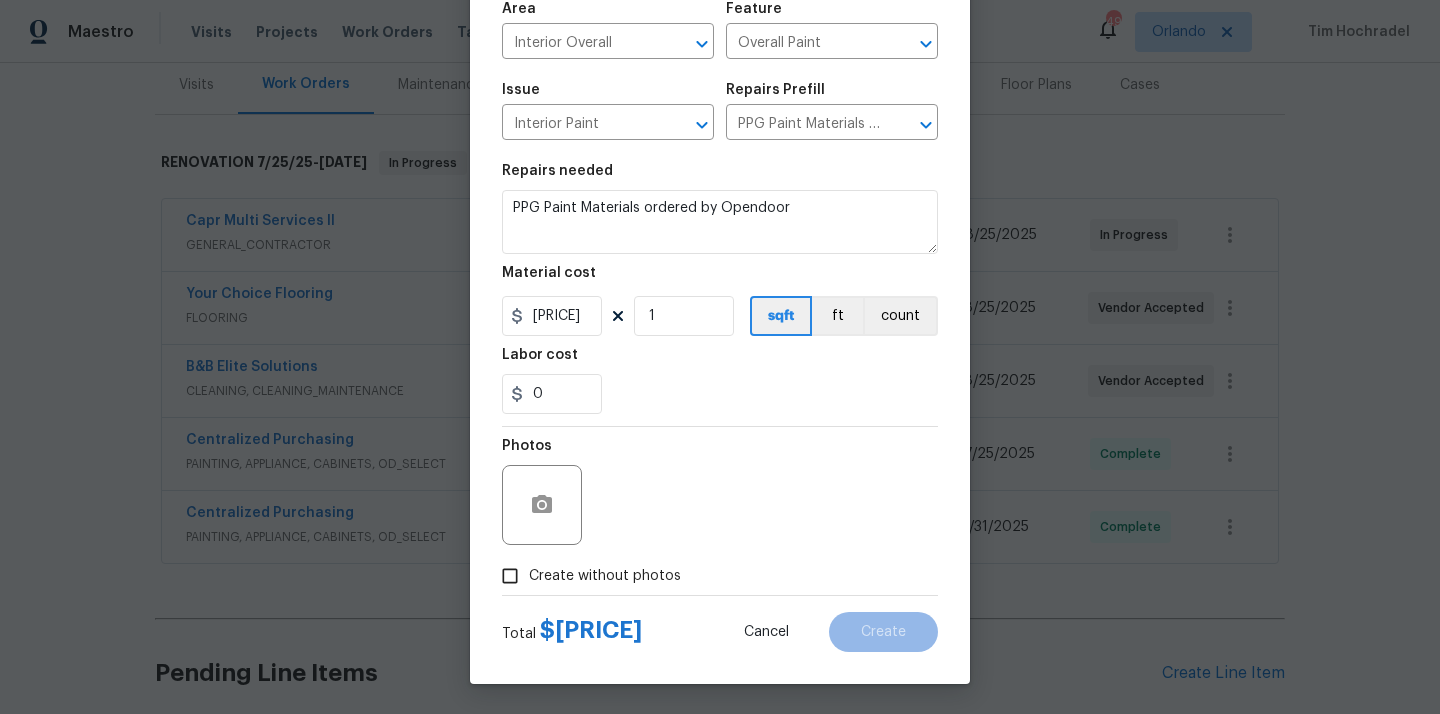 click on "Create without photos" at bounding box center (605, 576) 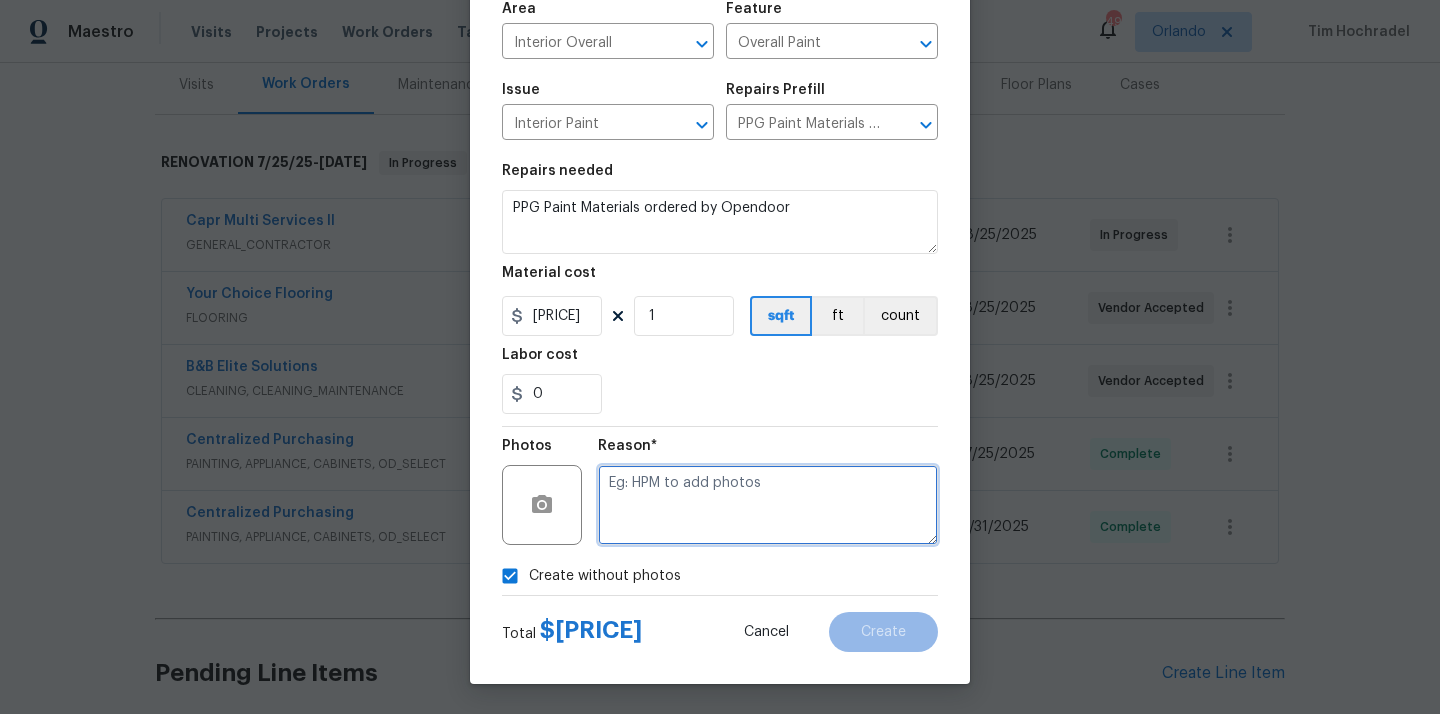 click at bounding box center [768, 505] 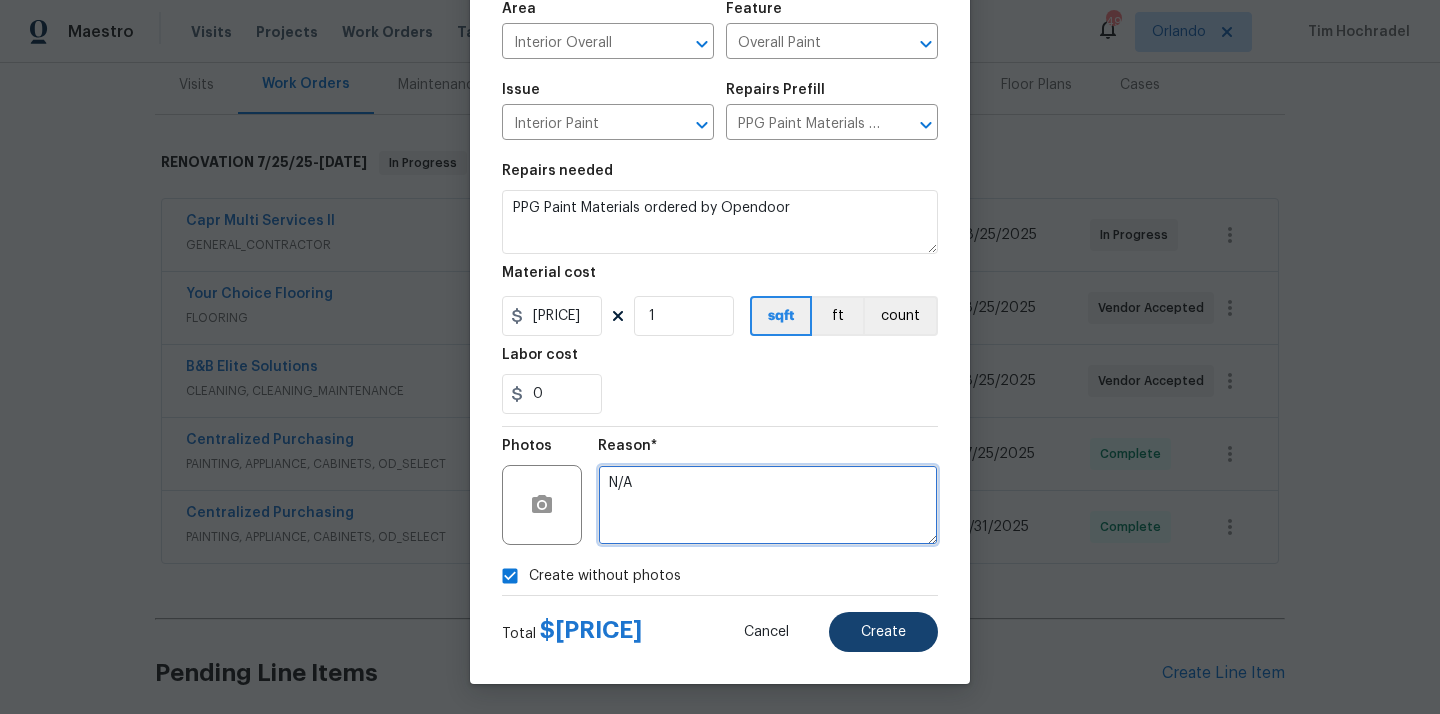 type on "N/A" 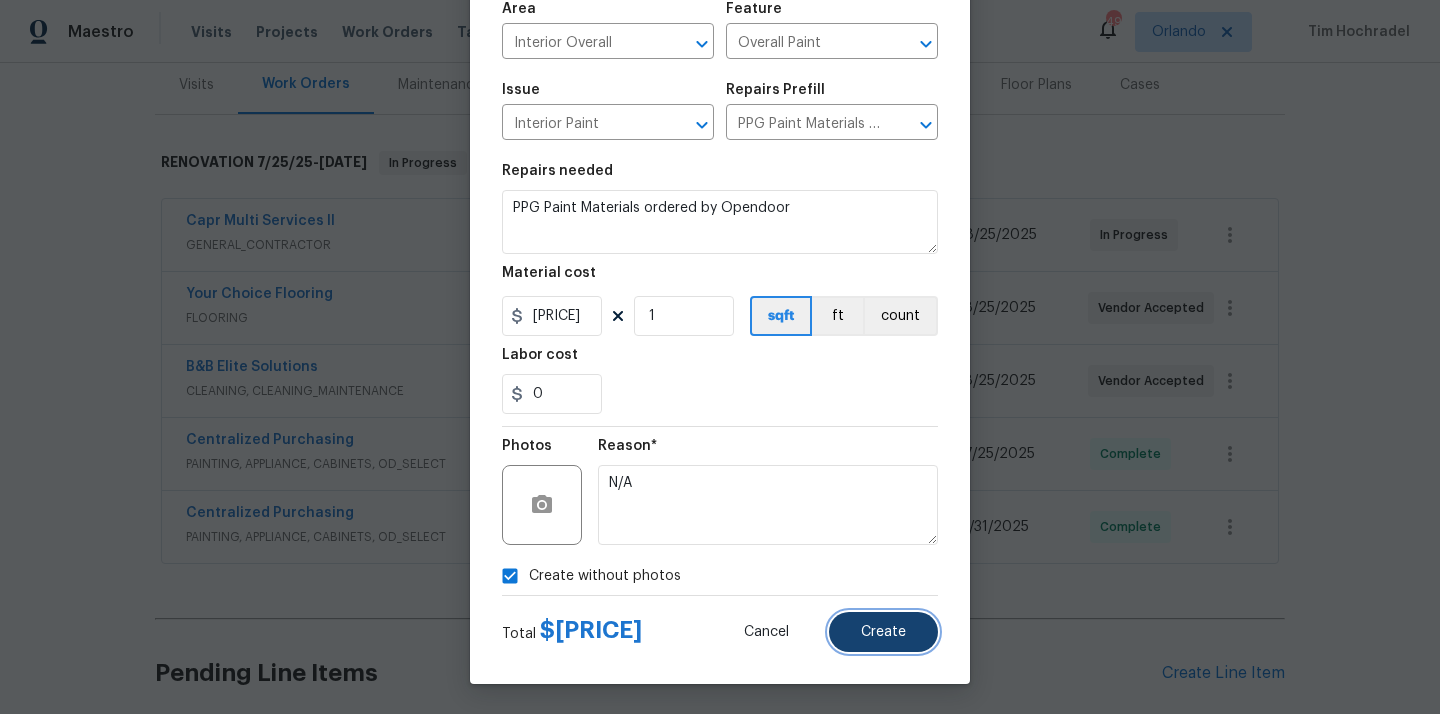 click on "Create" at bounding box center [883, 632] 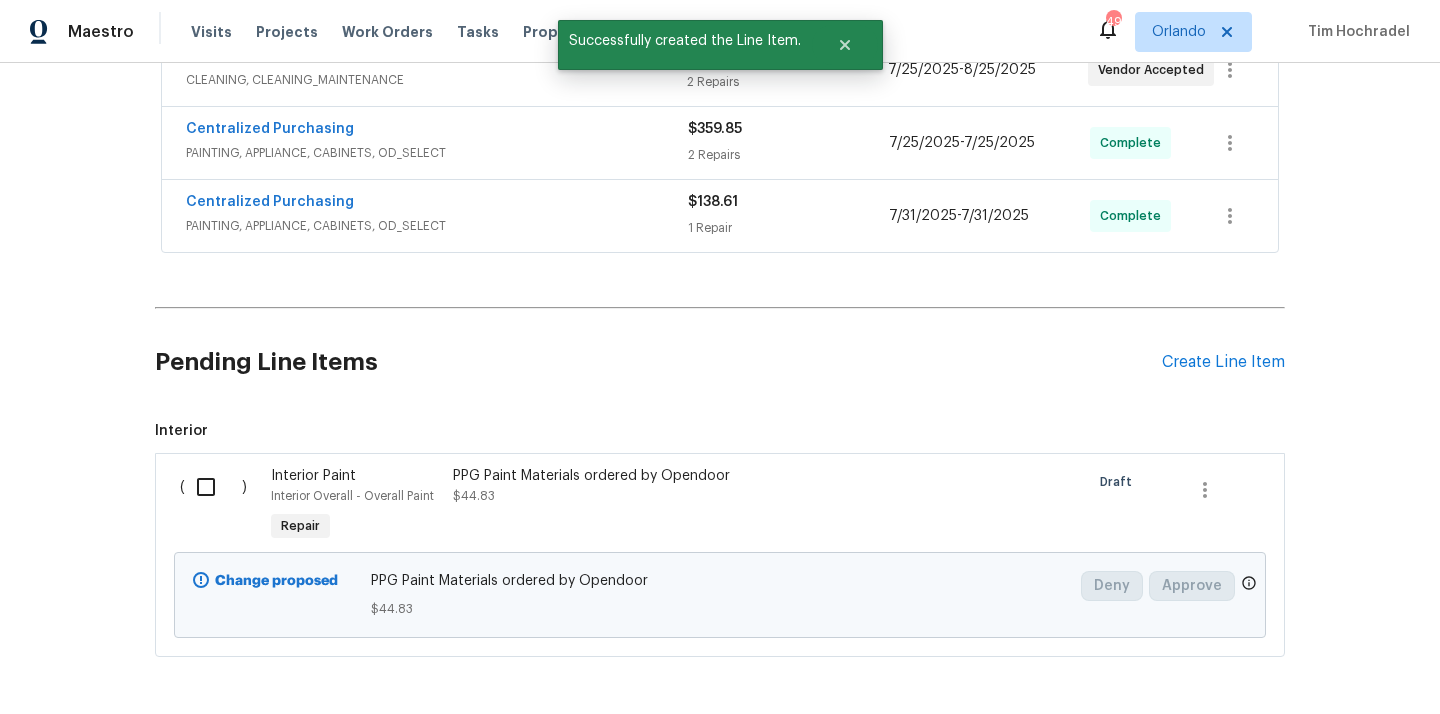 scroll, scrollTop: 618, scrollLeft: 0, axis: vertical 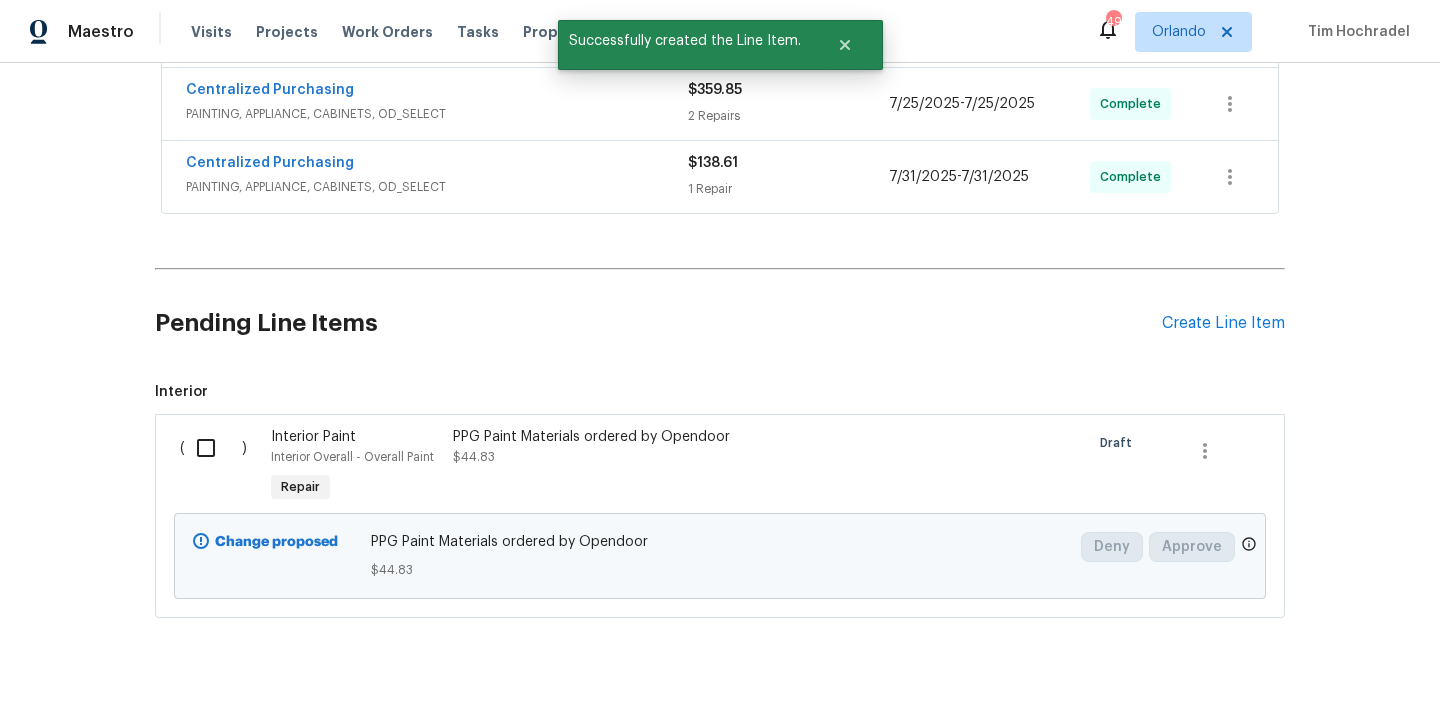 click at bounding box center (213, 448) 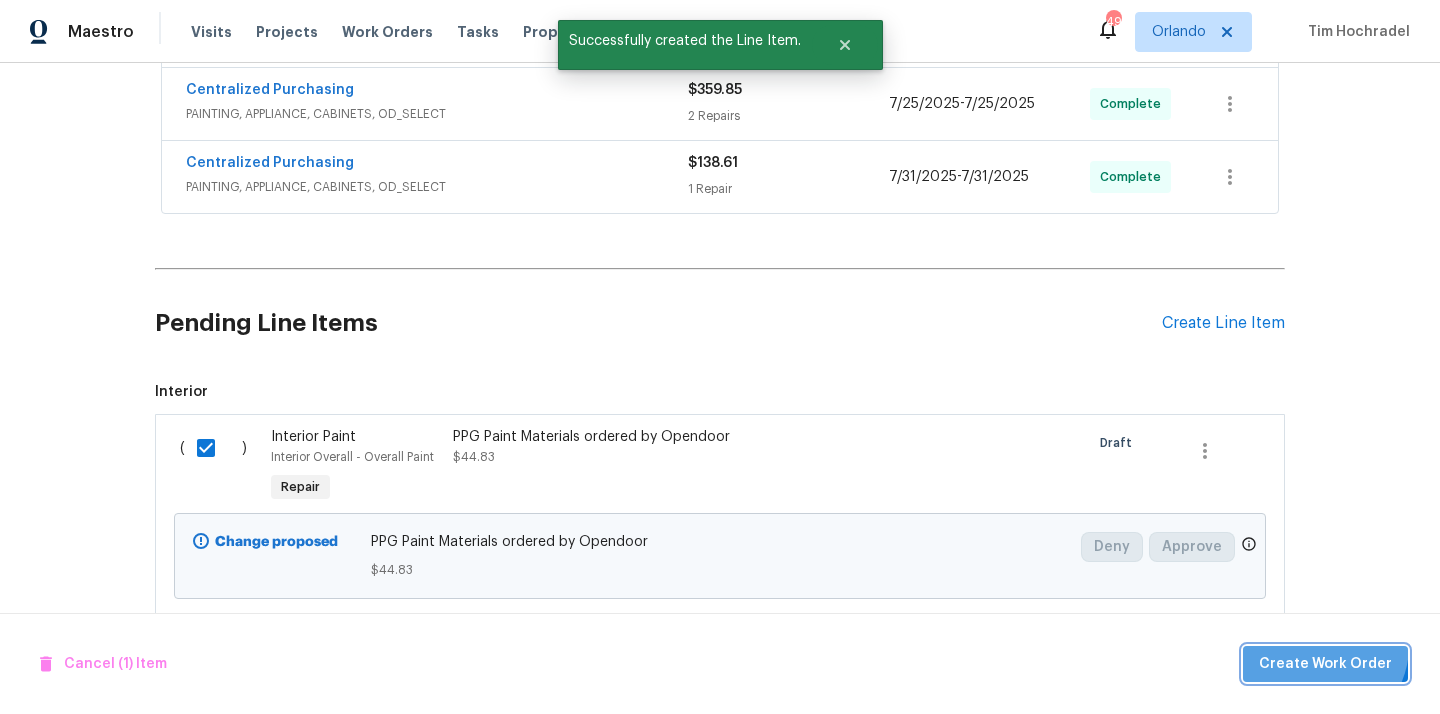 click on "Create Work Order" at bounding box center [1325, 664] 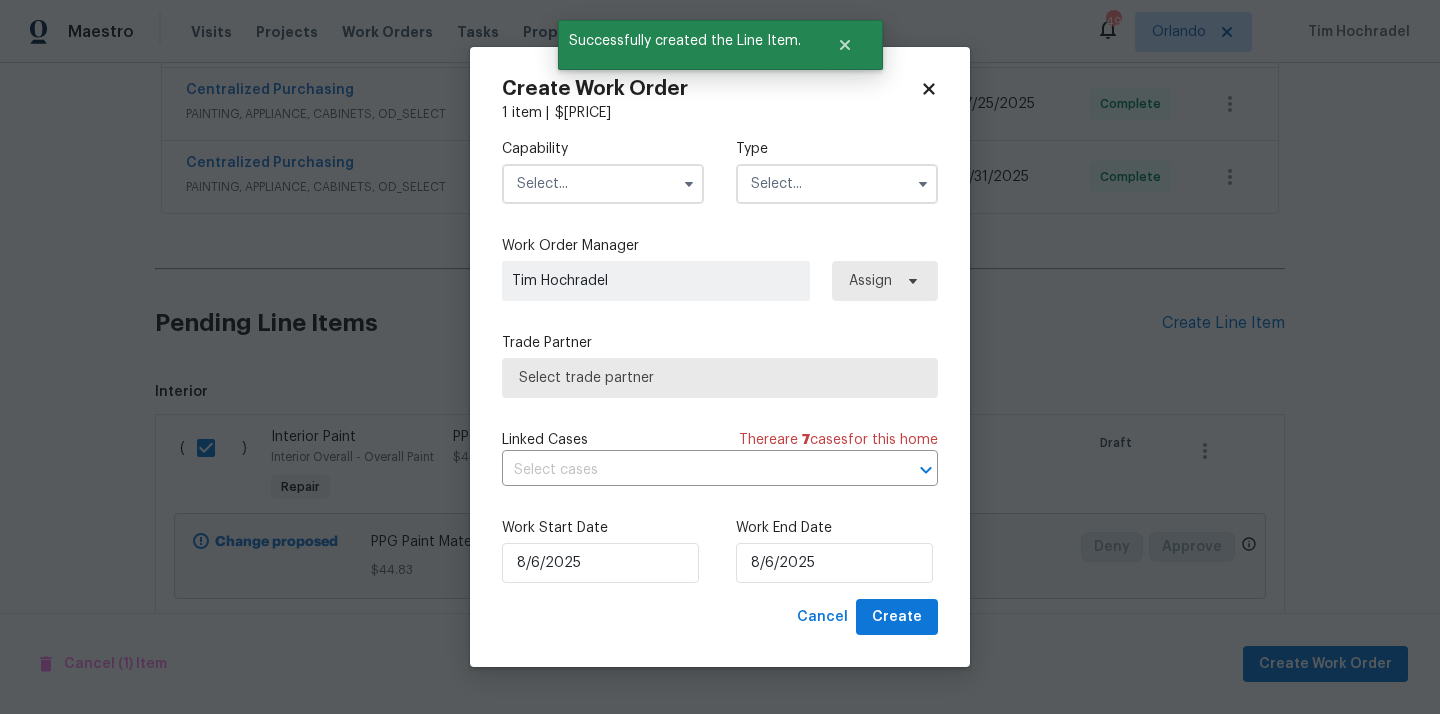 click at bounding box center (603, 184) 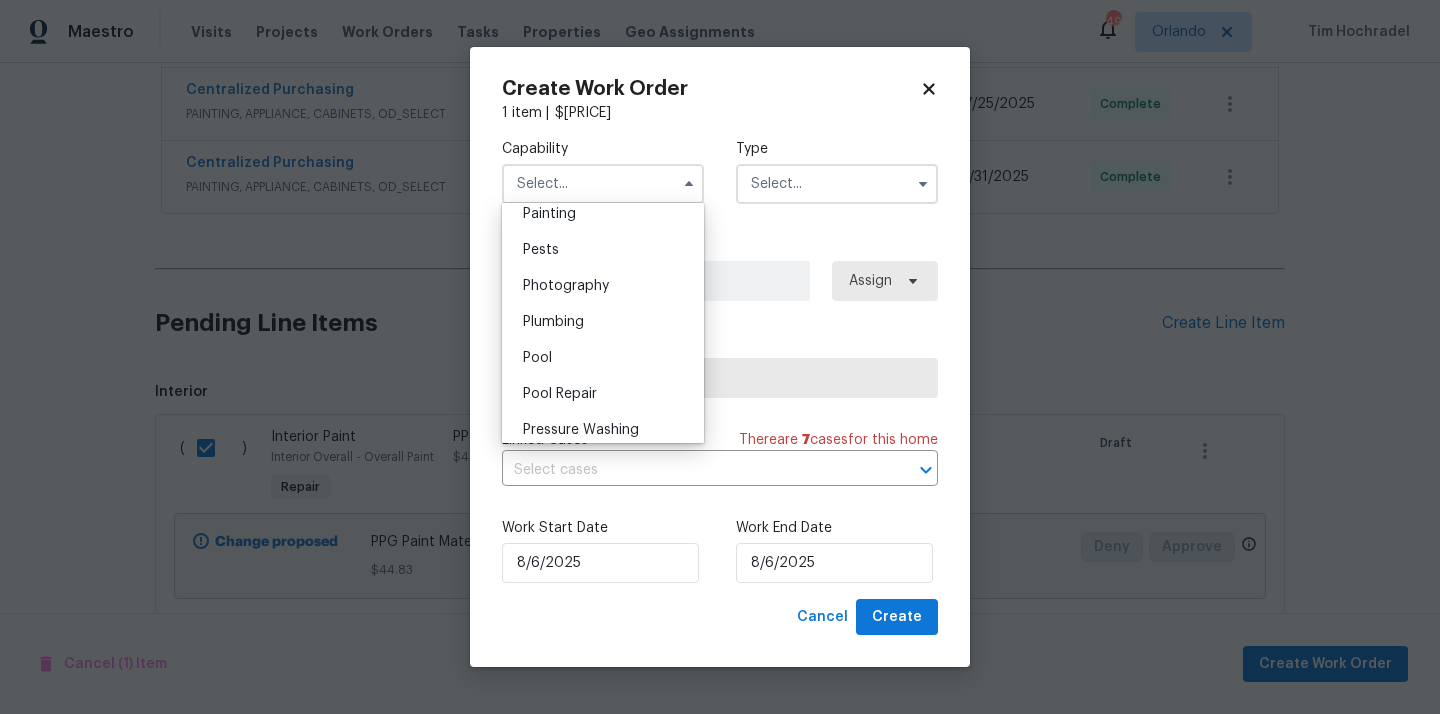 scroll, scrollTop: 1653, scrollLeft: 0, axis: vertical 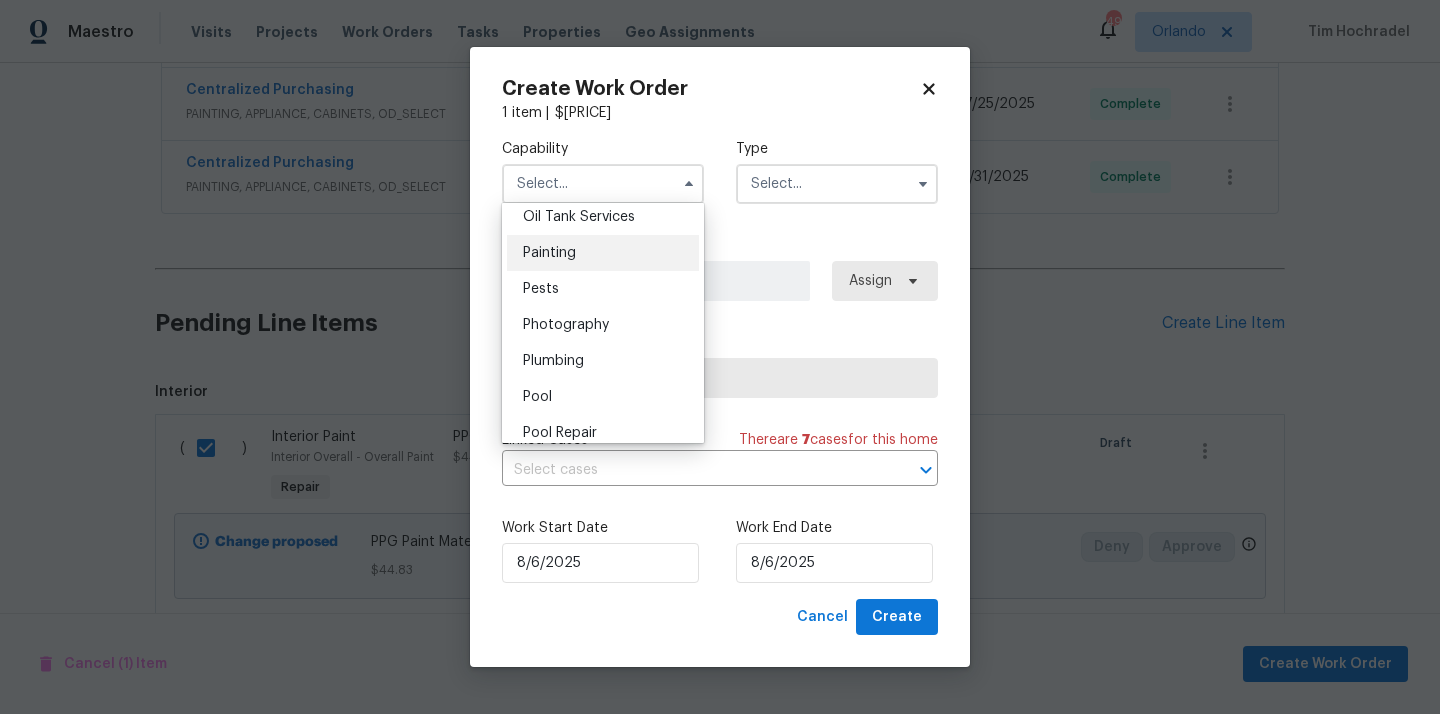 click on "Painting" at bounding box center [603, 253] 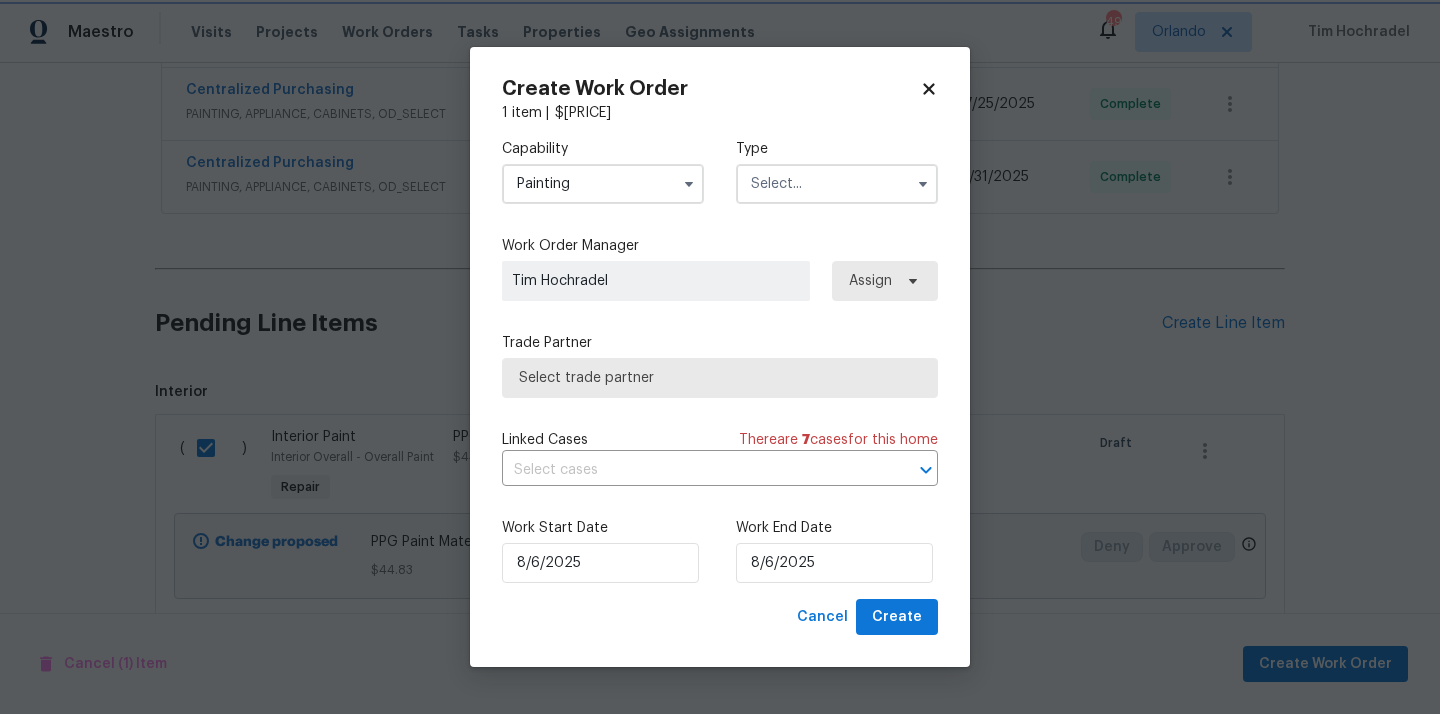 type on "Painting" 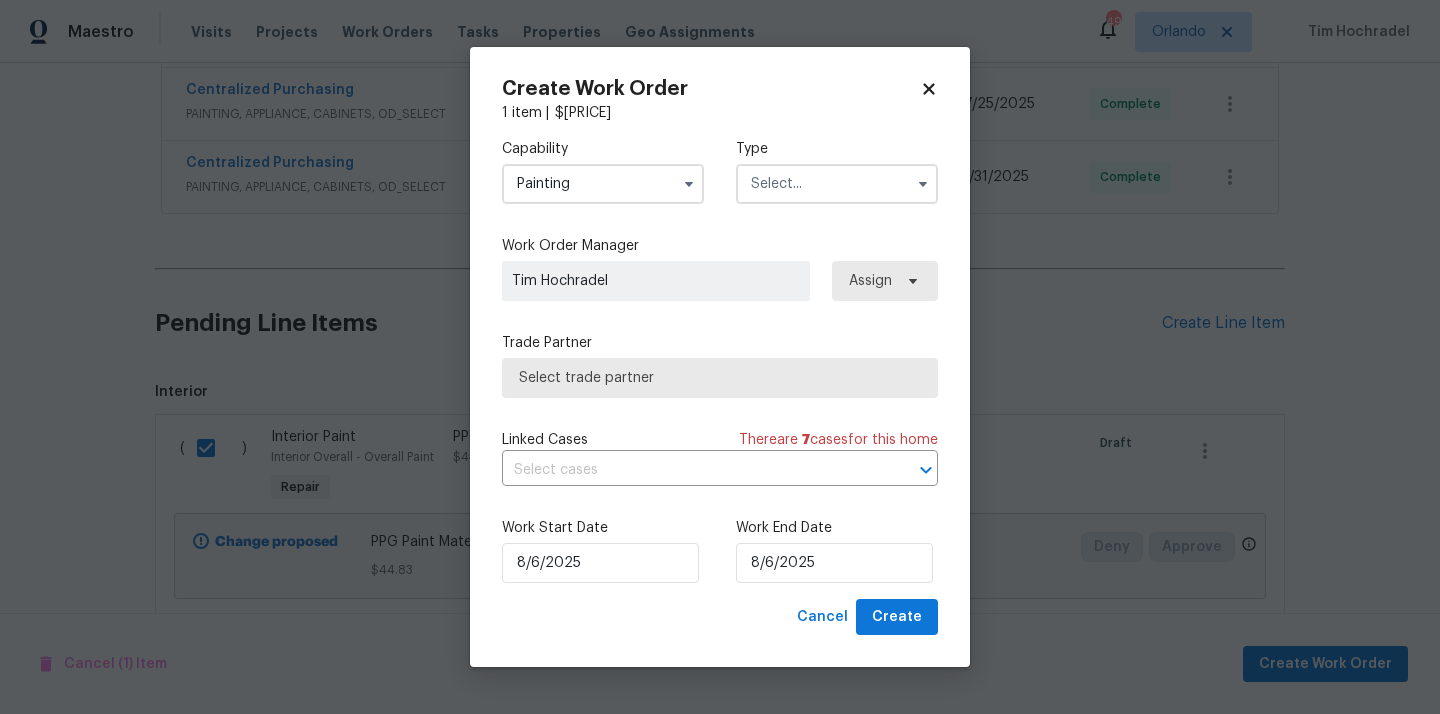 click at bounding box center (837, 184) 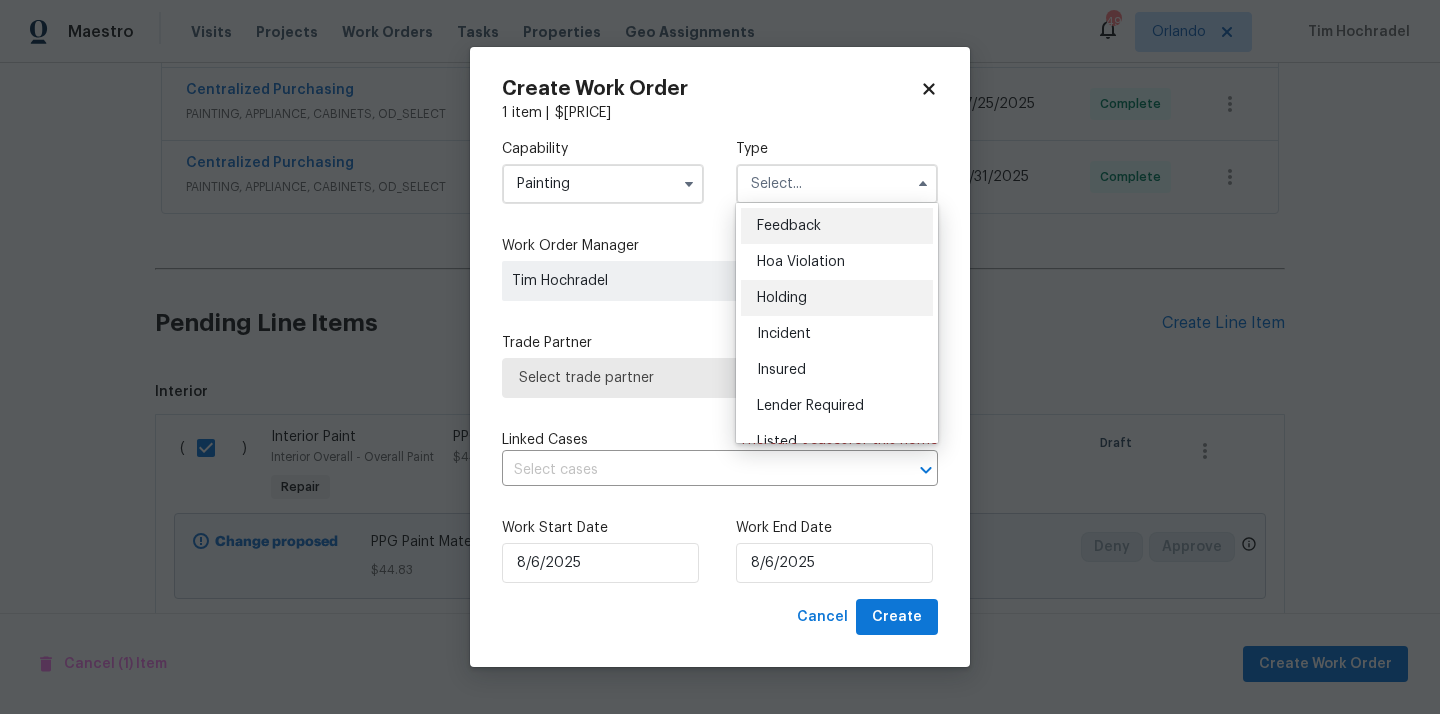 scroll, scrollTop: 454, scrollLeft: 0, axis: vertical 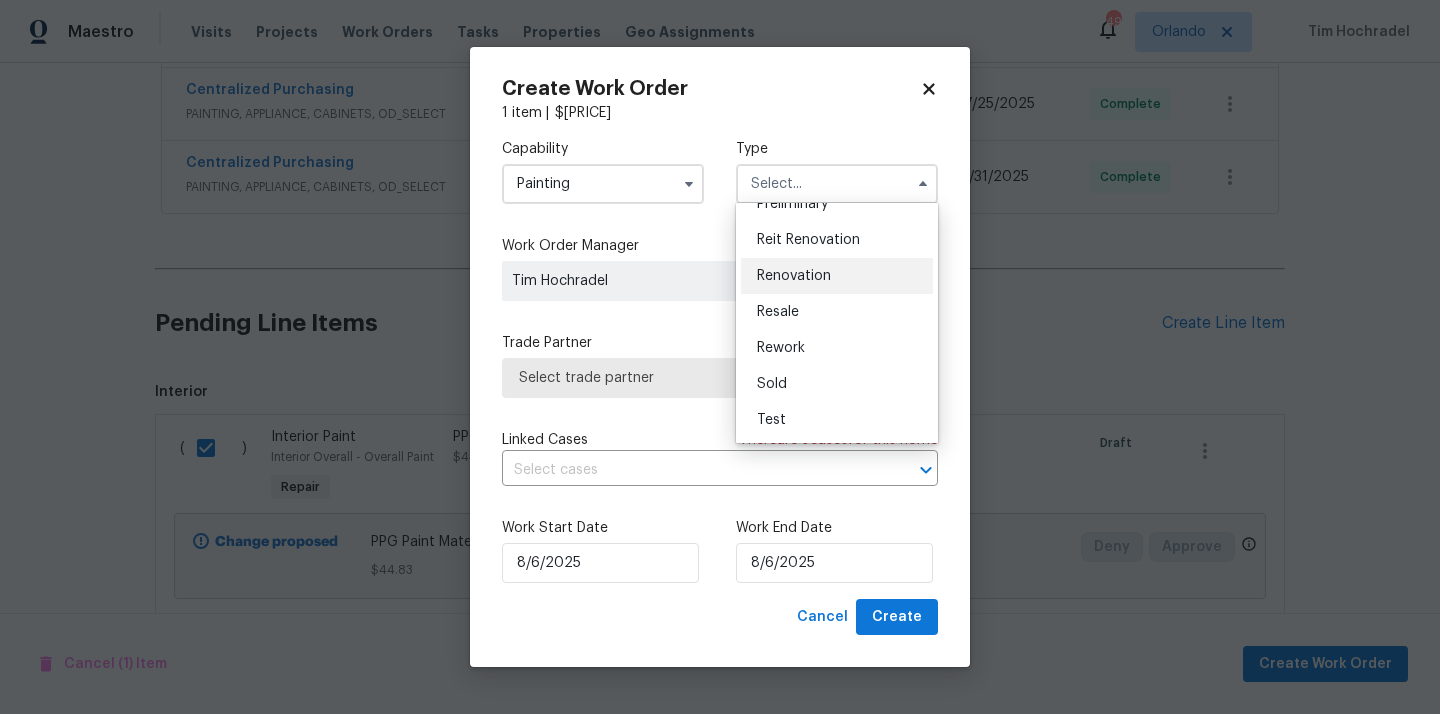 click on "Renovation" at bounding box center [837, 276] 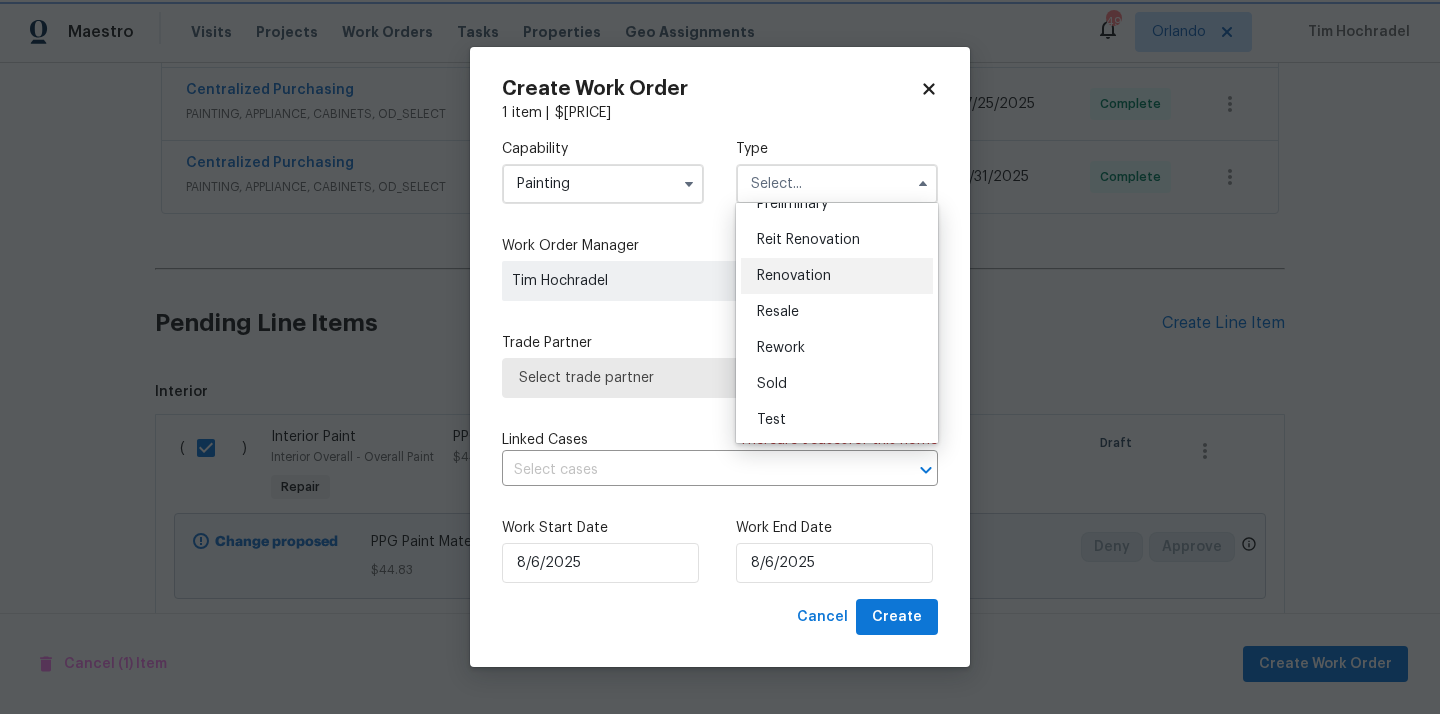type on "Renovation" 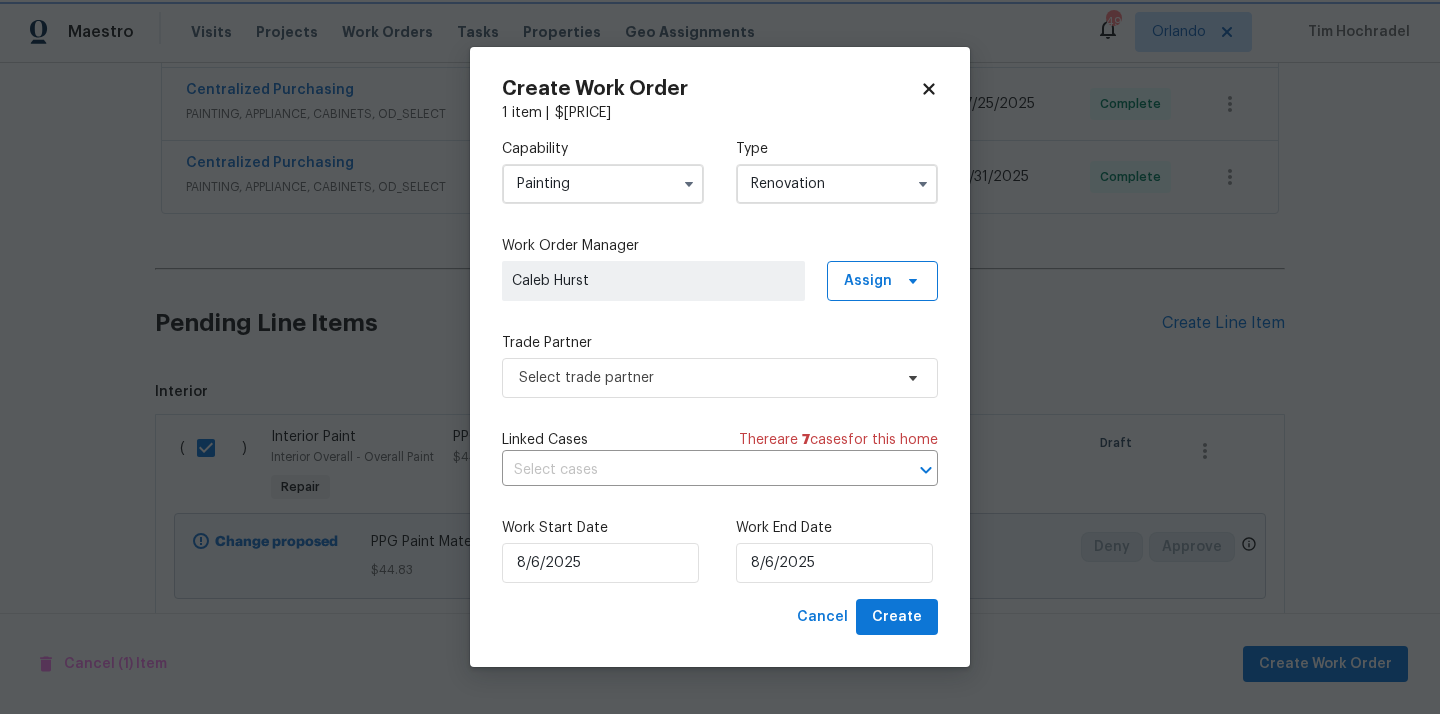 scroll, scrollTop: 0, scrollLeft: 0, axis: both 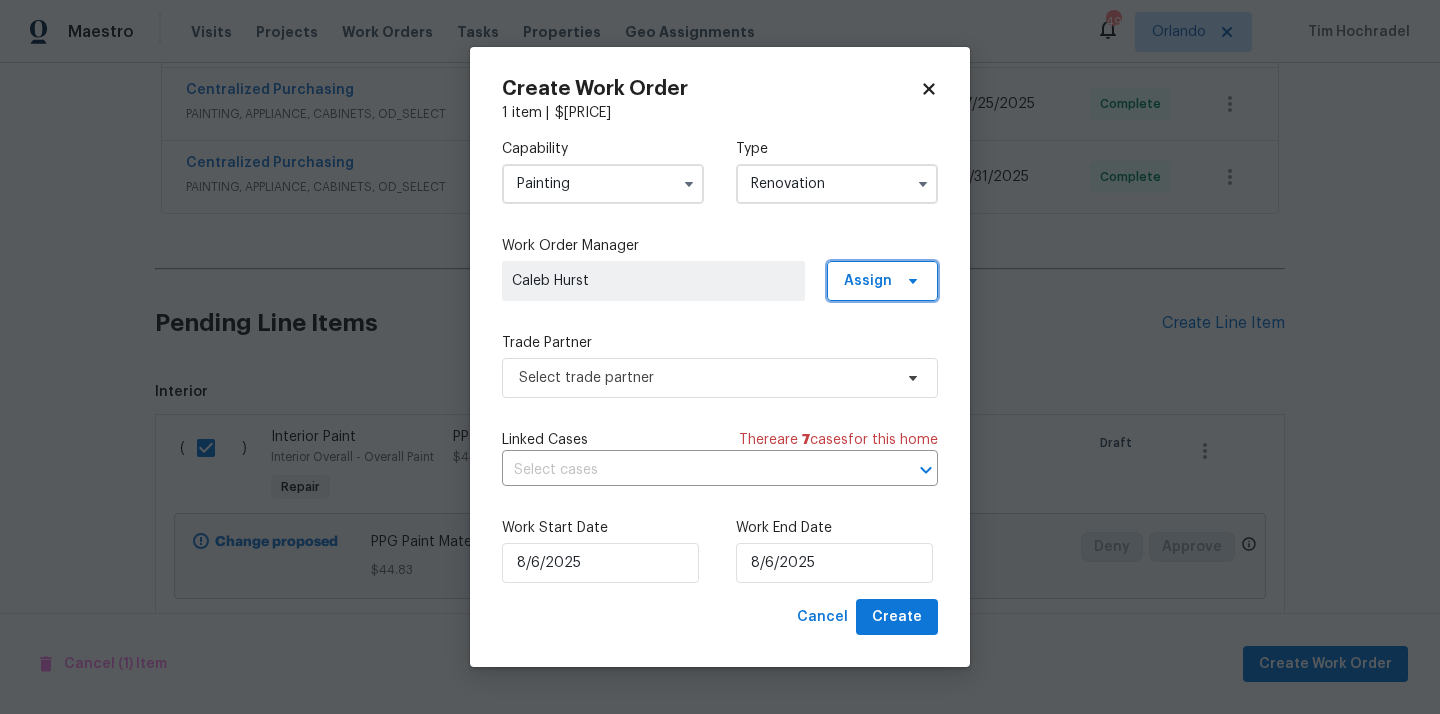 click on "Assign" at bounding box center [868, 281] 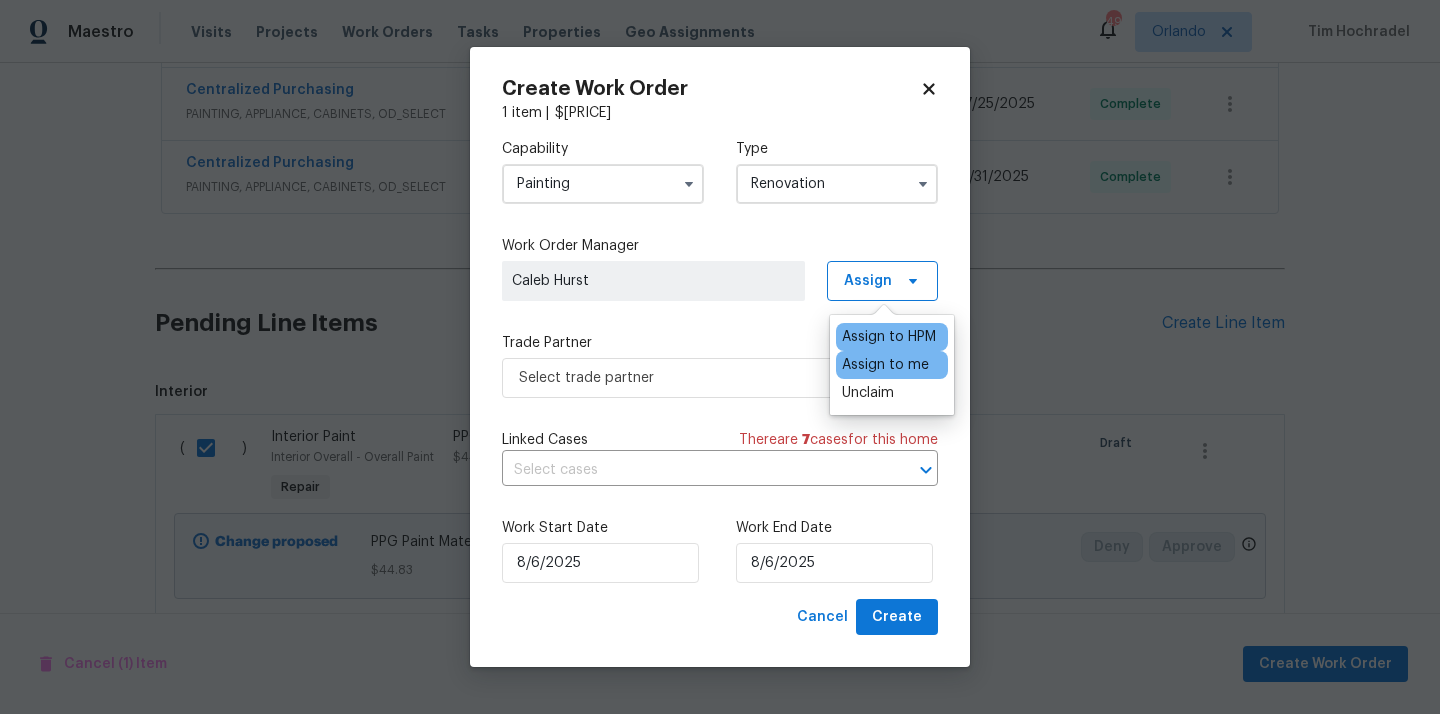 click on "Assign to me" at bounding box center [885, 365] 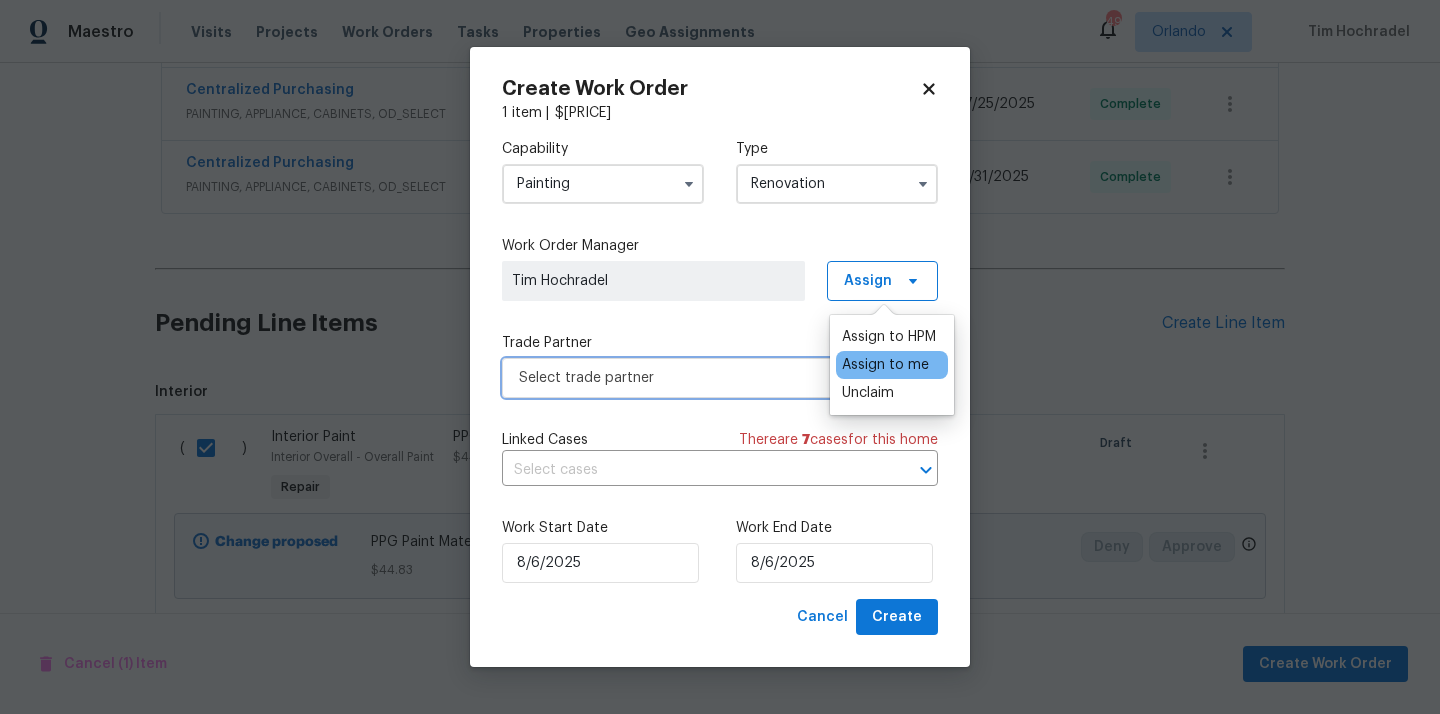 click on "Select trade partner" at bounding box center [705, 378] 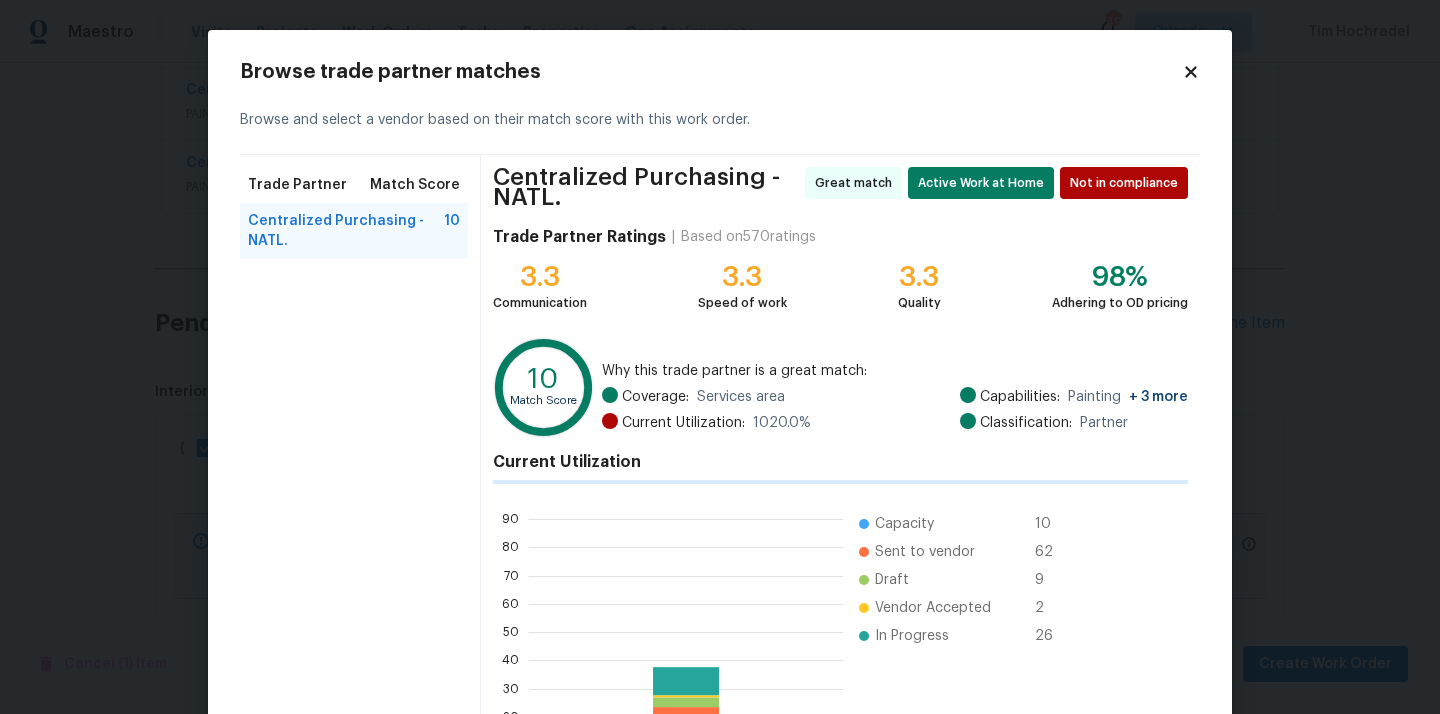 scroll, scrollTop: 2, scrollLeft: 2, axis: both 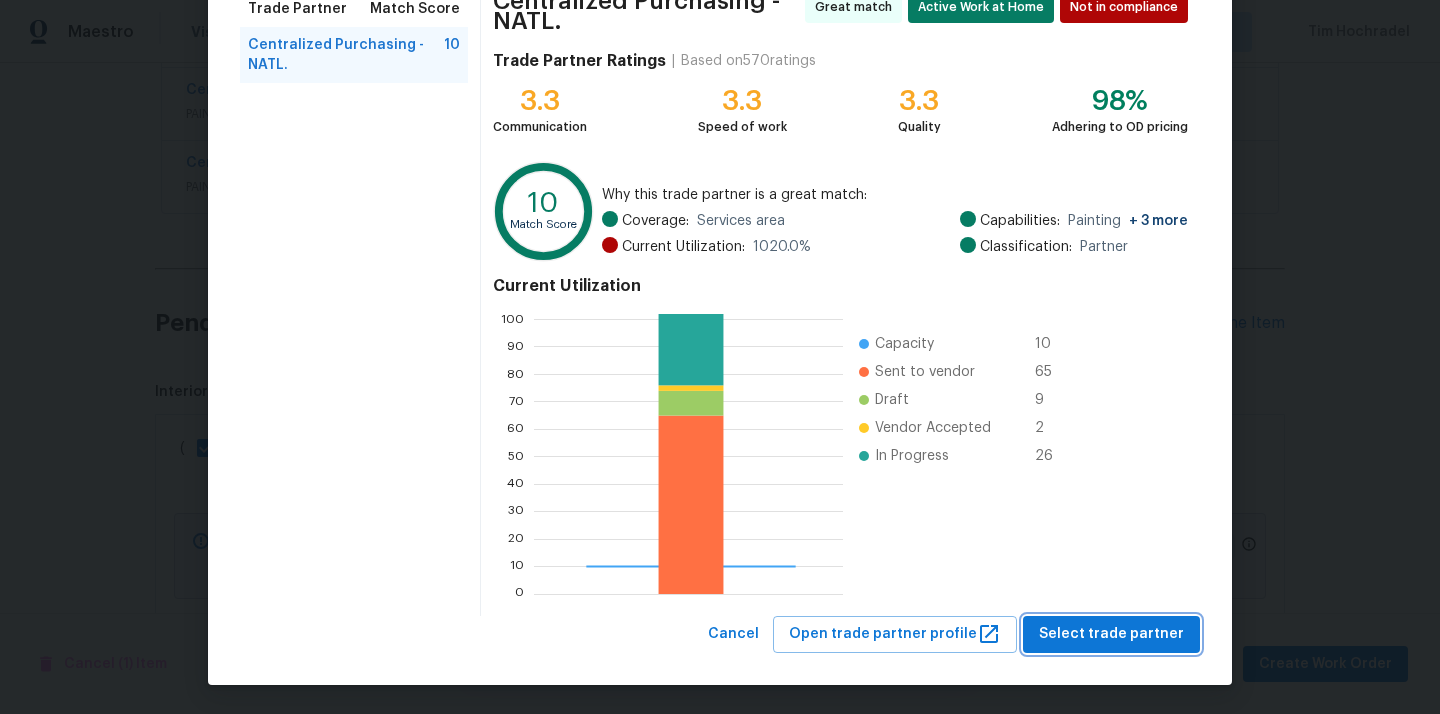 click on "Select trade partner" at bounding box center (1111, 634) 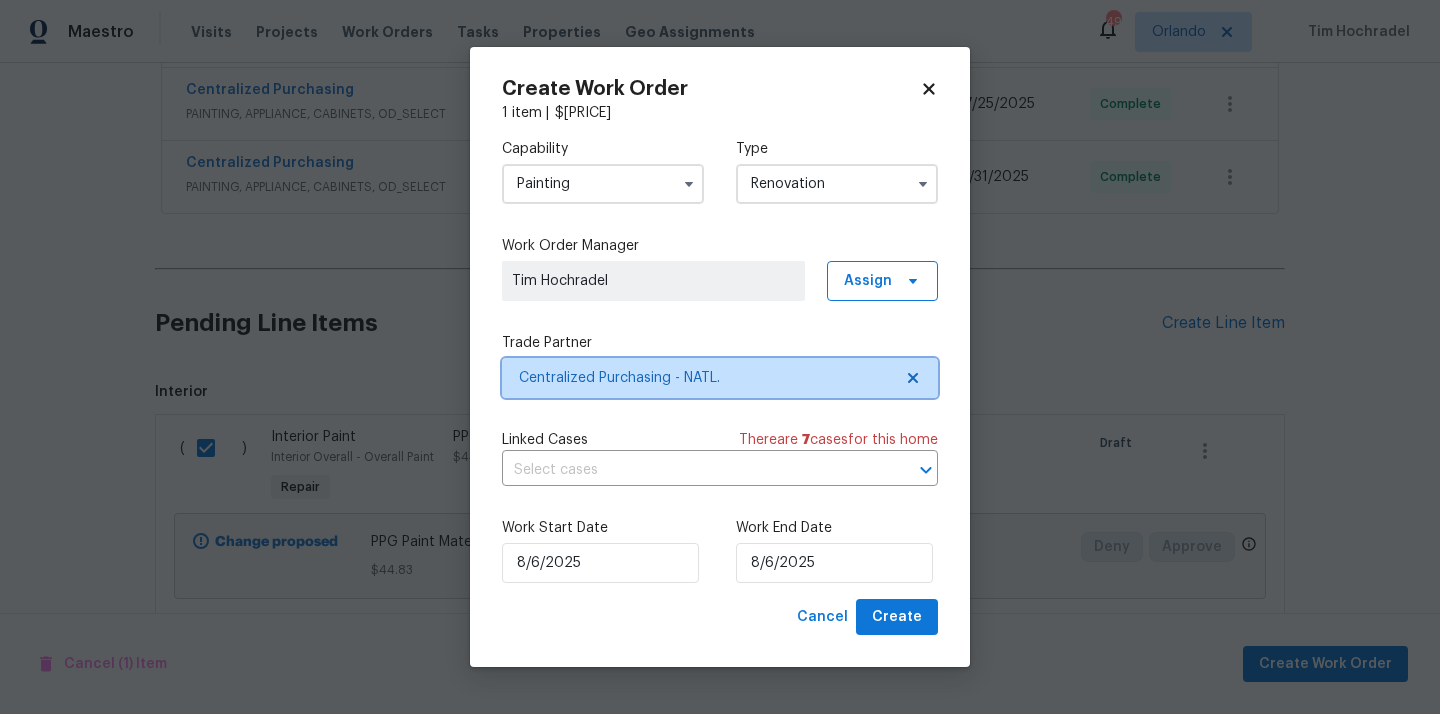 scroll, scrollTop: 0, scrollLeft: 0, axis: both 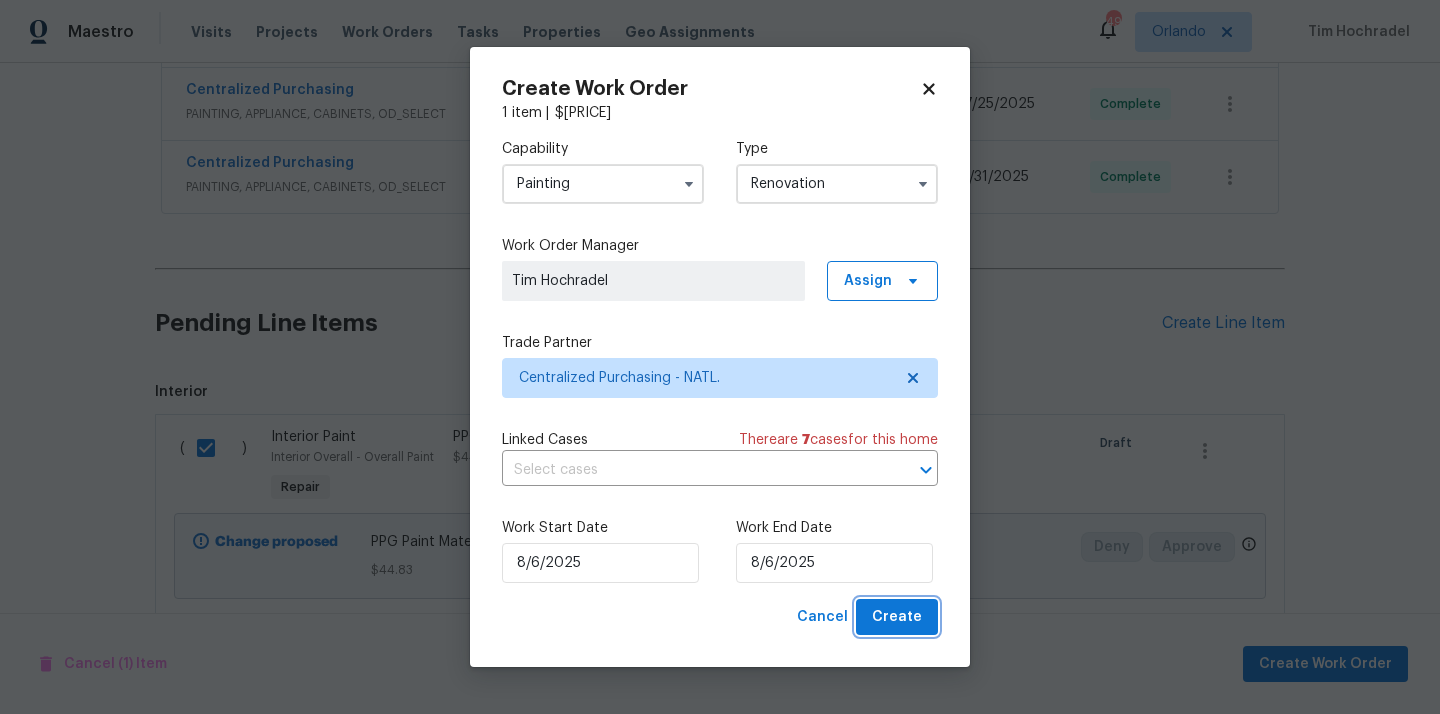 click on "Create" at bounding box center (897, 617) 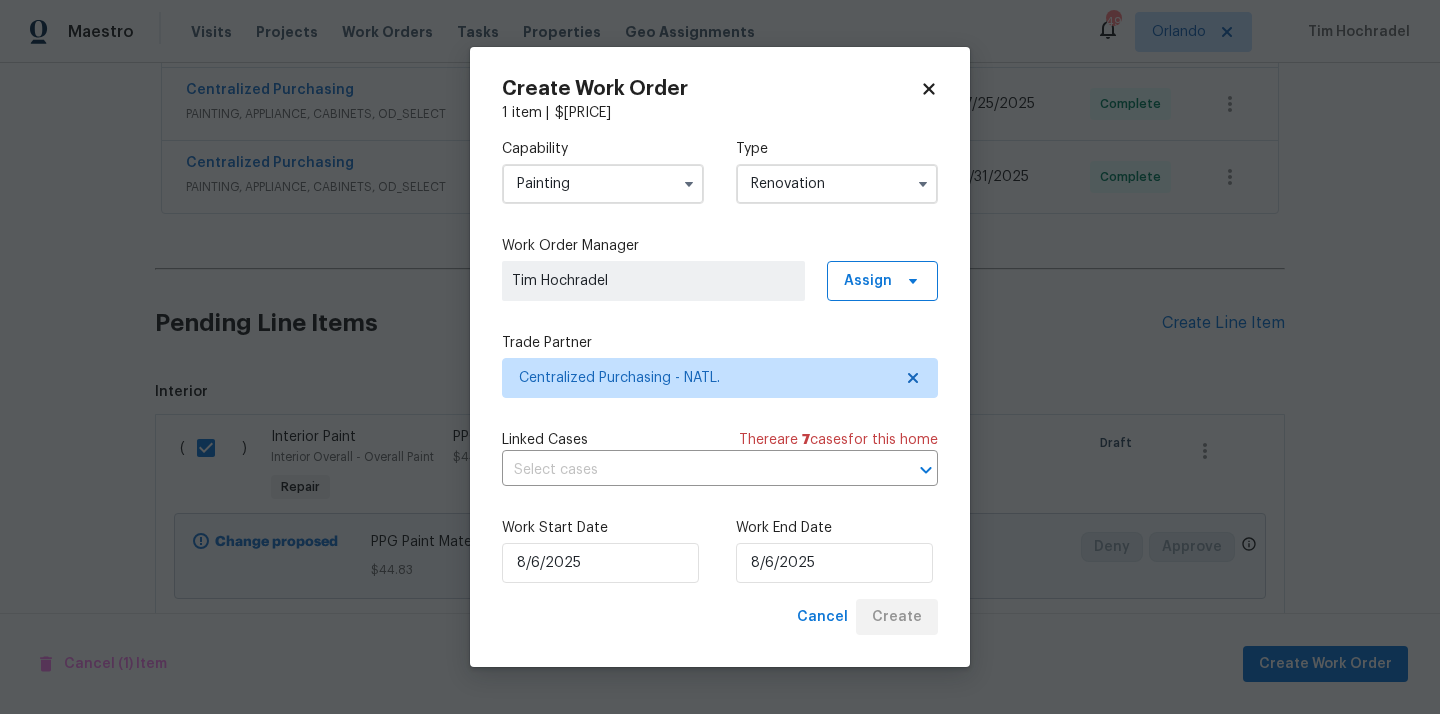 scroll, scrollTop: 483, scrollLeft: 0, axis: vertical 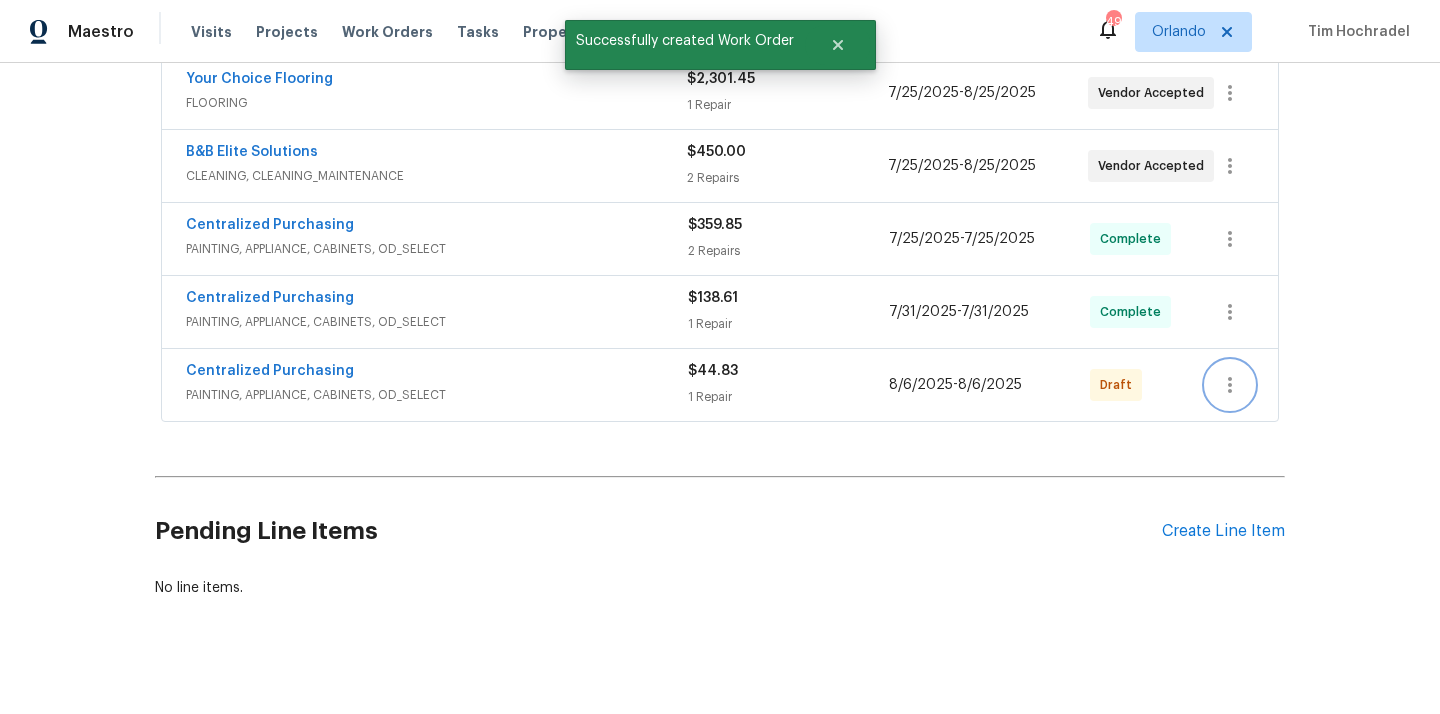 click 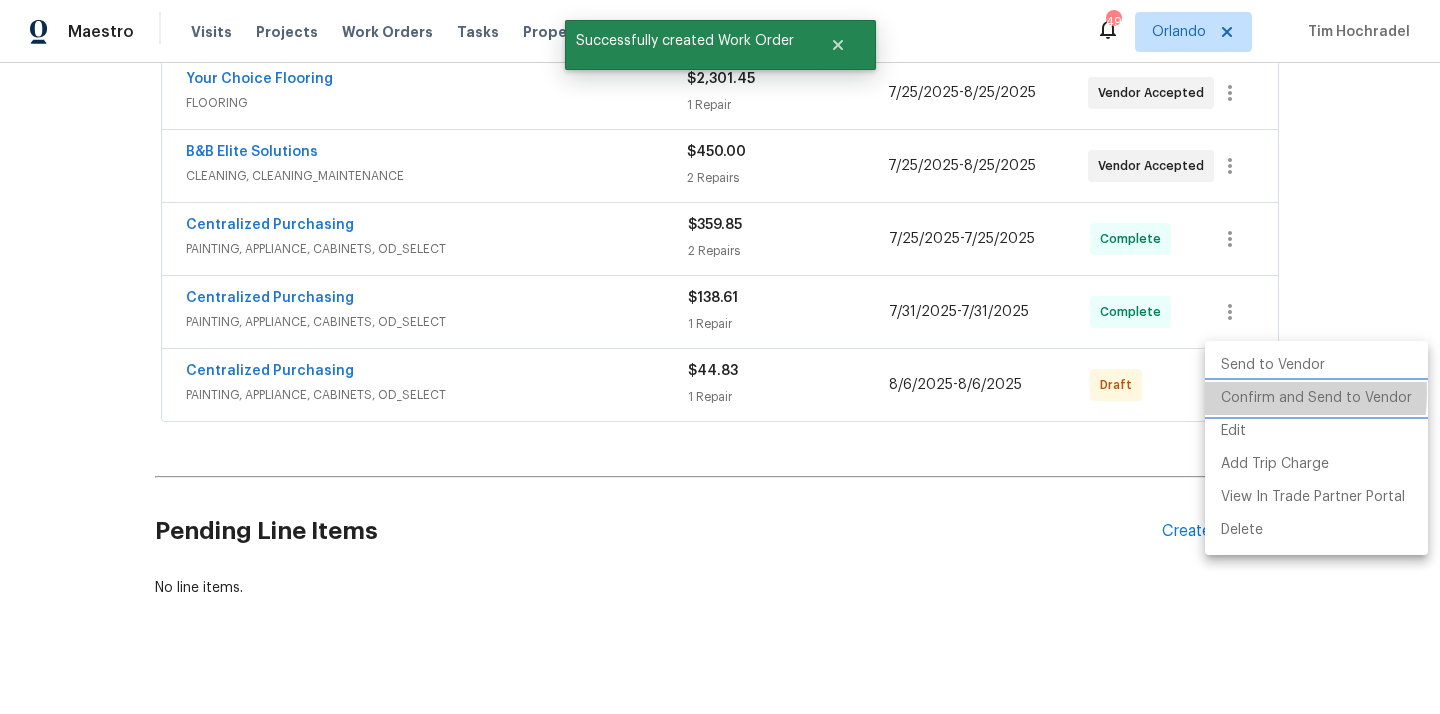 click on "Confirm and Send to Vendor" at bounding box center (1316, 398) 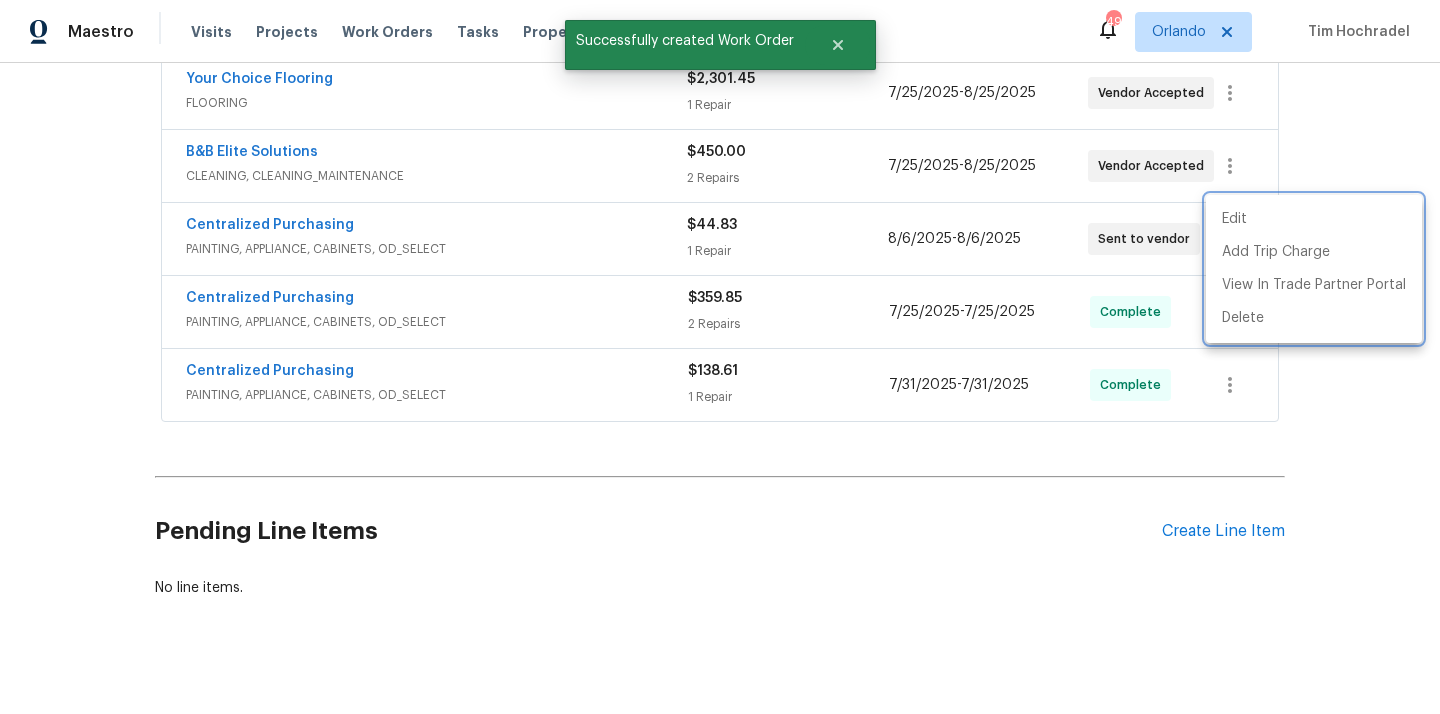 click at bounding box center (720, 357) 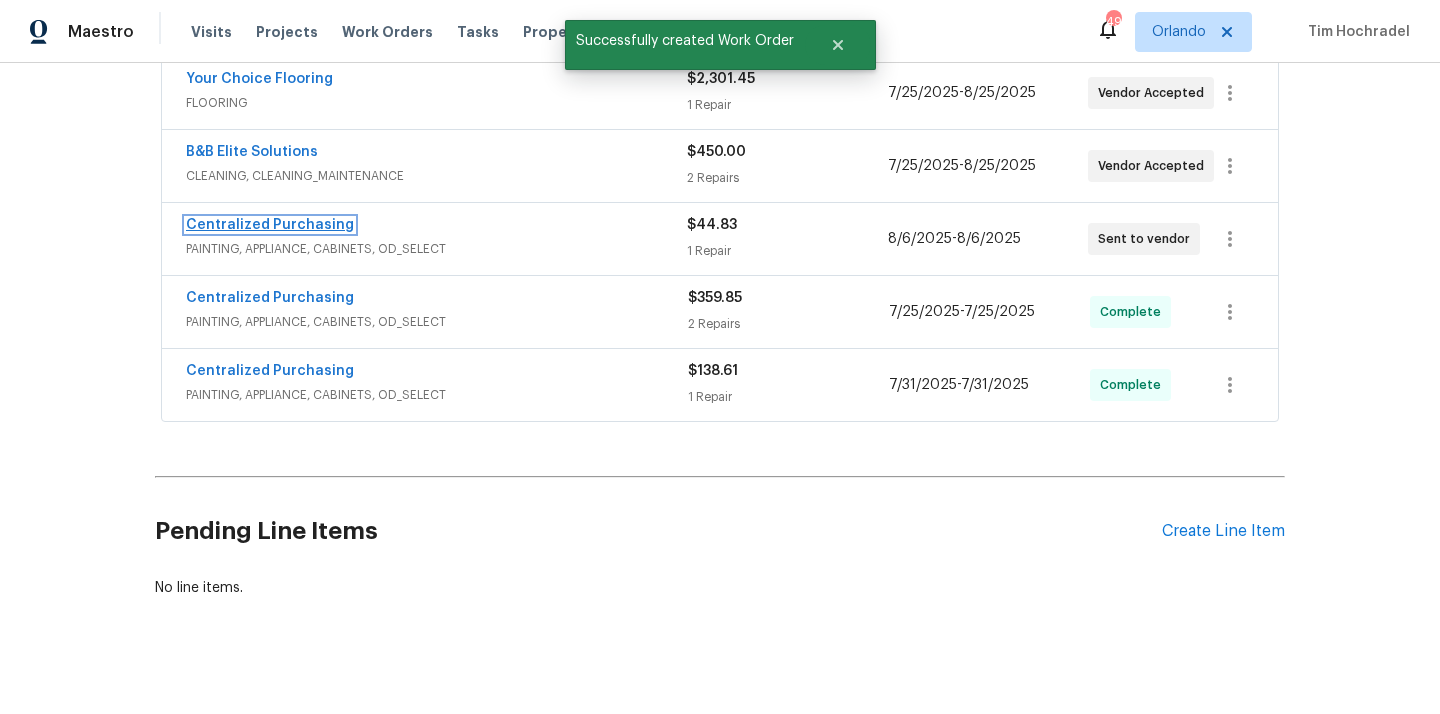 click on "Centralized Purchasing" at bounding box center (270, 225) 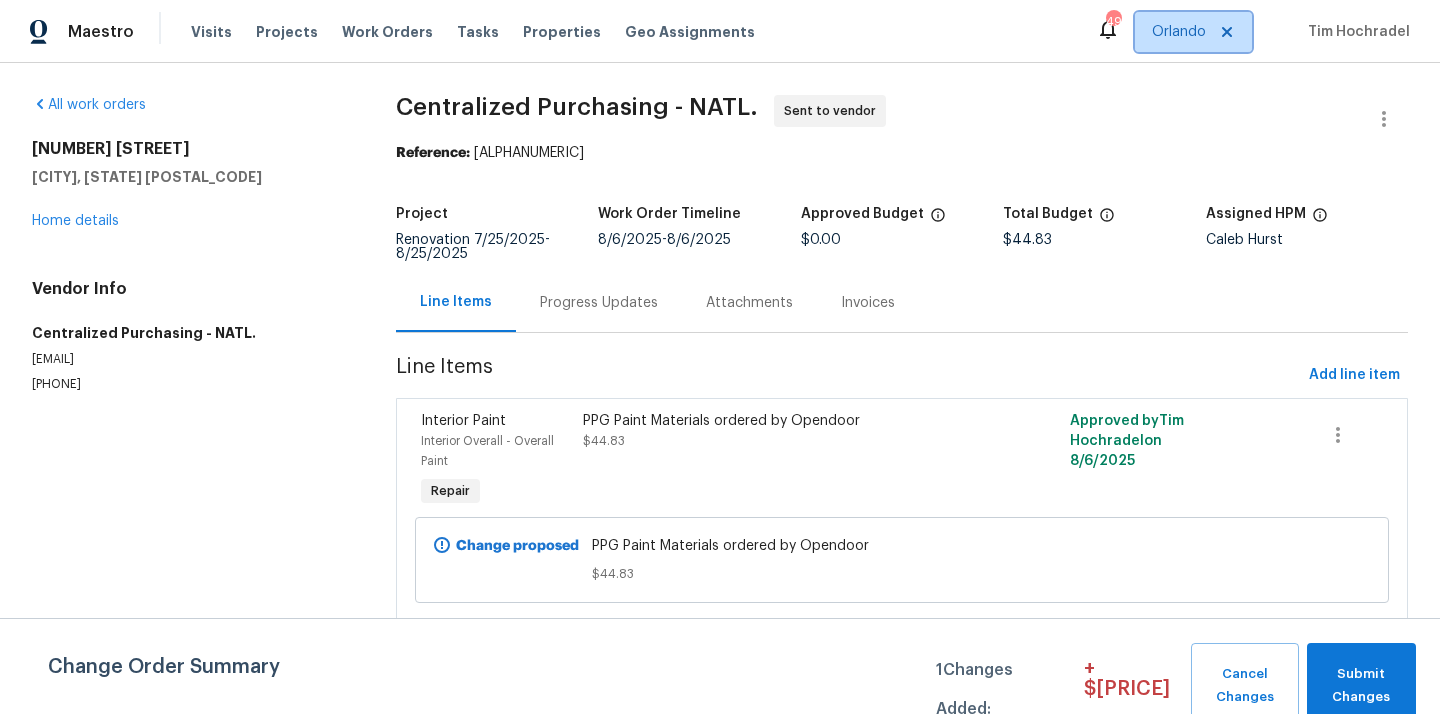 click on "Orlando" at bounding box center (1193, 32) 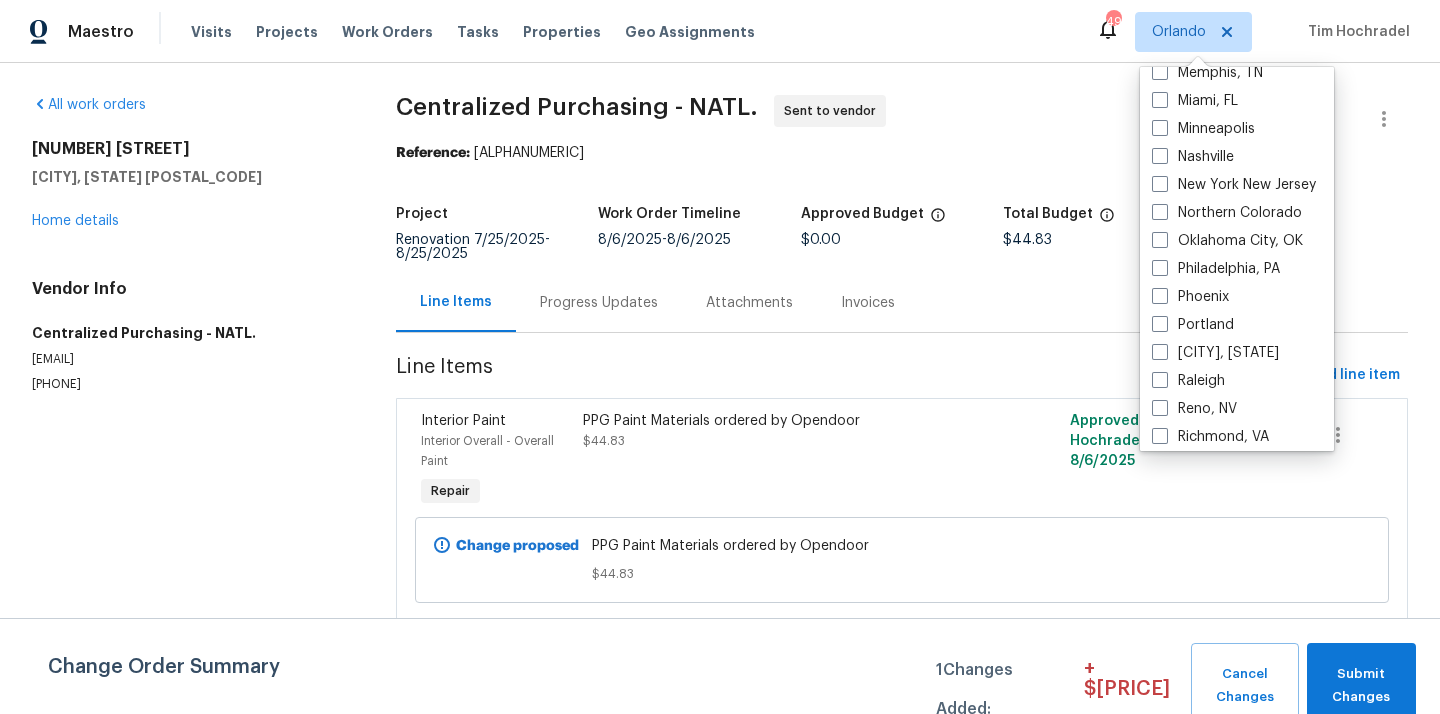 scroll, scrollTop: 1340, scrollLeft: 0, axis: vertical 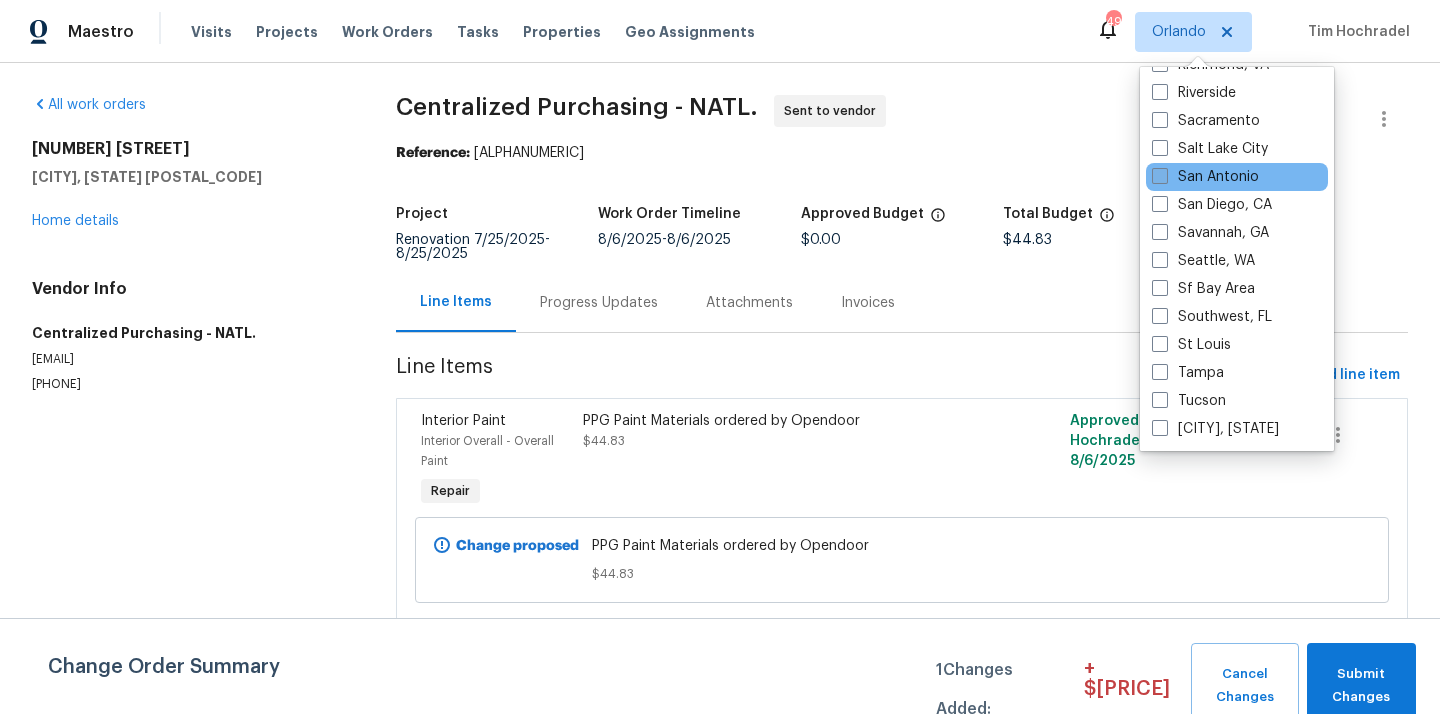click on "San Antonio" at bounding box center (1205, 177) 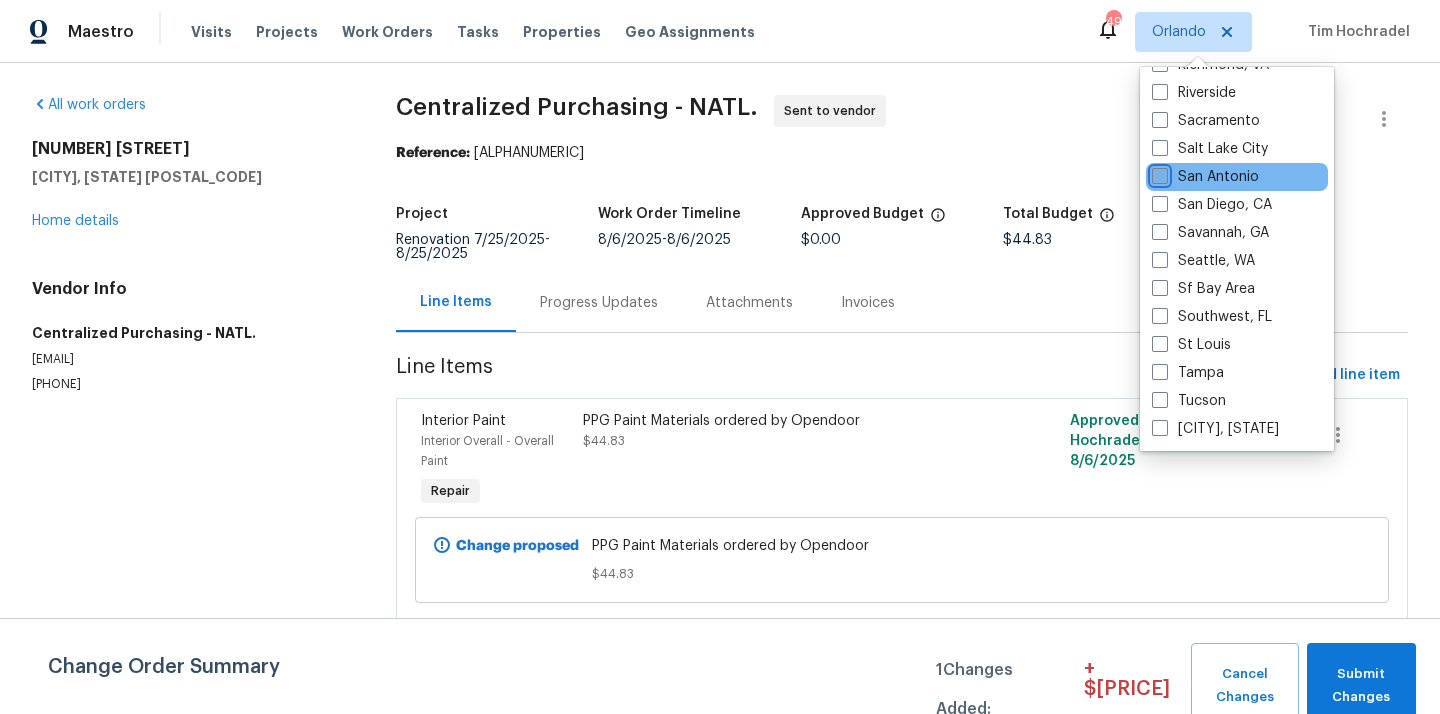 click on "San Antonio" at bounding box center (1158, 173) 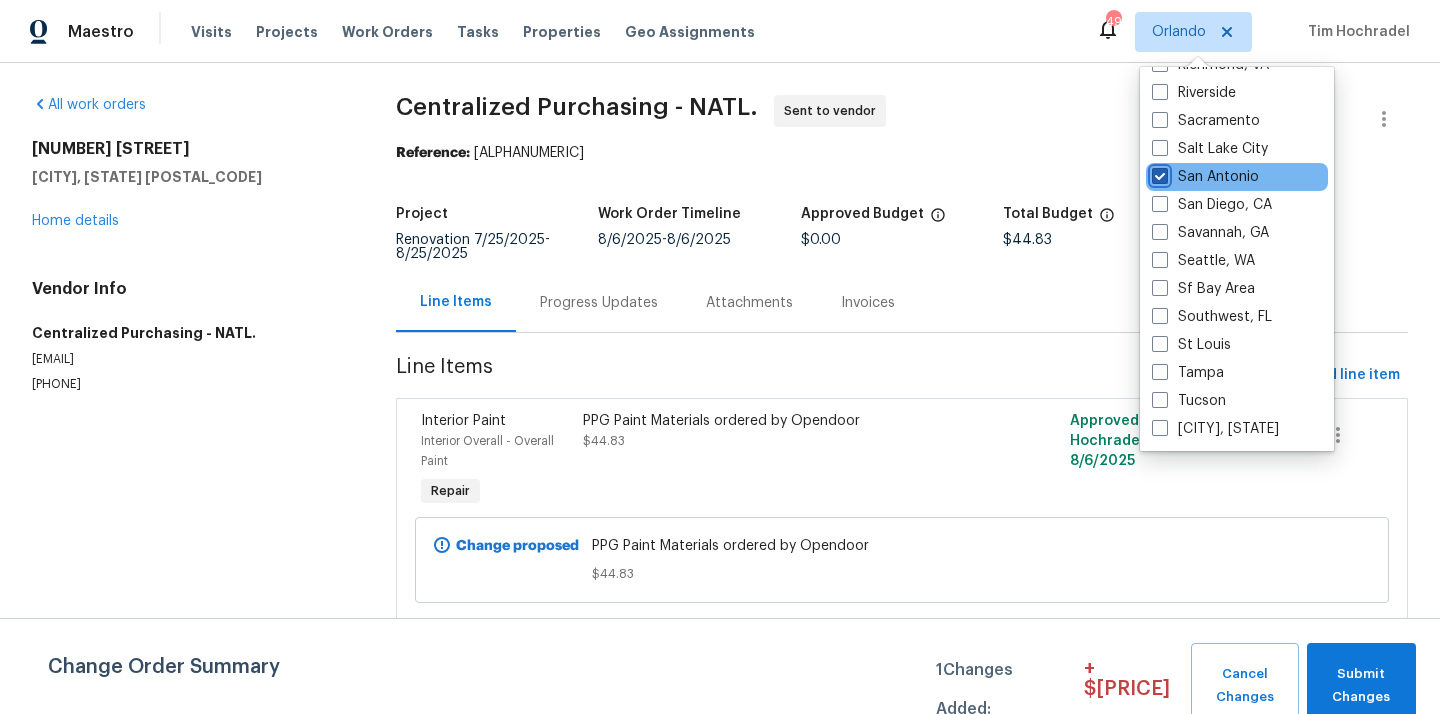 checkbox on "true" 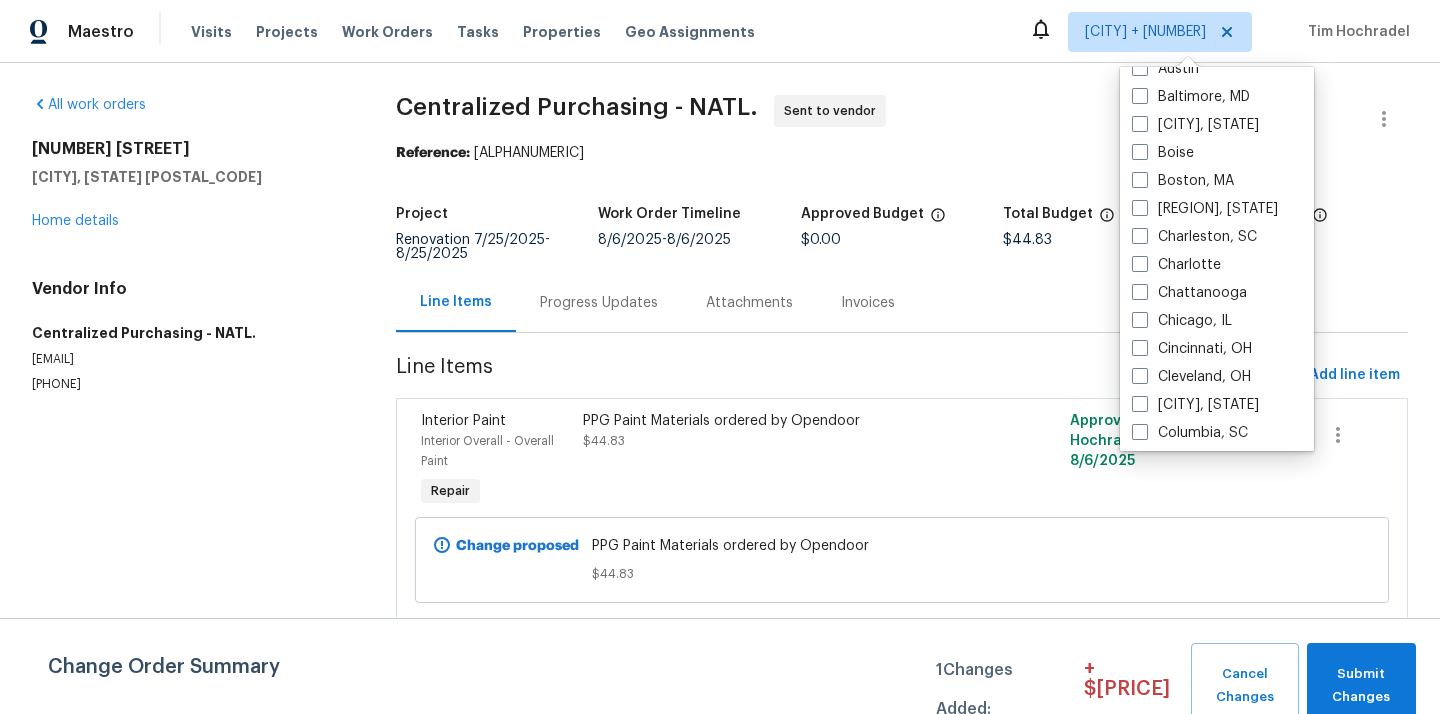scroll, scrollTop: 0, scrollLeft: 0, axis: both 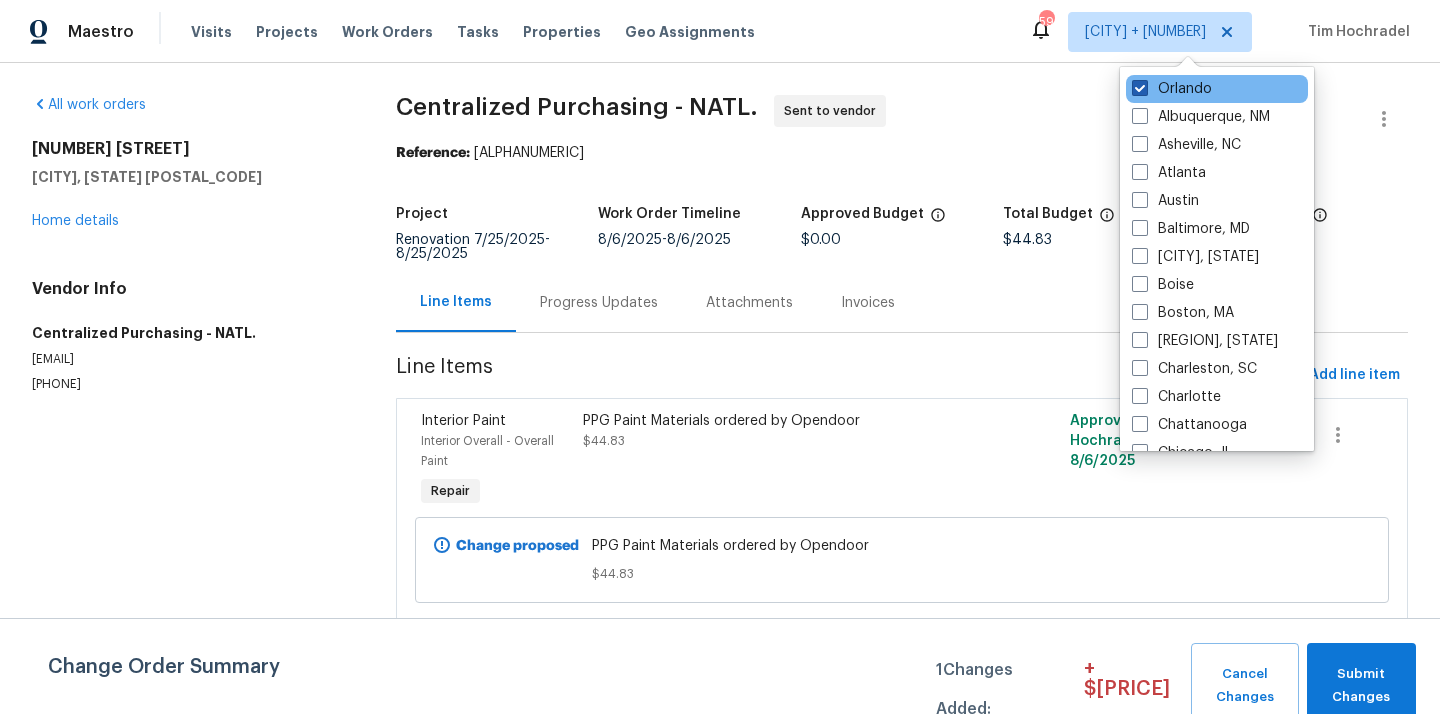 click on "Orlando" at bounding box center [1172, 89] 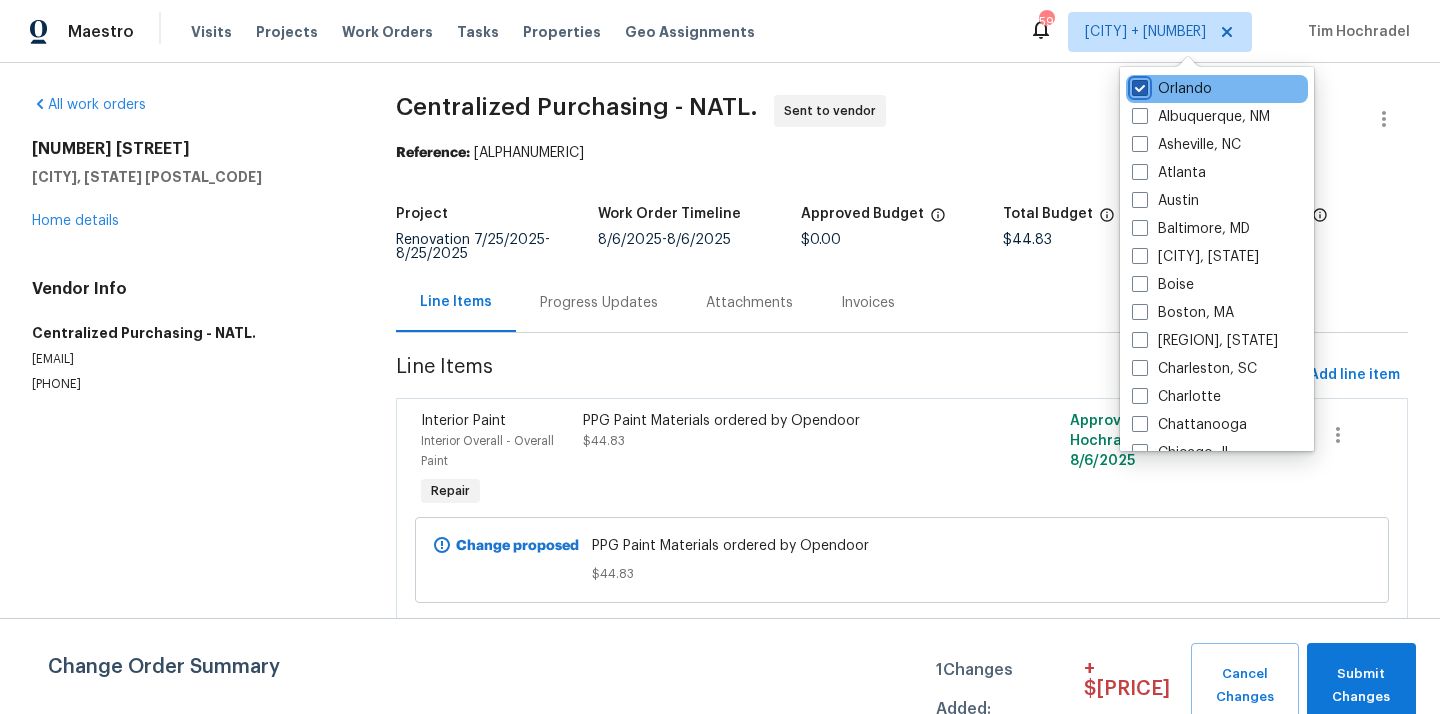 click on "Orlando" at bounding box center (1138, 85) 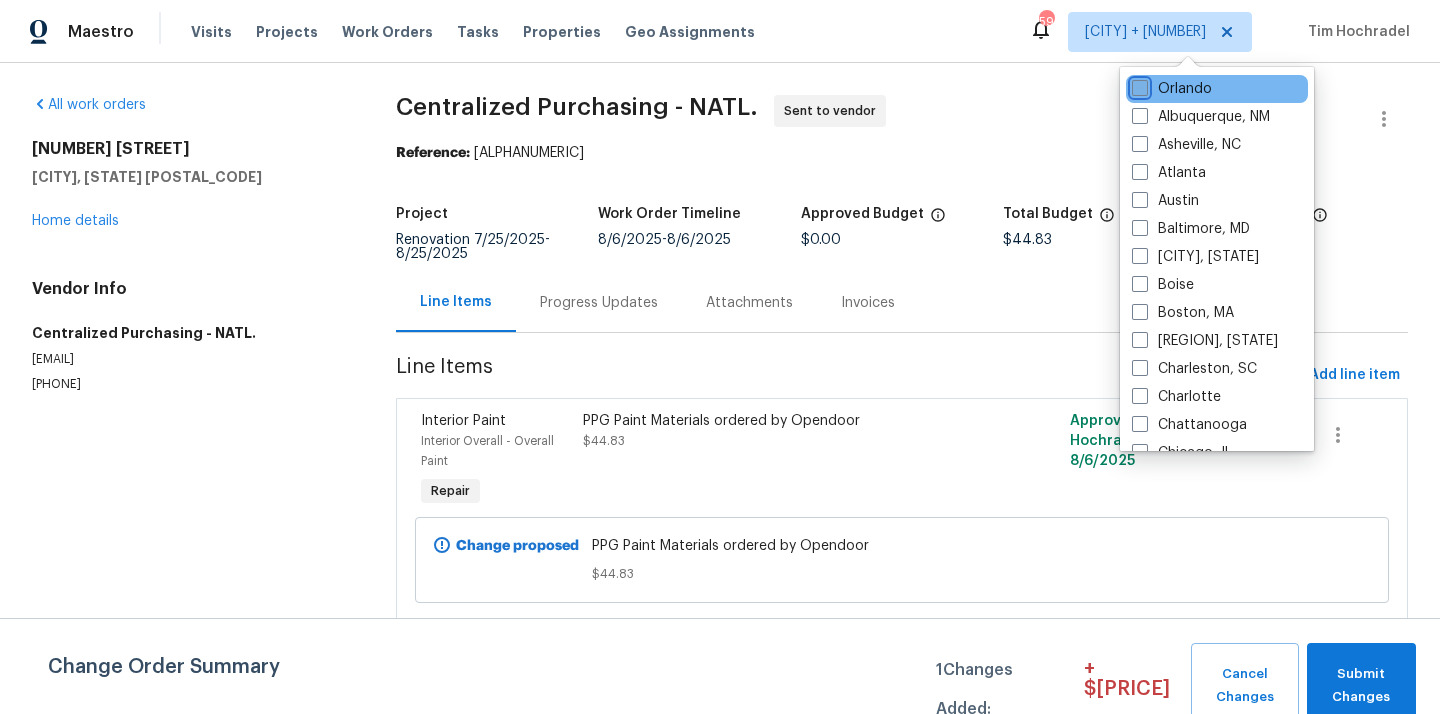 checkbox on "false" 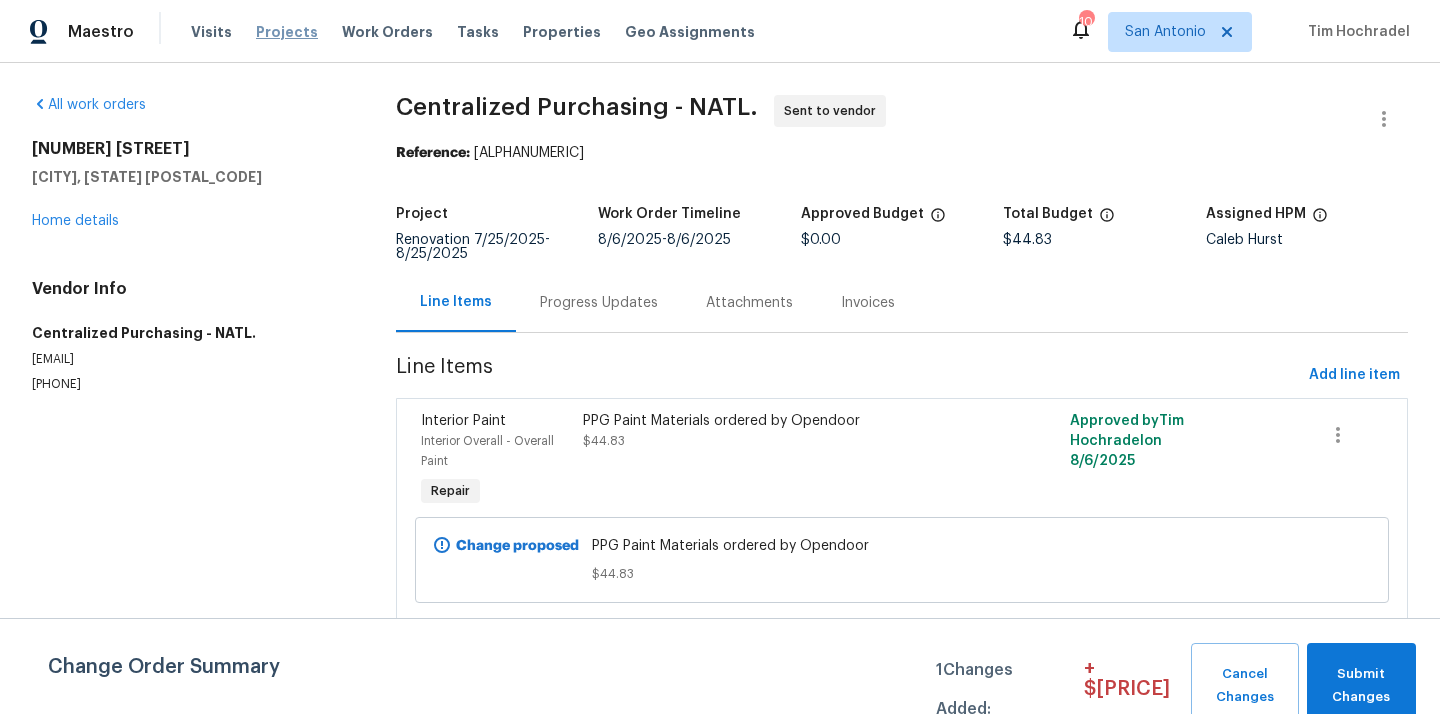 click on "Projects" at bounding box center [287, 32] 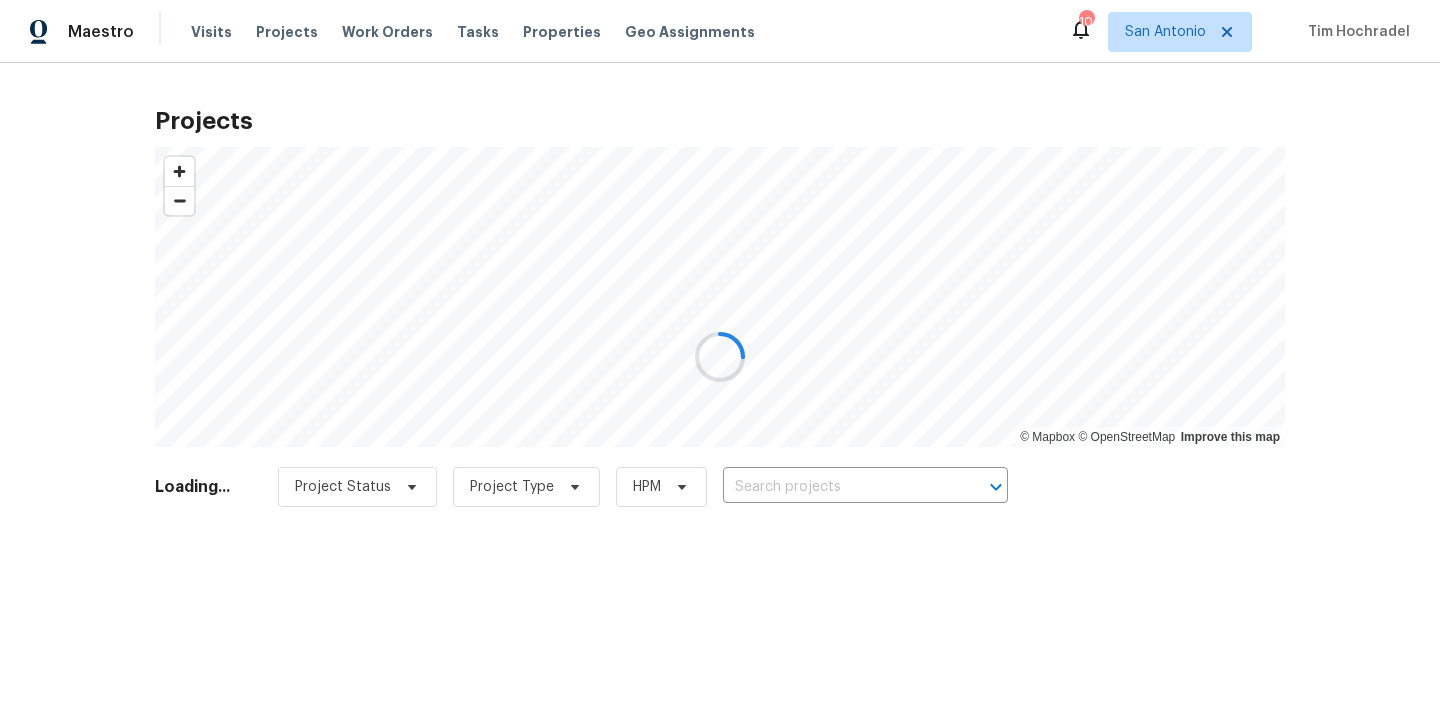 click at bounding box center (720, 357) 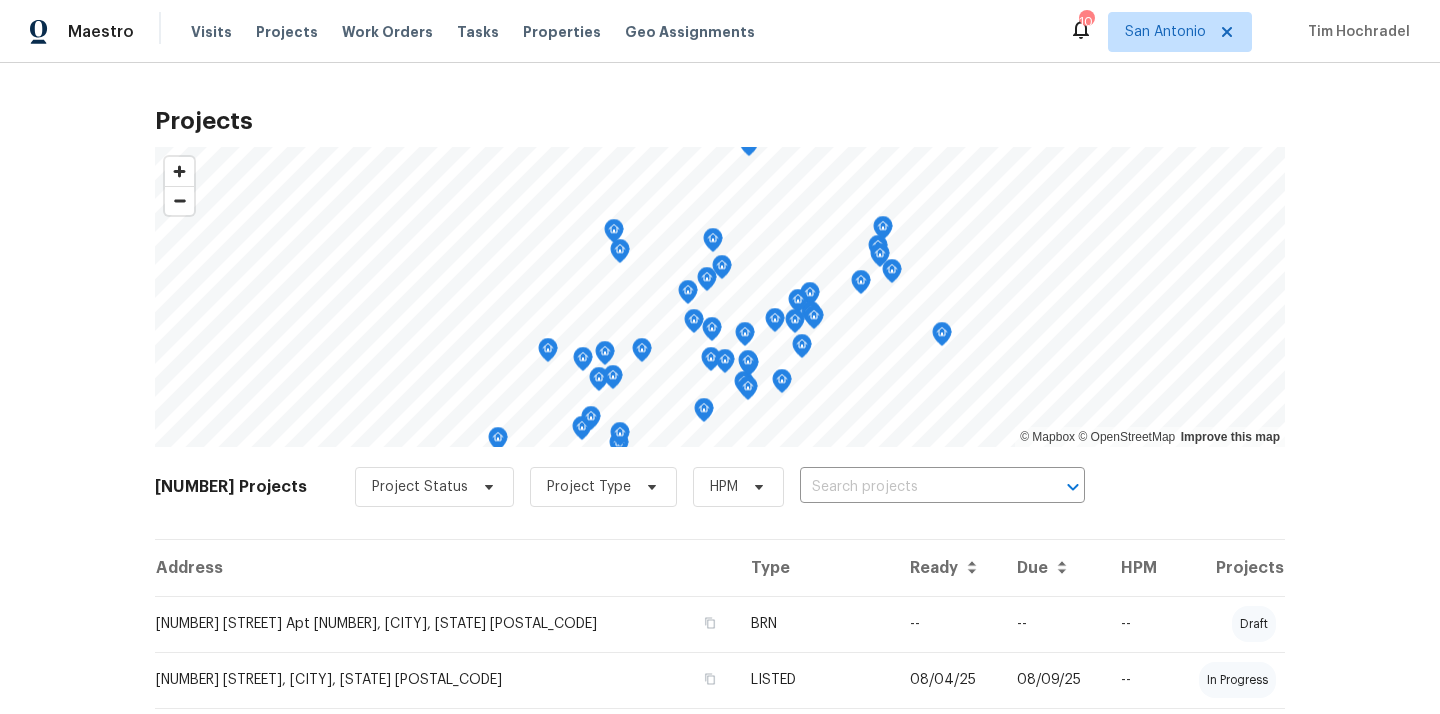 click at bounding box center [914, 487] 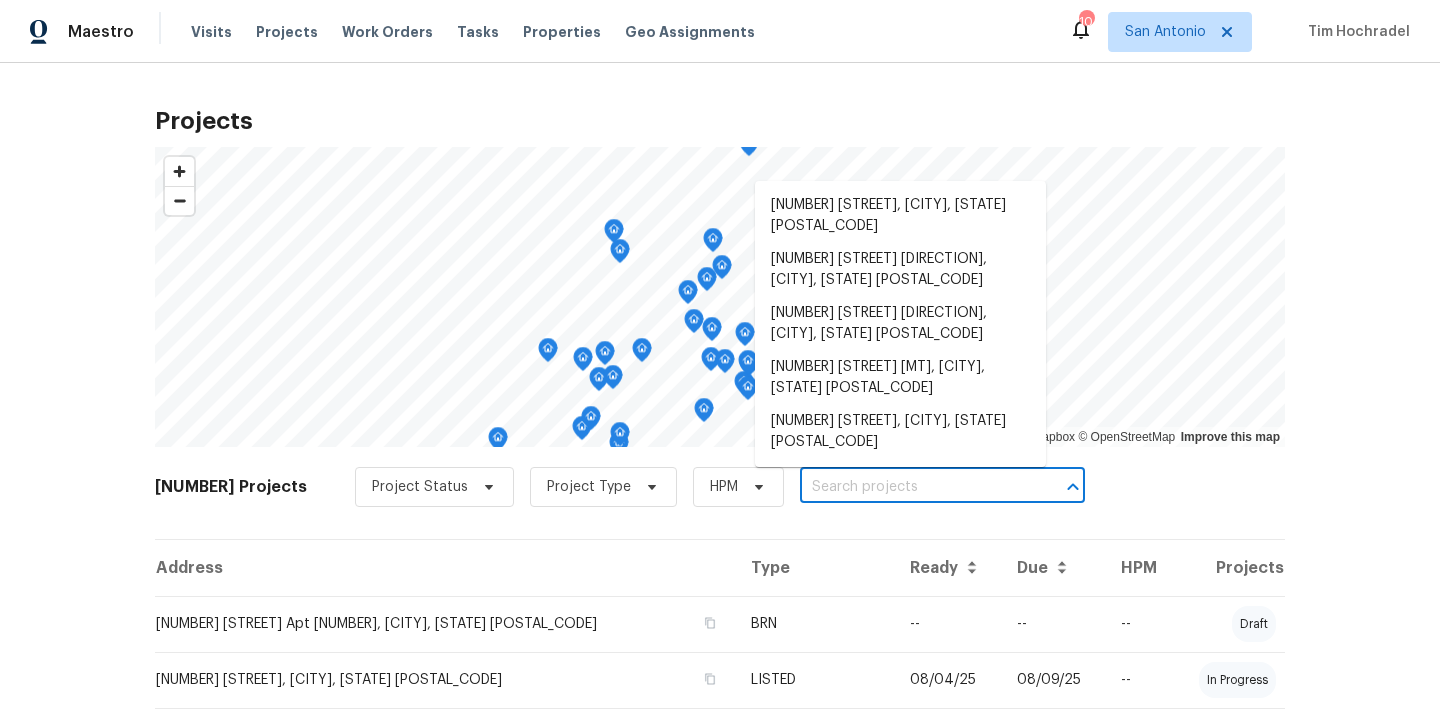 paste on "[NUMBER] [STREET]" 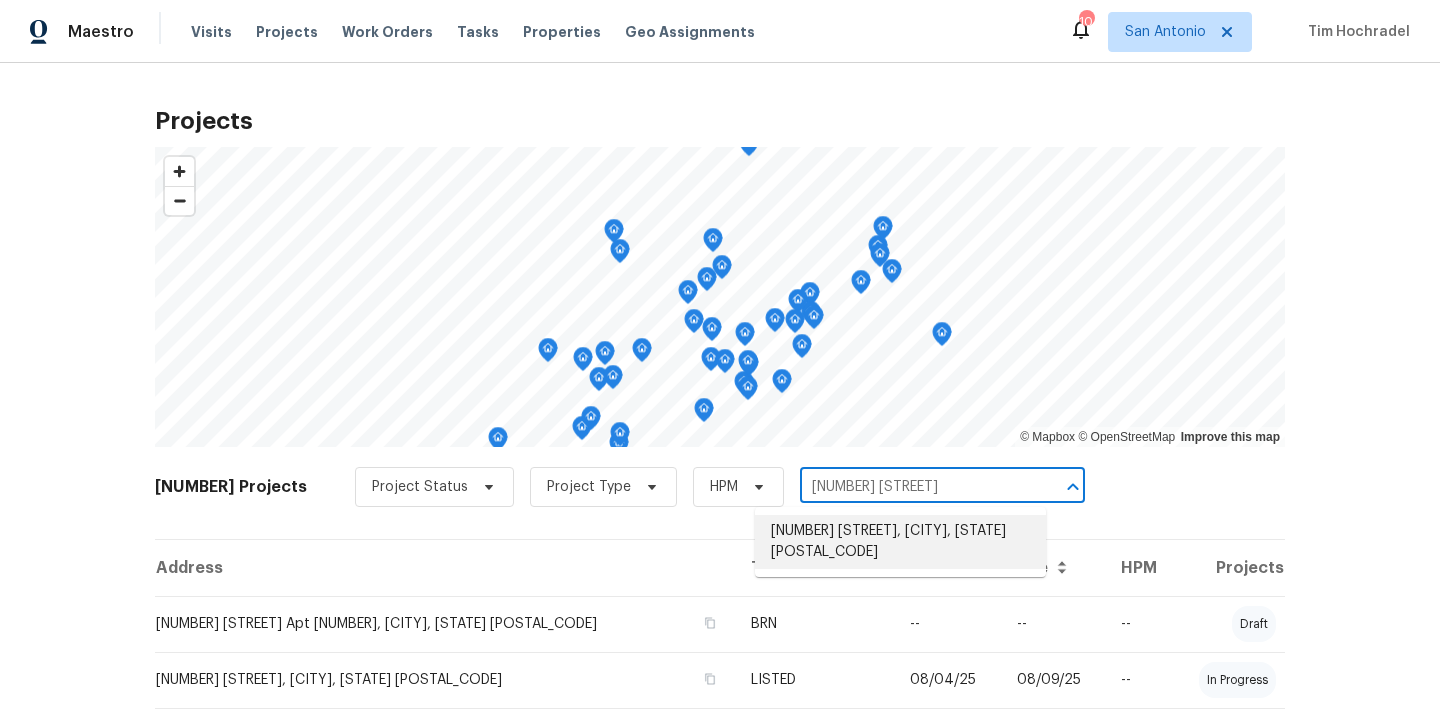 click on "[NUMBER] [STREET], [CITY], [STATE] [POSTAL_CODE]" at bounding box center [900, 542] 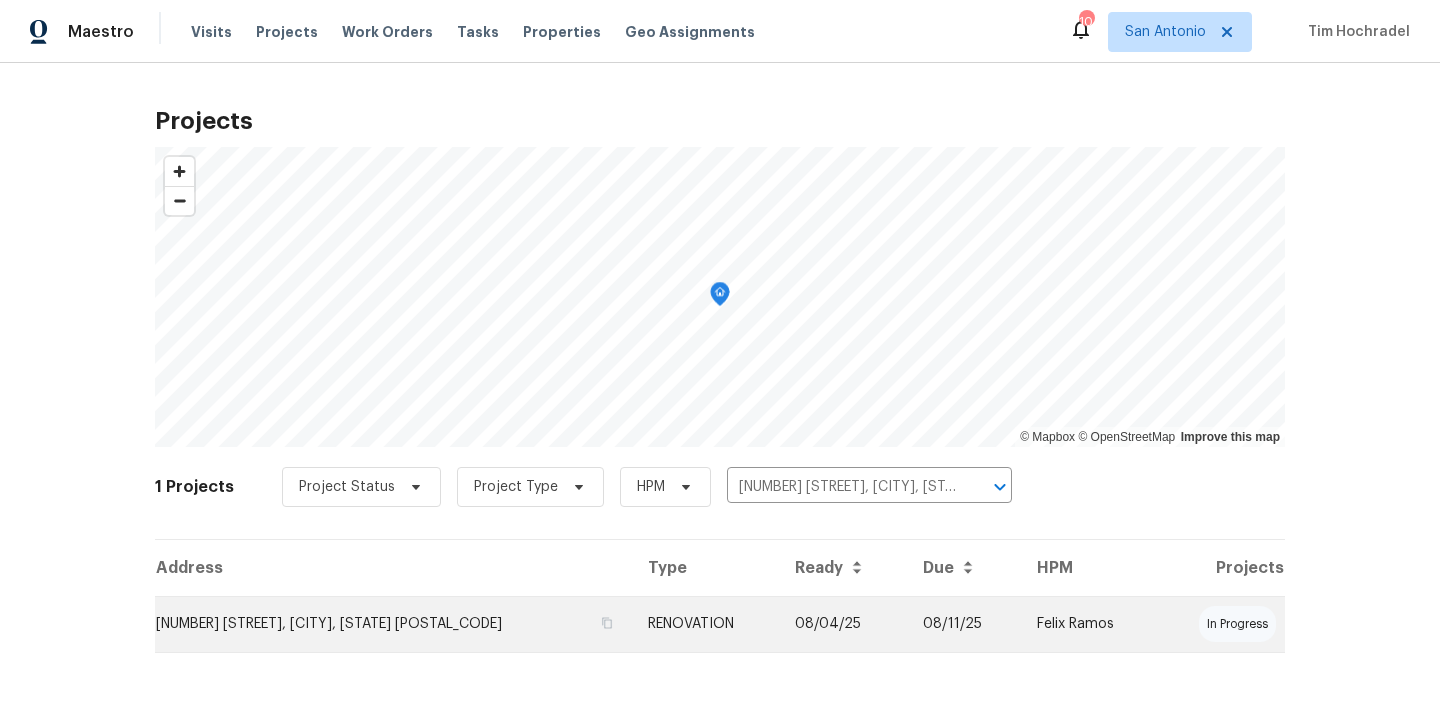 click on "[NUMBER] [STREET], [CITY], [STATE] [POSTAL_CODE]" at bounding box center [393, 624] 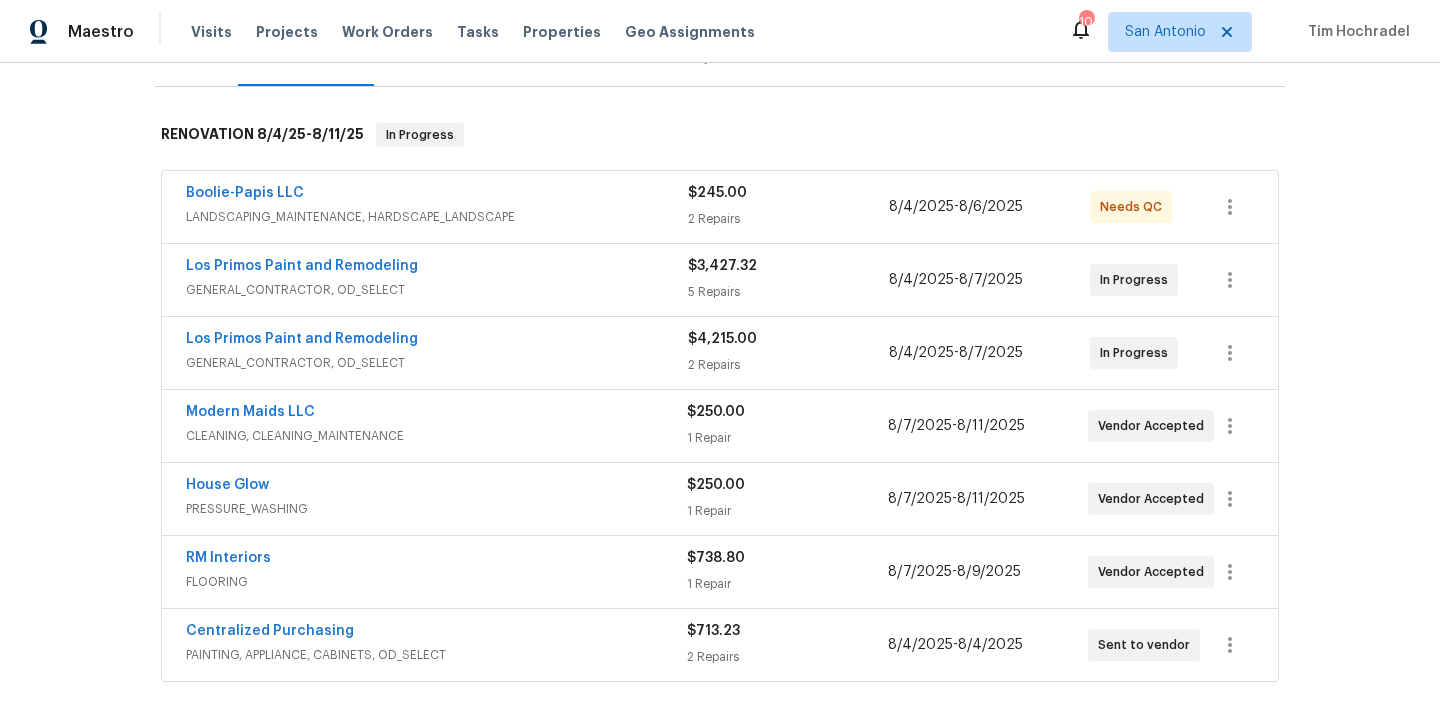 scroll, scrollTop: 360, scrollLeft: 0, axis: vertical 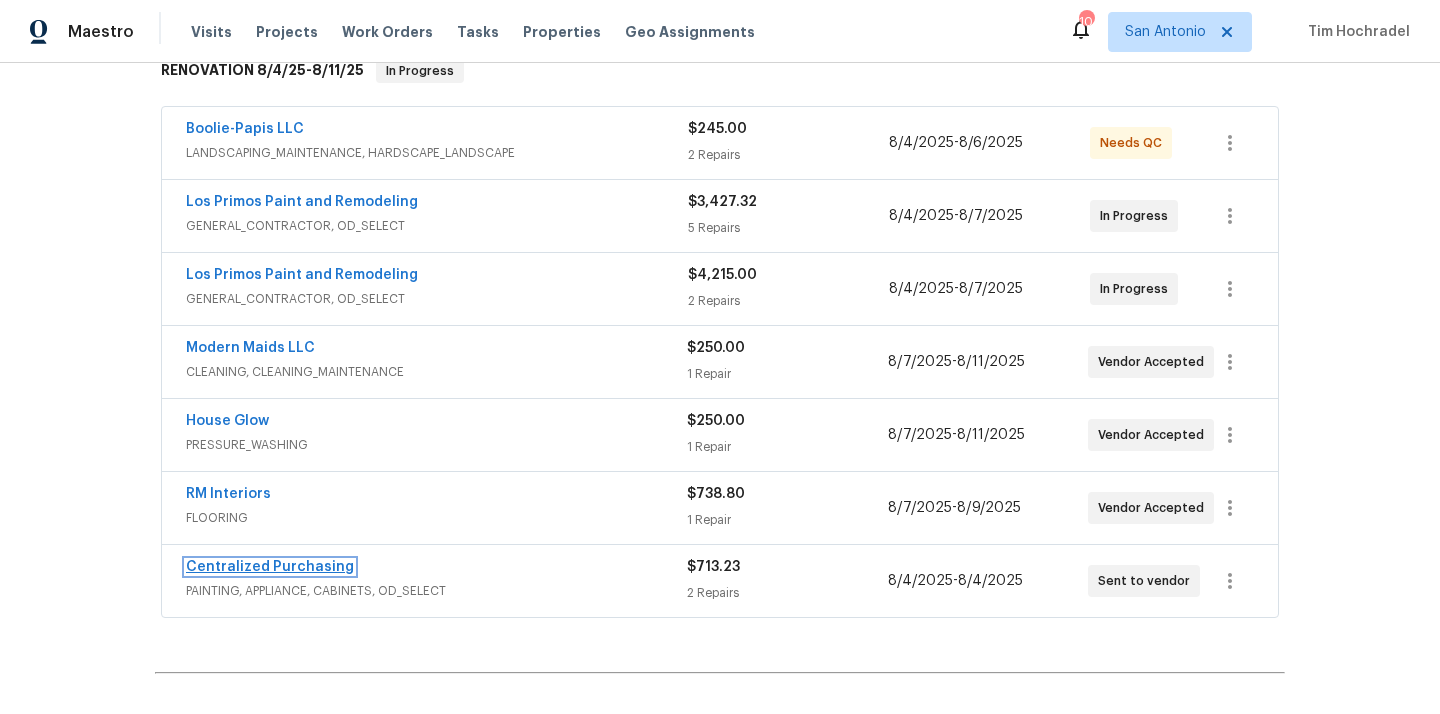 click on "Centralized Purchasing" at bounding box center (270, 567) 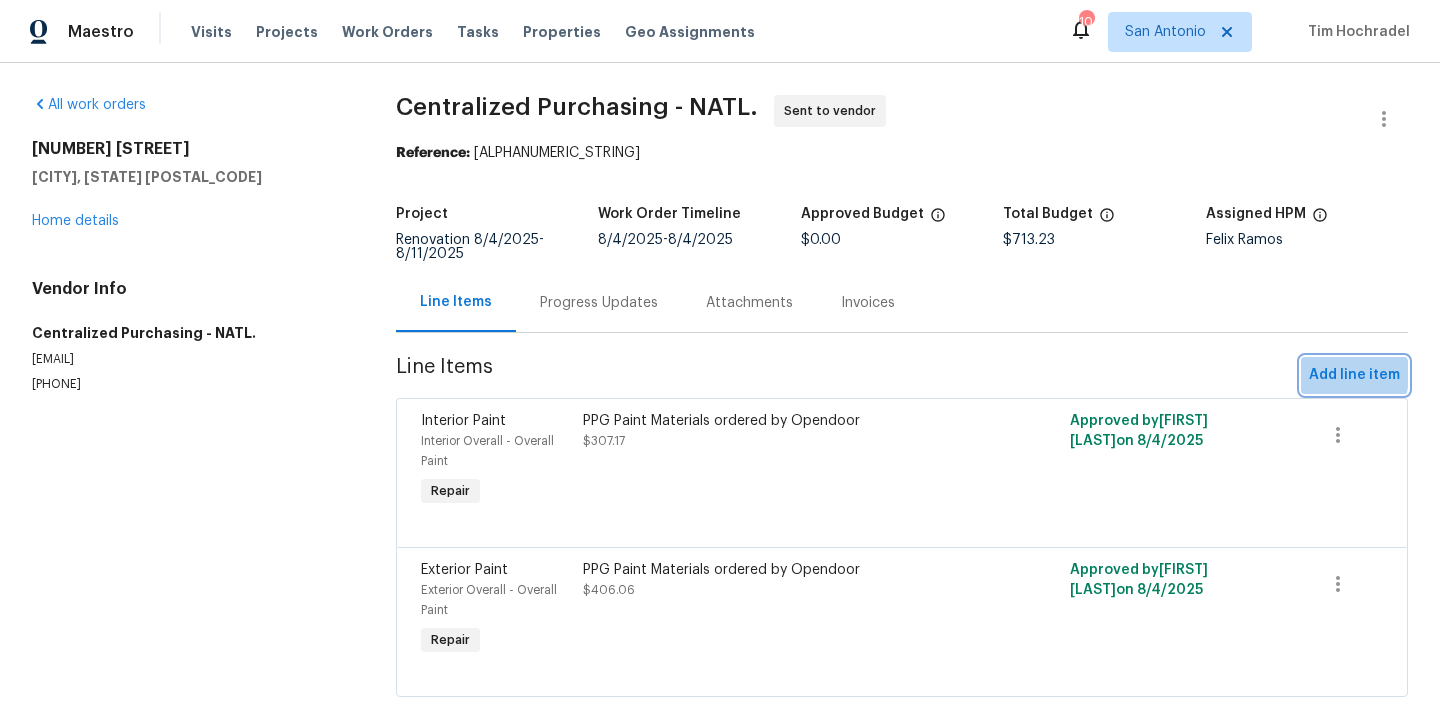click on "Add line item" at bounding box center (1354, 375) 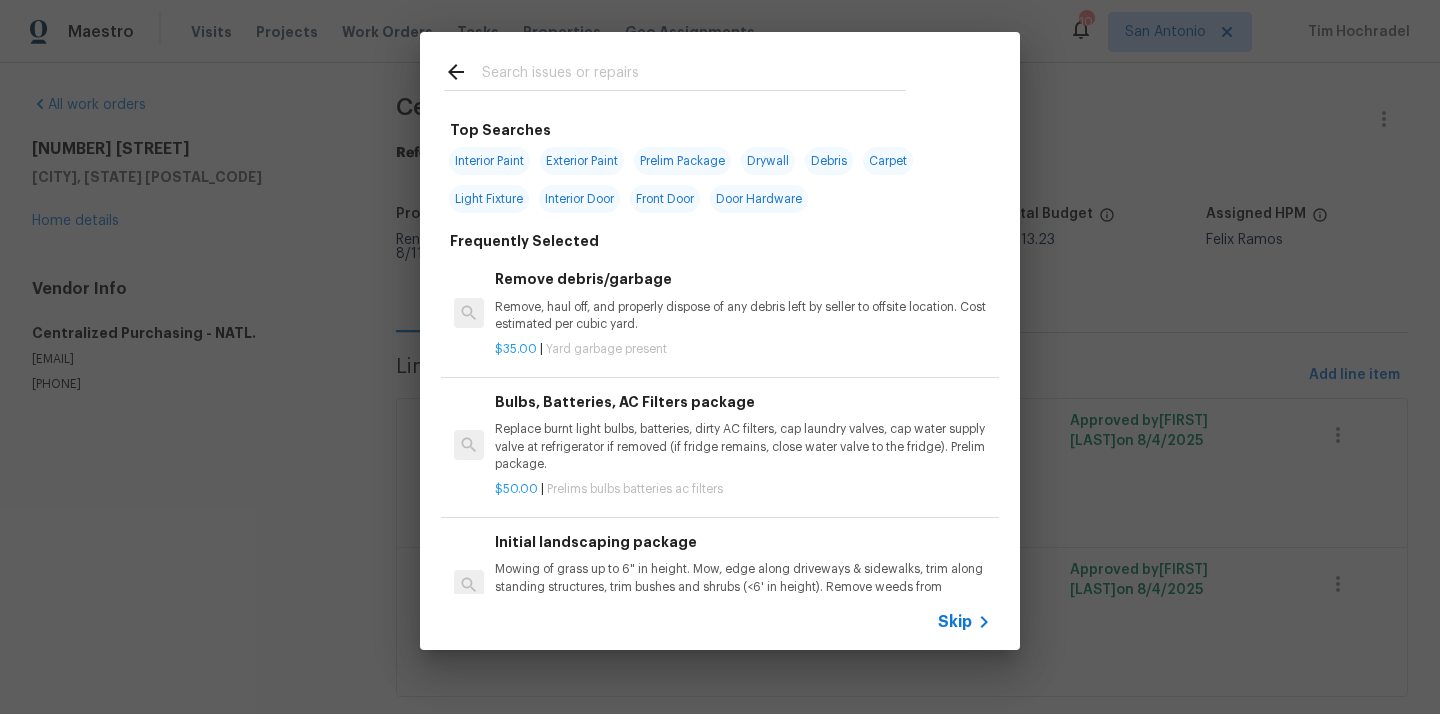 click at bounding box center (694, 75) 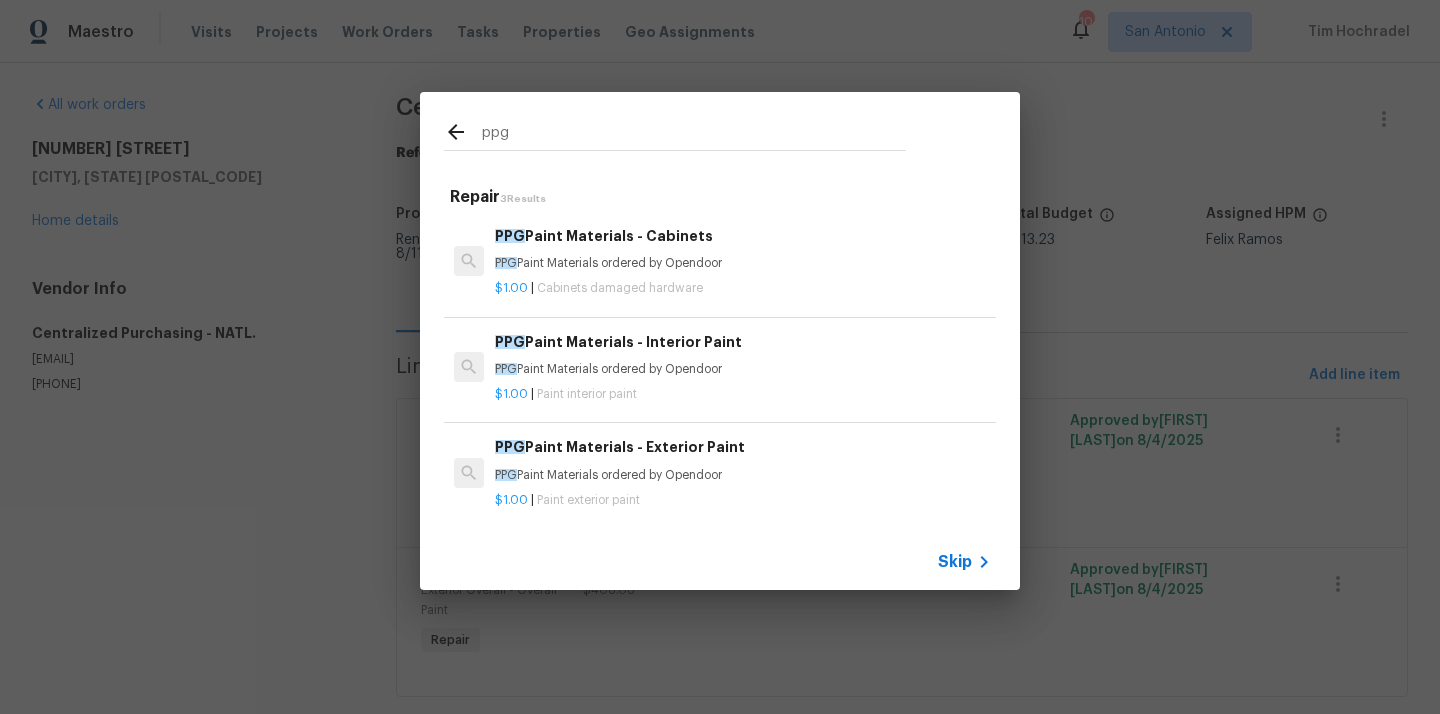 type on "ppg" 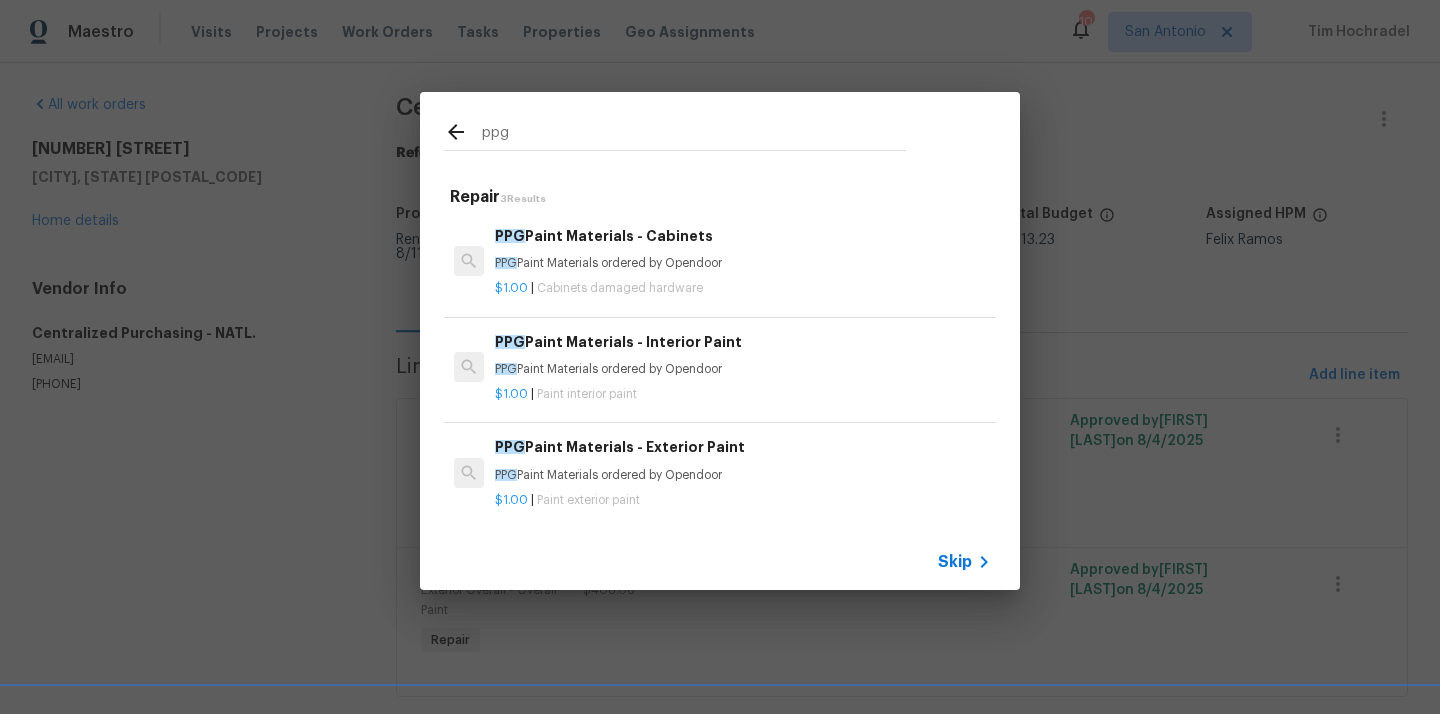 click on "PPG  Paint Materials - Exterior Paint" at bounding box center [743, 447] 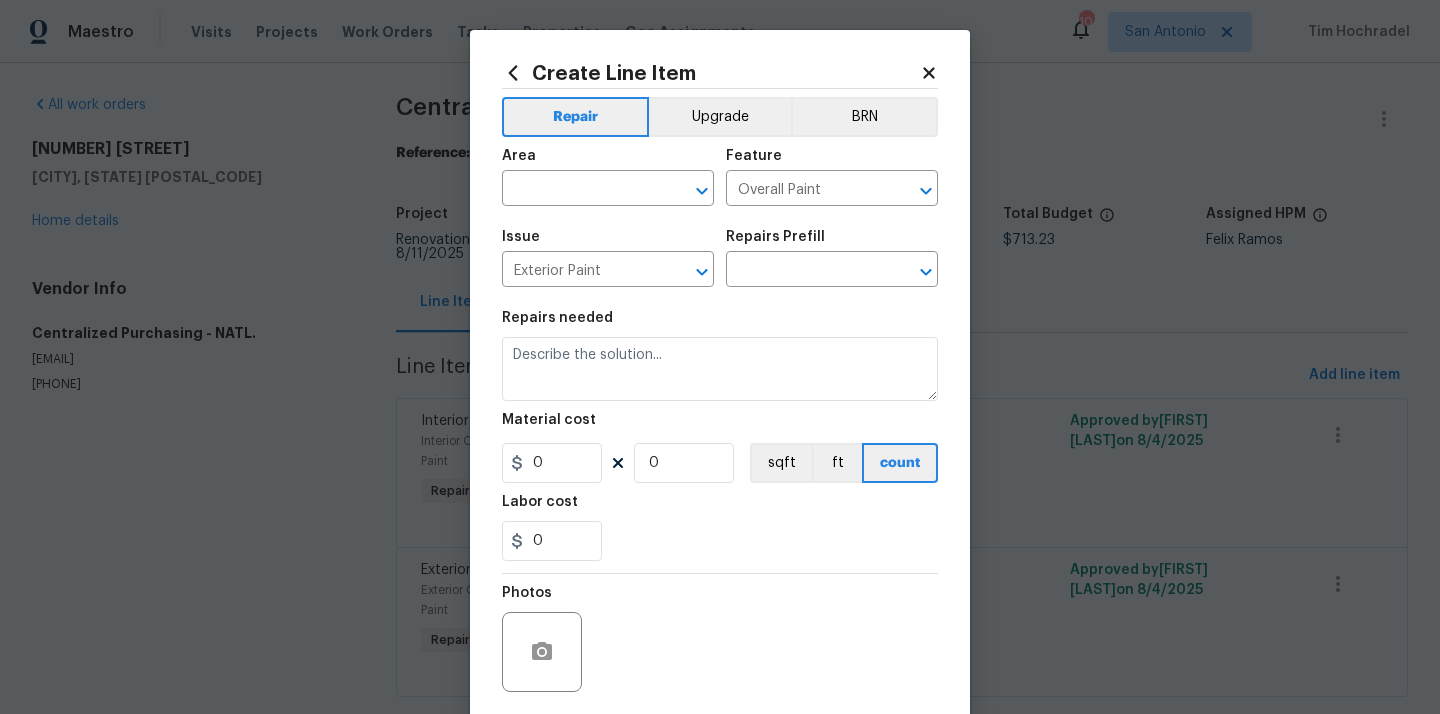 type on "PPG Paint Materials - Exterior Paint $1.00" 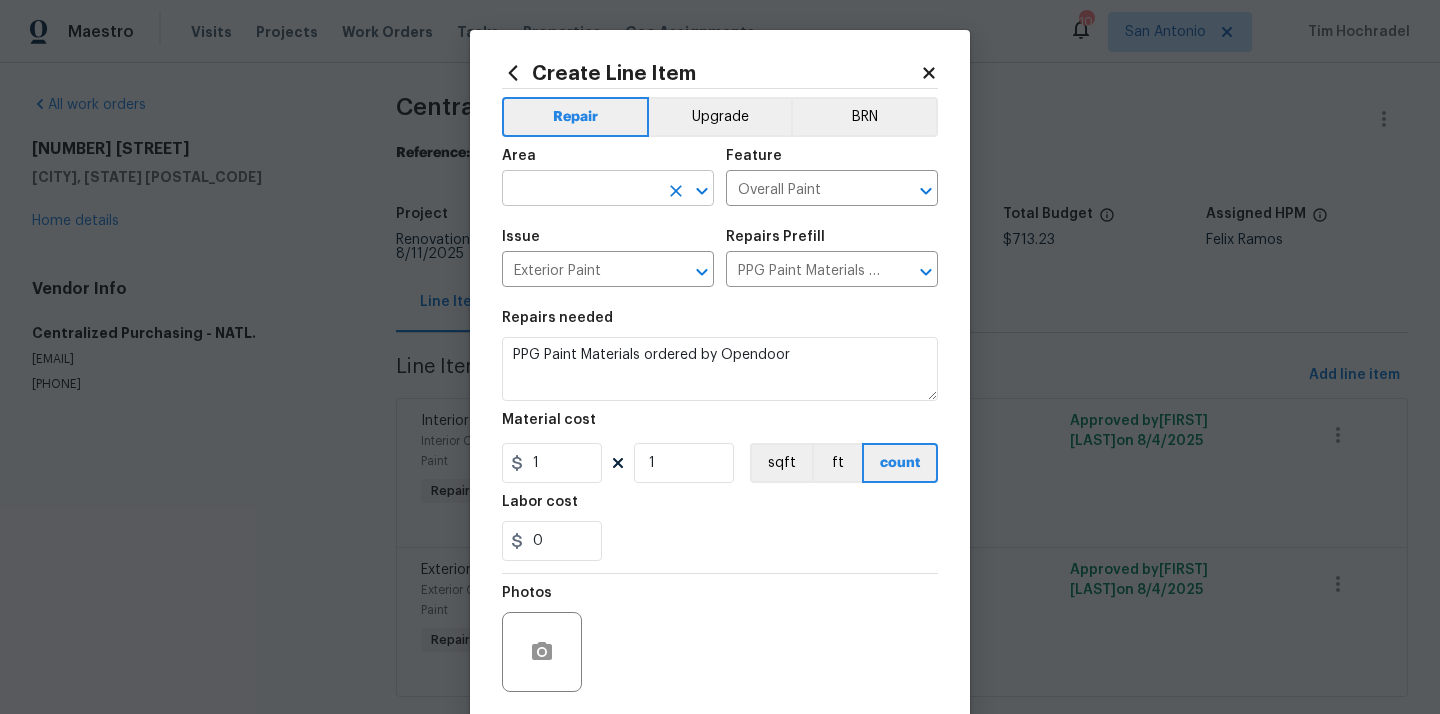 click at bounding box center (580, 190) 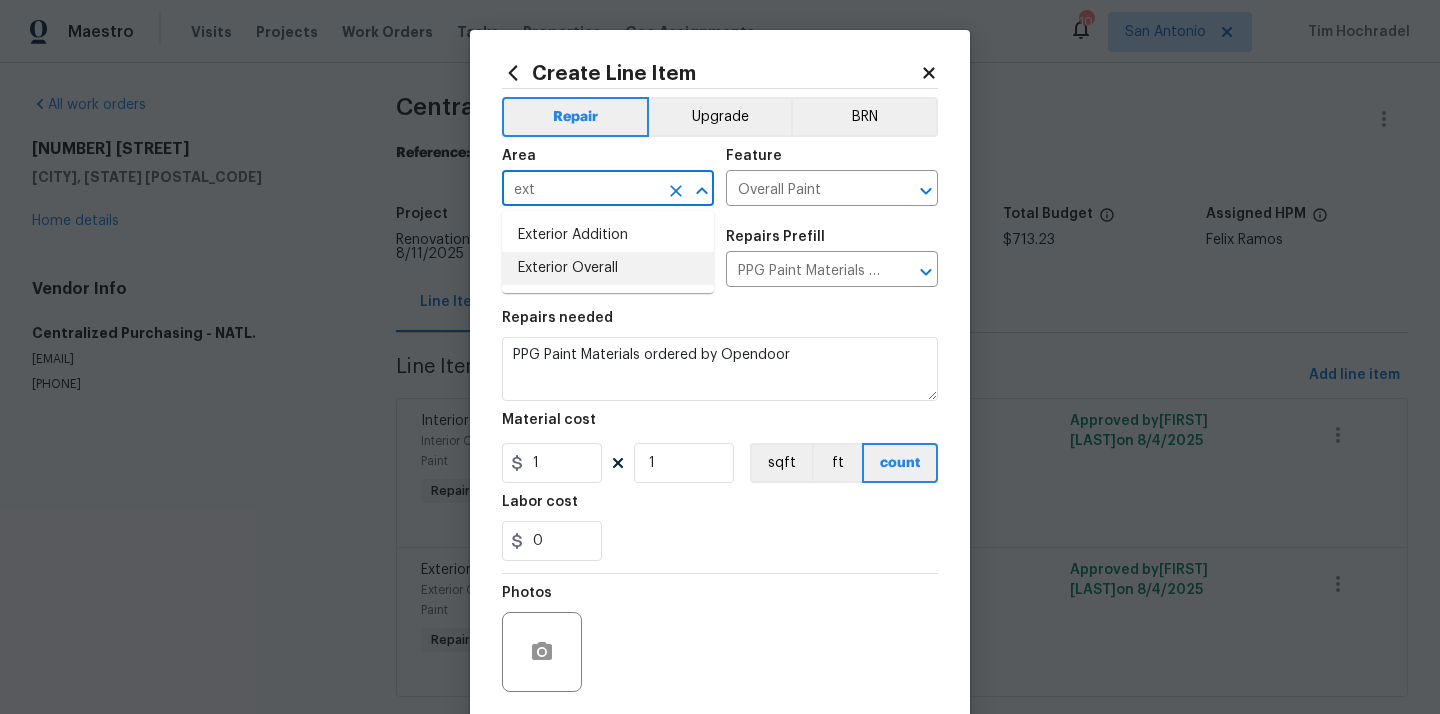 click on "Exterior Overall" at bounding box center (608, 268) 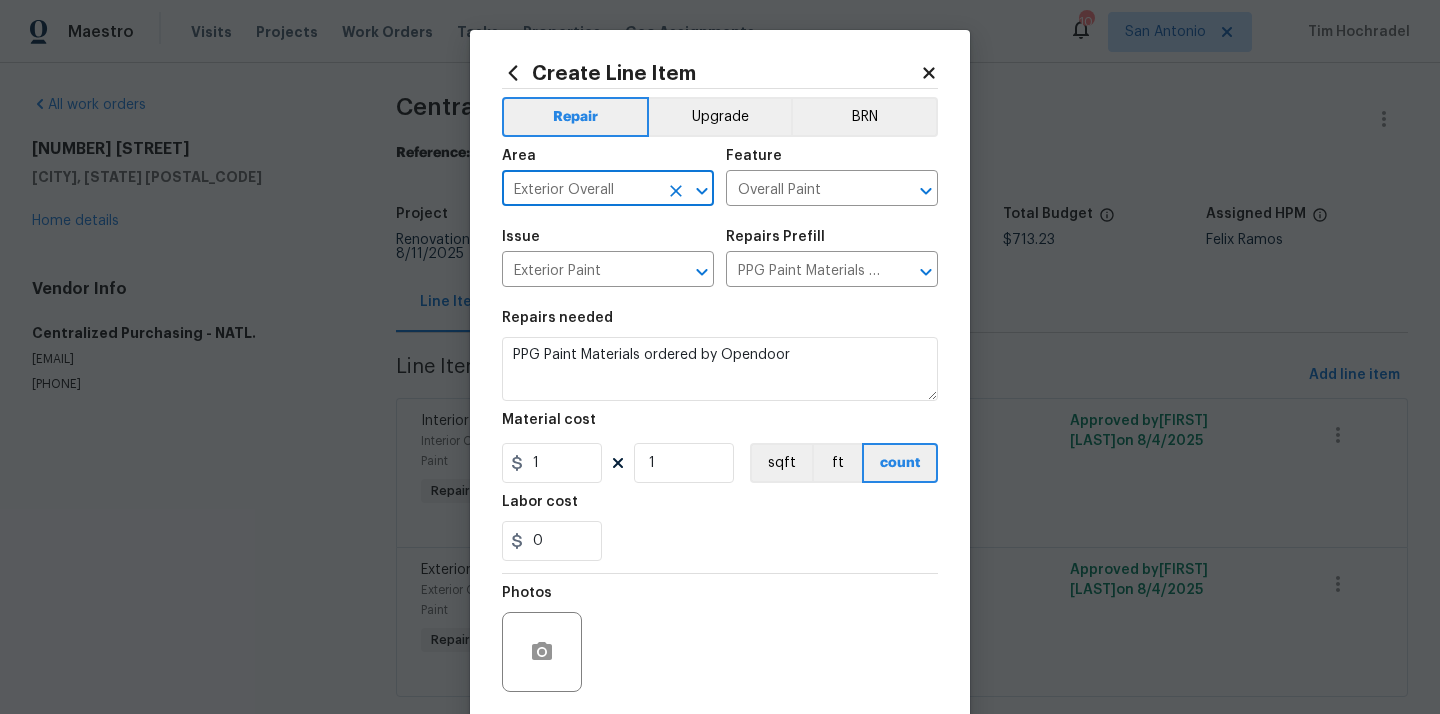 type on "Exterior Overall" 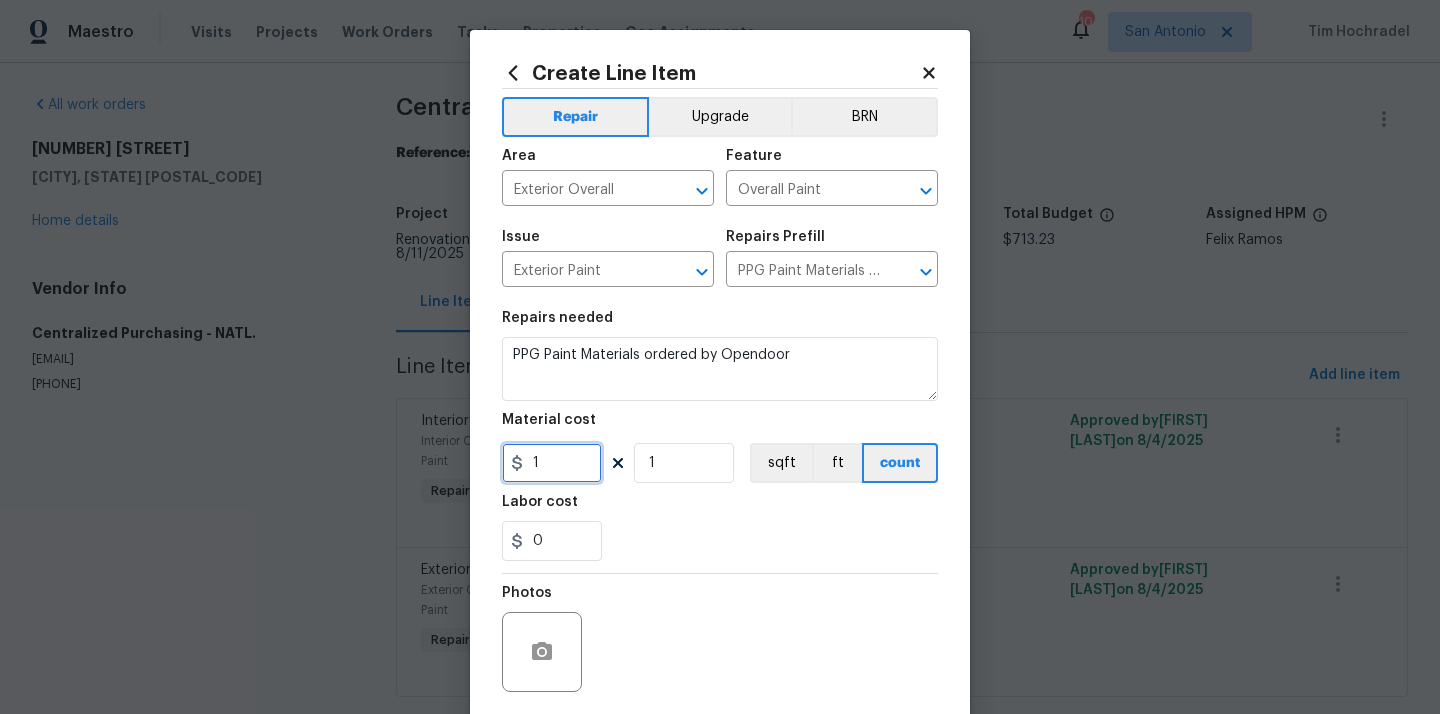 click on "1" at bounding box center (552, 463) 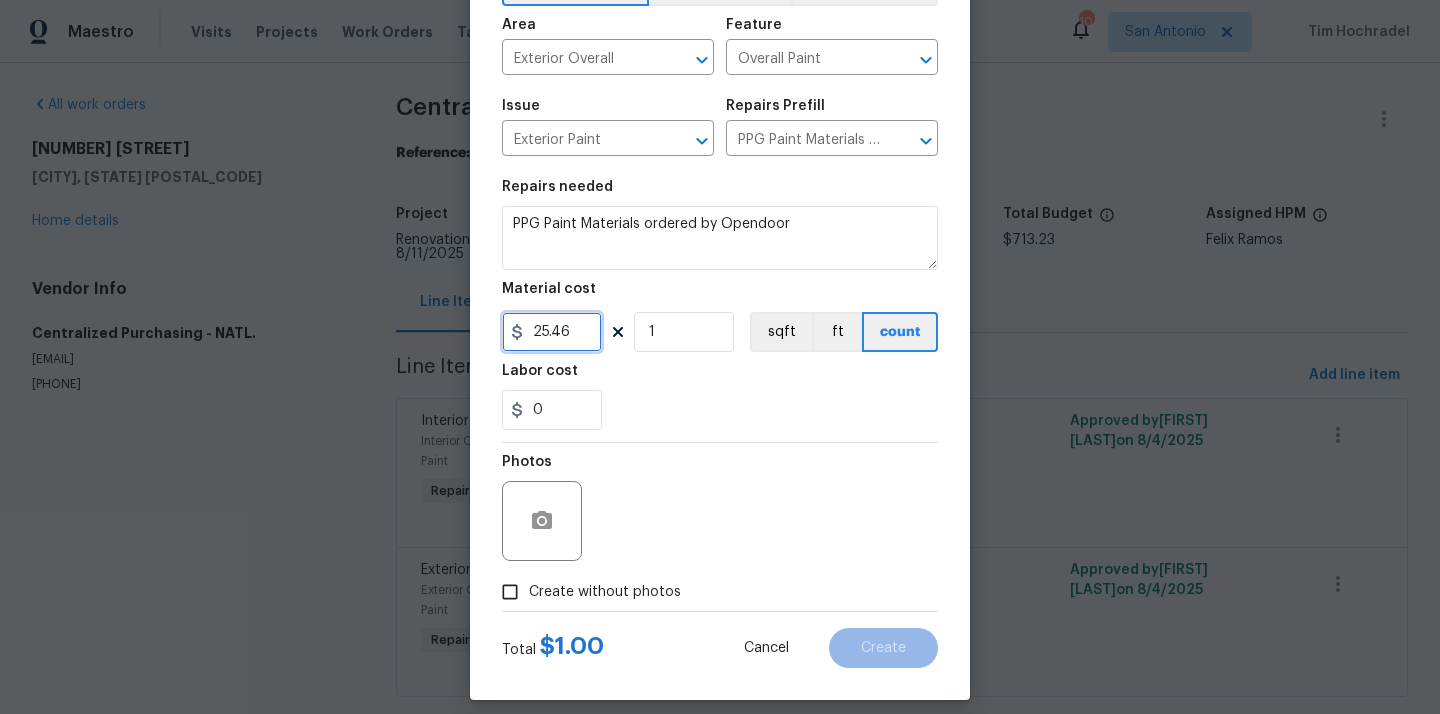 scroll, scrollTop: 148, scrollLeft: 0, axis: vertical 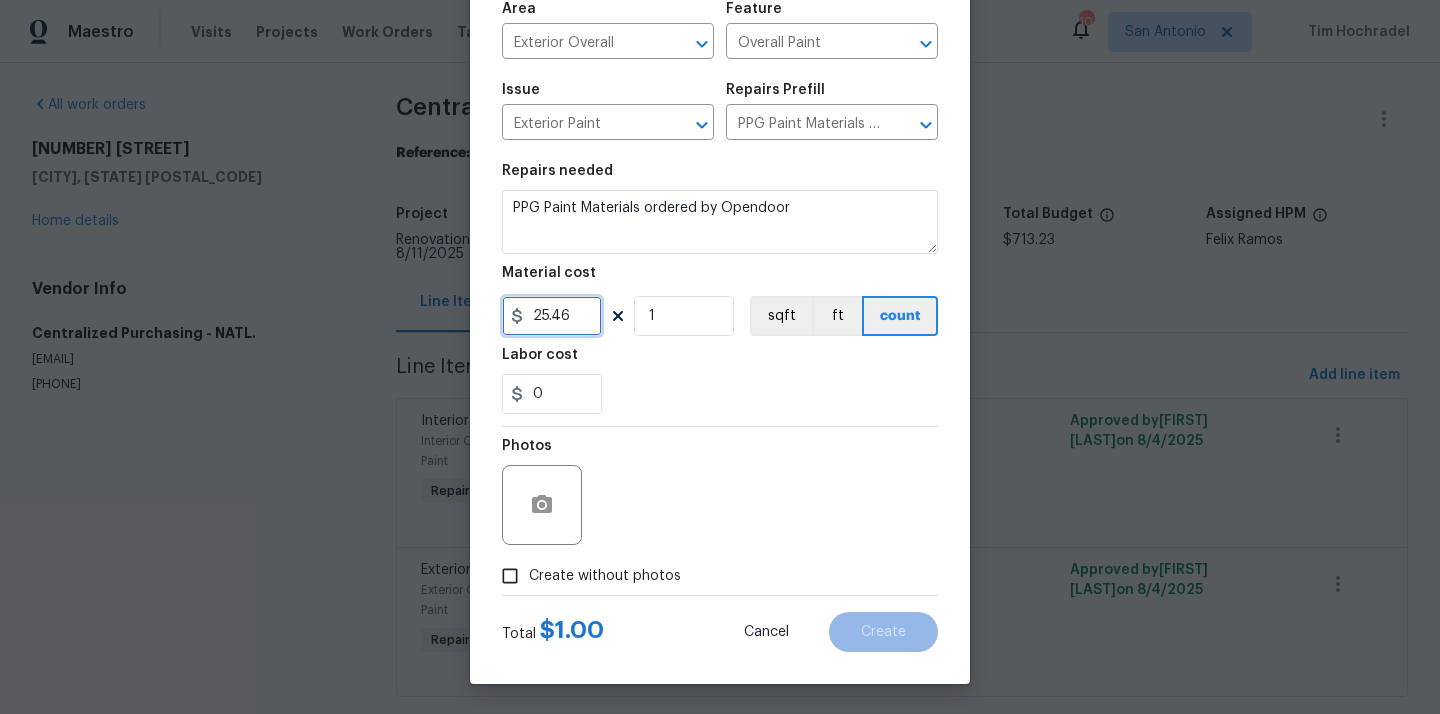 type on "25.46" 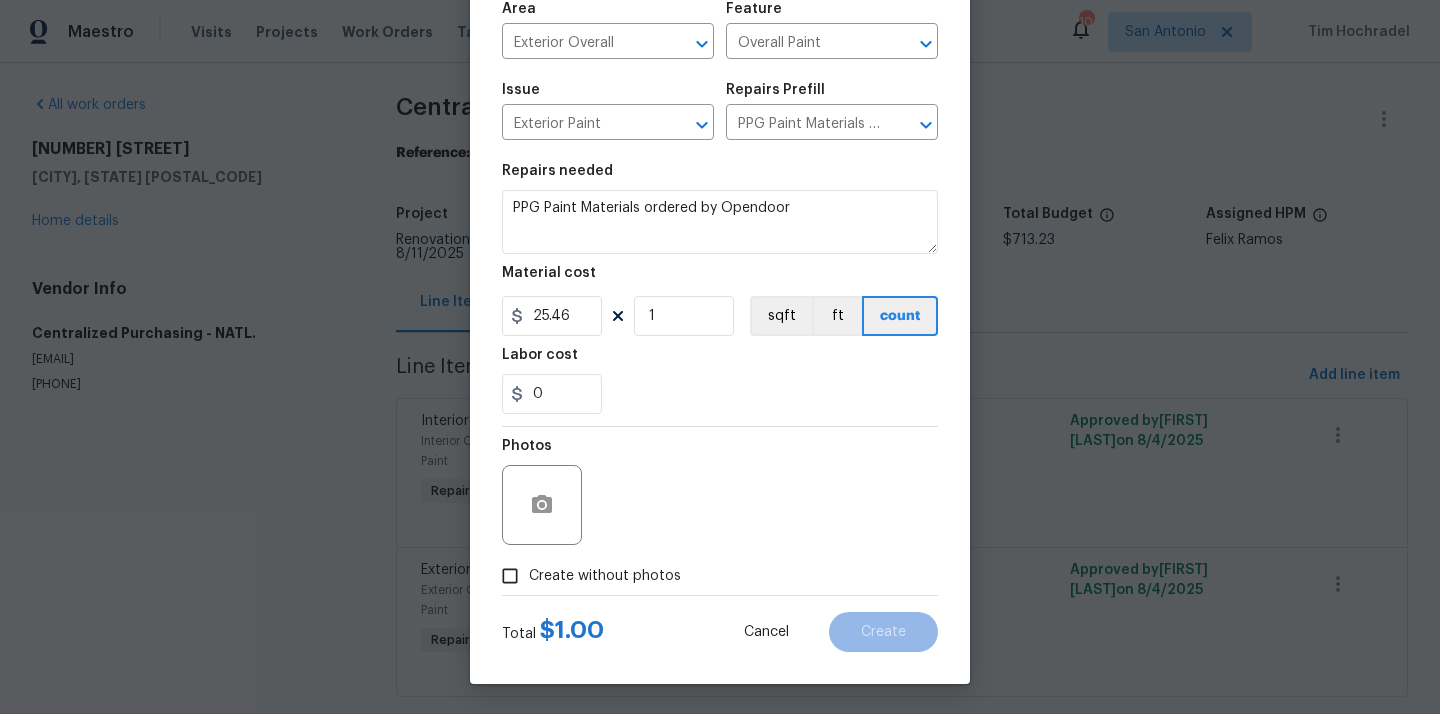 click on "Create without photos" at bounding box center (605, 576) 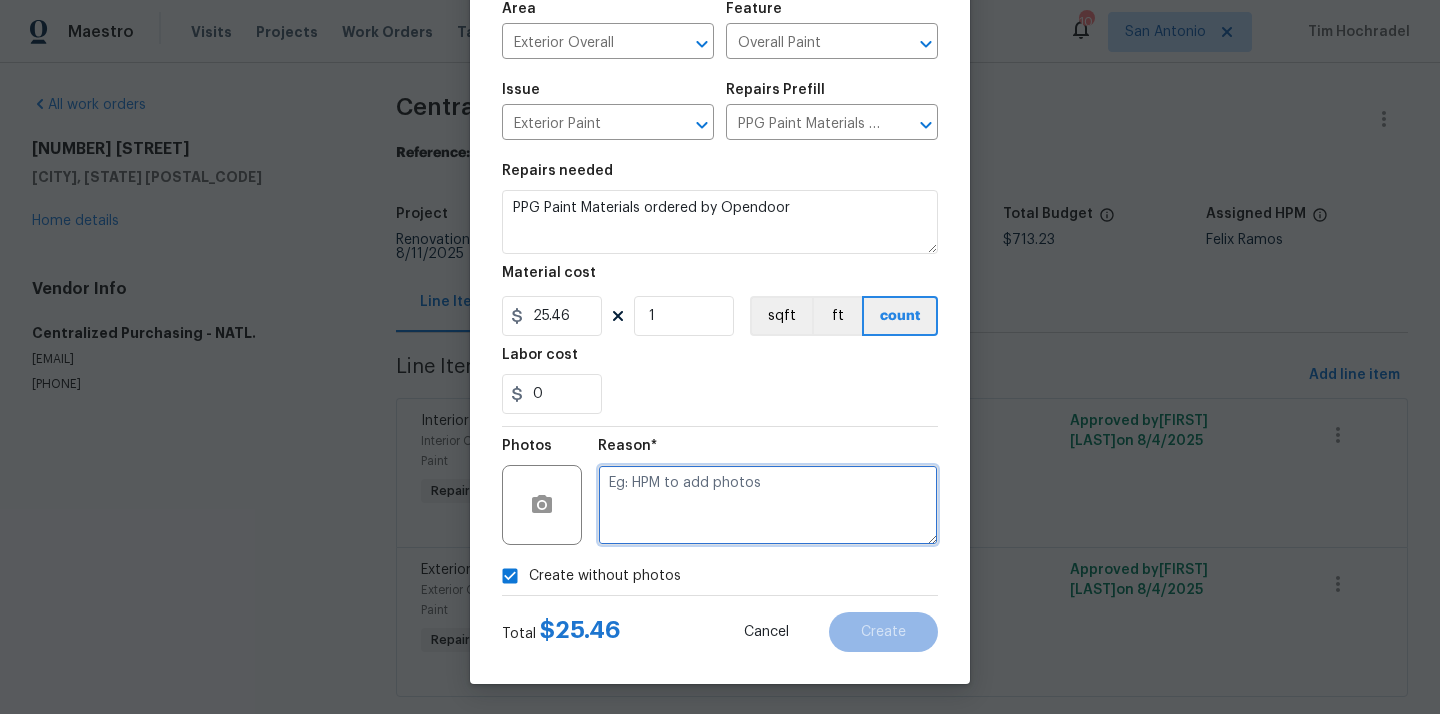 click at bounding box center [768, 505] 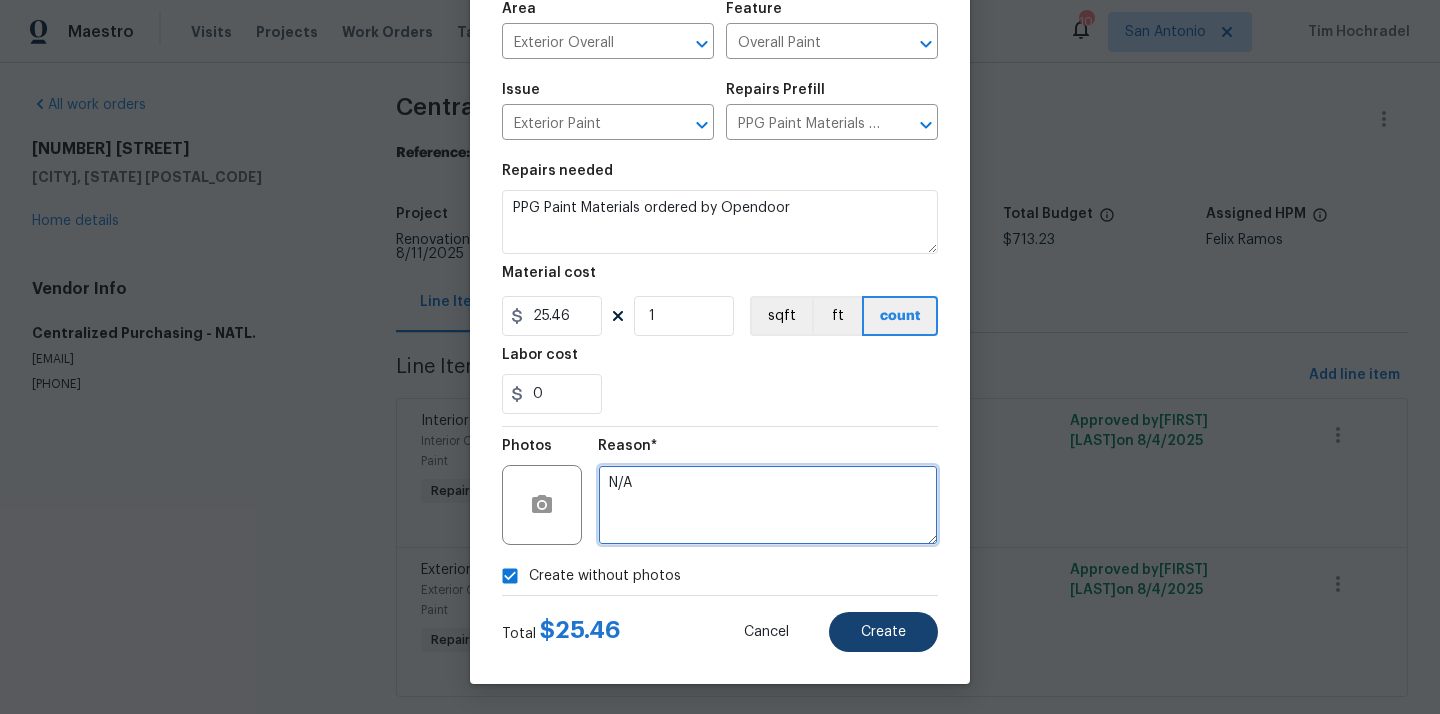 type on "N/A" 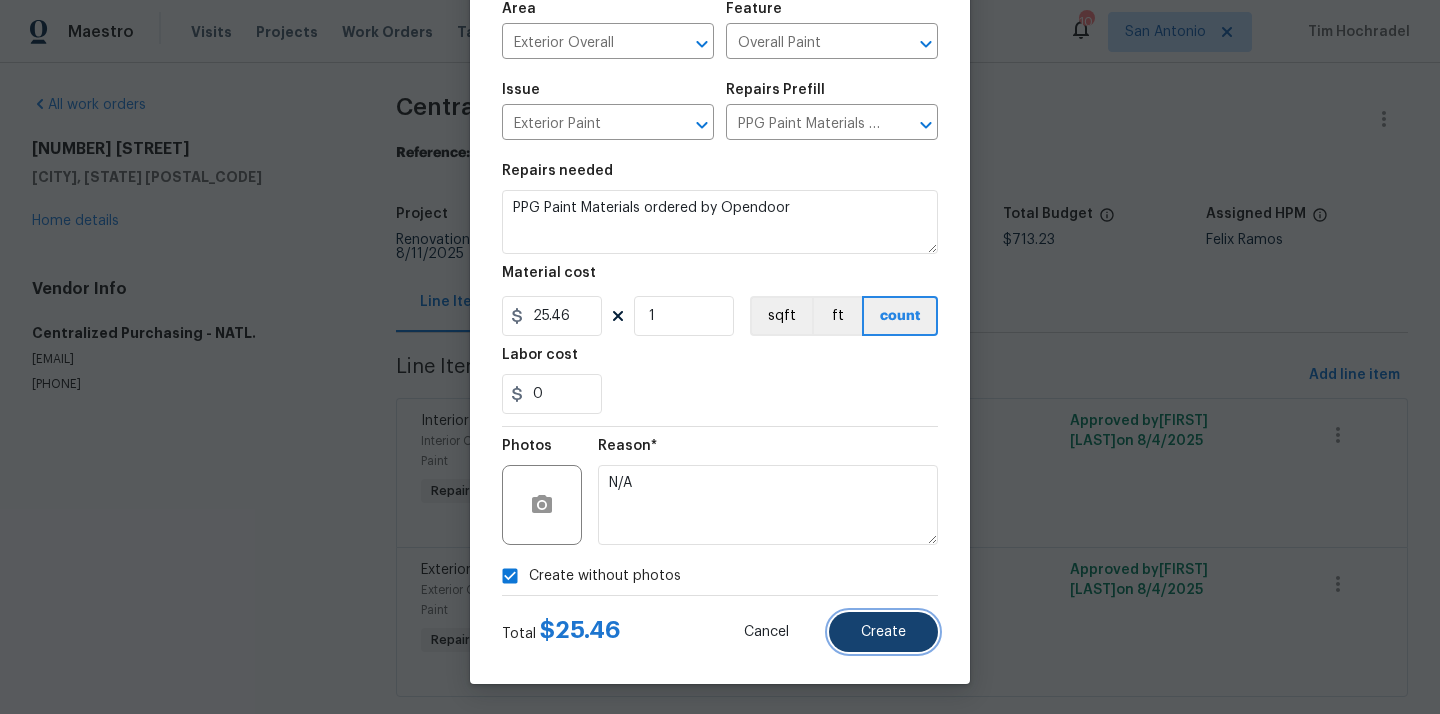 click on "Create" at bounding box center (883, 632) 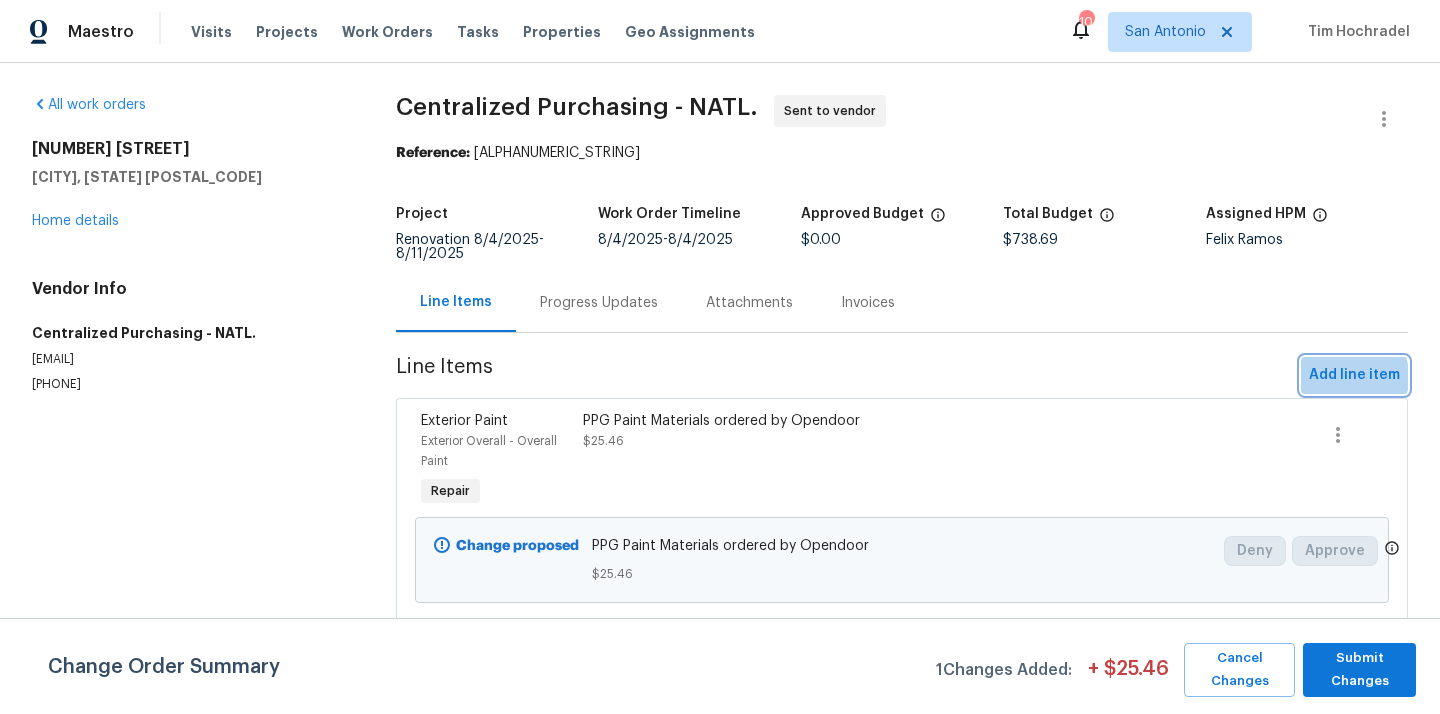 click on "Add line item" at bounding box center [1354, 375] 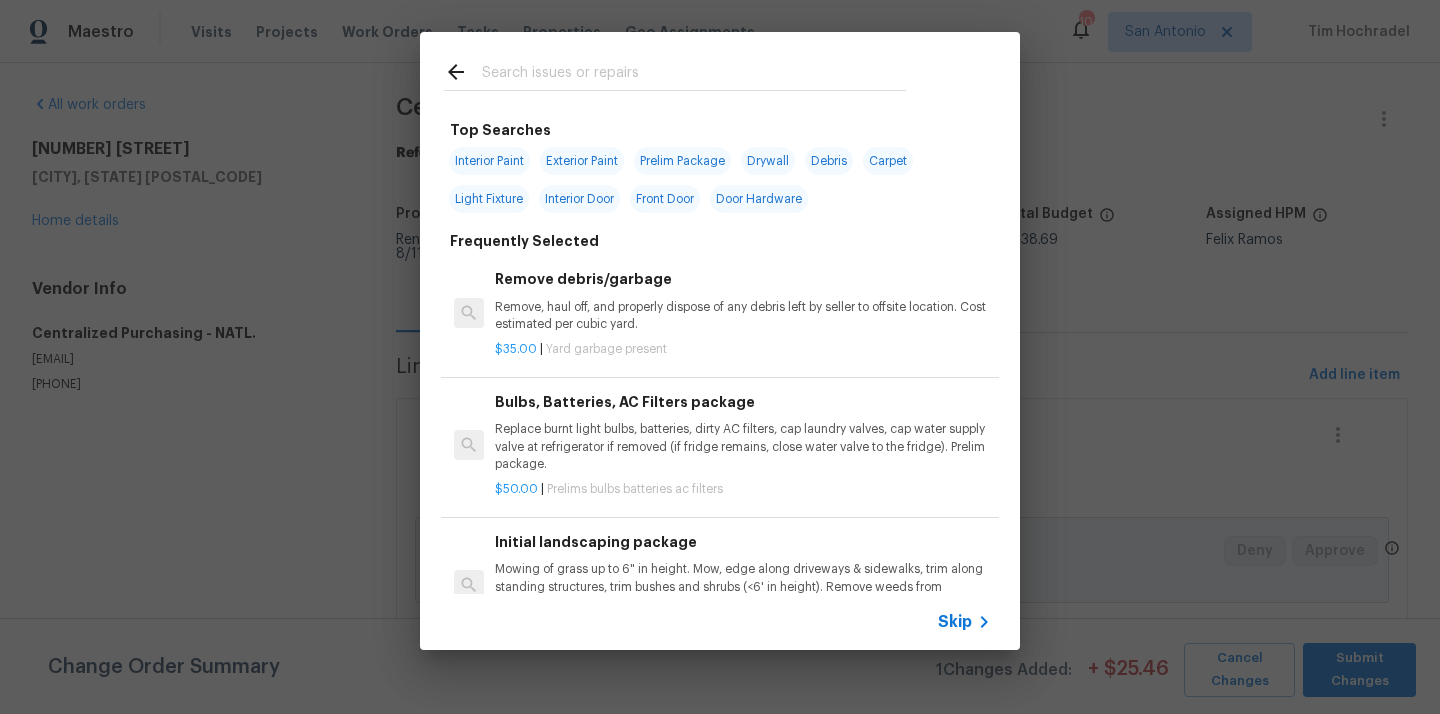 click at bounding box center (694, 75) 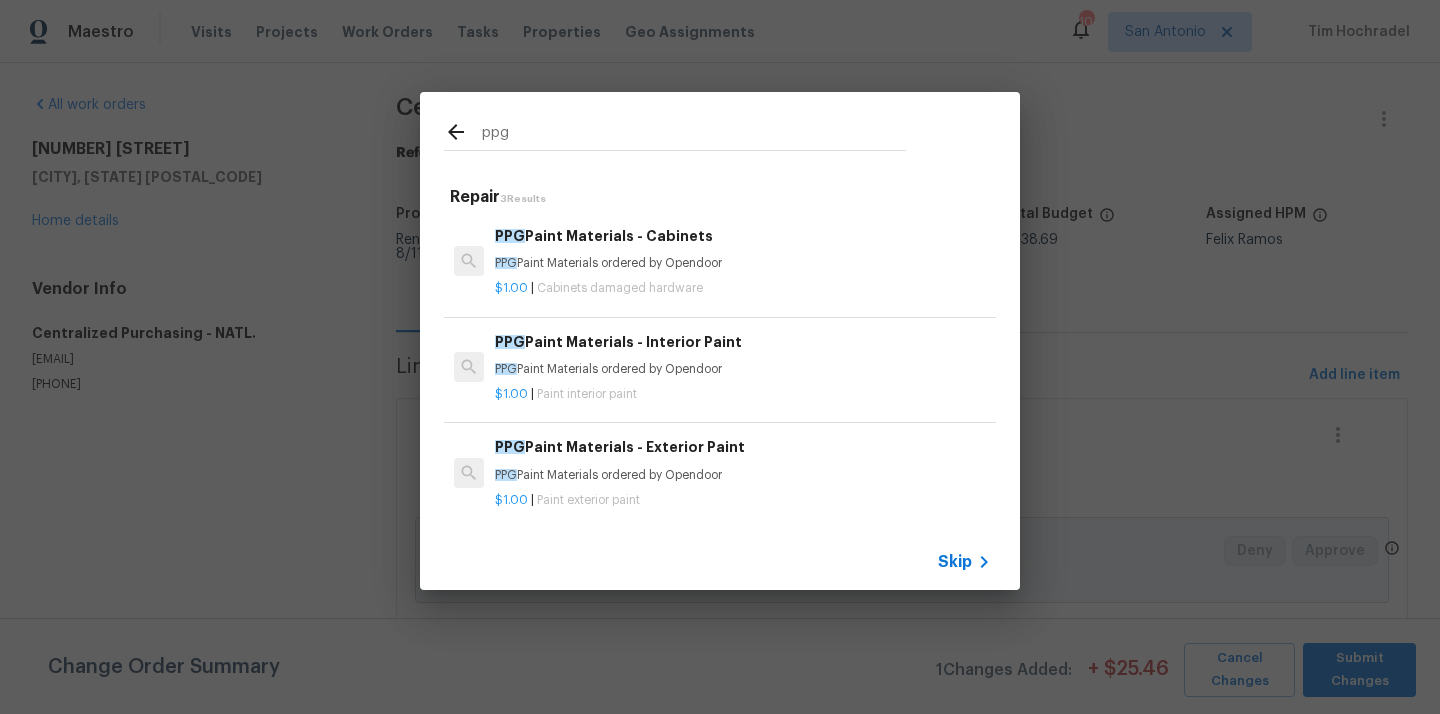 type on "ppg" 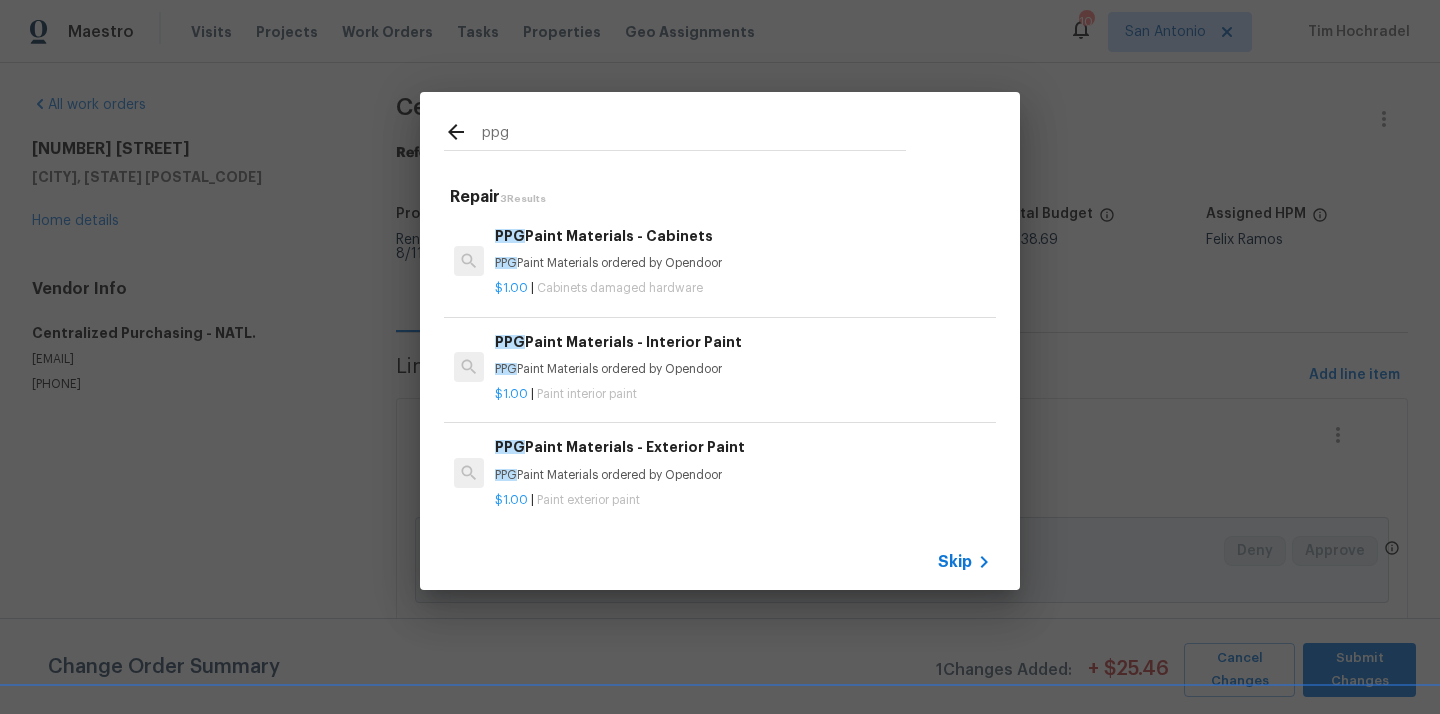 click on "PPG  Paint Materials - Interior Paint" at bounding box center [743, 342] 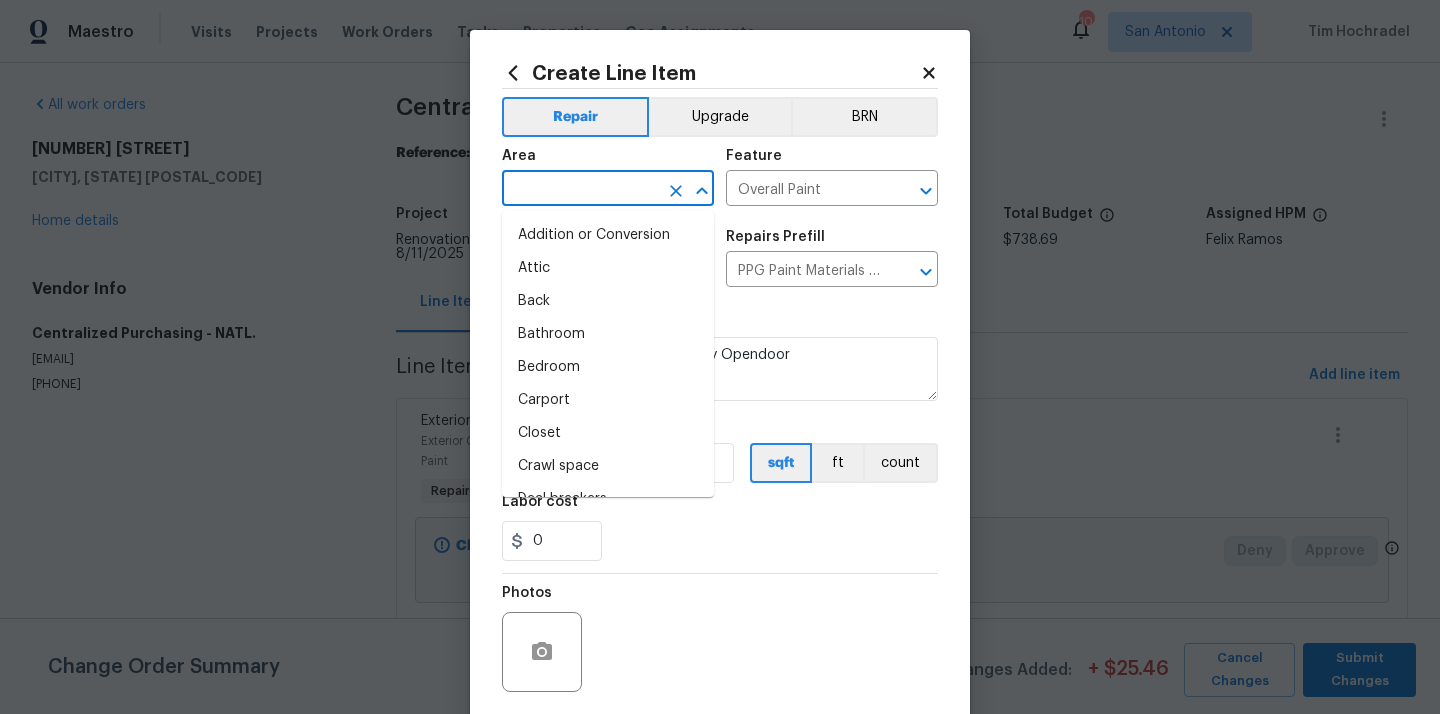 click at bounding box center [580, 190] 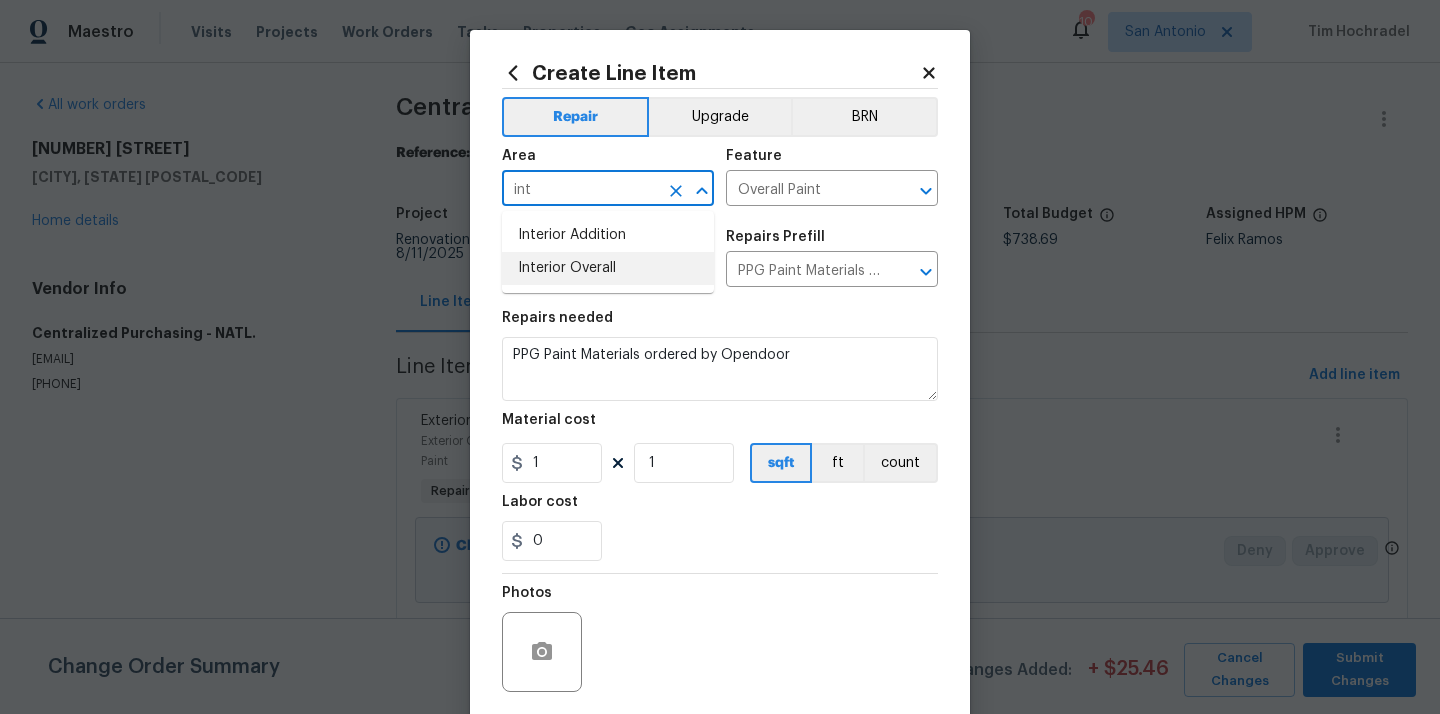click on "Interior Overall" at bounding box center [608, 268] 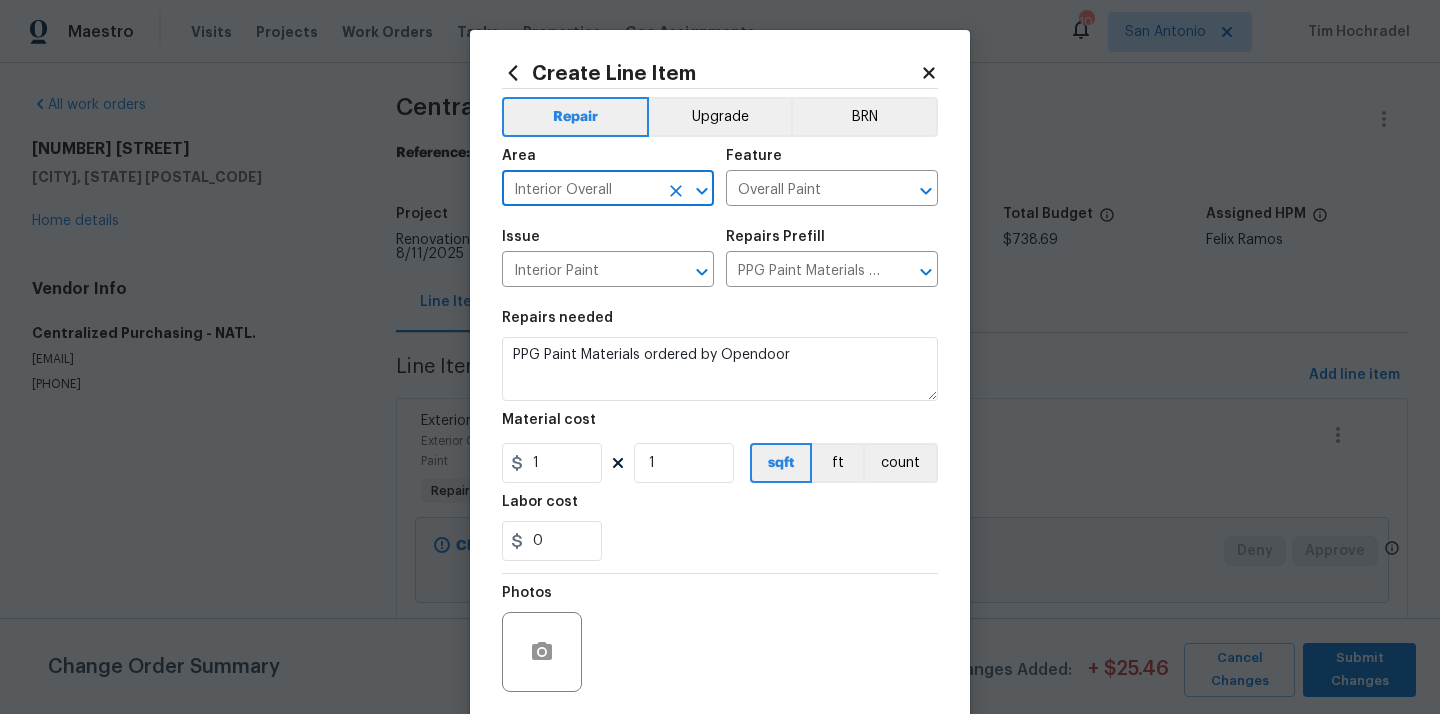 type on "Interior Overall" 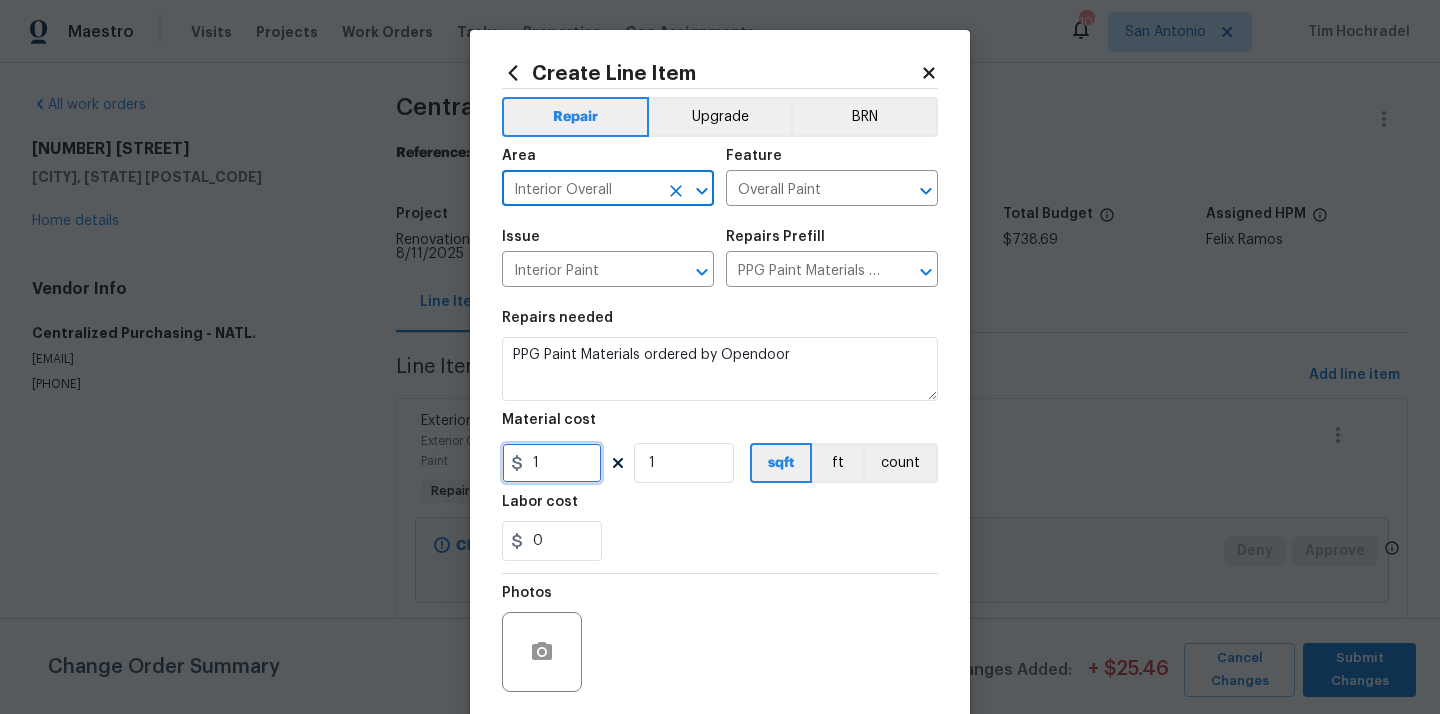 drag, startPoint x: 541, startPoint y: 468, endPoint x: 505, endPoint y: 468, distance: 36 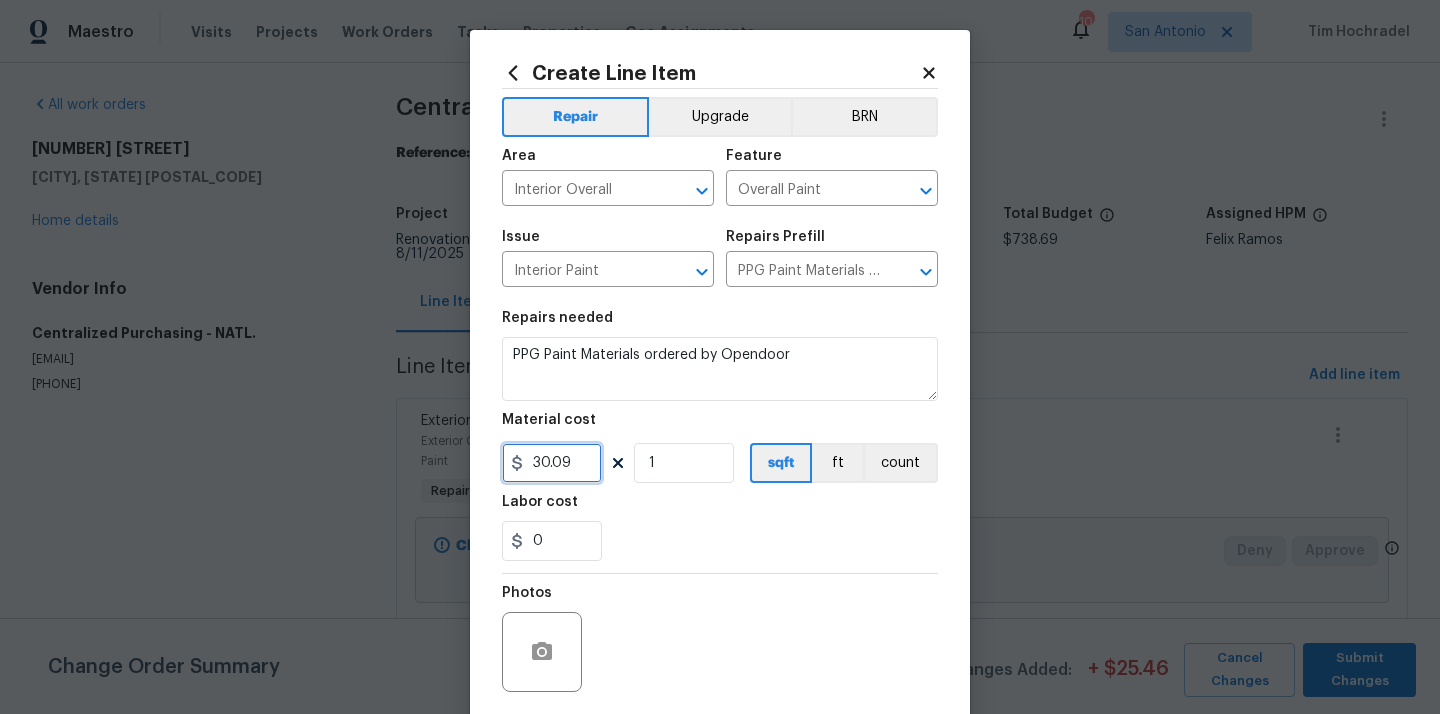 scroll, scrollTop: 148, scrollLeft: 0, axis: vertical 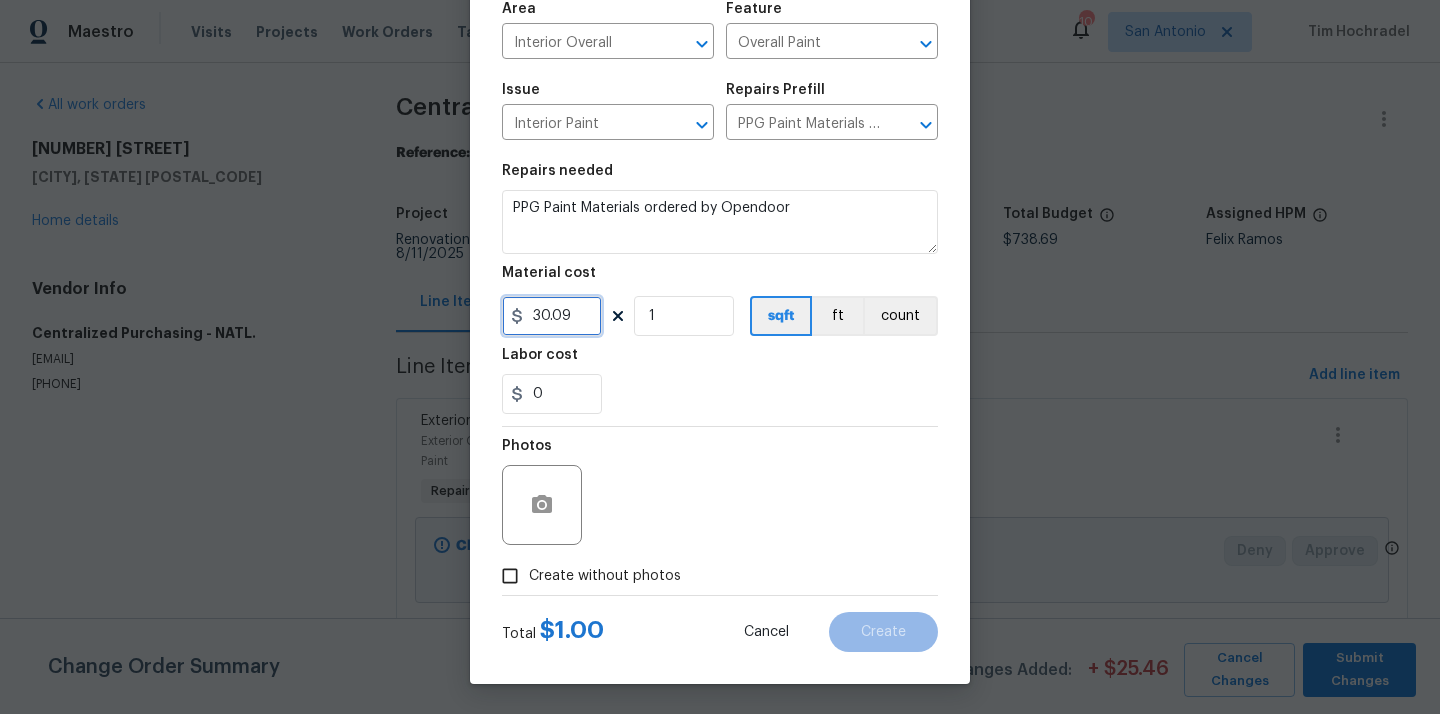 type on "30.09" 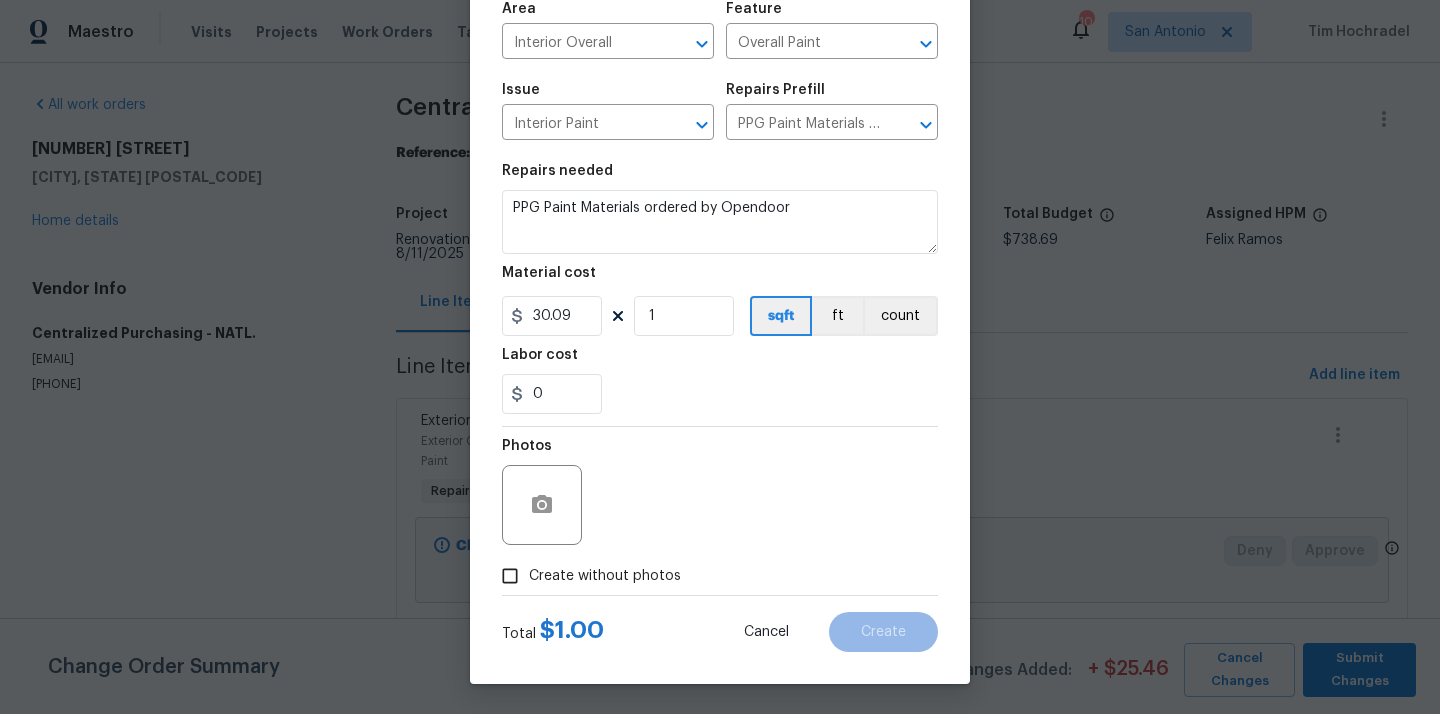 click on "Create without photos" at bounding box center [605, 576] 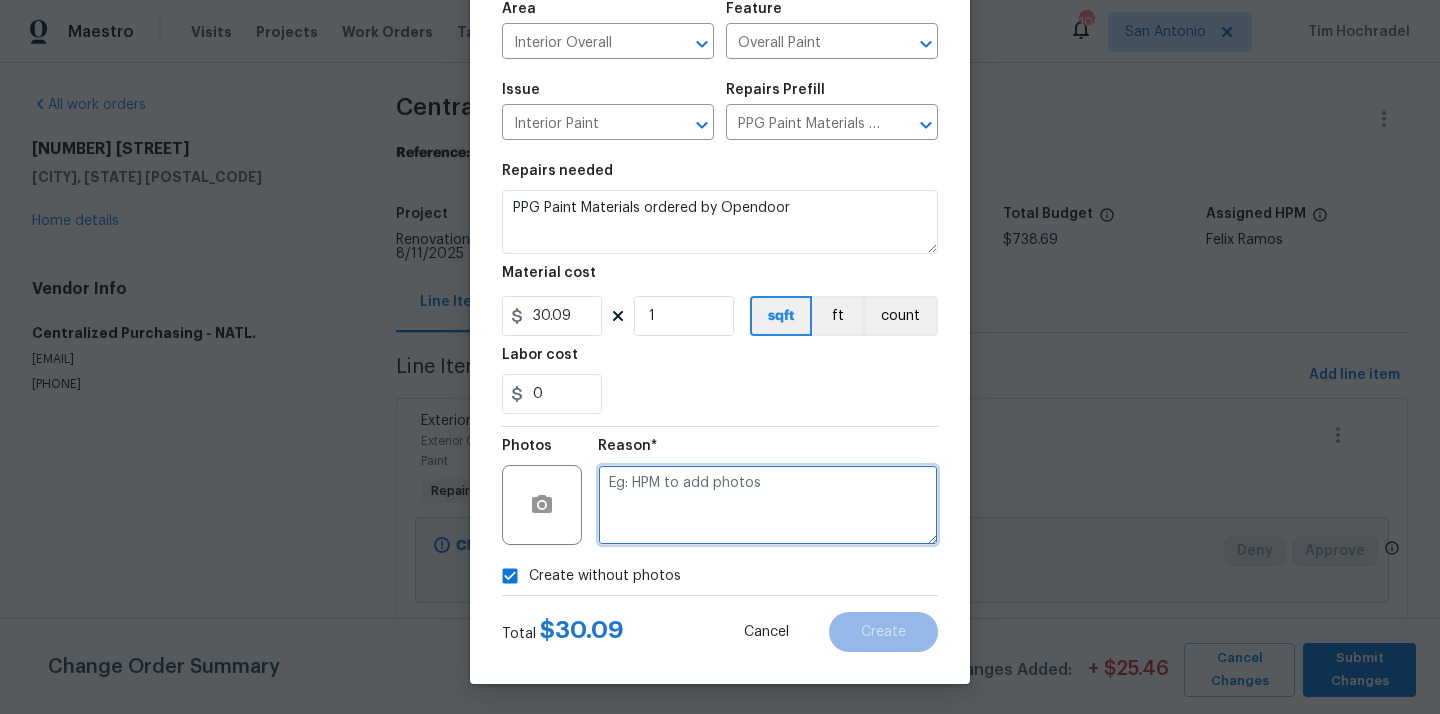 click at bounding box center (768, 505) 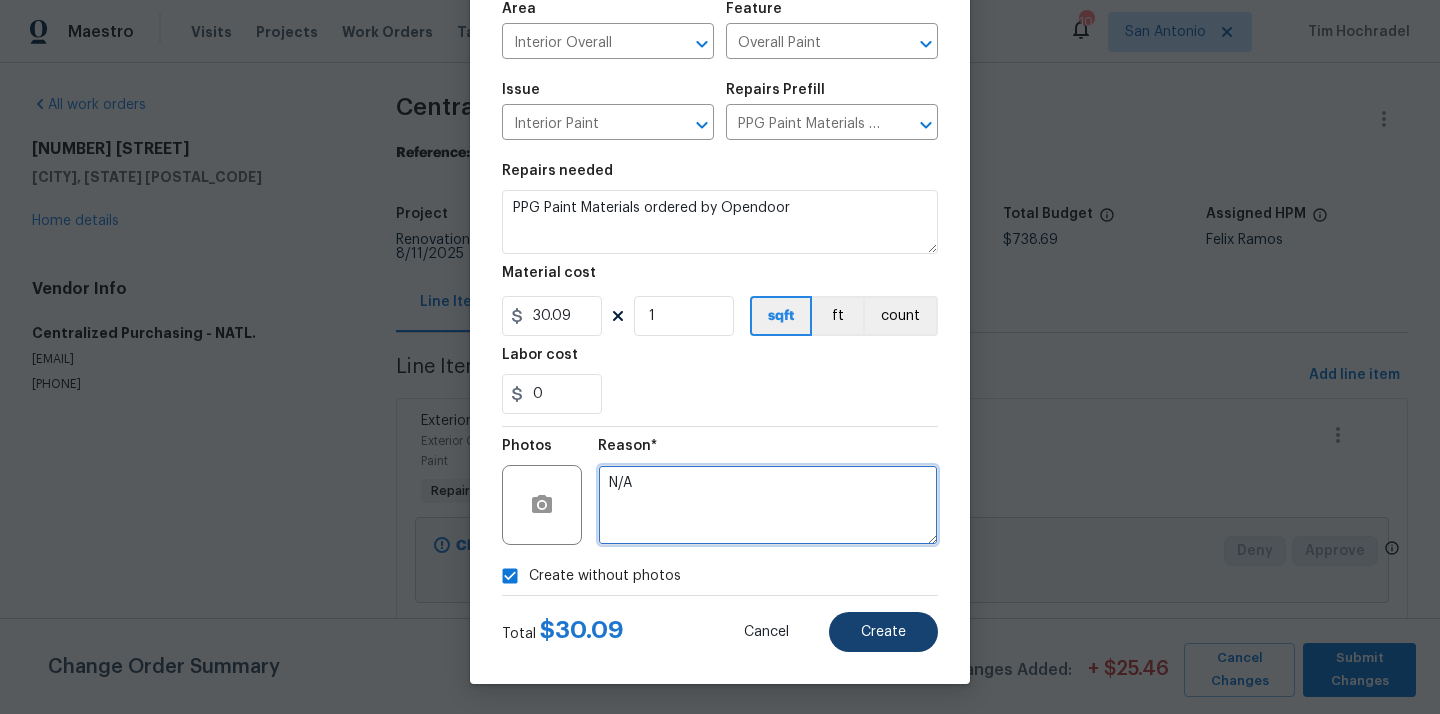 type on "N/A" 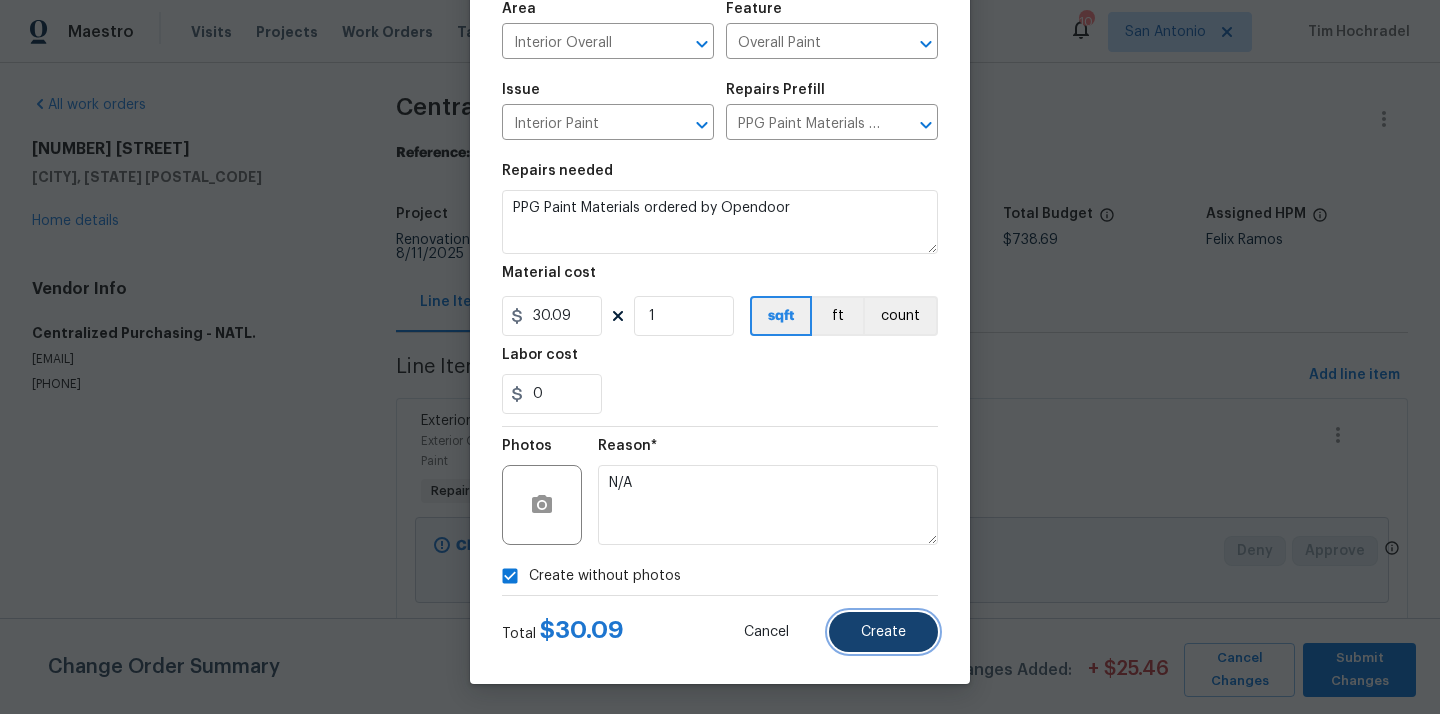 click on "Create" at bounding box center [883, 632] 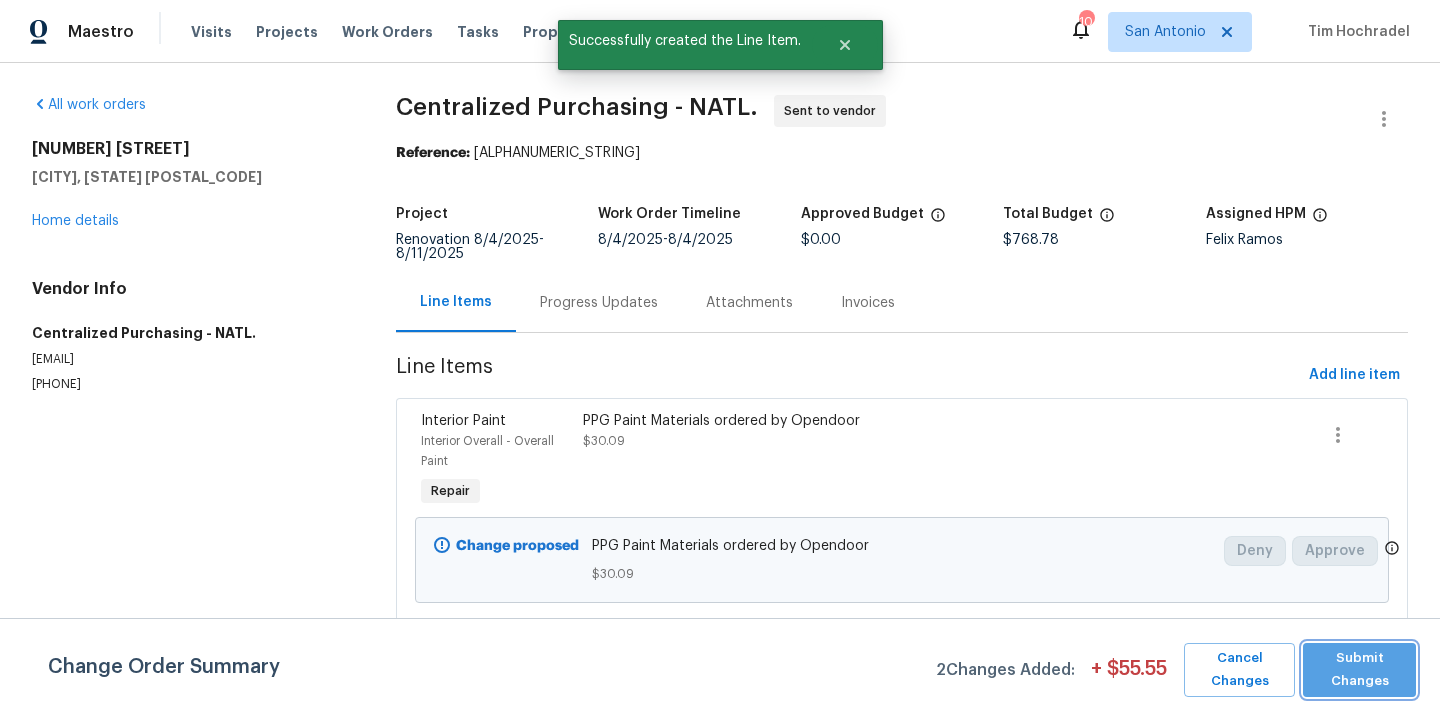 click on "Submit Changes" at bounding box center (1359, 670) 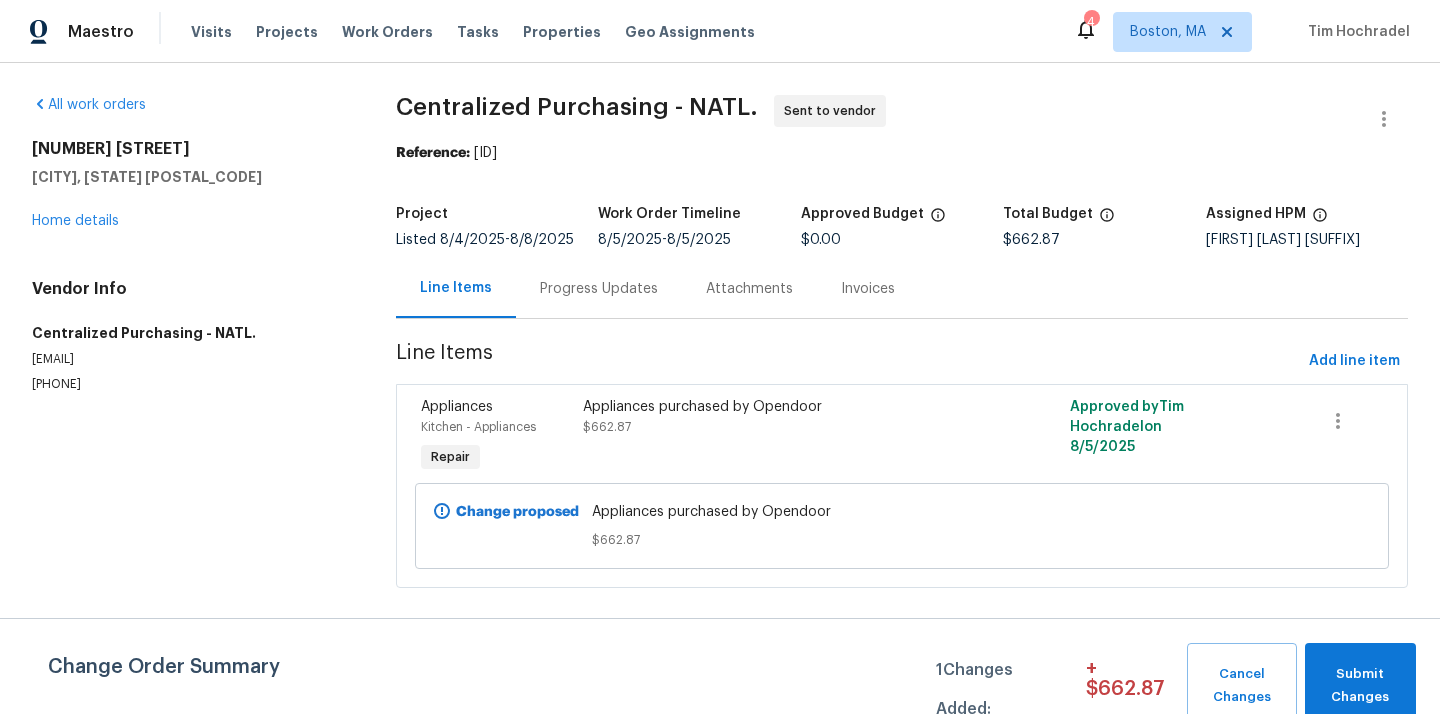 scroll, scrollTop: 0, scrollLeft: 0, axis: both 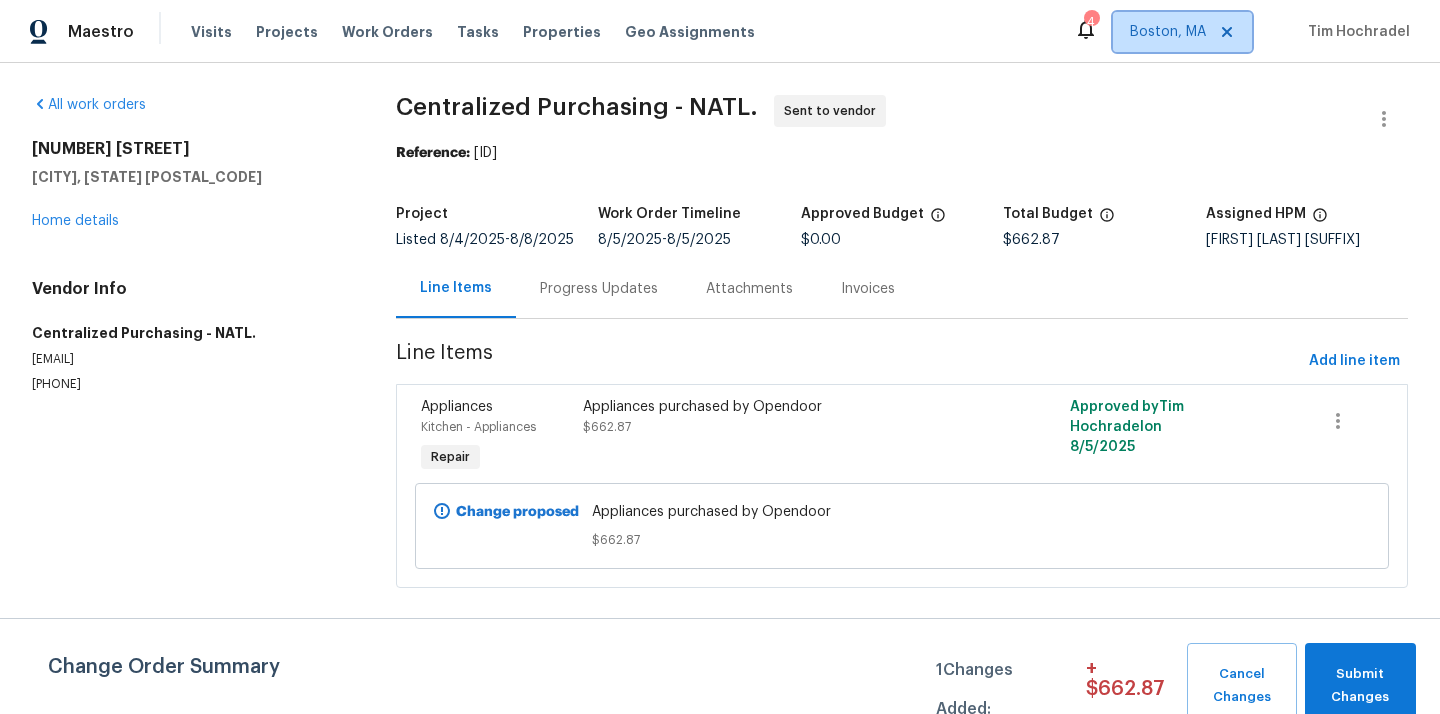 click on "Boston, MA" at bounding box center (1168, 32) 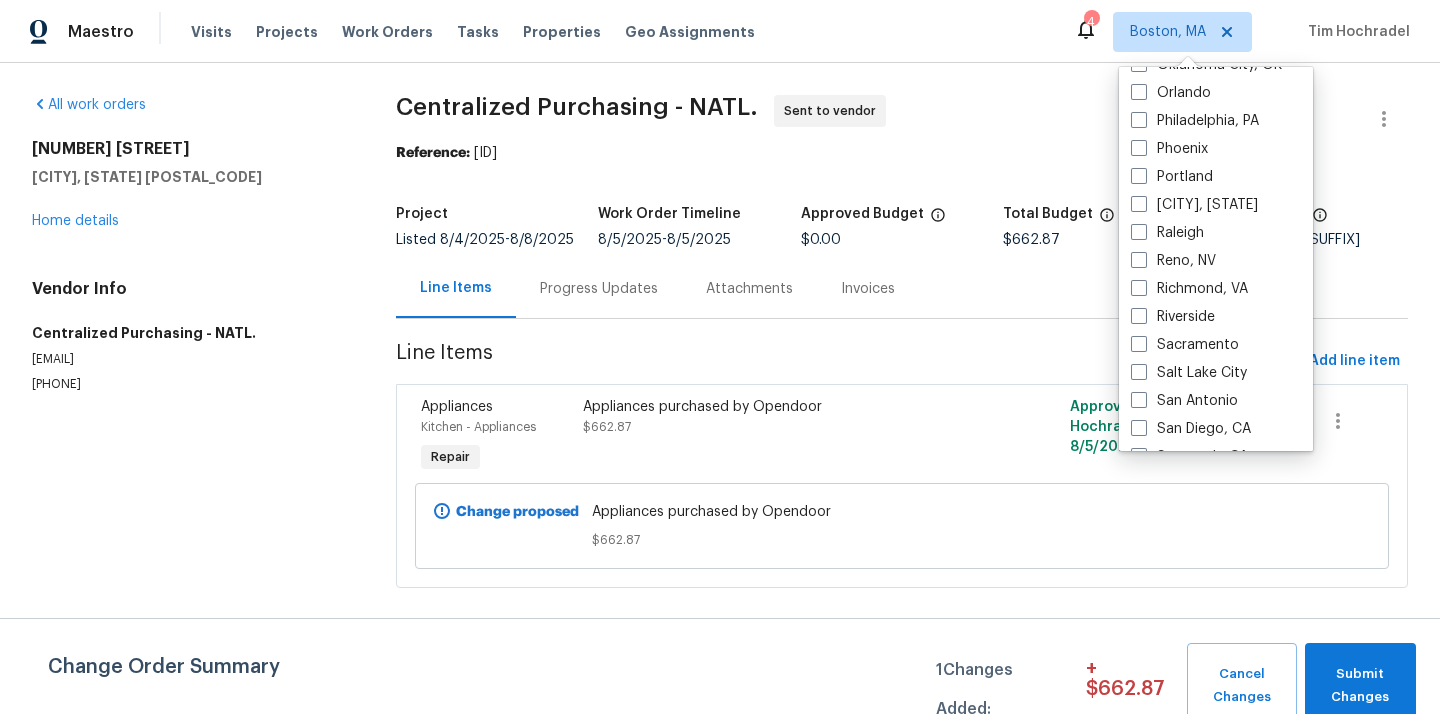 scroll, scrollTop: 1039, scrollLeft: 0, axis: vertical 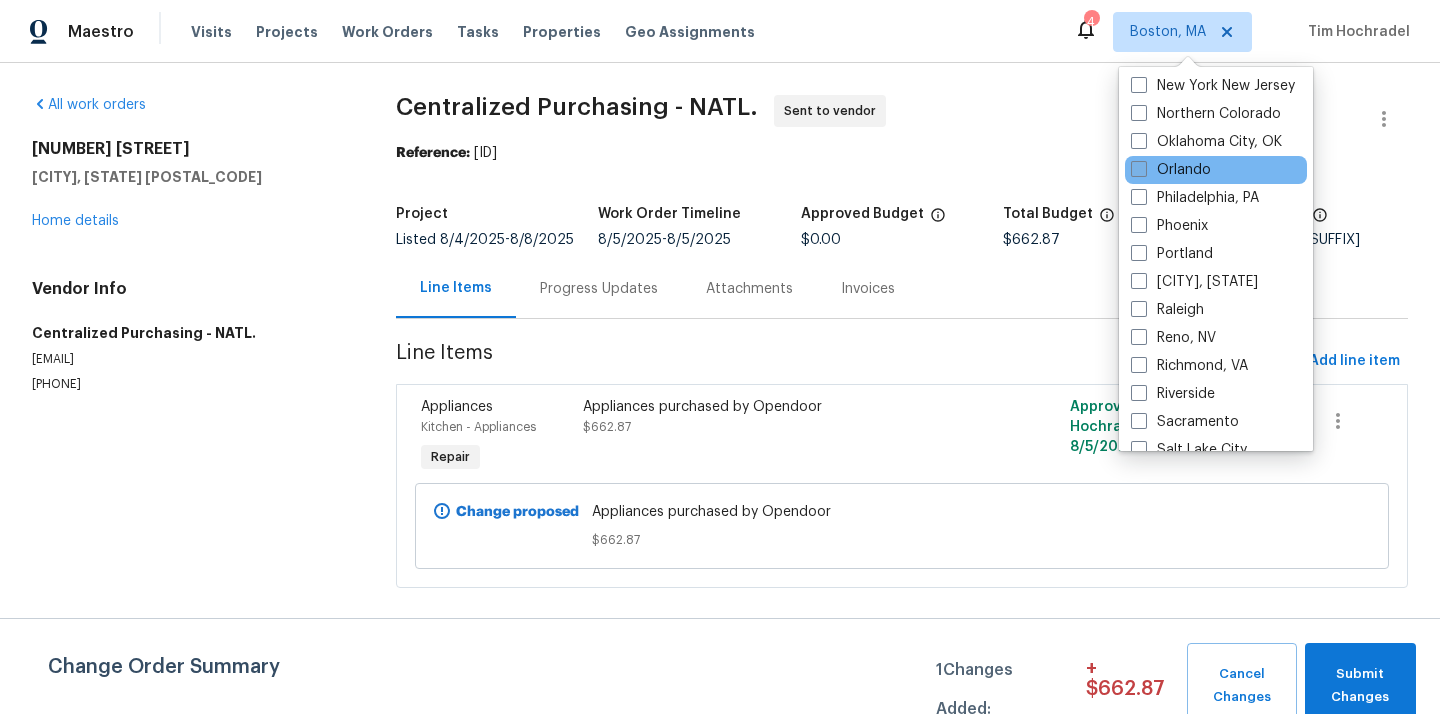 click on "Orlando" at bounding box center (1171, 170) 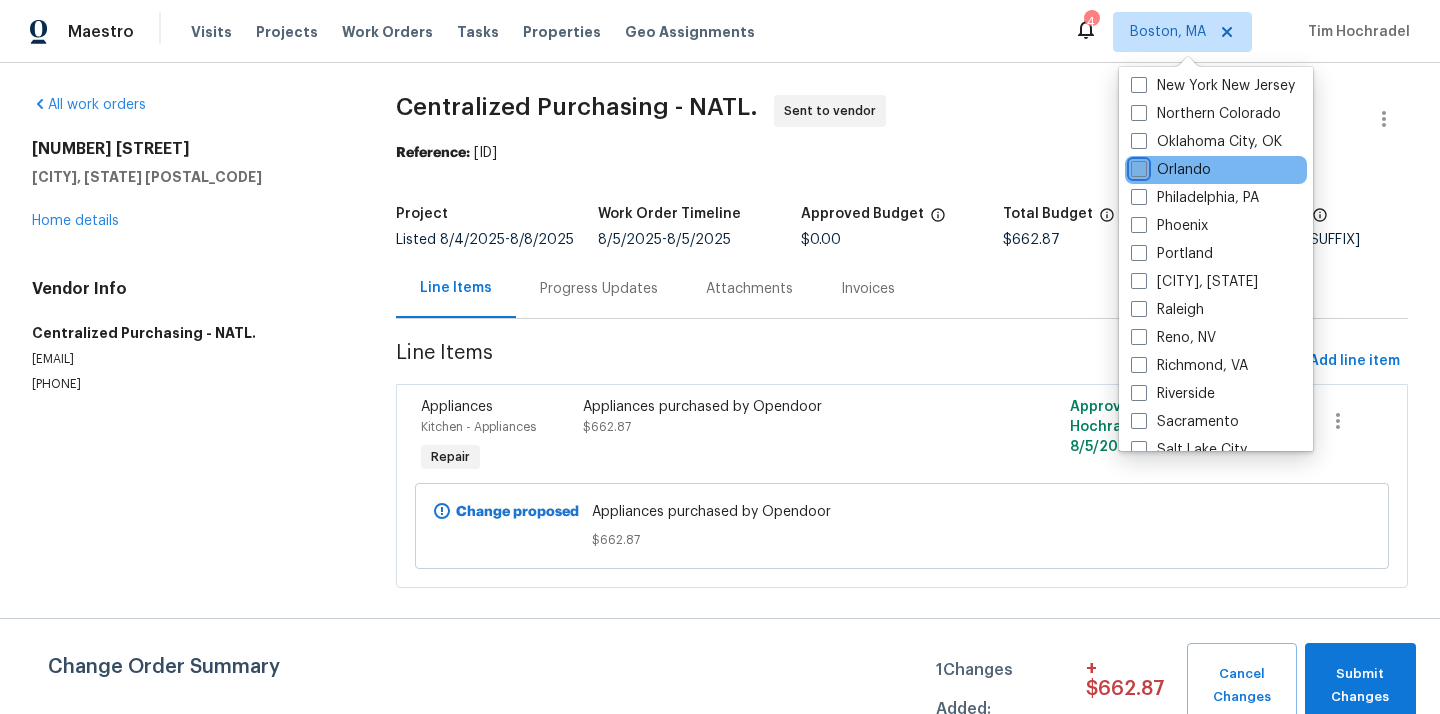 click on "Orlando" at bounding box center [1137, 166] 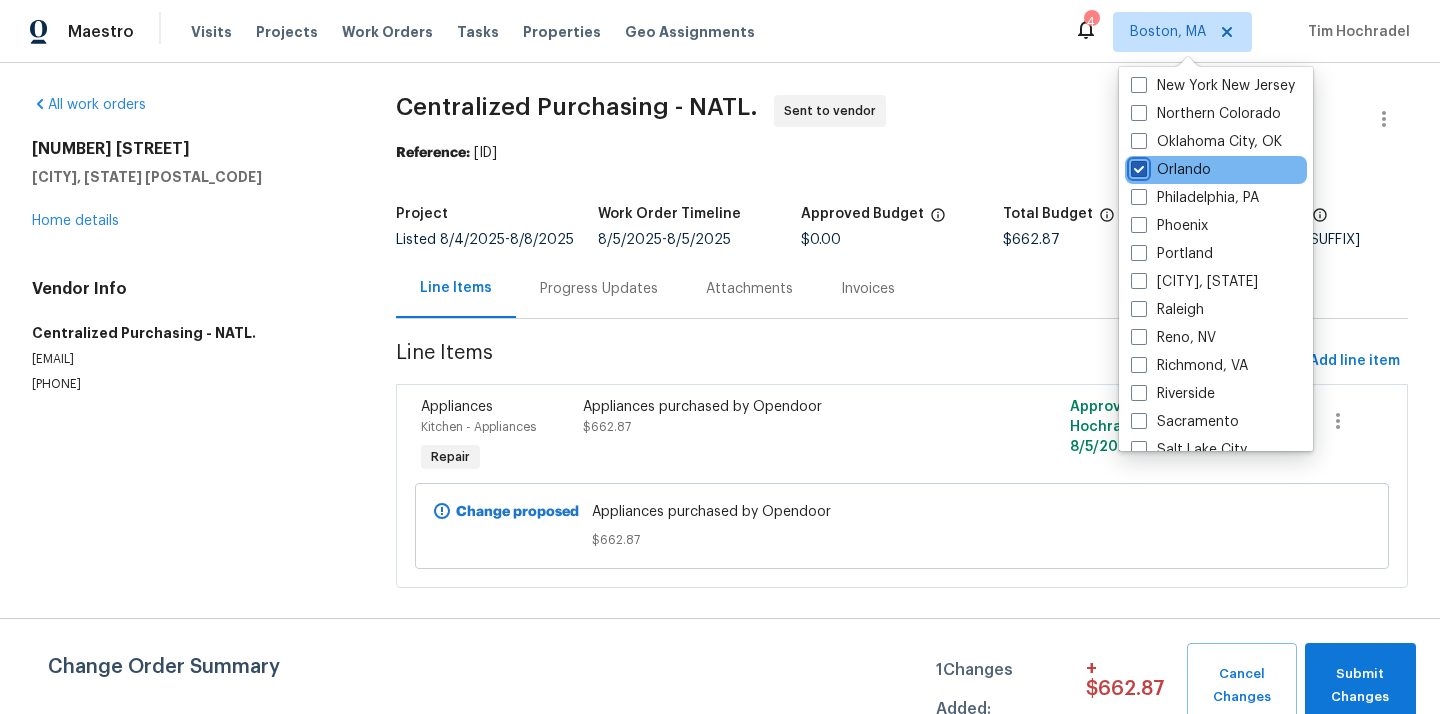 checkbox on "true" 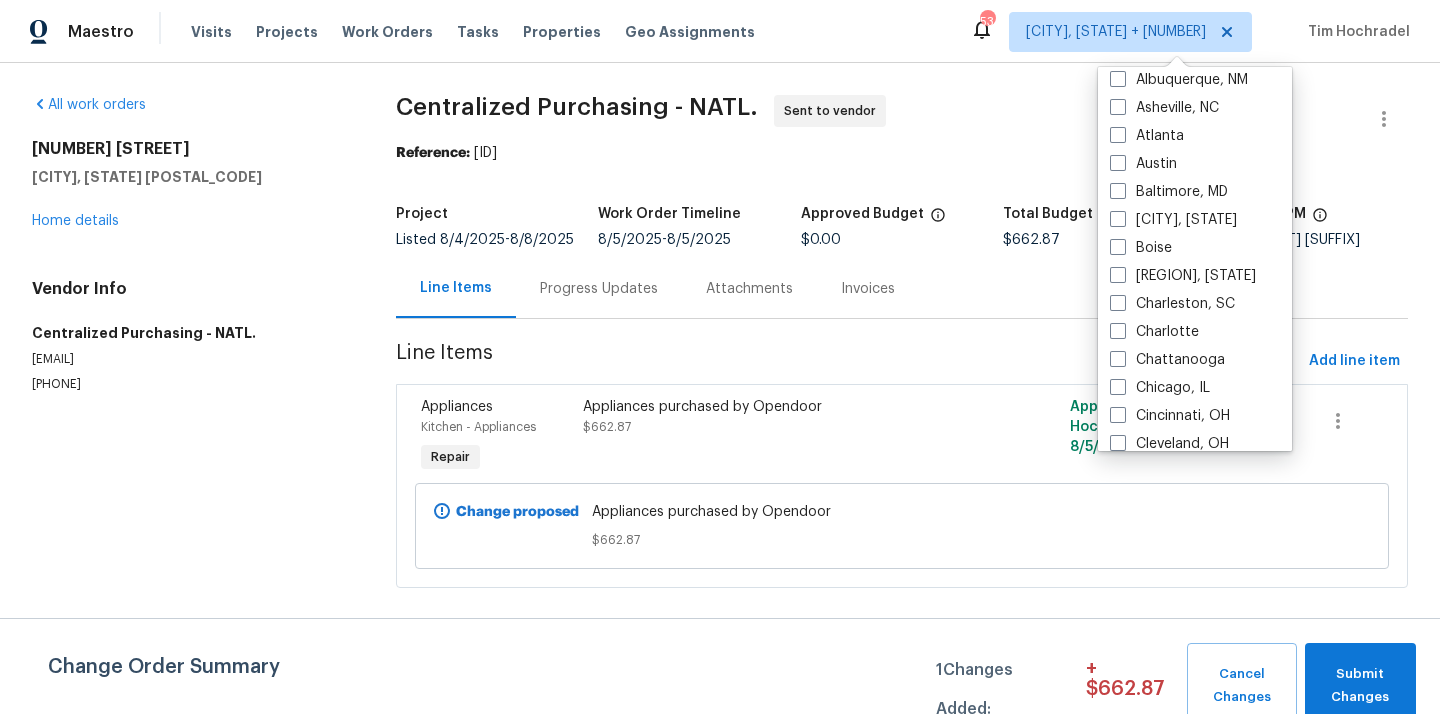 scroll, scrollTop: 0, scrollLeft: 0, axis: both 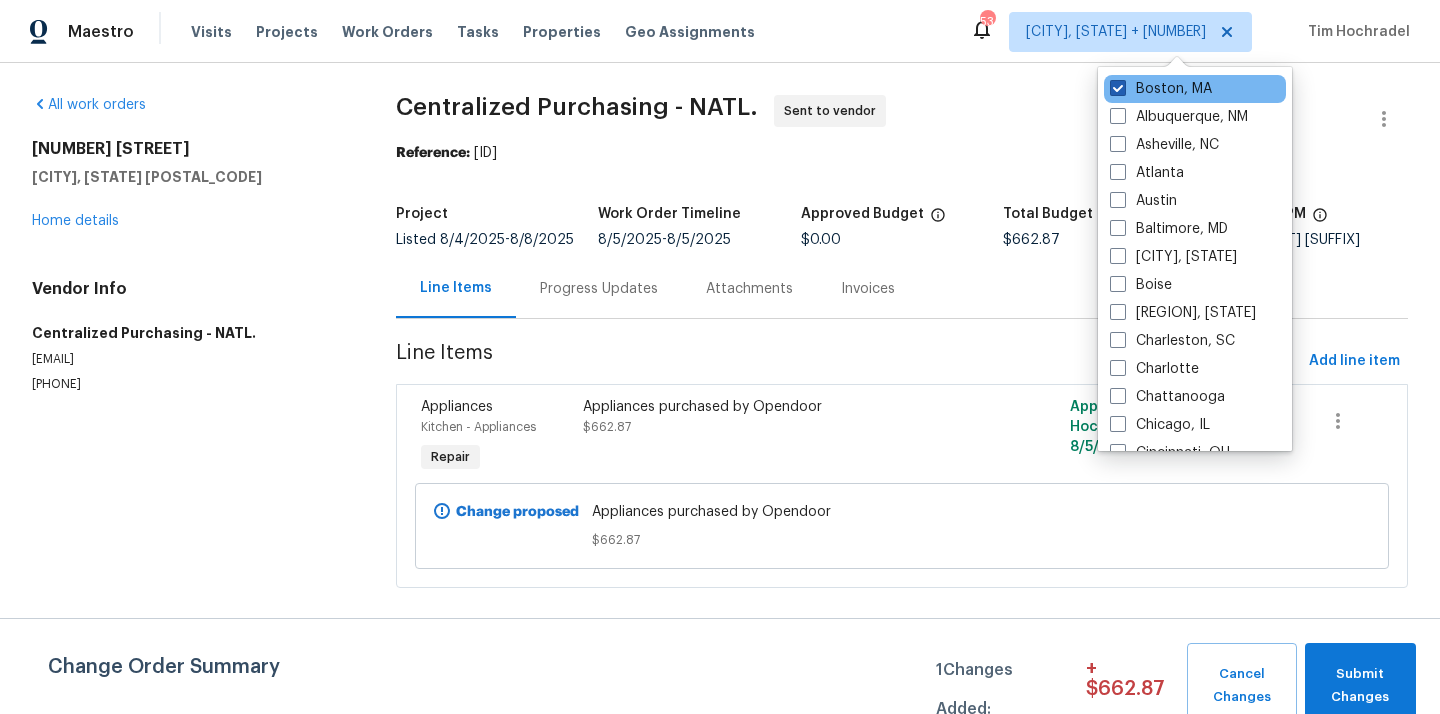 click on "Boston, MA" at bounding box center [1161, 89] 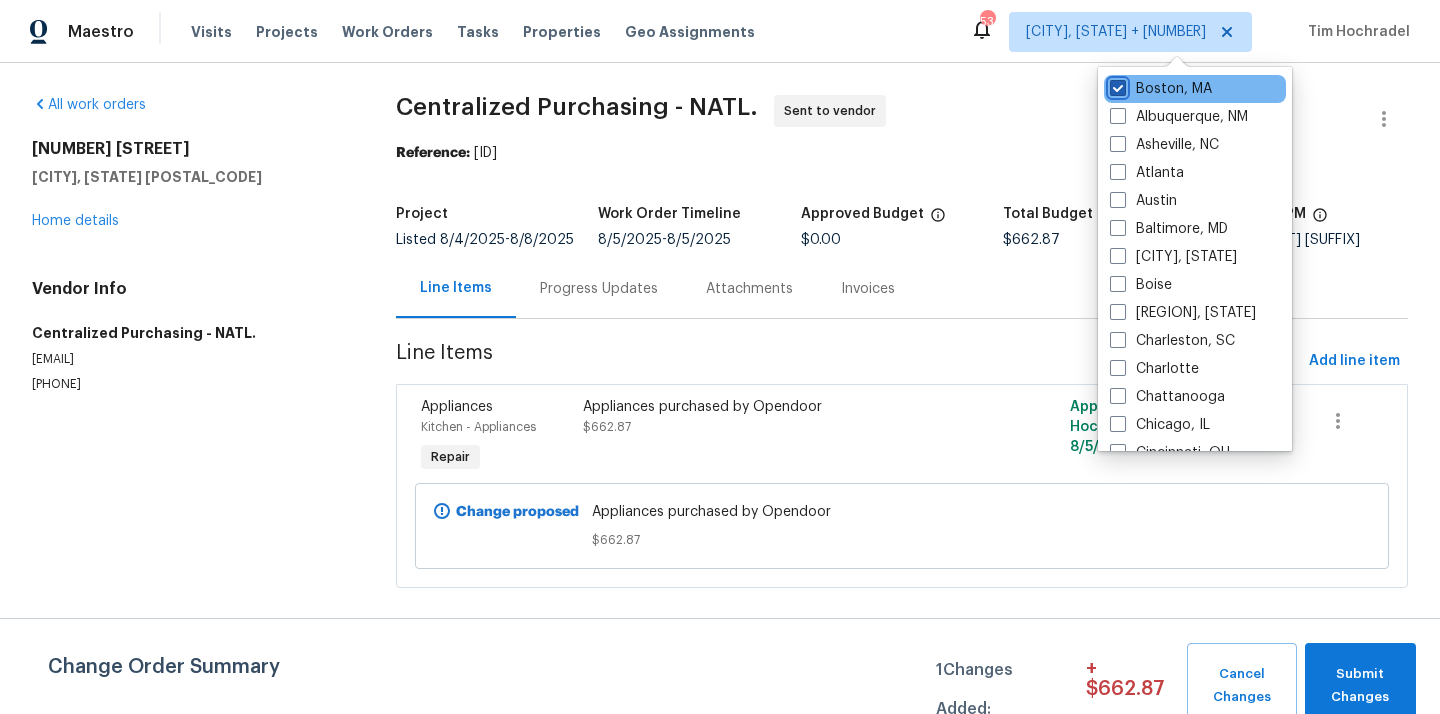 click on "Boston, MA" at bounding box center (1116, 85) 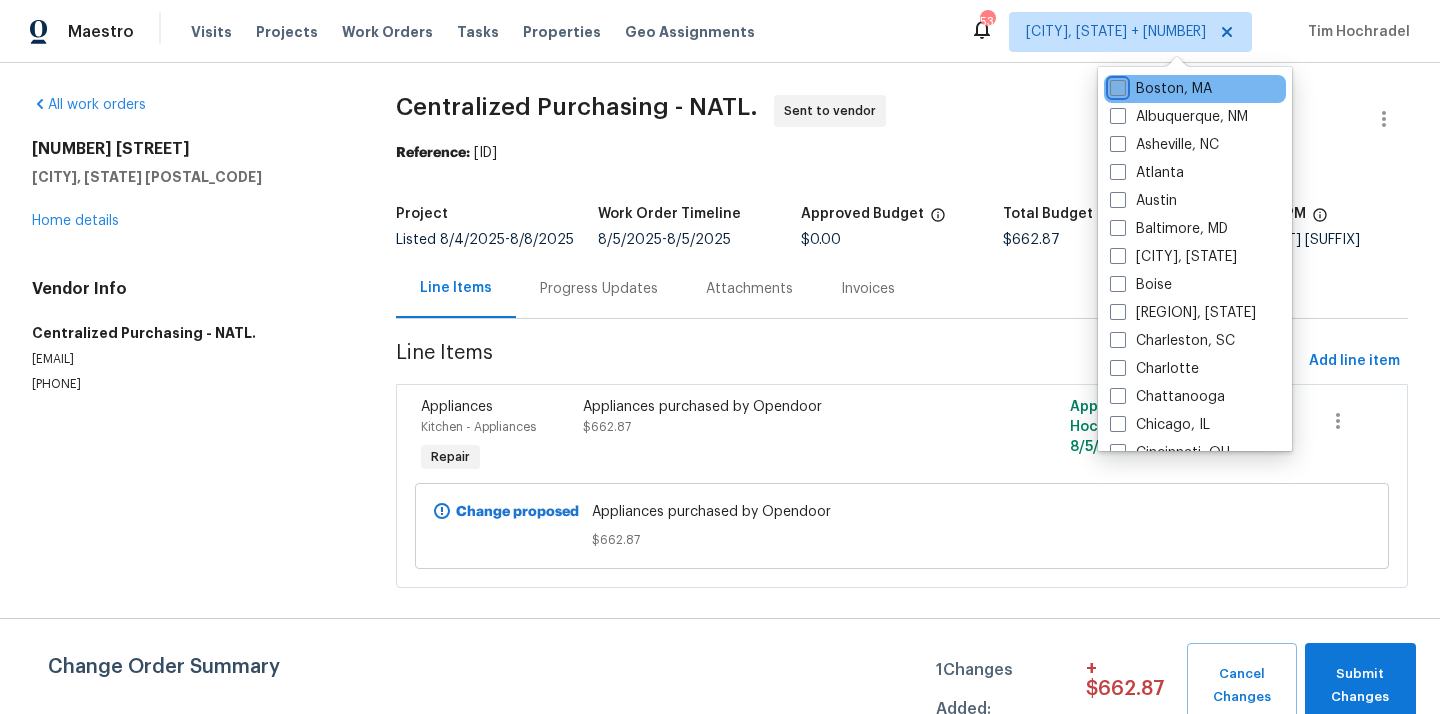 checkbox on "false" 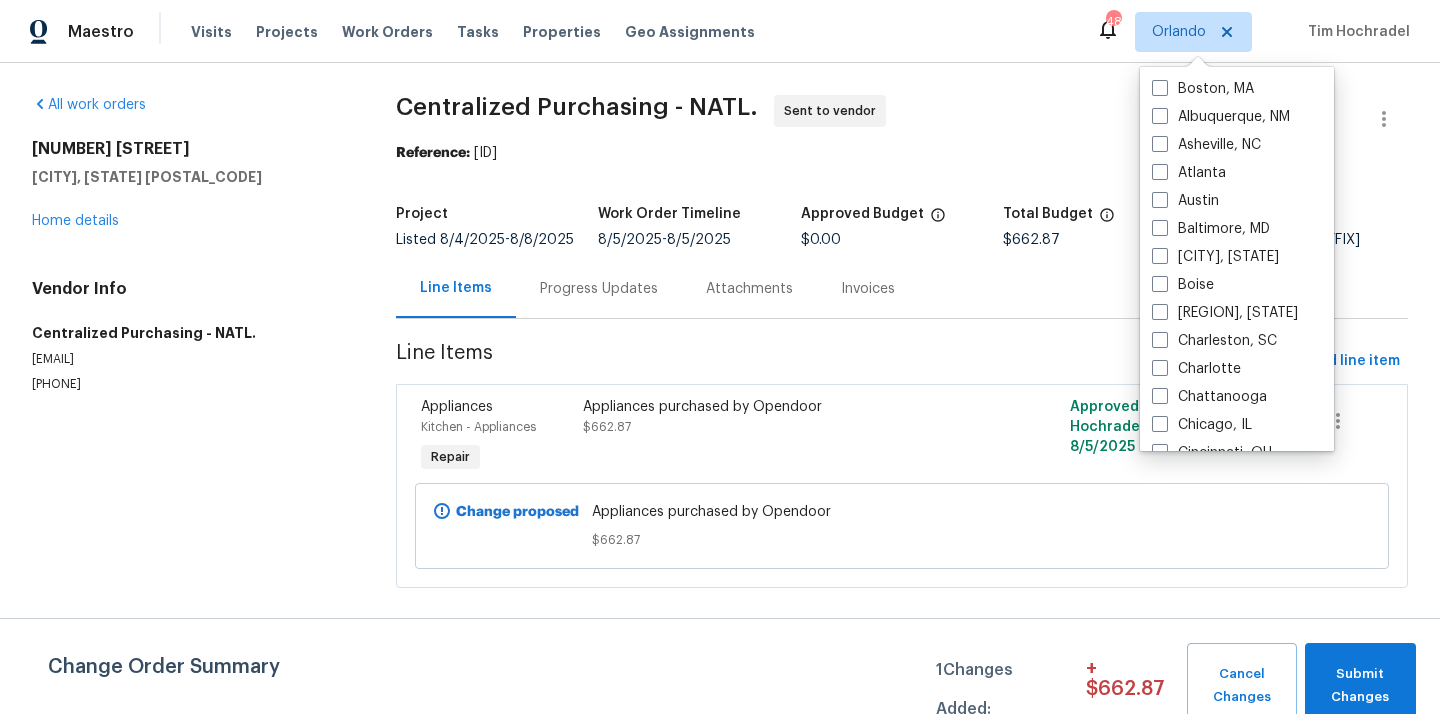 click on "Visits Projects Work Orders Tasks Properties Geo Assignments" at bounding box center (485, 32) 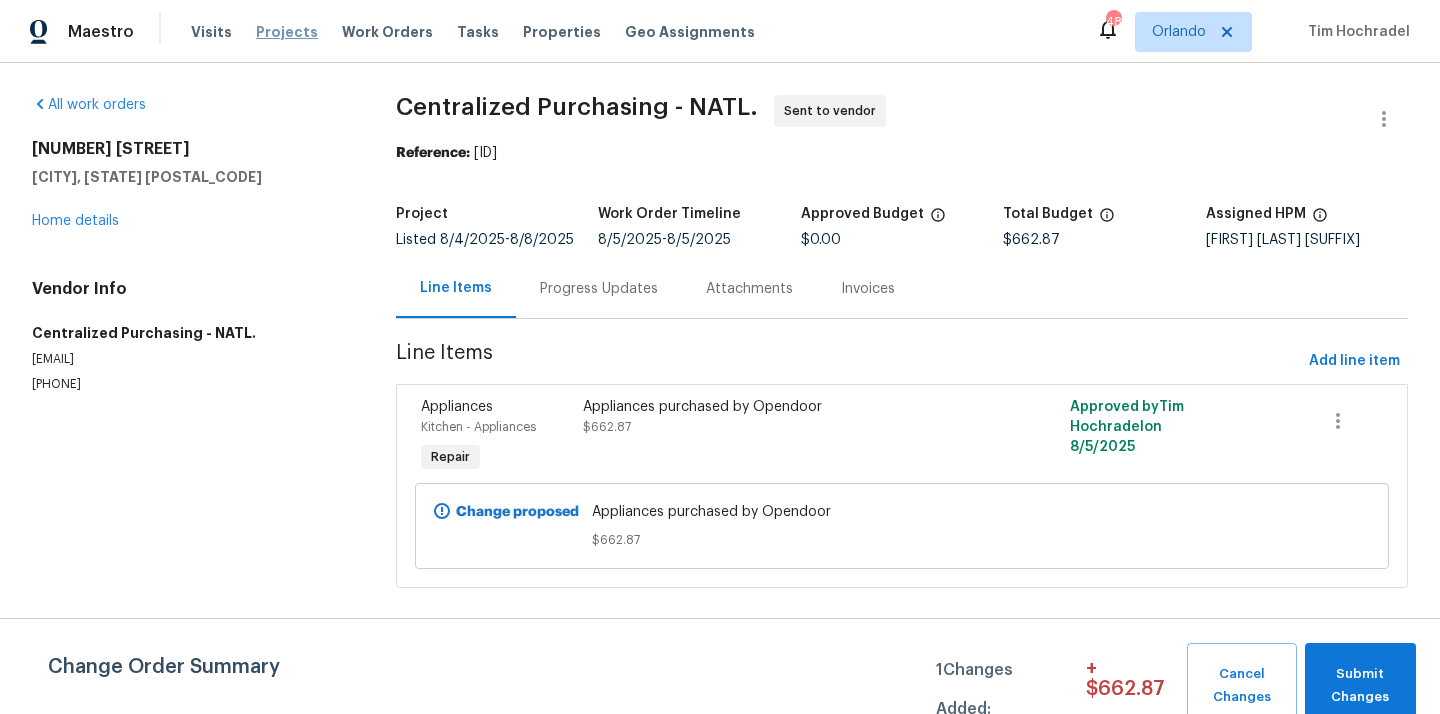 click on "Projects" at bounding box center [287, 32] 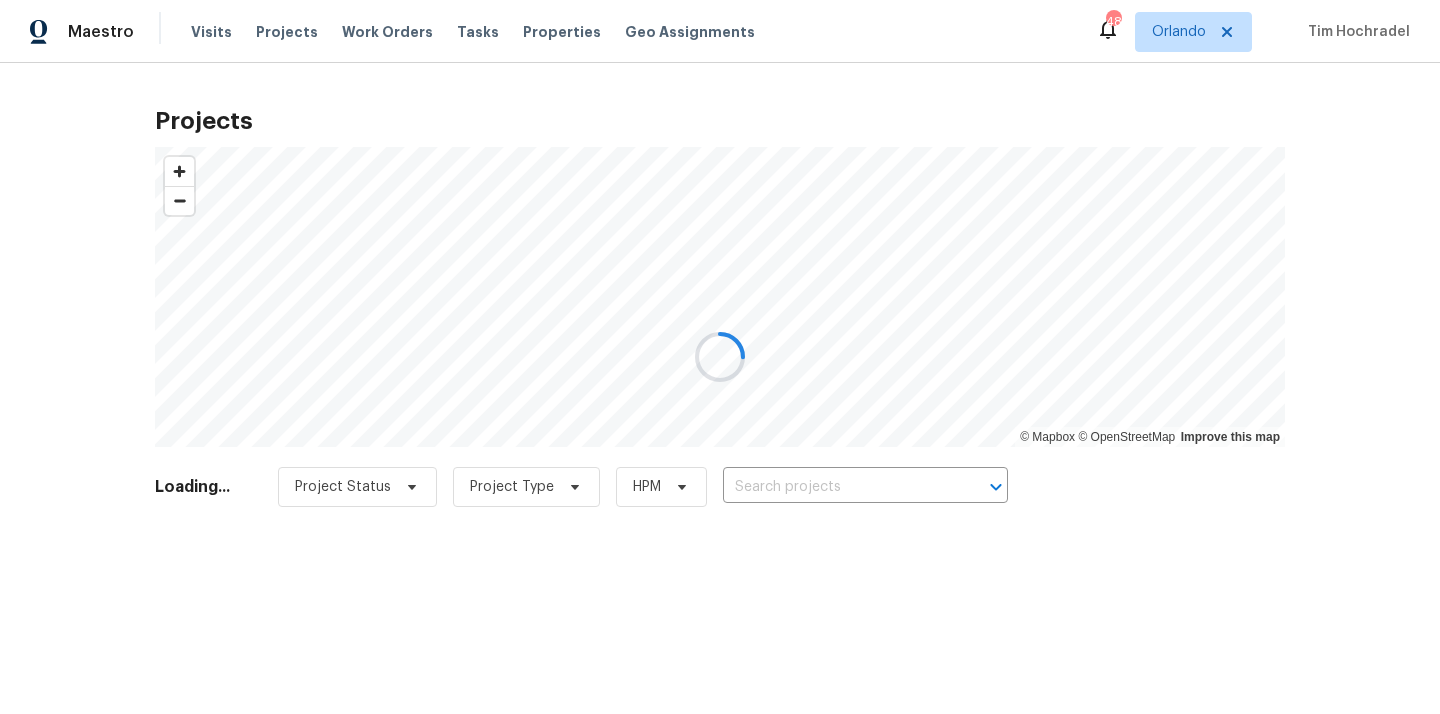 click at bounding box center [720, 357] 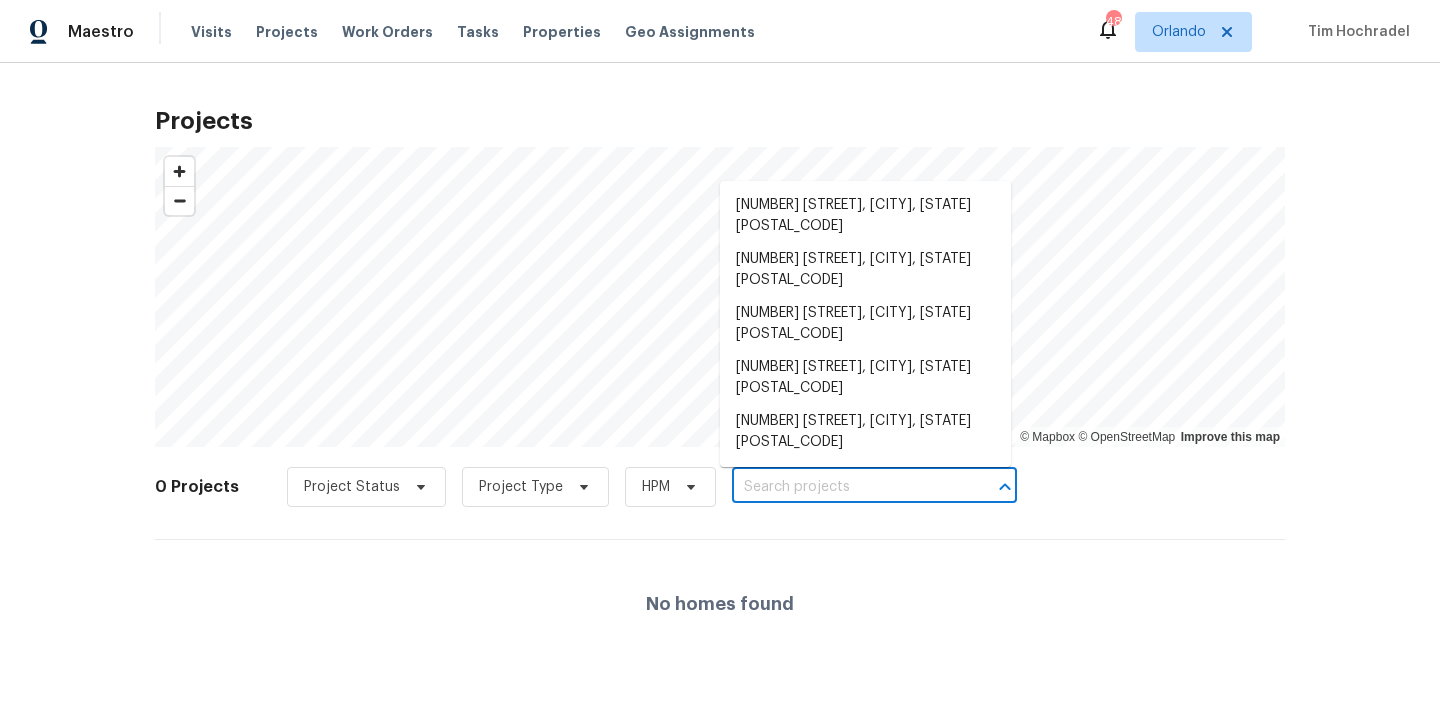click at bounding box center (846, 487) 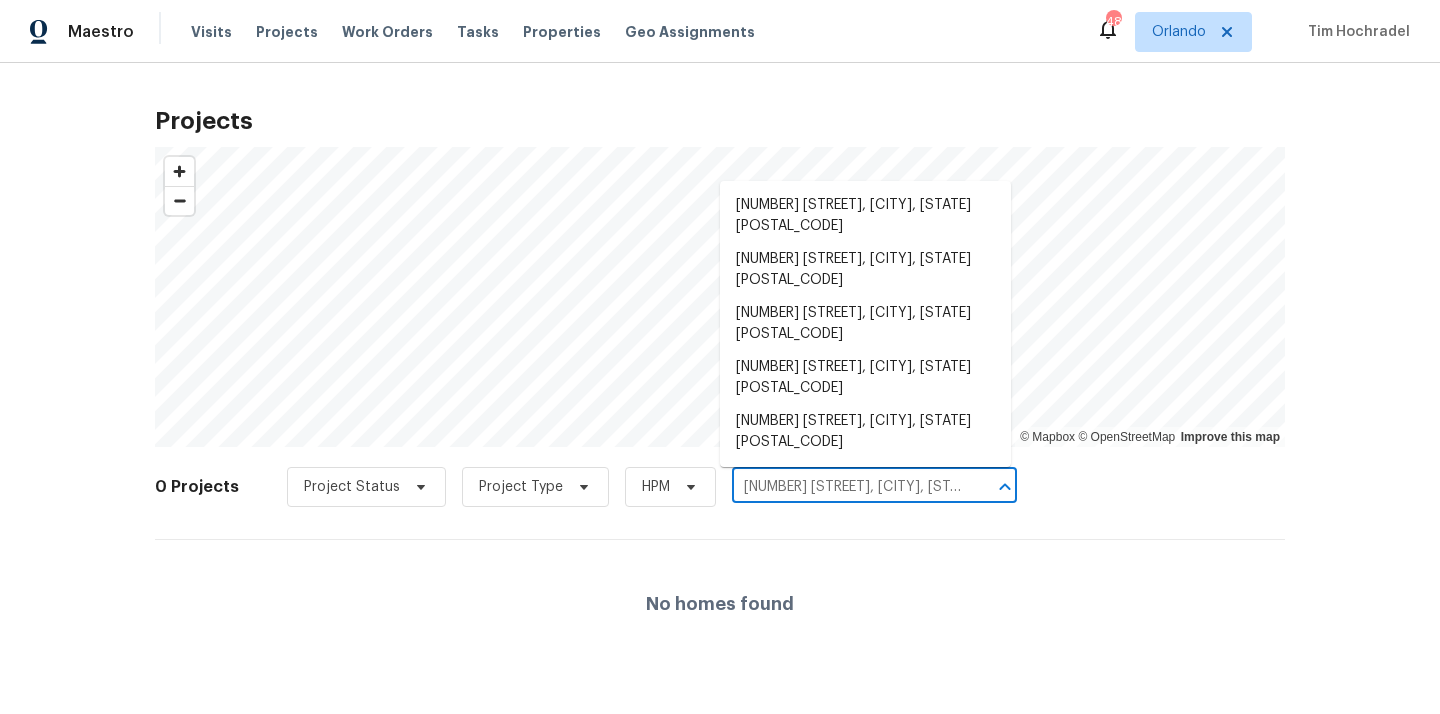 scroll, scrollTop: 0, scrollLeft: 26, axis: horizontal 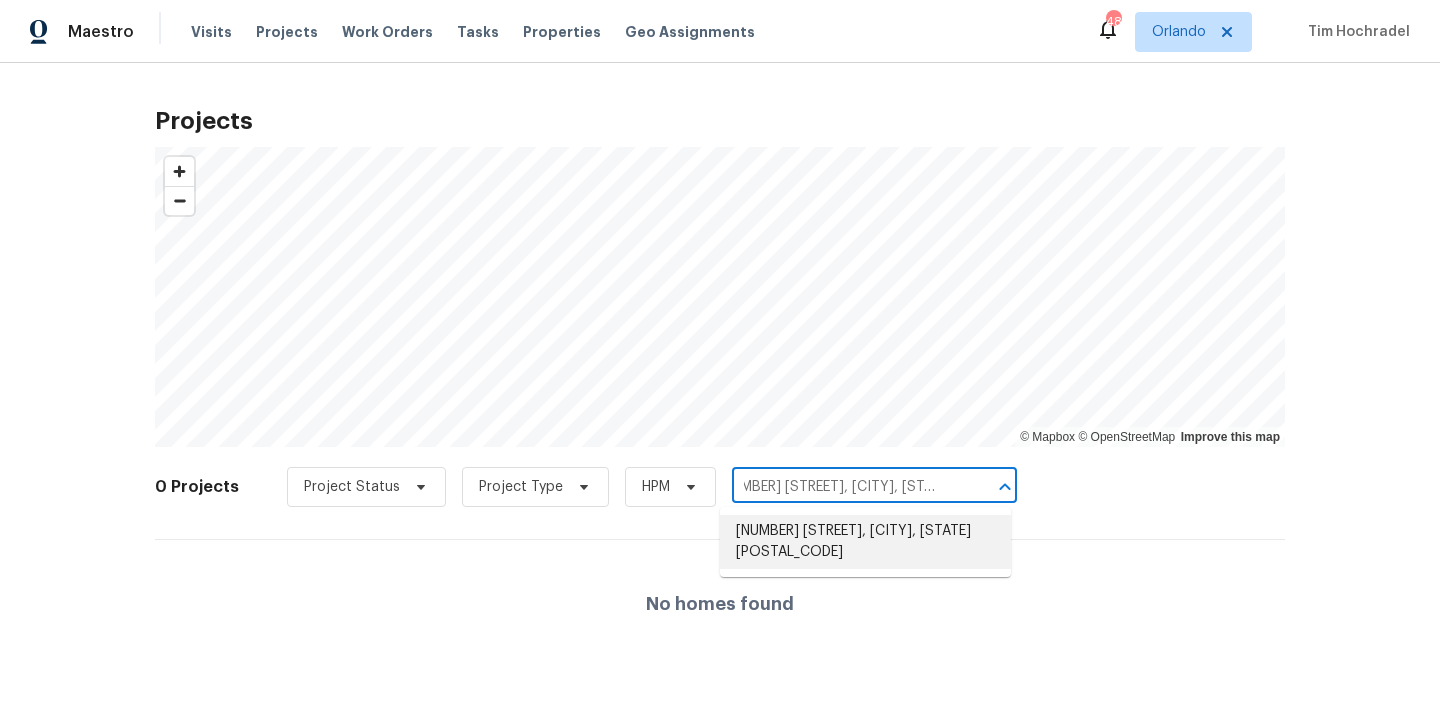 click on "[NUMBER] [STREET] [AVE], [CITY], [STATE] [POSTAL_CODE]" at bounding box center (865, 542) 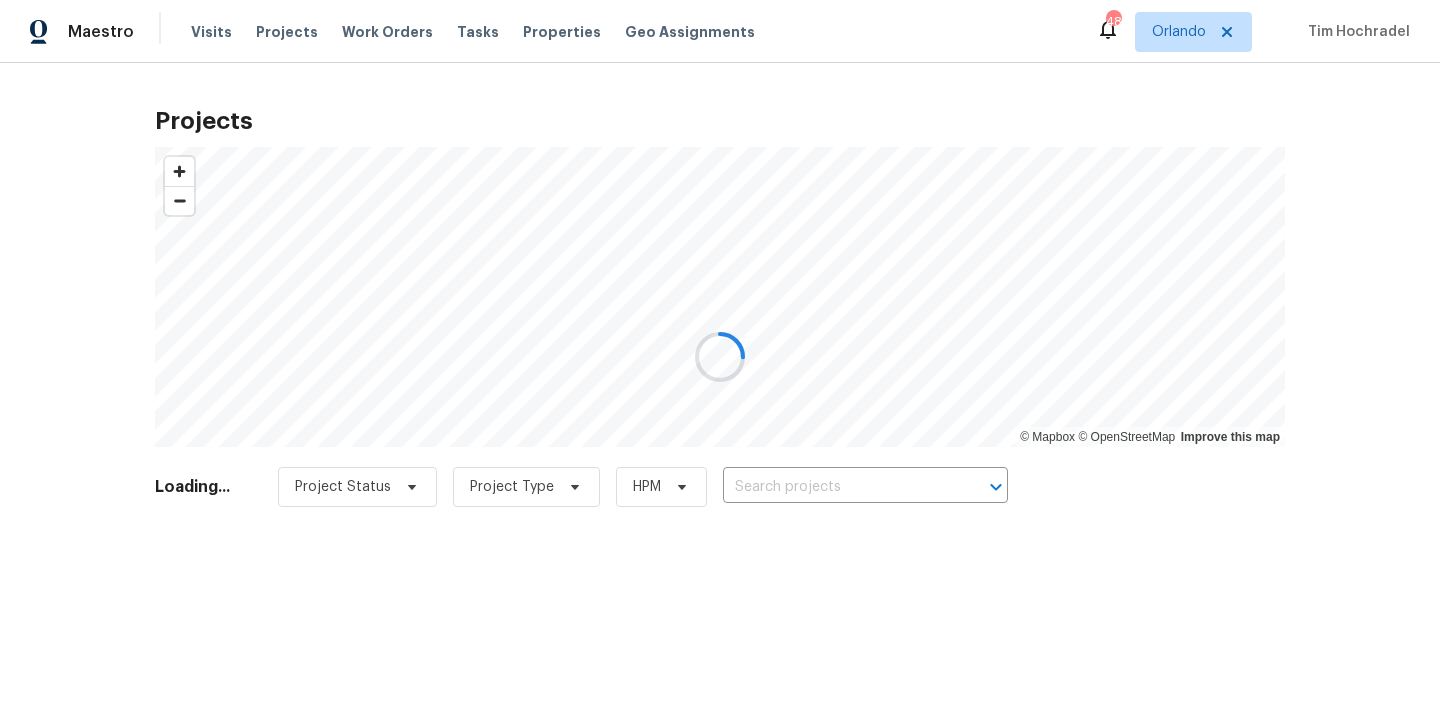 type on "[NUMBER] [STREET] [AVE], [CITY], [STATE] [POSTAL_CODE]" 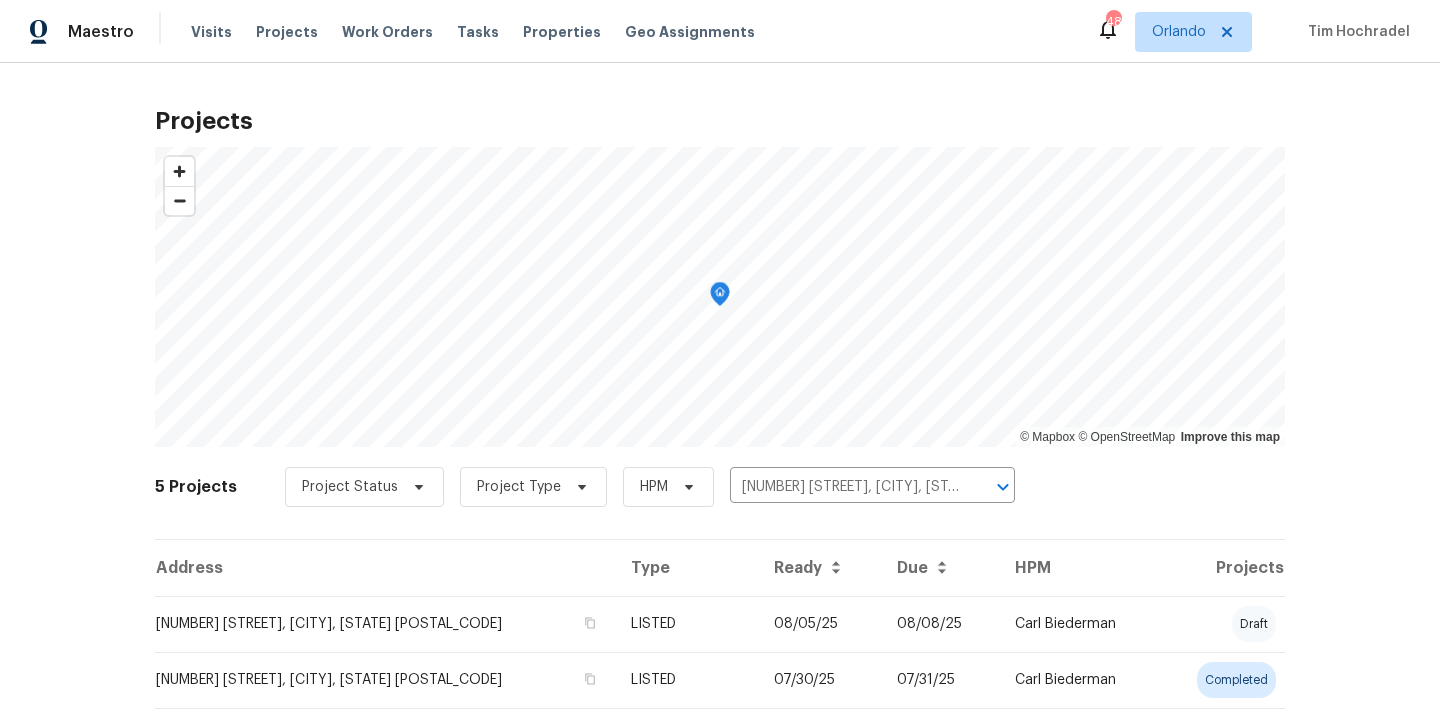 click on "LISTED" at bounding box center [686, 624] 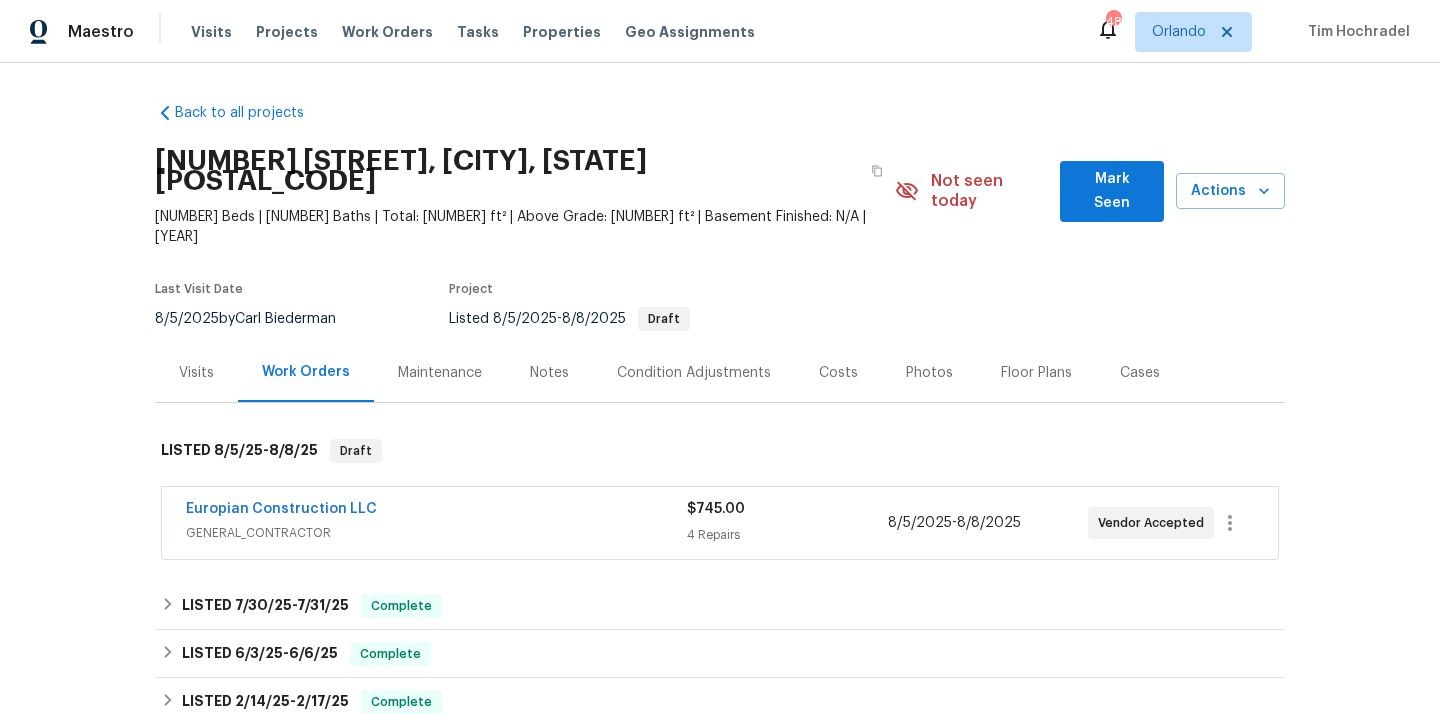 click on "[NUMBER] [STREET] [AVE], [CITY], [STATE] [POSTAL_CODE]" at bounding box center (507, 171) 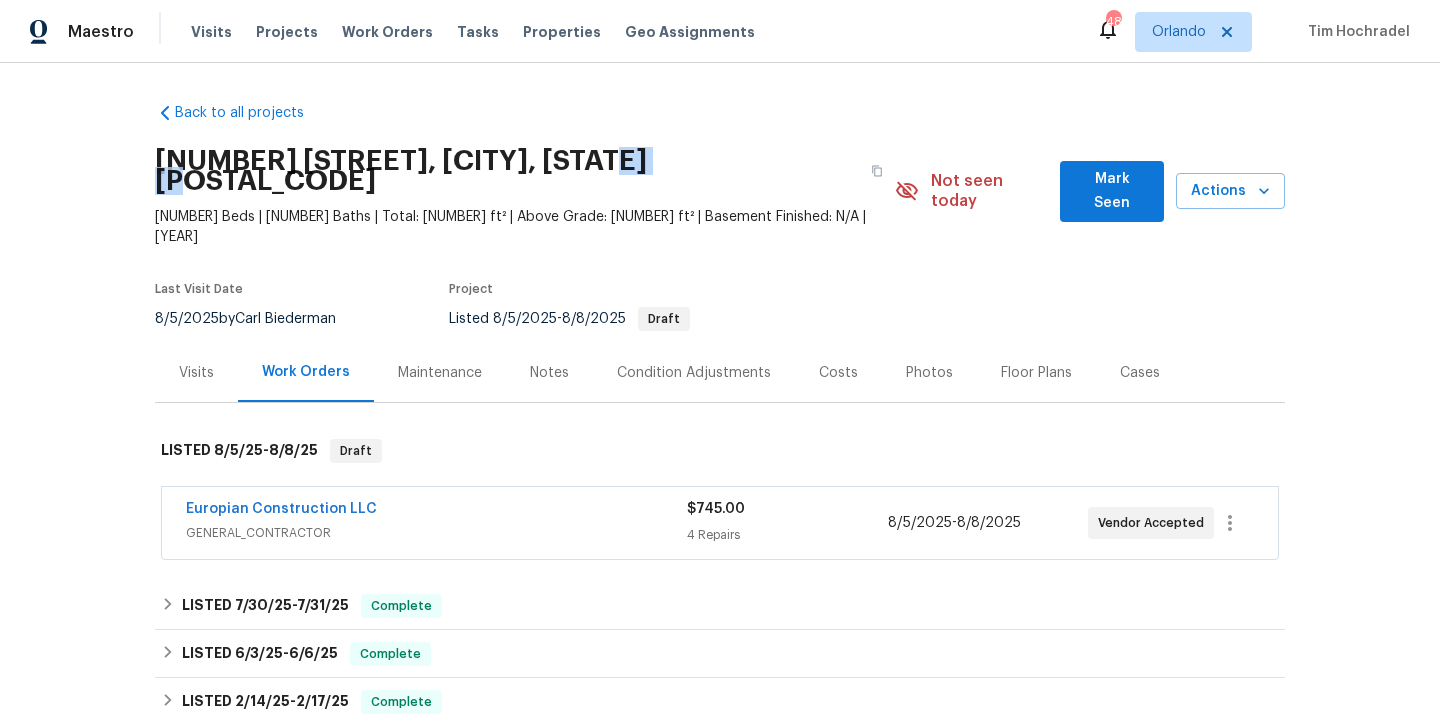 click on "[NUMBER] [STREET] [AVE], [CITY], [STATE] [POSTAL_CODE]" at bounding box center [507, 171] 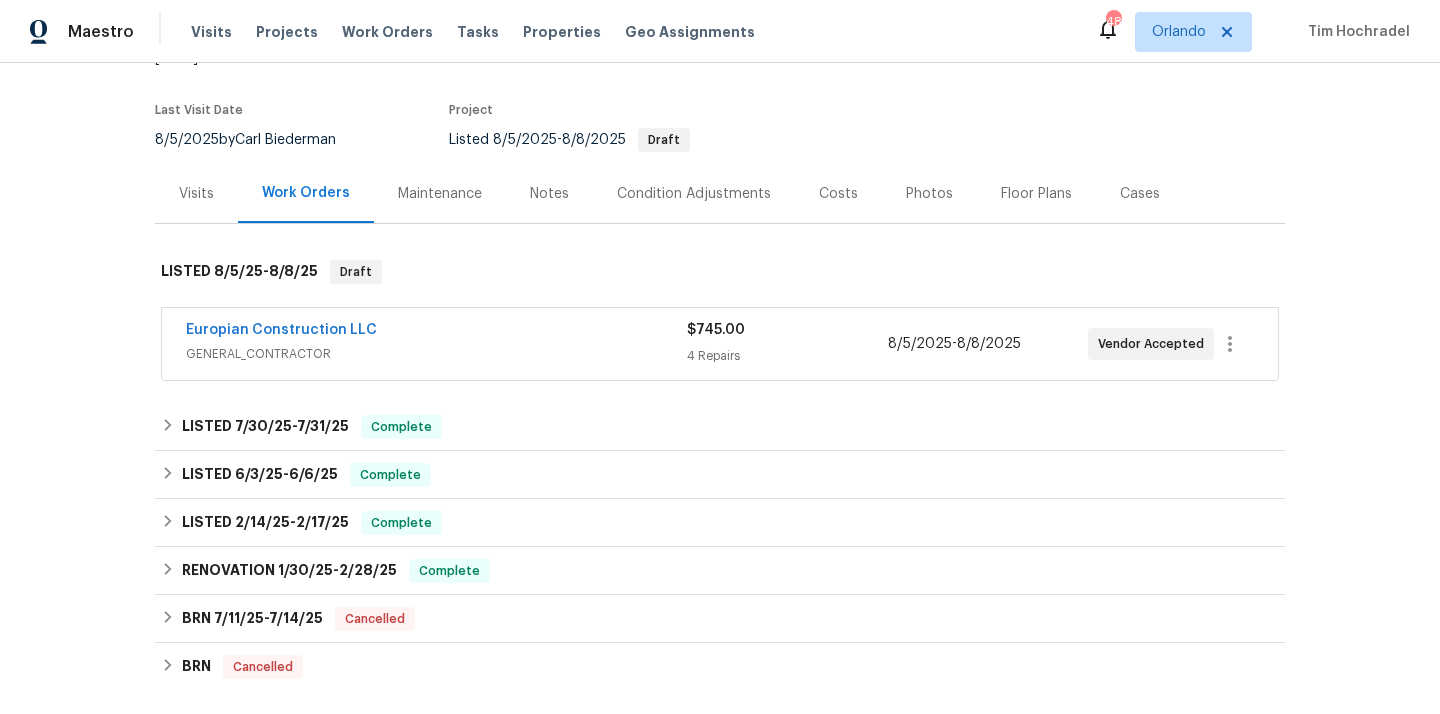 scroll, scrollTop: 422, scrollLeft: 0, axis: vertical 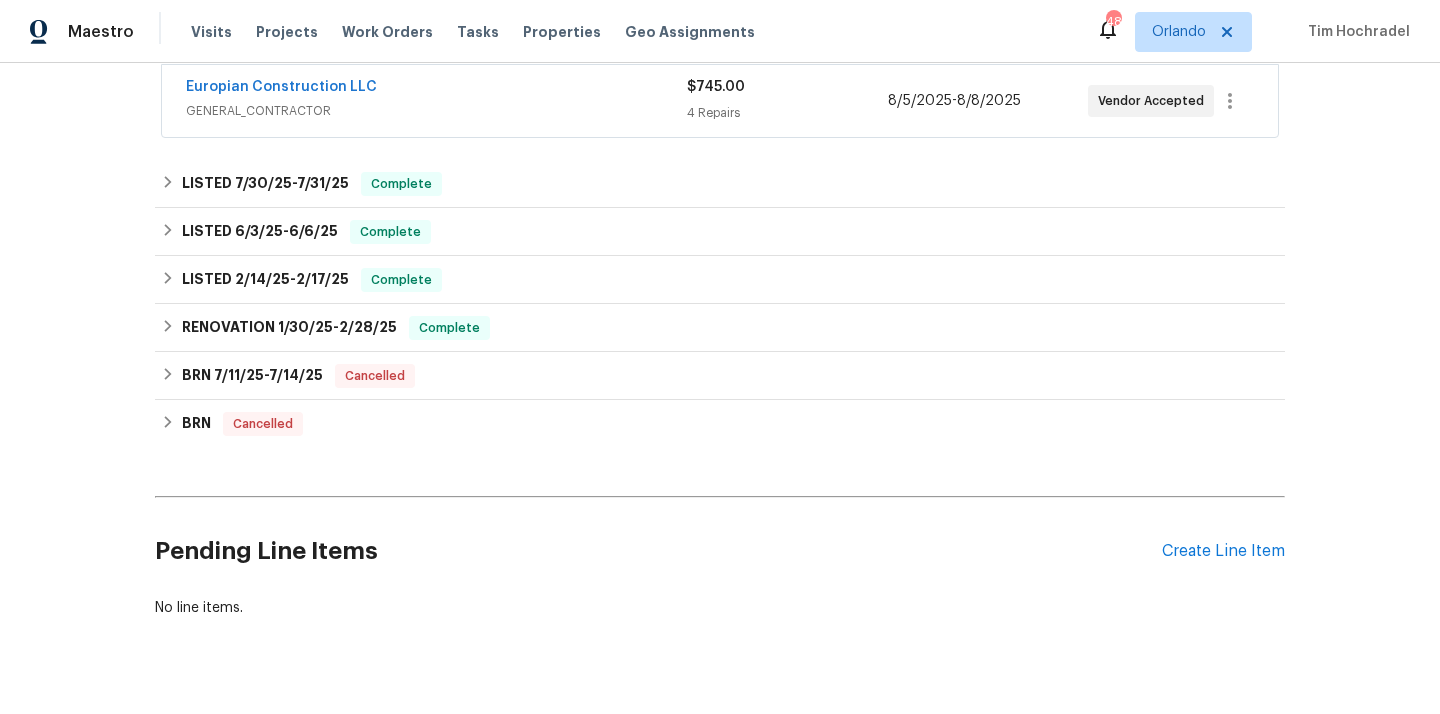 click on "Pending Line Items Create Line Item" at bounding box center (720, 551) 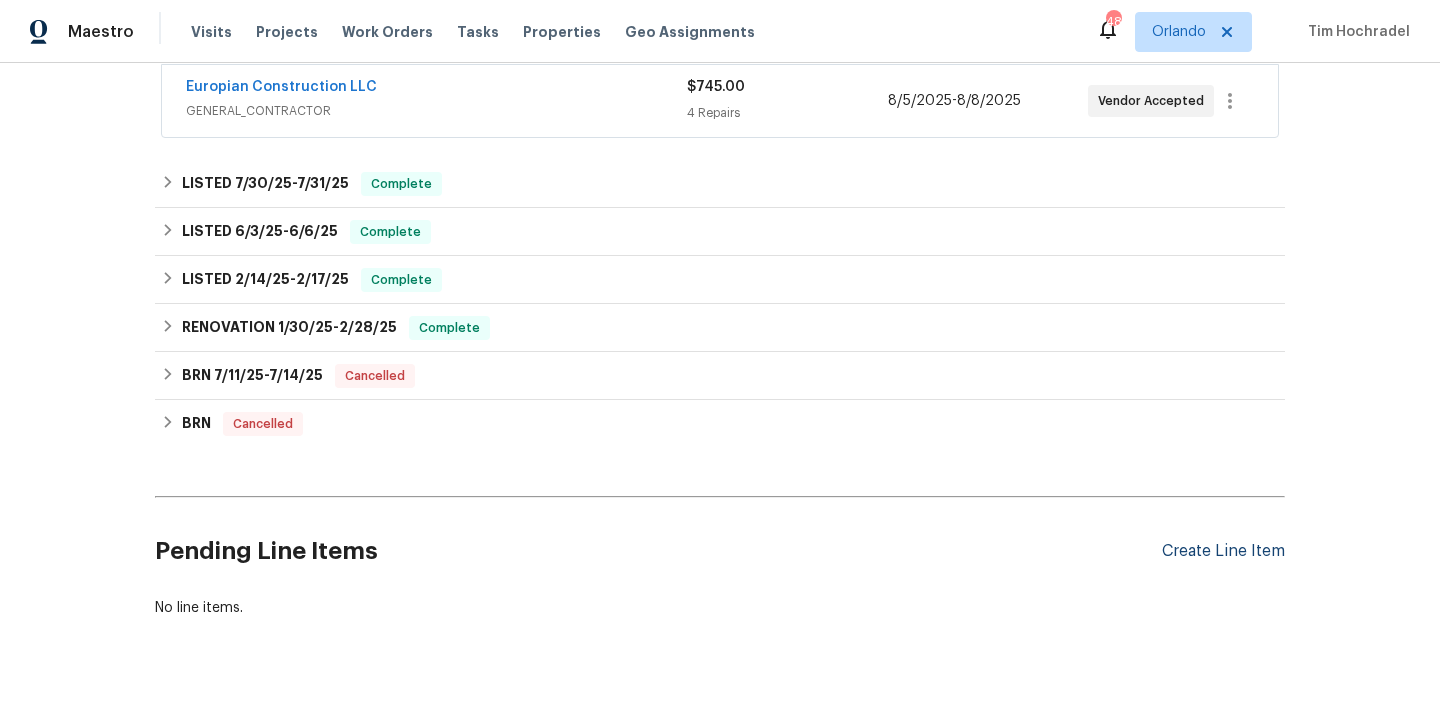 click on "Create Line Item" at bounding box center (1223, 551) 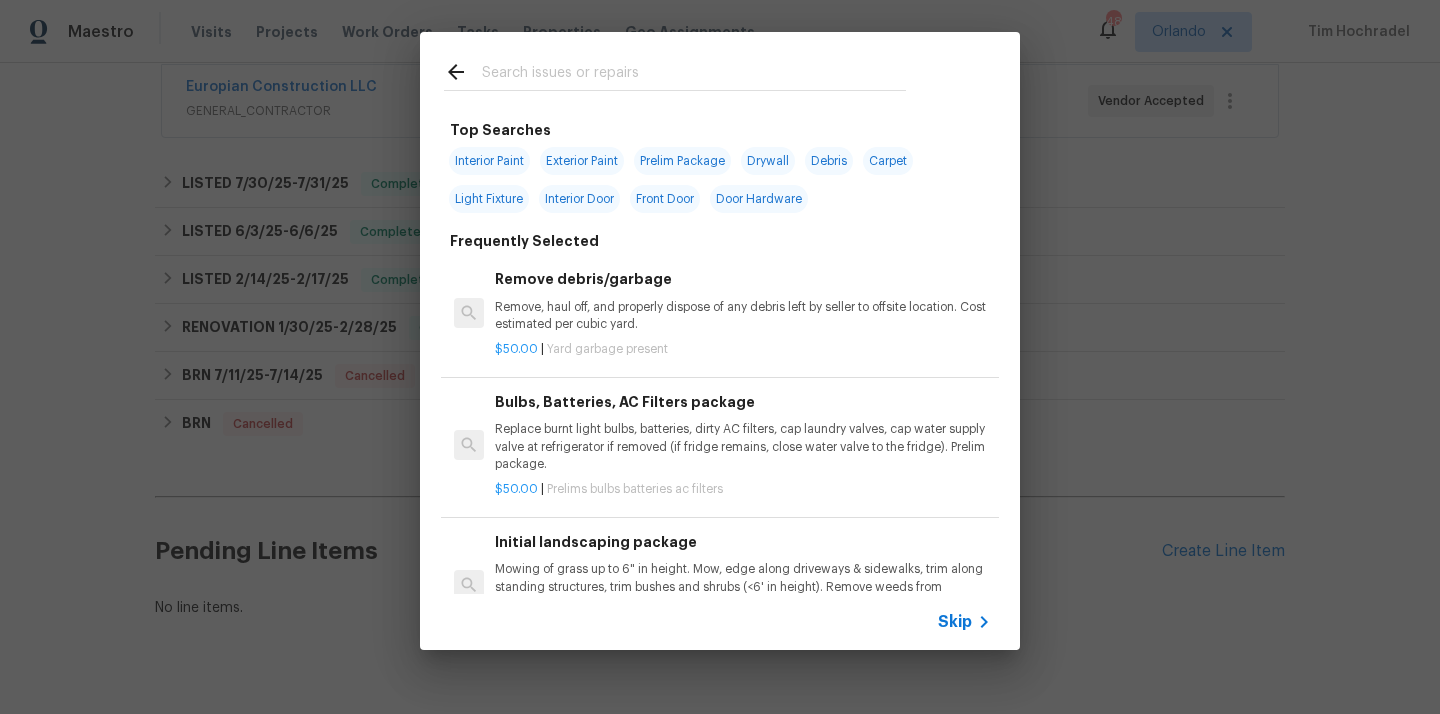 click at bounding box center [694, 75] 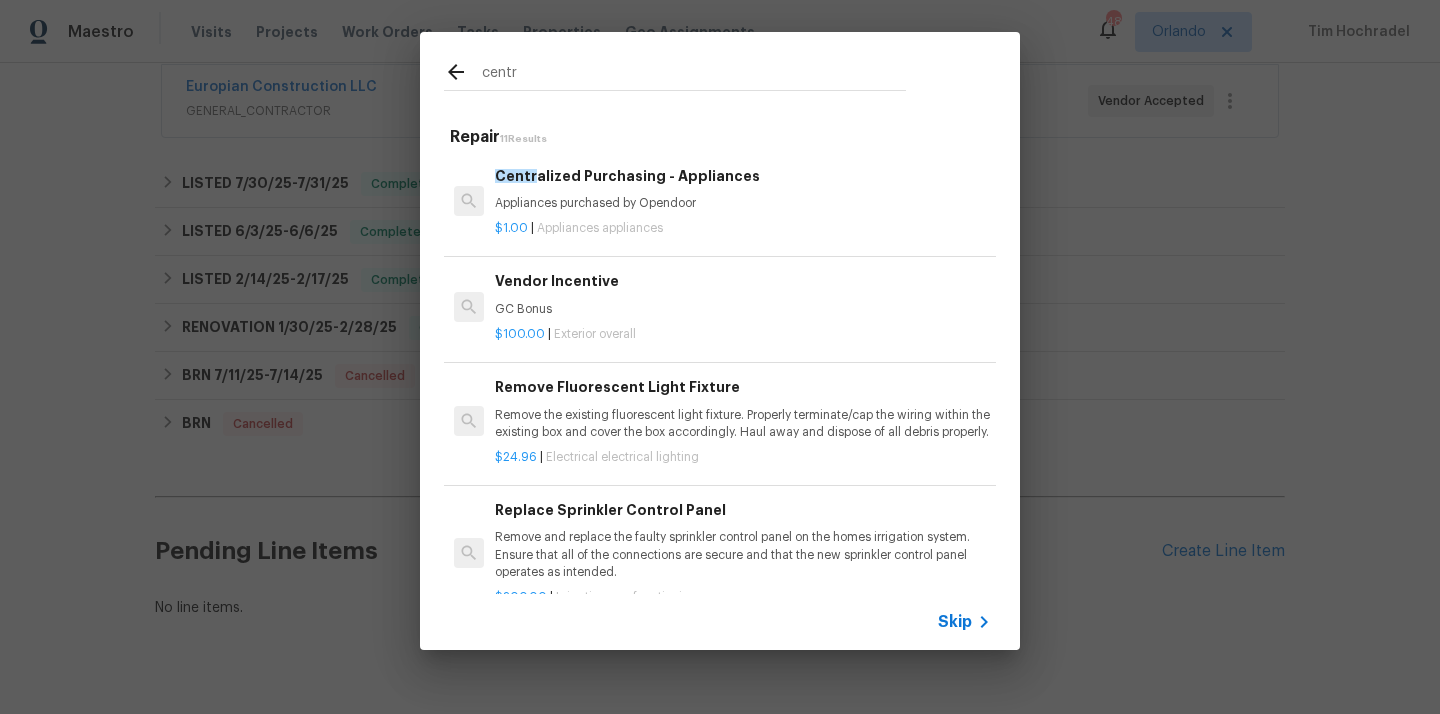 type on "centr" 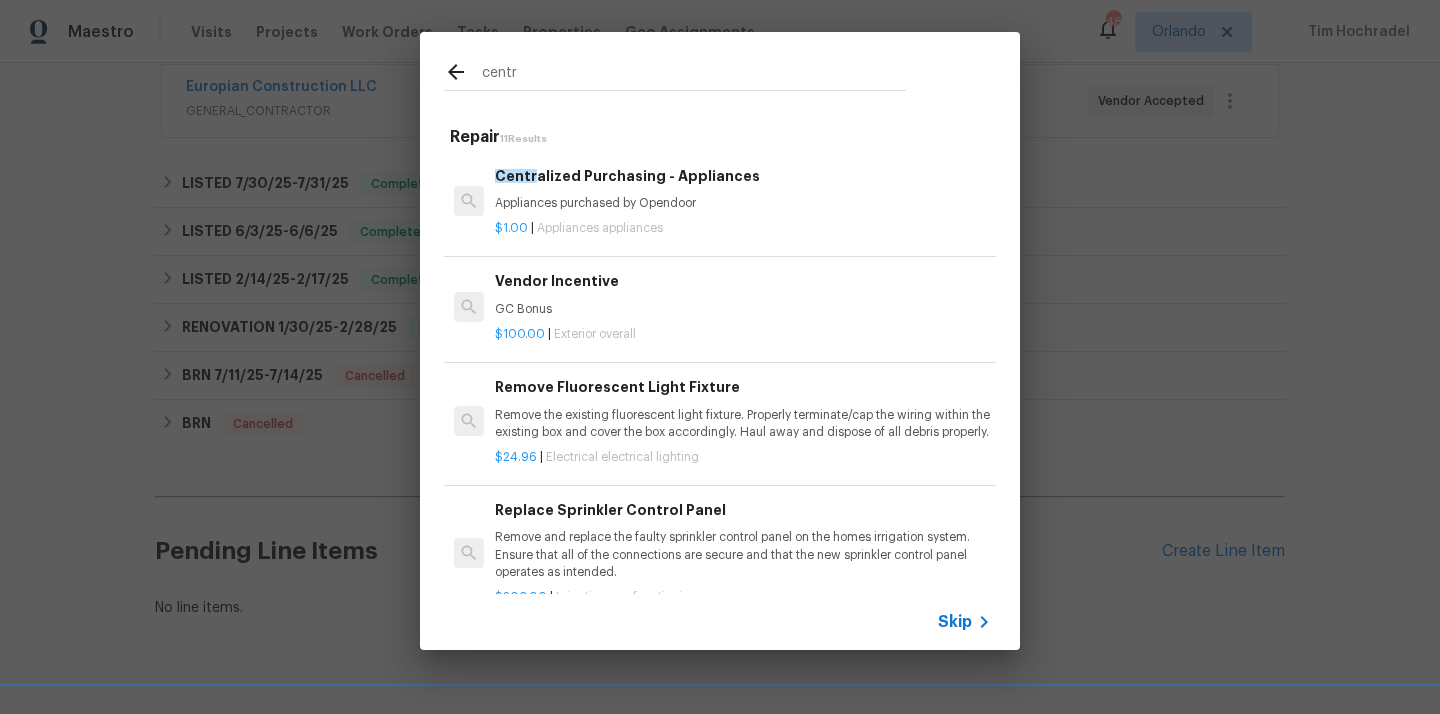 click on "Appliances purchased by Opendoor" at bounding box center (743, 203) 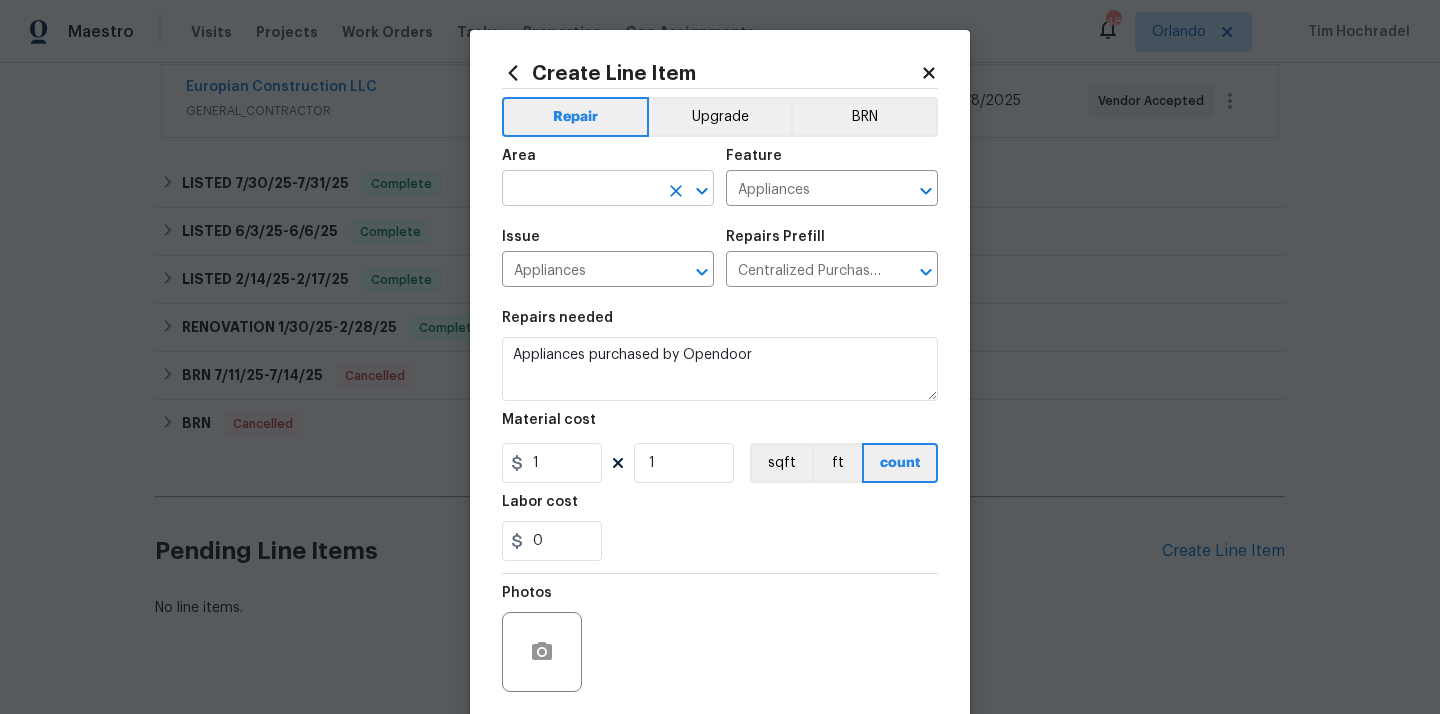 click at bounding box center [580, 190] 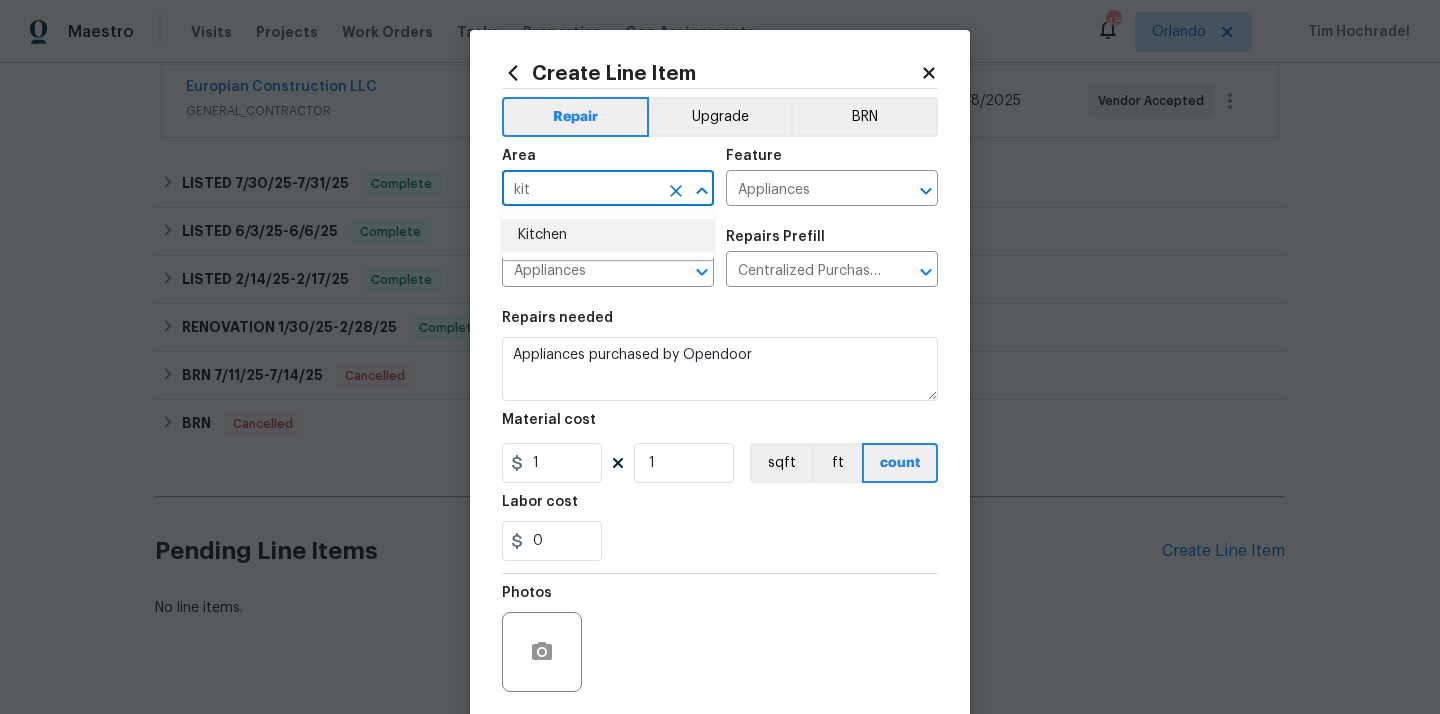 click on "Kitchen" at bounding box center (608, 235) 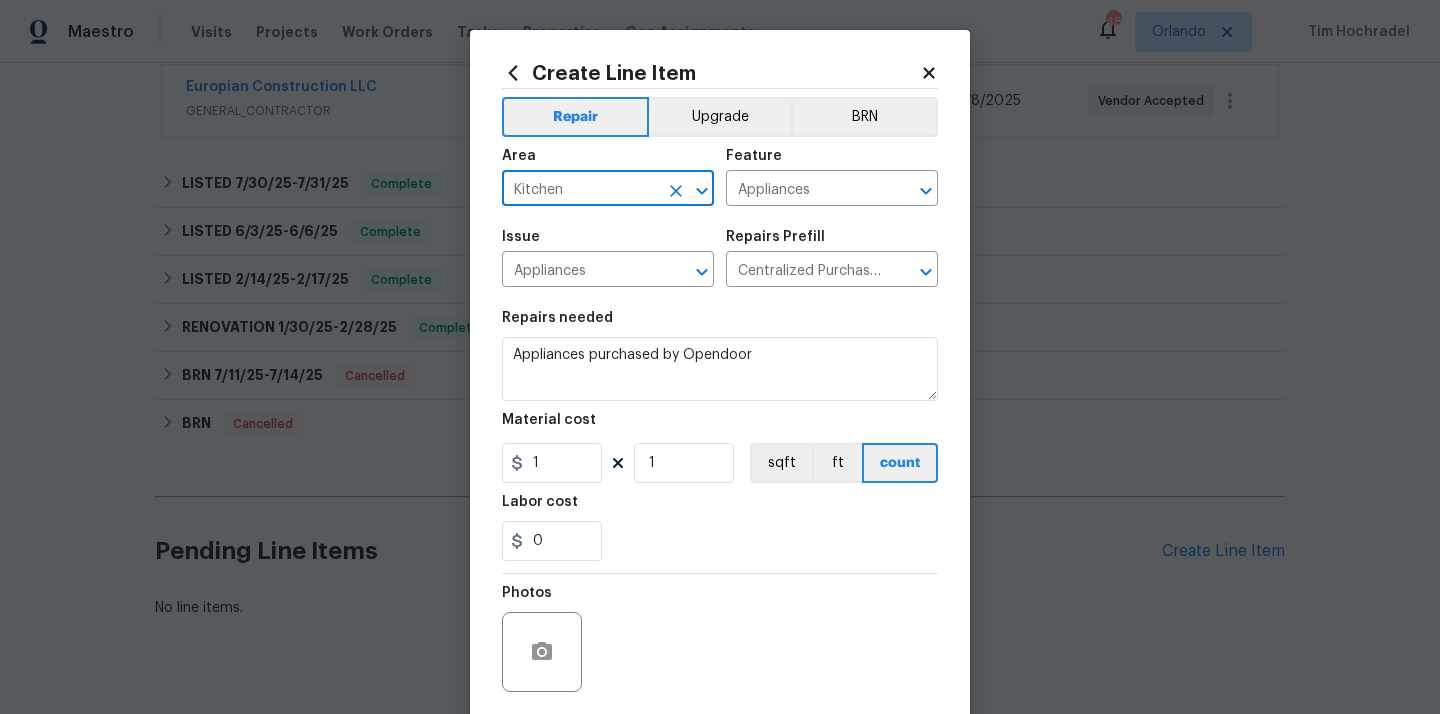 type on "Kitchen" 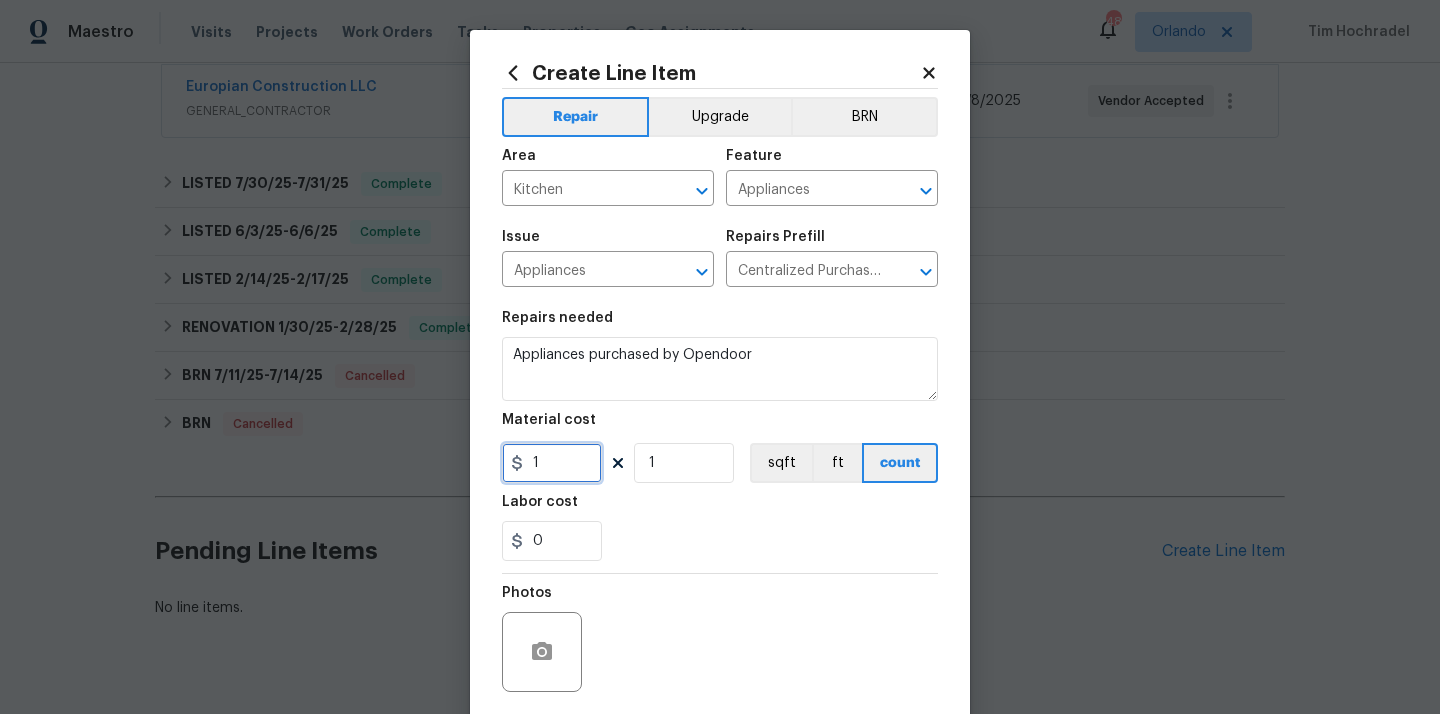 drag, startPoint x: 555, startPoint y: 458, endPoint x: 499, endPoint y: 459, distance: 56.008926 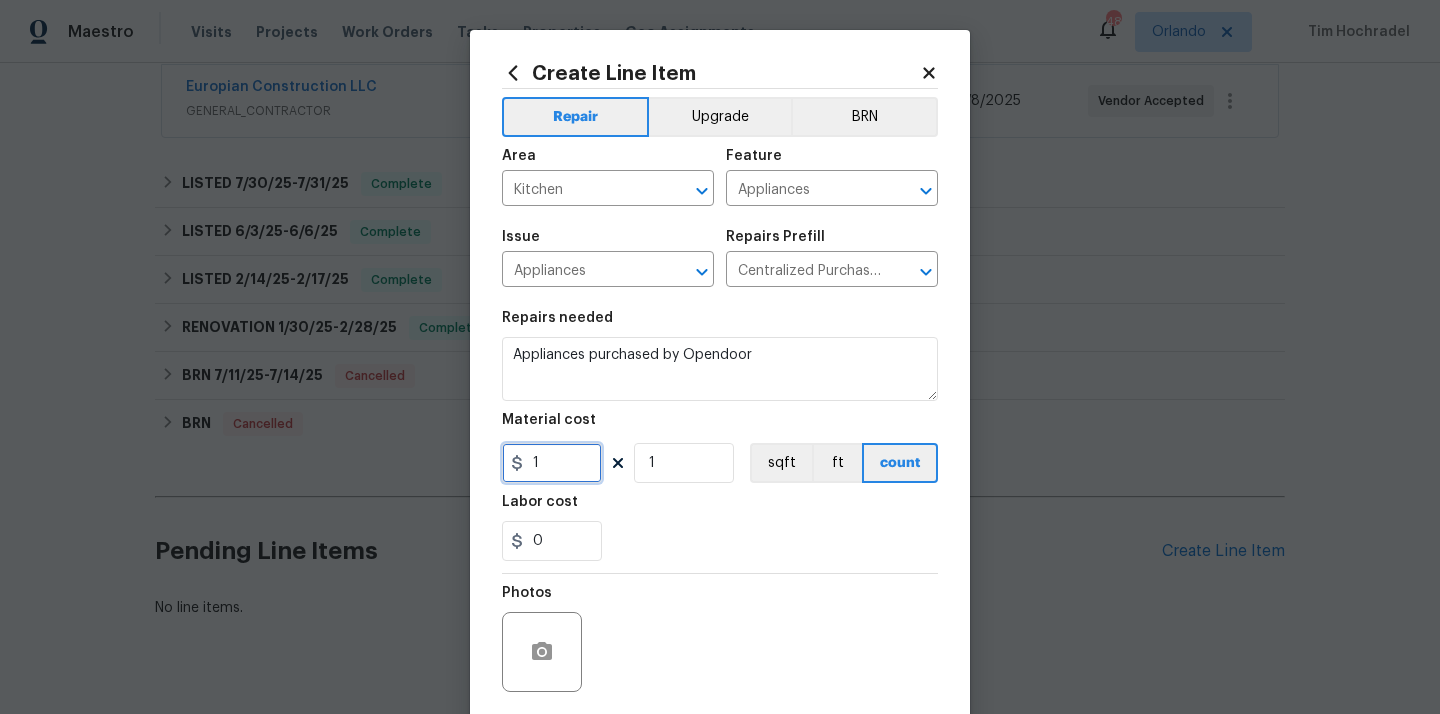 paste on "44.16" 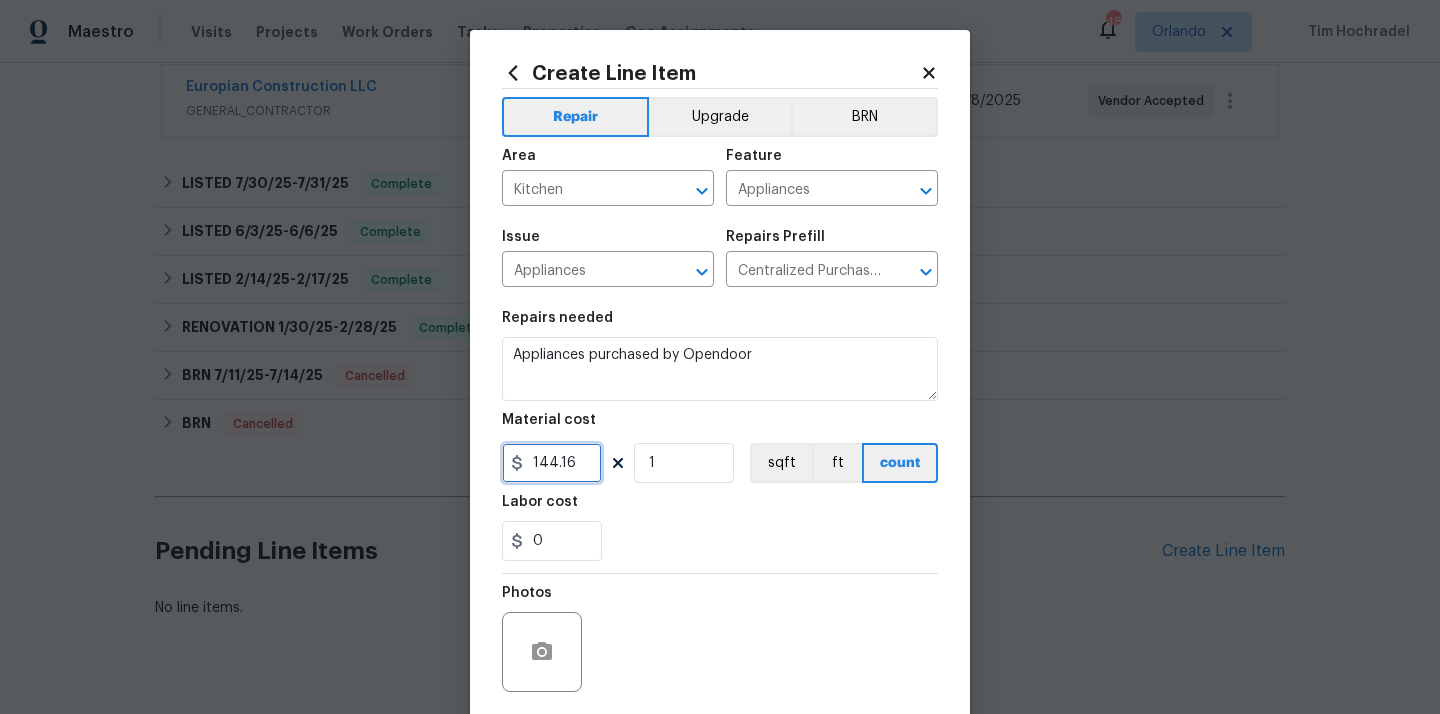 type on "144.16" 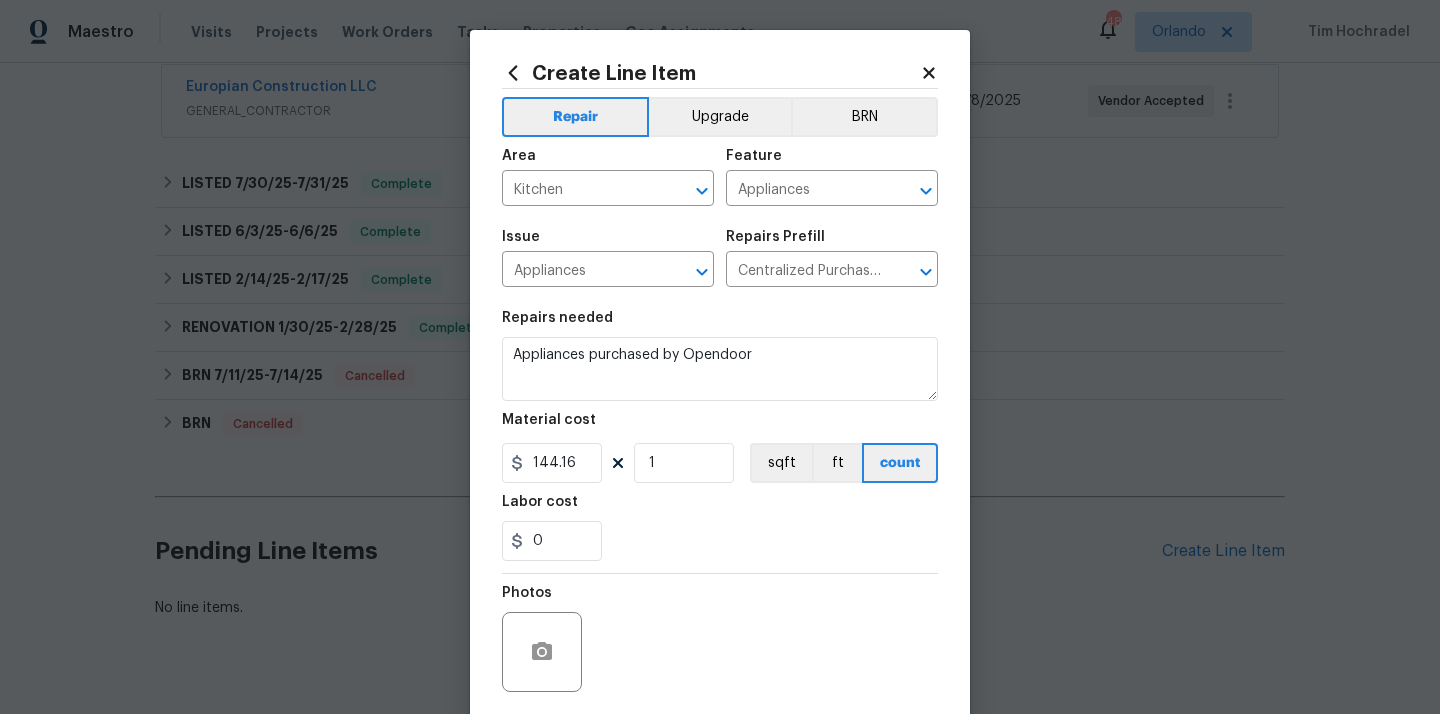 click on "Labor cost" at bounding box center (720, 508) 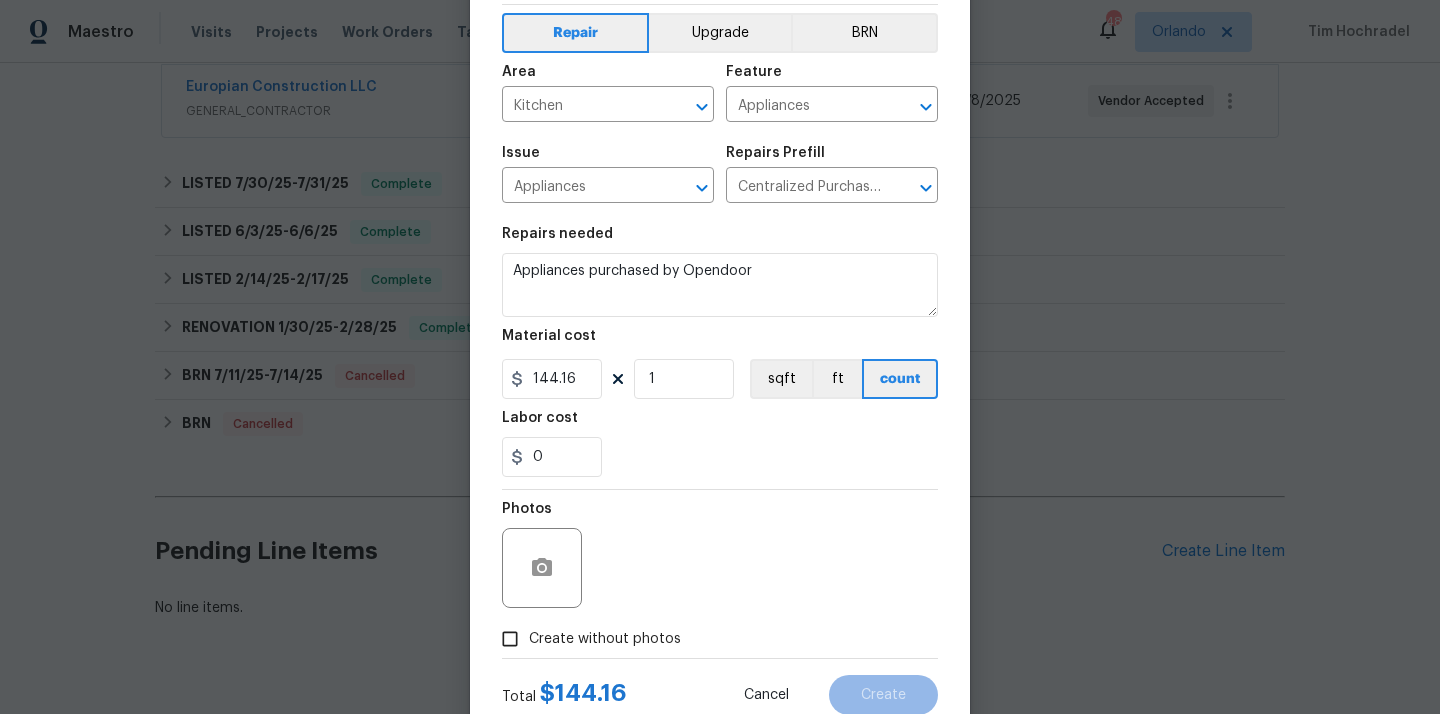 scroll, scrollTop: 148, scrollLeft: 0, axis: vertical 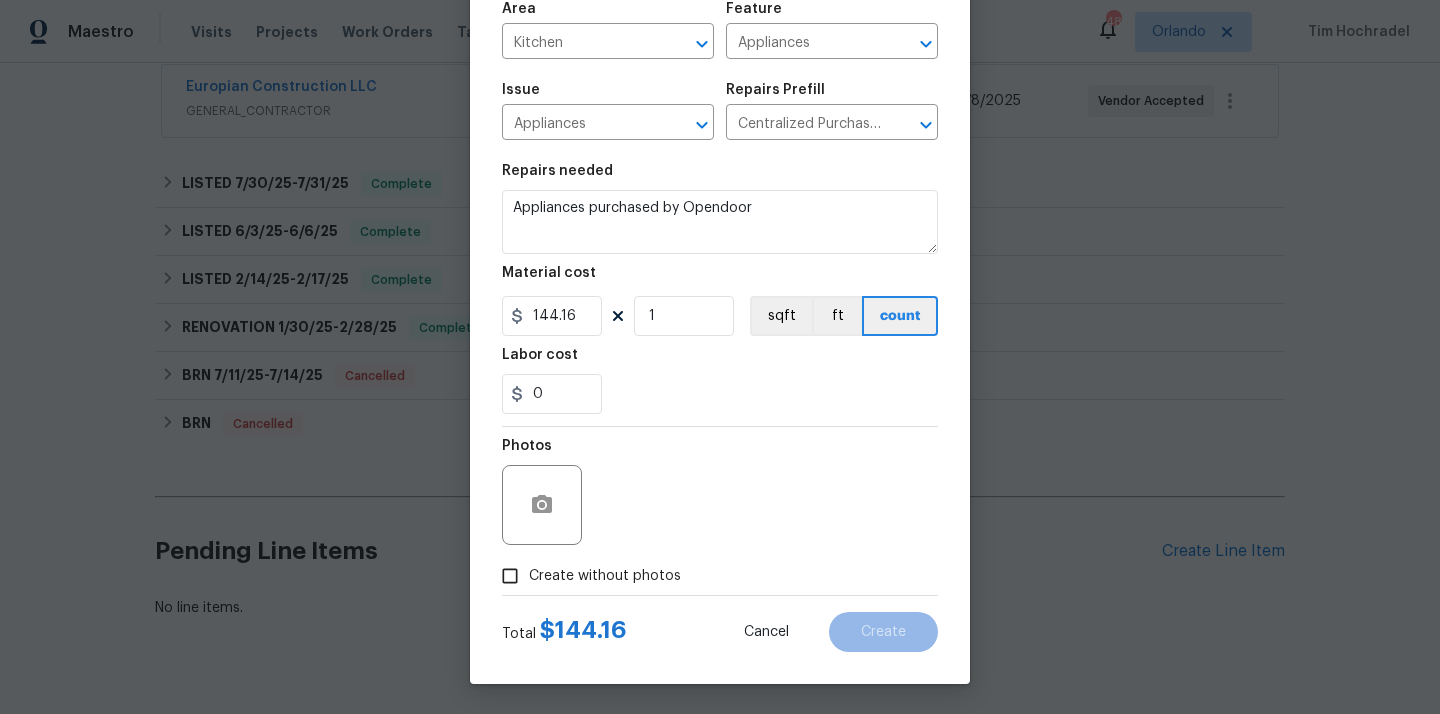 click on "Create without photos" at bounding box center [605, 576] 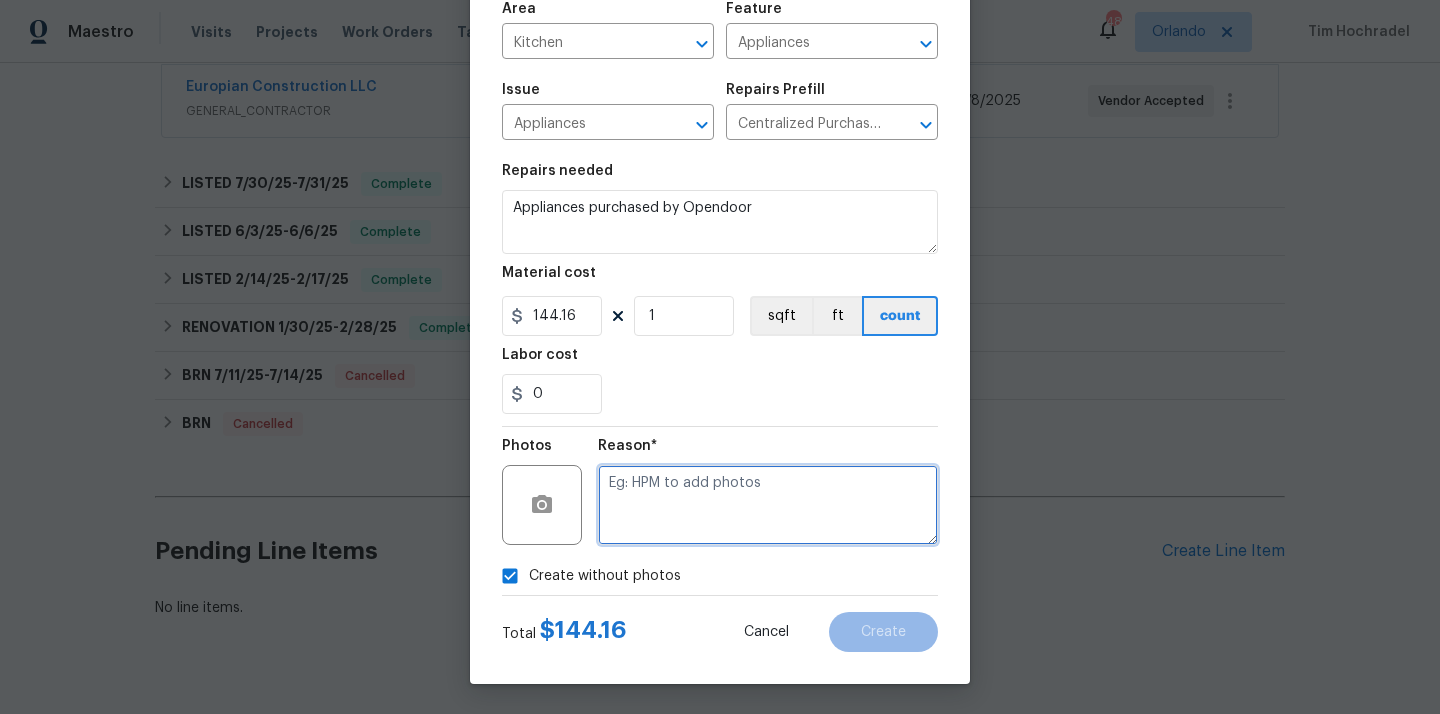 click at bounding box center (768, 505) 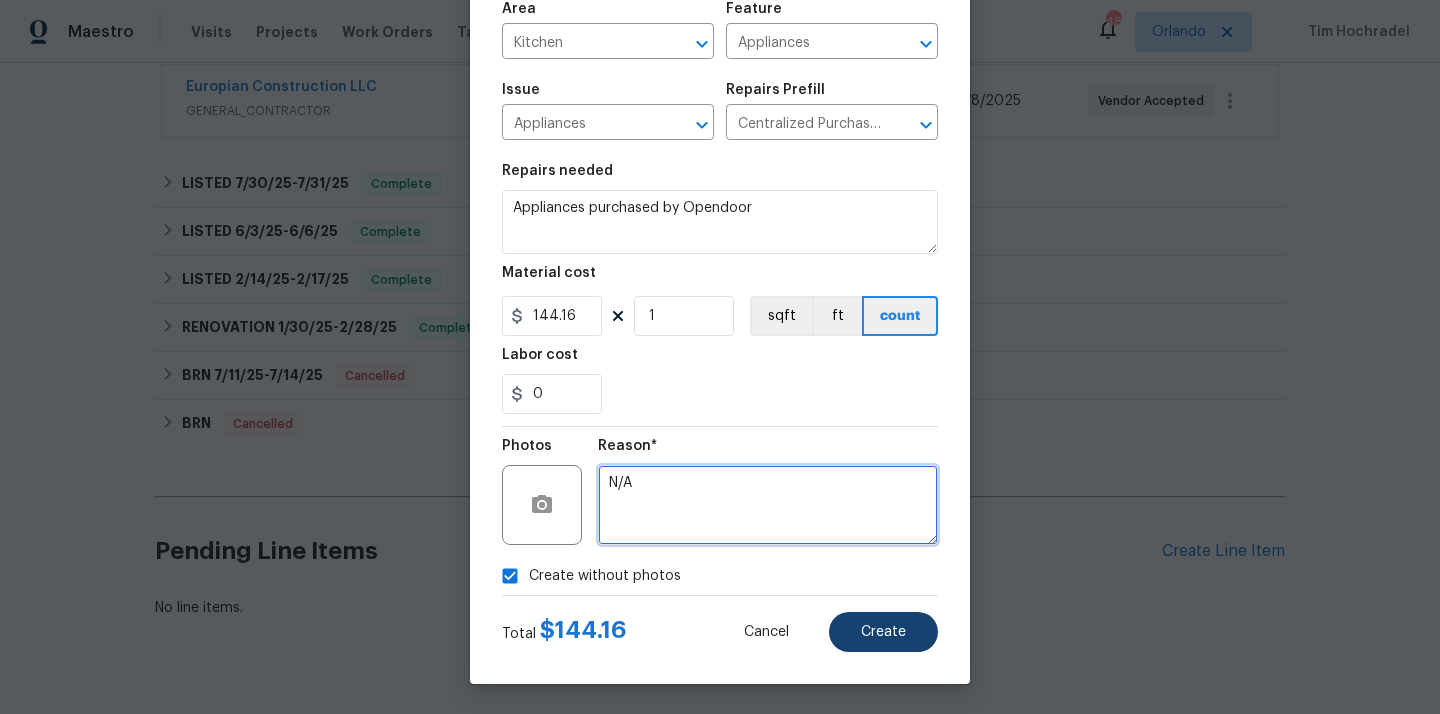 type on "N/A" 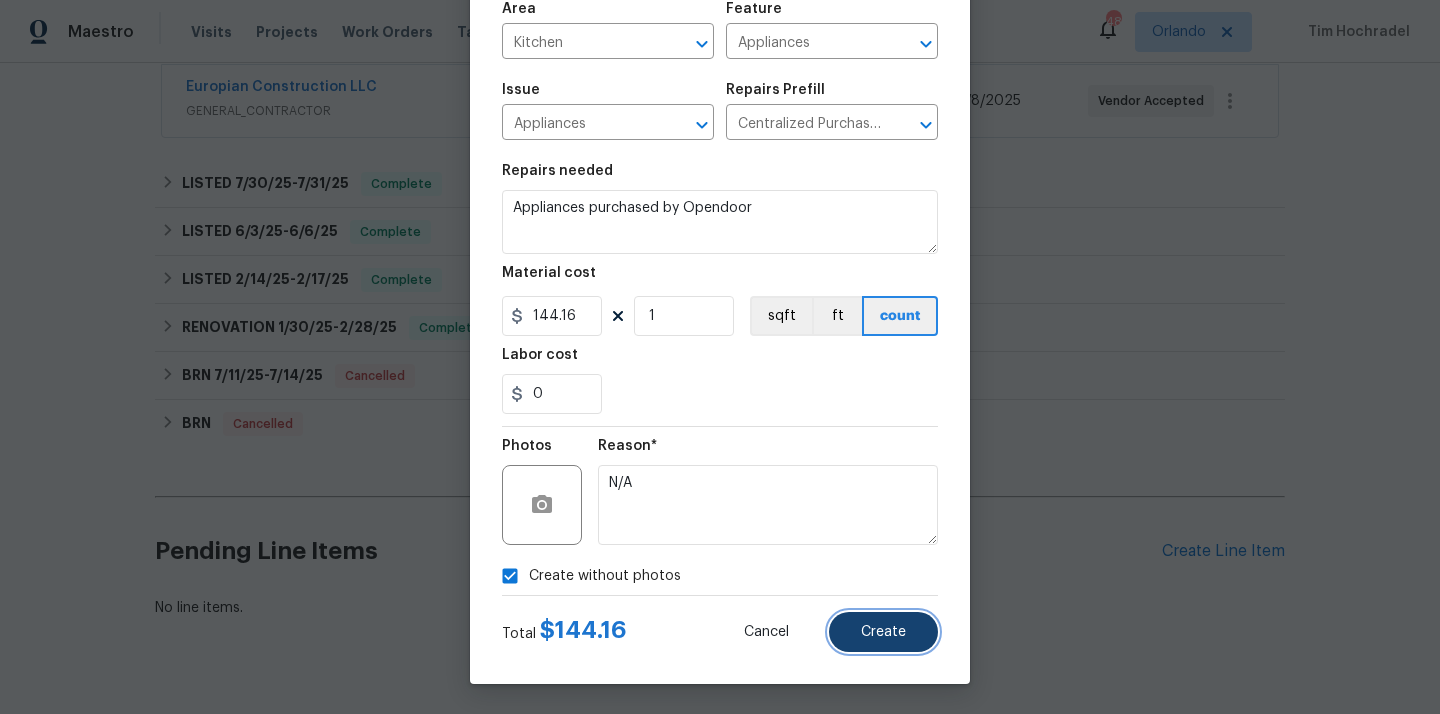 click on "Create" at bounding box center (883, 632) 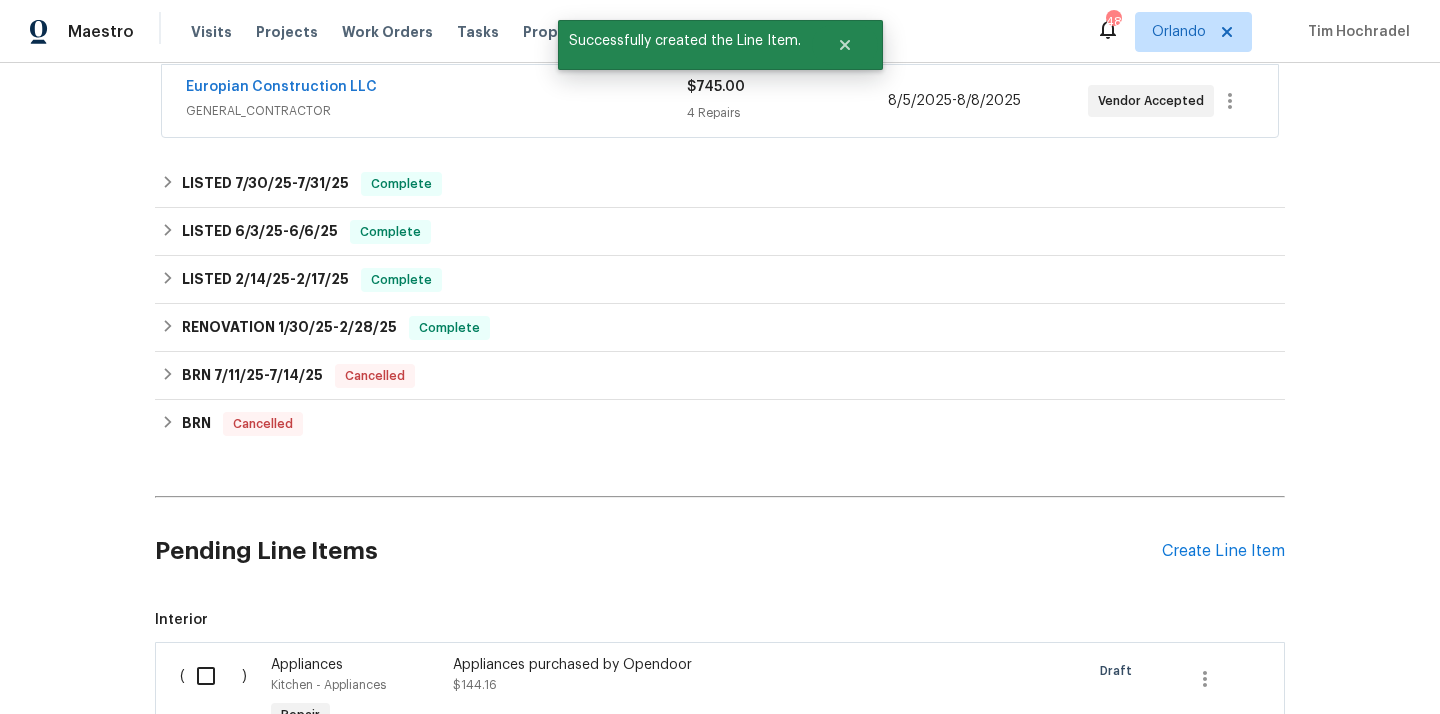 scroll, scrollTop: 650, scrollLeft: 0, axis: vertical 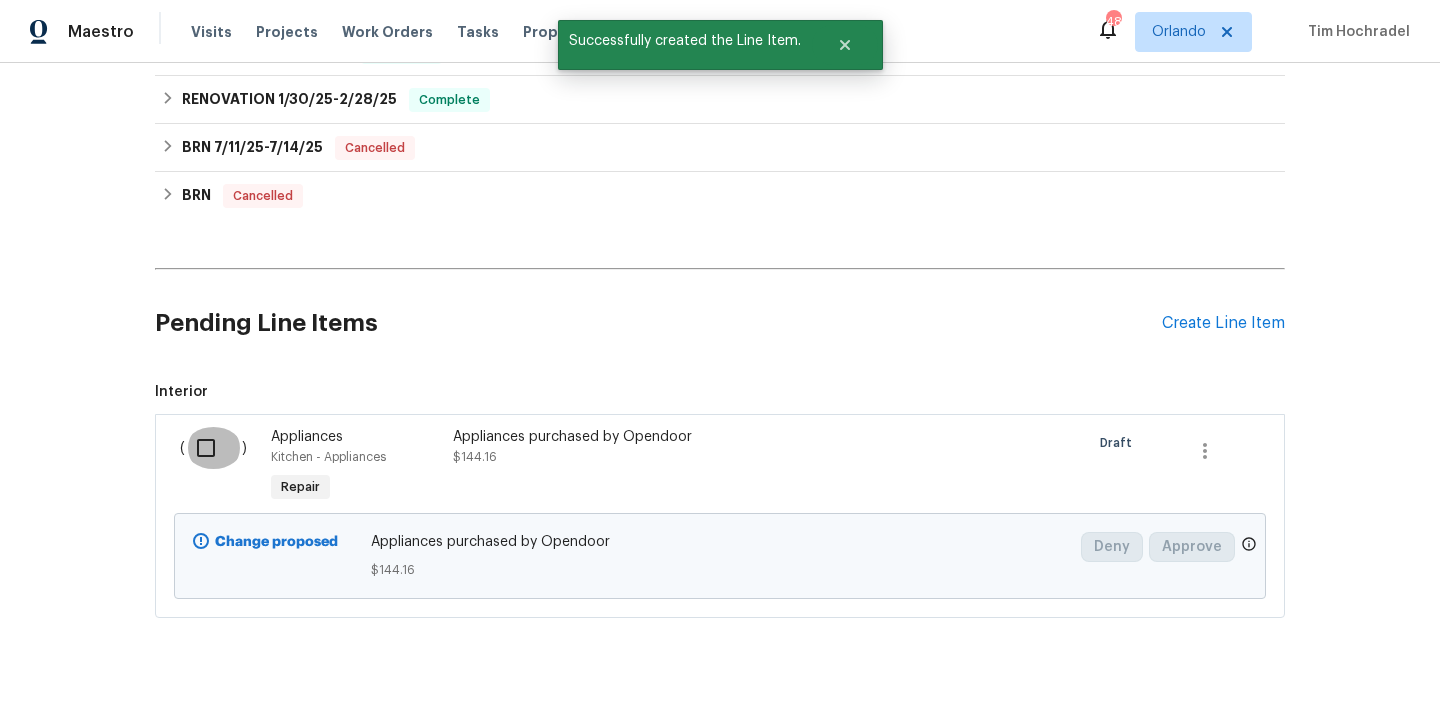 click at bounding box center [213, 448] 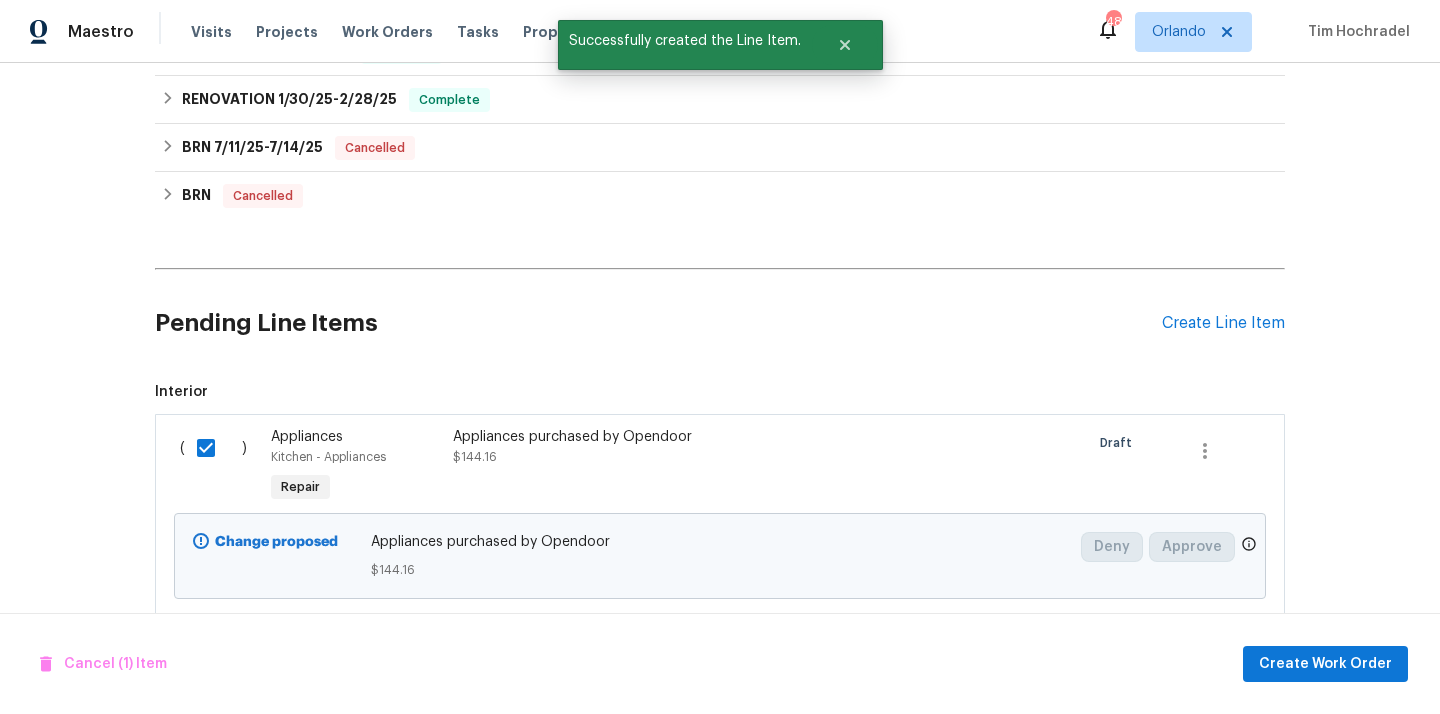 click on "Cancel (1) Item Create Work Order" at bounding box center [720, 664] 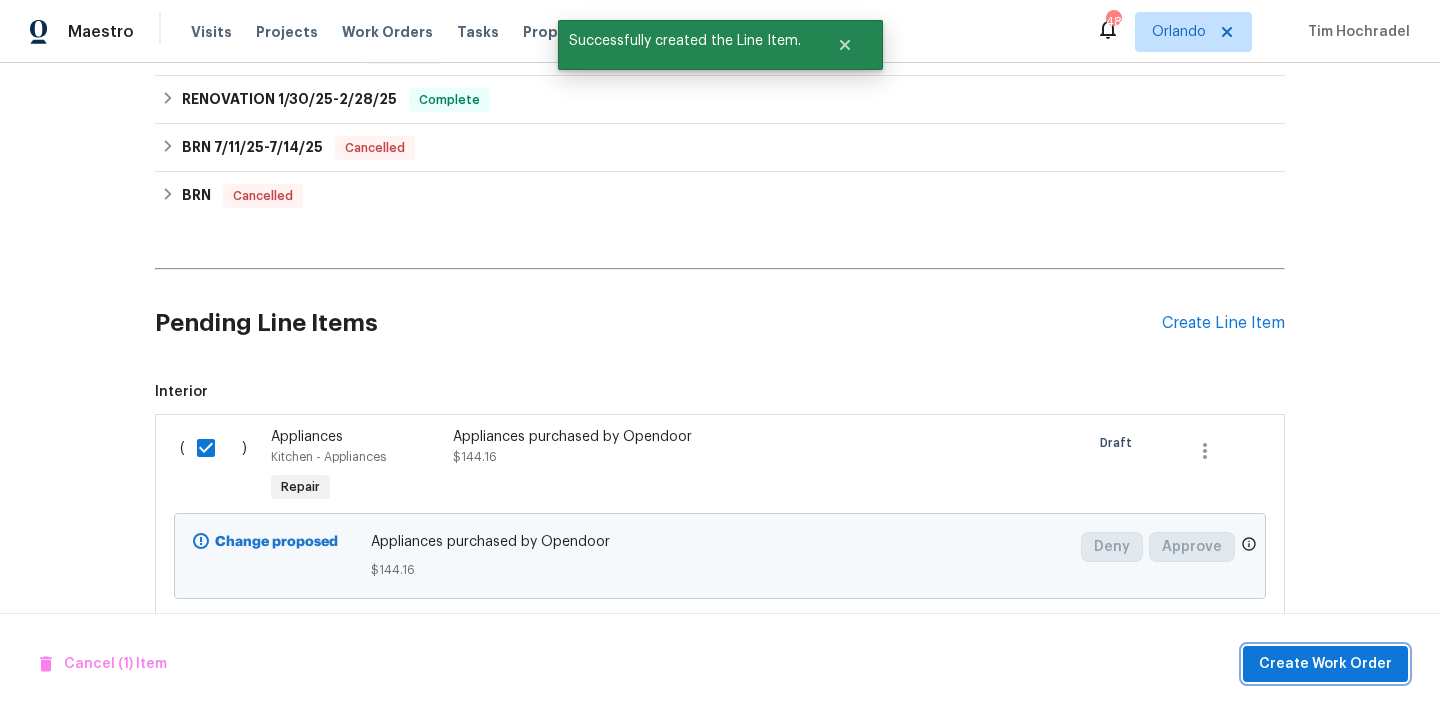 click on "Create Work Order" at bounding box center [1325, 664] 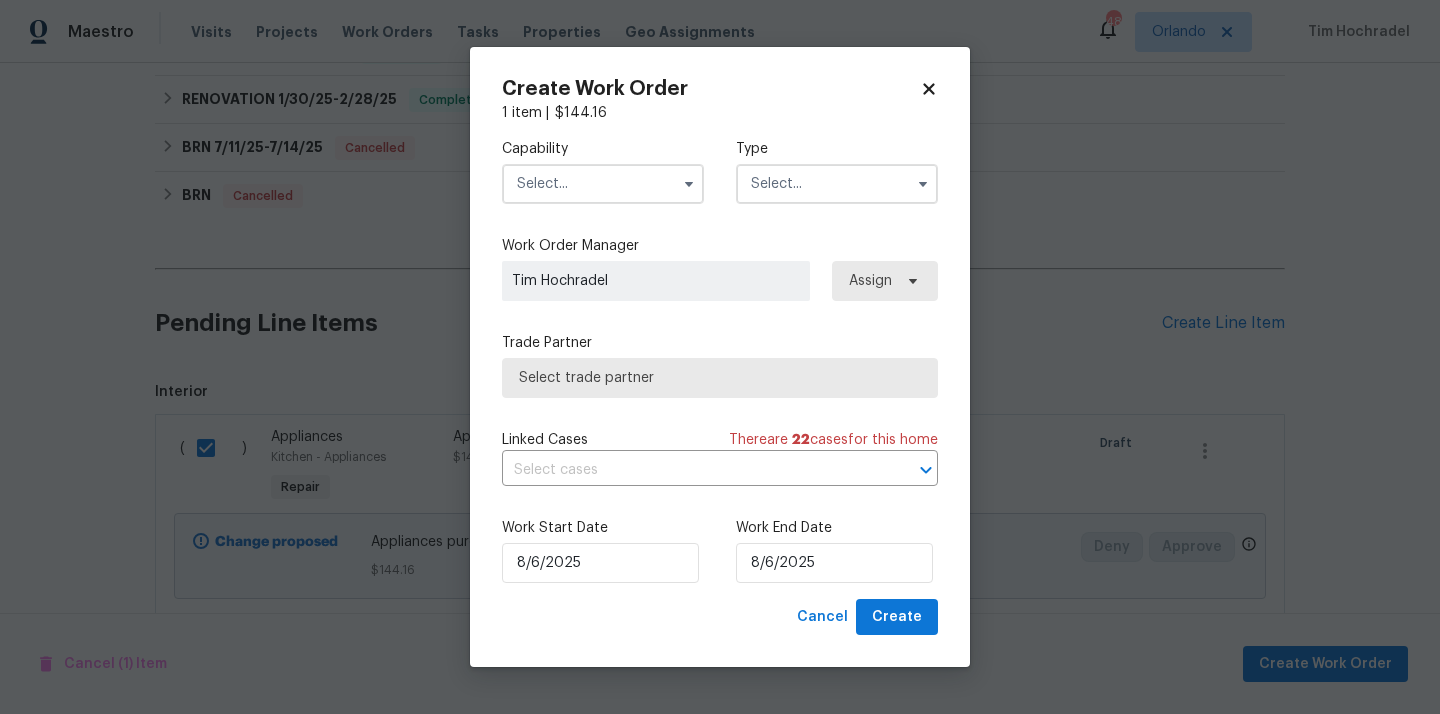 click at bounding box center (603, 184) 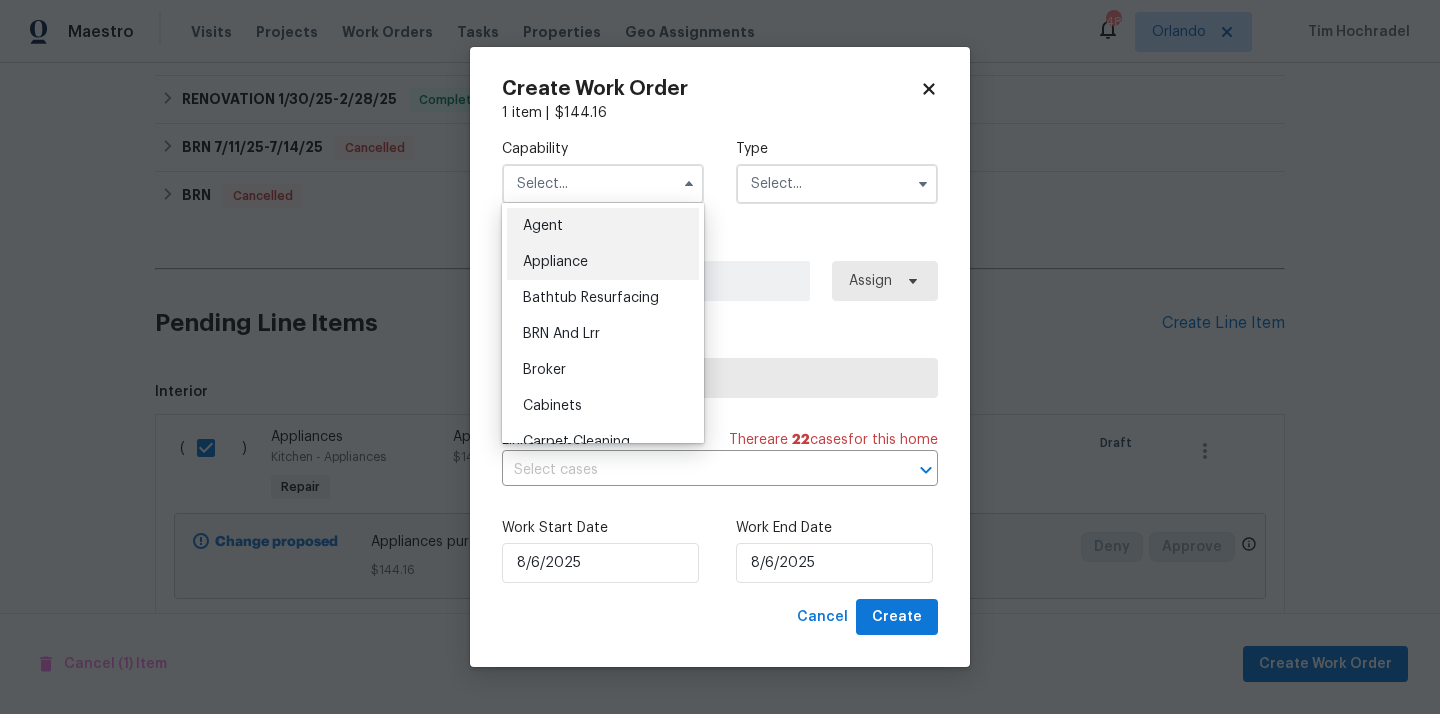 click on "Appliance" at bounding box center (603, 262) 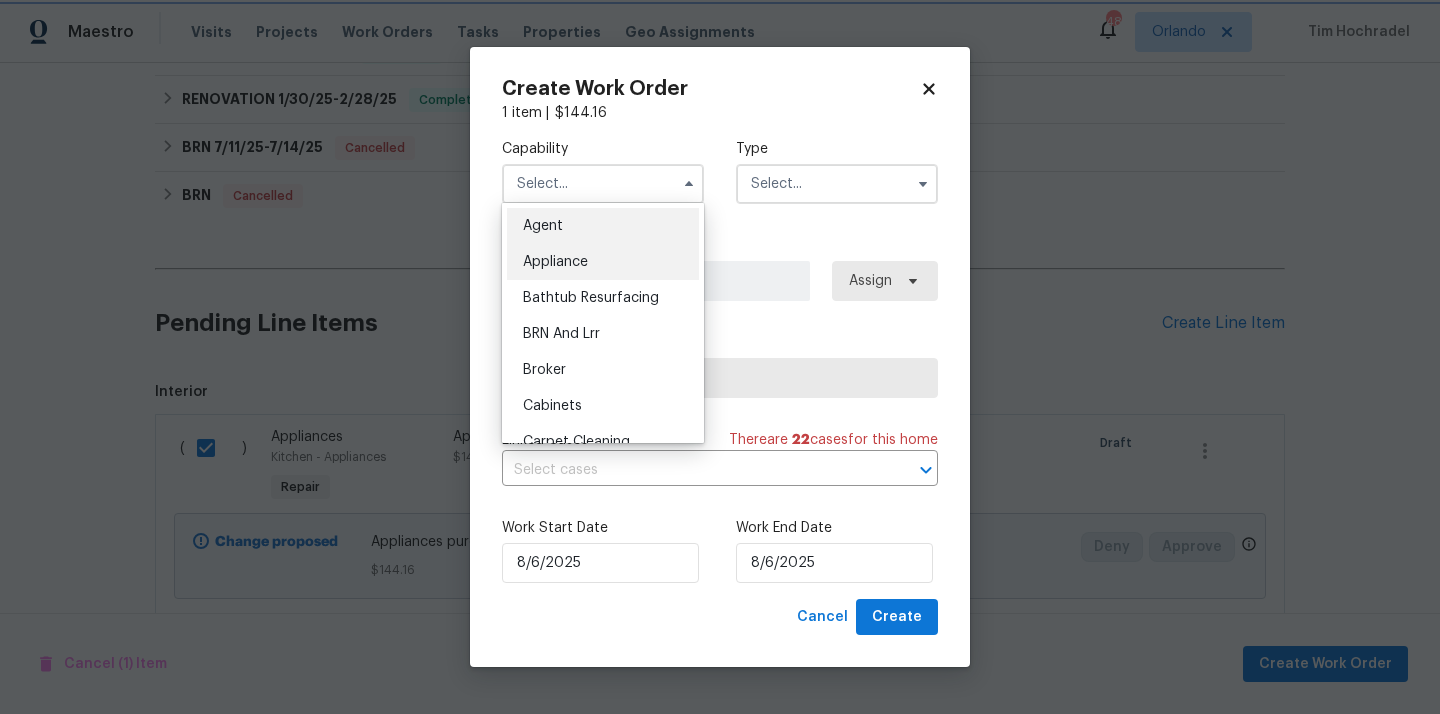 type on "Appliance" 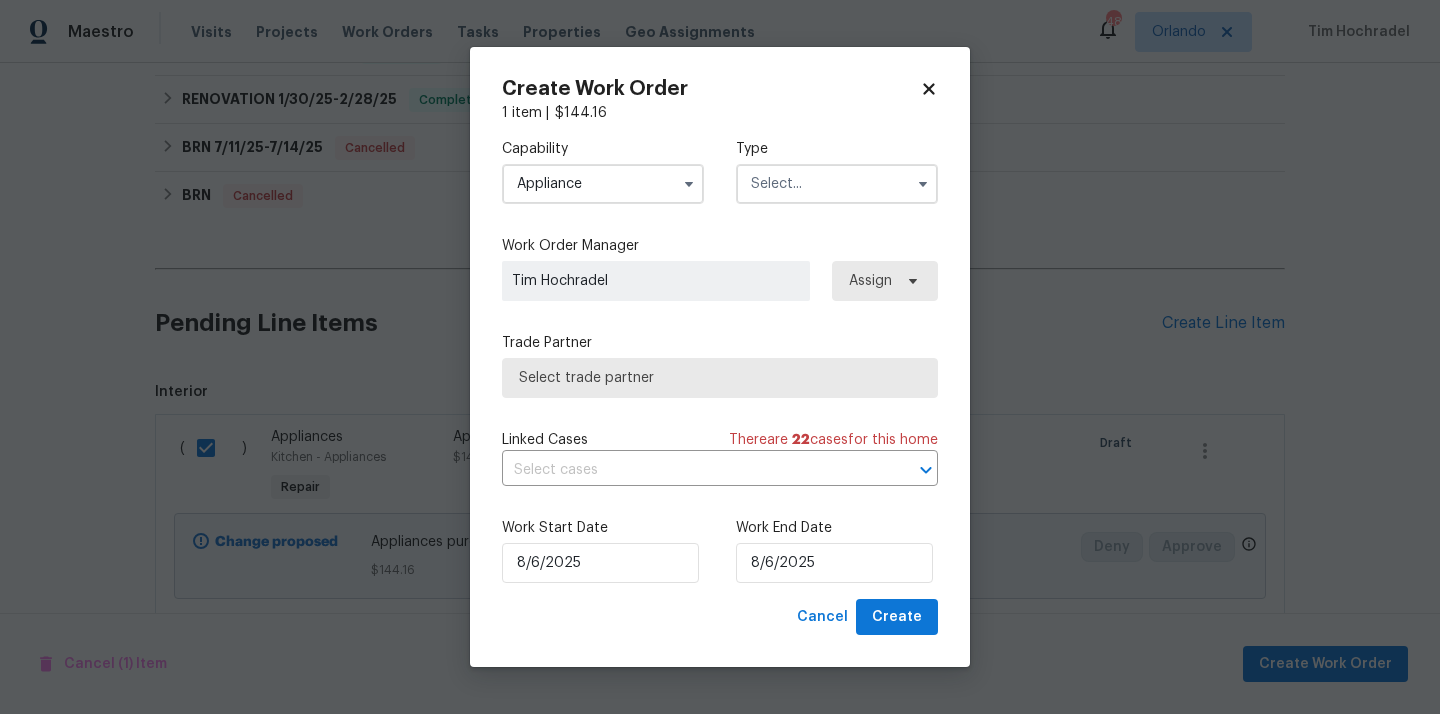 click at bounding box center (837, 184) 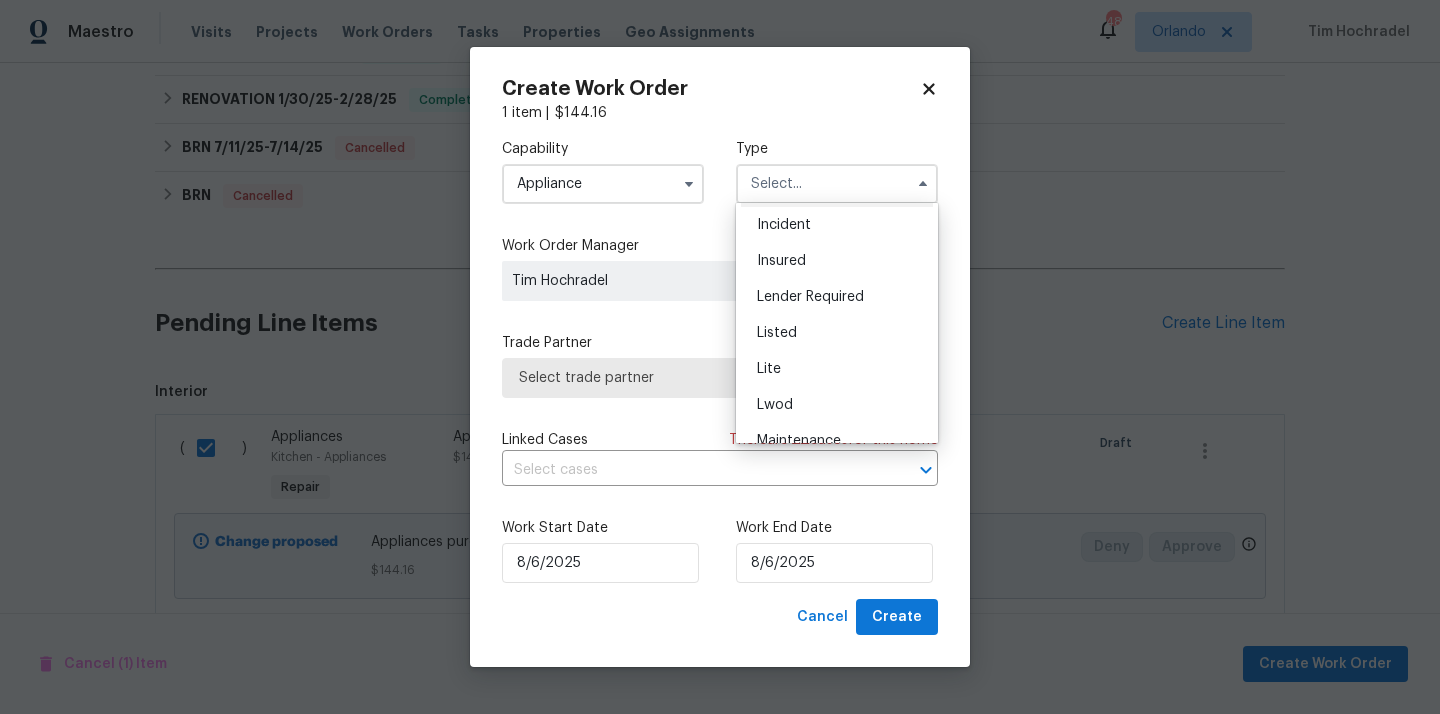 scroll, scrollTop: 131, scrollLeft: 0, axis: vertical 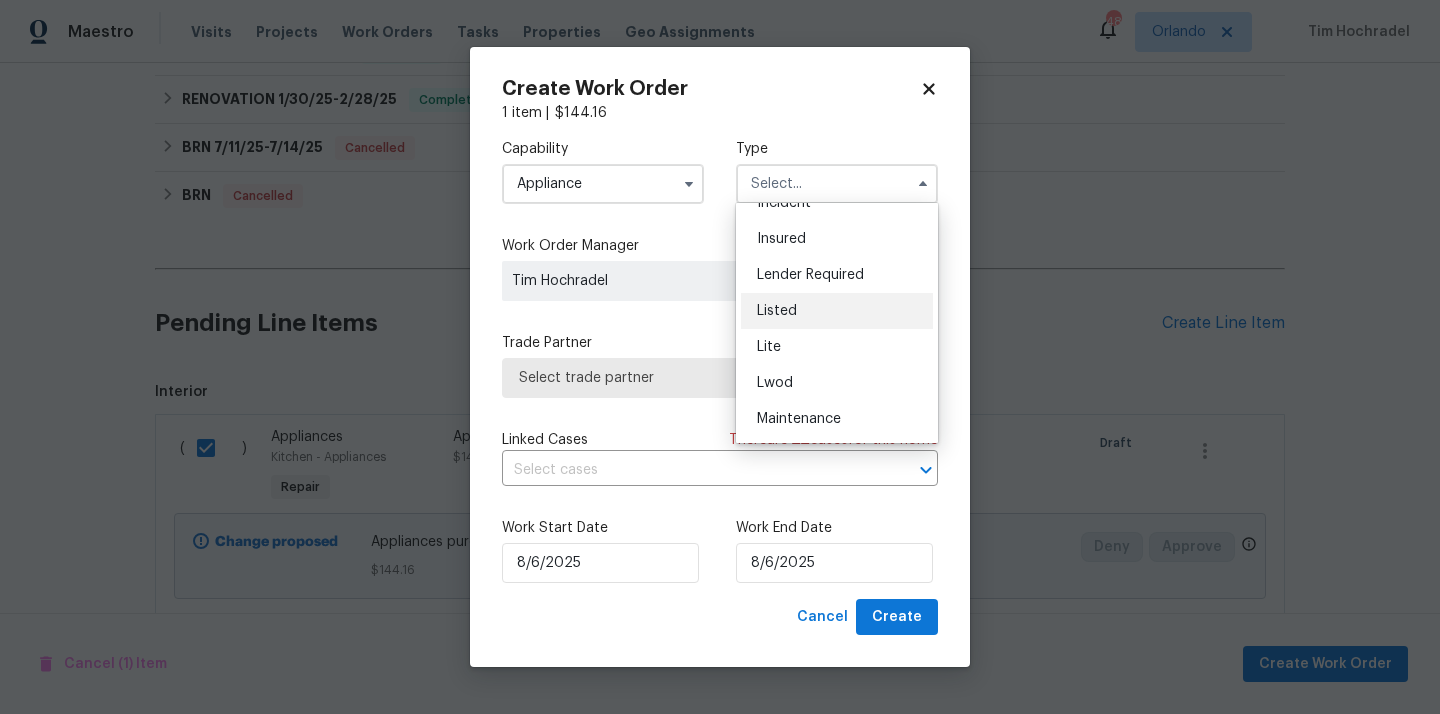 click on "Listed" at bounding box center [777, 311] 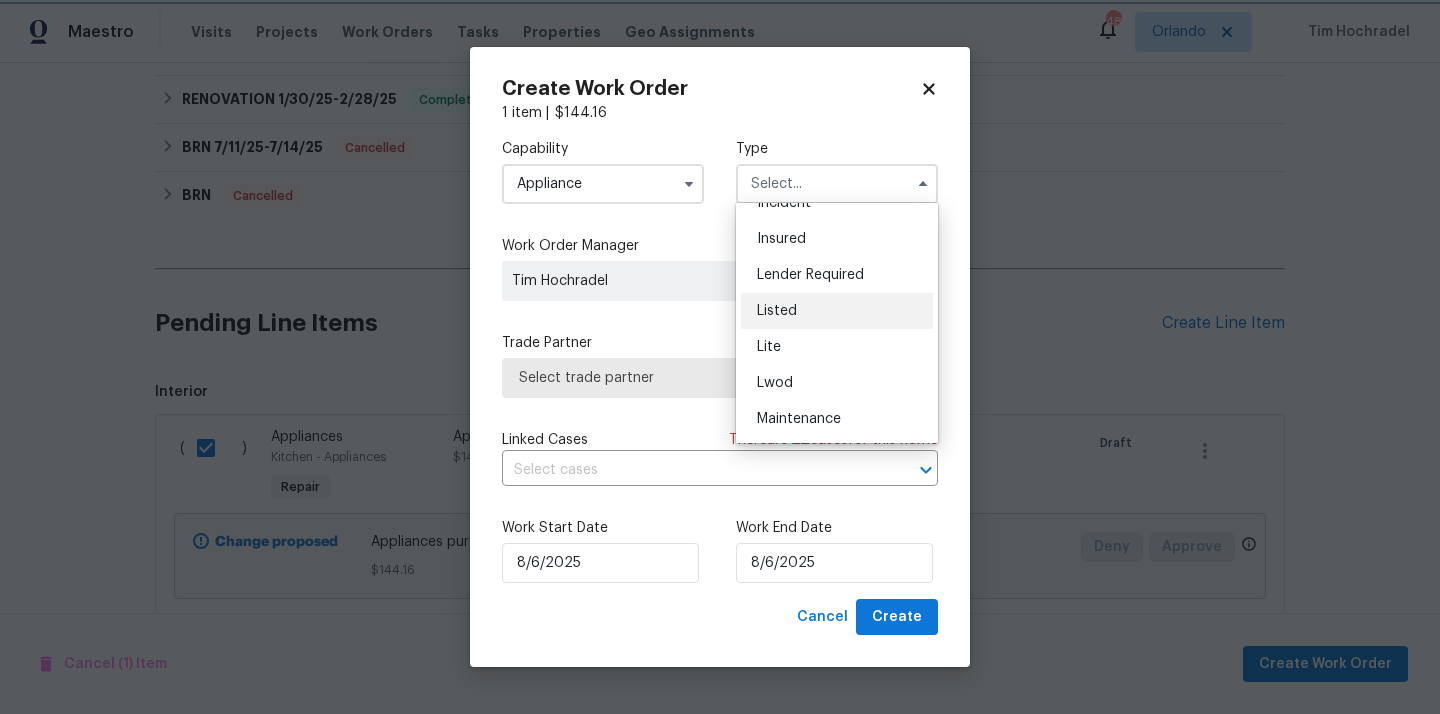 type on "Listed" 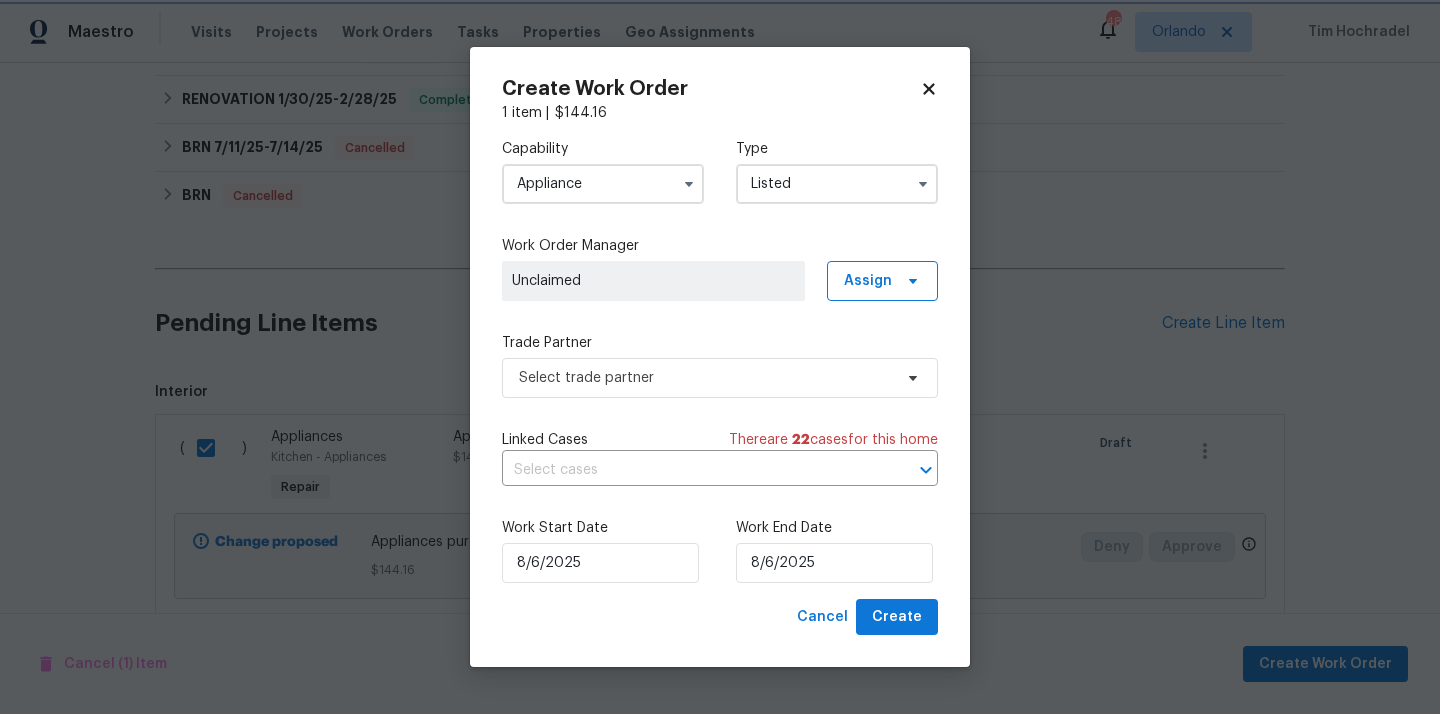 scroll, scrollTop: 0, scrollLeft: 0, axis: both 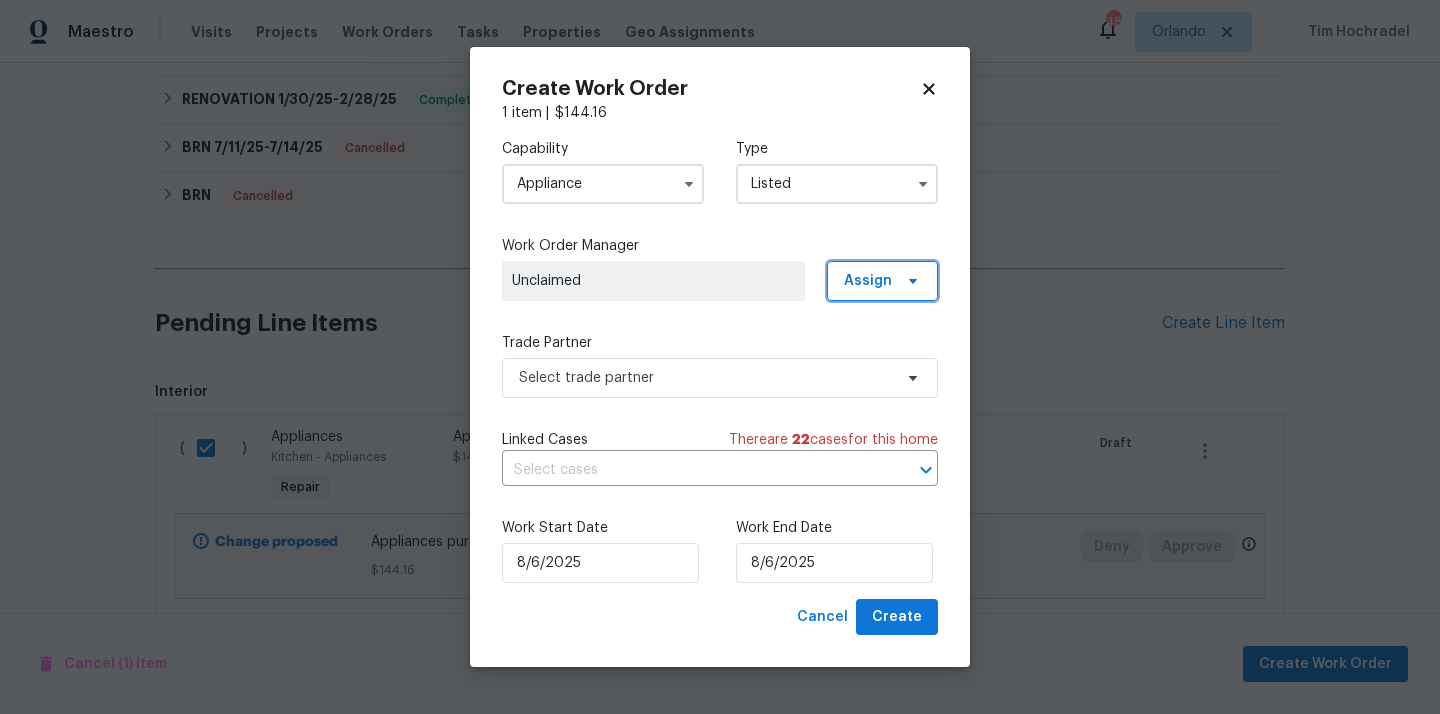 click on "Assign" at bounding box center (868, 281) 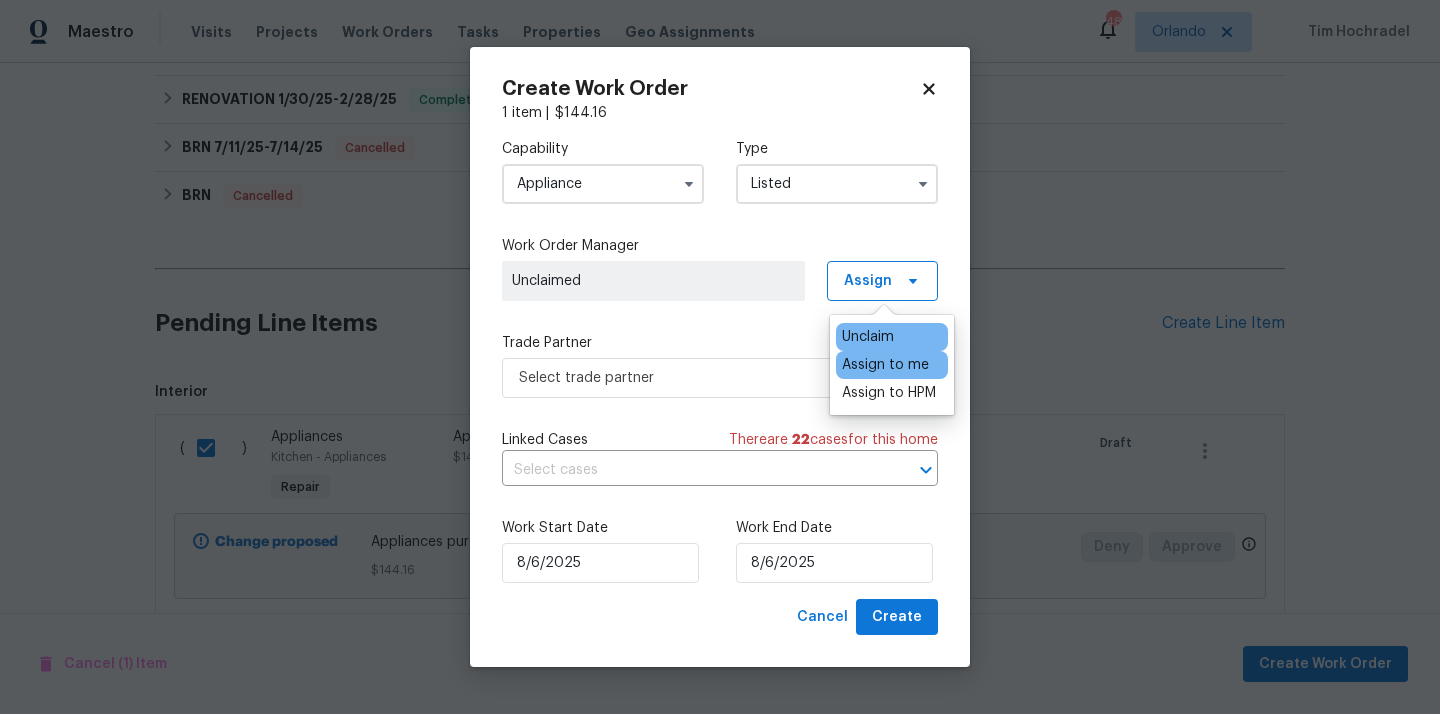 click on "Assign to me" at bounding box center (885, 365) 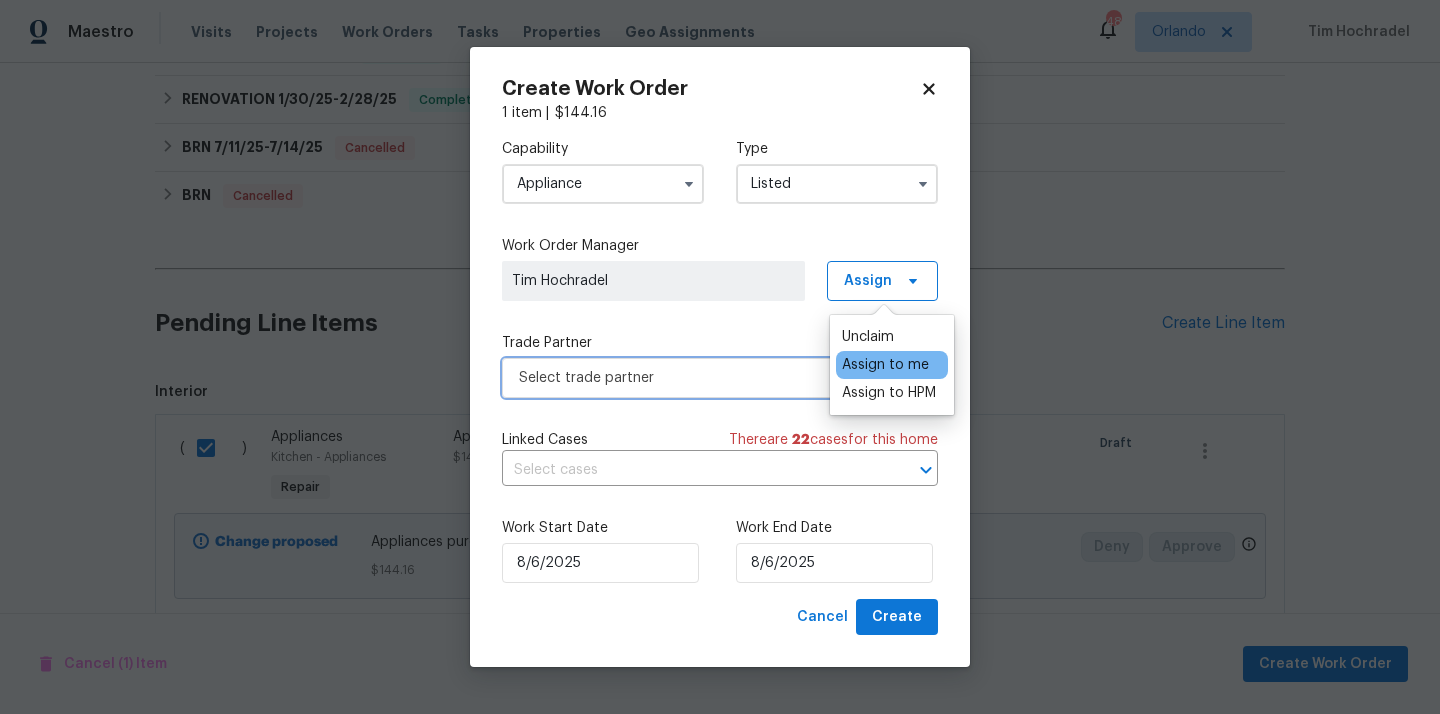 click on "Select trade partner" at bounding box center (705, 378) 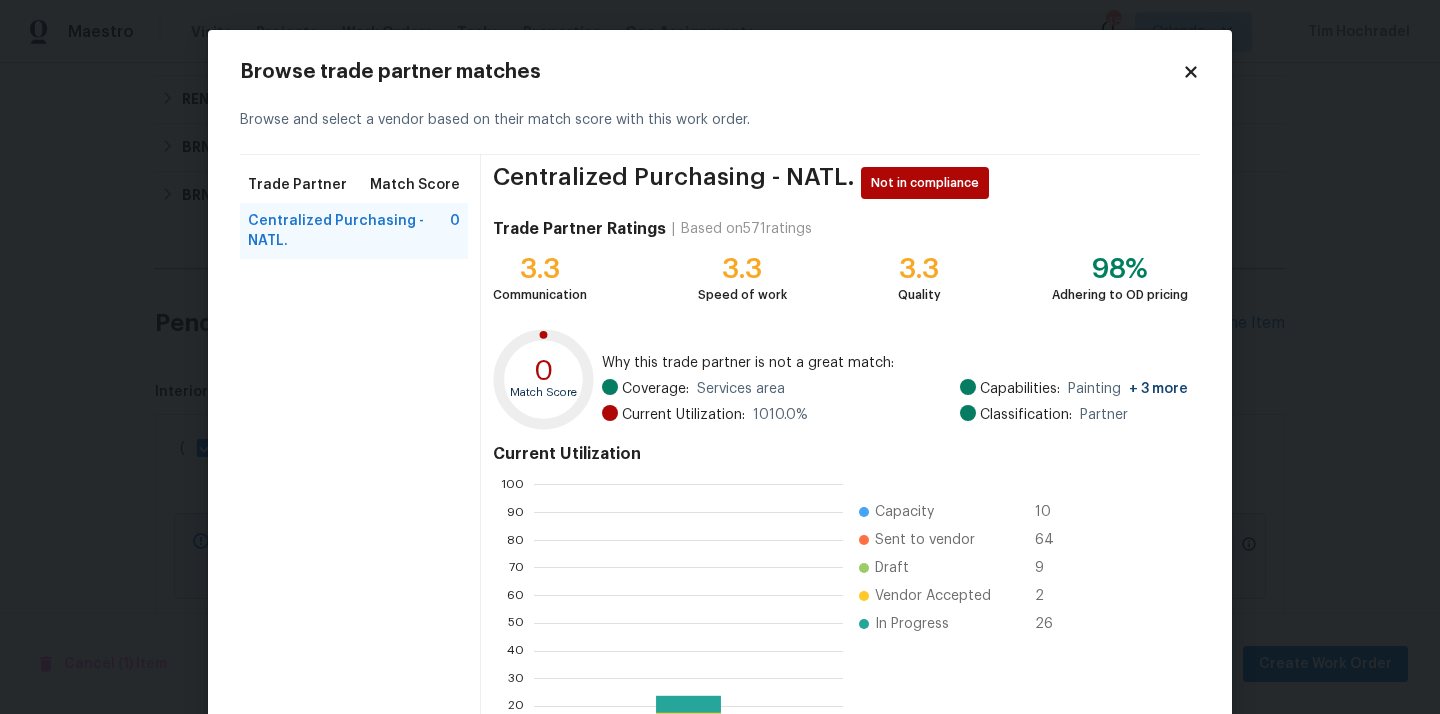 scroll, scrollTop: 168, scrollLeft: 0, axis: vertical 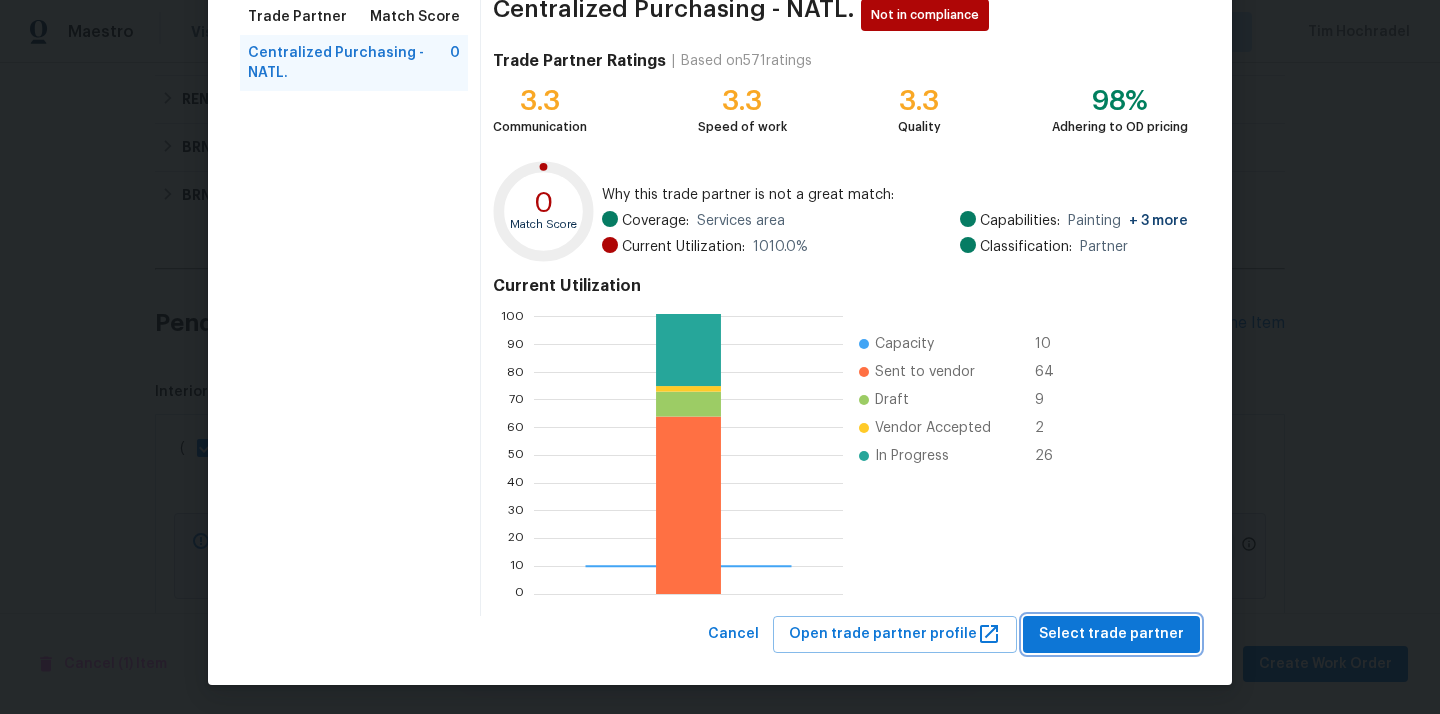 click on "Select trade partner" at bounding box center [1111, 634] 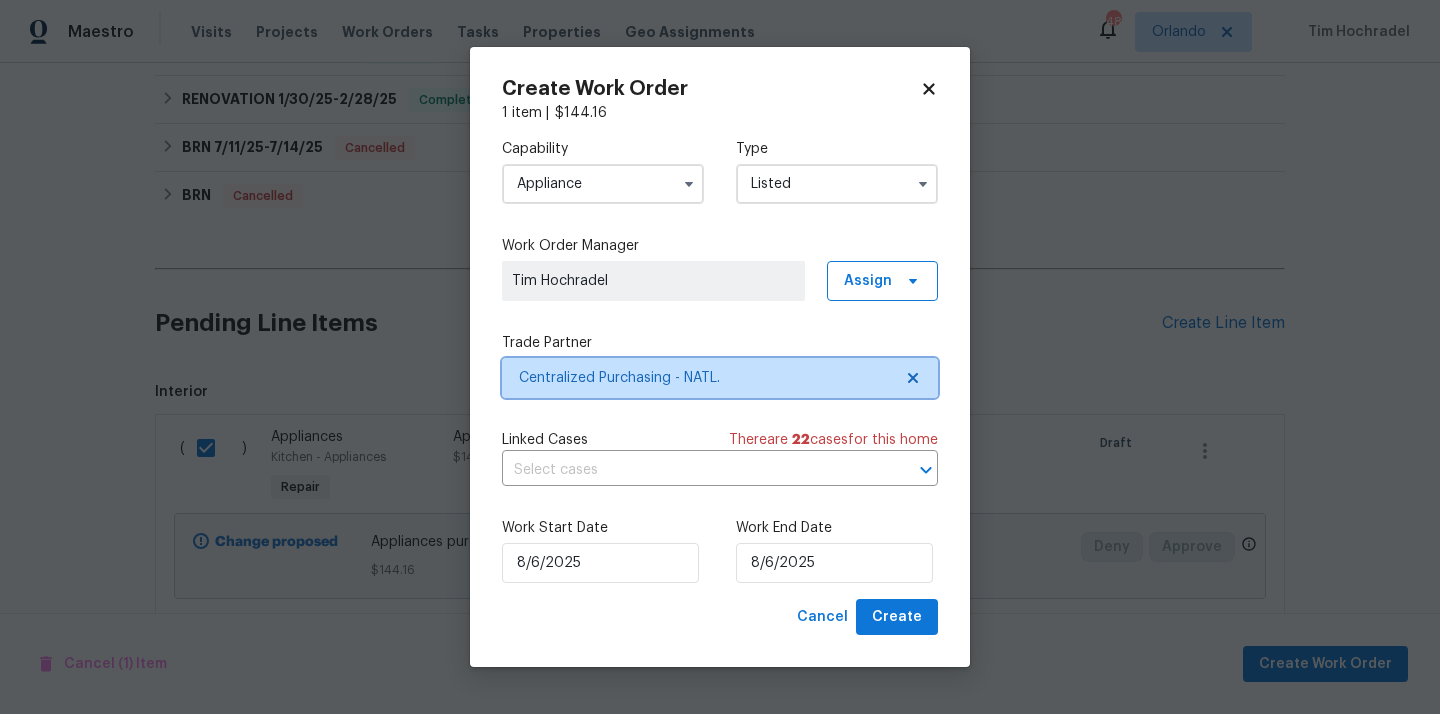 scroll, scrollTop: 0, scrollLeft: 0, axis: both 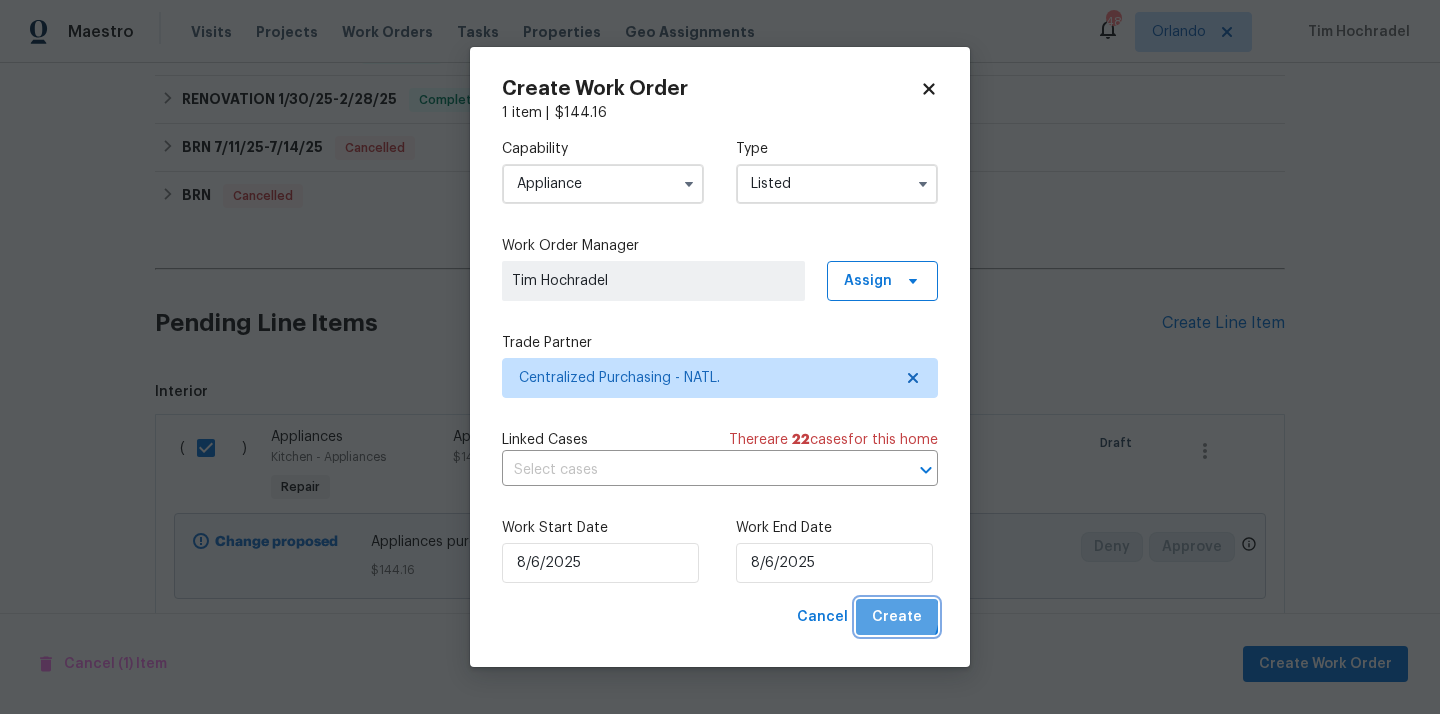 click on "Create" at bounding box center (897, 617) 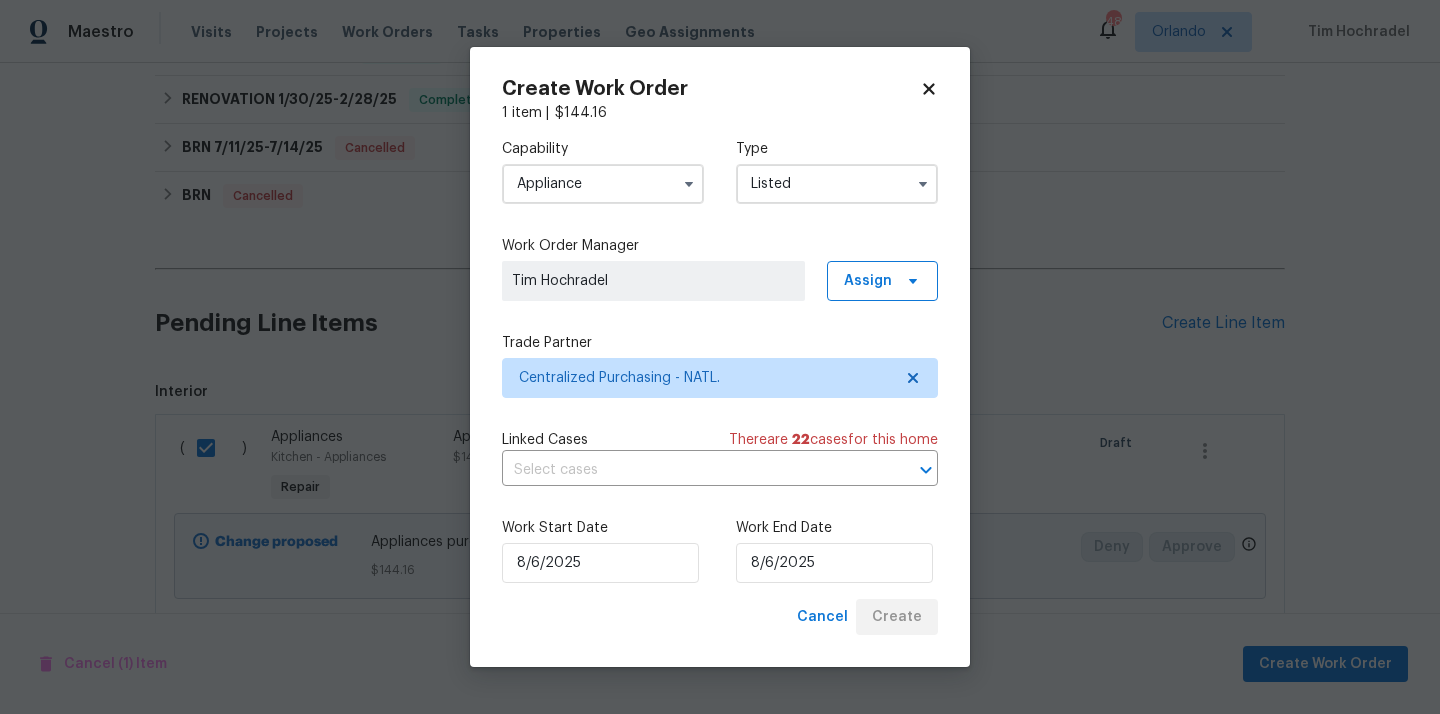 checkbox on "false" 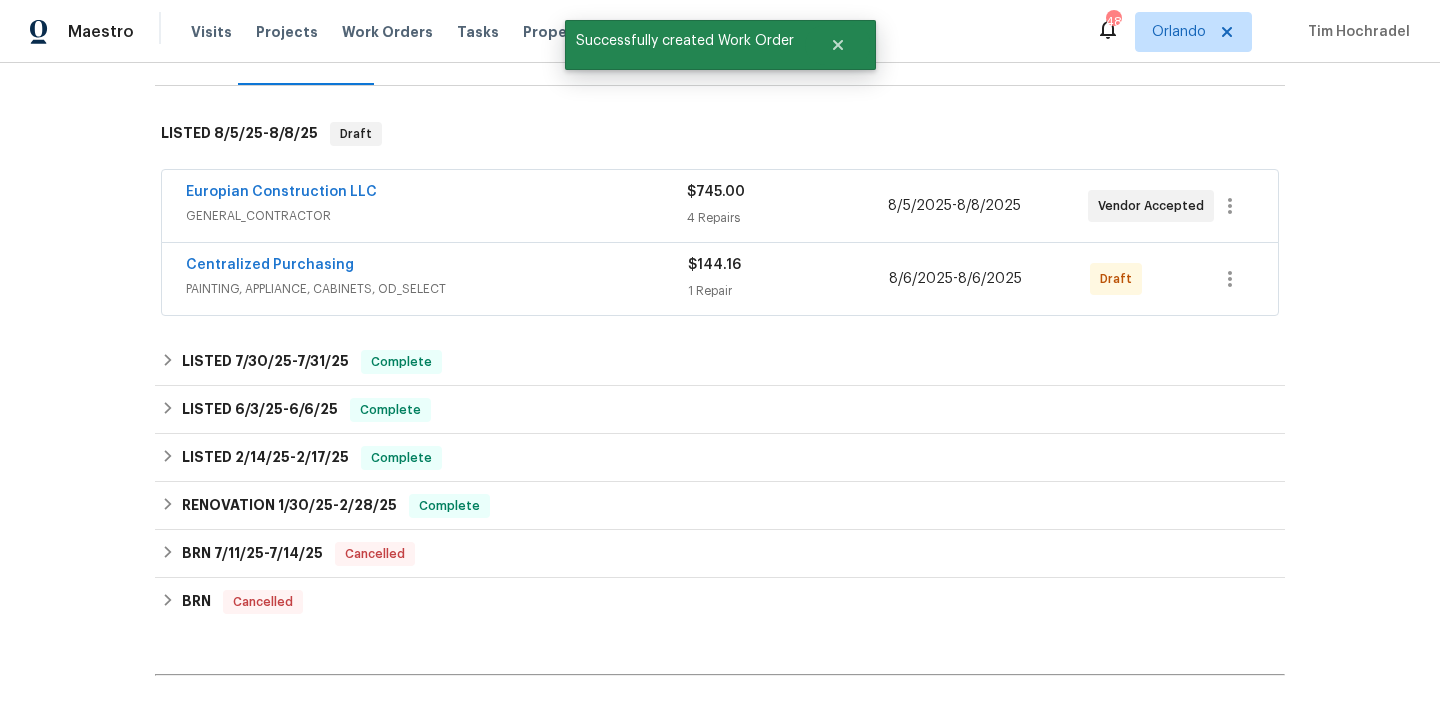 scroll, scrollTop: 197, scrollLeft: 0, axis: vertical 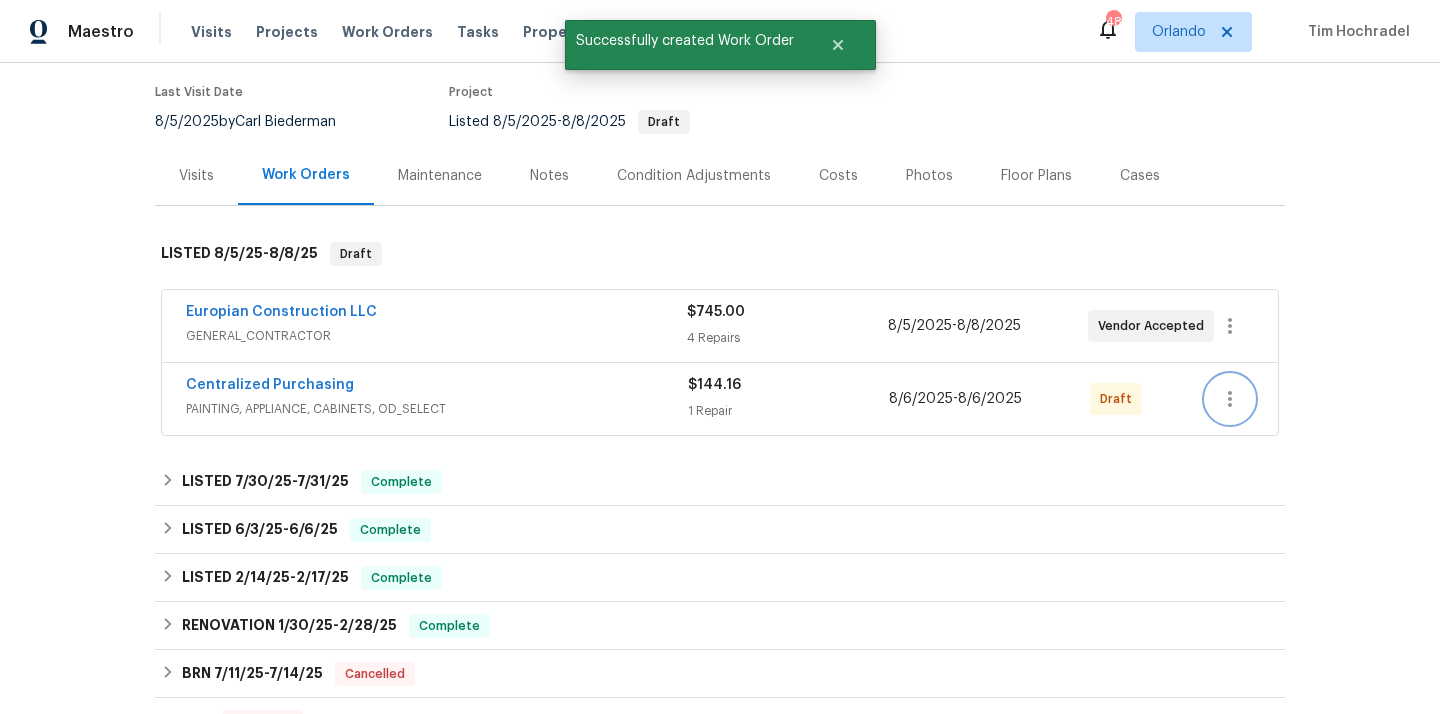 click at bounding box center (1230, 399) 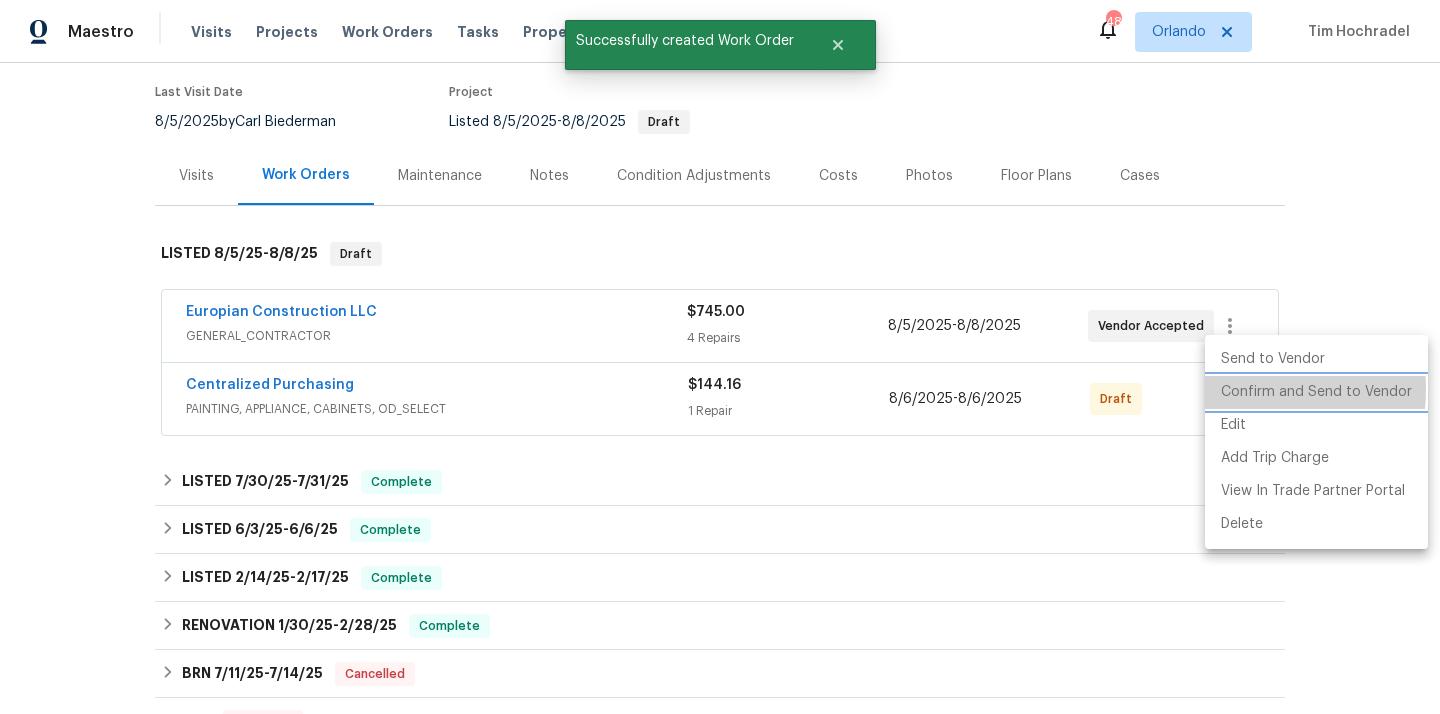 click on "Confirm and Send to Vendor" at bounding box center [1316, 392] 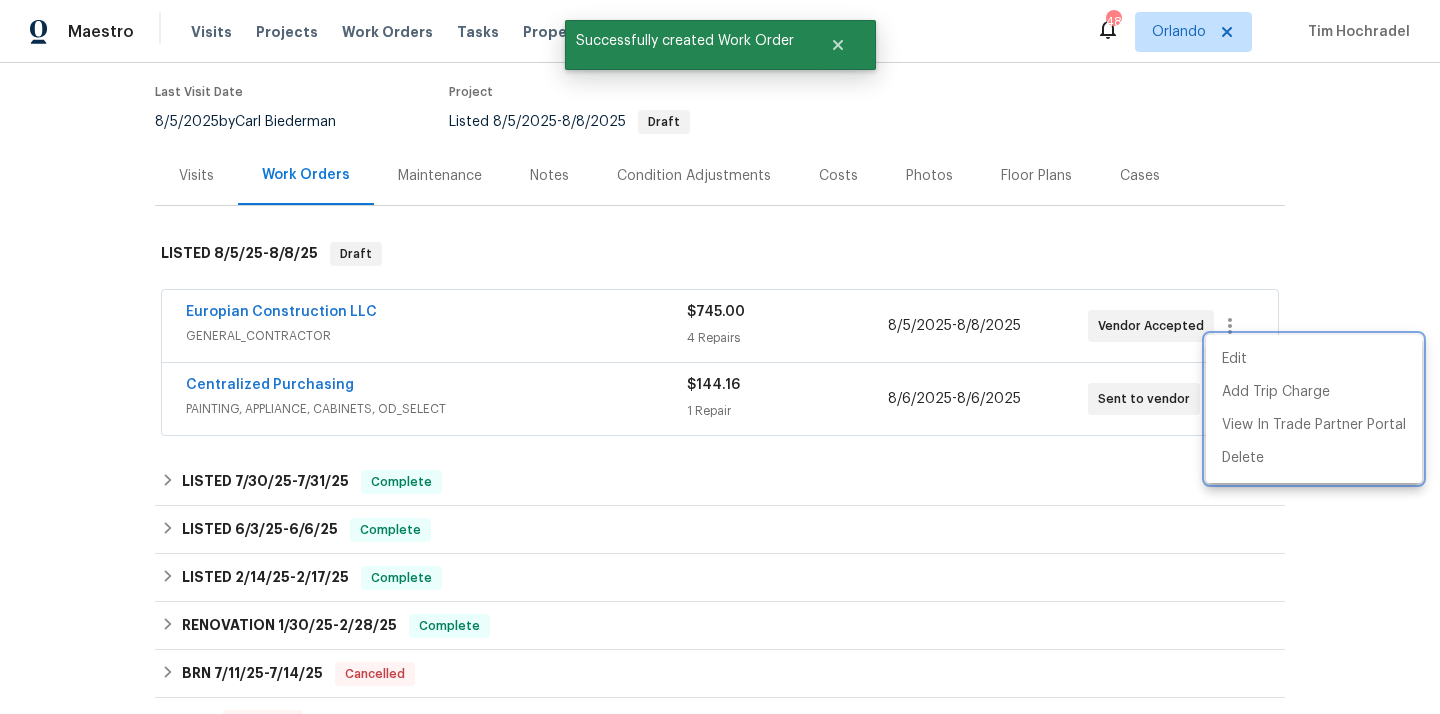 click at bounding box center (720, 357) 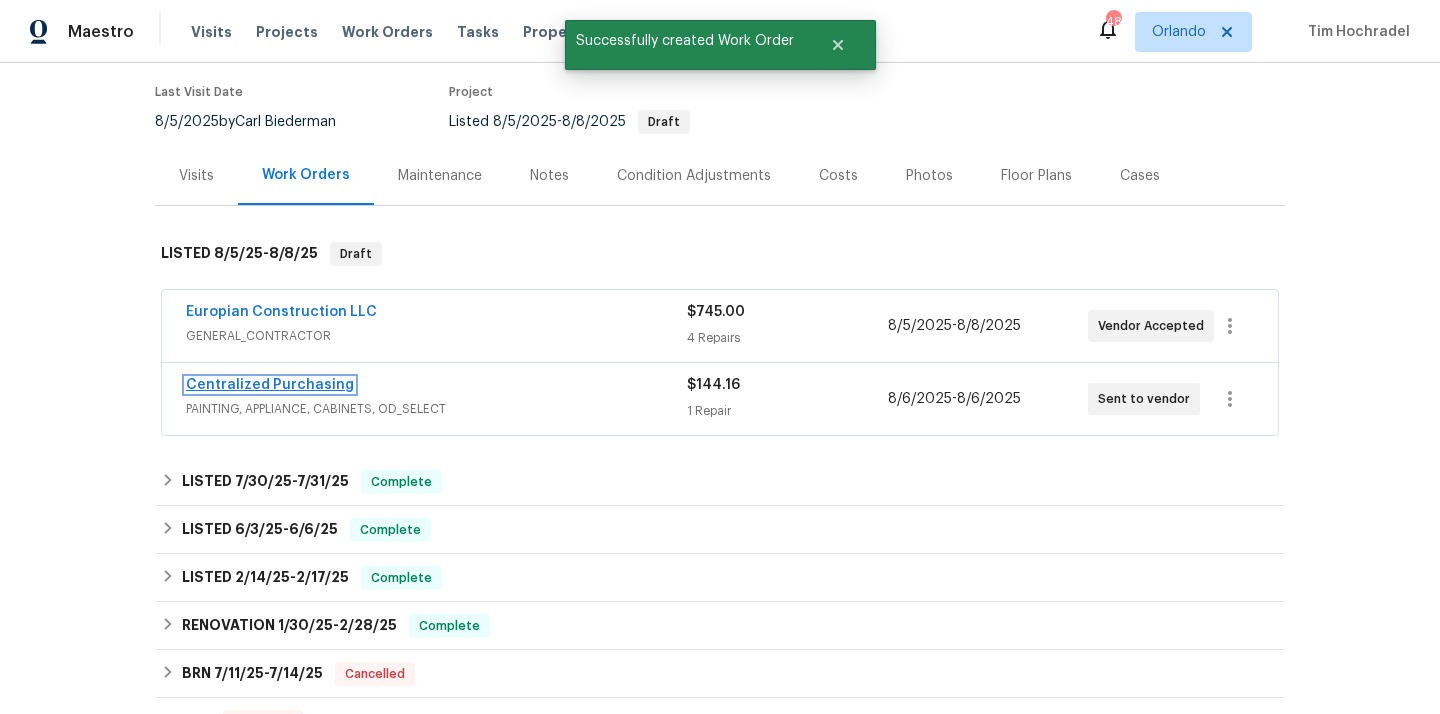 click on "Centralized Purchasing" at bounding box center [270, 385] 